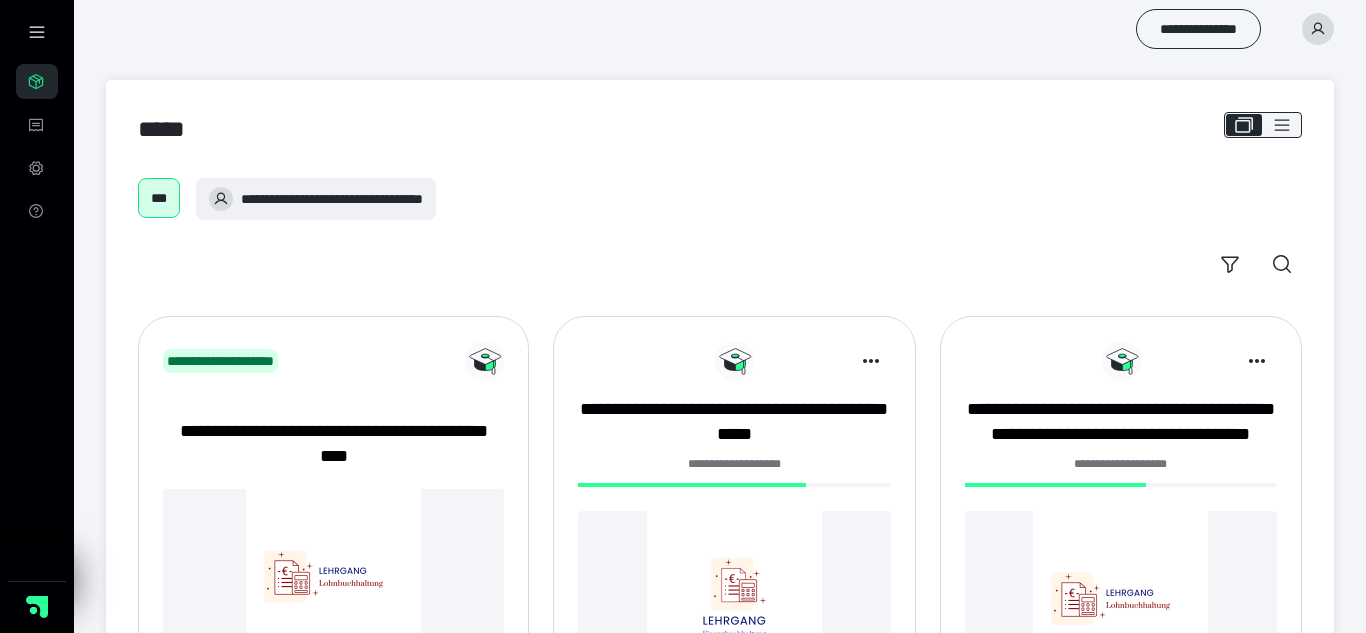 scroll, scrollTop: 0, scrollLeft: 0, axis: both 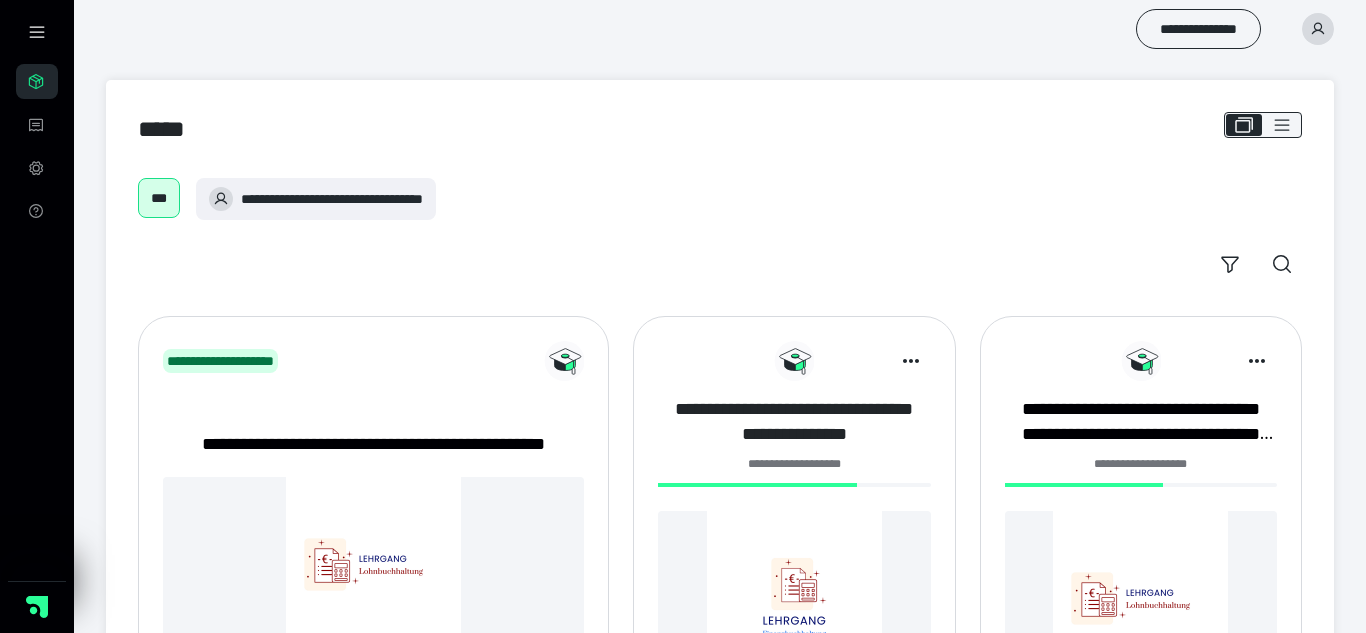 click on "**********" at bounding box center [794, 421] 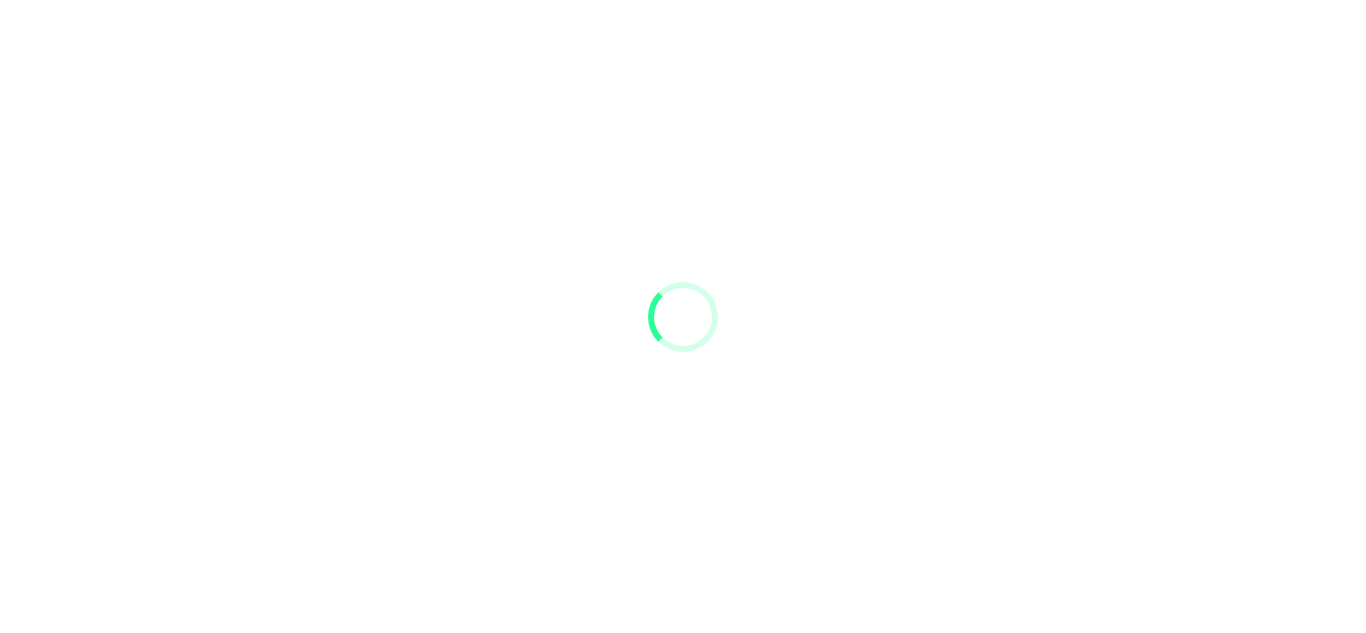 scroll, scrollTop: 0, scrollLeft: 0, axis: both 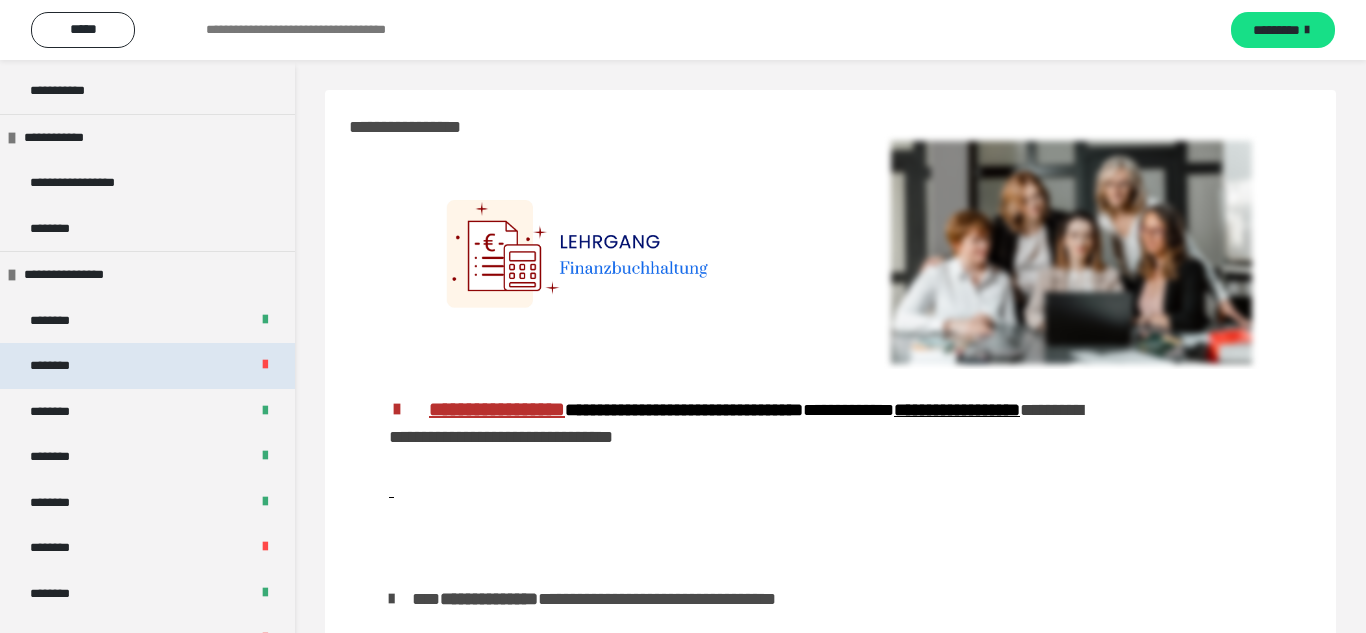 click on "********" at bounding box center (147, 366) 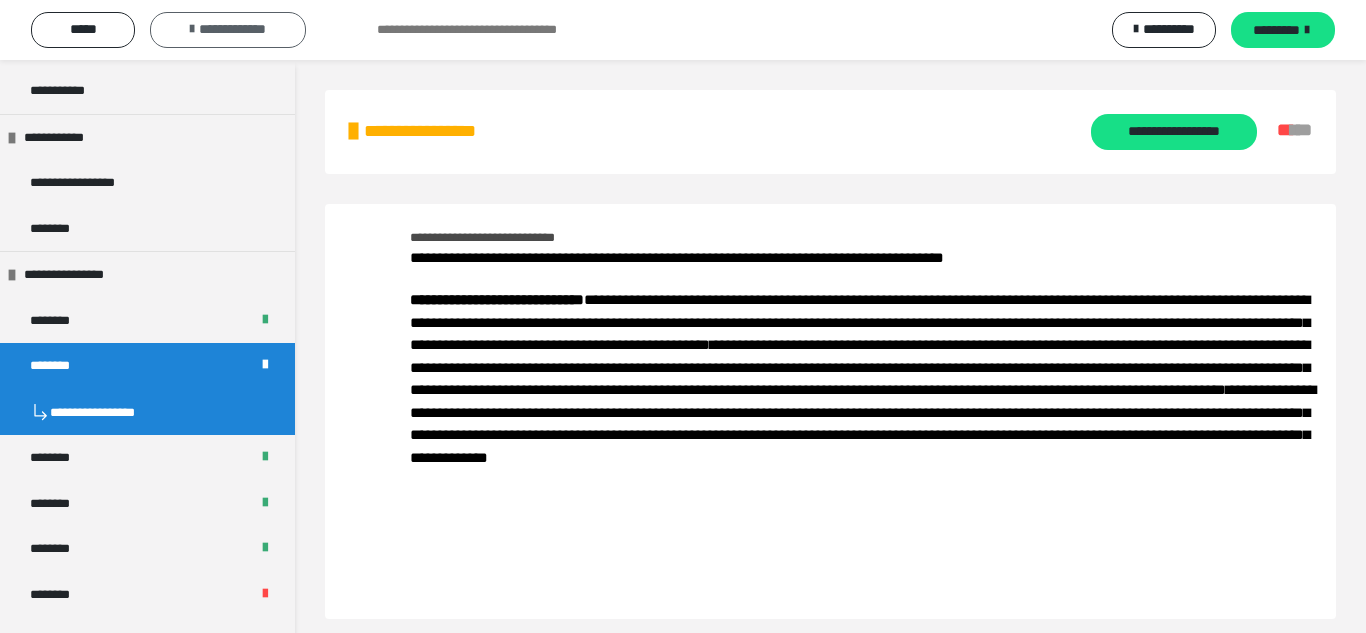 click on "**********" at bounding box center [232, 29] 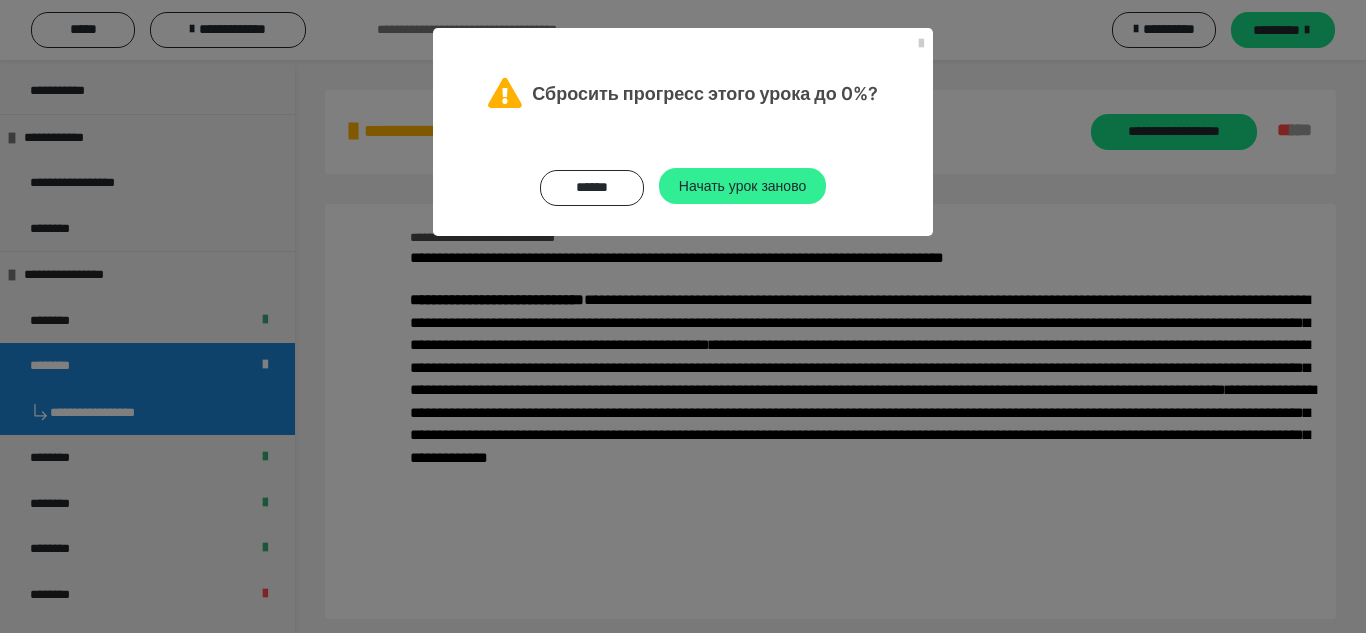 click on "Начать урок заново" at bounding box center (742, 185) 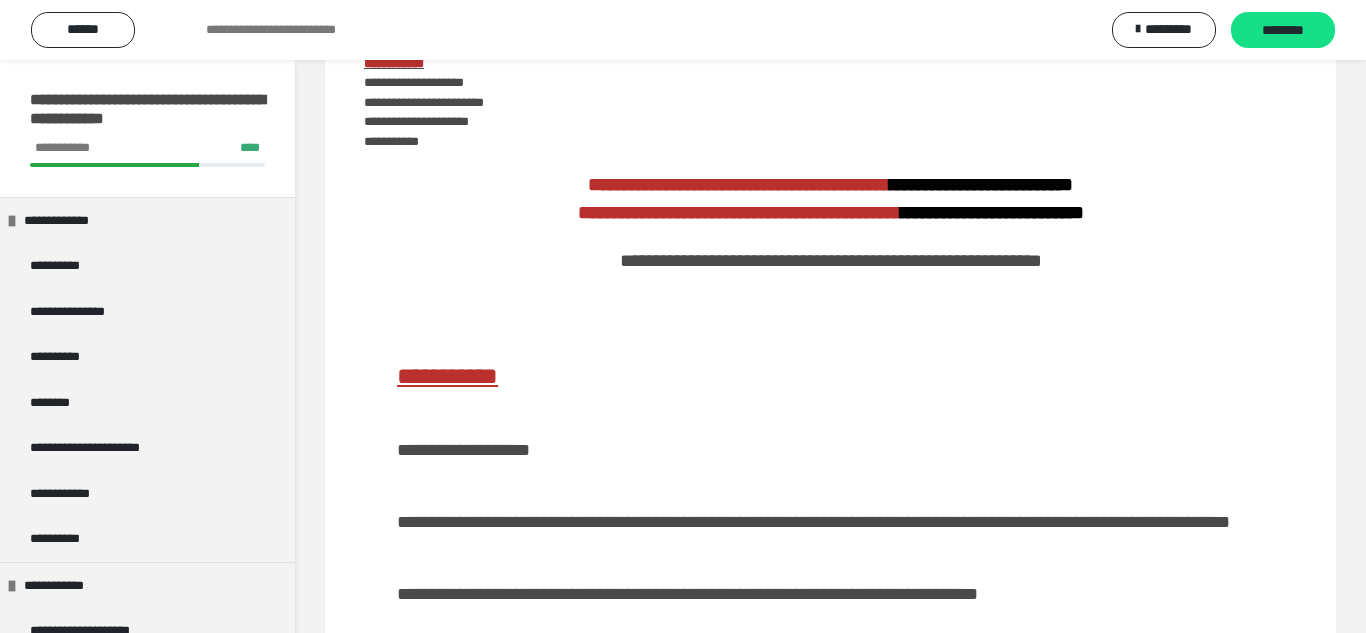 scroll, scrollTop: 0, scrollLeft: 0, axis: both 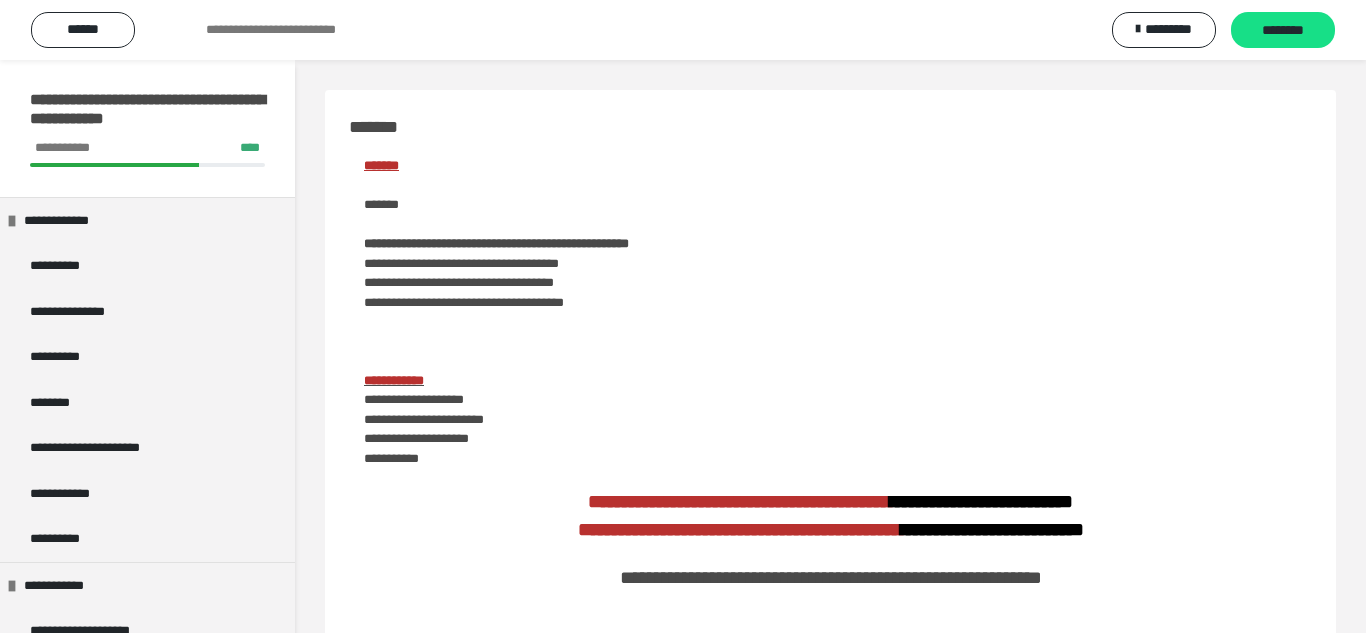 click on "**********" at bounding box center [830, 384] 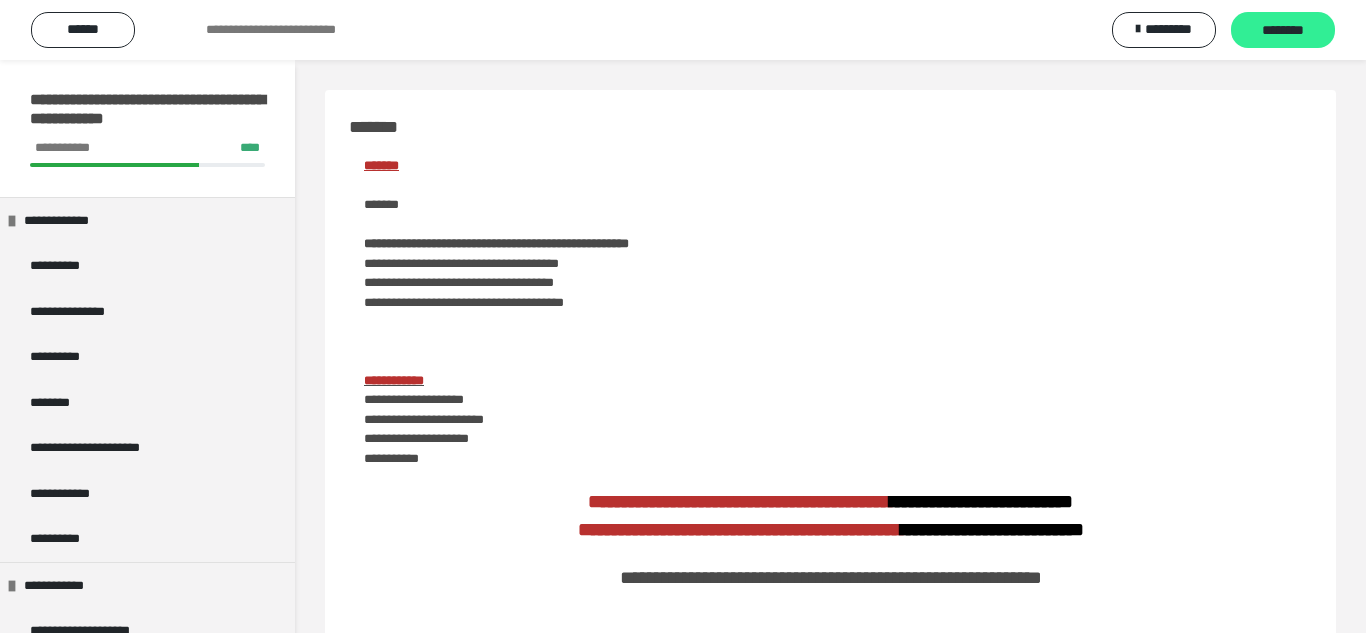 click on "********" at bounding box center (1283, 31) 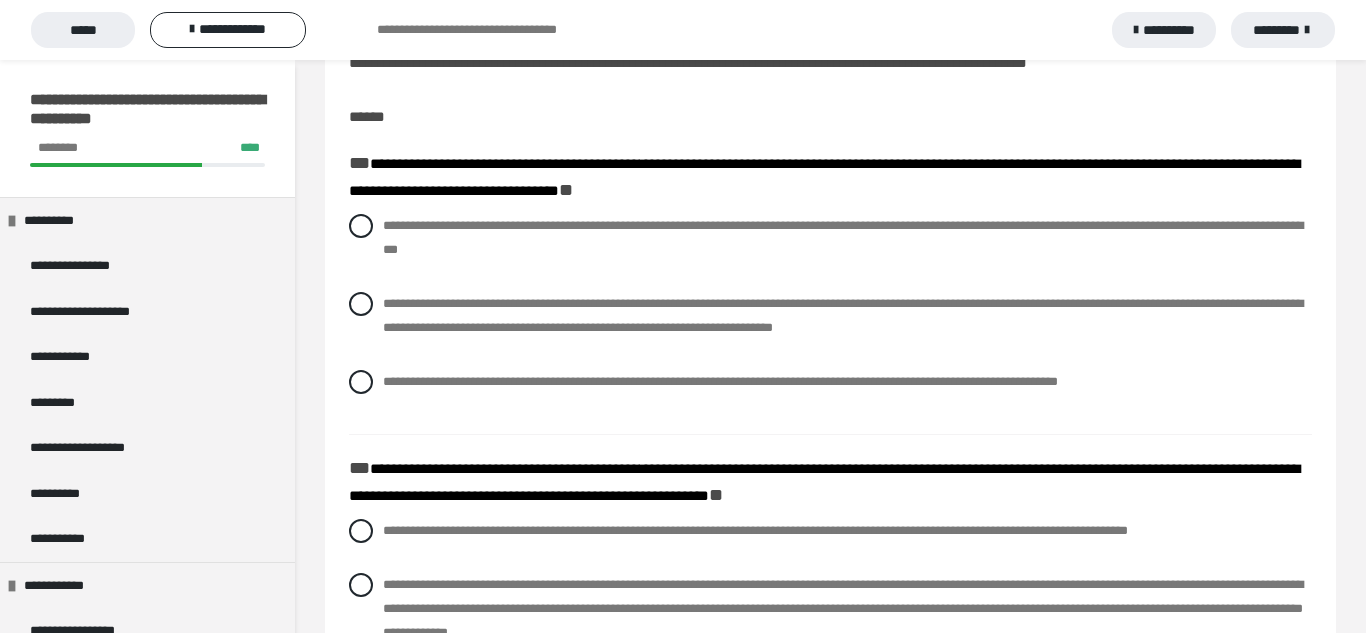 scroll, scrollTop: 163, scrollLeft: 0, axis: vertical 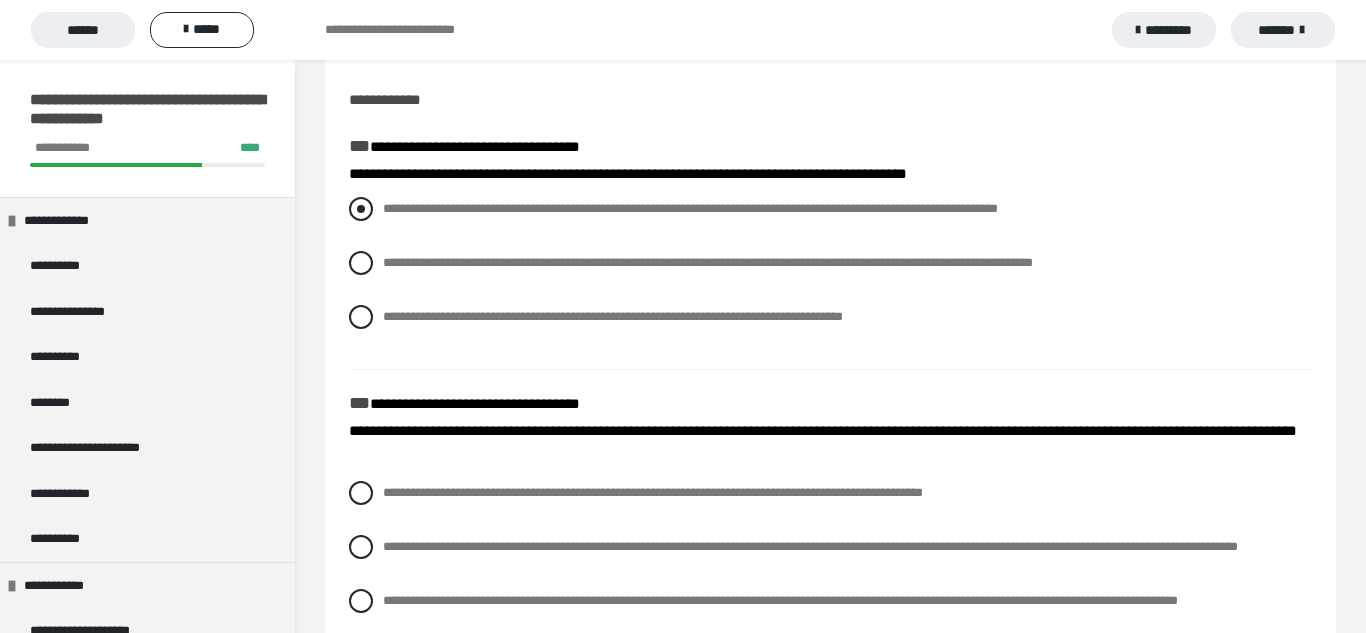 click on "**********" at bounding box center [830, 209] 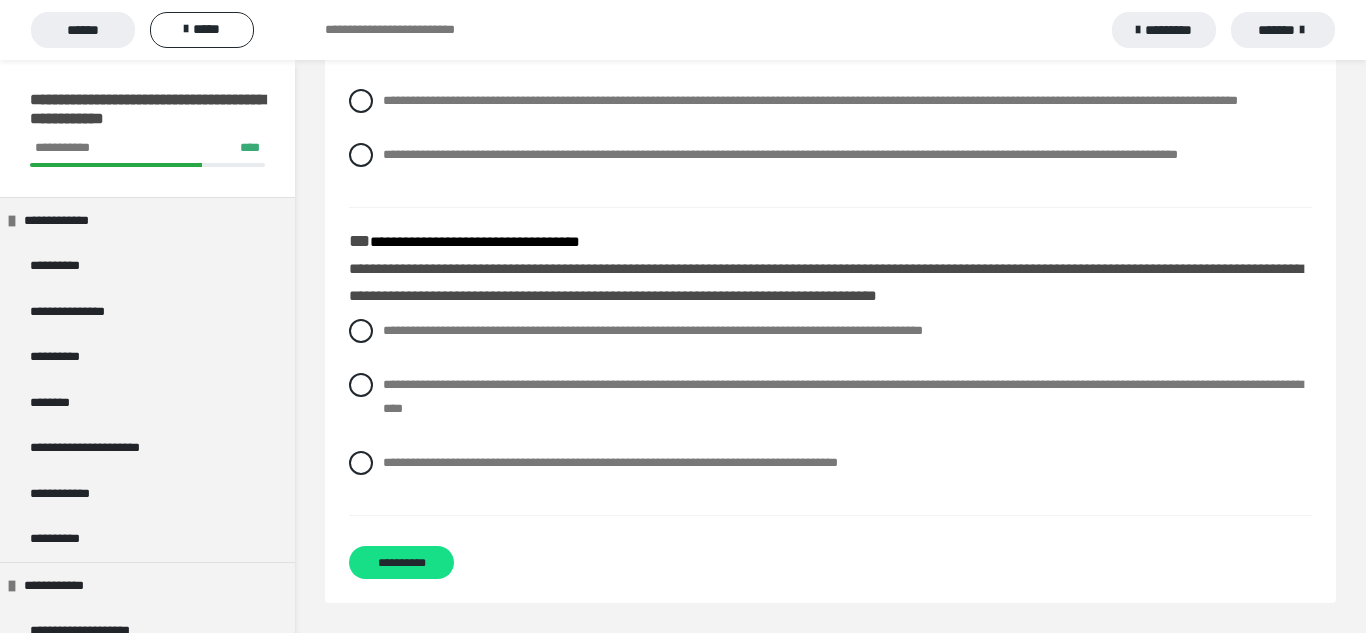 scroll, scrollTop: 635, scrollLeft: 0, axis: vertical 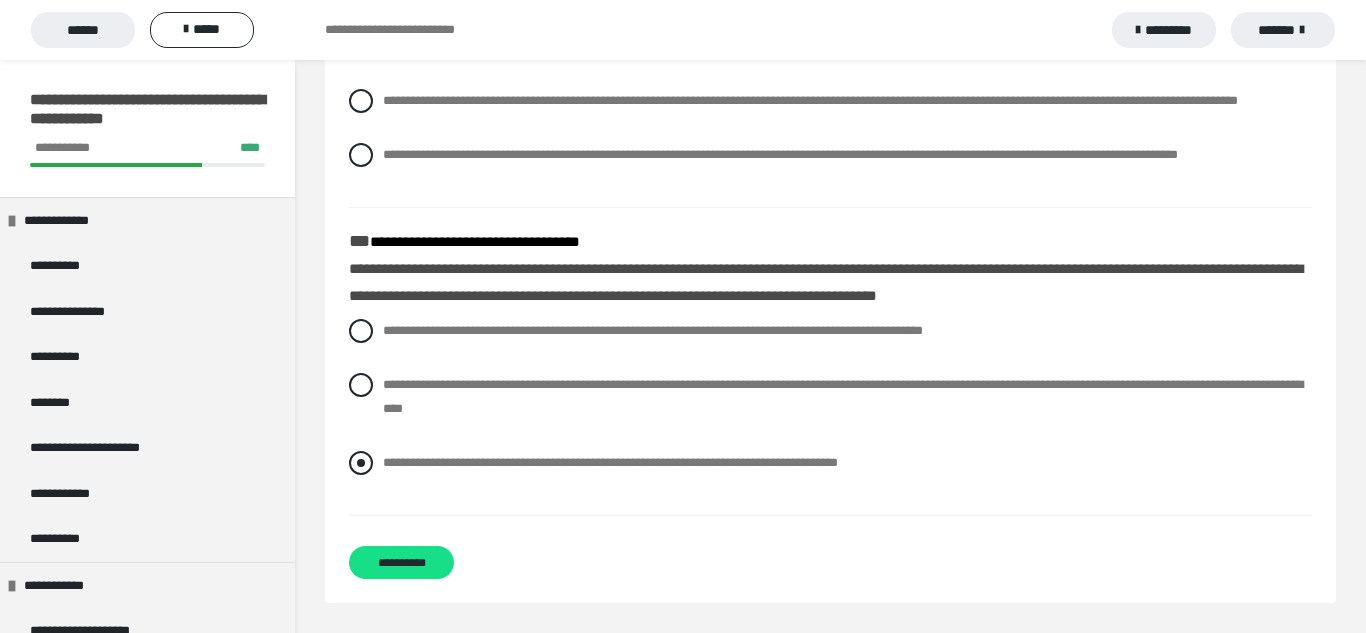 click at bounding box center (361, 463) 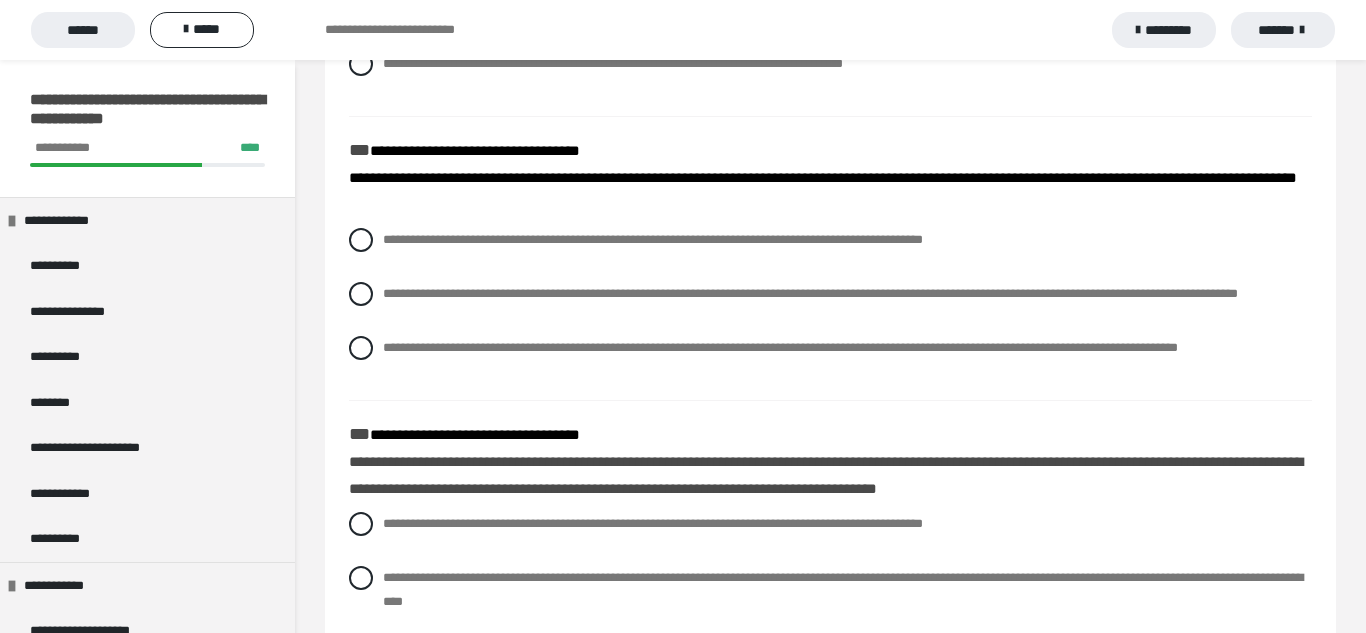 scroll, scrollTop: 409, scrollLeft: 0, axis: vertical 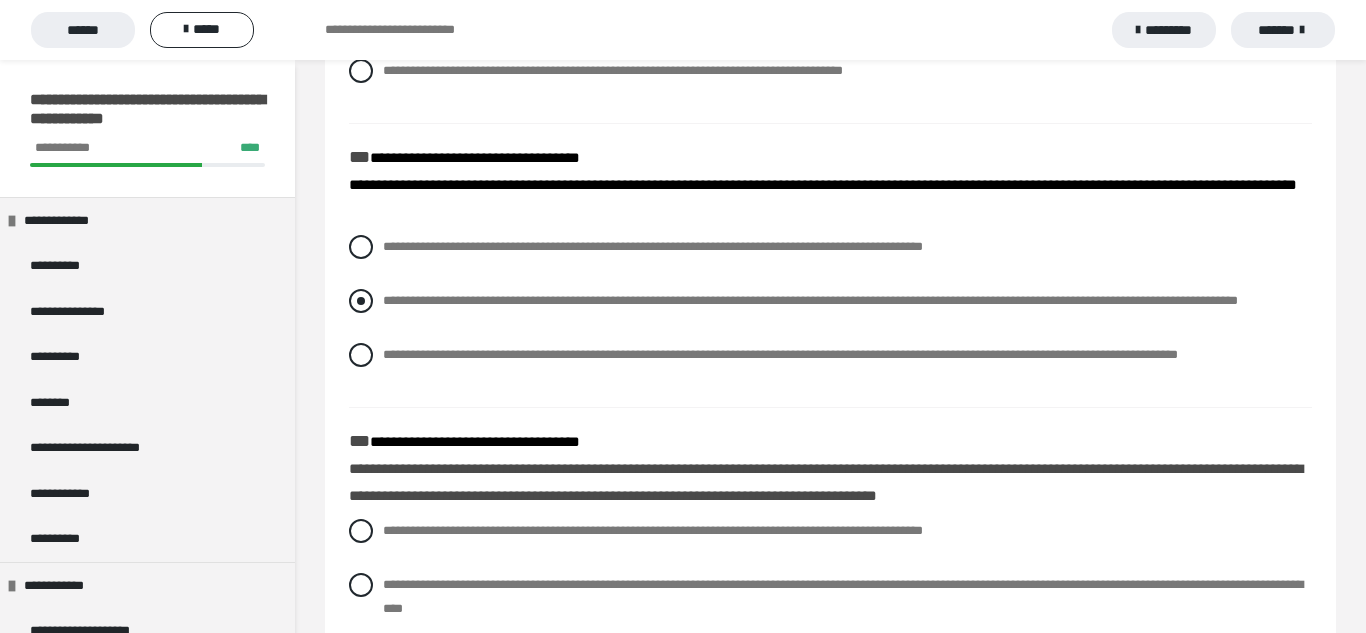 click on "**********" at bounding box center (830, 301) 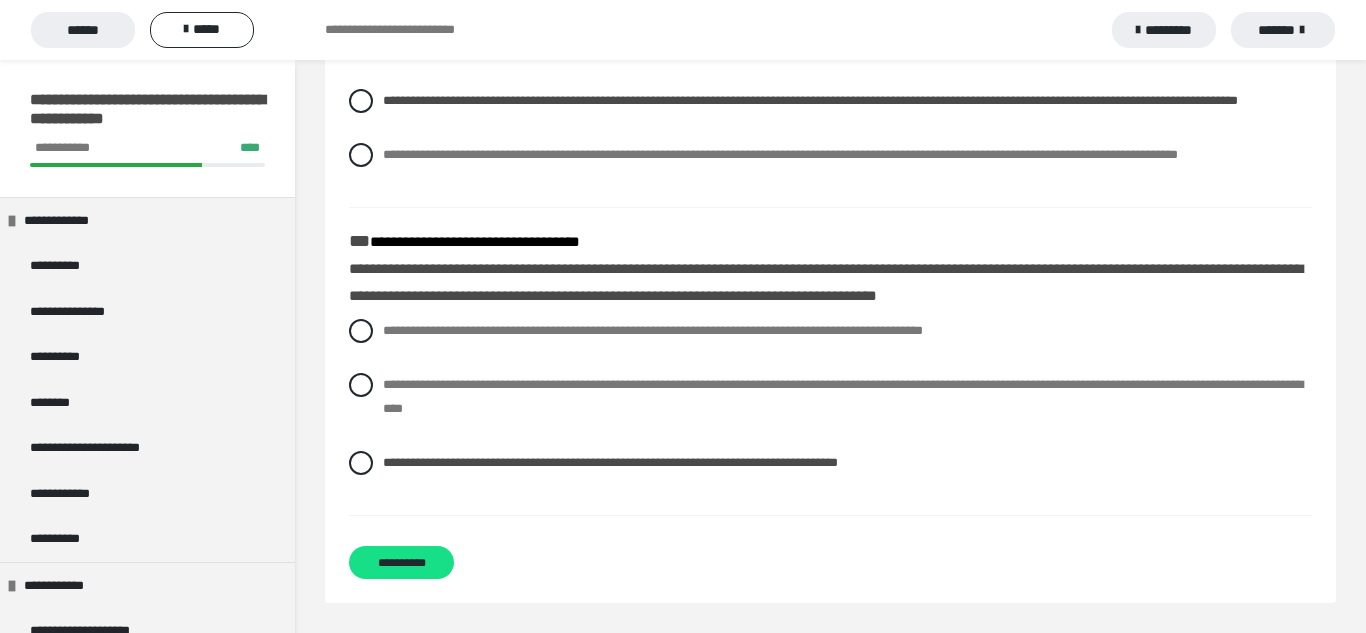 scroll, scrollTop: 657, scrollLeft: 0, axis: vertical 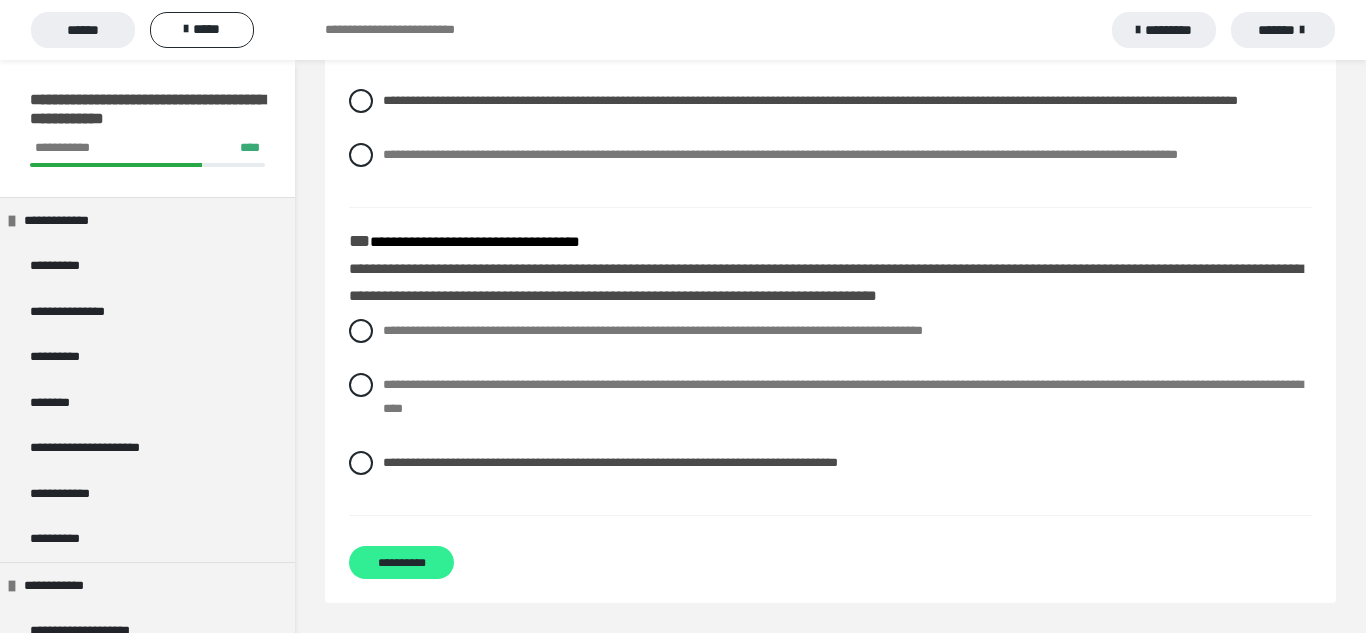 click on "**********" at bounding box center (401, 562) 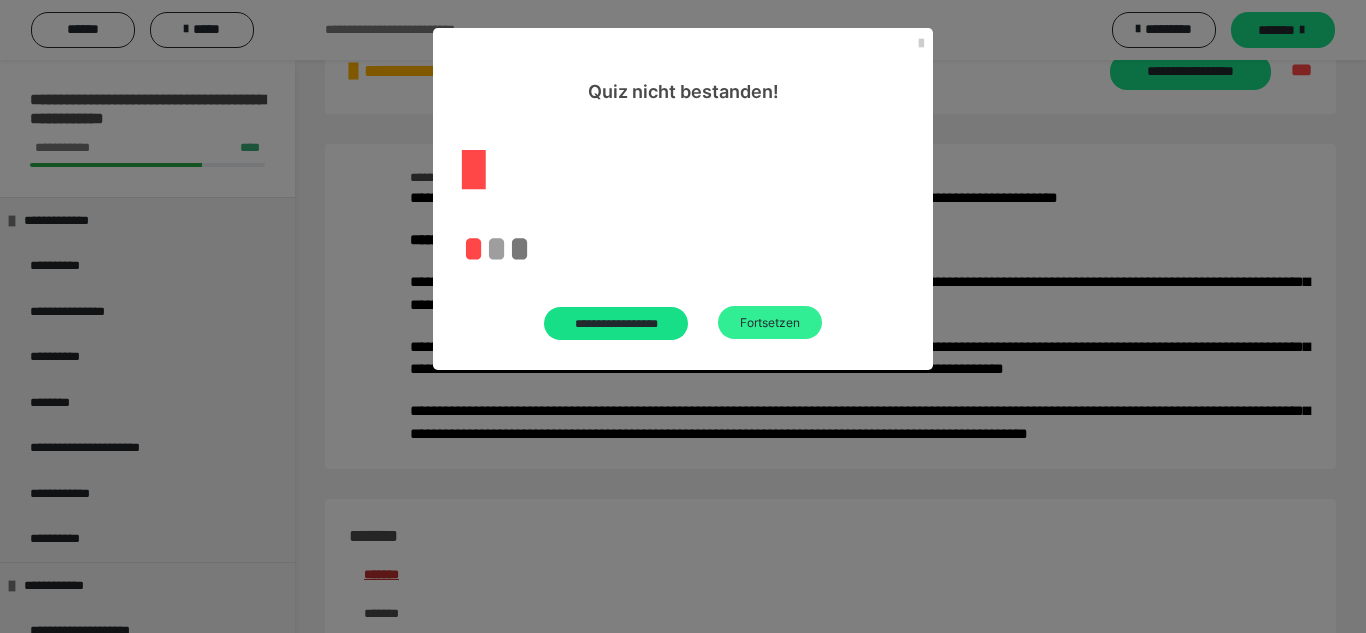 scroll, scrollTop: 657, scrollLeft: 0, axis: vertical 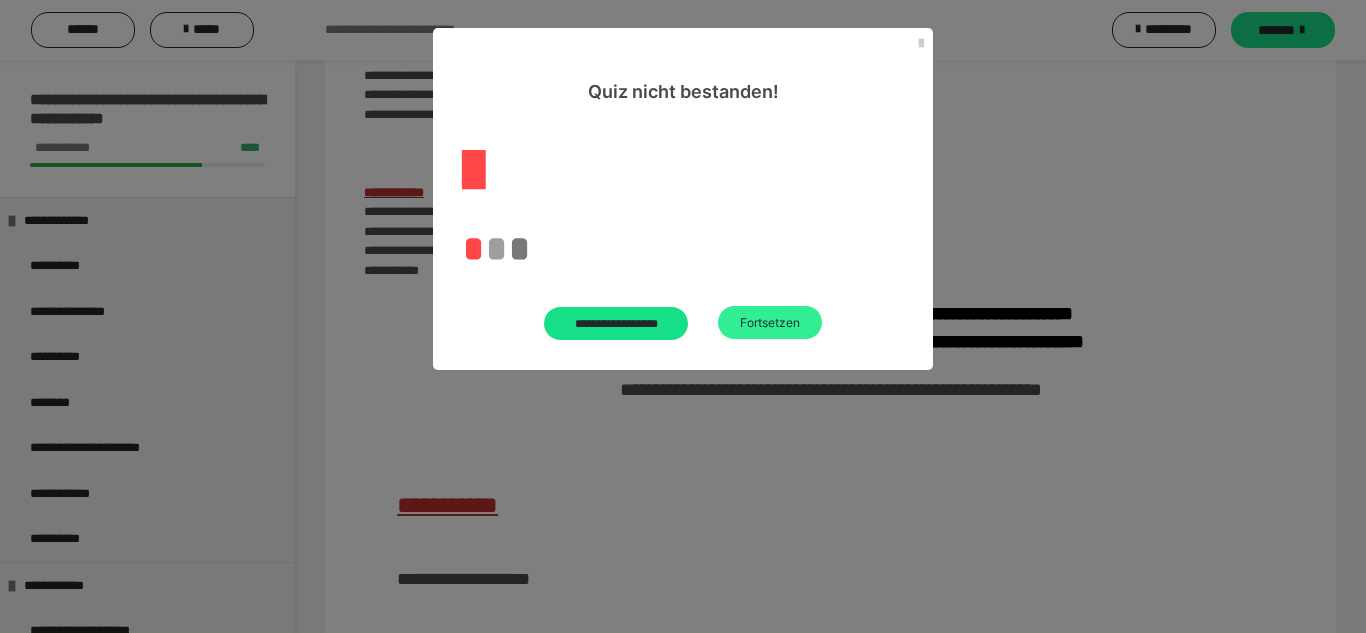 click on "Fortsetzen" at bounding box center (770, 322) 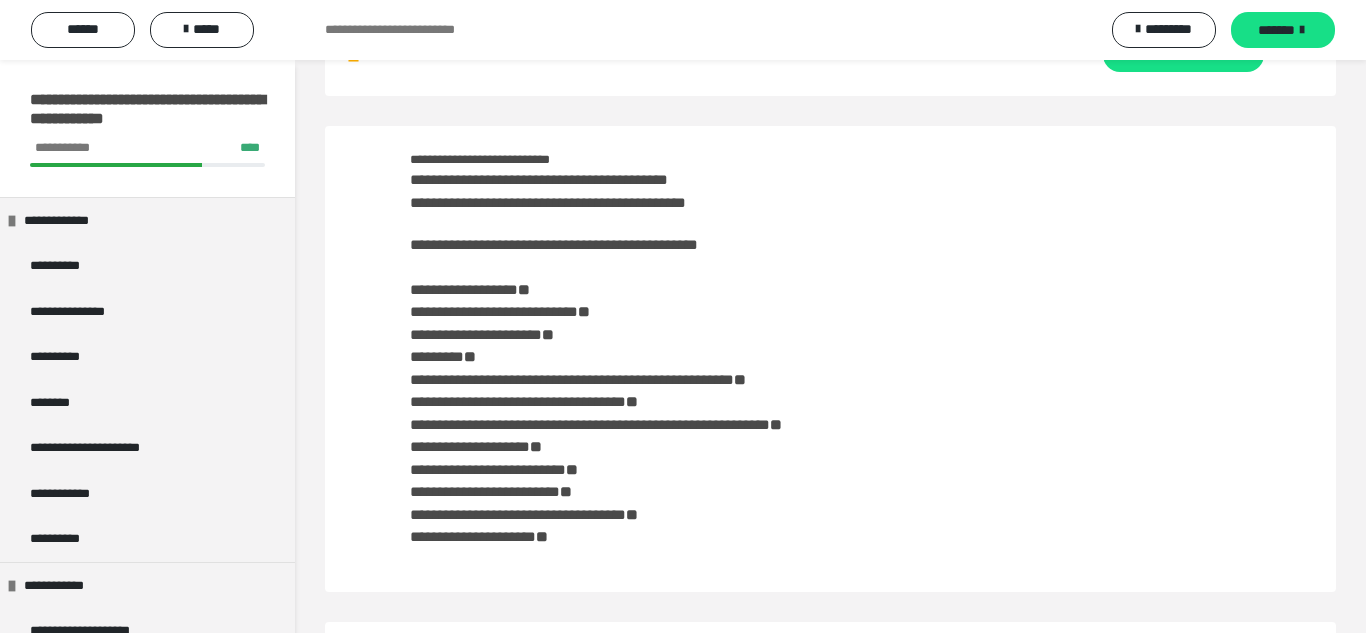 scroll, scrollTop: 0, scrollLeft: 0, axis: both 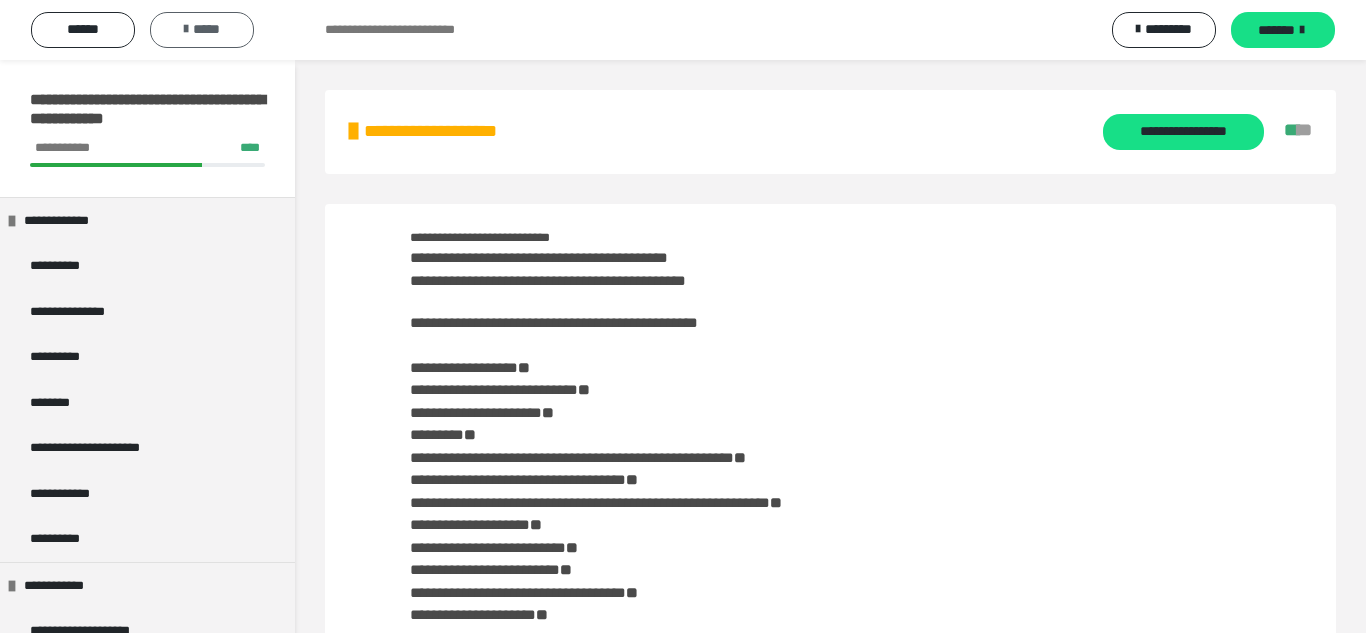 click on "*****" at bounding box center (202, 30) 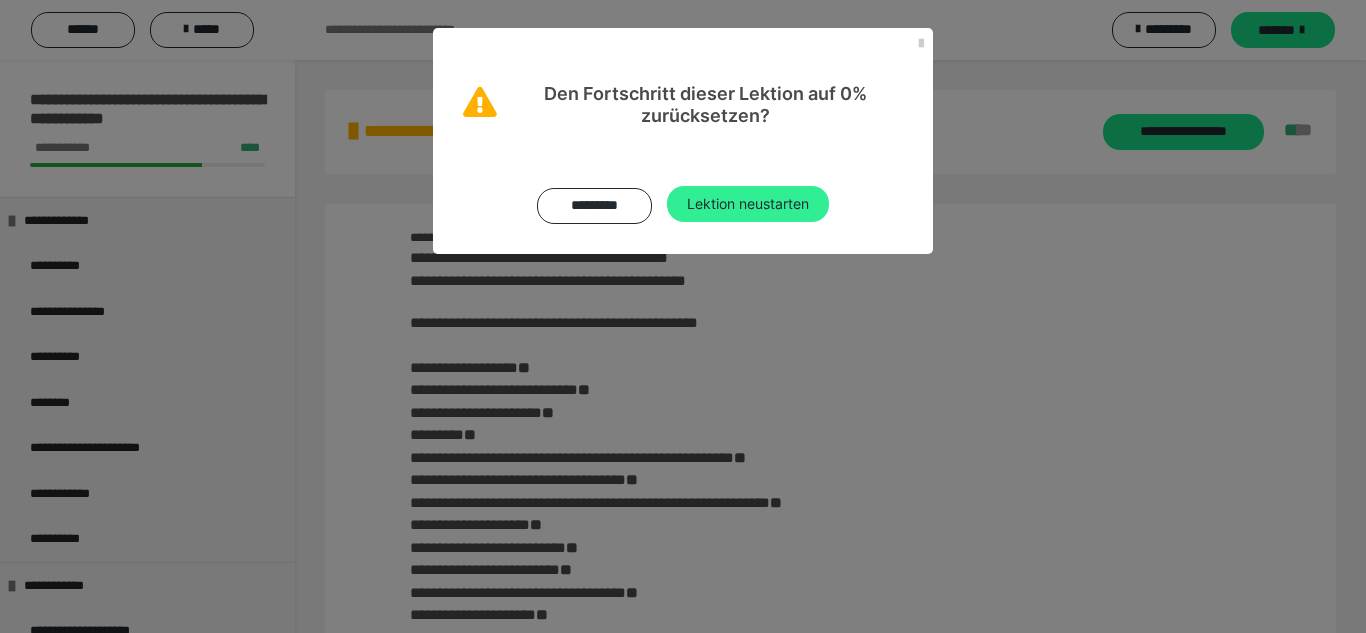 click on "Lektion neustarten" at bounding box center (748, 204) 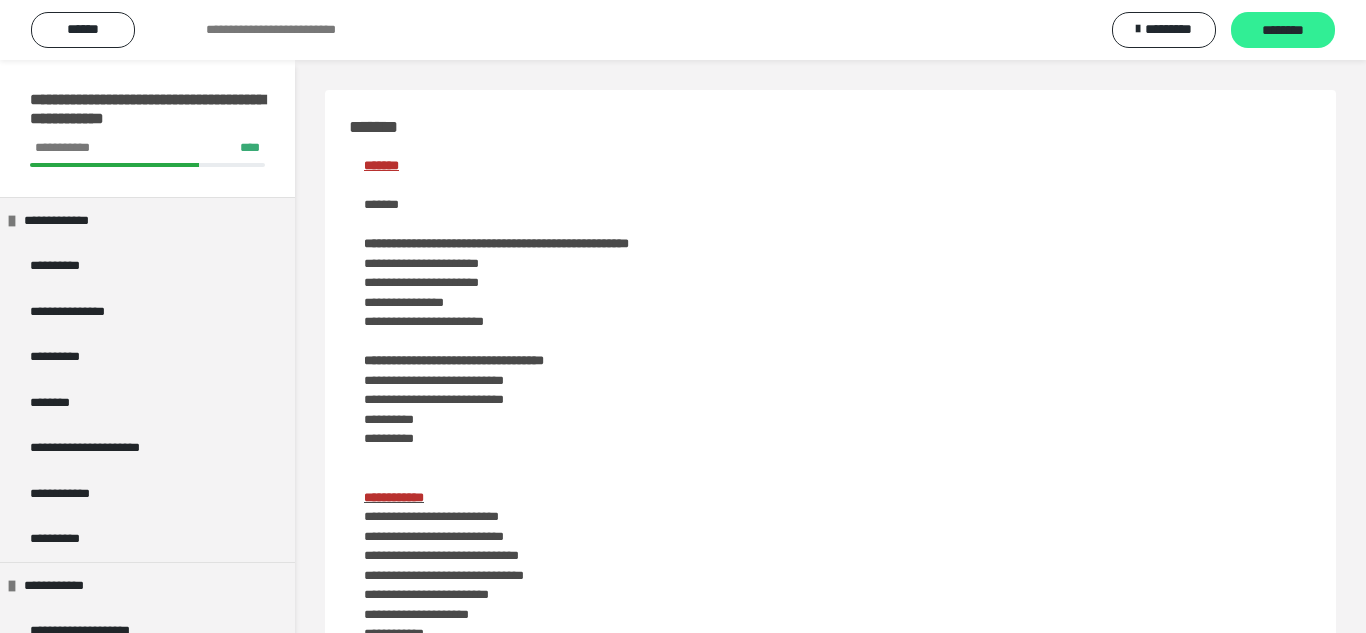 click on "********" at bounding box center [1283, 31] 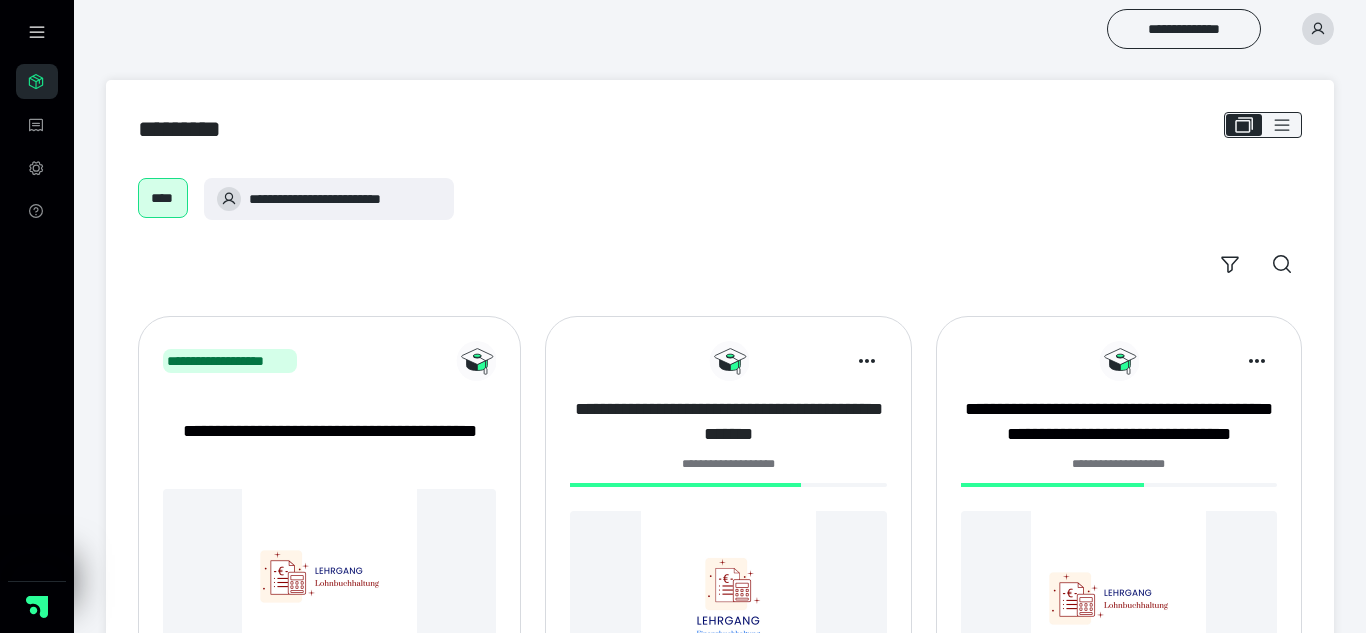 scroll, scrollTop: 0, scrollLeft: 0, axis: both 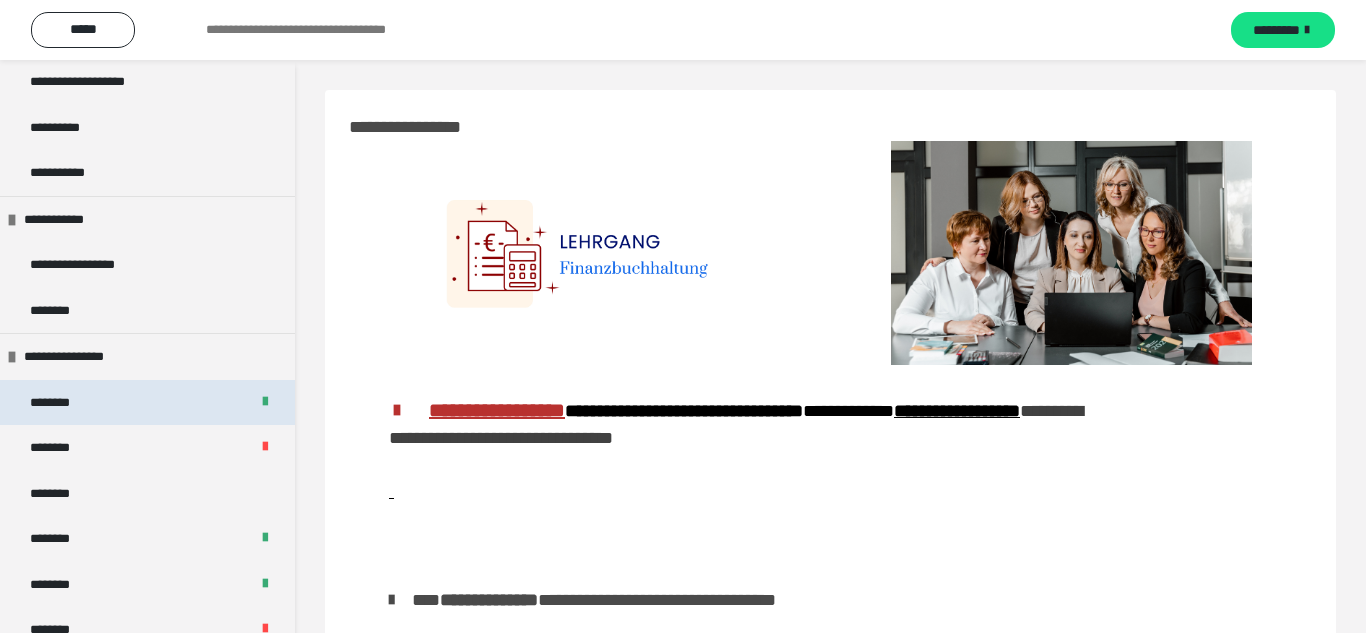 click on "********" at bounding box center (147, 403) 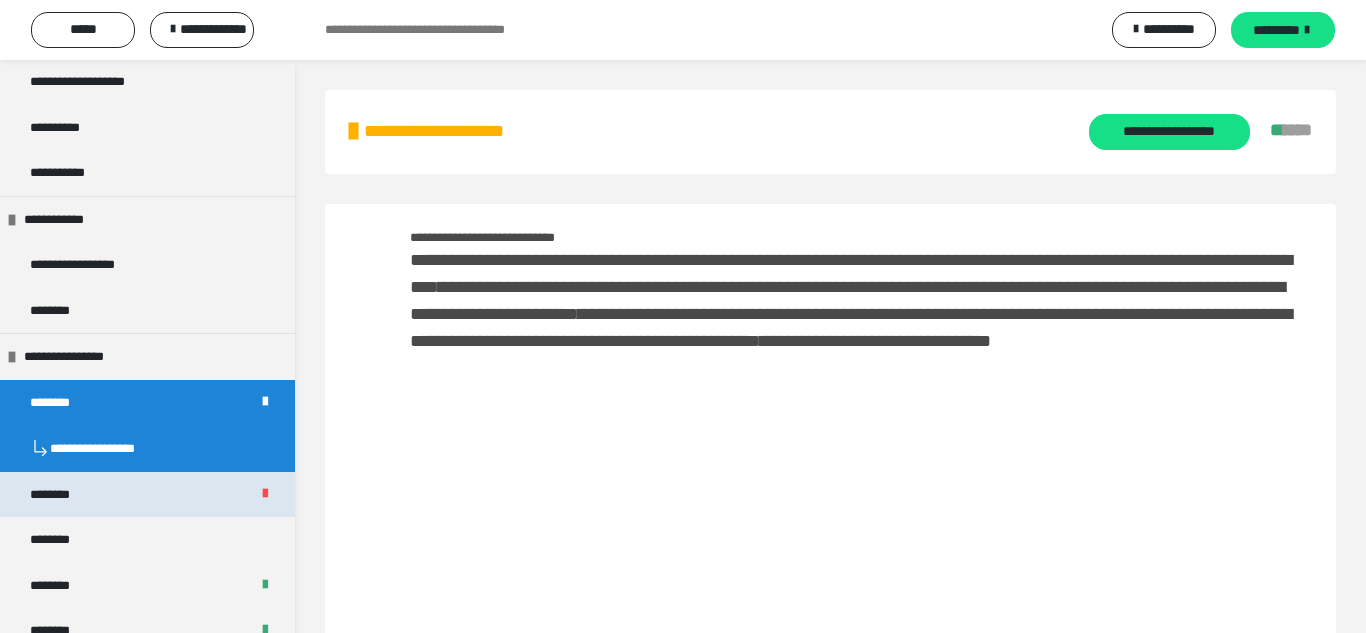 click on "********" at bounding box center (147, 495) 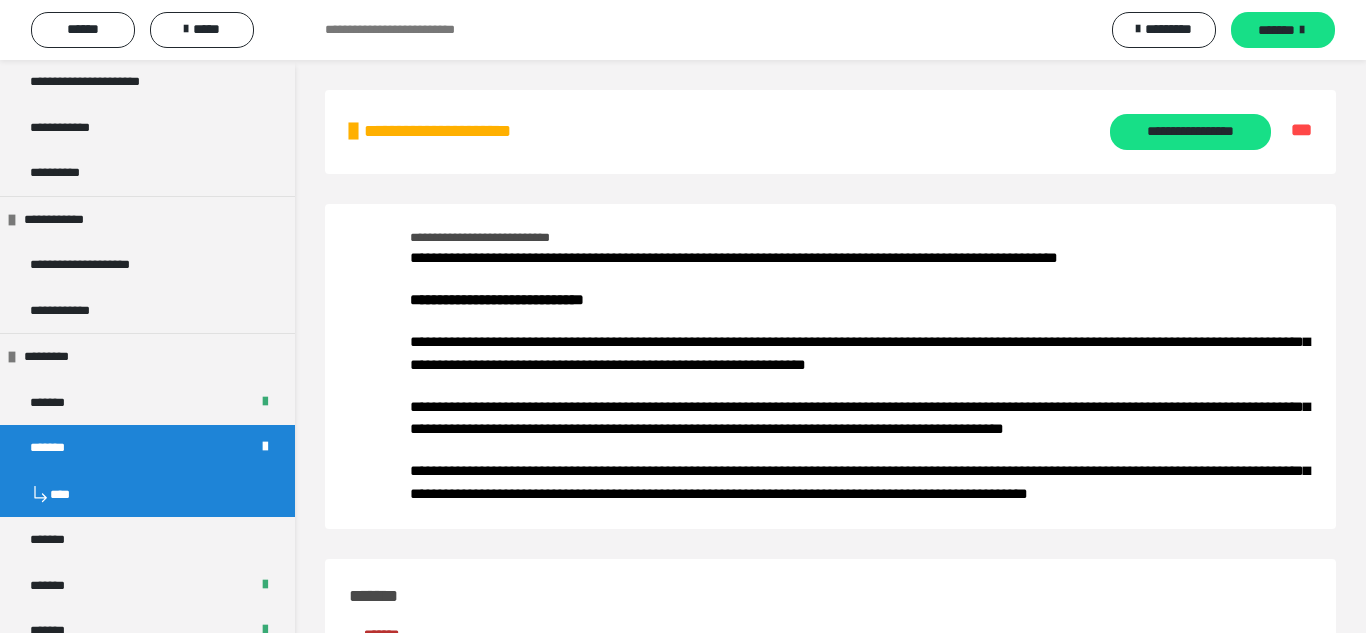 click on "**********" at bounding box center [830, 132] 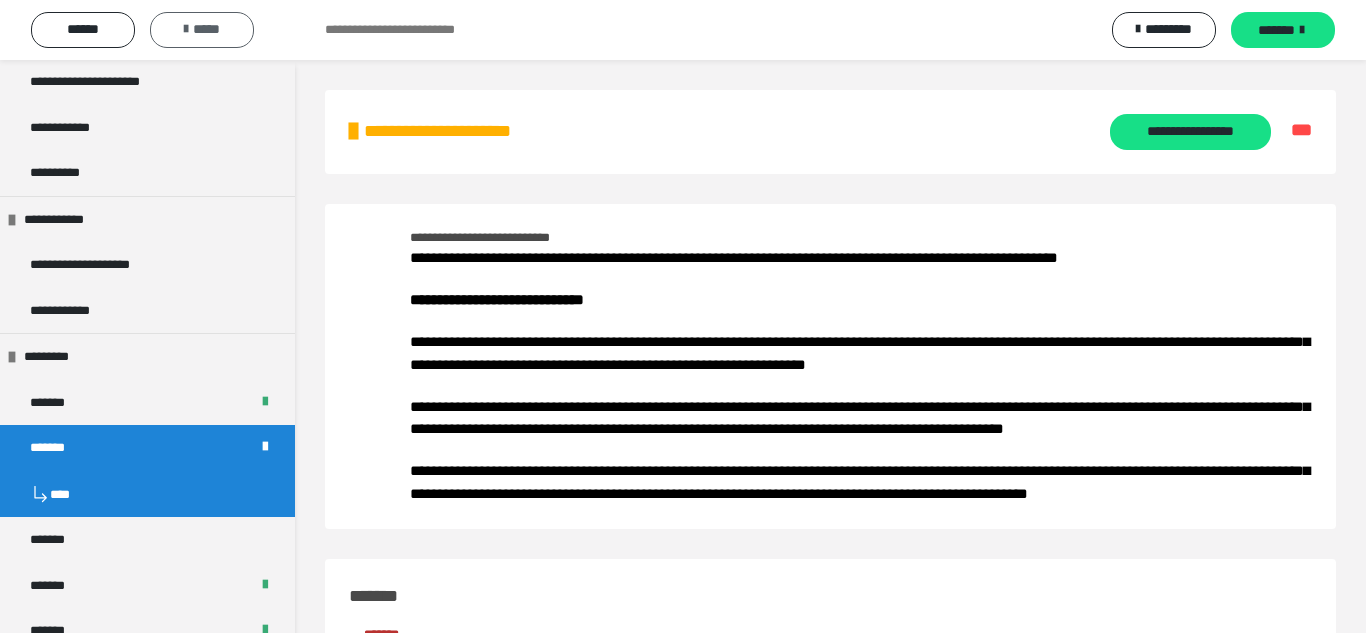 click on "*****" at bounding box center (202, 30) 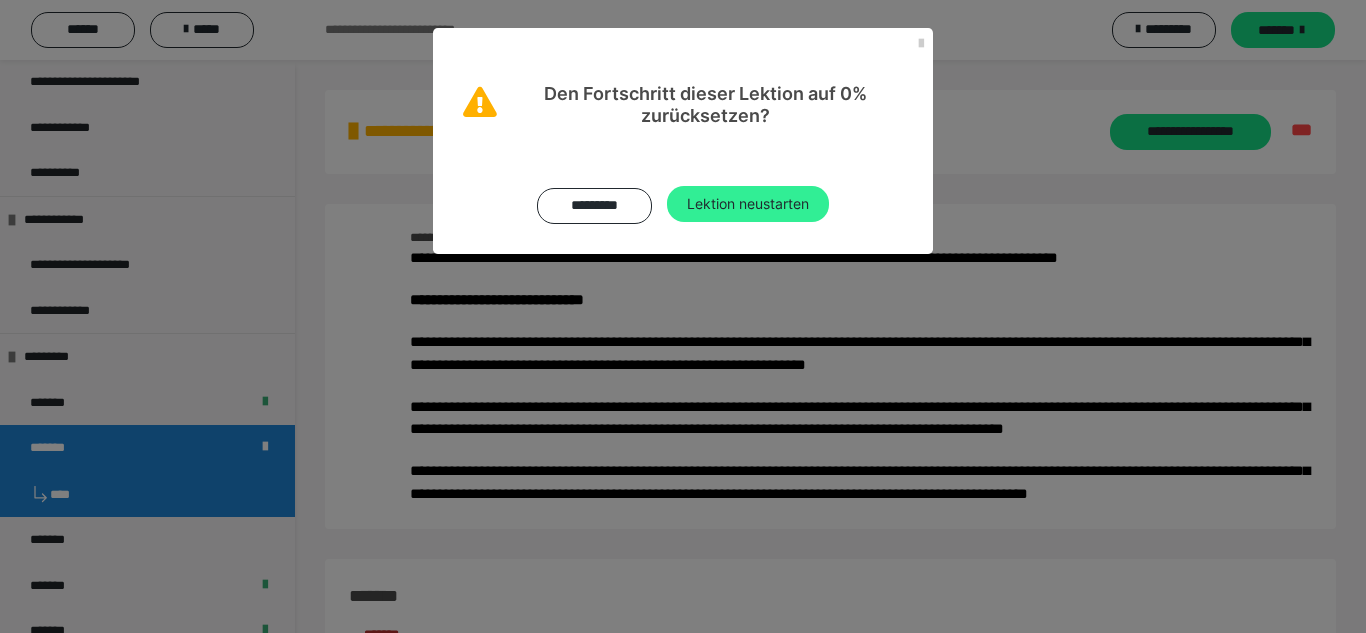click on "Lektion neustarten" at bounding box center [748, 204] 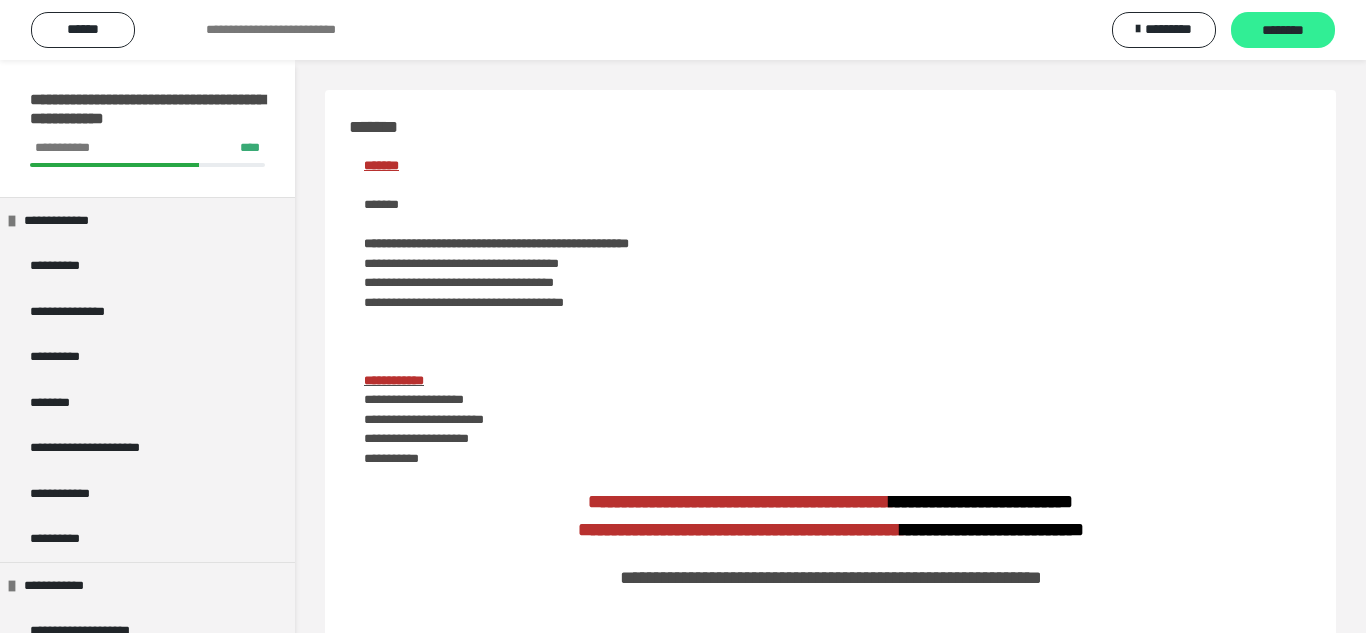 click on "********" at bounding box center (1283, 31) 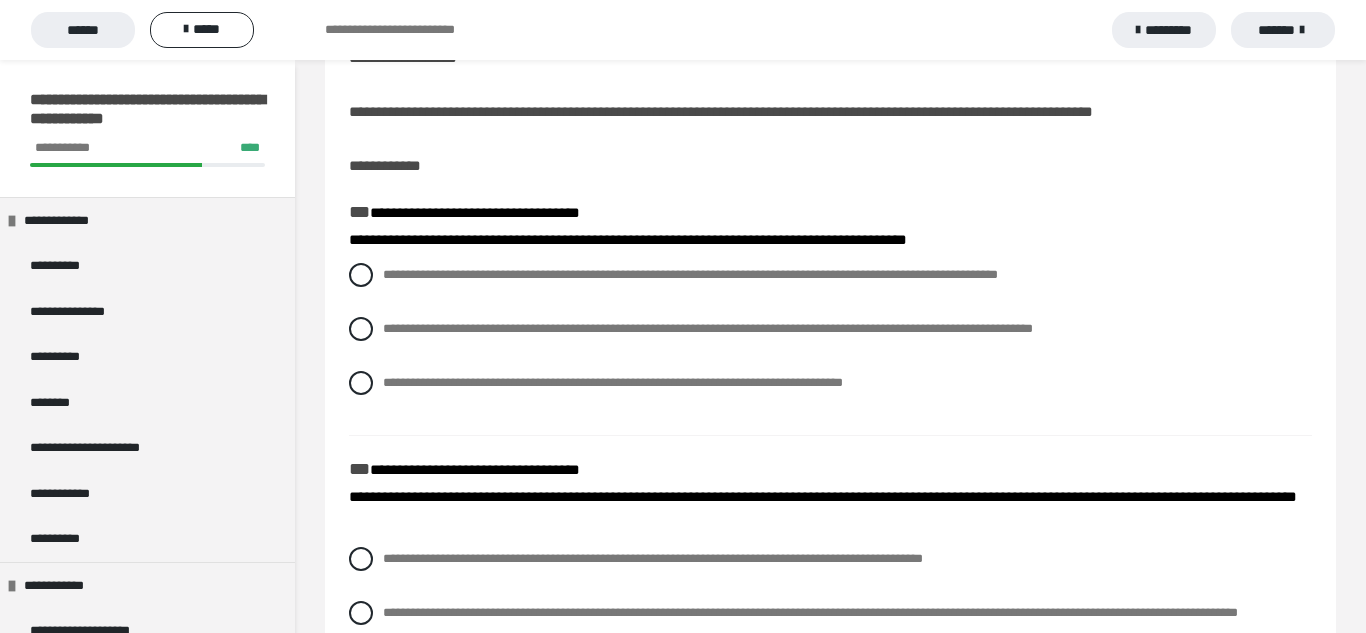 scroll, scrollTop: 101, scrollLeft: 0, axis: vertical 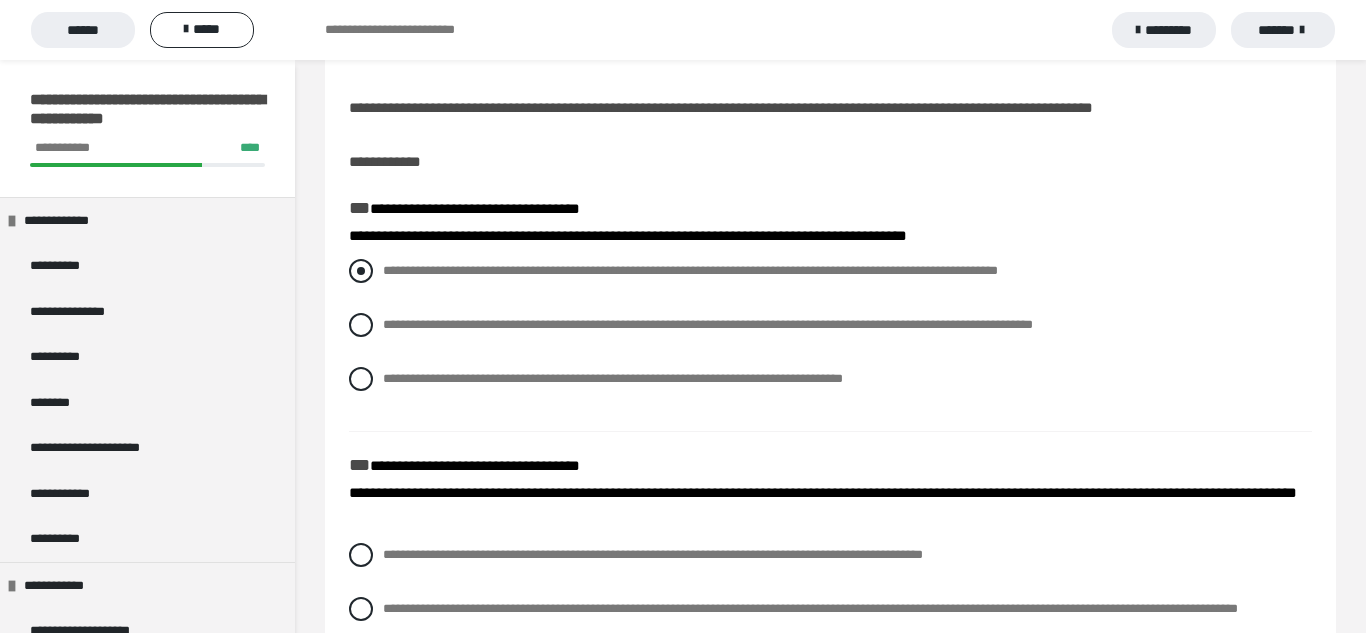 click at bounding box center (361, 271) 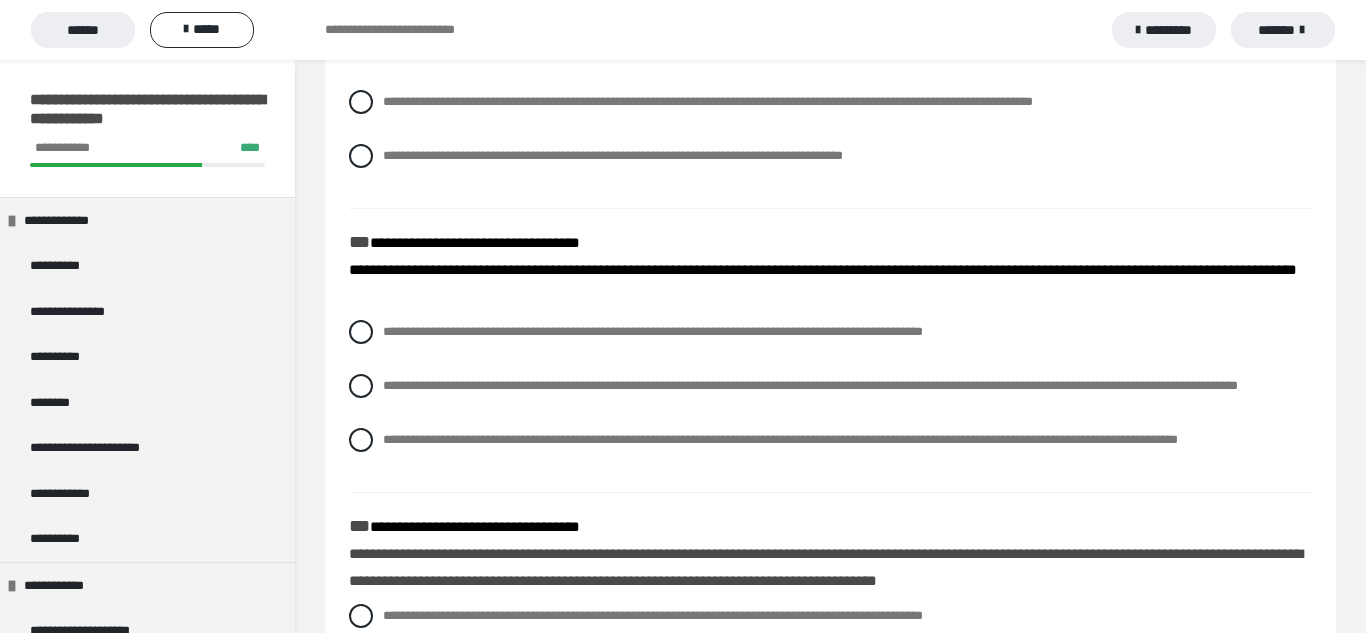 scroll, scrollTop: 339, scrollLeft: 0, axis: vertical 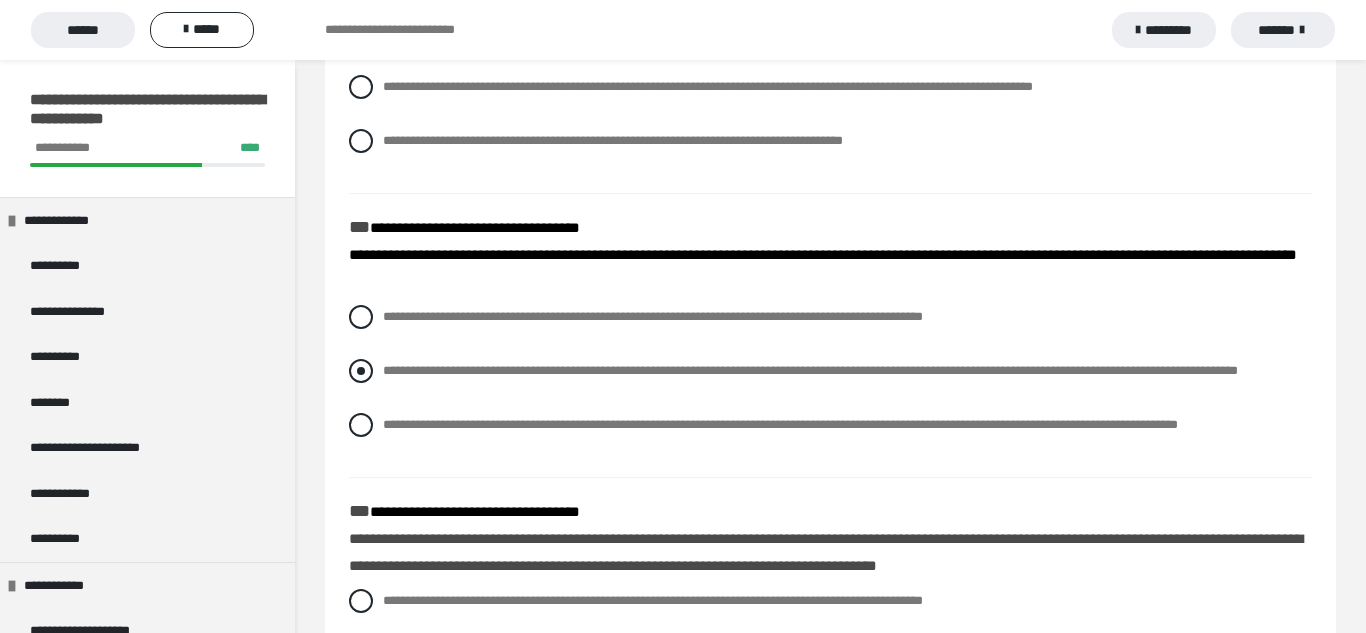 click at bounding box center (361, 371) 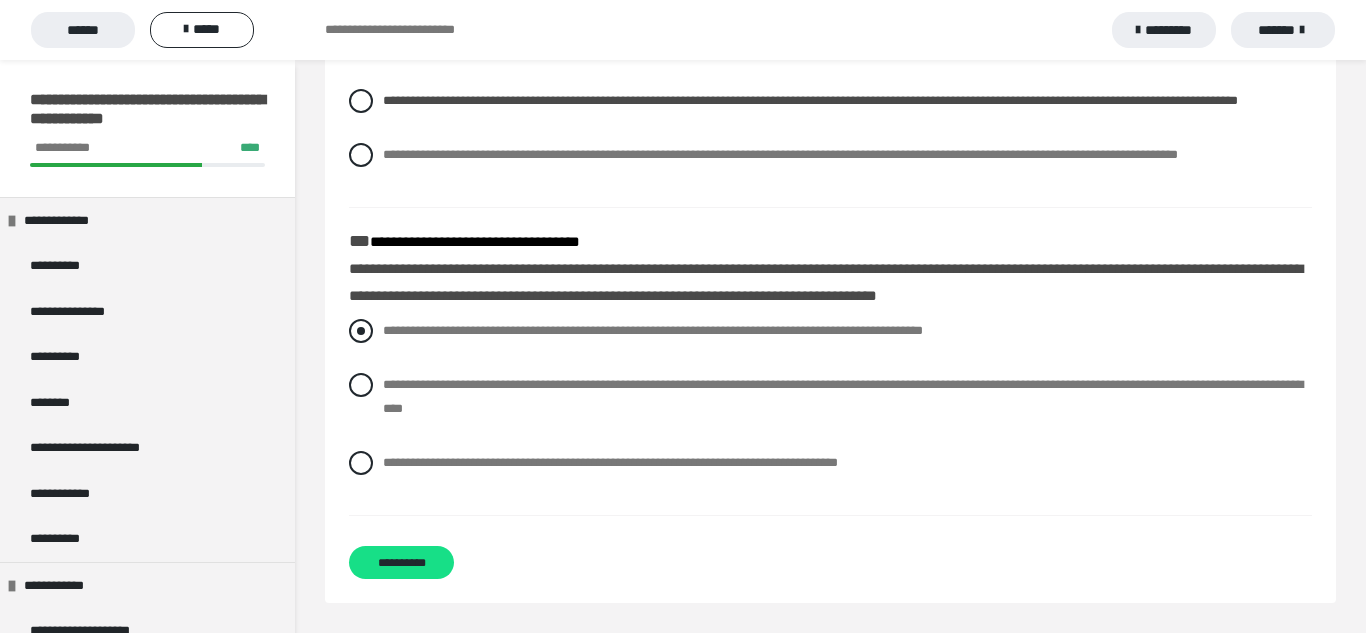 scroll, scrollTop: 650, scrollLeft: 0, axis: vertical 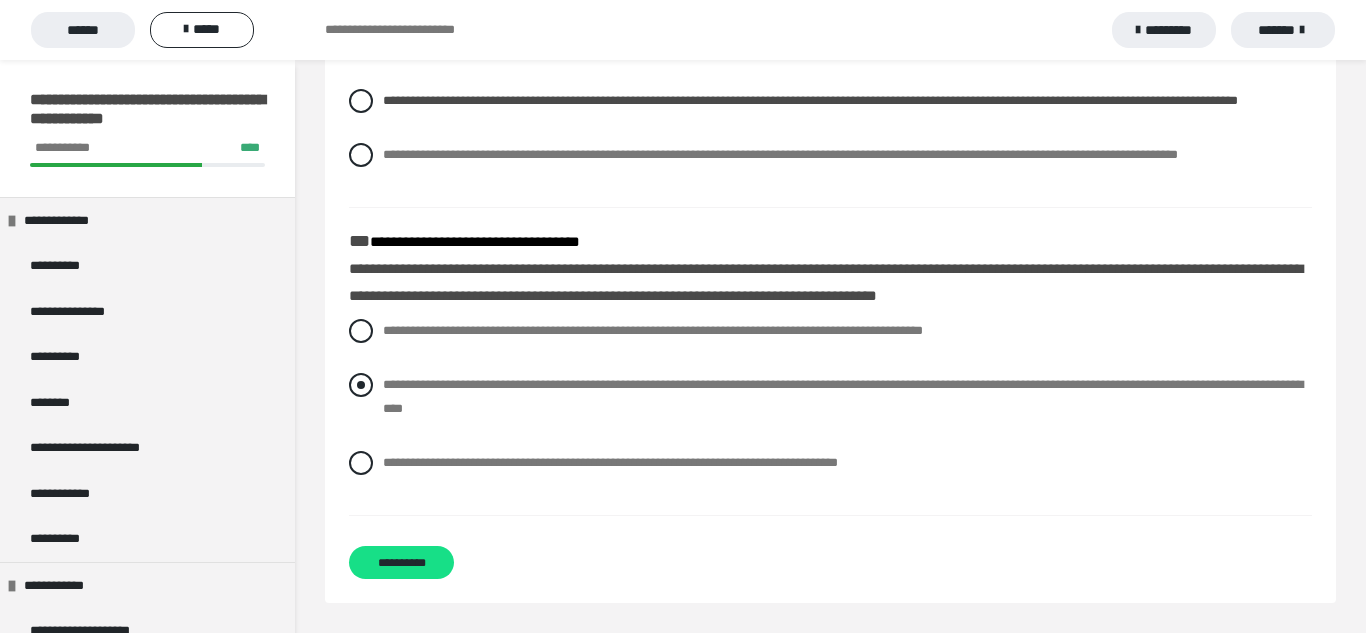 click at bounding box center (361, 385) 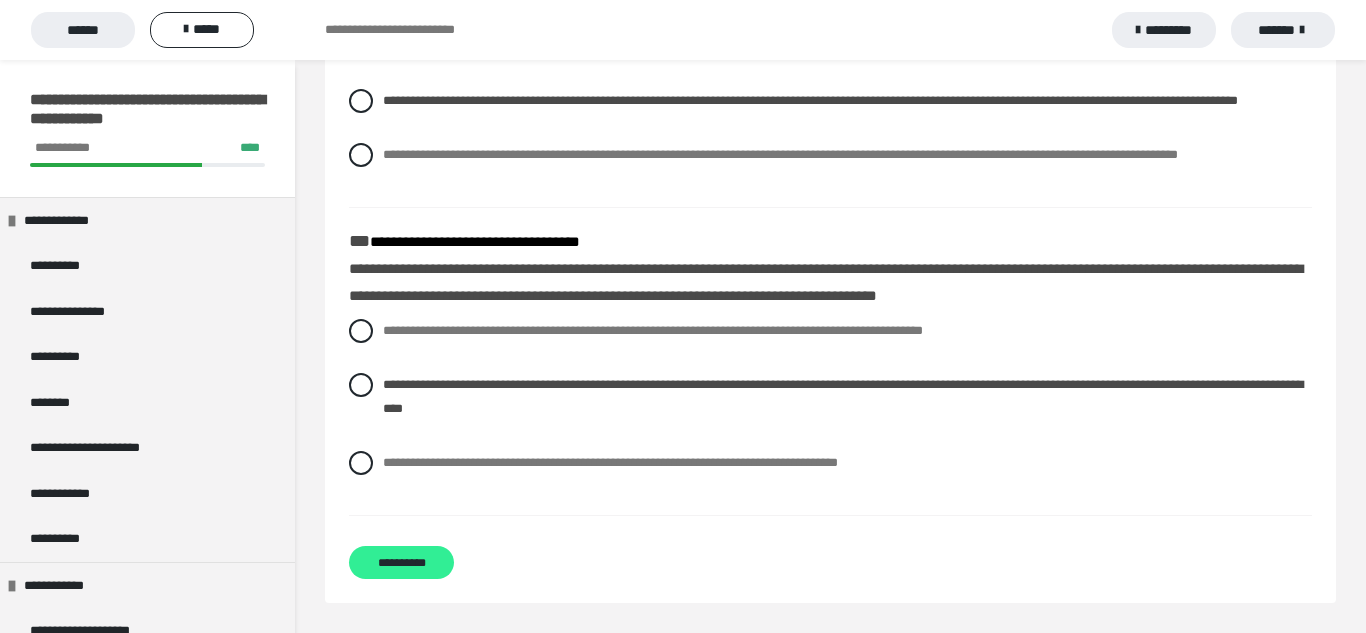 click on "**********" at bounding box center [401, 562] 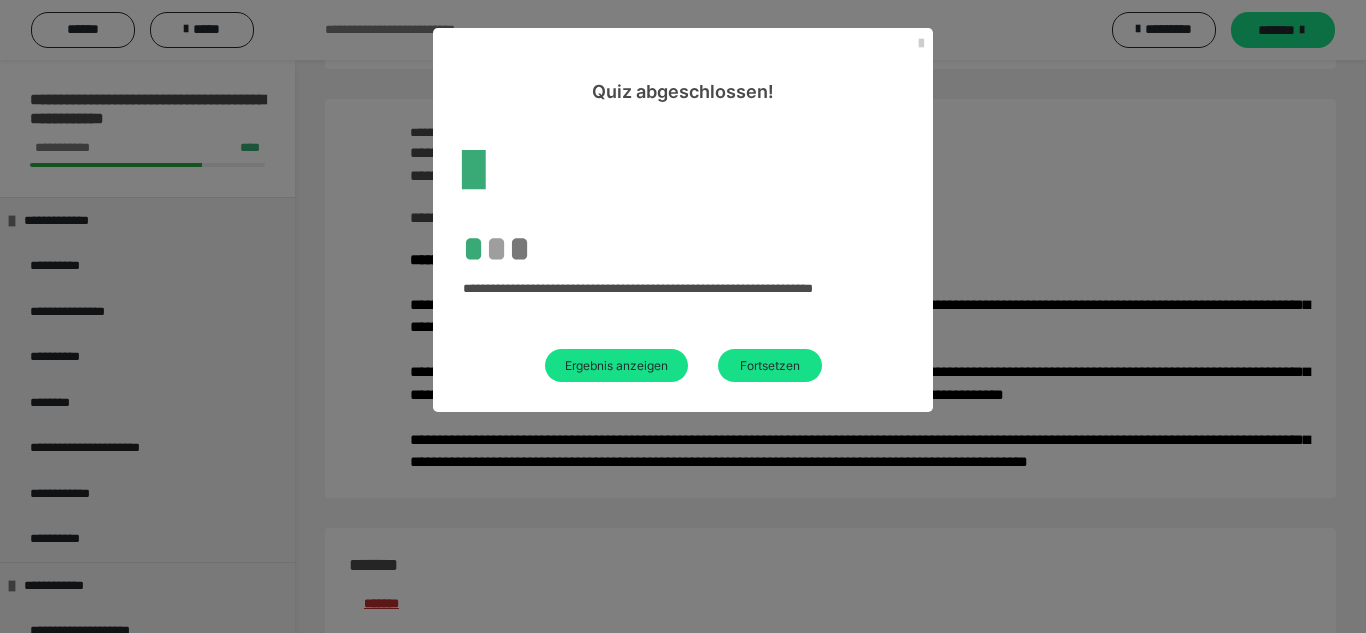 scroll, scrollTop: 650, scrollLeft: 0, axis: vertical 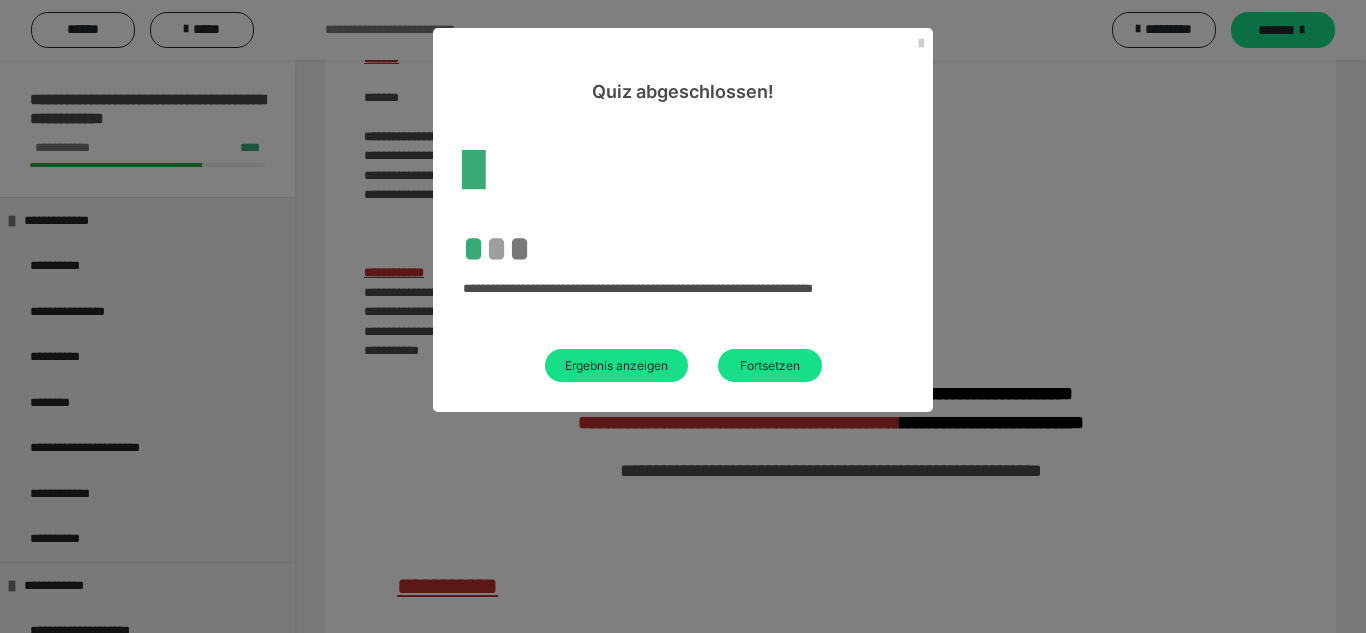 click on "**********" at bounding box center (683, 316) 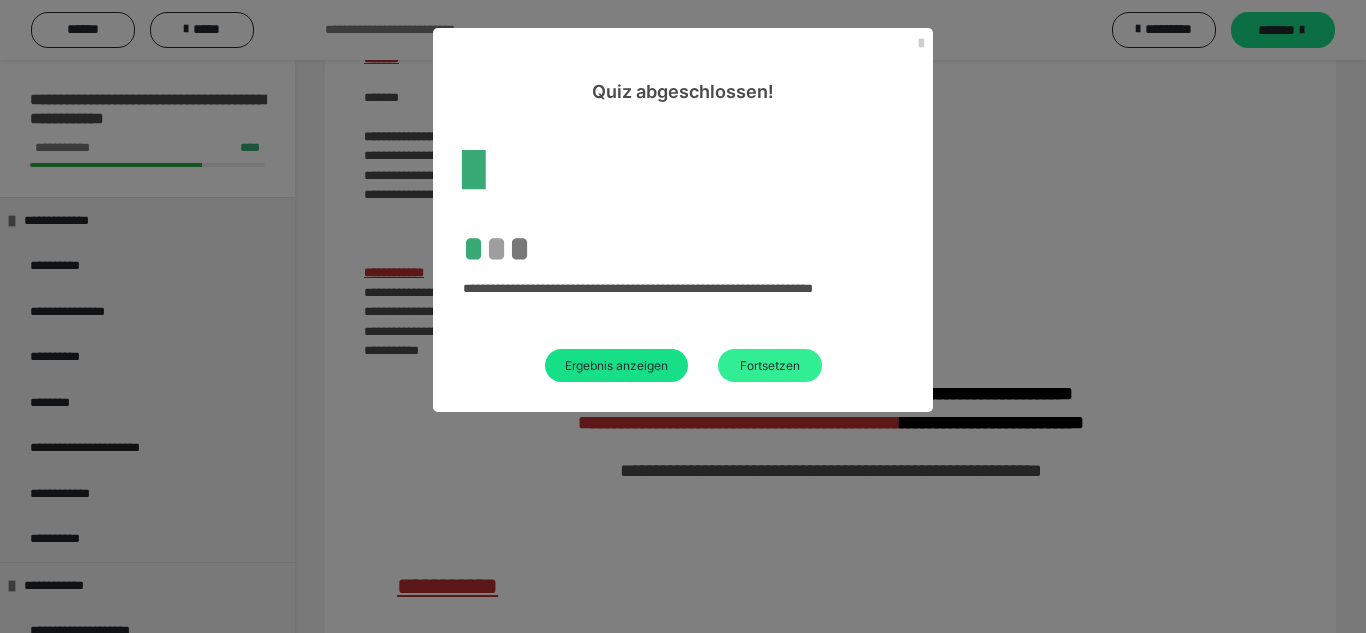 click on "Fortsetzen" at bounding box center (770, 365) 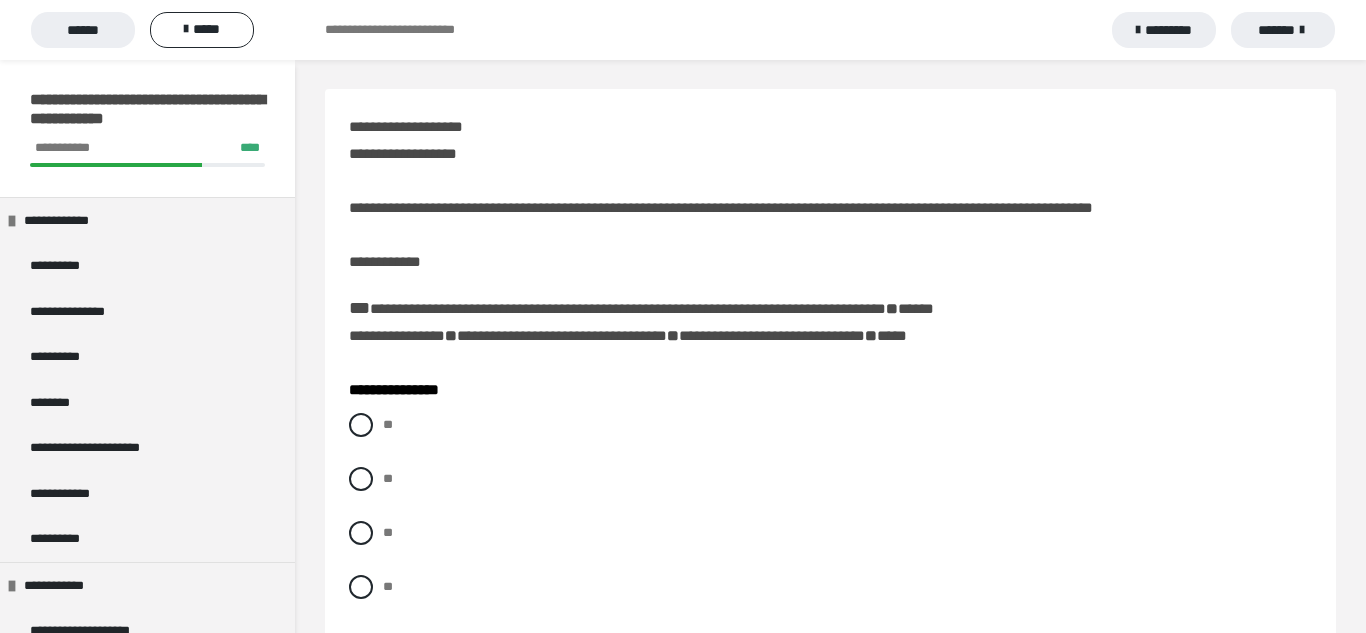 scroll, scrollTop: 0, scrollLeft: 0, axis: both 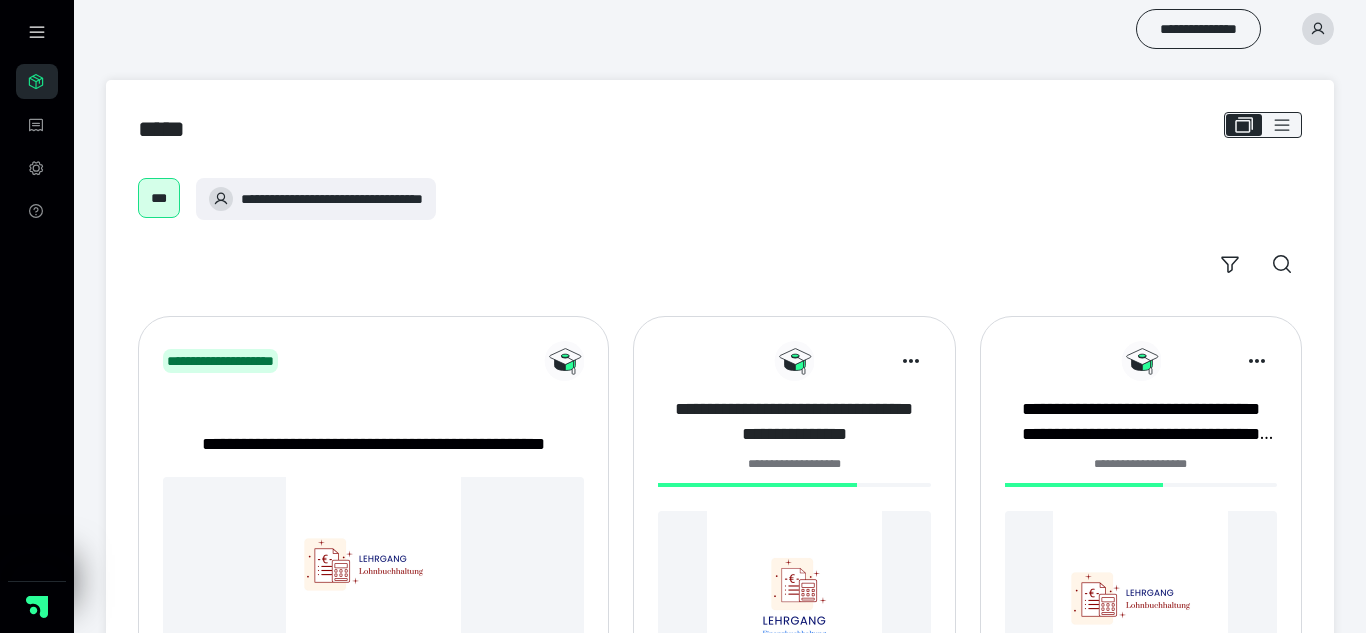 click on "**********" at bounding box center [794, 421] 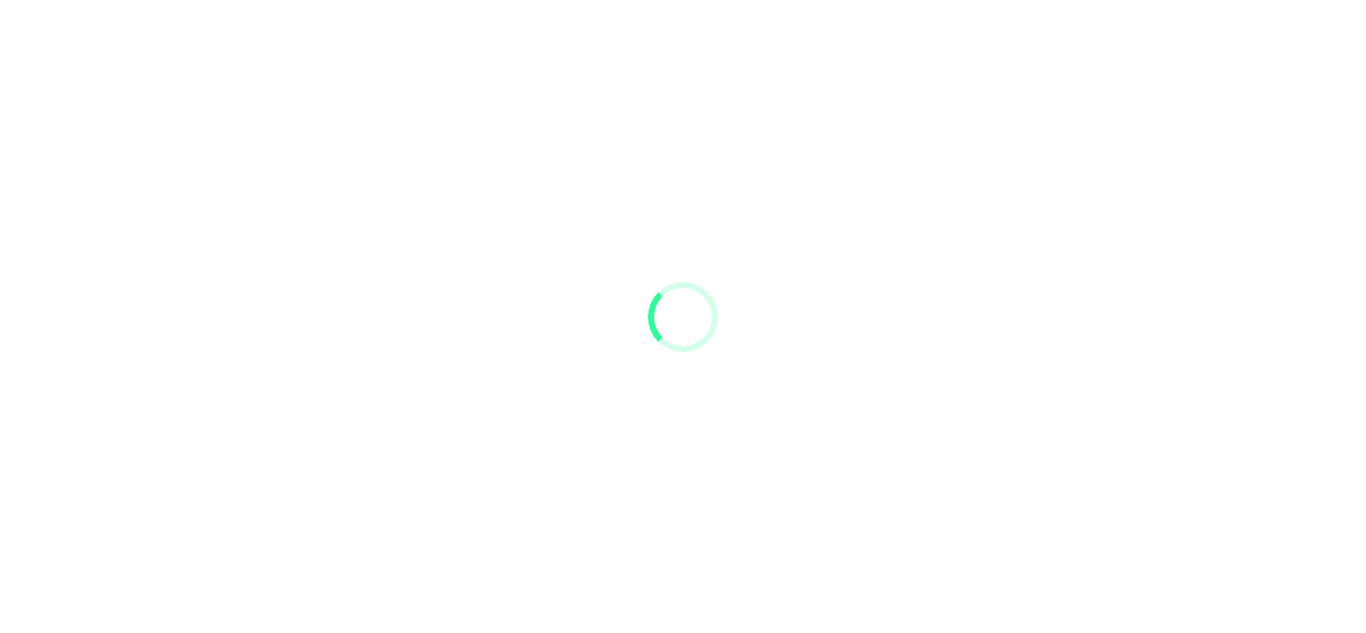 scroll, scrollTop: 0, scrollLeft: 0, axis: both 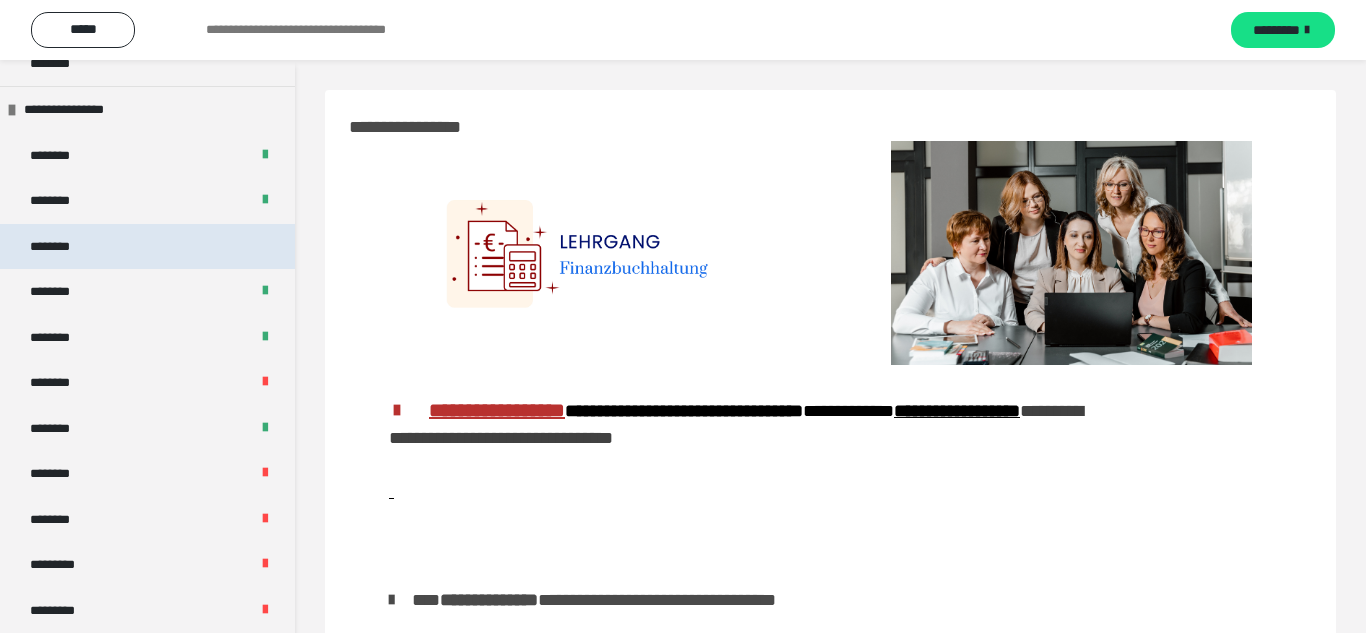 click on "********" at bounding box center [147, 247] 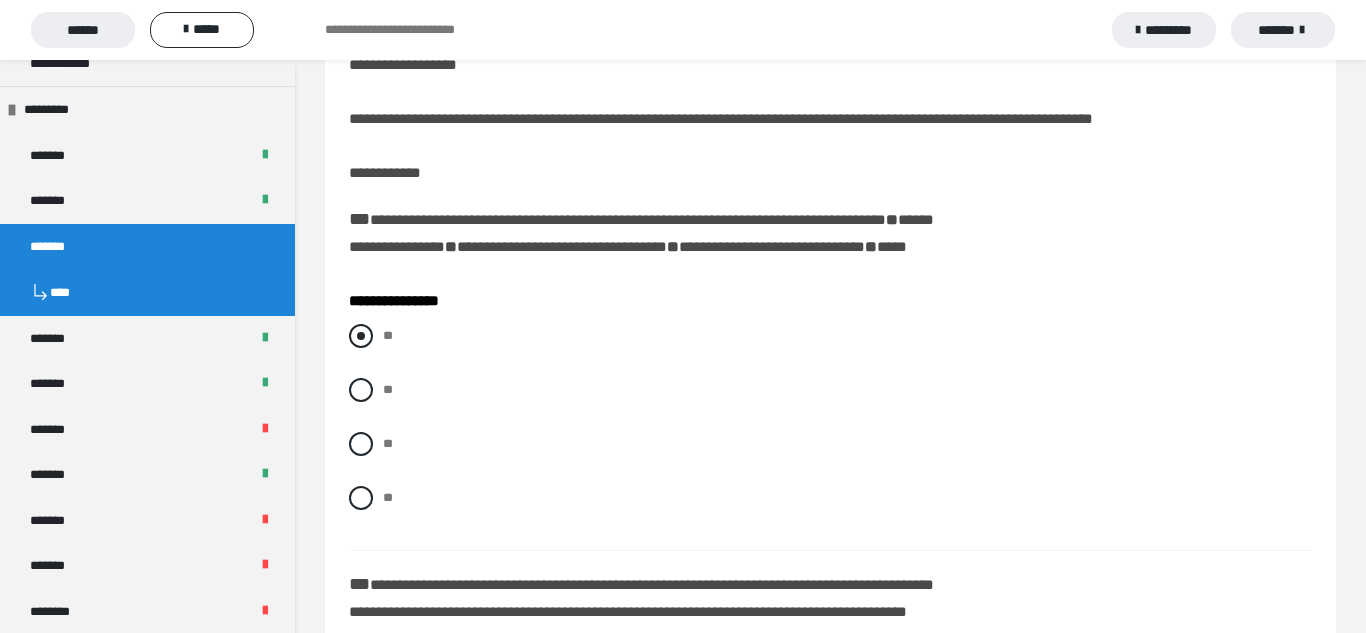 scroll, scrollTop: 184, scrollLeft: 0, axis: vertical 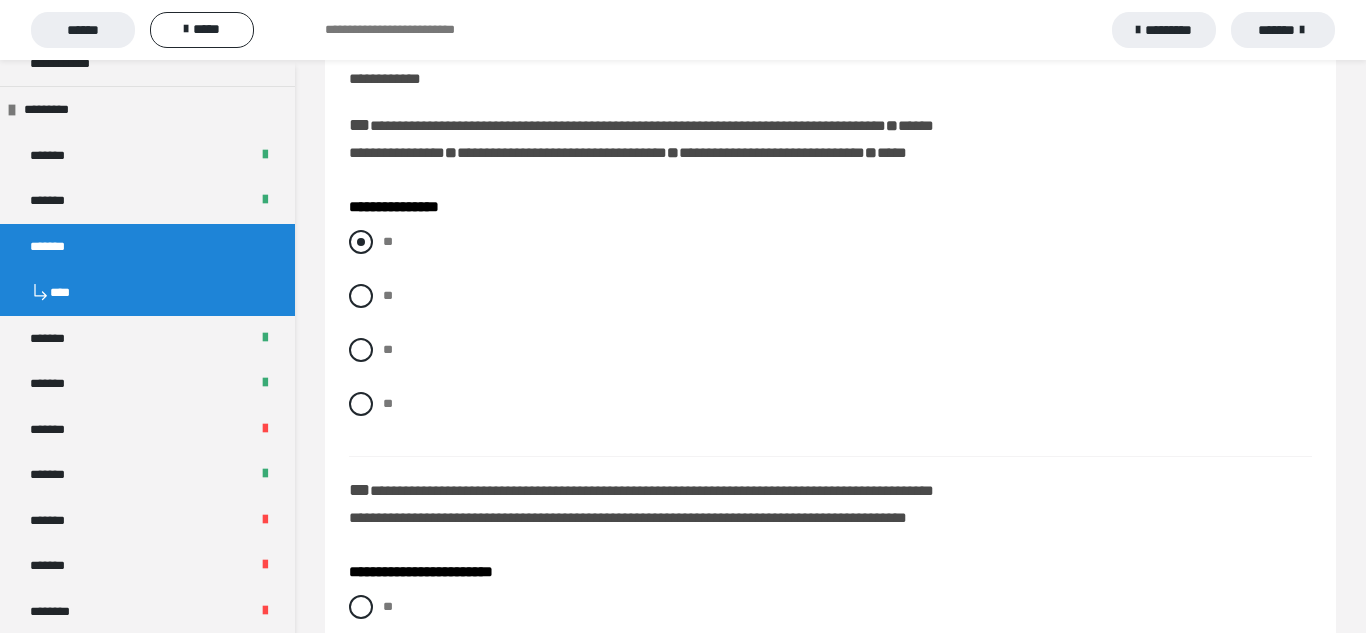 click on "**" at bounding box center [830, 242] 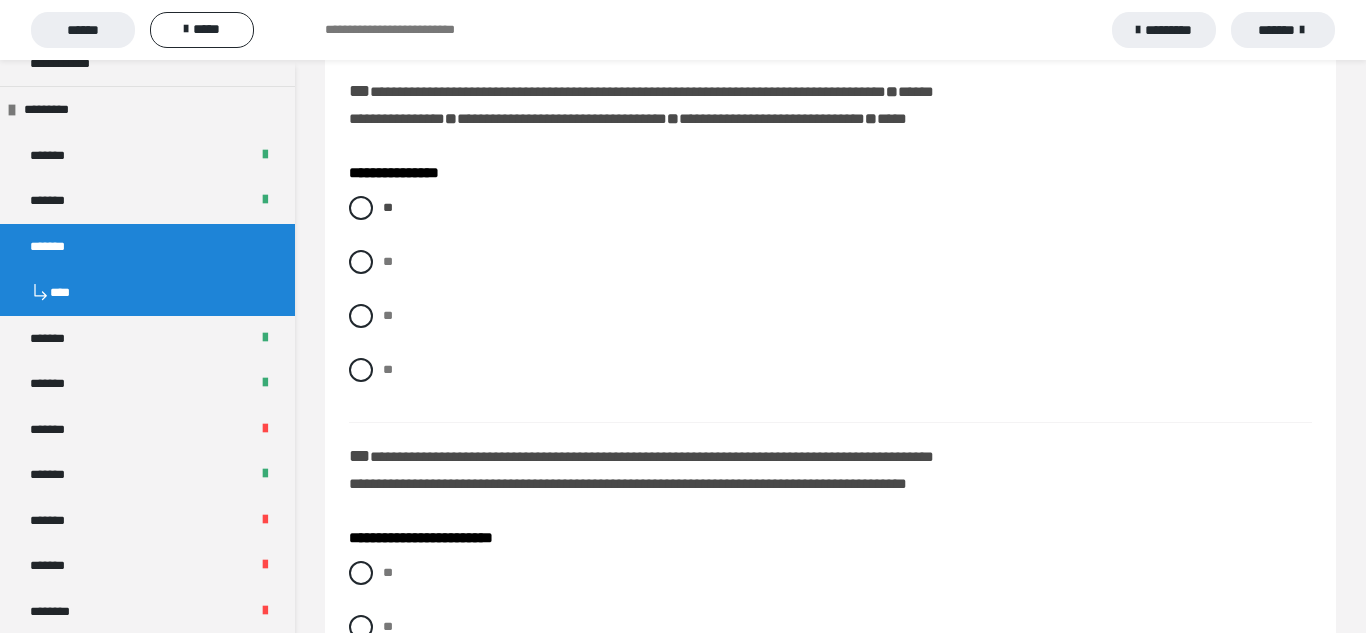 scroll, scrollTop: 246, scrollLeft: 0, axis: vertical 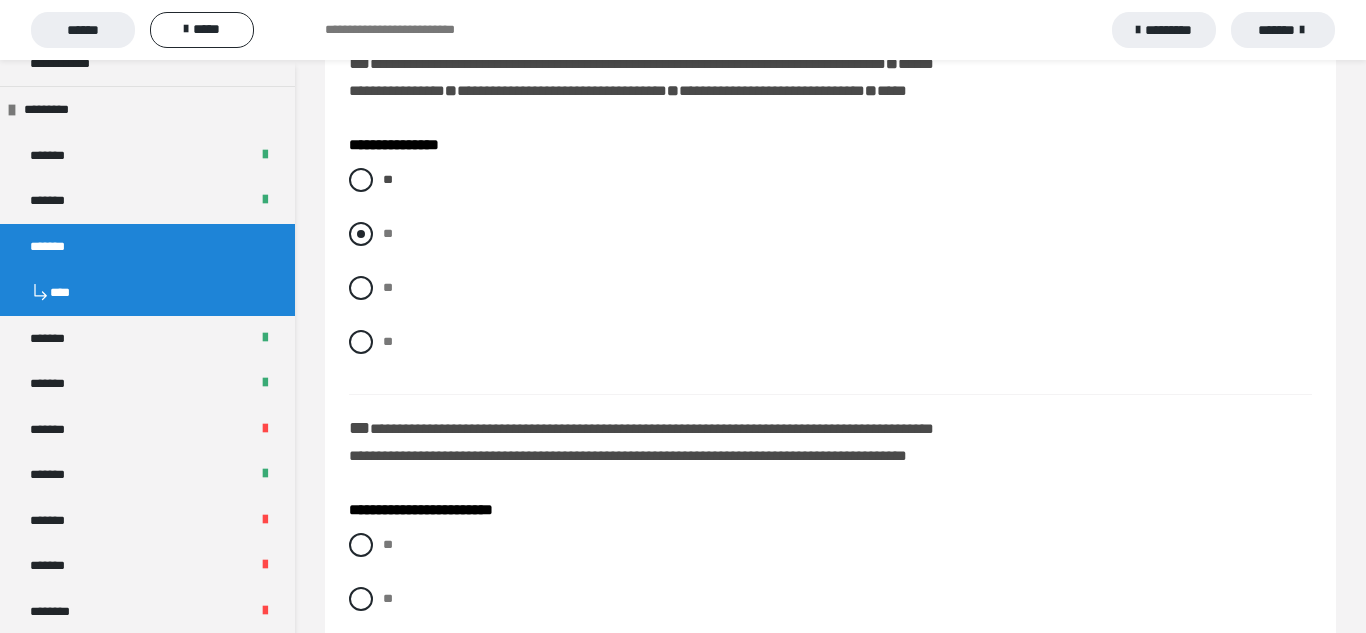 click at bounding box center [361, 234] 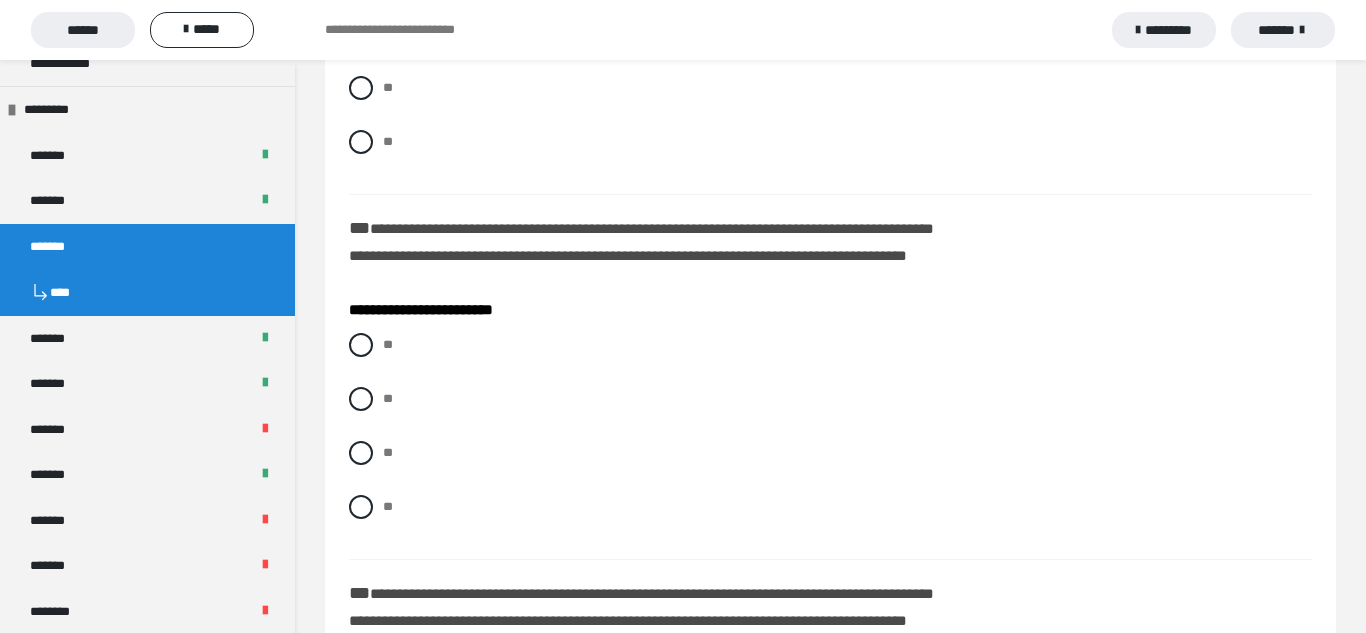 scroll, scrollTop: 476, scrollLeft: 0, axis: vertical 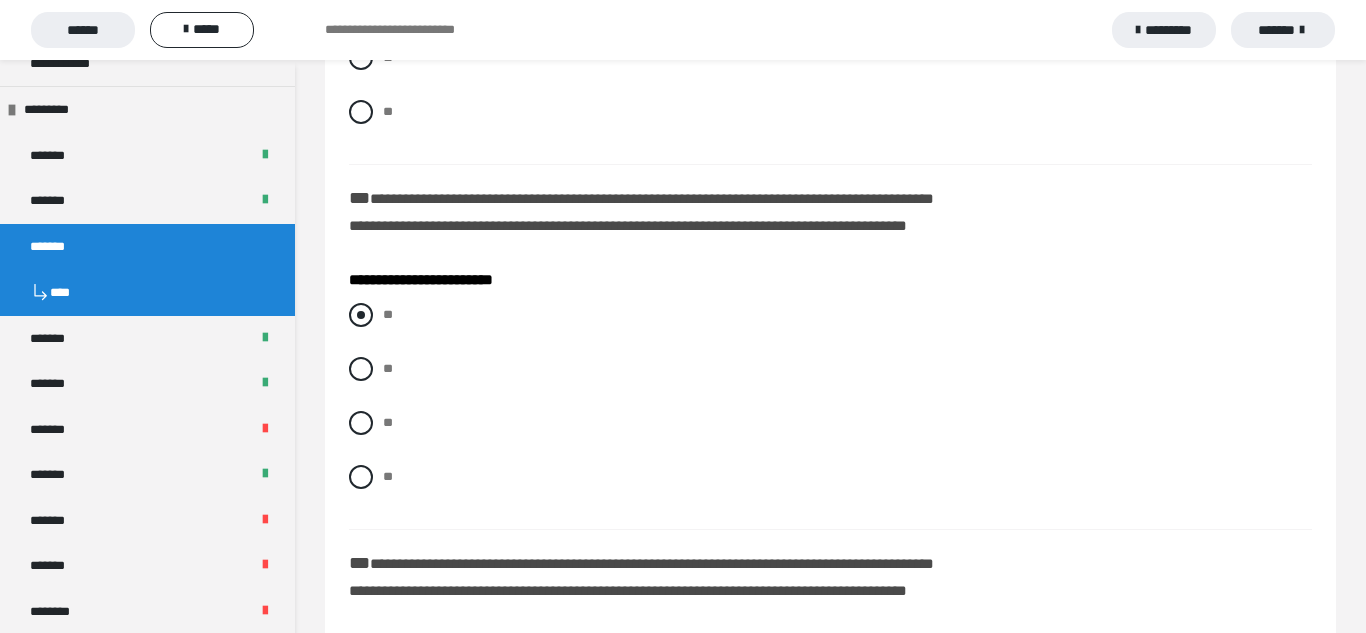 click at bounding box center [361, 315] 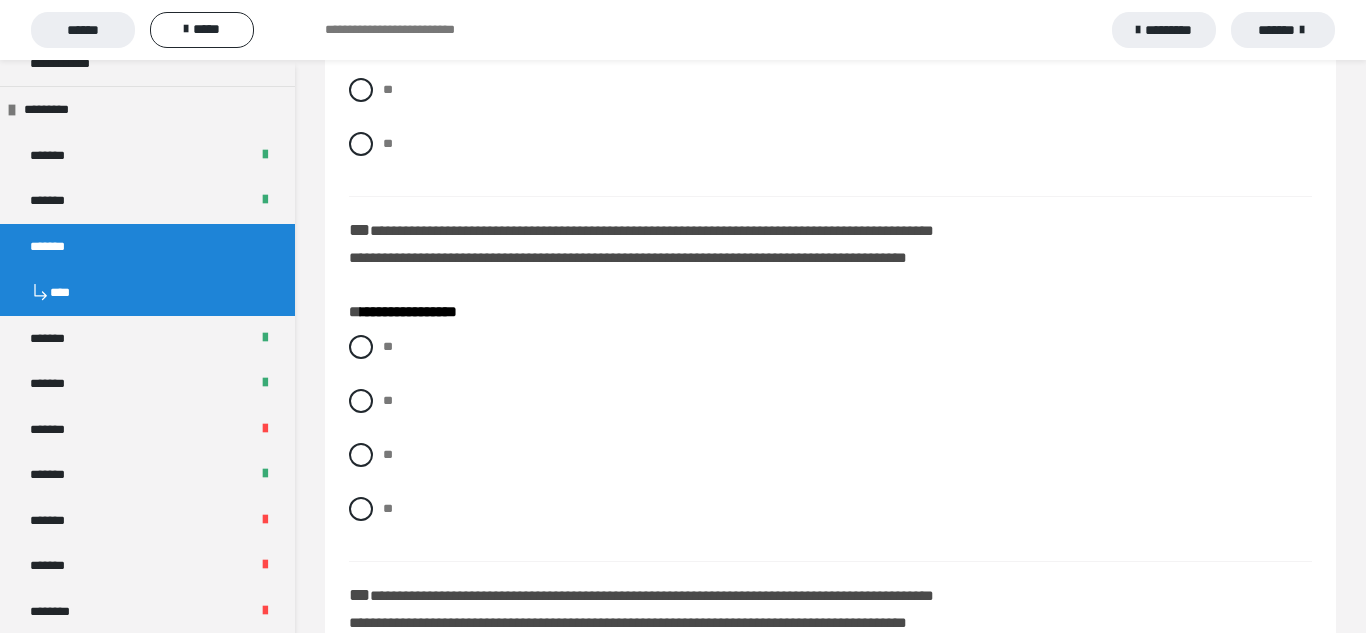 scroll, scrollTop: 826, scrollLeft: 0, axis: vertical 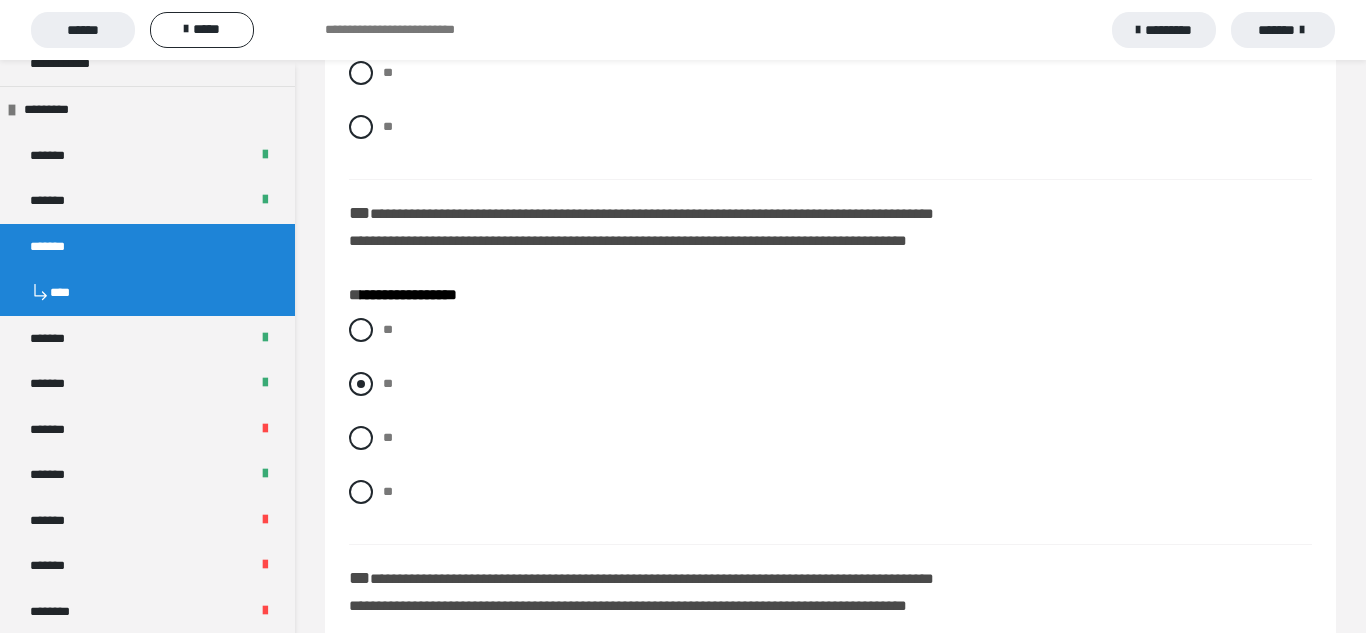 click on "**" at bounding box center [830, 384] 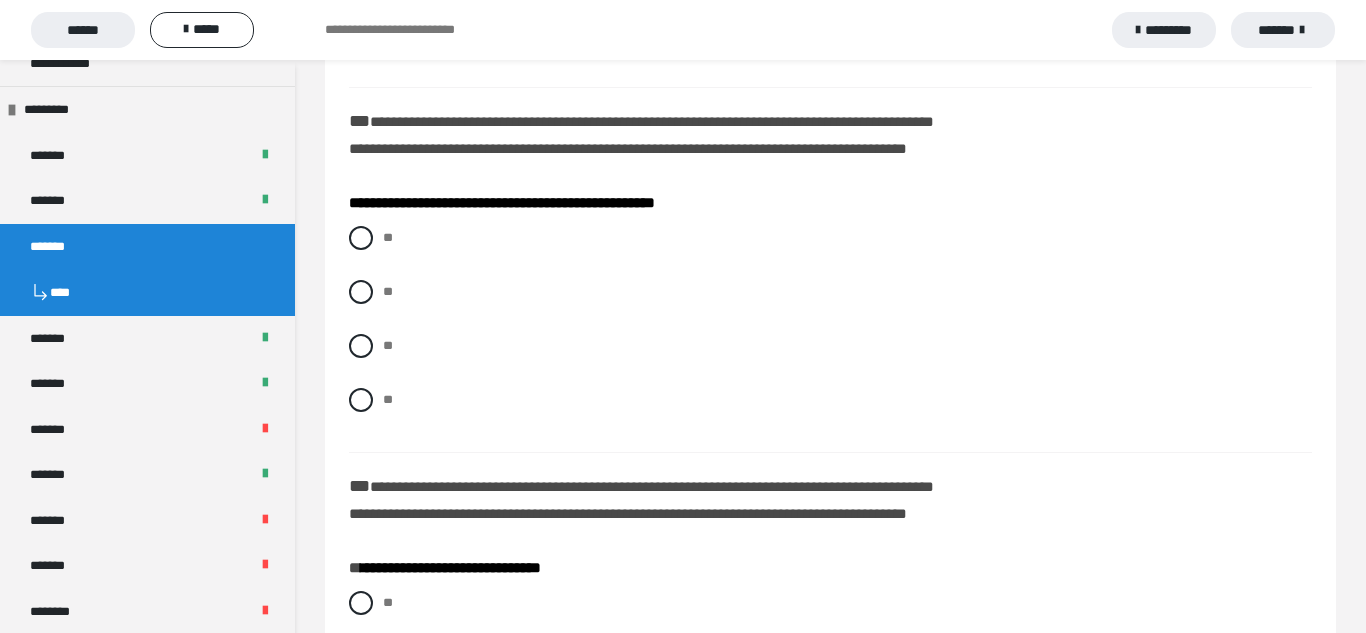 scroll, scrollTop: 1528, scrollLeft: 0, axis: vertical 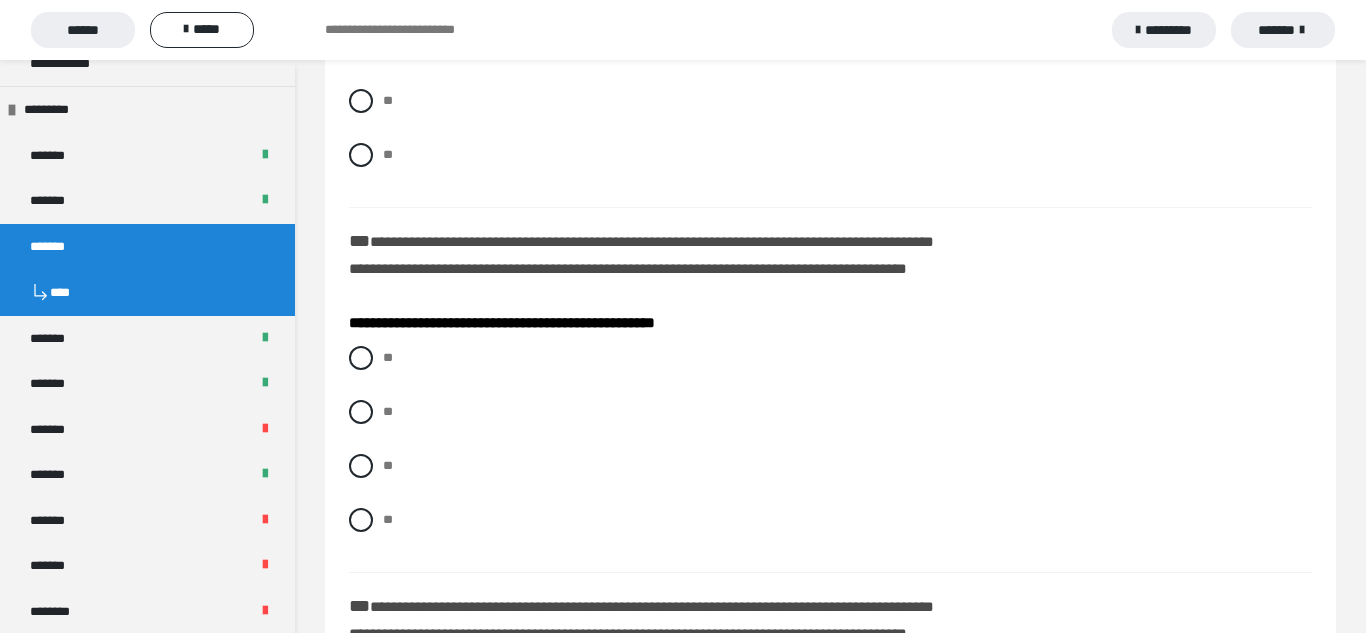 click on "** ** ** **" at bounding box center [830, 454] 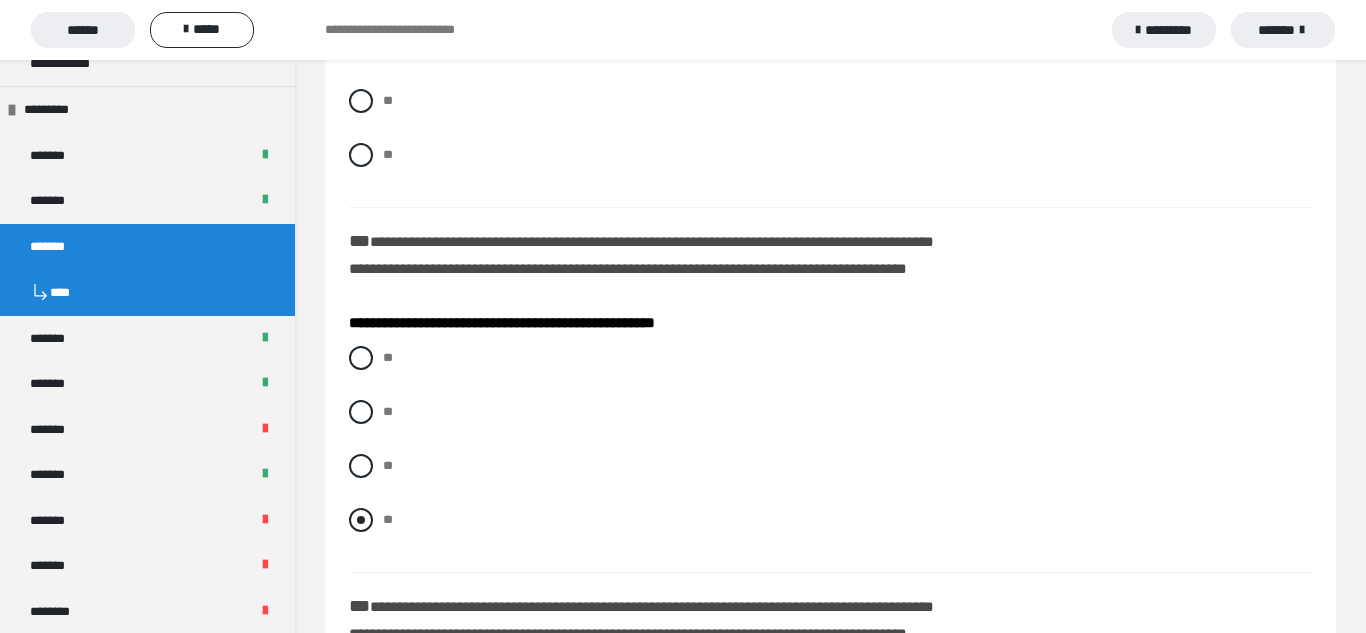 click on "**" at bounding box center [830, 520] 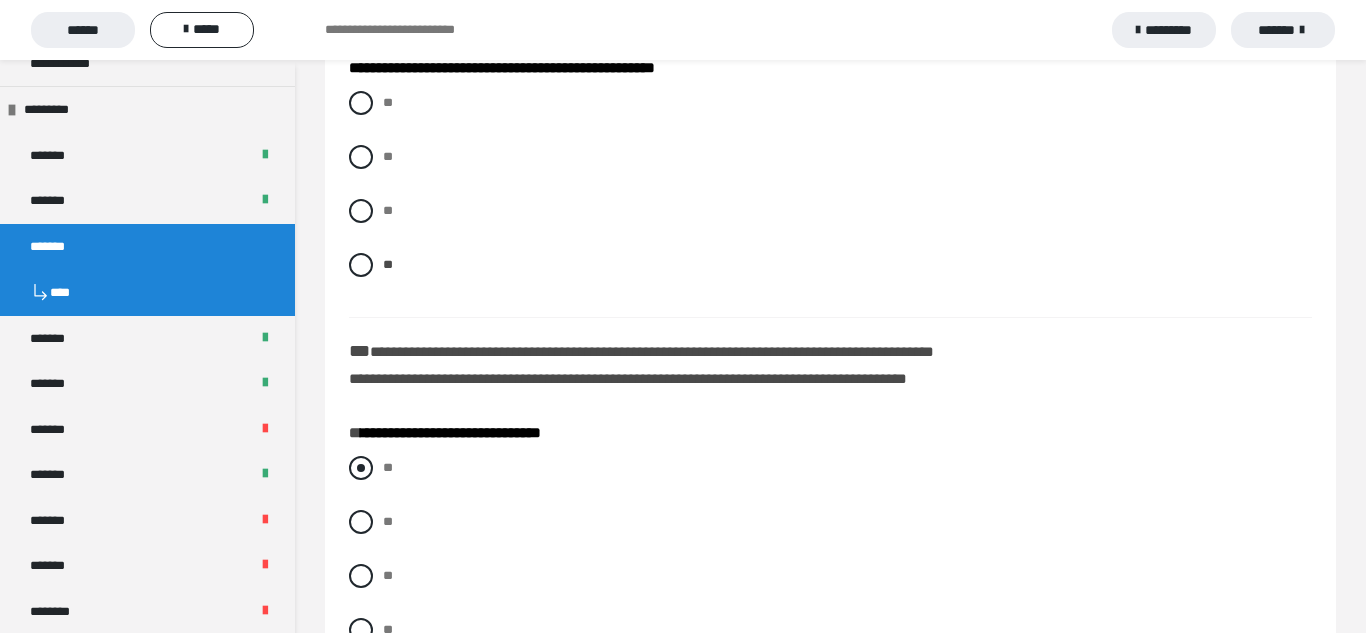 scroll, scrollTop: 1894, scrollLeft: 0, axis: vertical 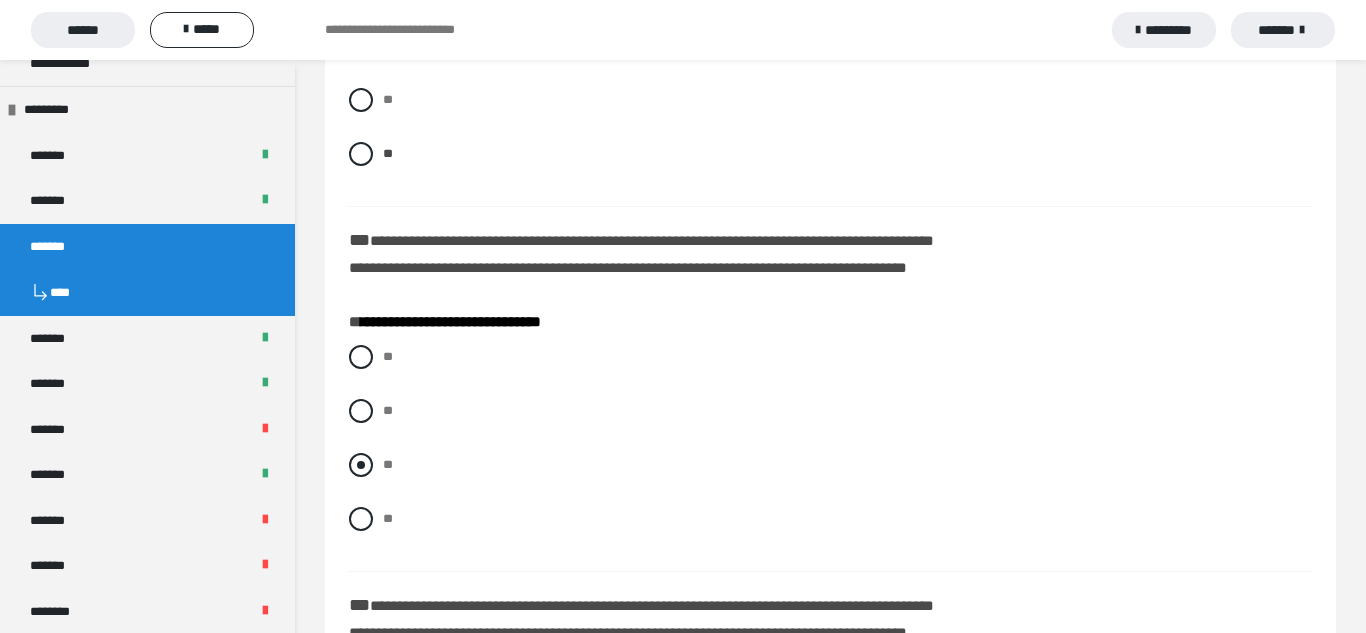 click at bounding box center [361, 465] 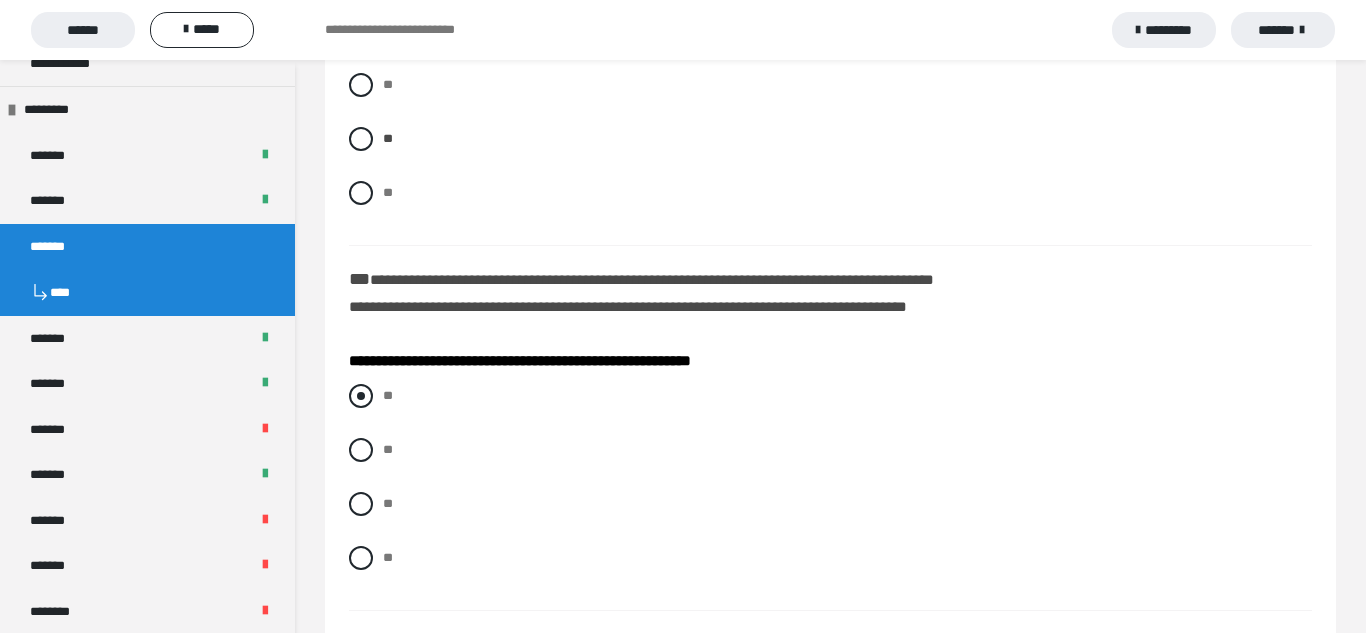 scroll, scrollTop: 2222, scrollLeft: 0, axis: vertical 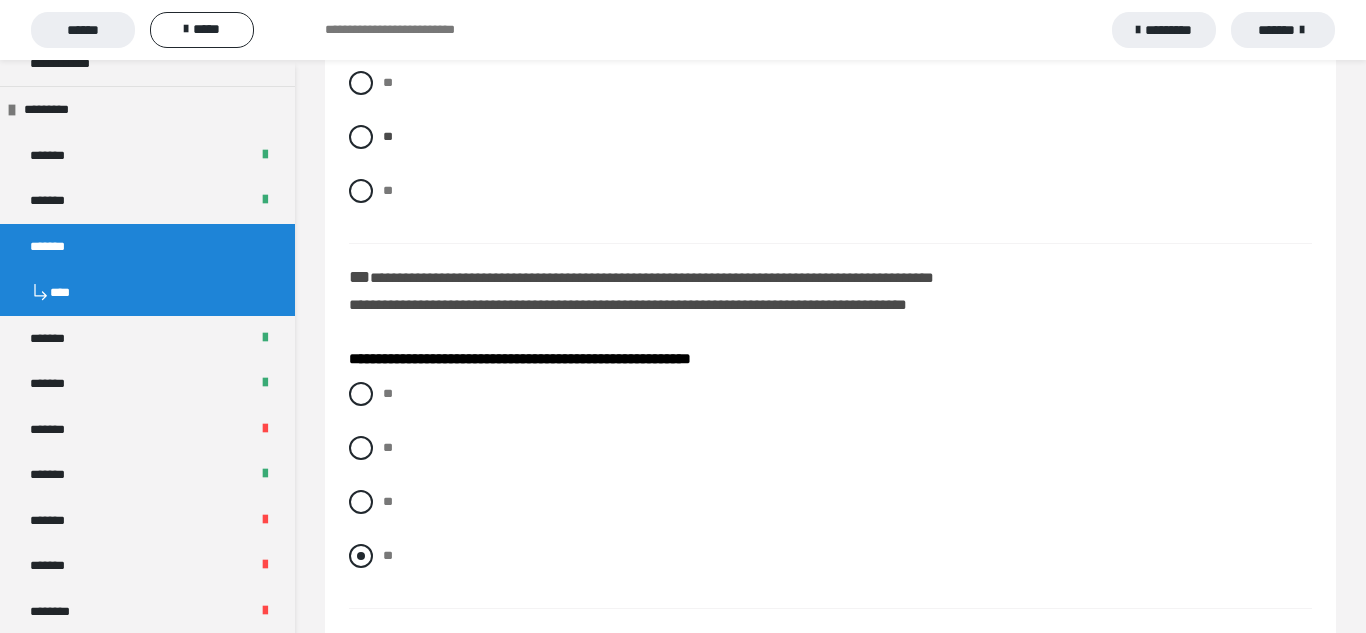 click at bounding box center [361, 556] 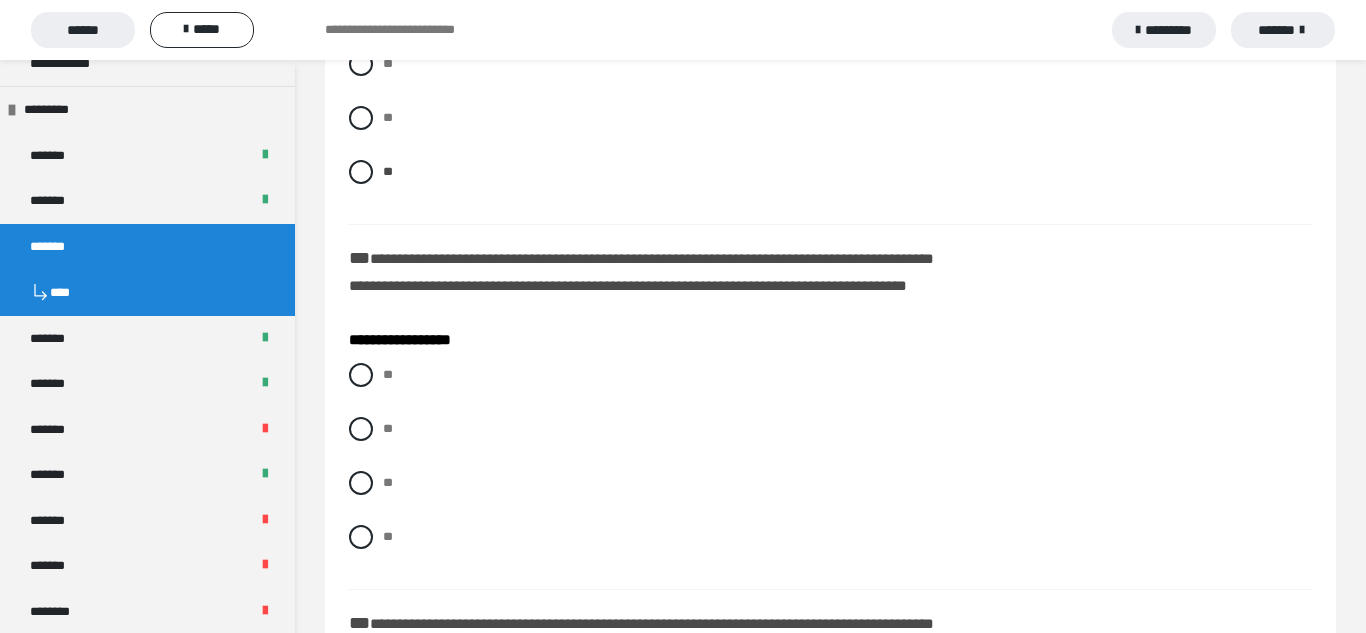 scroll, scrollTop: 2607, scrollLeft: 0, axis: vertical 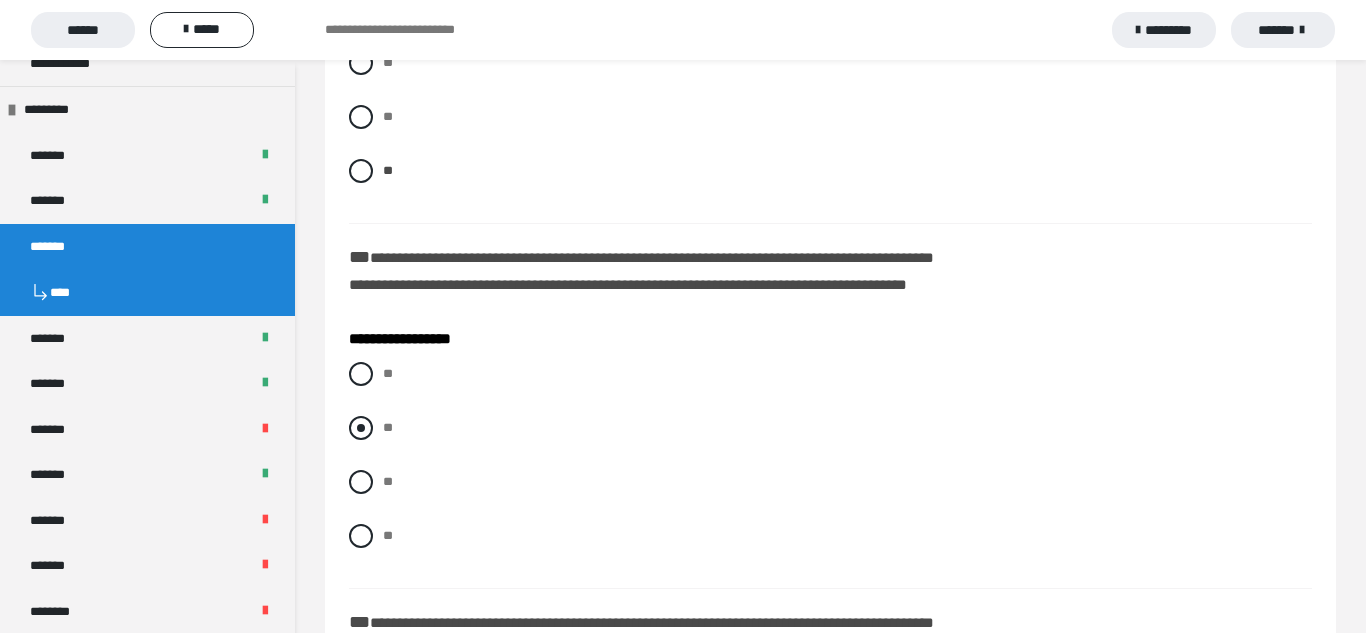 click at bounding box center (361, 428) 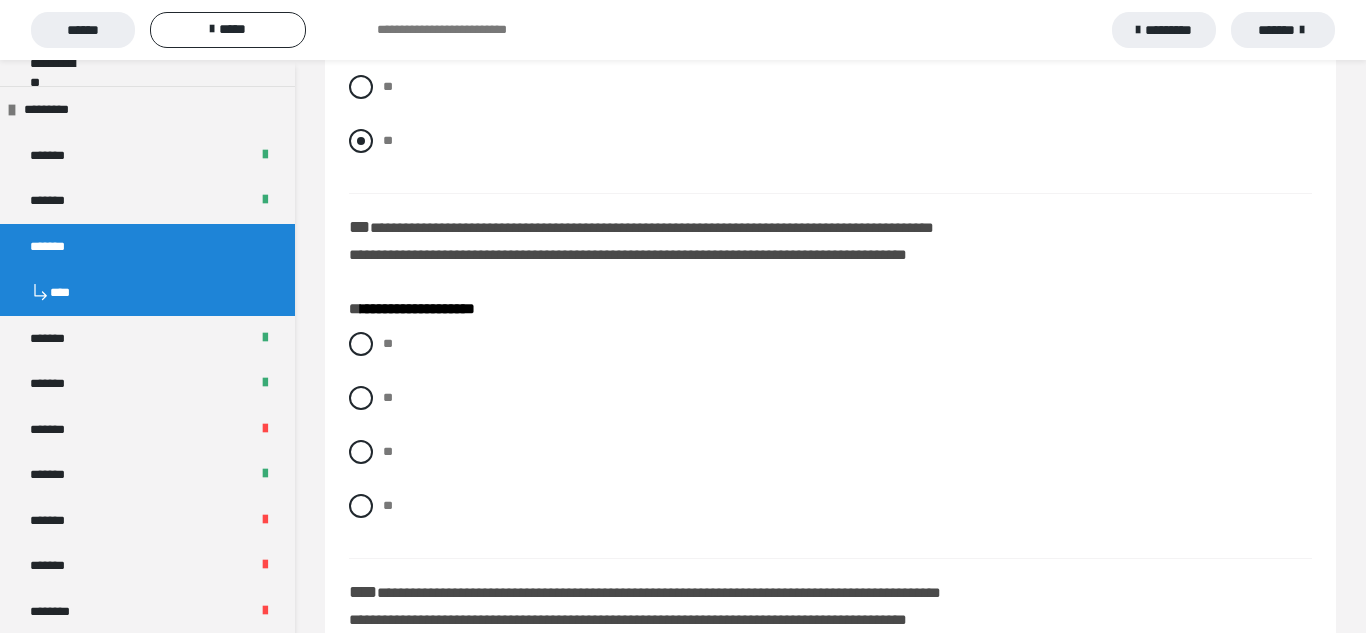 scroll, scrollTop: 3002, scrollLeft: 0, axis: vertical 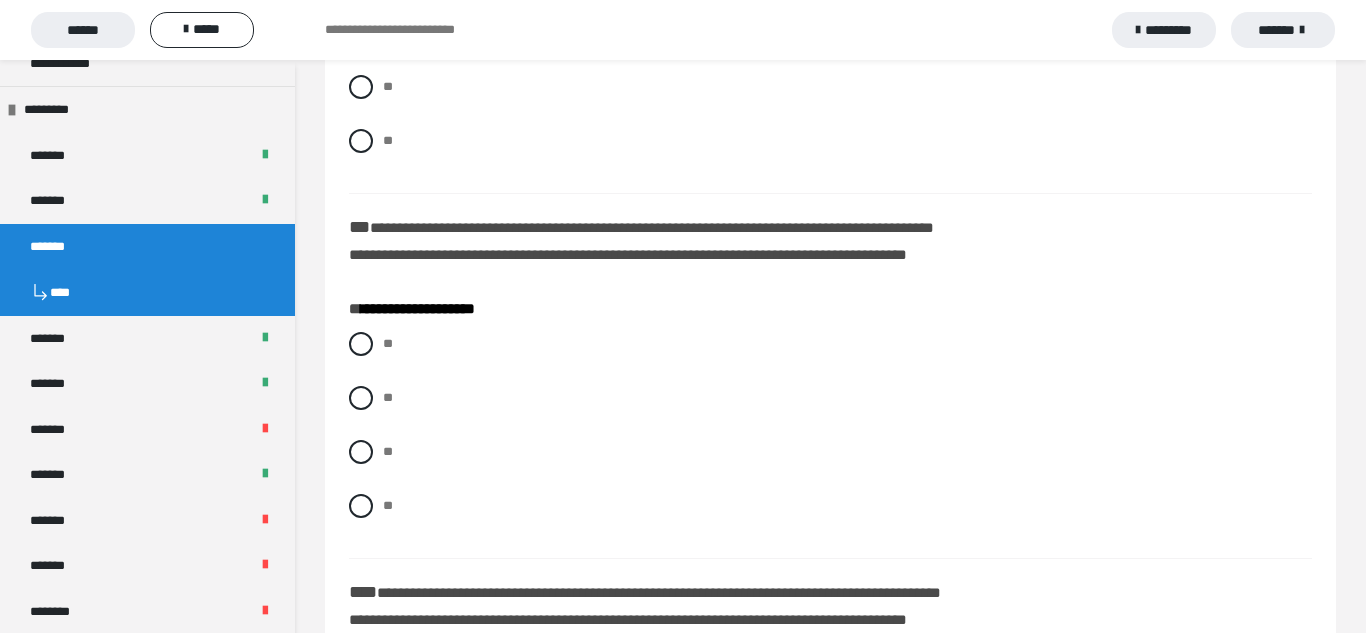 click on "** ** ** **" at bounding box center [830, 440] 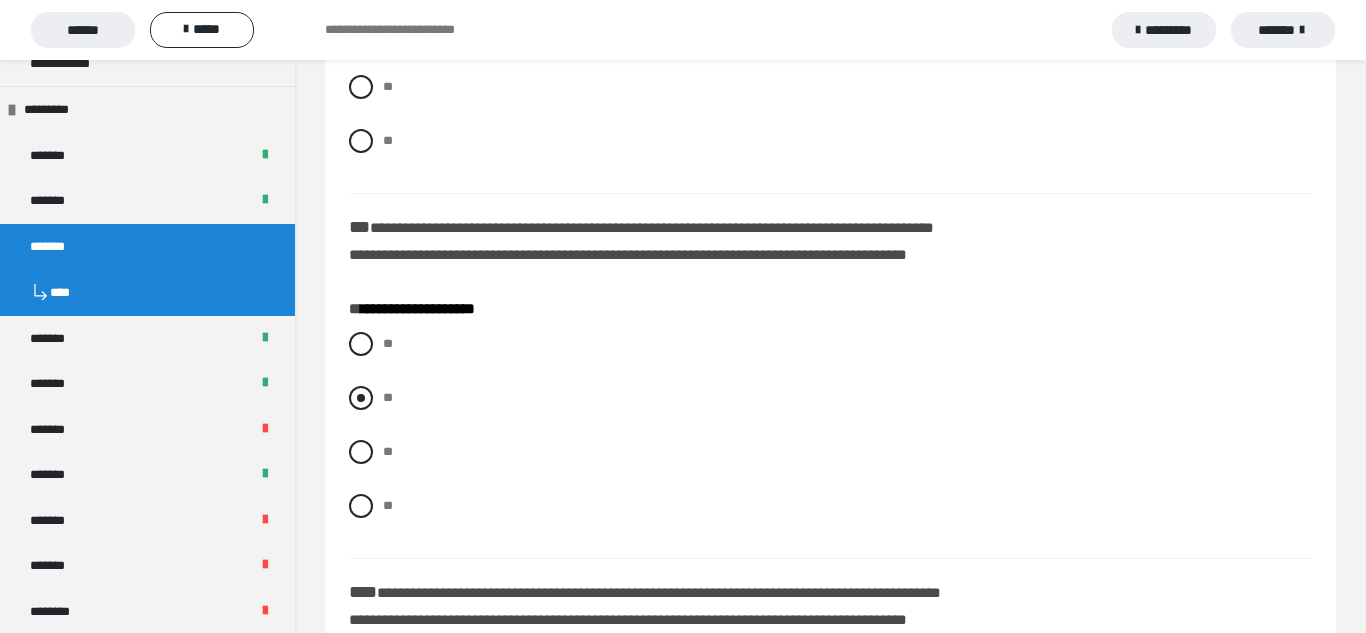 click on "**" at bounding box center (830, 398) 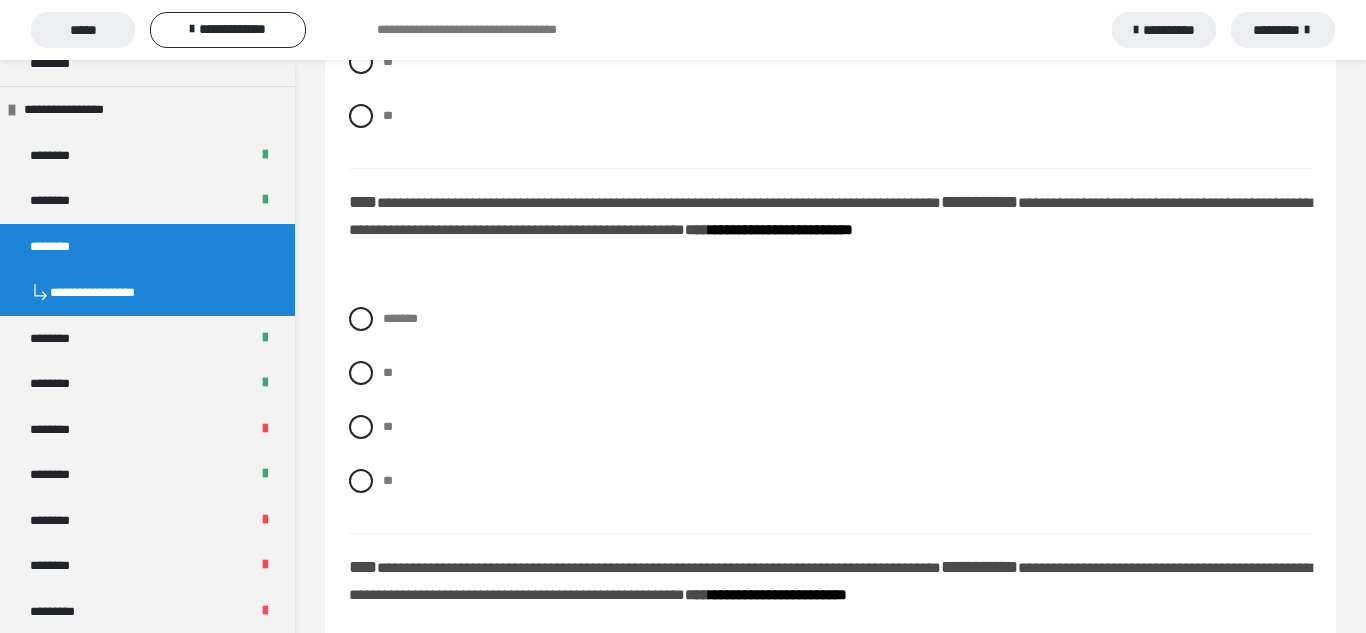 scroll, scrollTop: 3392, scrollLeft: 0, axis: vertical 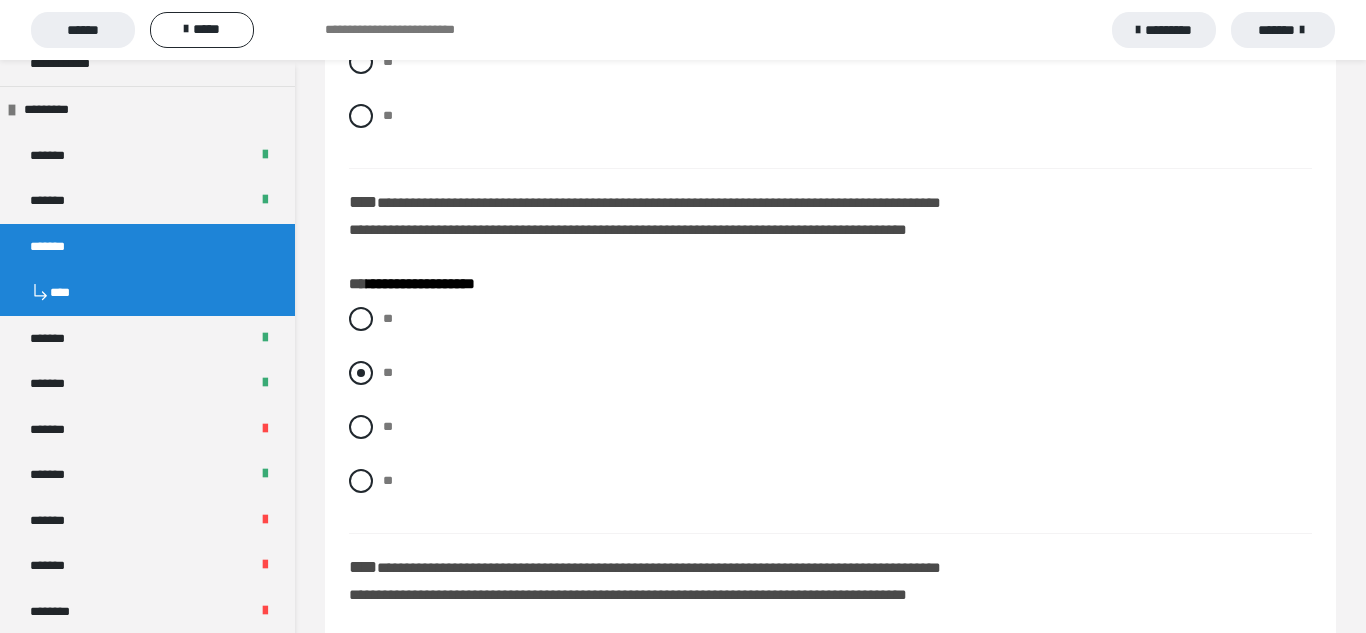 click on "** ** ** **" at bounding box center (830, 415) 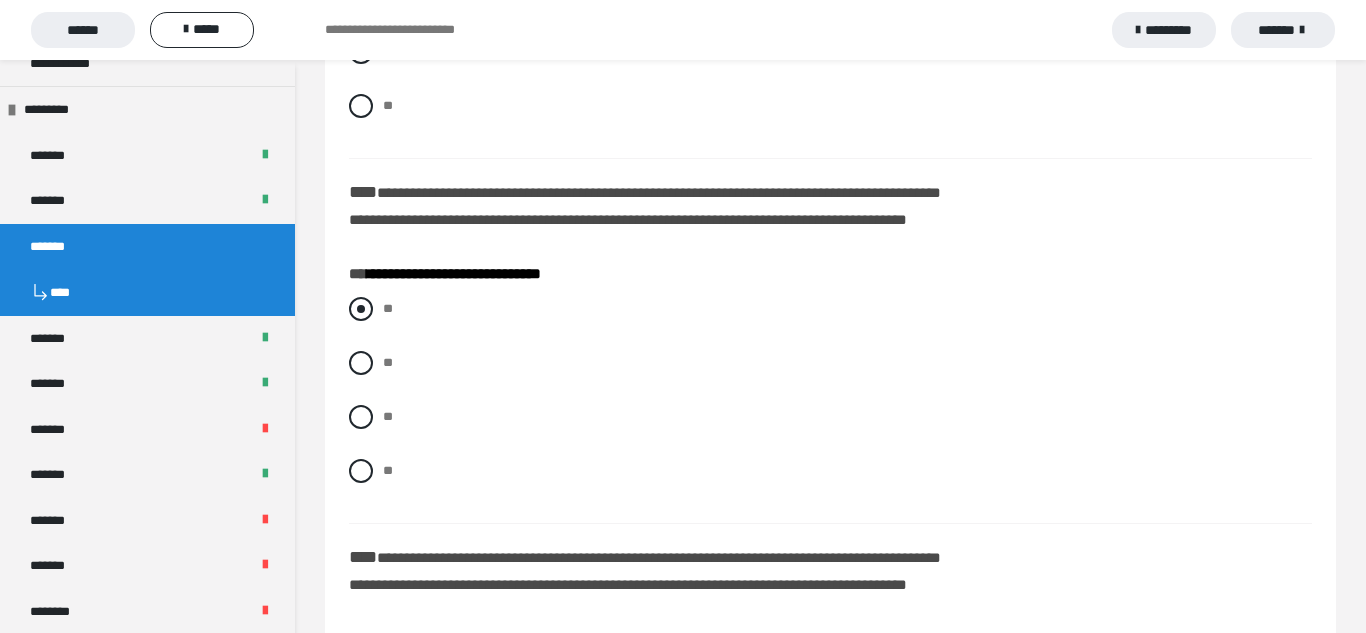 scroll, scrollTop: 3780, scrollLeft: 0, axis: vertical 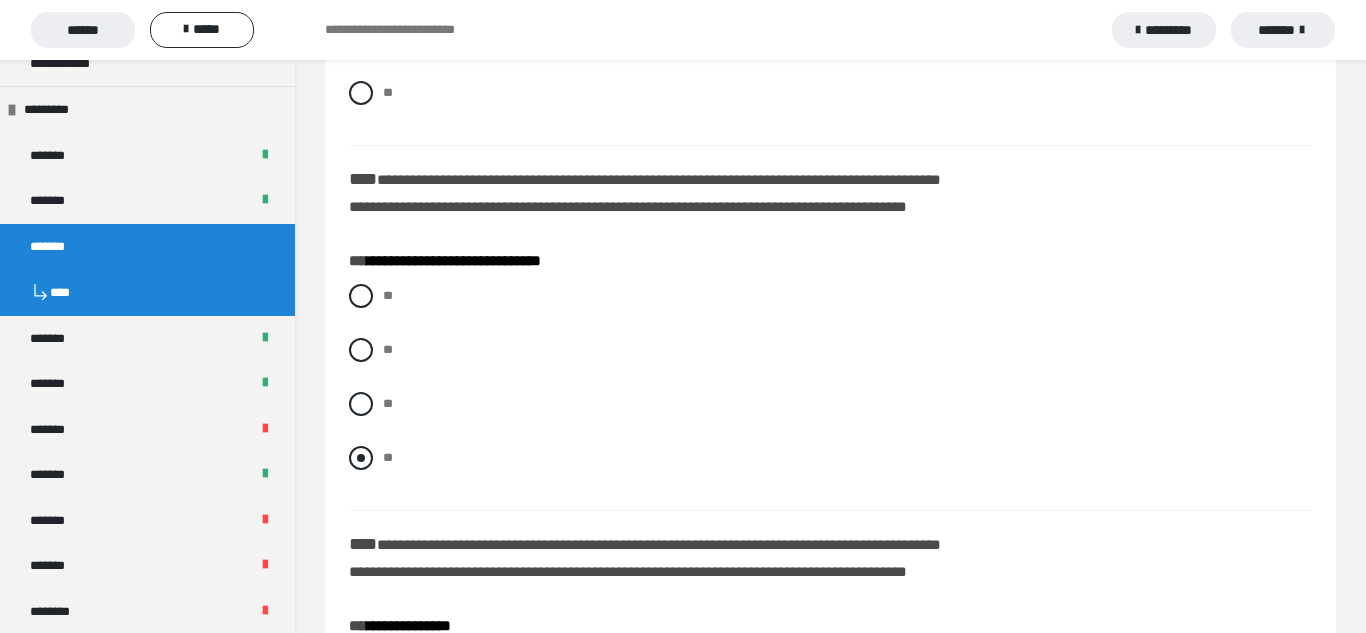 click at bounding box center [361, 458] 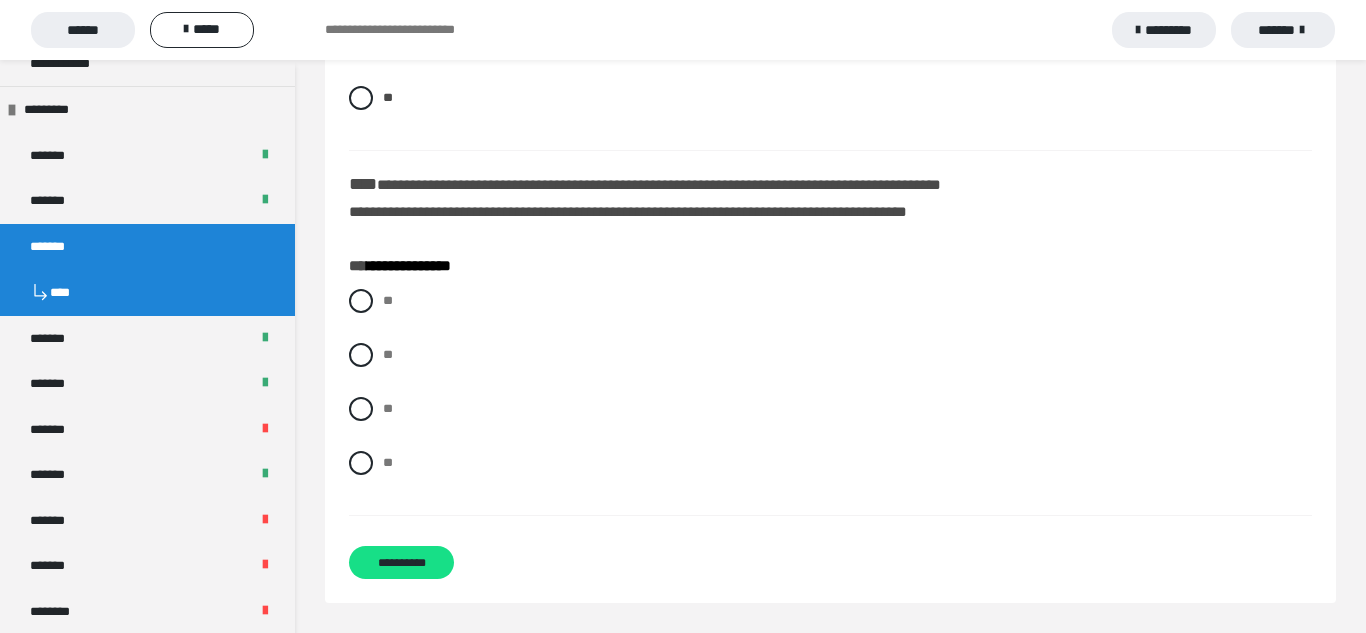 scroll, scrollTop: 4140, scrollLeft: 0, axis: vertical 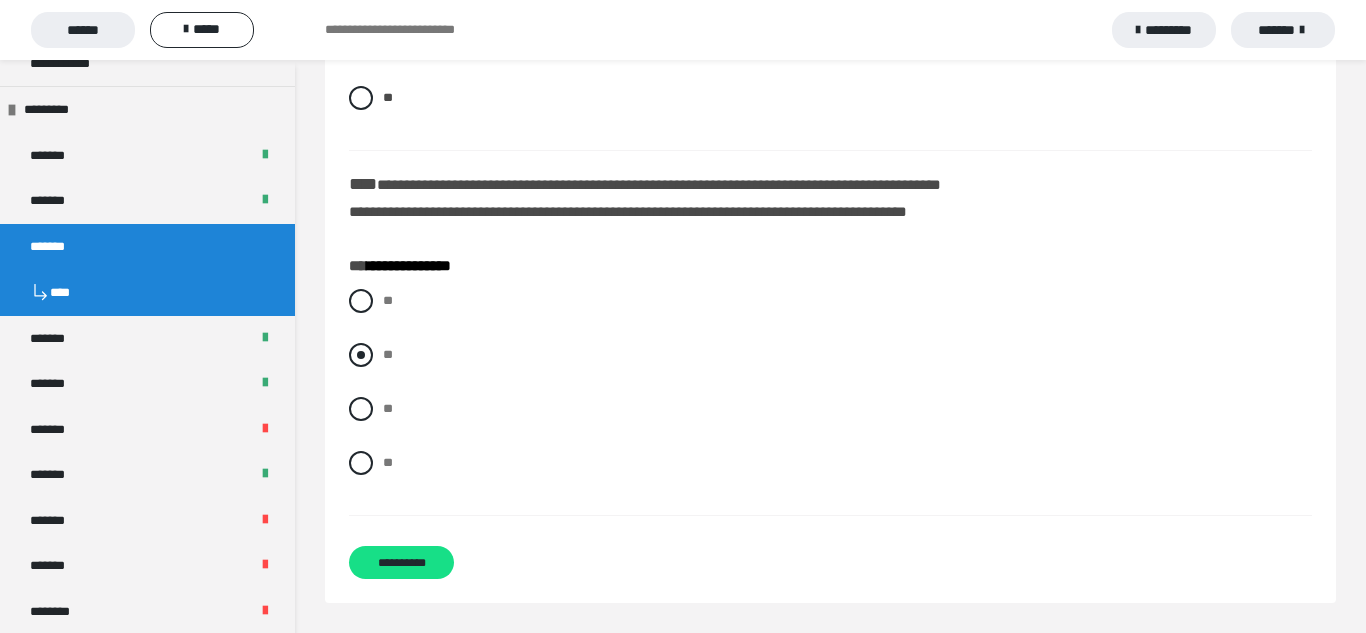 click at bounding box center (361, 355) 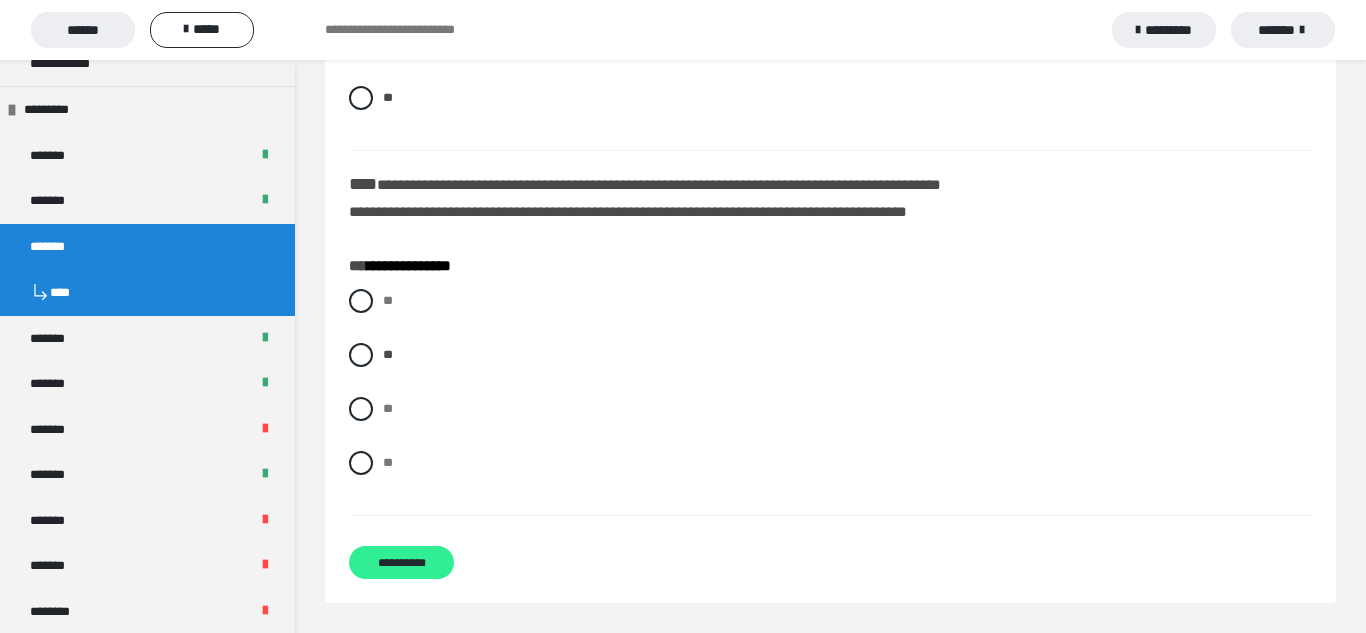 click on "**********" at bounding box center [401, 562] 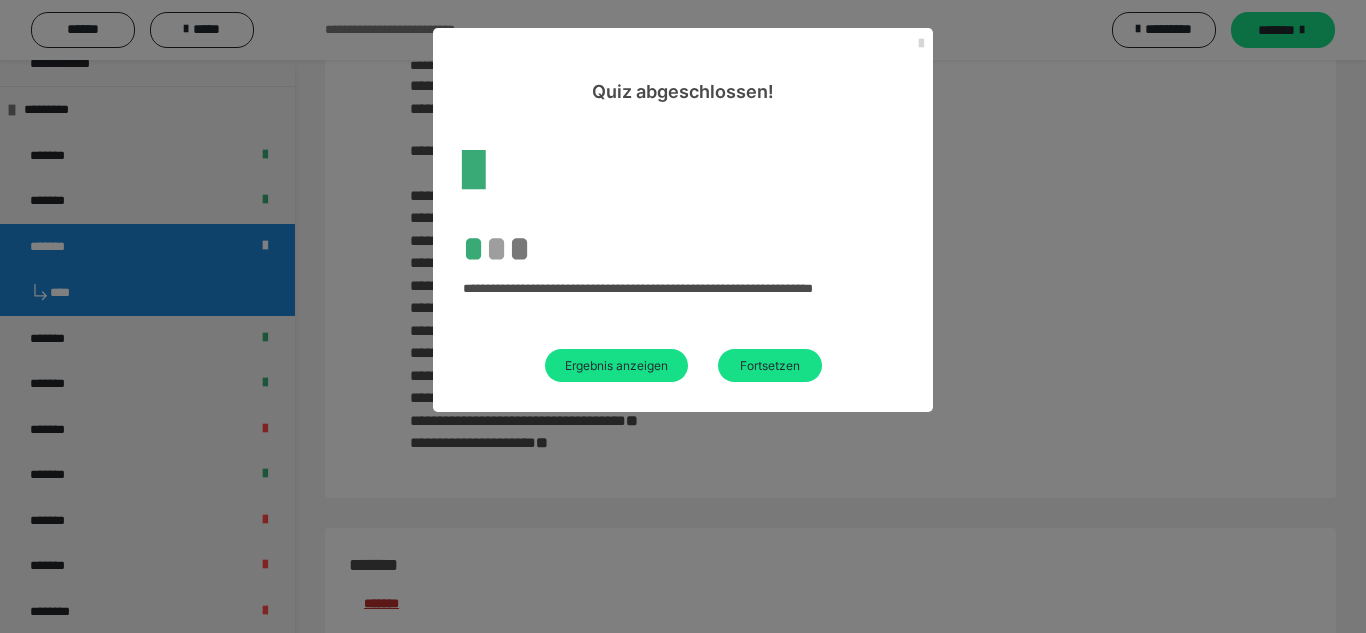 scroll, scrollTop: 3652, scrollLeft: 0, axis: vertical 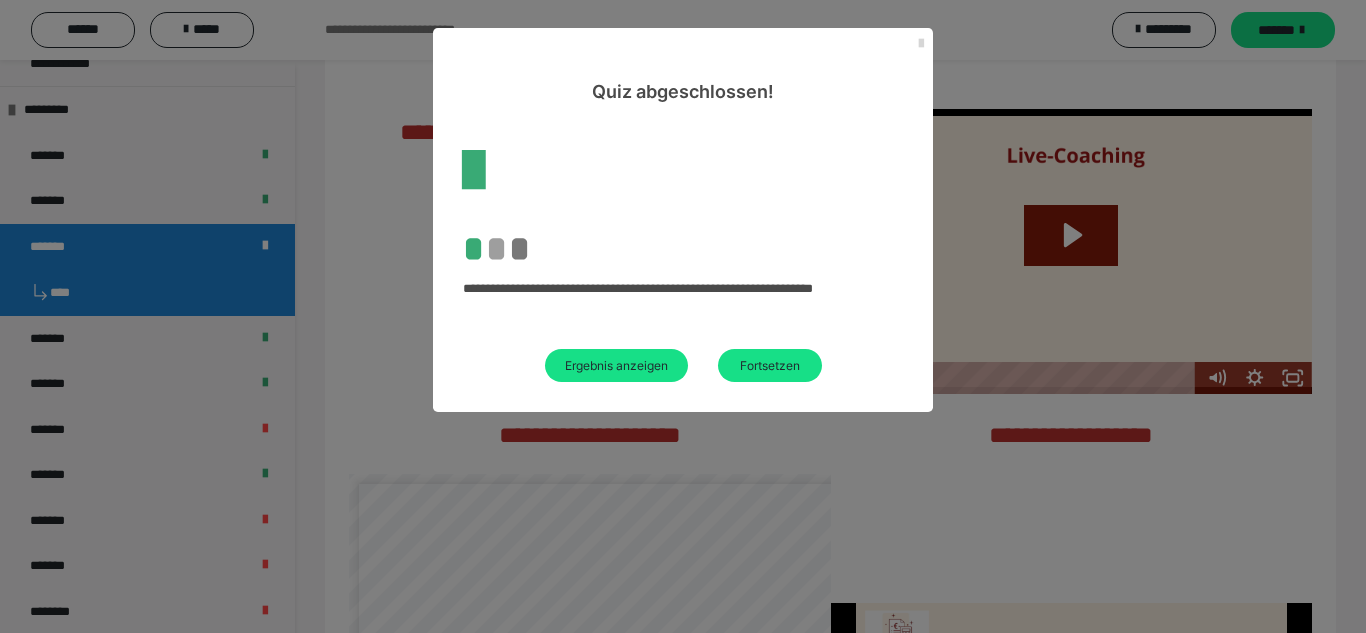 click at bounding box center (921, 44) 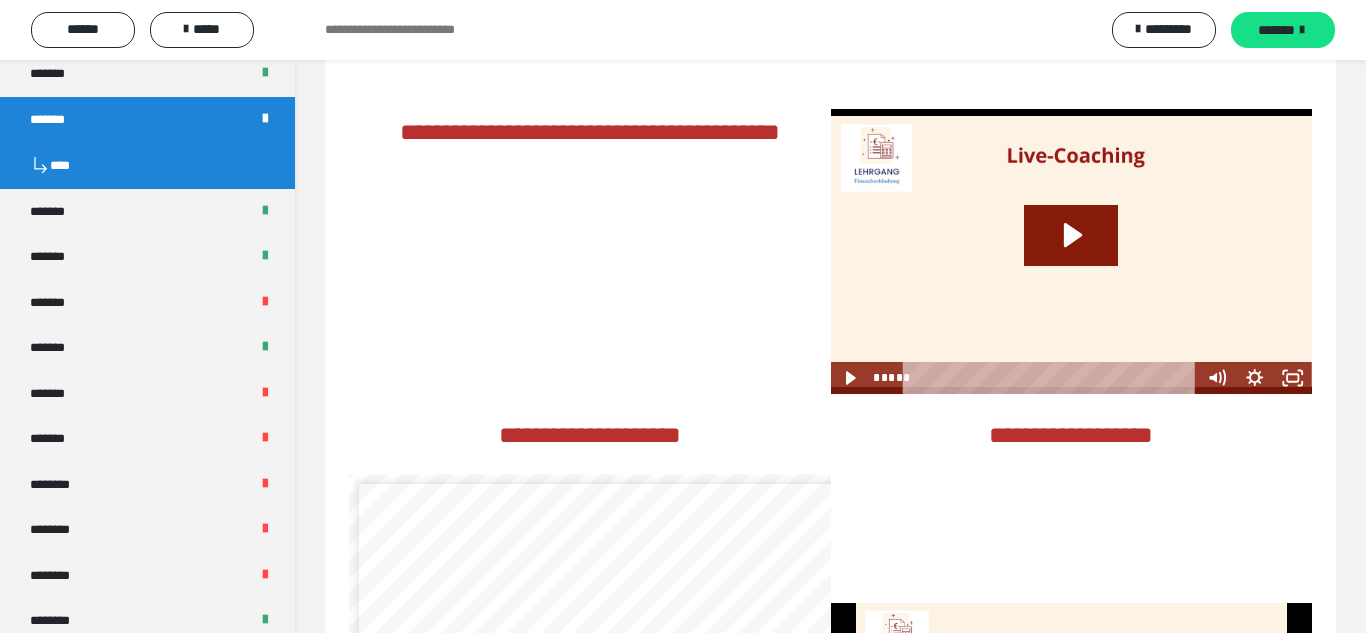 scroll, scrollTop: 753, scrollLeft: 0, axis: vertical 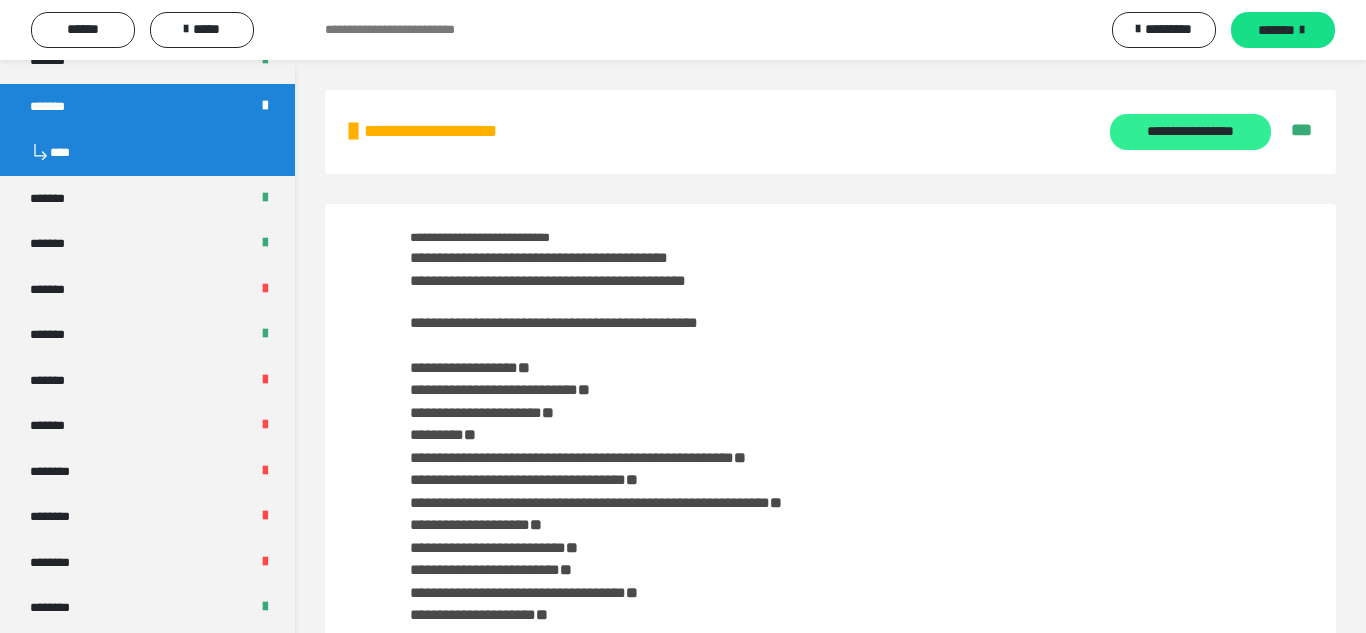 click on "**********" at bounding box center [1190, 132] 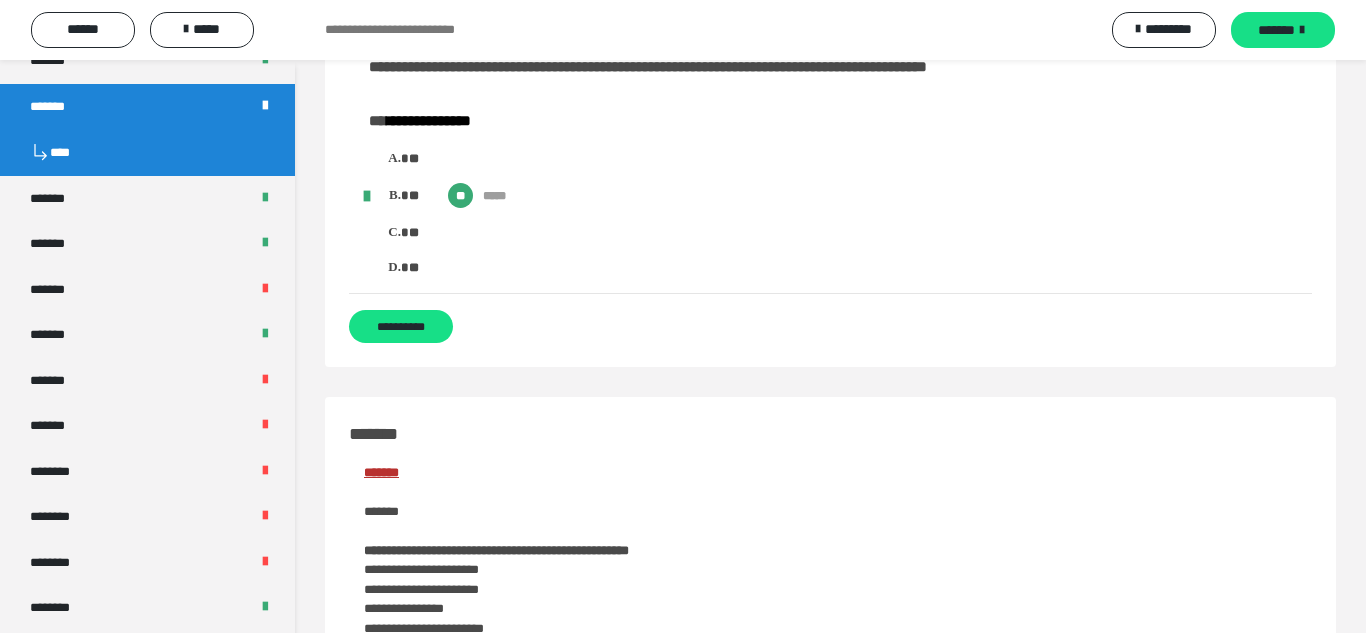 scroll, scrollTop: 2919, scrollLeft: 0, axis: vertical 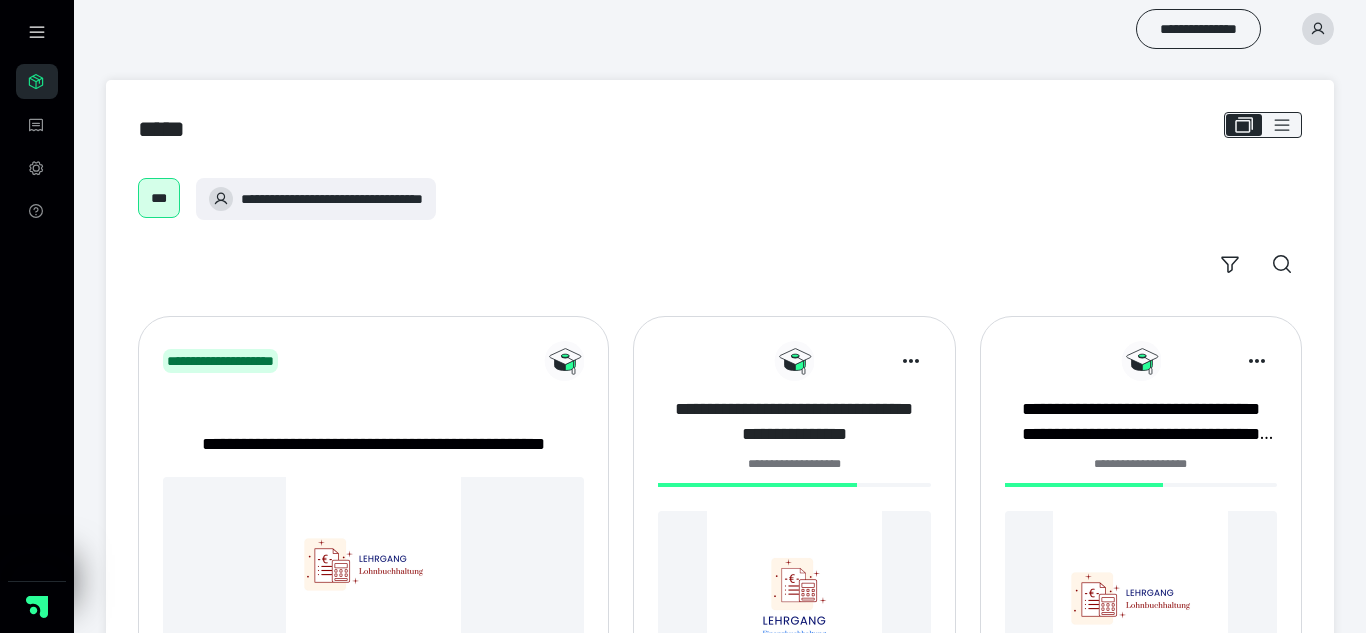 click on "**********" at bounding box center [794, 421] 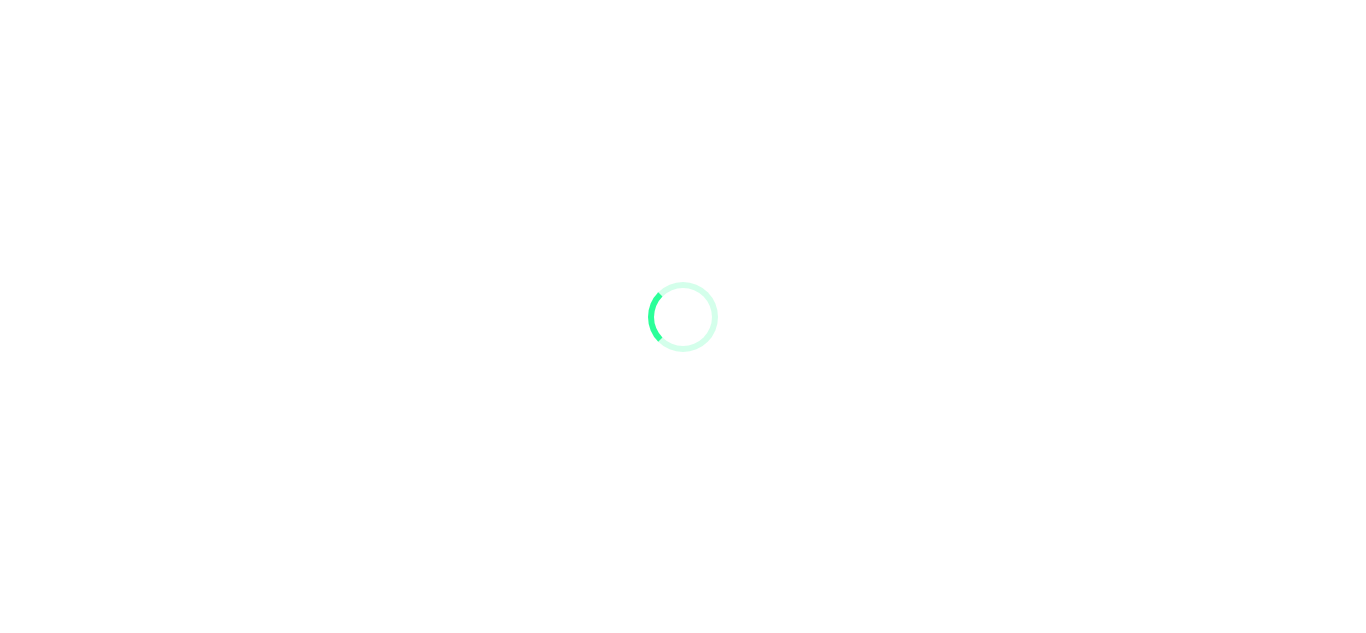 scroll, scrollTop: 0, scrollLeft: 0, axis: both 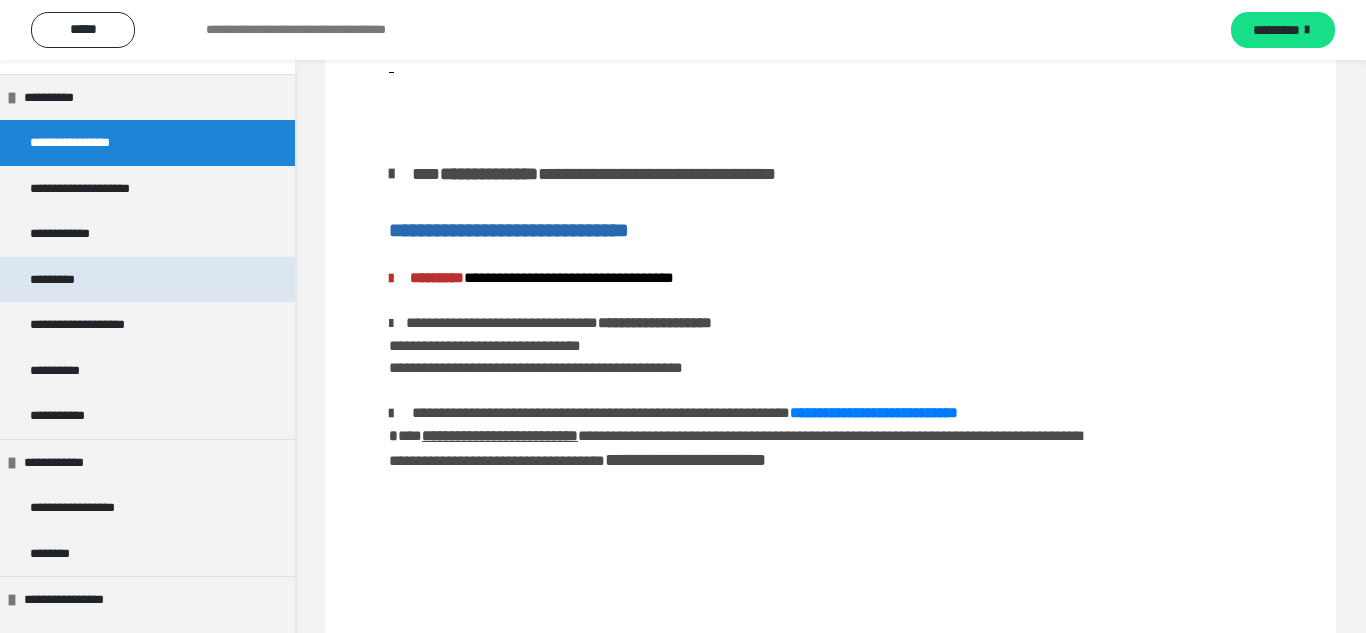 click on "**********" at bounding box center (64, 599) 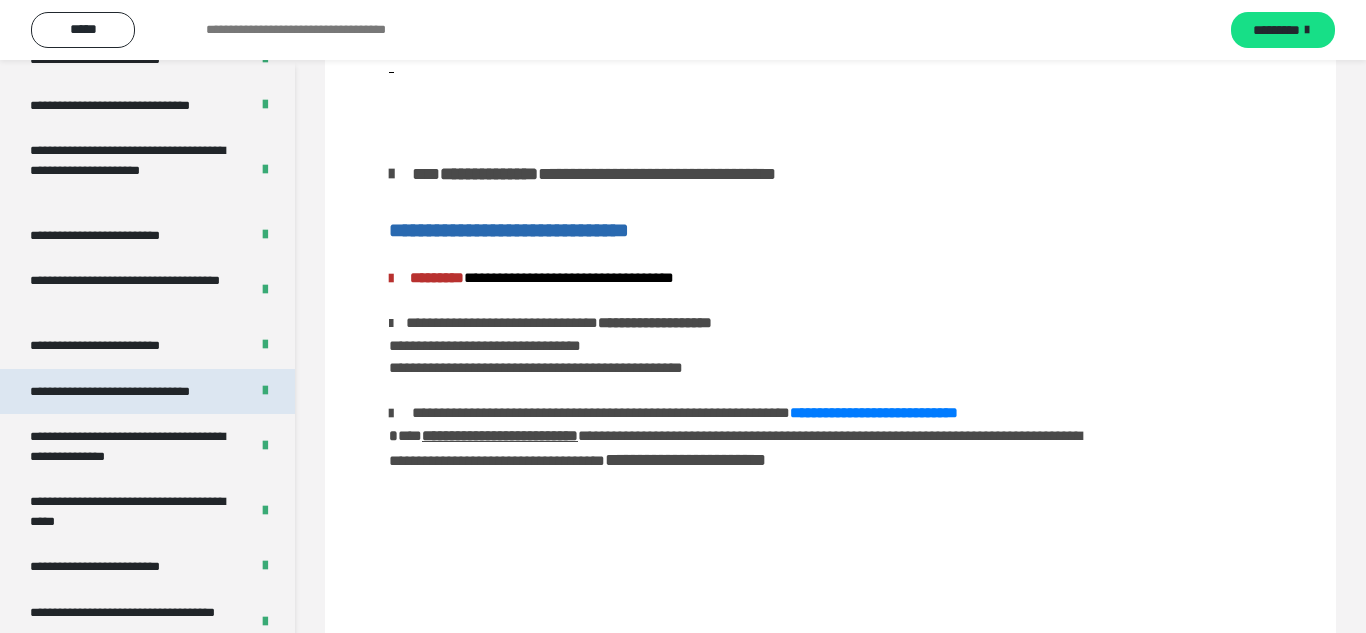scroll, scrollTop: 2971, scrollLeft: 0, axis: vertical 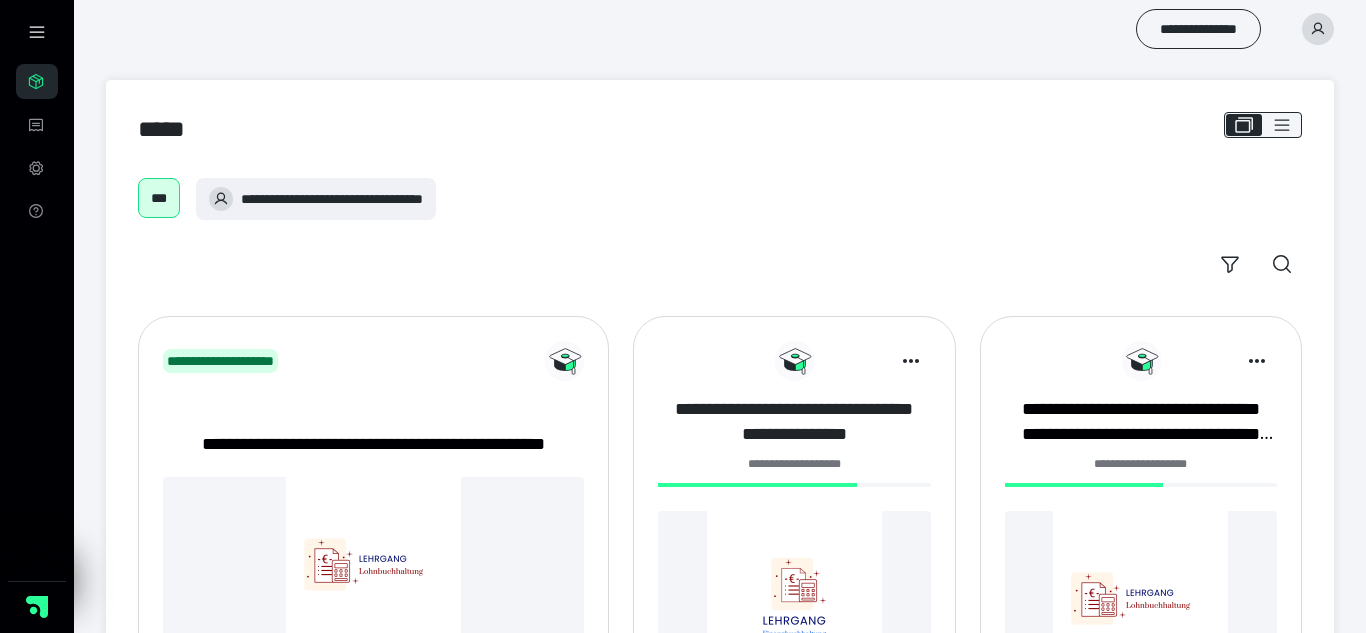 click on "**********" at bounding box center (794, 421) 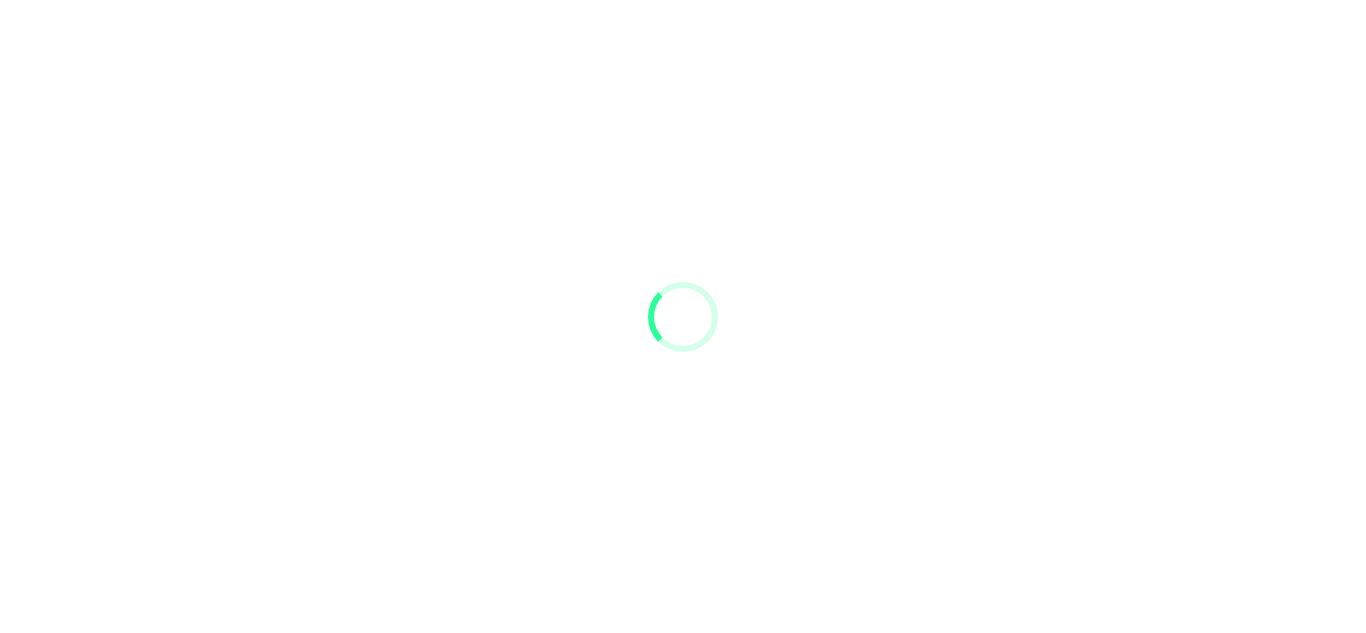 scroll, scrollTop: 0, scrollLeft: 0, axis: both 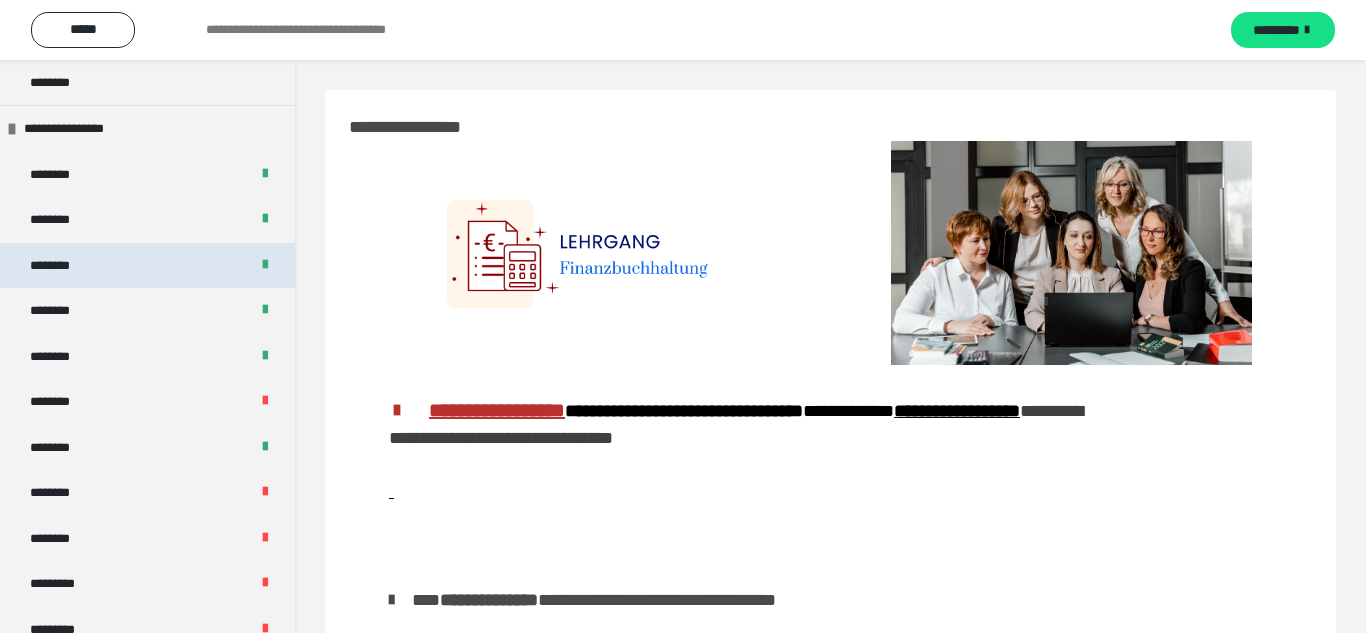 click on "********" at bounding box center (147, 266) 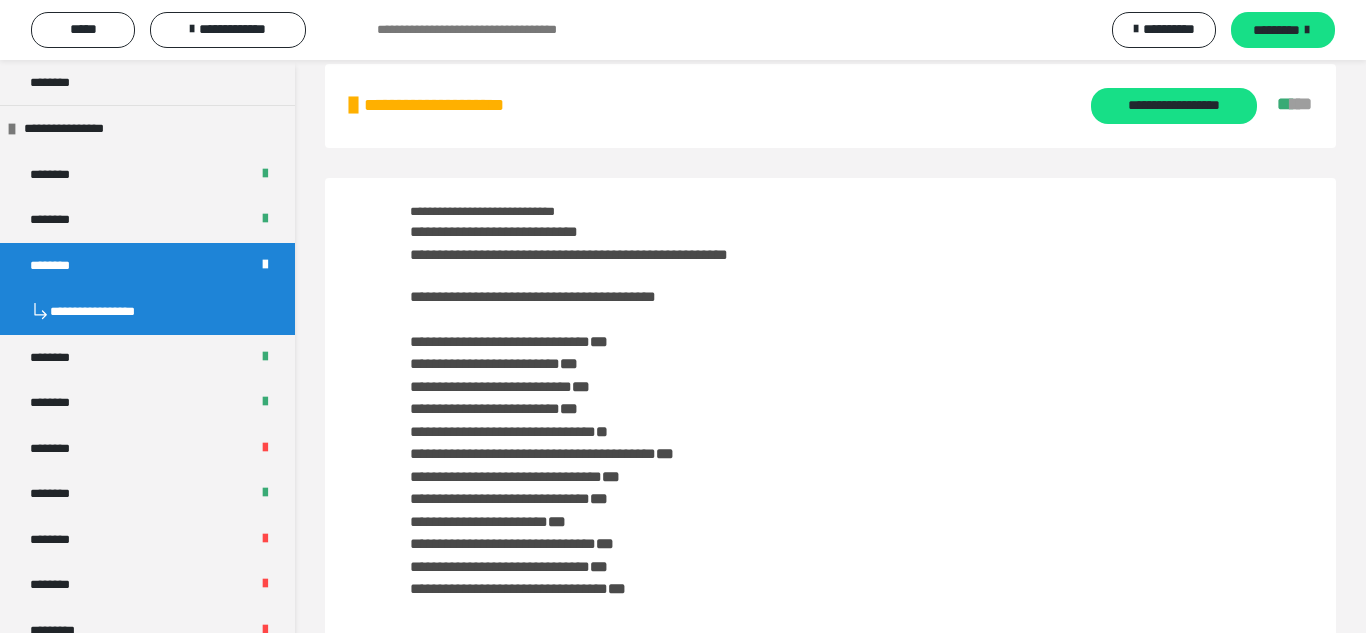 scroll, scrollTop: 23, scrollLeft: 0, axis: vertical 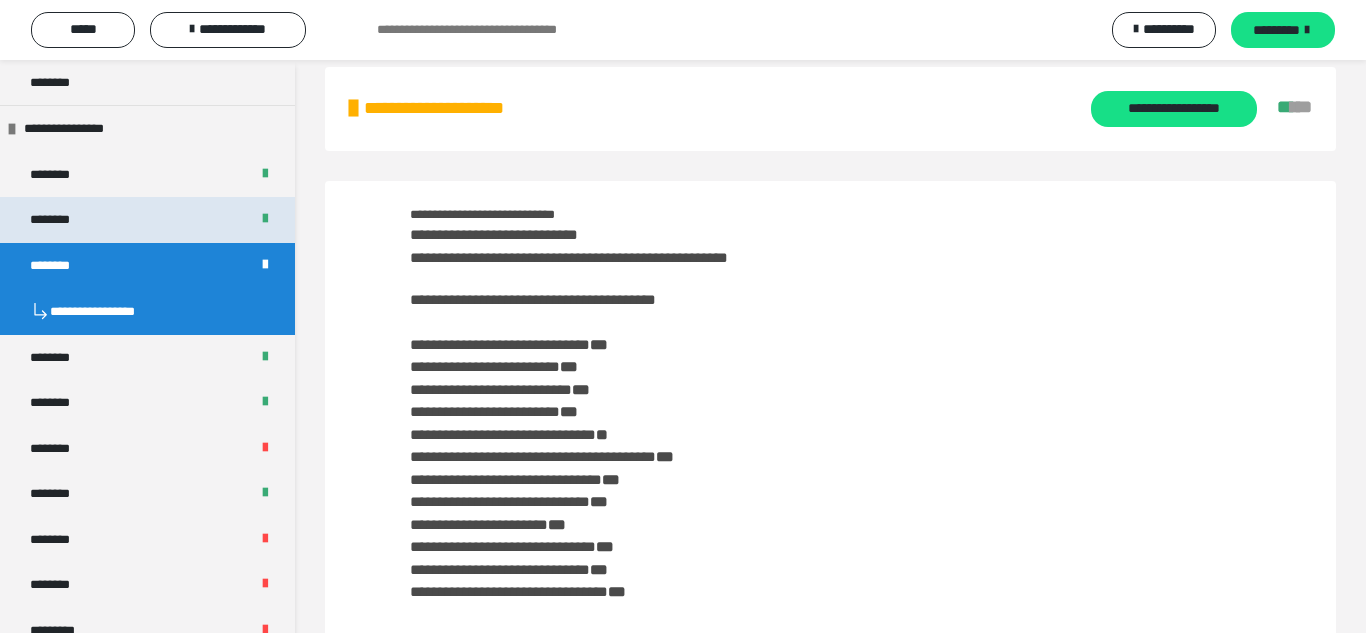 click on "********" at bounding box center (147, 220) 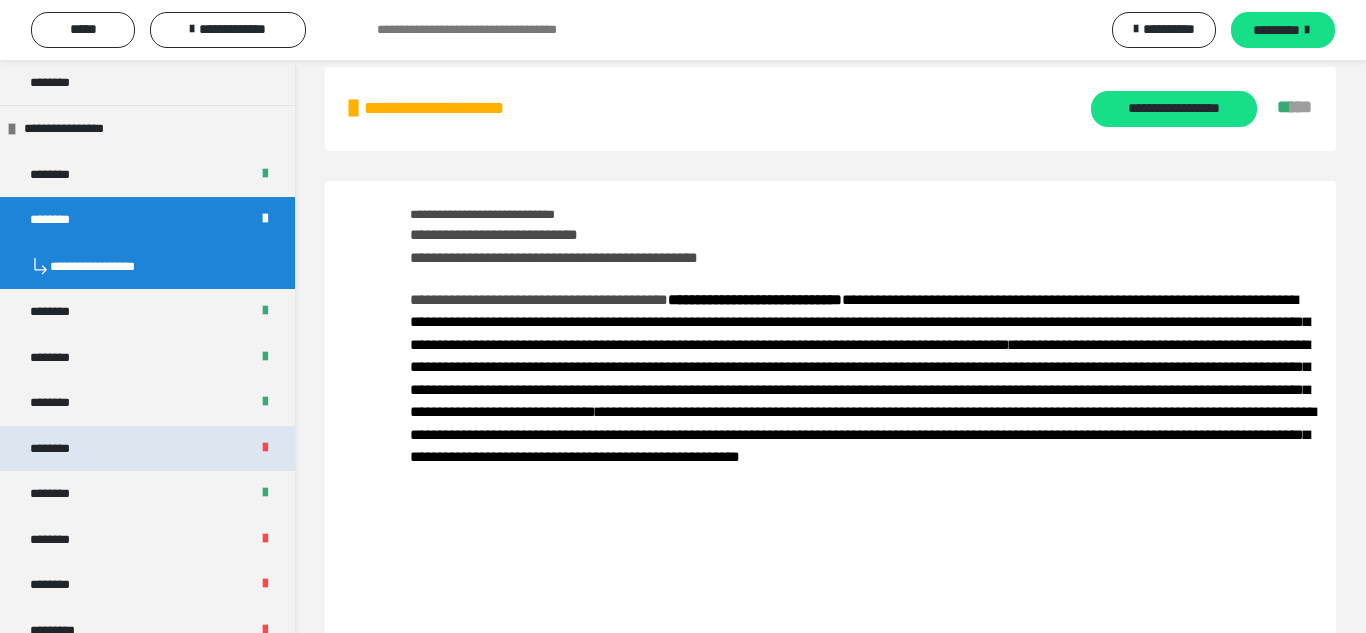 click on "********" at bounding box center (147, 449) 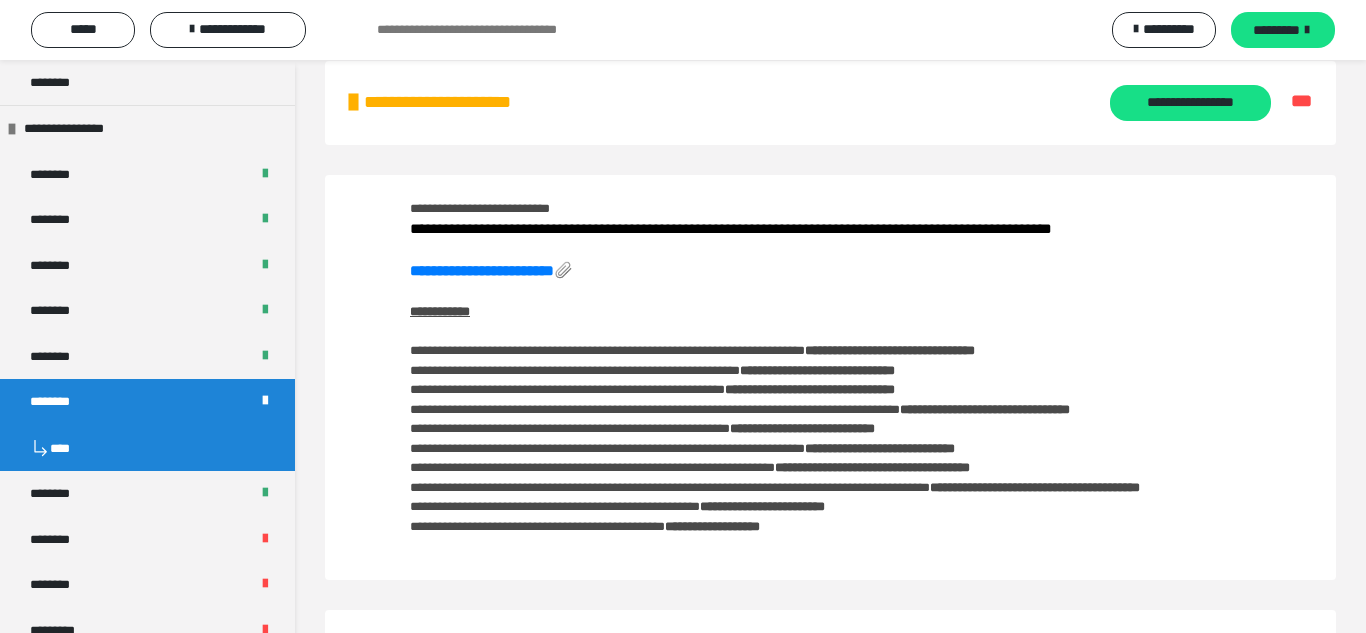 scroll, scrollTop: 152, scrollLeft: 0, axis: vertical 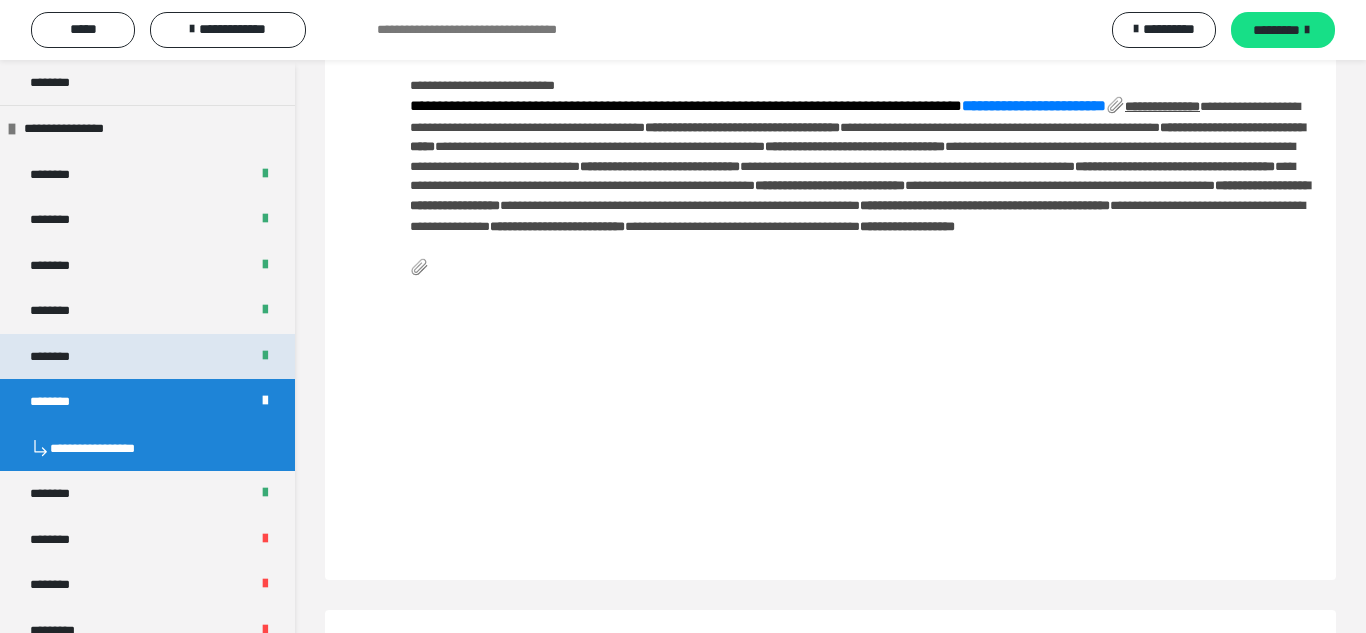 click on "********" at bounding box center (147, 357) 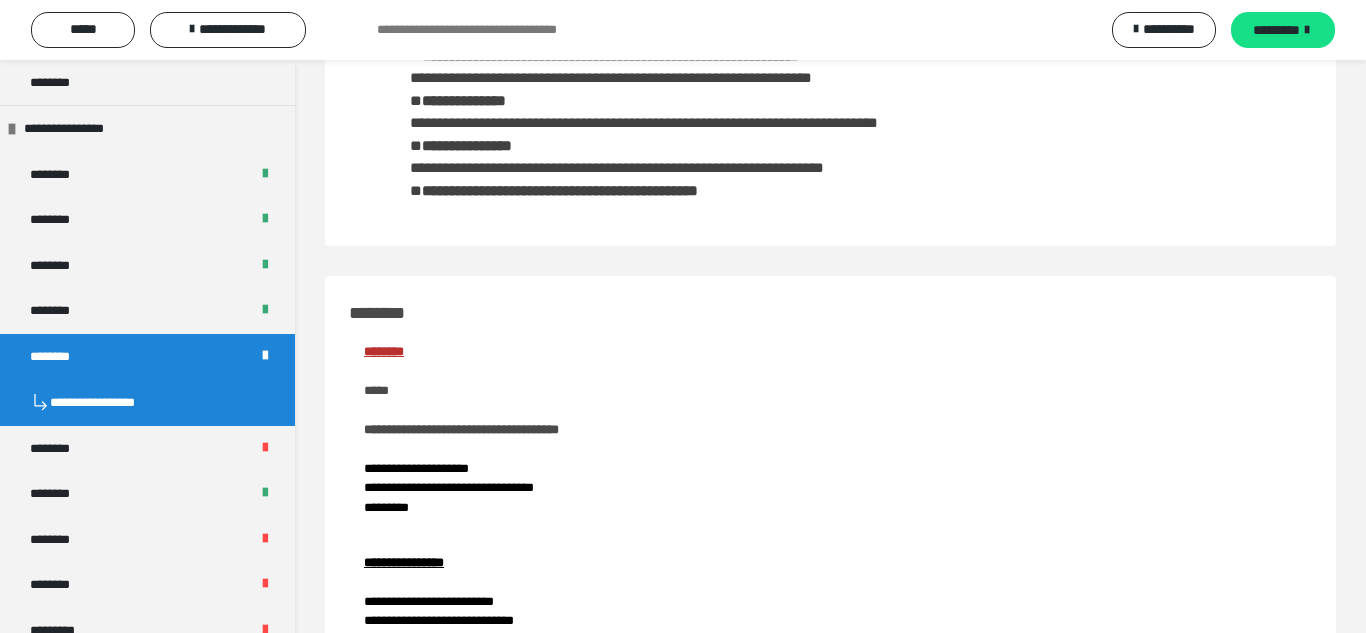 scroll, scrollTop: 611, scrollLeft: 0, axis: vertical 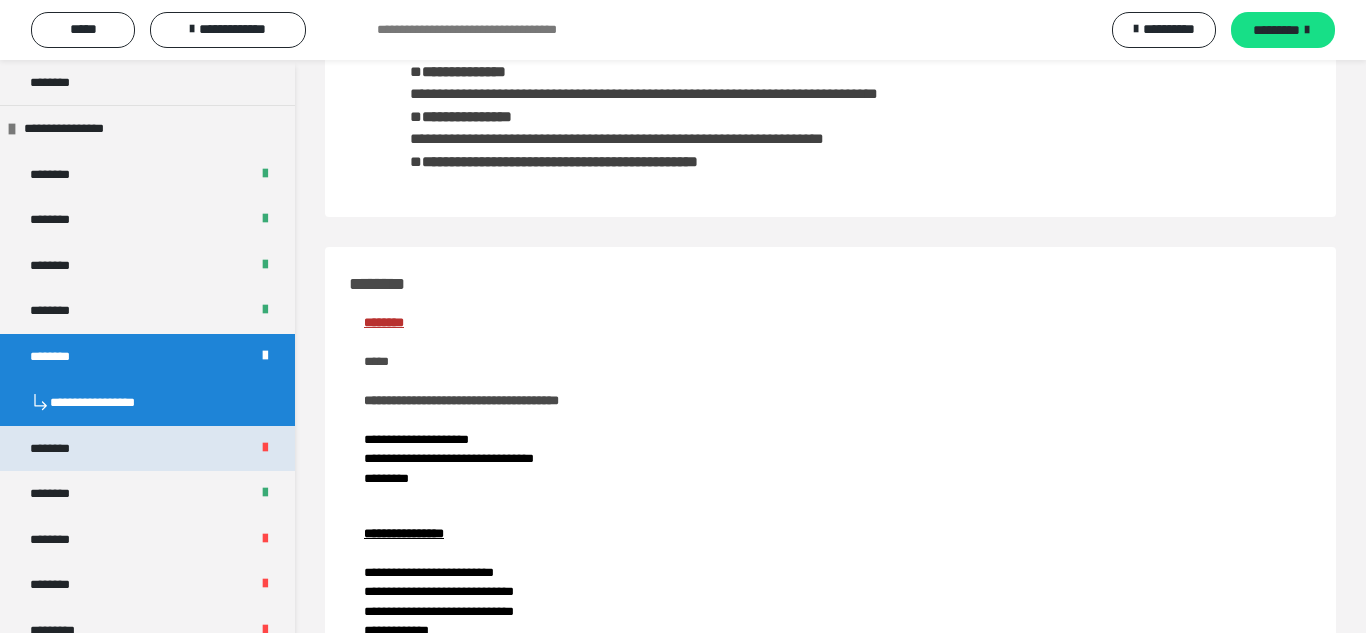 click on "********" at bounding box center [147, 449] 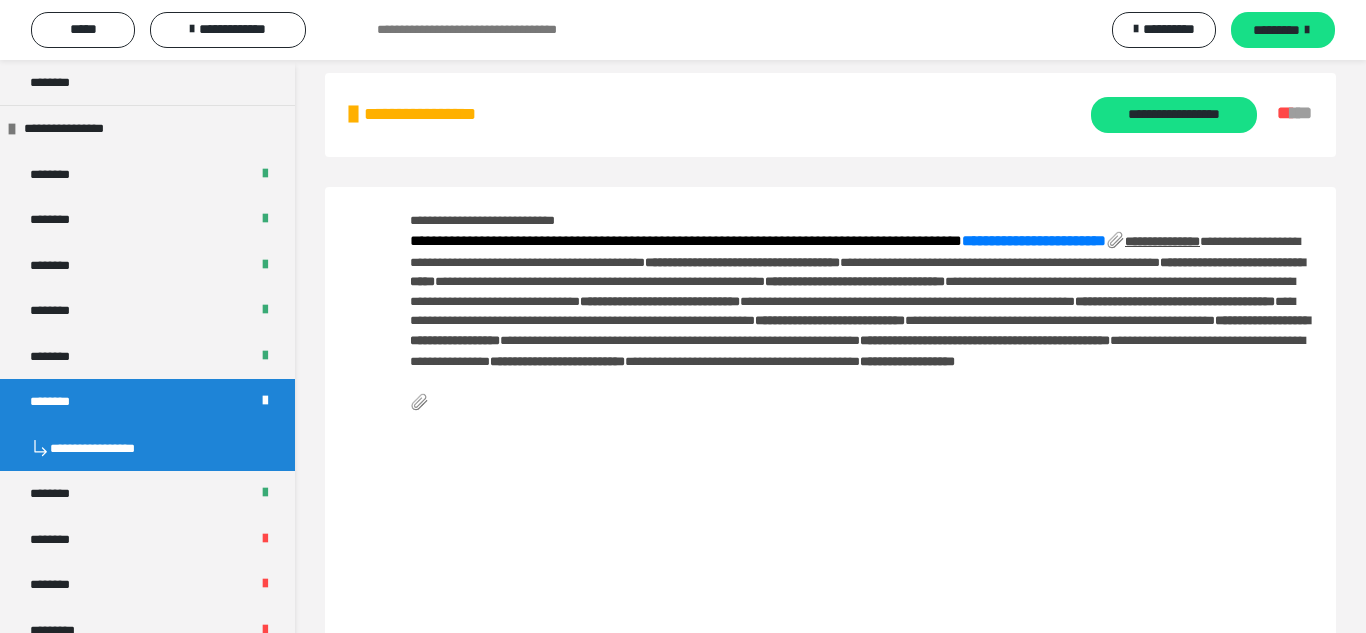 scroll, scrollTop: 0, scrollLeft: 0, axis: both 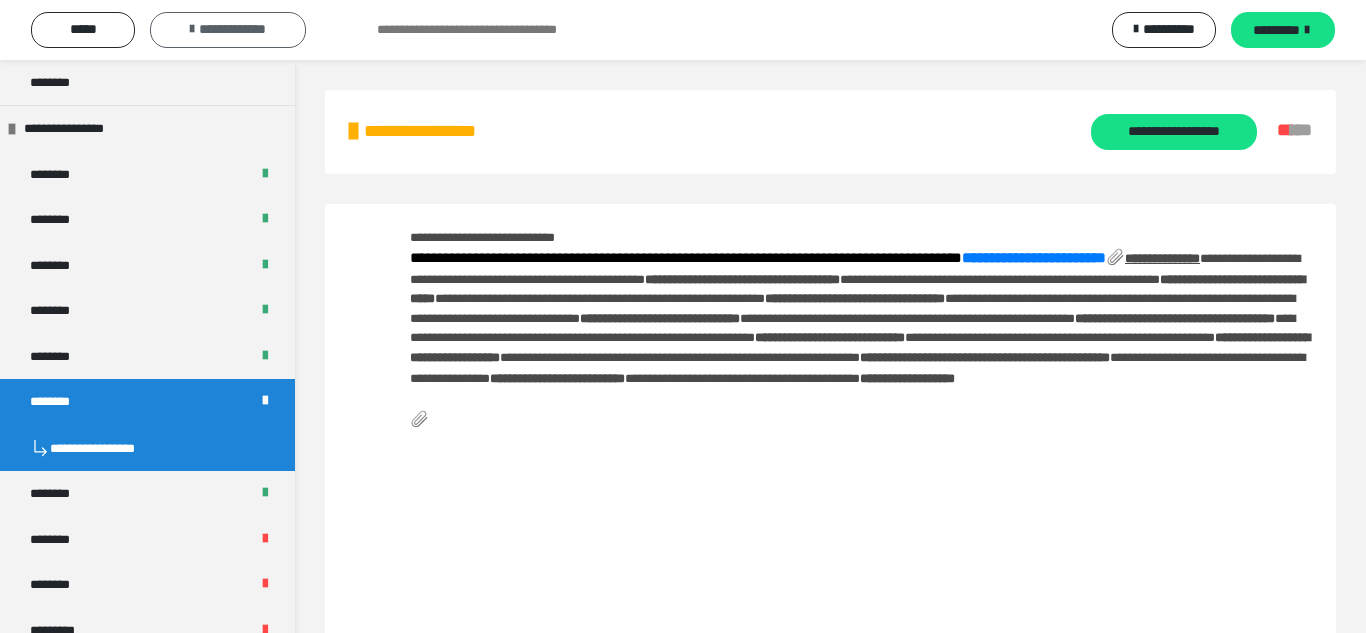 click on "**********" at bounding box center [232, 29] 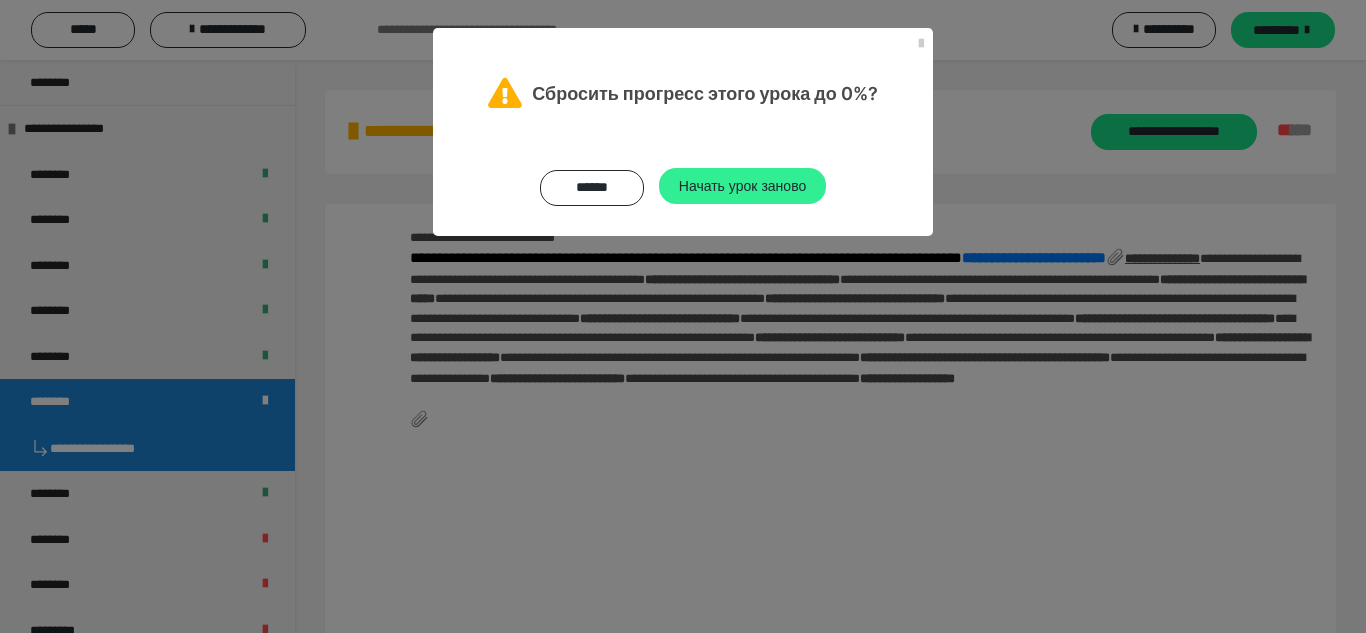click on "Начать урок заново" at bounding box center [742, 185] 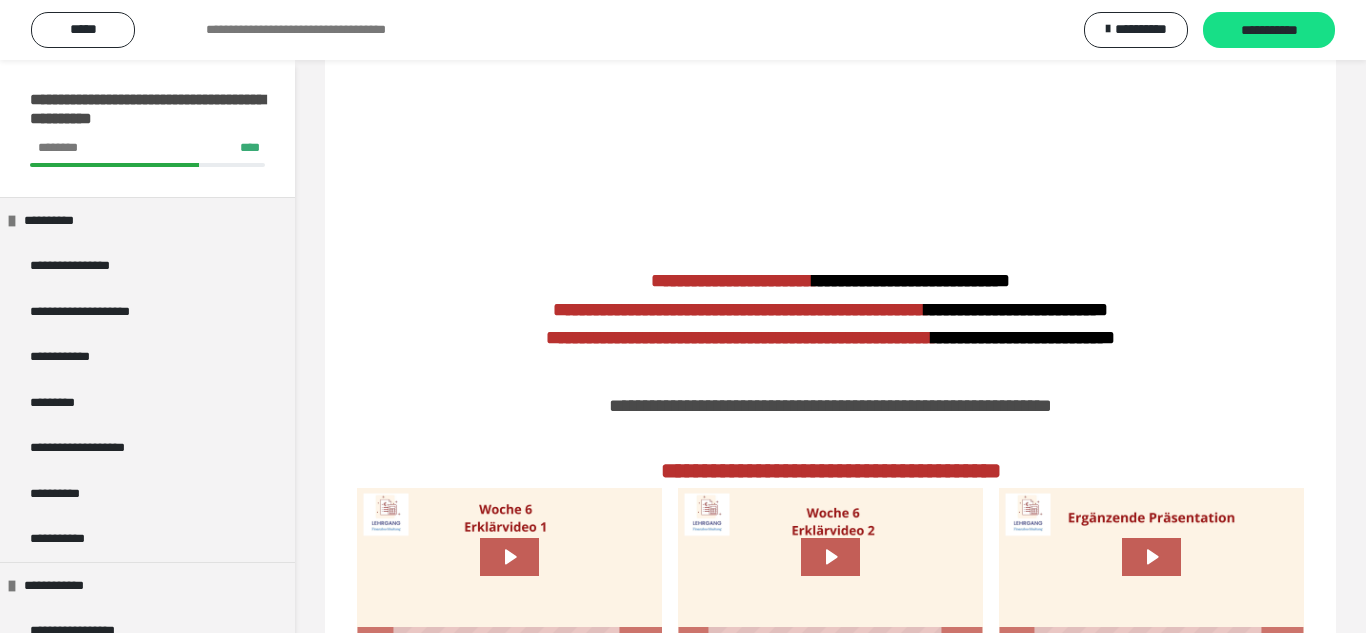 scroll, scrollTop: 0, scrollLeft: 0, axis: both 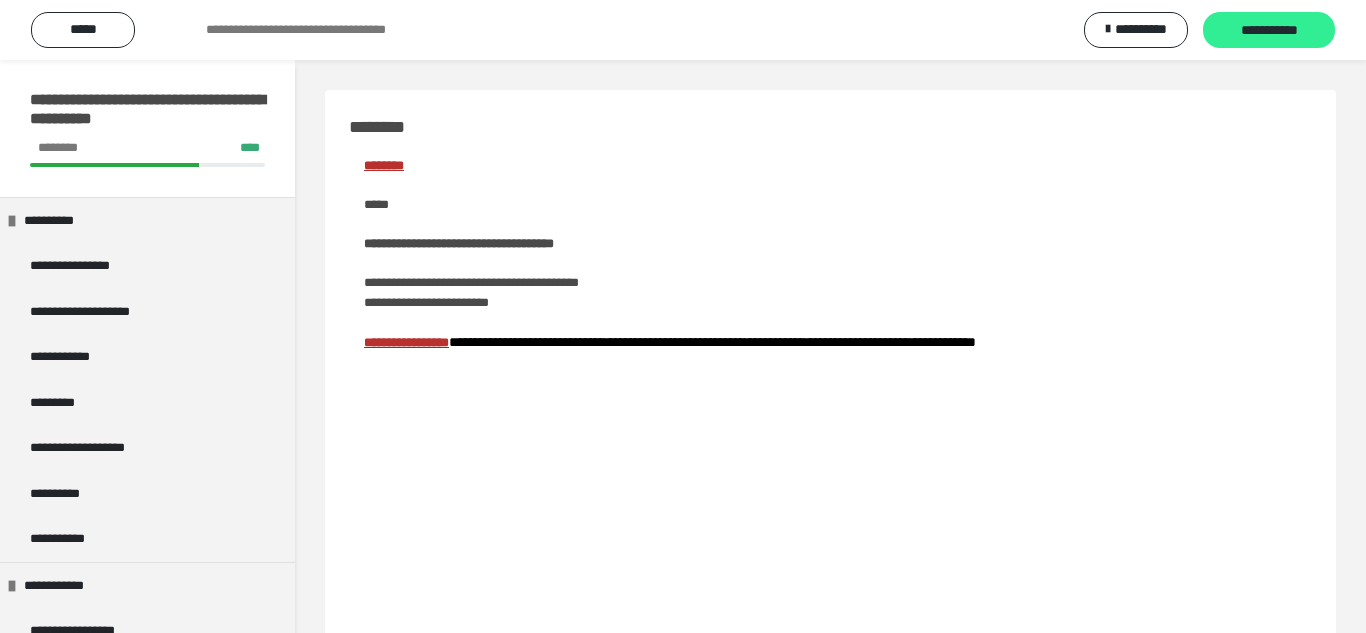 click on "**********" at bounding box center [1269, 30] 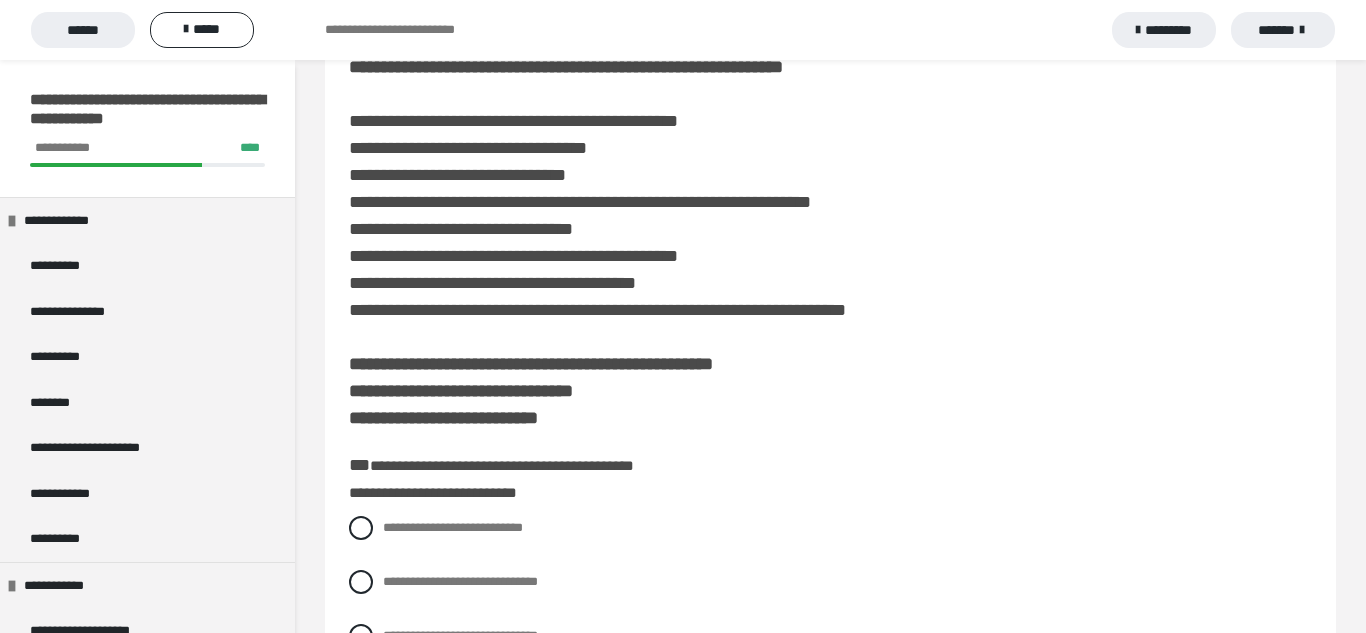 scroll, scrollTop: 874, scrollLeft: 0, axis: vertical 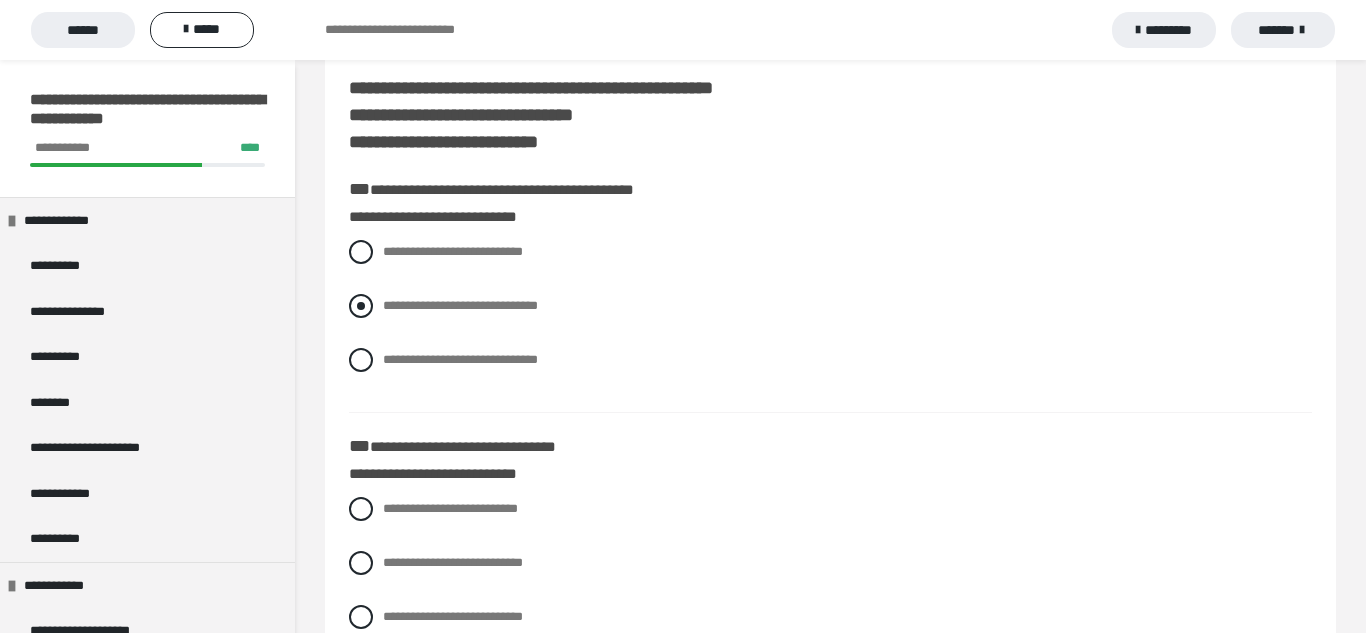 click at bounding box center [361, 306] 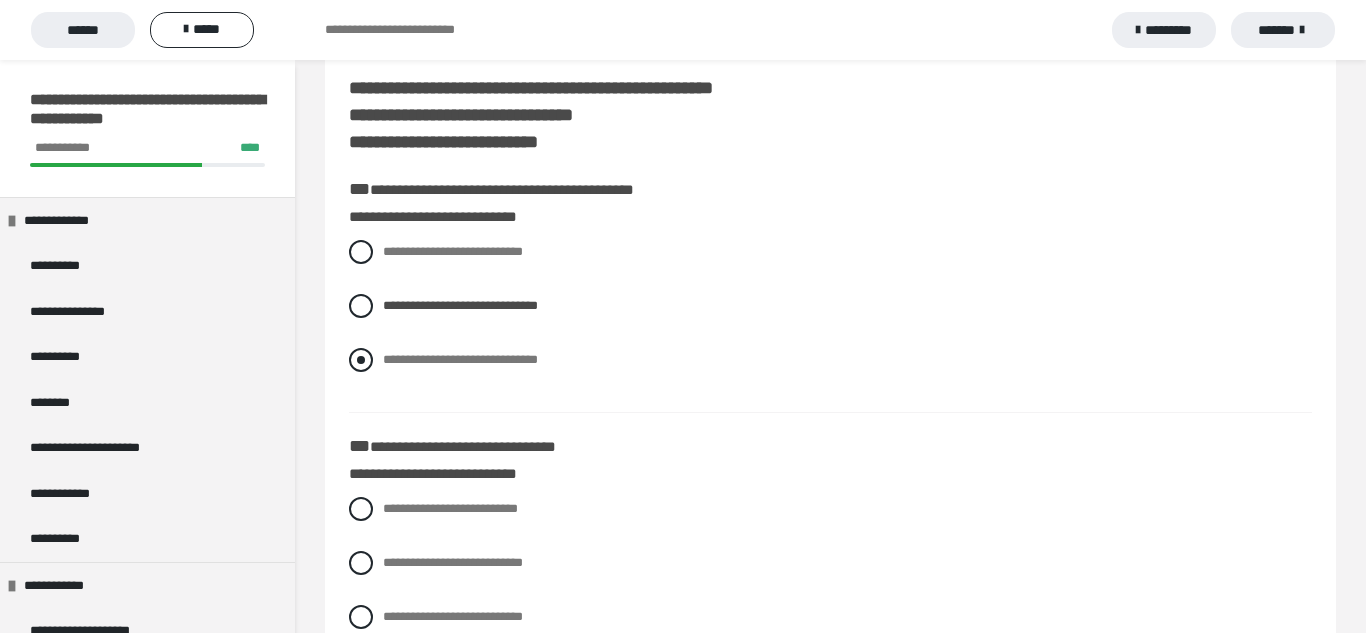 click at bounding box center (361, 360) 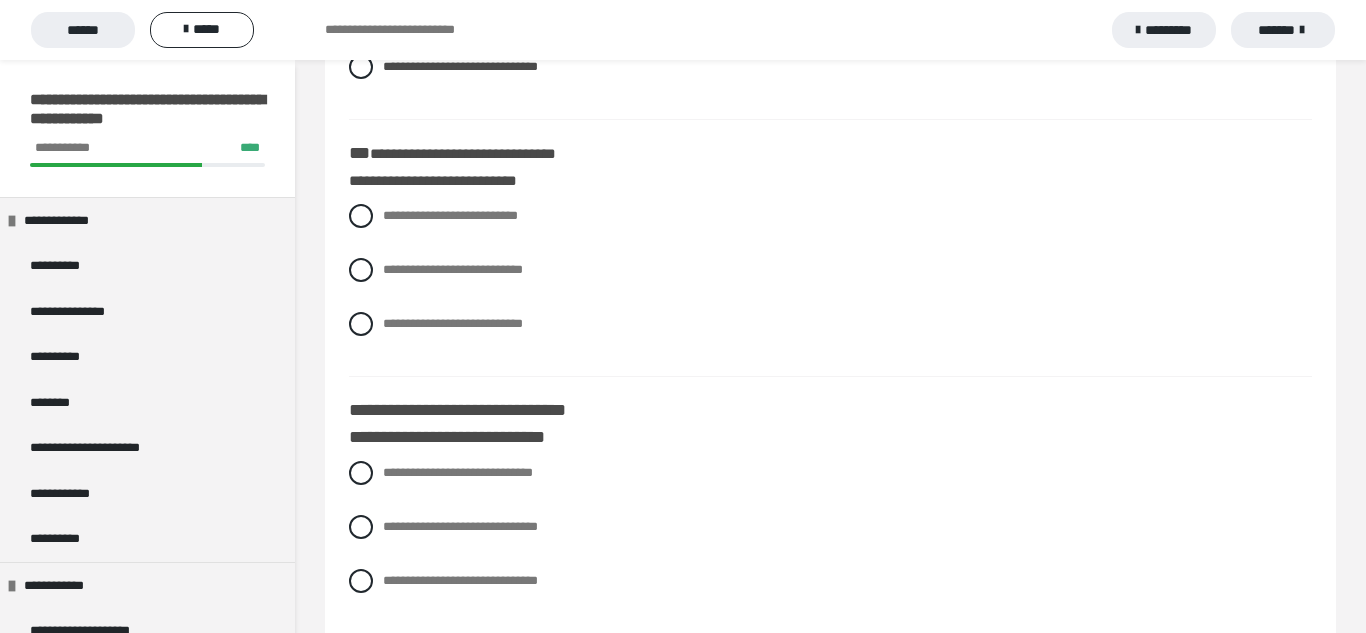 scroll, scrollTop: 1170, scrollLeft: 0, axis: vertical 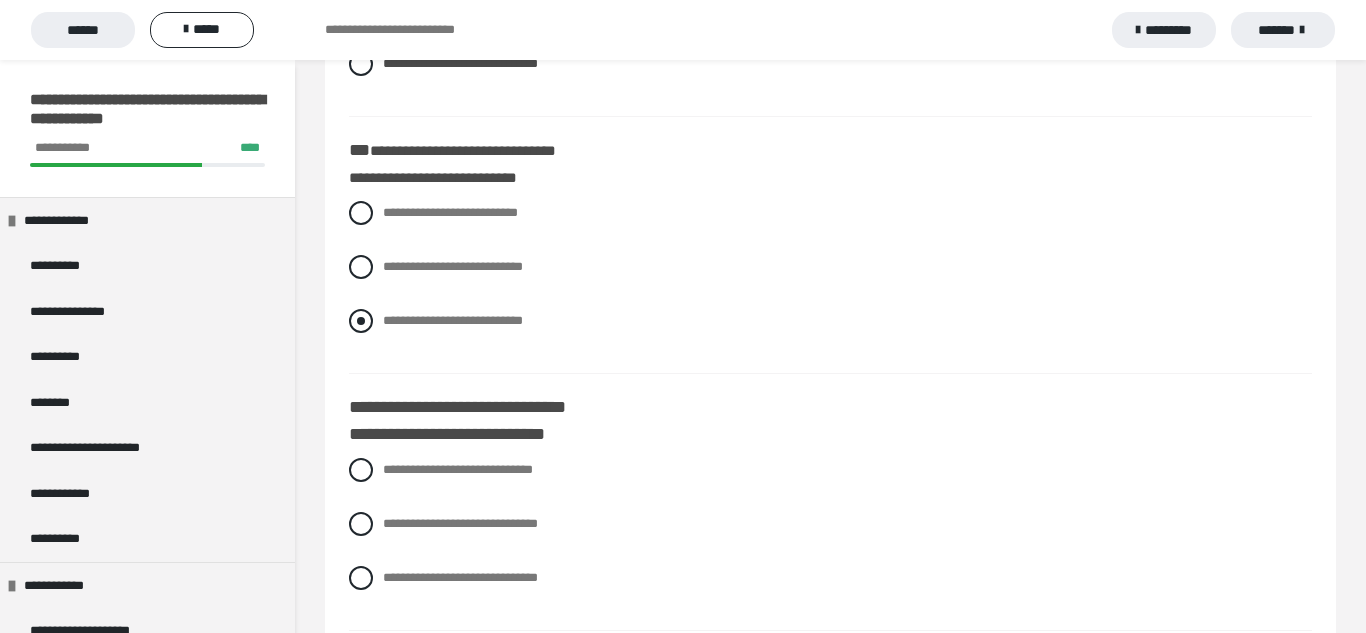 click at bounding box center (361, 321) 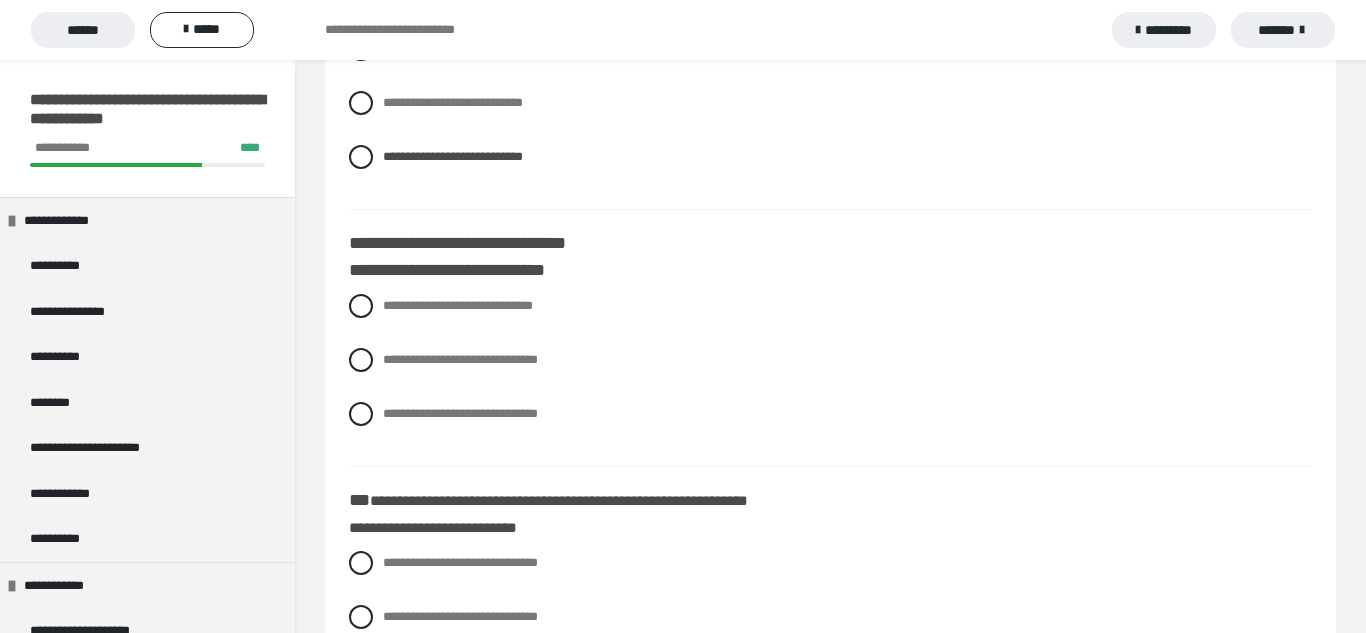 scroll, scrollTop: 1341, scrollLeft: 0, axis: vertical 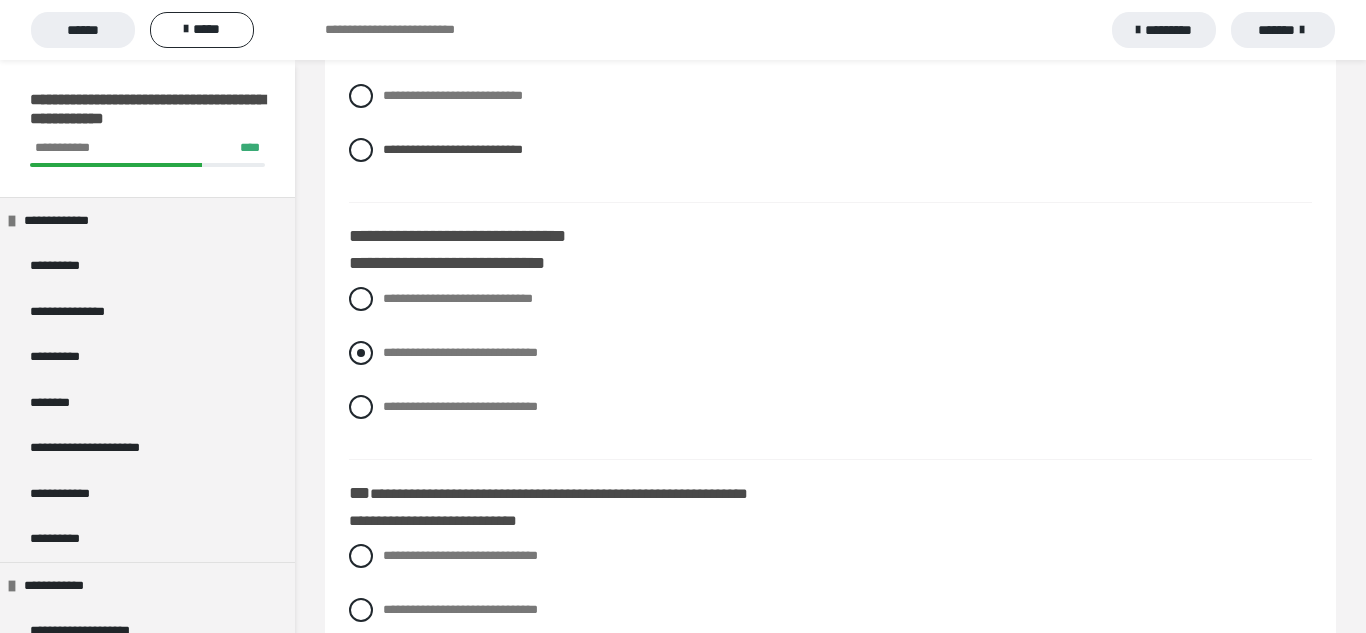 click on "**********" at bounding box center [460, 352] 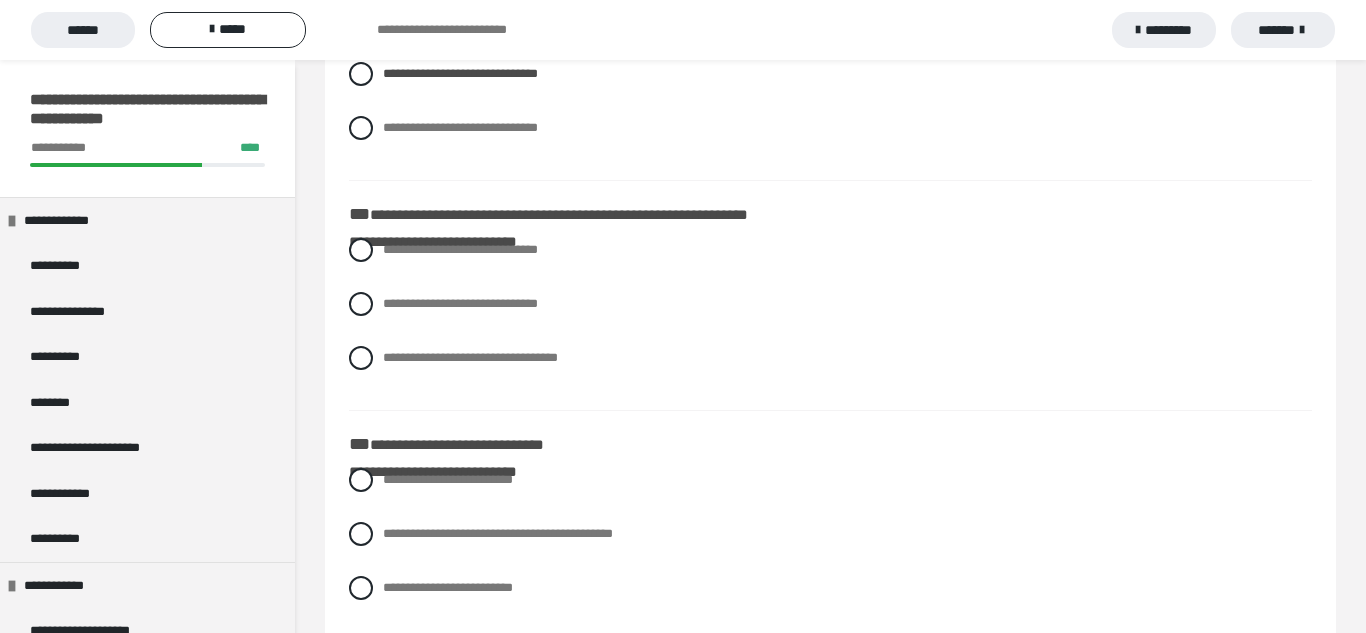 scroll, scrollTop: 1620, scrollLeft: 0, axis: vertical 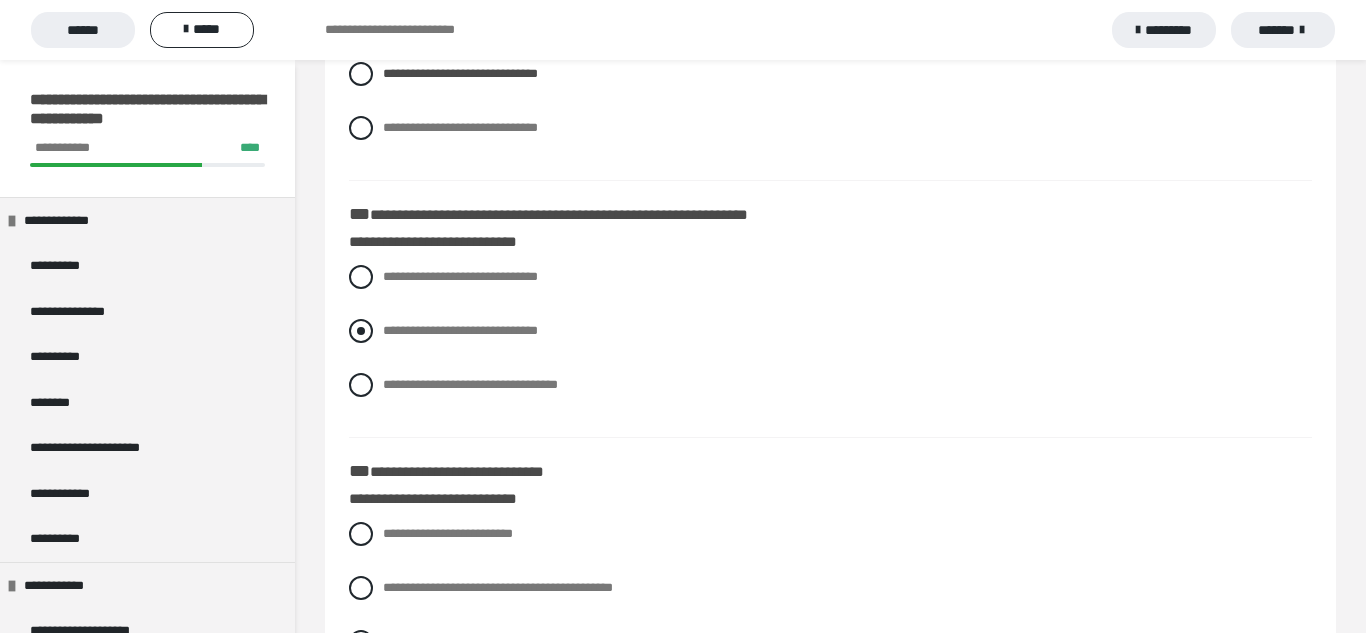 click on "**********" at bounding box center (460, 330) 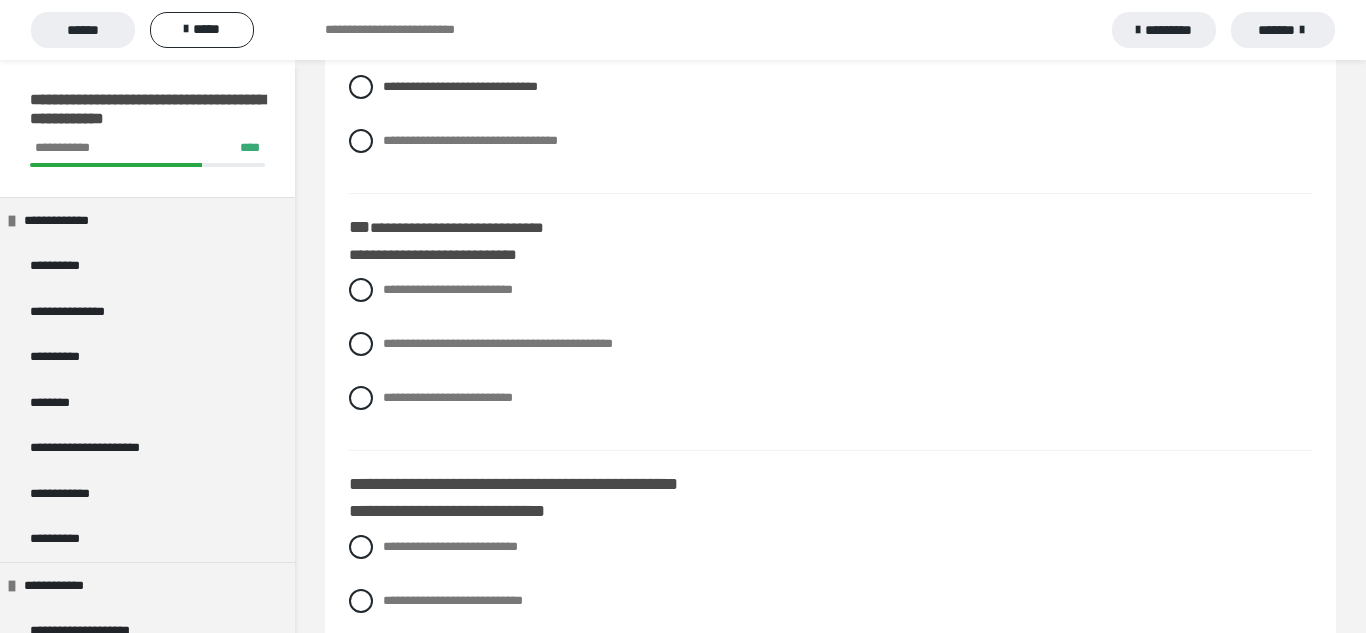 scroll, scrollTop: 1913, scrollLeft: 0, axis: vertical 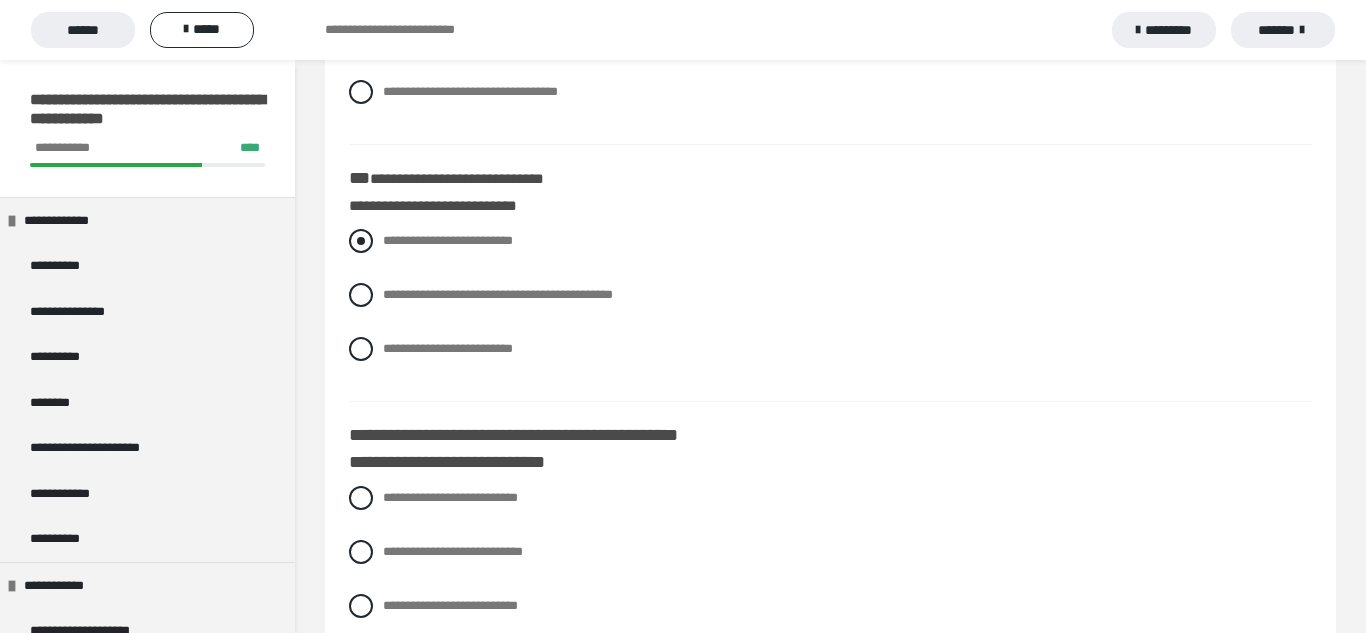 click on "**********" at bounding box center (830, 241) 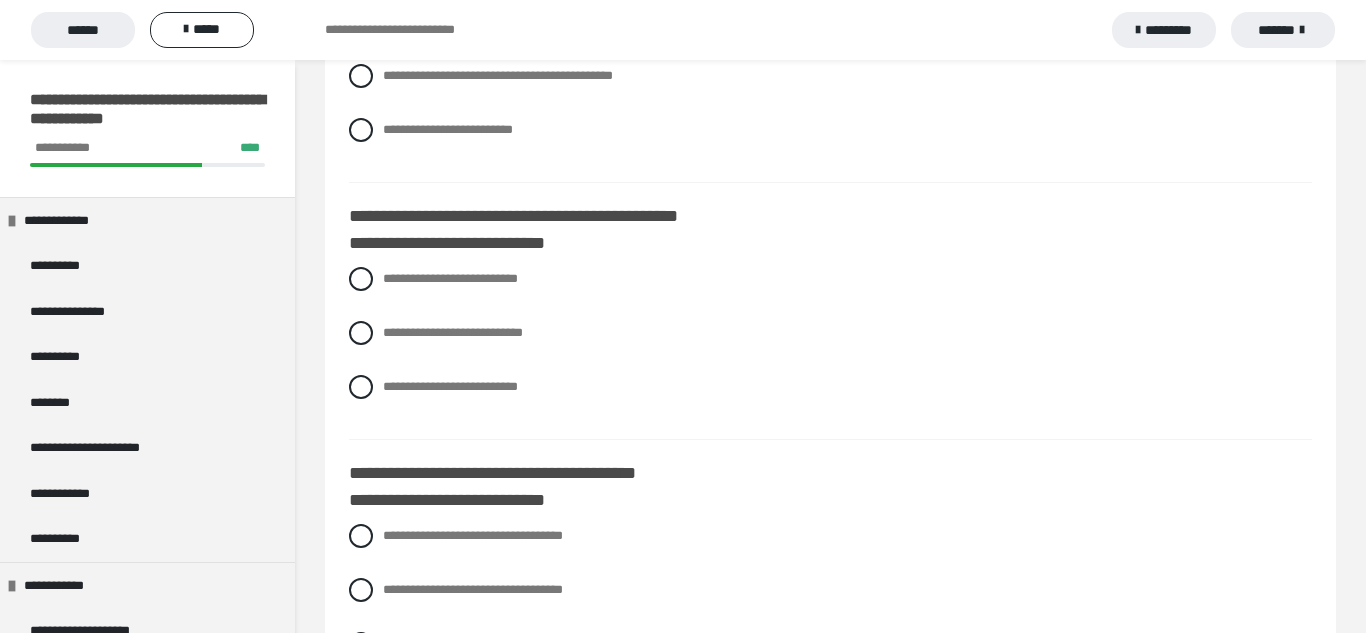scroll, scrollTop: 2133, scrollLeft: 0, axis: vertical 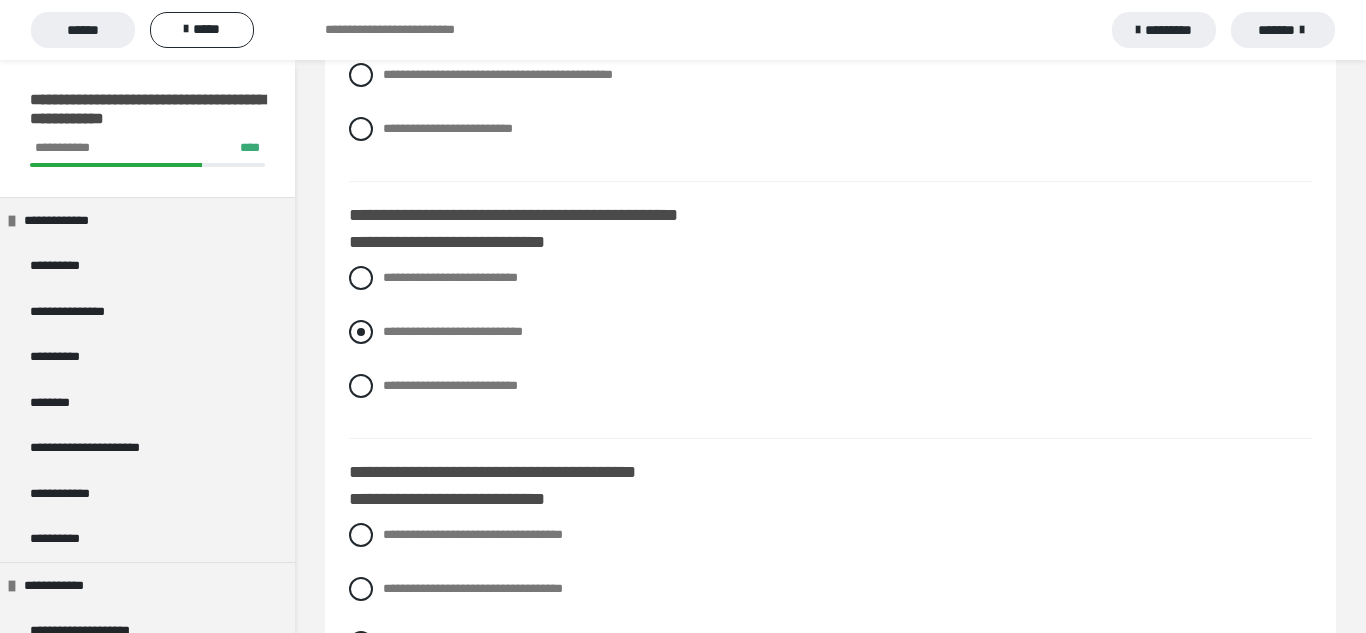 click on "**********" at bounding box center (453, 331) 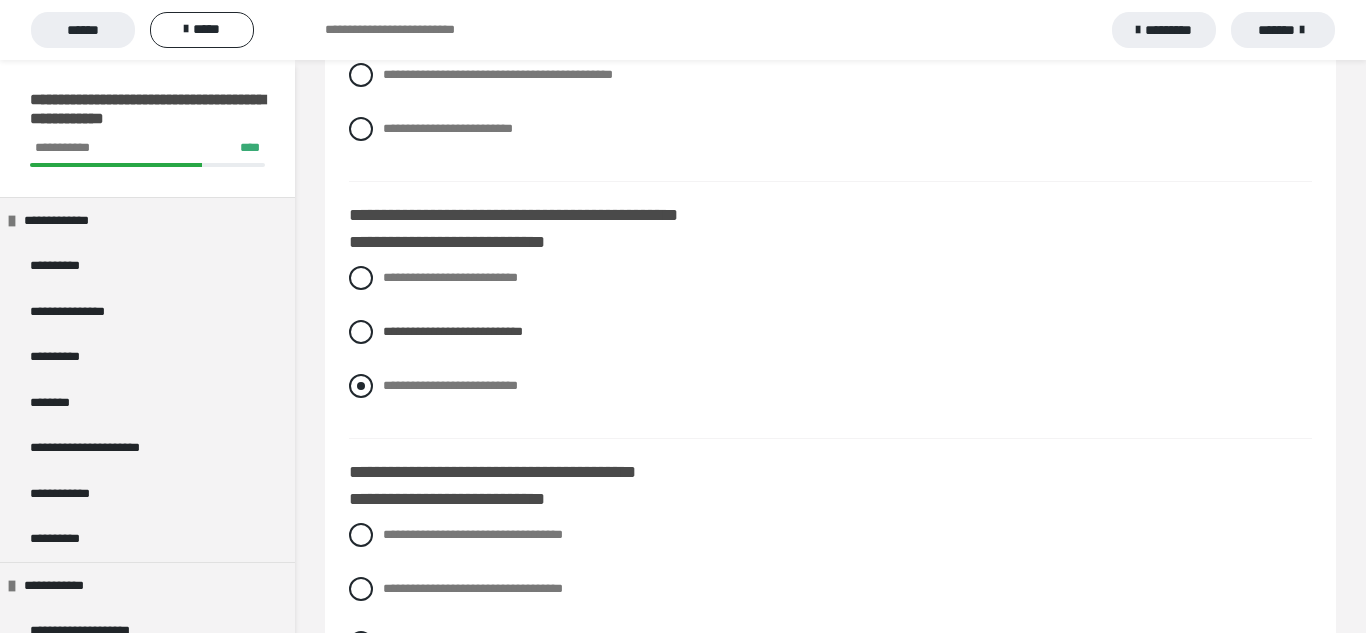click at bounding box center [361, 386] 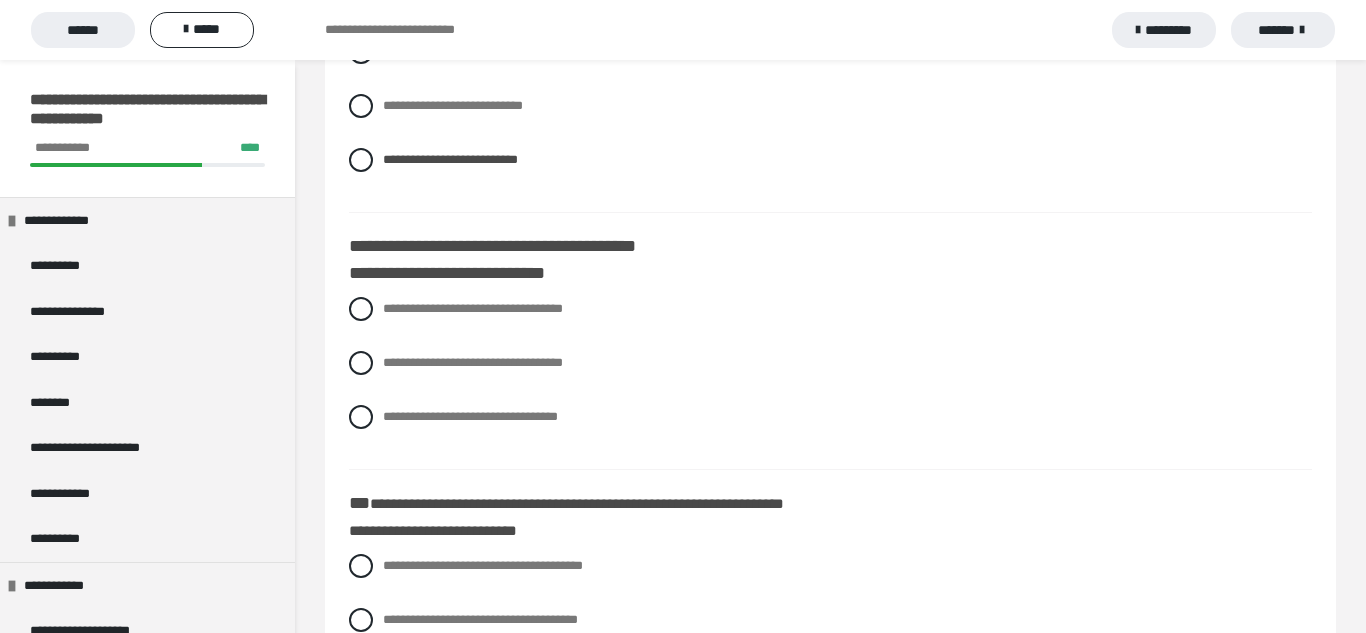 scroll, scrollTop: 2366, scrollLeft: 0, axis: vertical 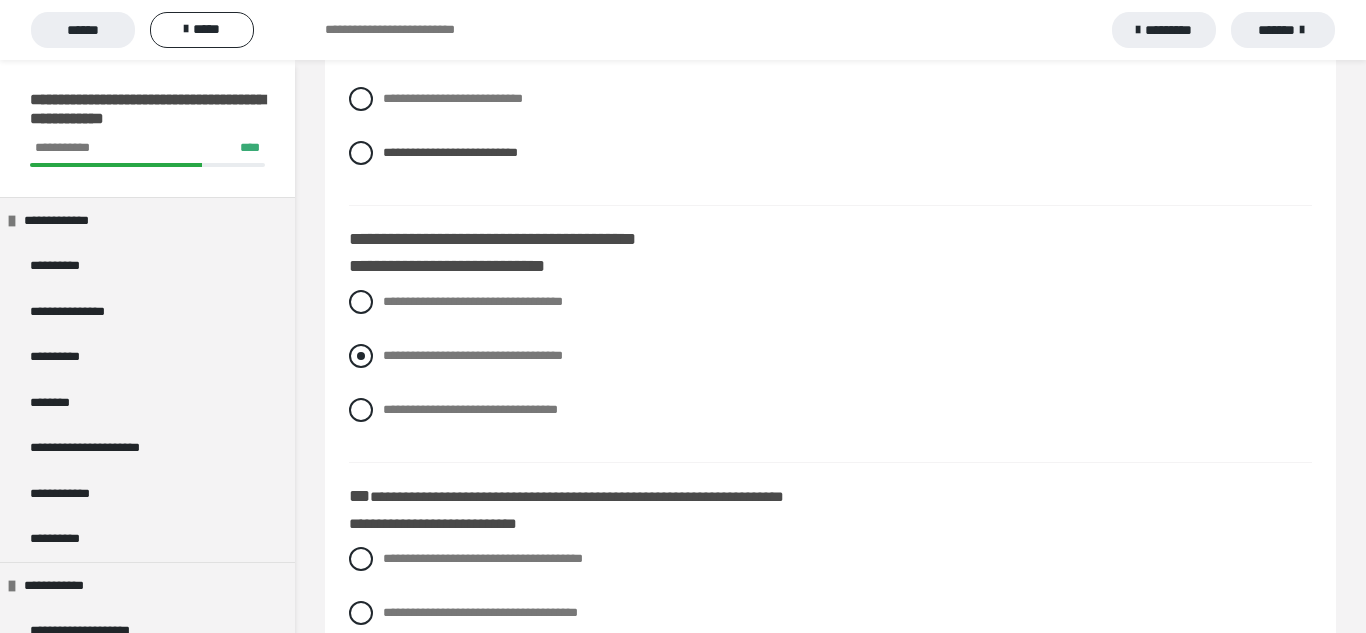 click on "**********" at bounding box center (830, 356) 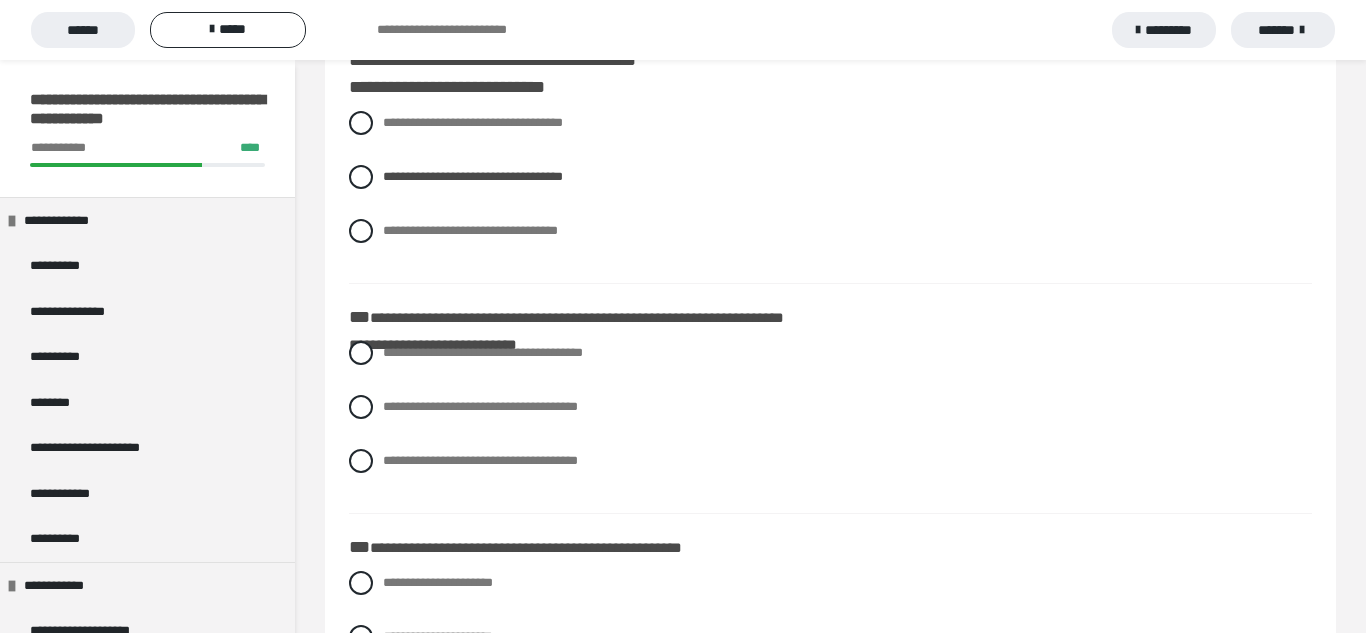 scroll, scrollTop: 2545, scrollLeft: 0, axis: vertical 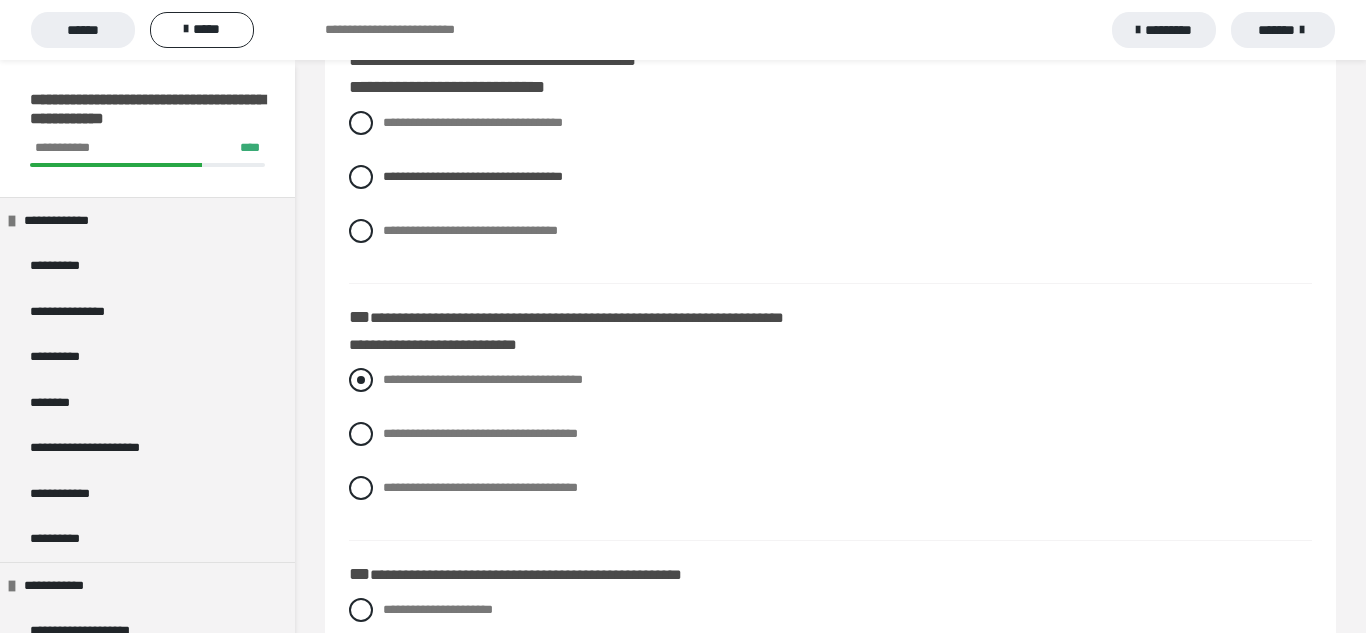 click on "**********" at bounding box center [483, 379] 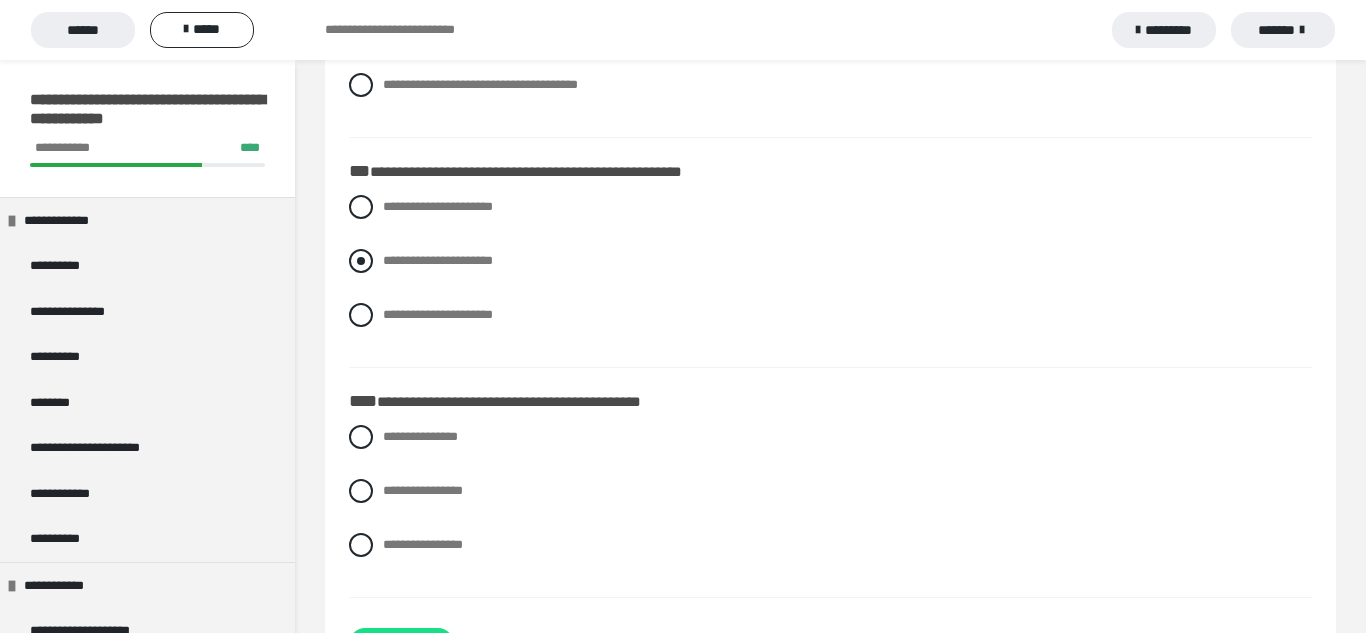 scroll, scrollTop: 2987, scrollLeft: 0, axis: vertical 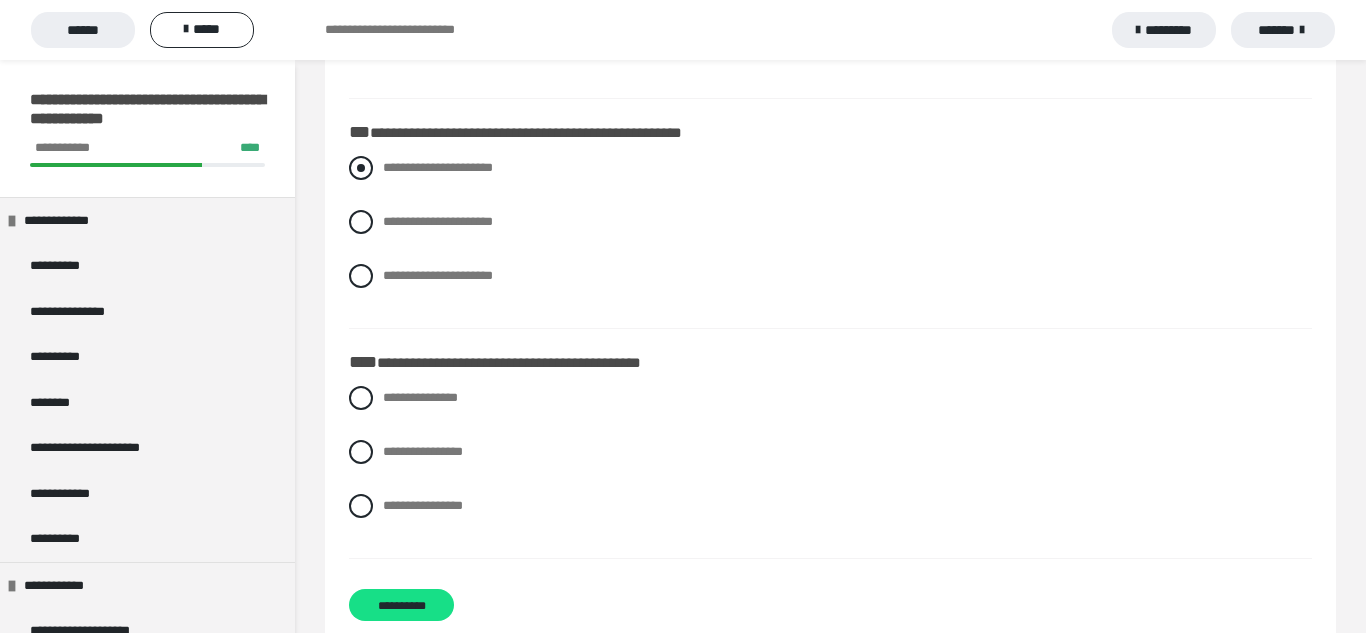 click on "**********" at bounding box center [438, 167] 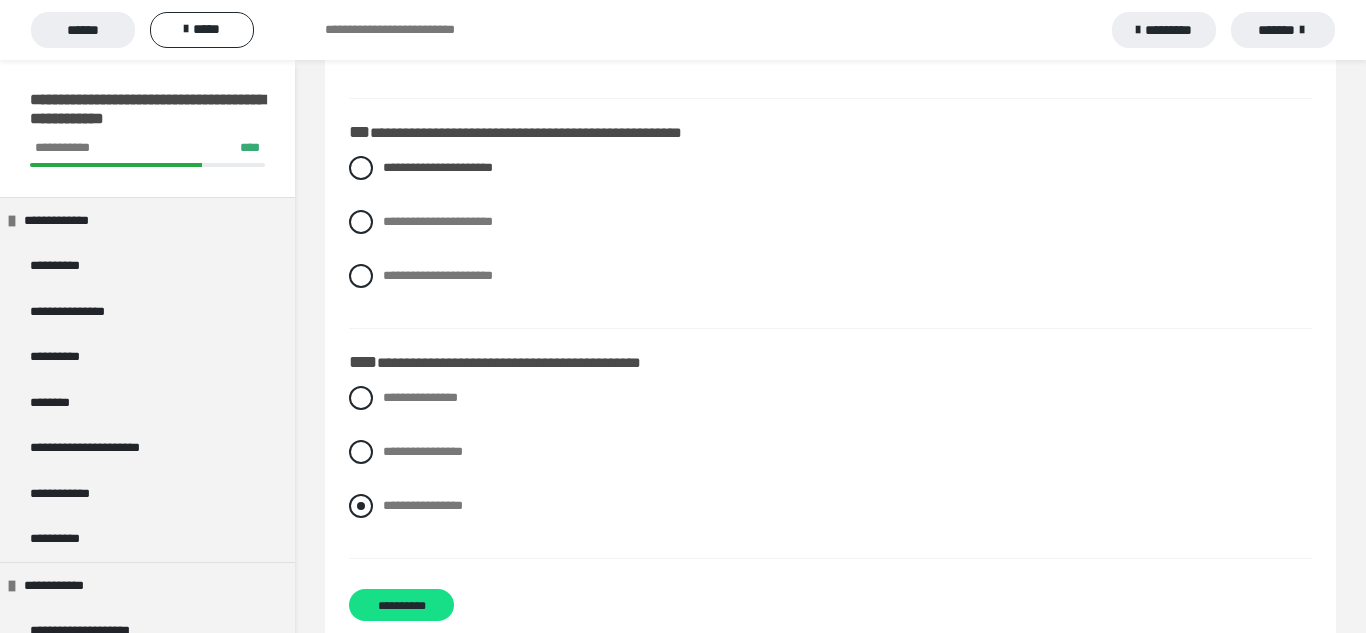 click at bounding box center (361, 506) 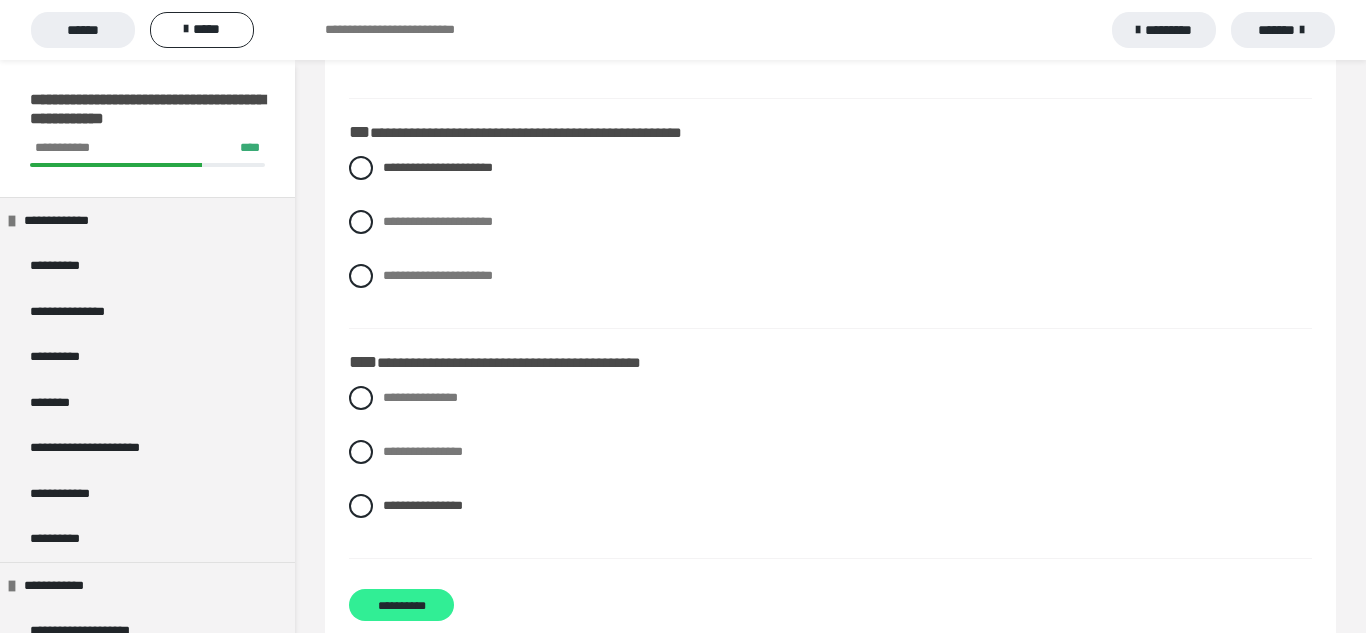 click on "**********" at bounding box center (401, 605) 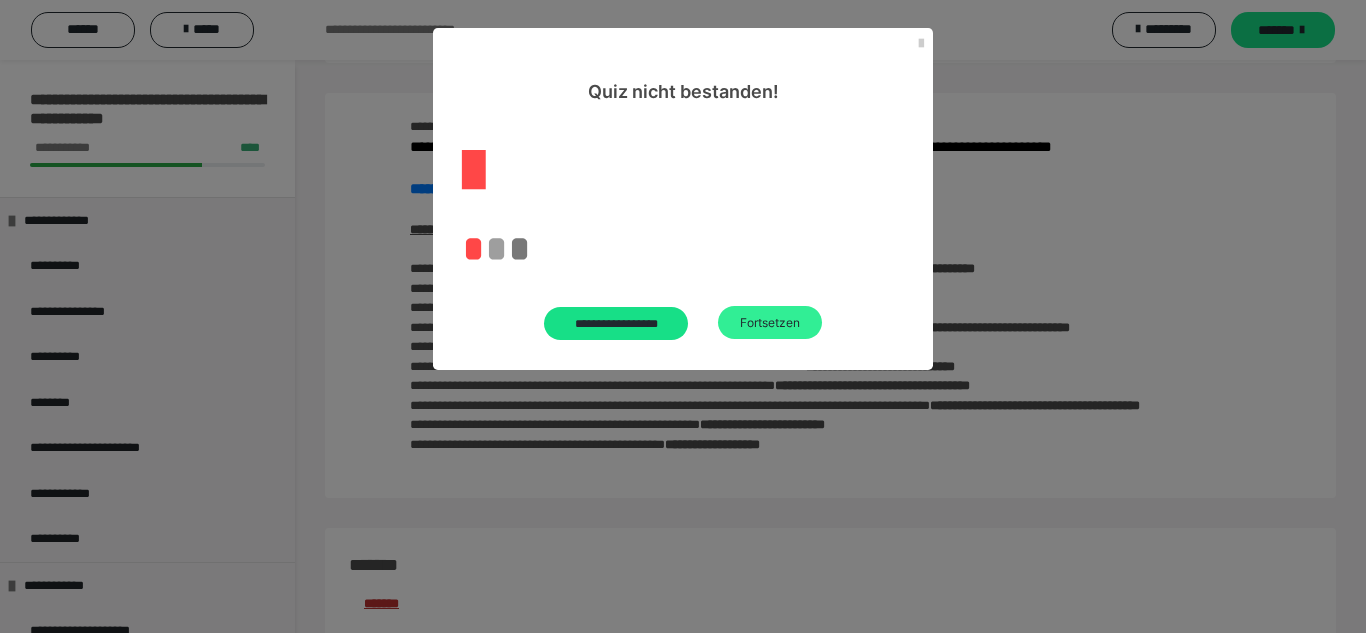scroll, scrollTop: 2568, scrollLeft: 0, axis: vertical 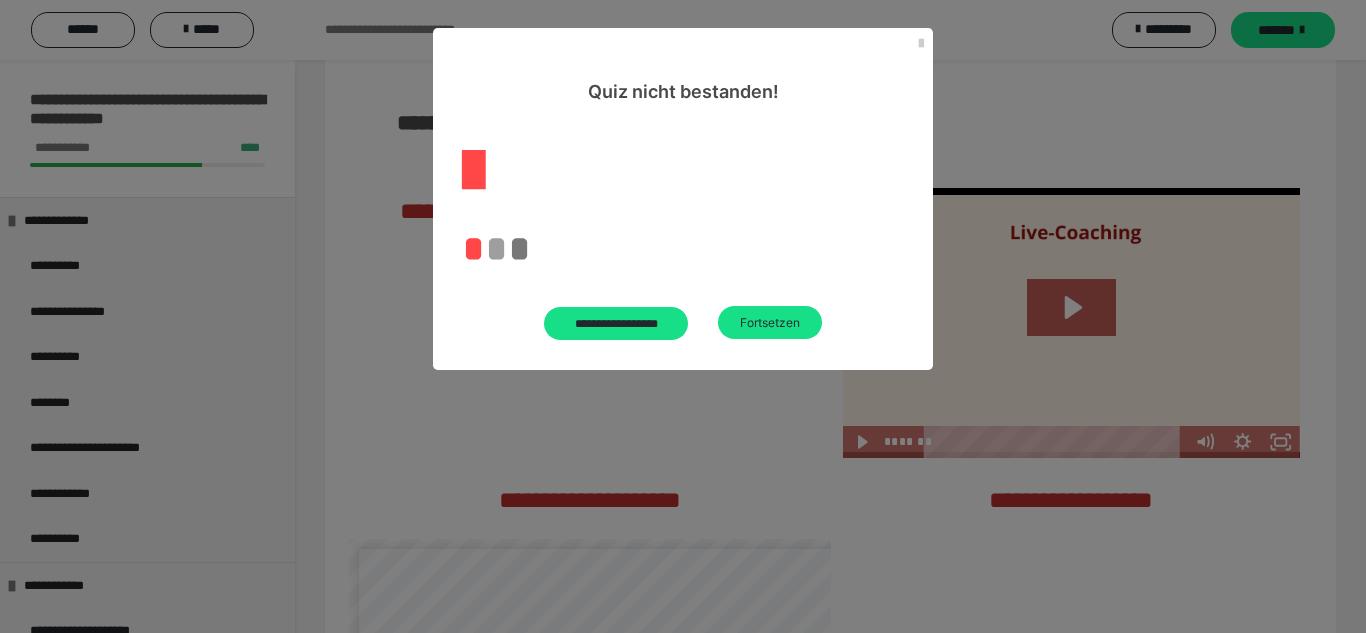 click on "**********" at bounding box center [683, 316] 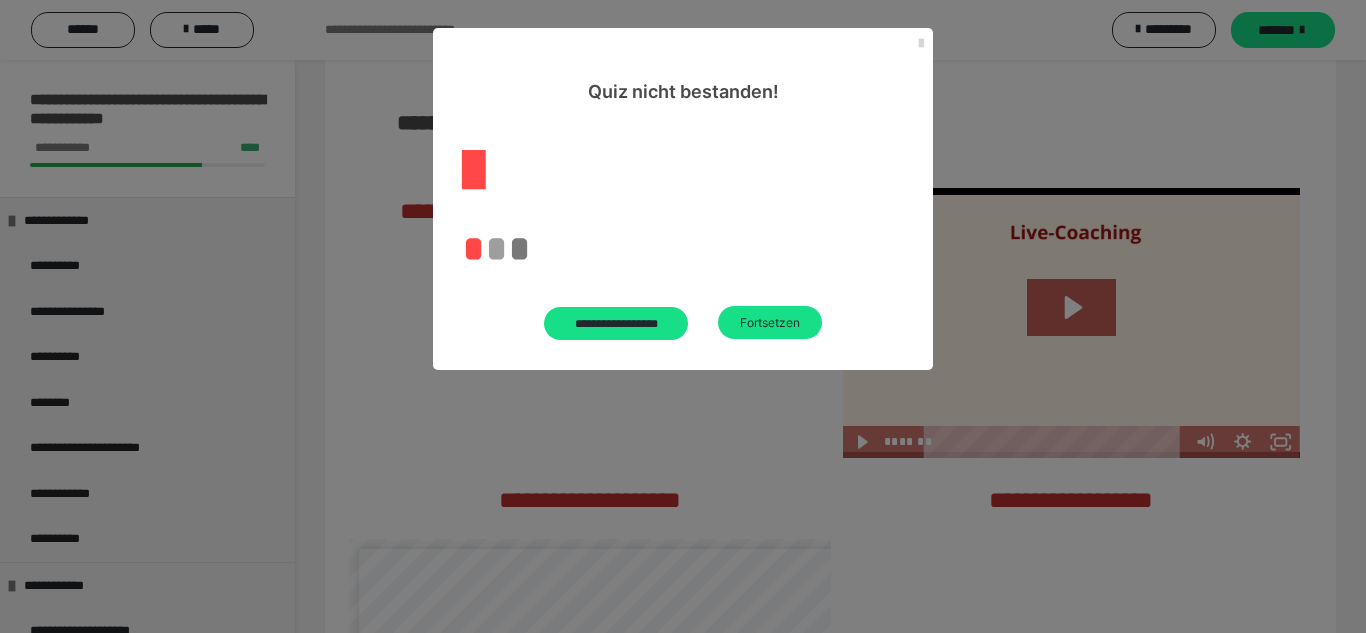 click at bounding box center [921, 44] 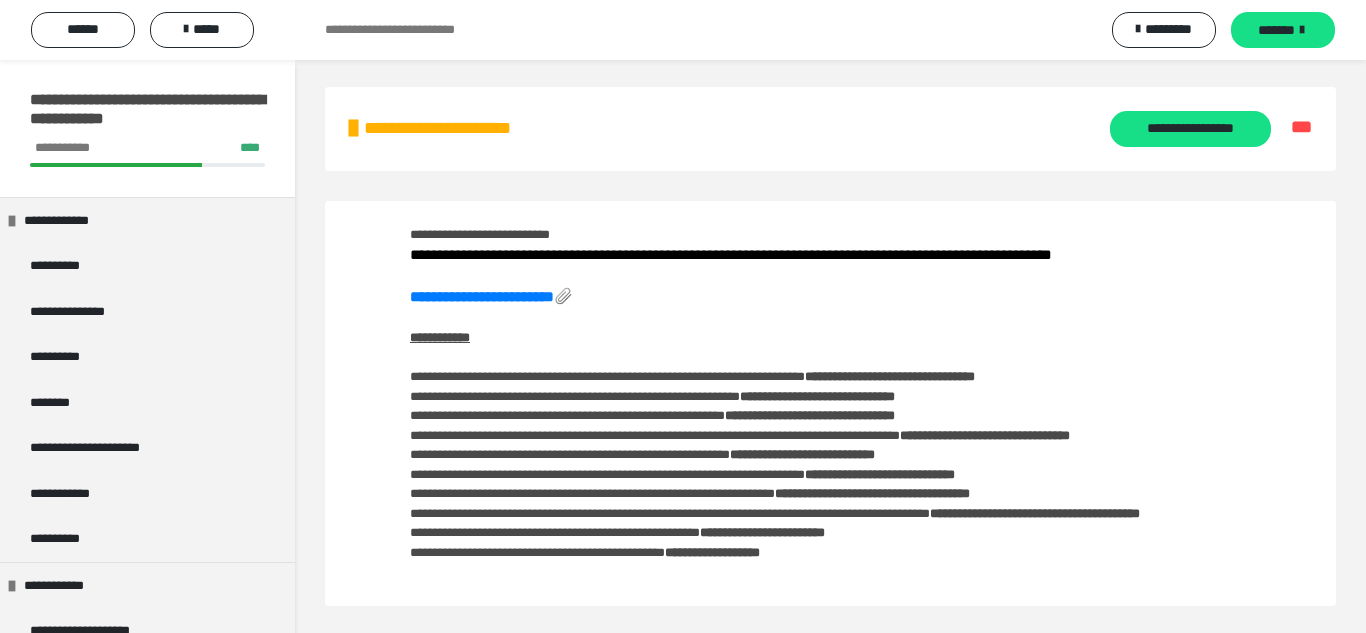 scroll, scrollTop: 0, scrollLeft: 0, axis: both 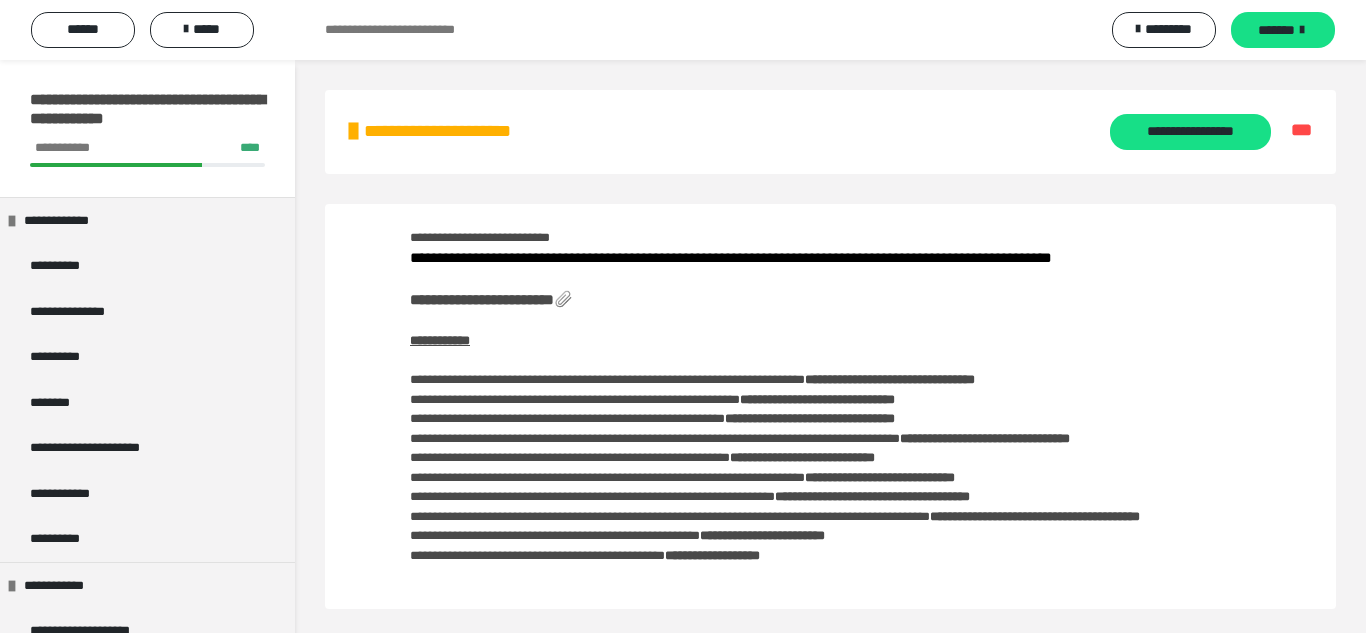 click on "**********" at bounding box center [482, 299] 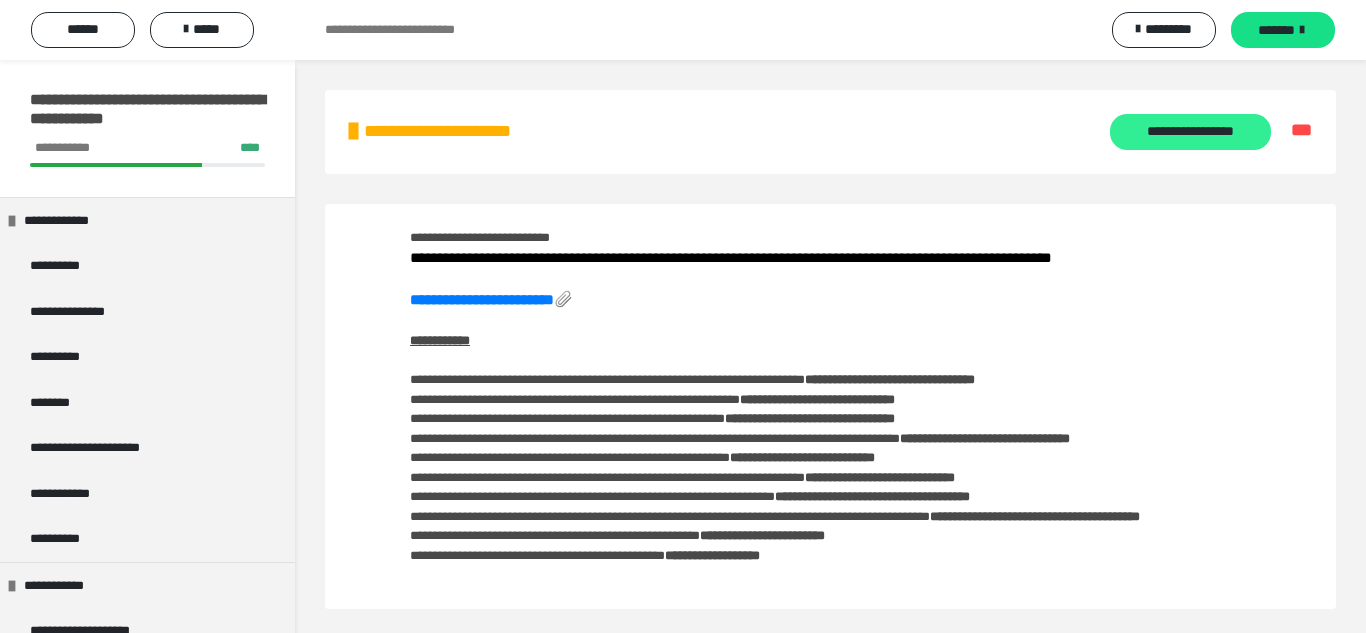 click on "**********" at bounding box center (1190, 132) 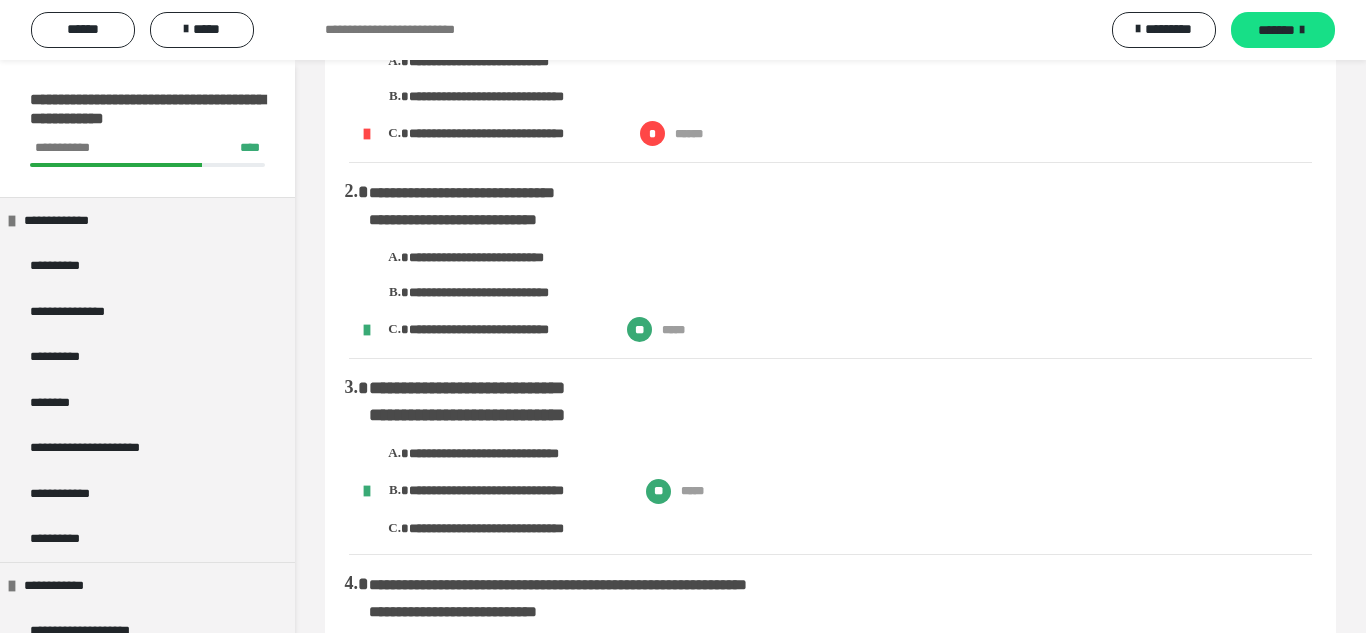 scroll, scrollTop: 0, scrollLeft: 0, axis: both 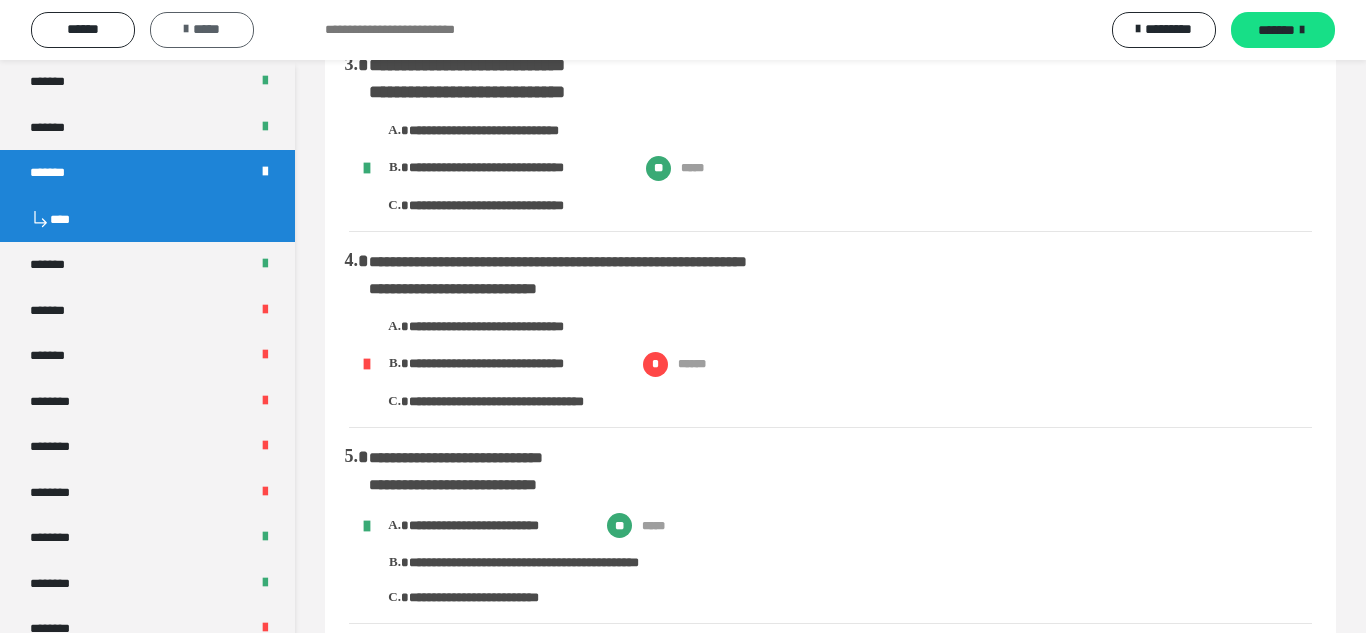 click on "*****" at bounding box center (202, 30) 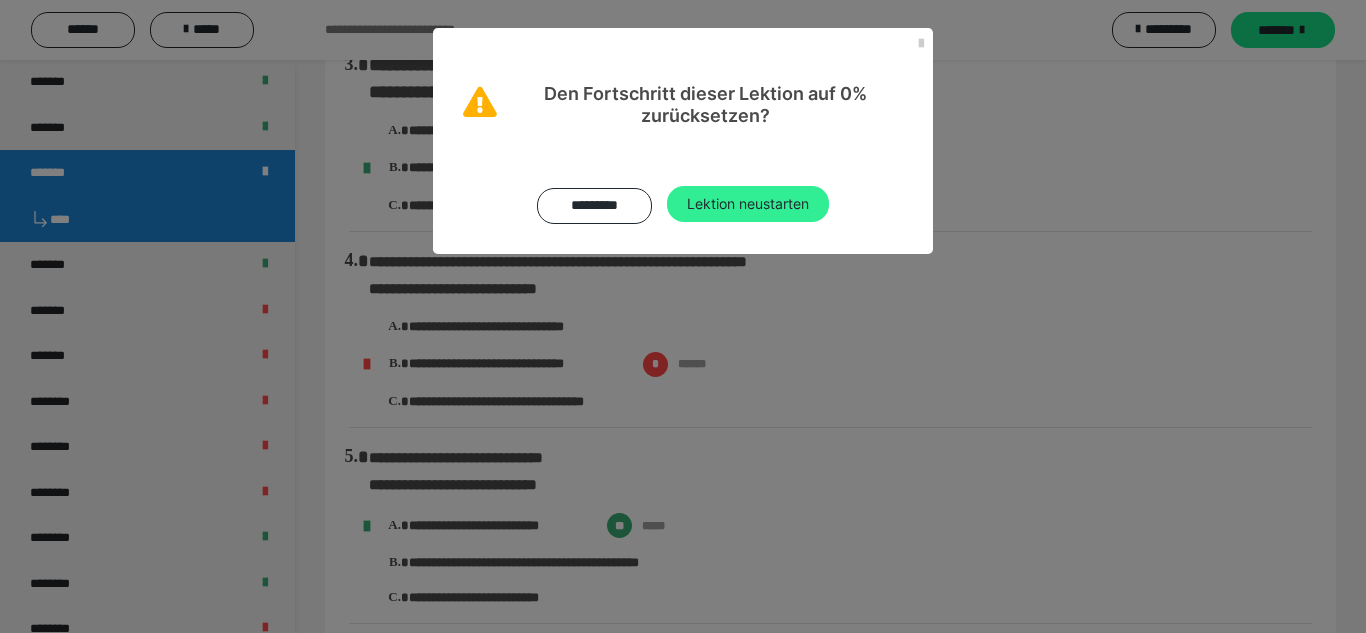 click on "Lektion neustarten" at bounding box center [748, 204] 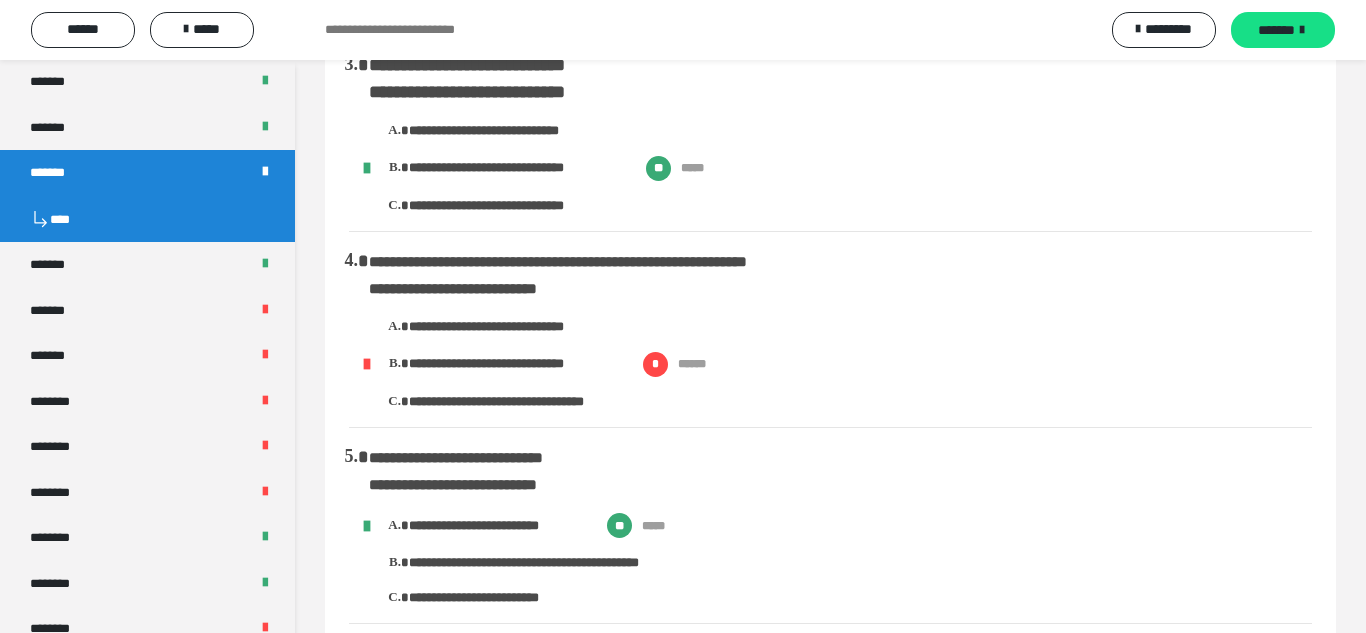 scroll, scrollTop: 0, scrollLeft: 0, axis: both 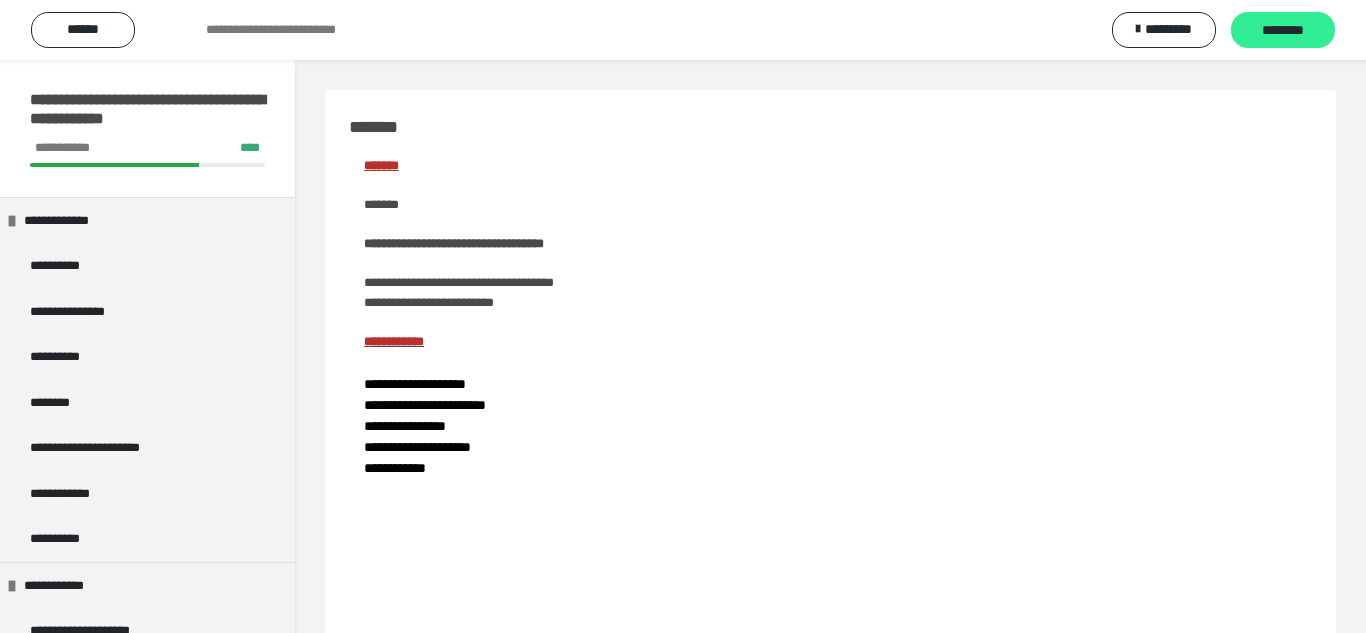 click on "********" at bounding box center [1283, 30] 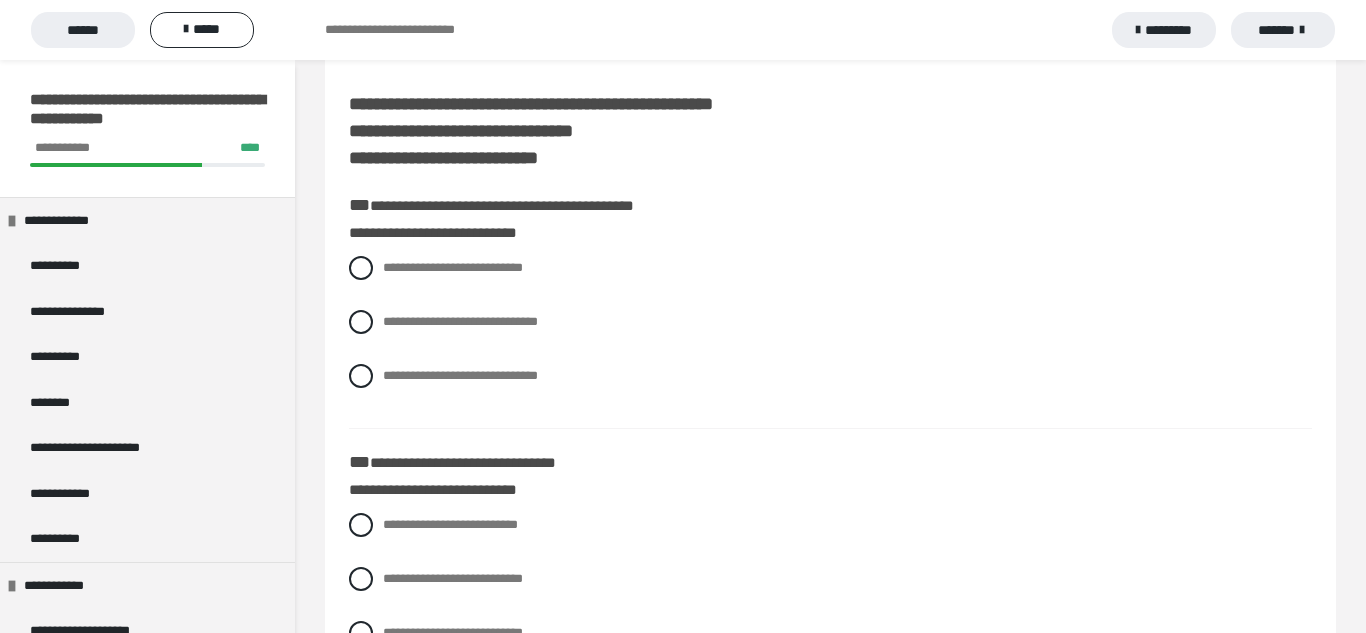 scroll, scrollTop: 857, scrollLeft: 0, axis: vertical 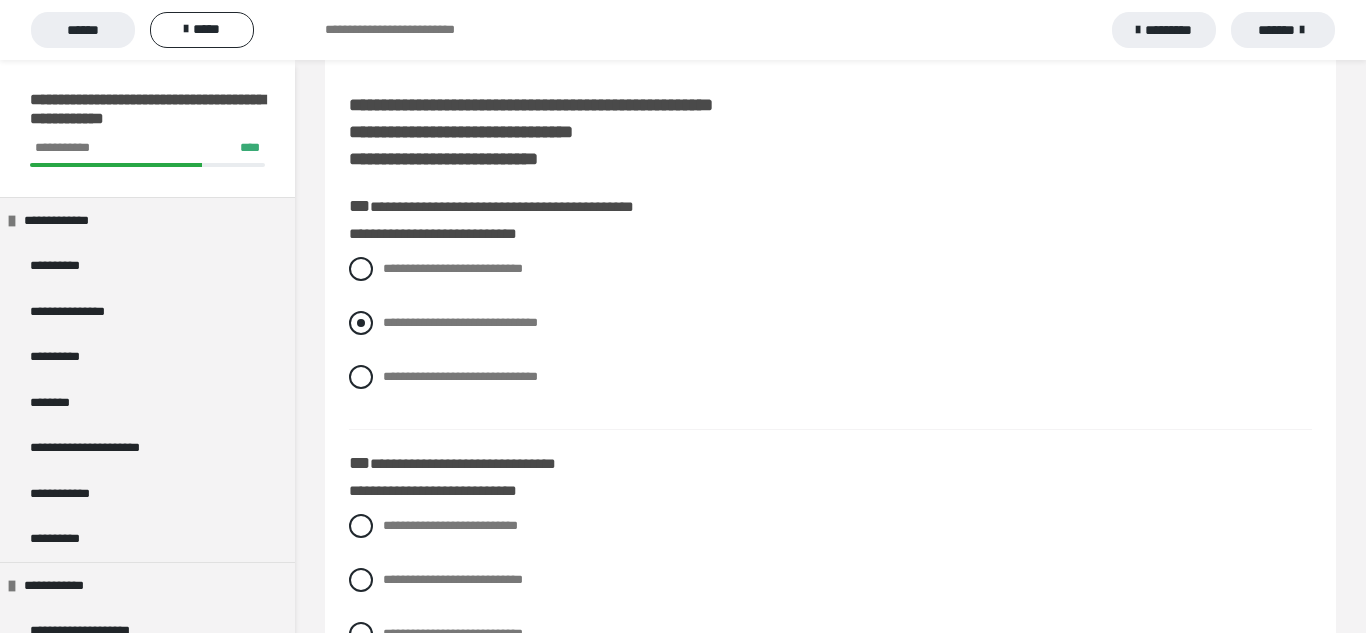 click at bounding box center (361, 323) 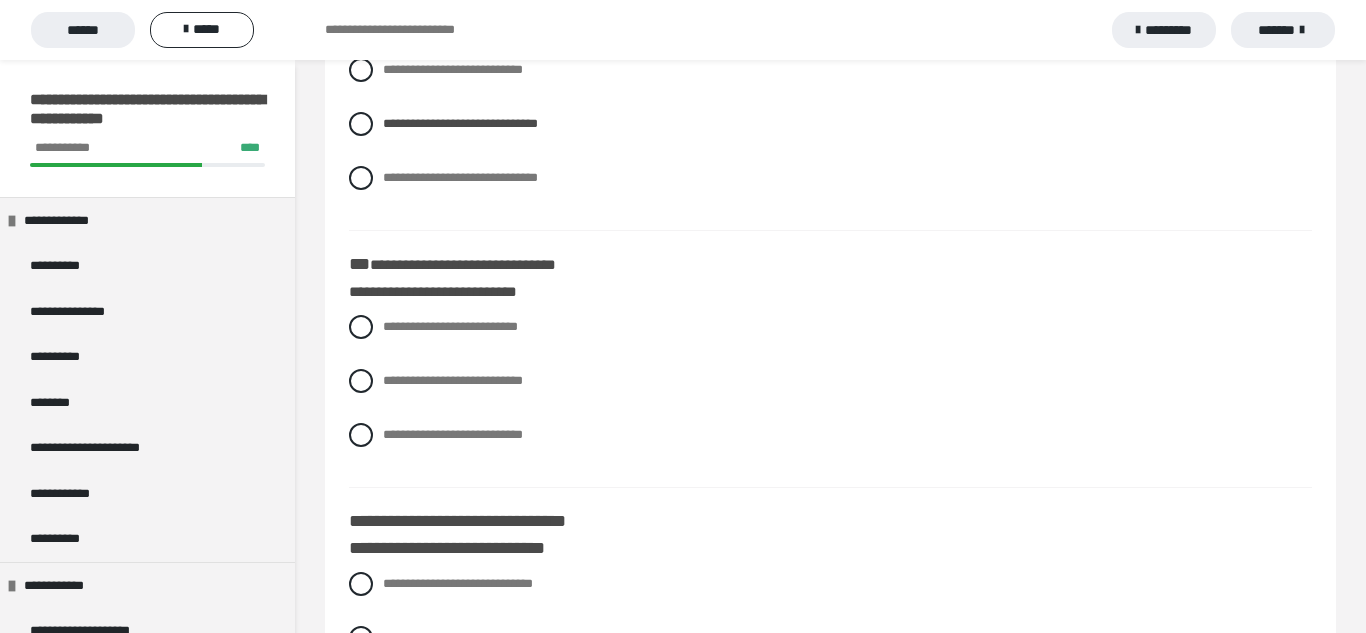scroll, scrollTop: 1083, scrollLeft: 0, axis: vertical 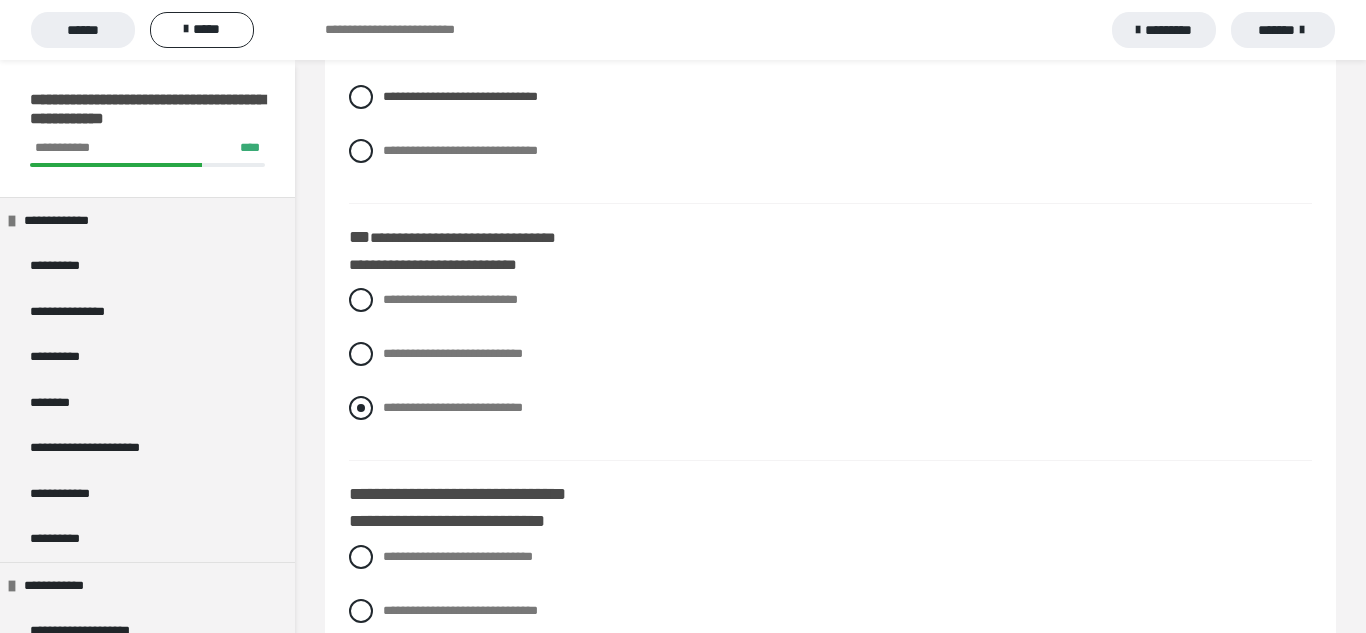 click at bounding box center (361, 408) 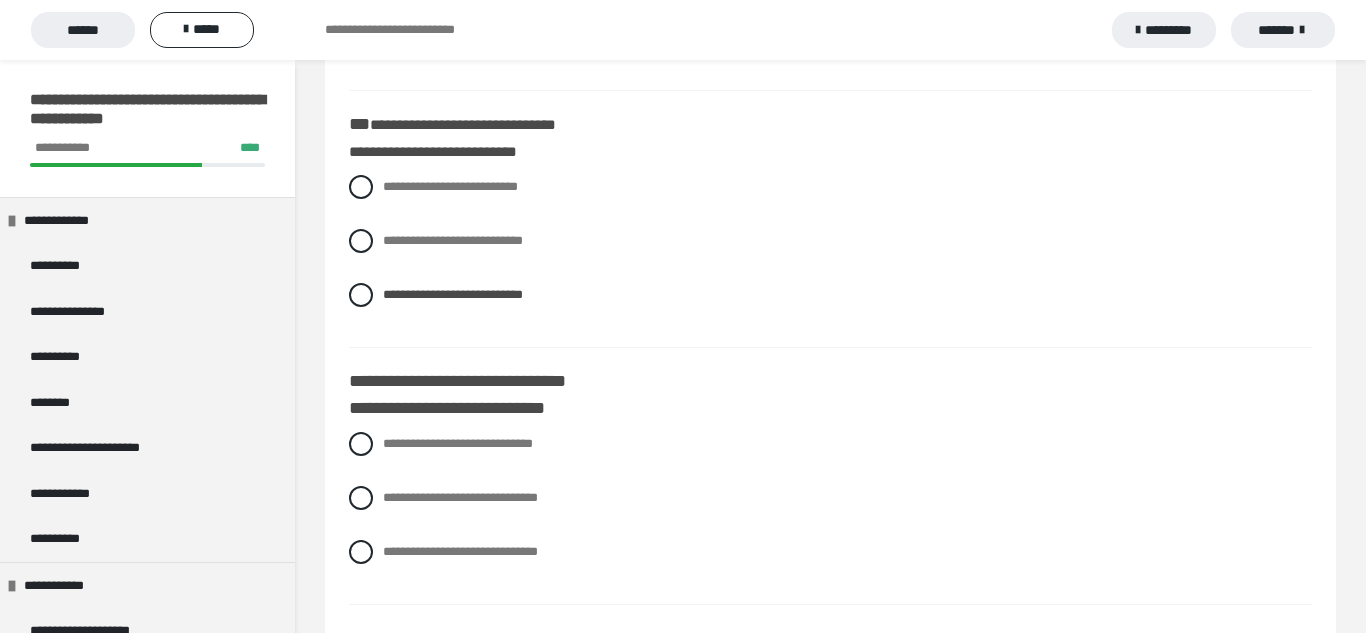 scroll, scrollTop: 1455, scrollLeft: 0, axis: vertical 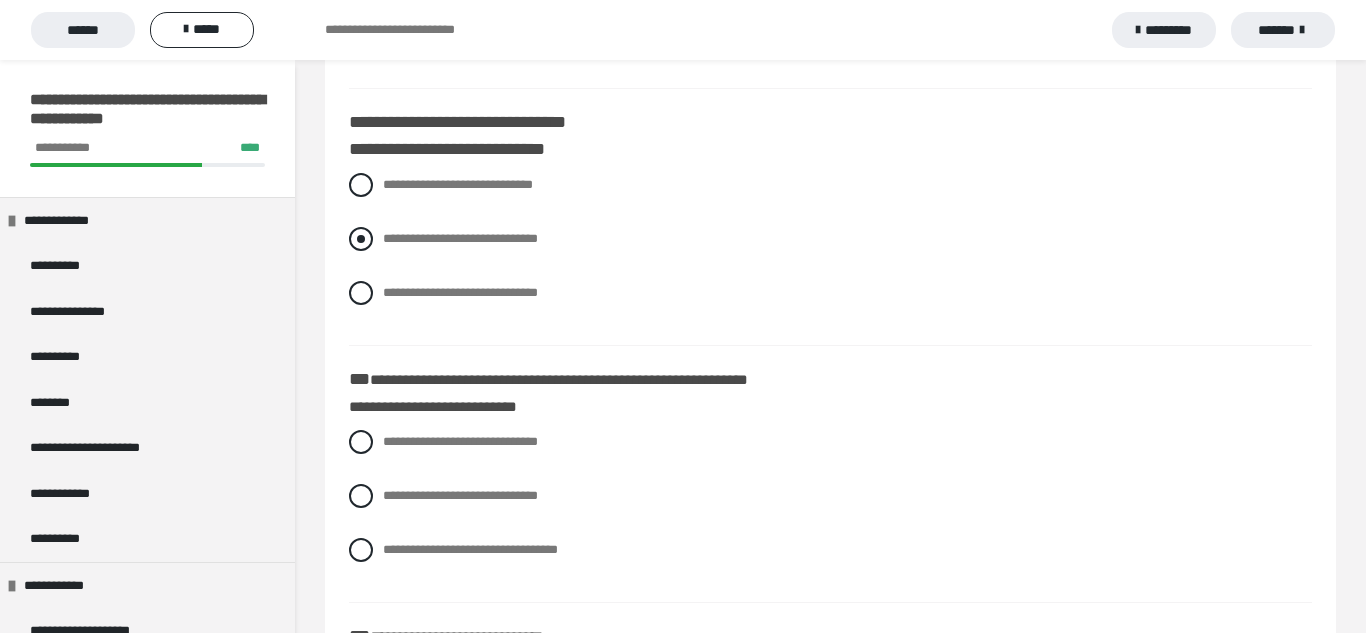 click on "**********" at bounding box center (830, 239) 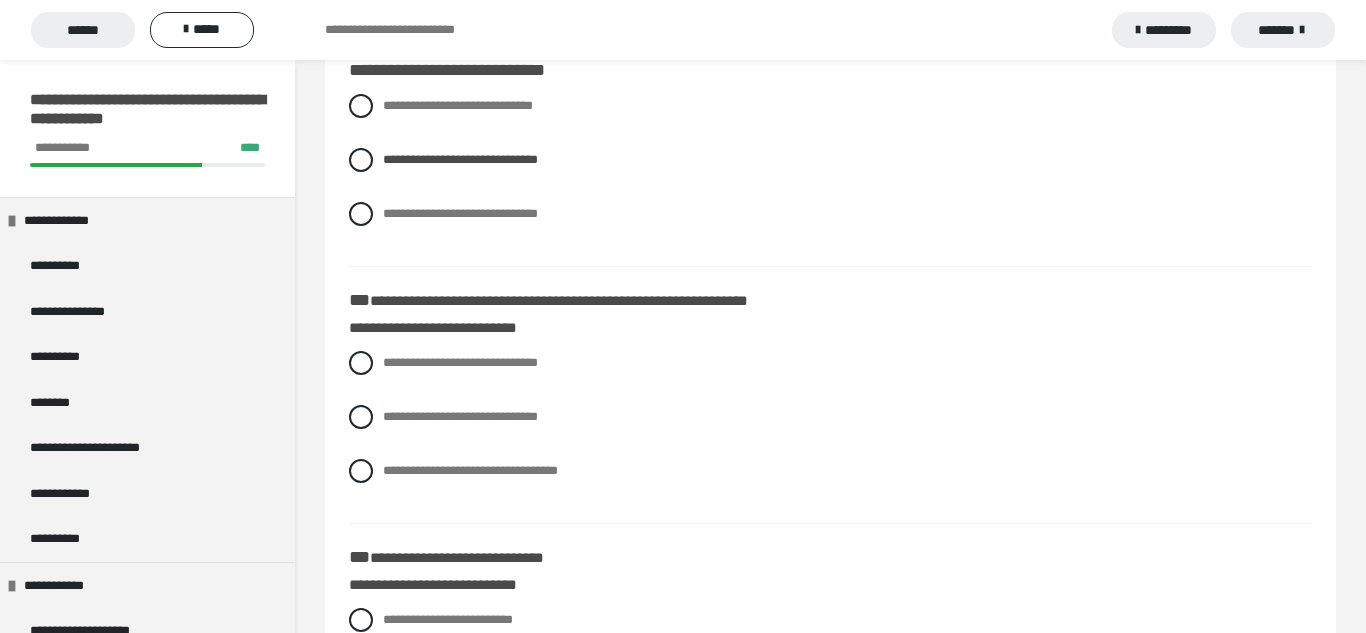 scroll, scrollTop: 1622, scrollLeft: 0, axis: vertical 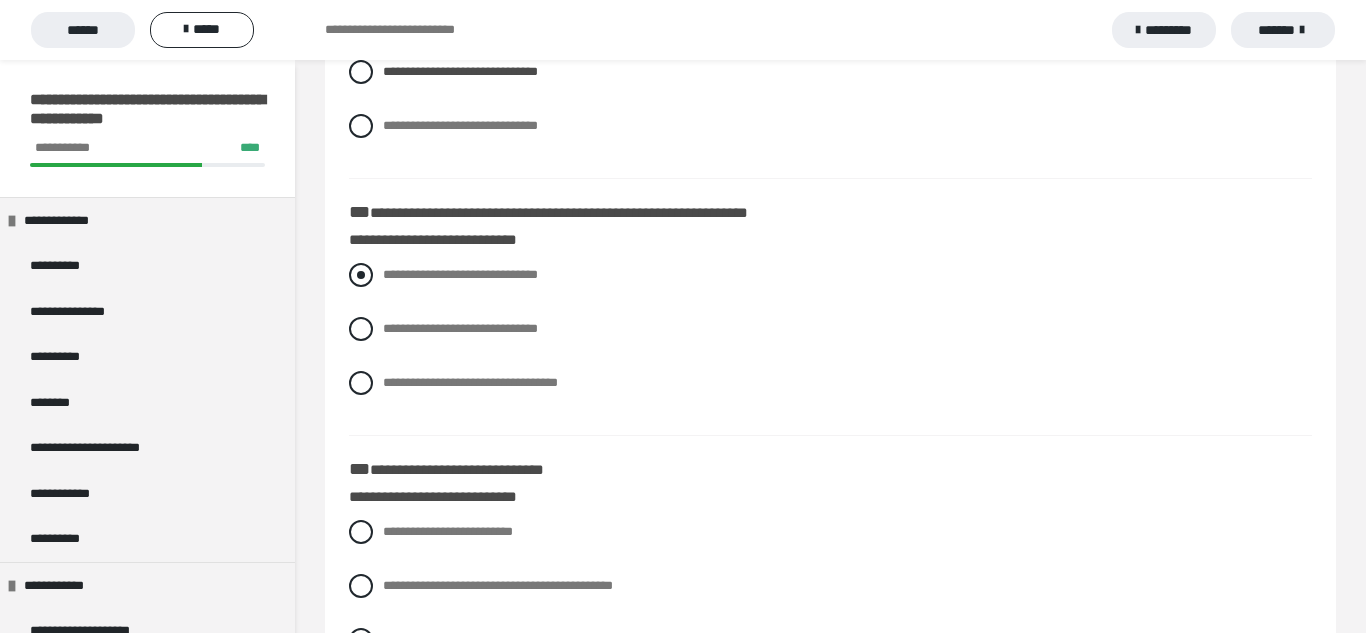click on "**********" at bounding box center [460, 274] 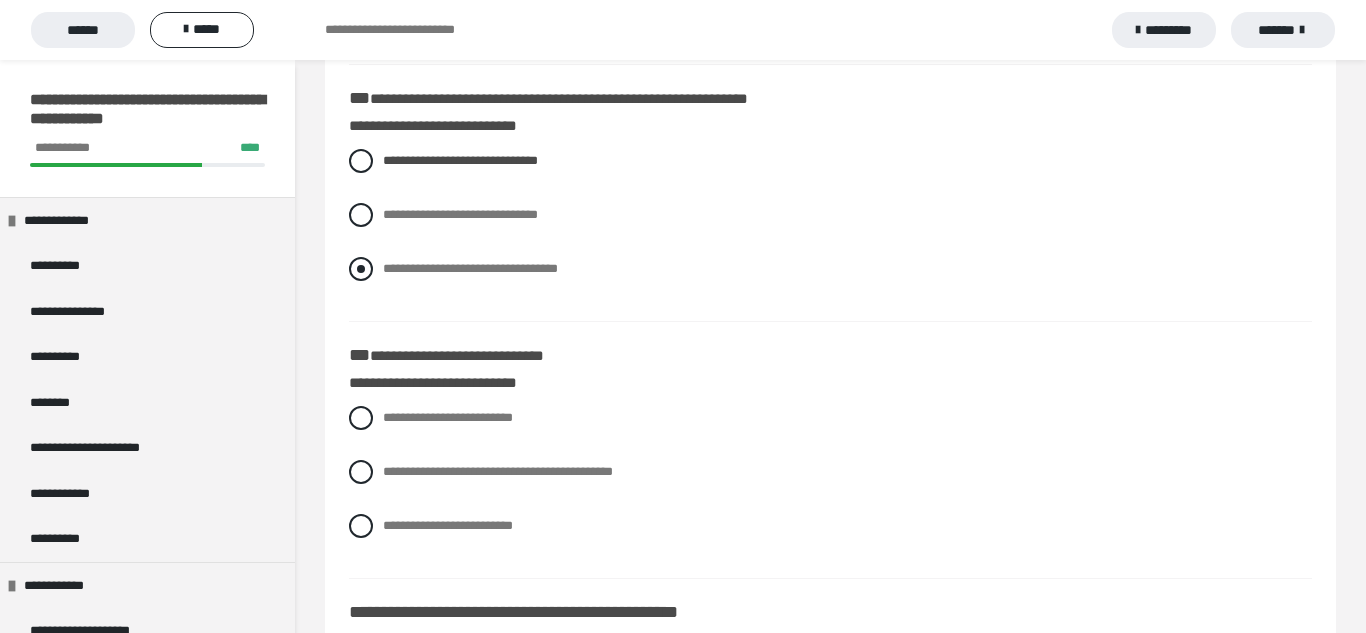scroll, scrollTop: 1813, scrollLeft: 0, axis: vertical 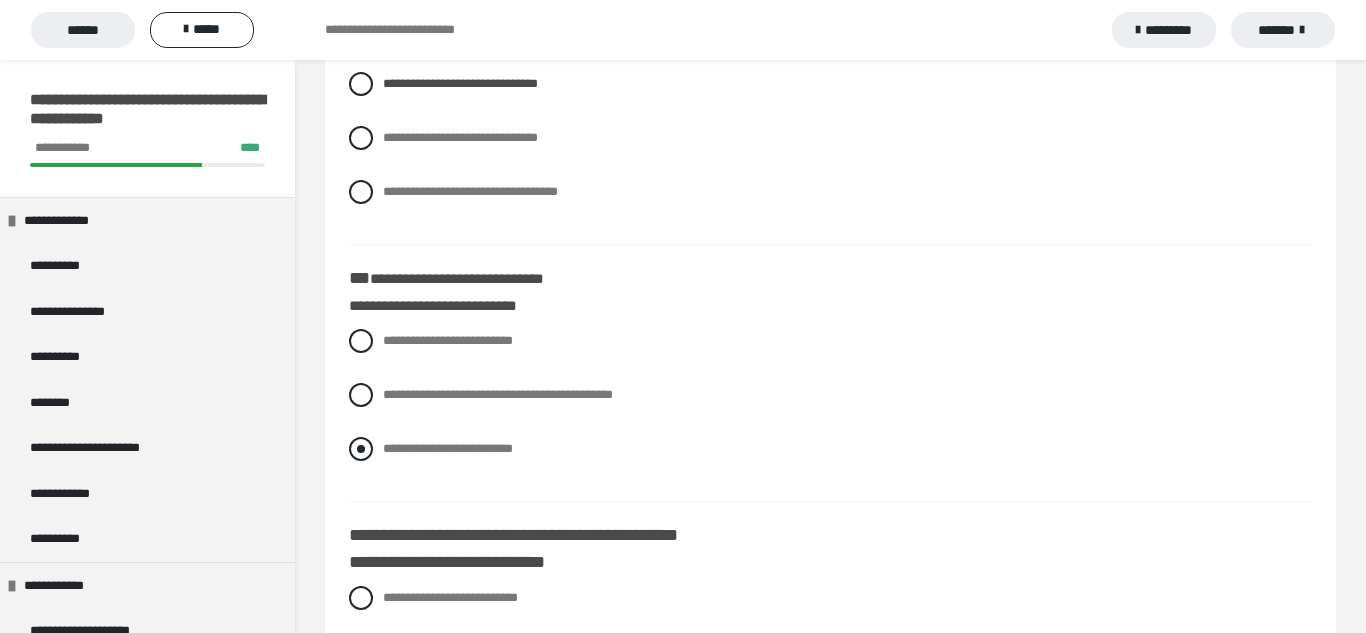 click at bounding box center [361, 449] 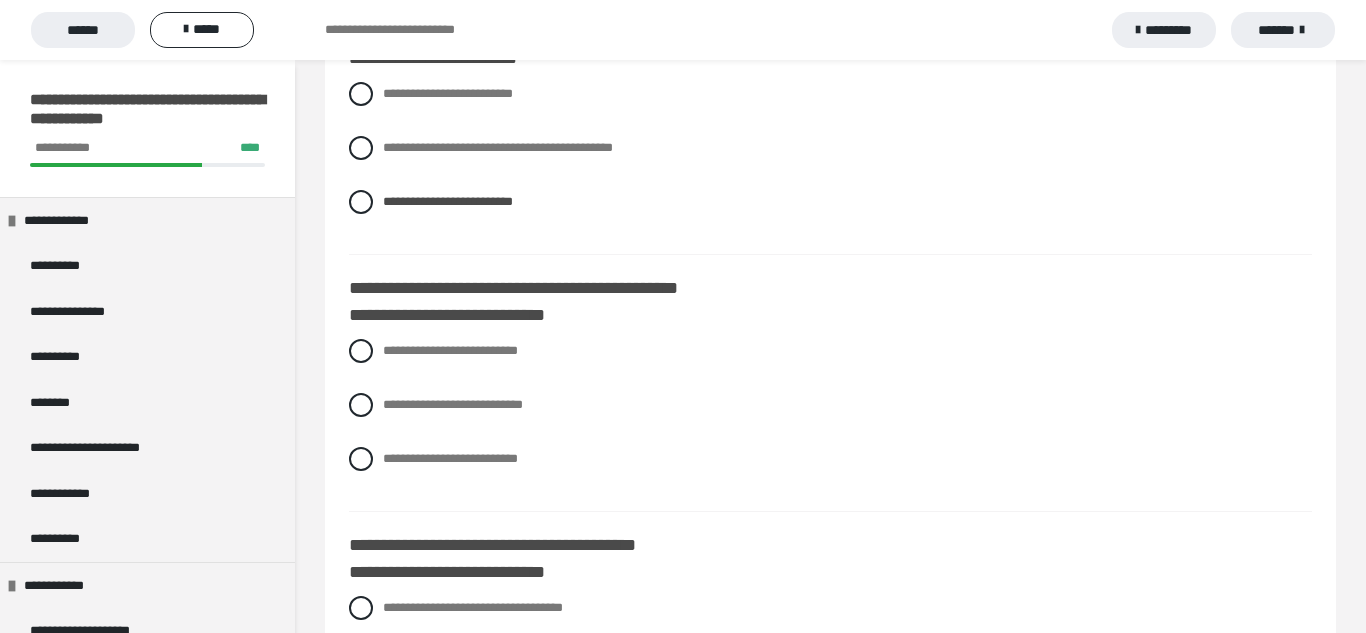 scroll, scrollTop: 2072, scrollLeft: 0, axis: vertical 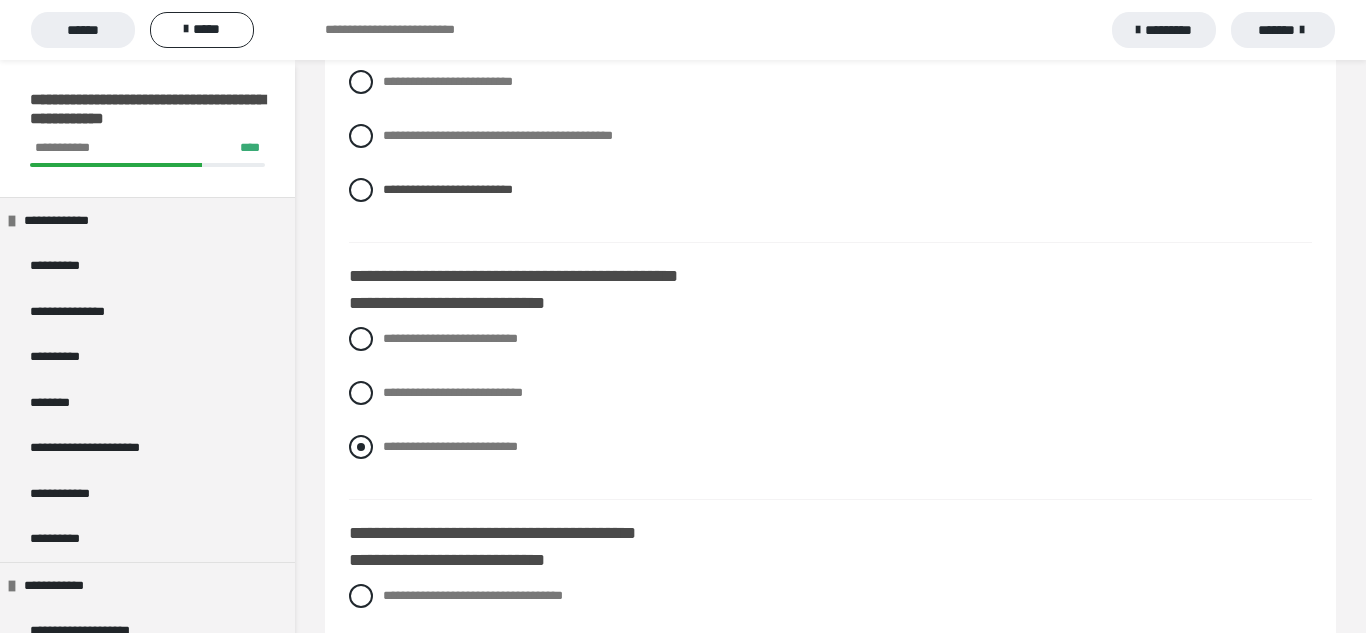 click at bounding box center (361, 447) 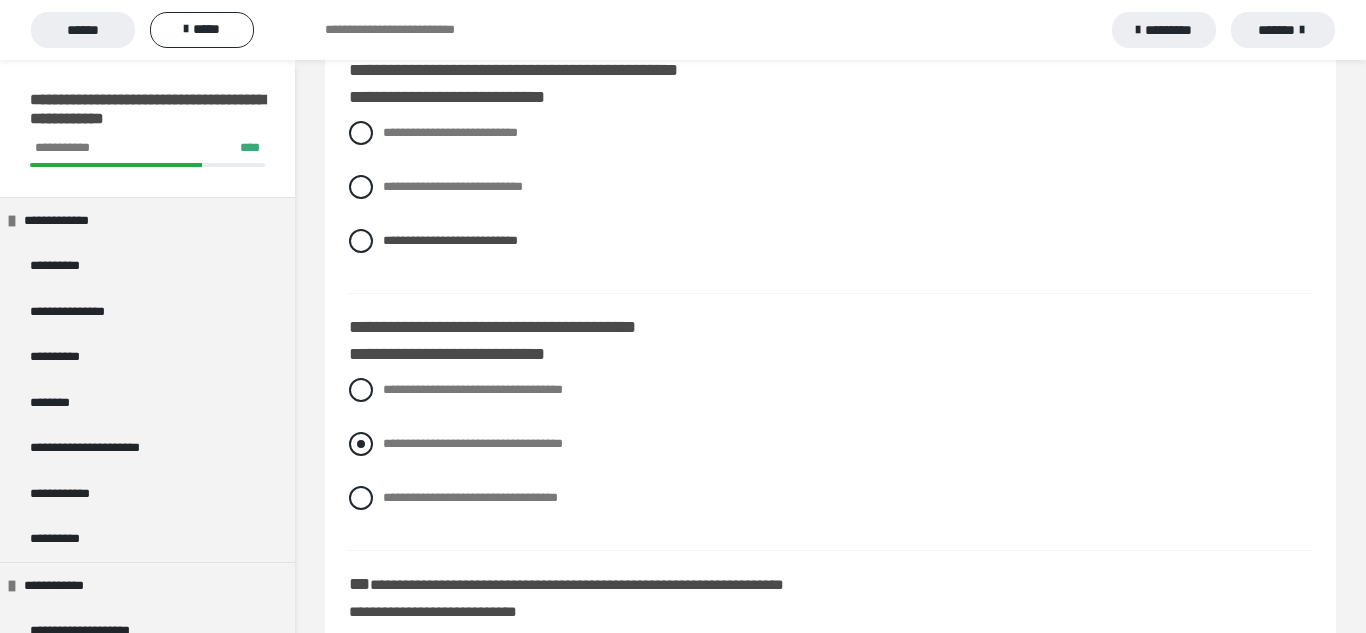 scroll, scrollTop: 2405, scrollLeft: 0, axis: vertical 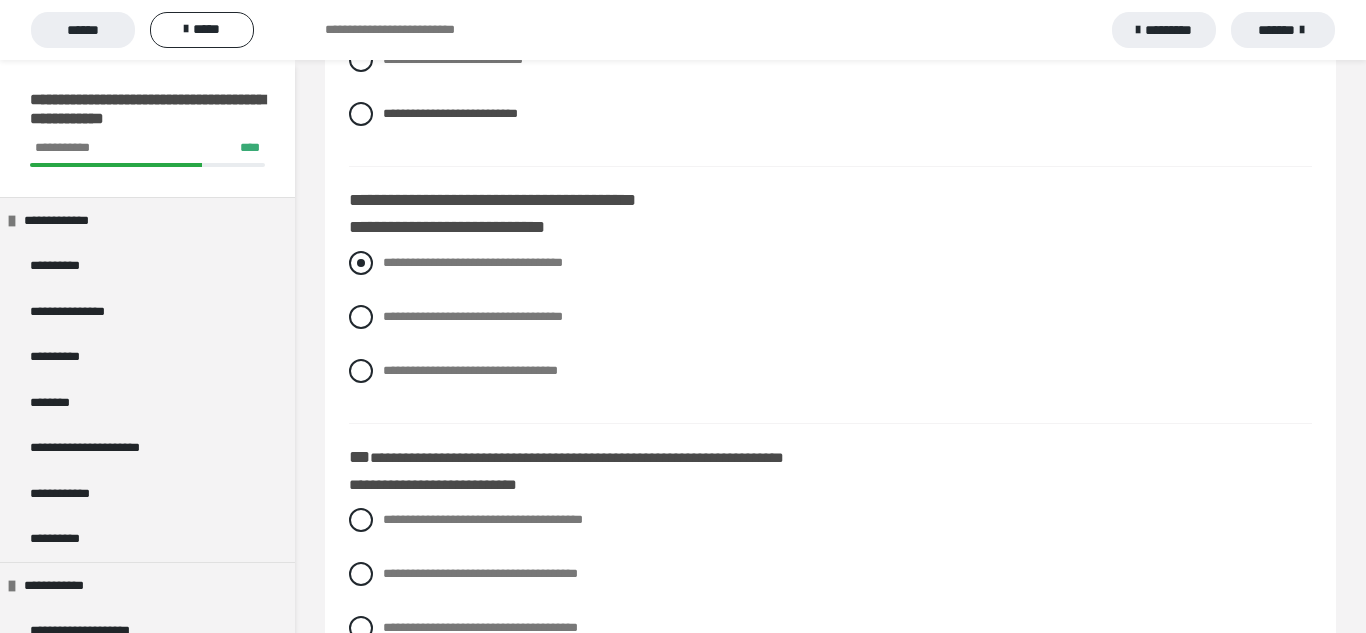 click at bounding box center (361, 263) 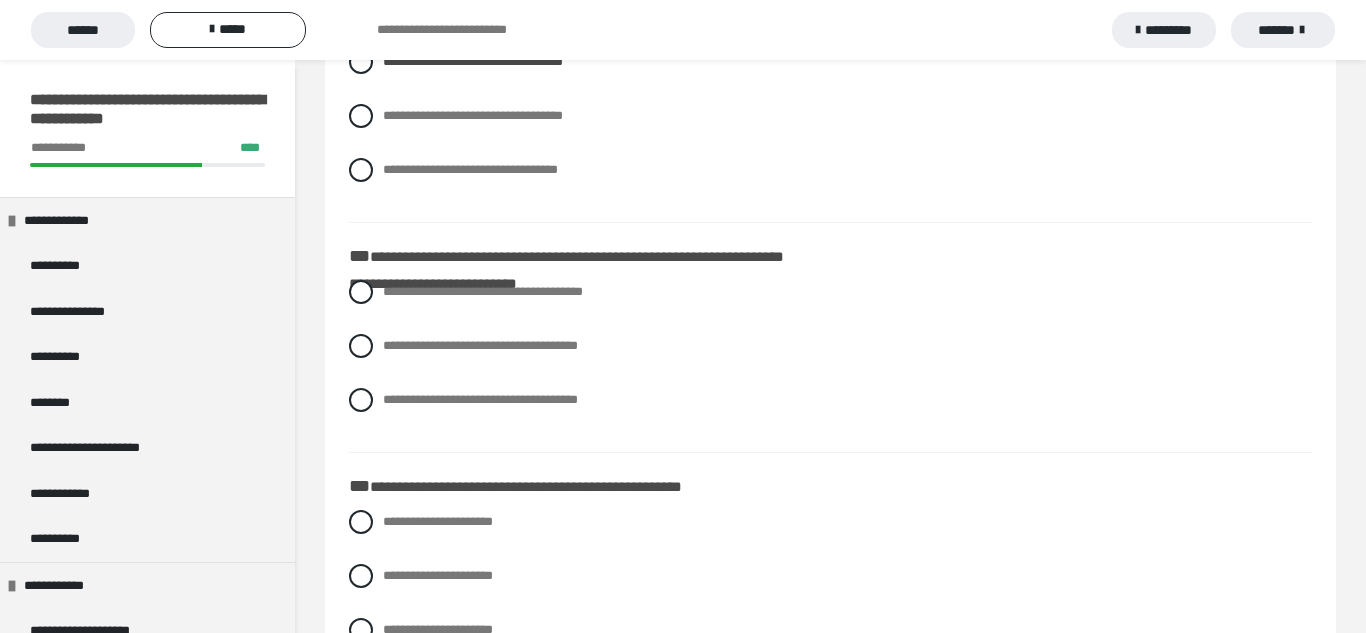 scroll, scrollTop: 2606, scrollLeft: 0, axis: vertical 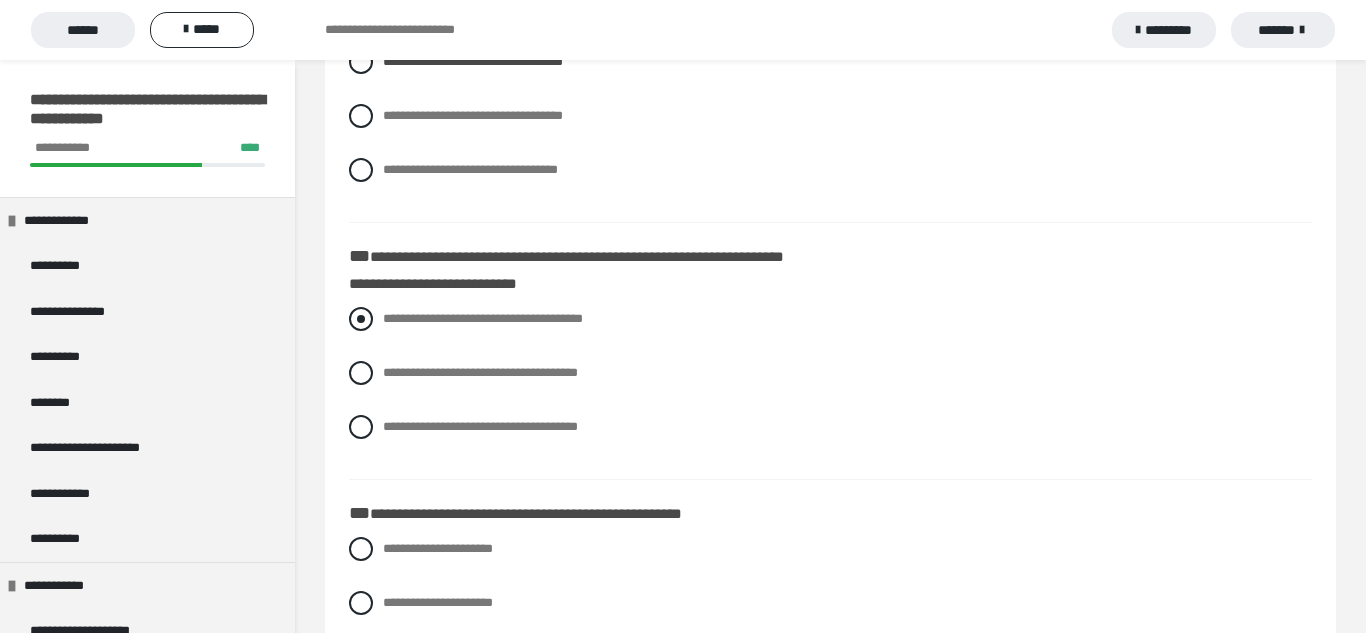 click on "**********" at bounding box center (483, 318) 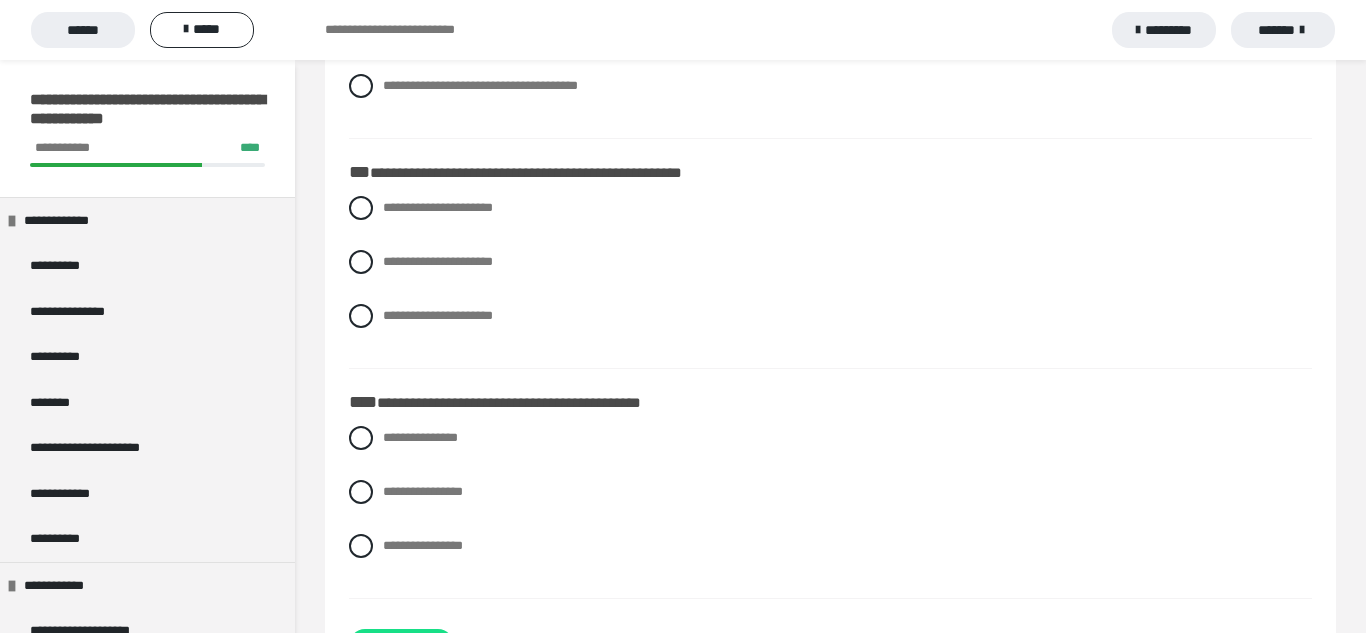 scroll, scrollTop: 2950, scrollLeft: 0, axis: vertical 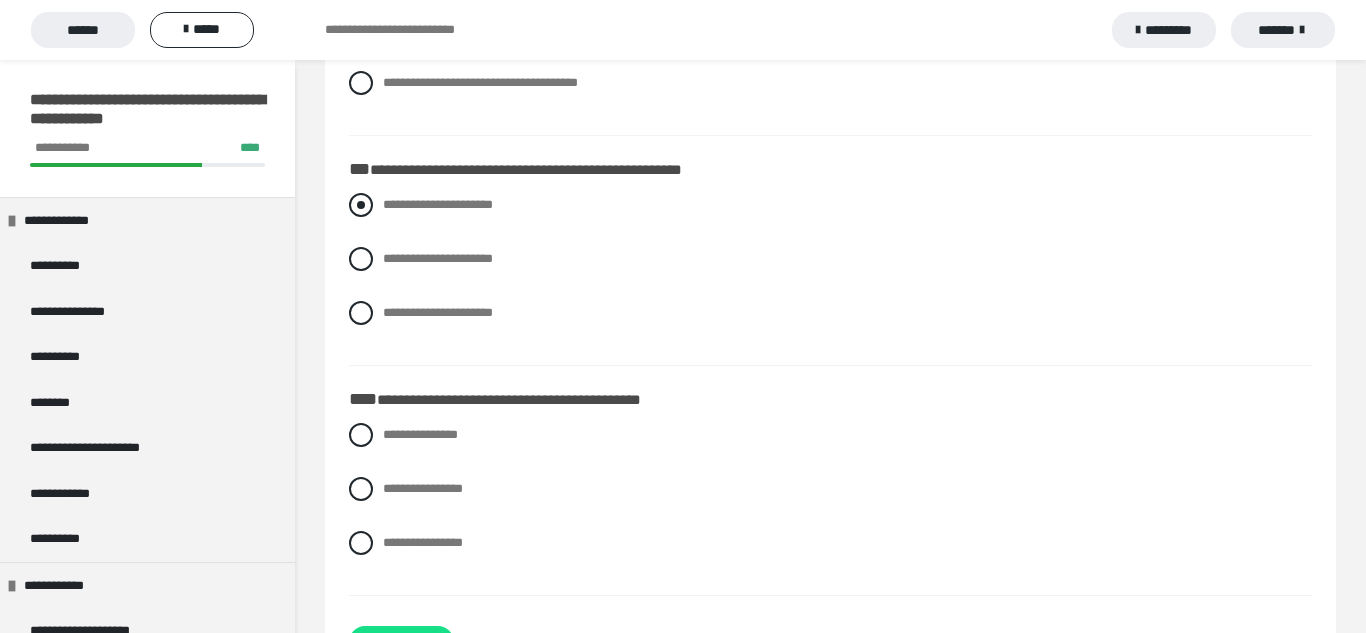click on "**********" at bounding box center (438, 204) 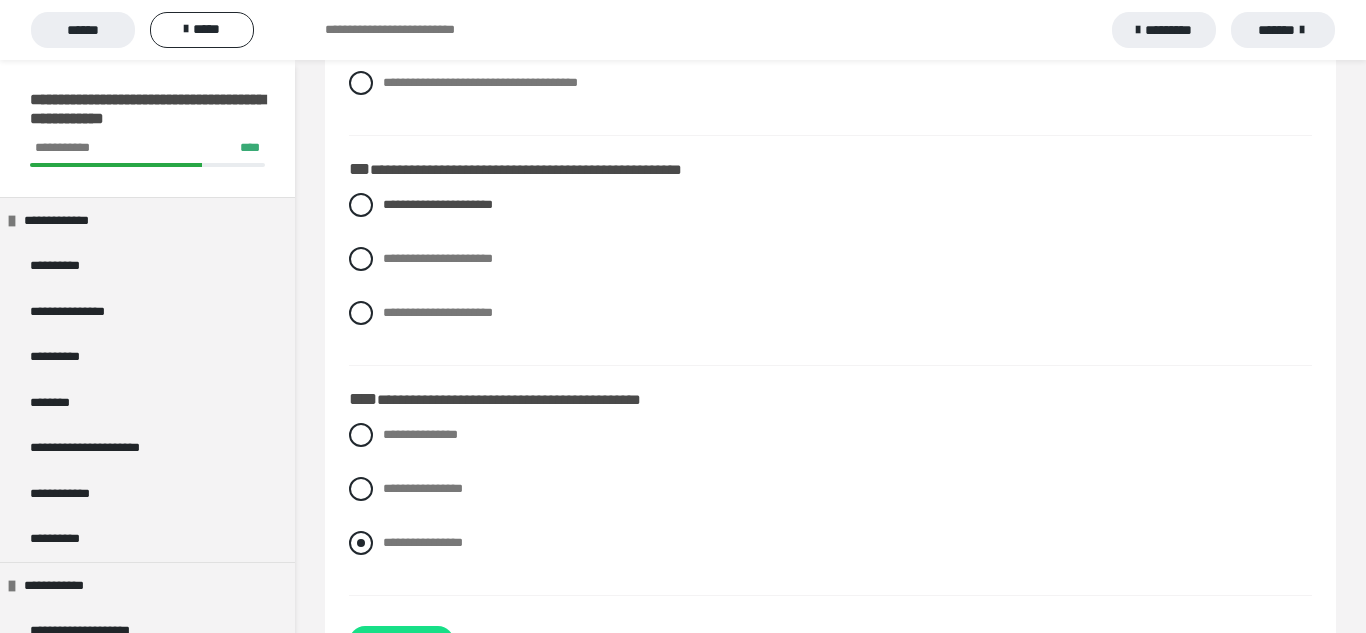 click on "**********" at bounding box center [423, 542] 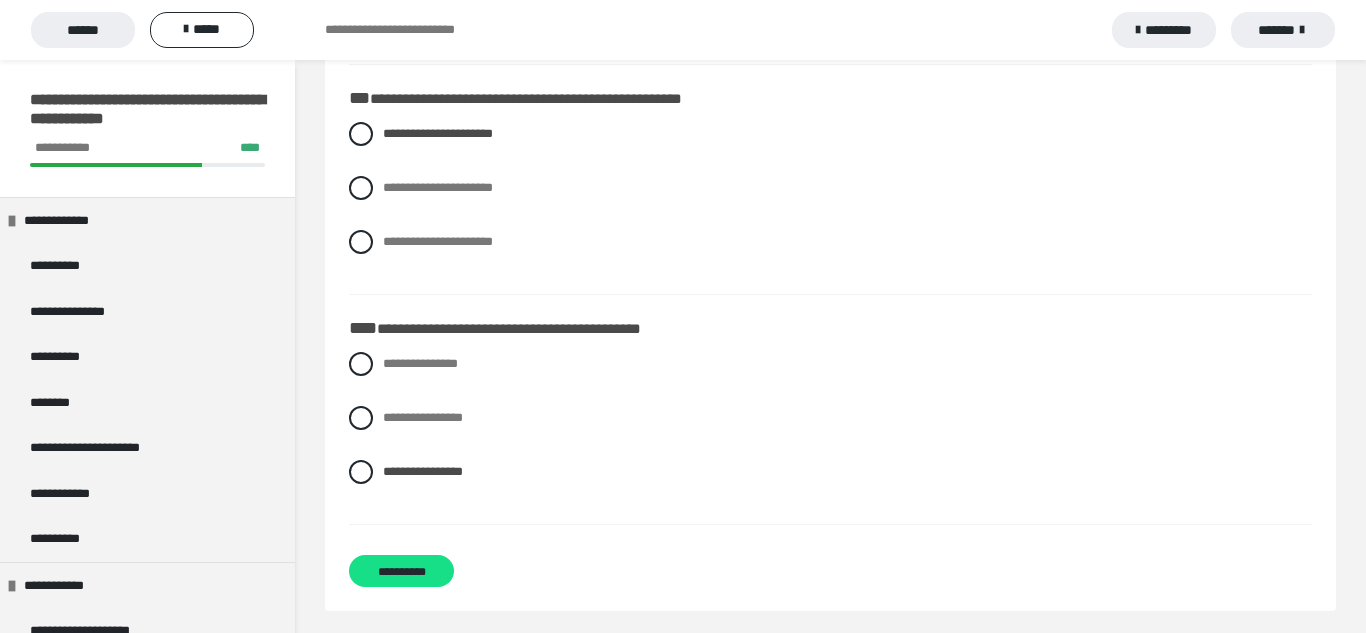 scroll, scrollTop: 3029, scrollLeft: 0, axis: vertical 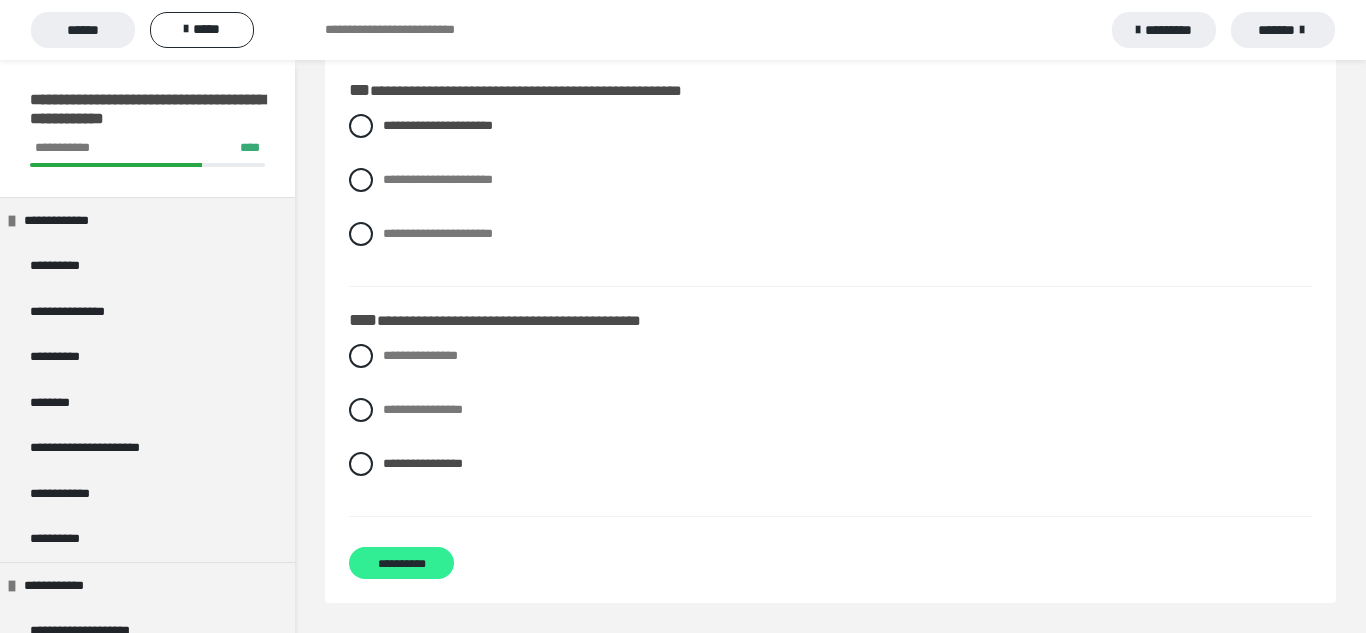 click on "**********" at bounding box center [401, 563] 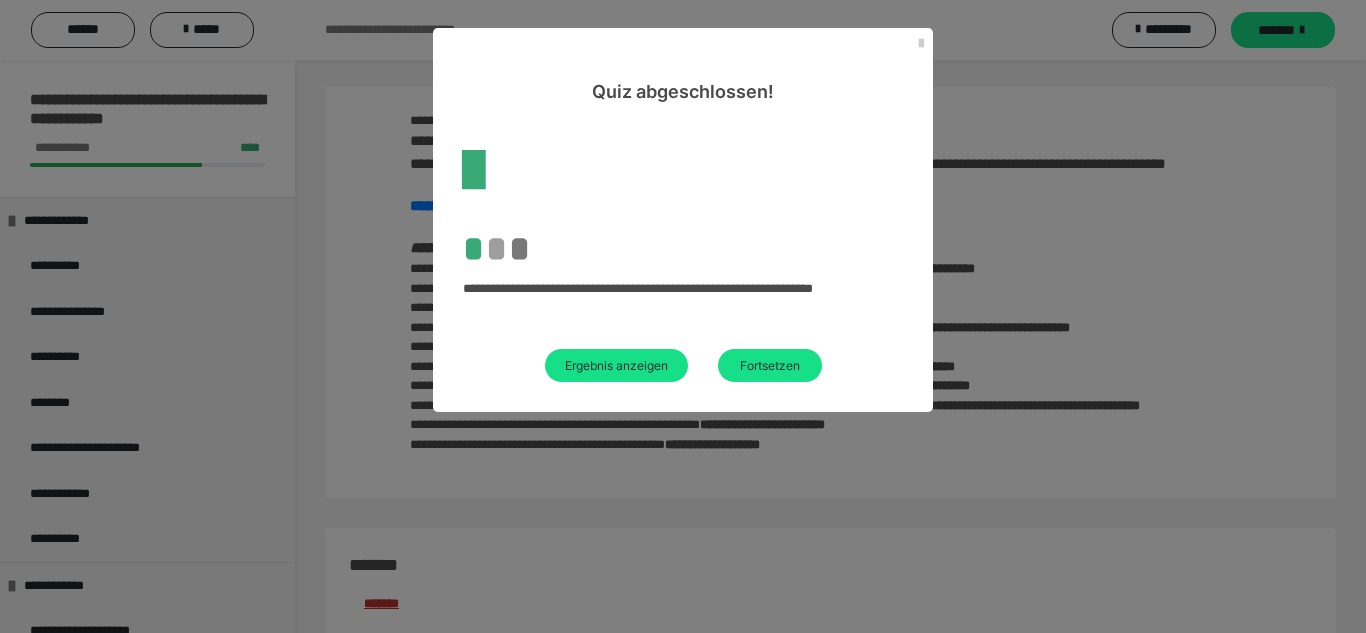 scroll, scrollTop: 2574, scrollLeft: 0, axis: vertical 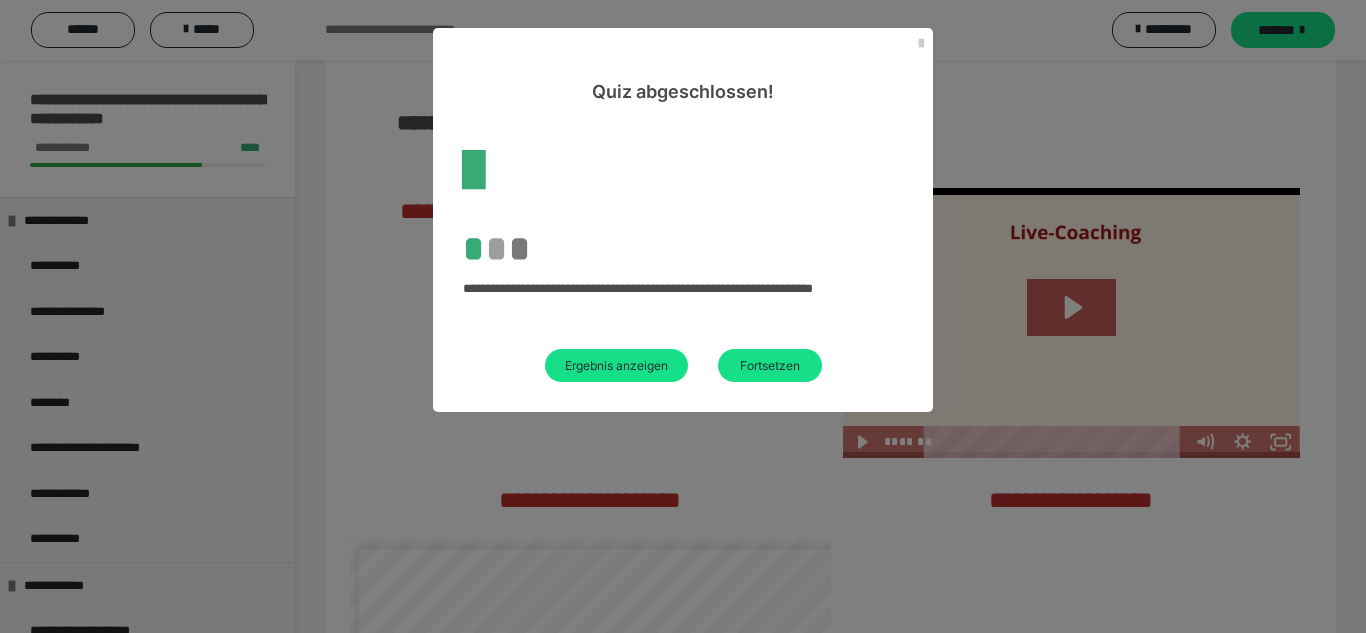click on "Quiz abgeschlossen!" at bounding box center (683, 66) 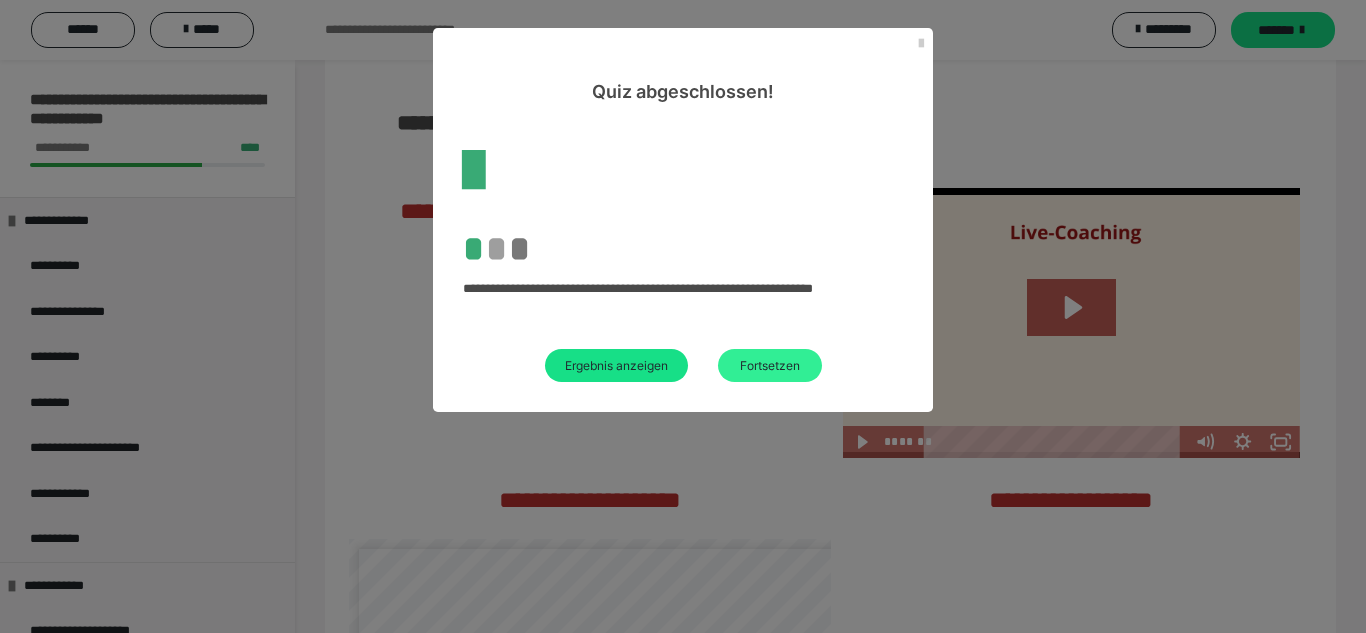 click on "Fortsetzen" at bounding box center [770, 365] 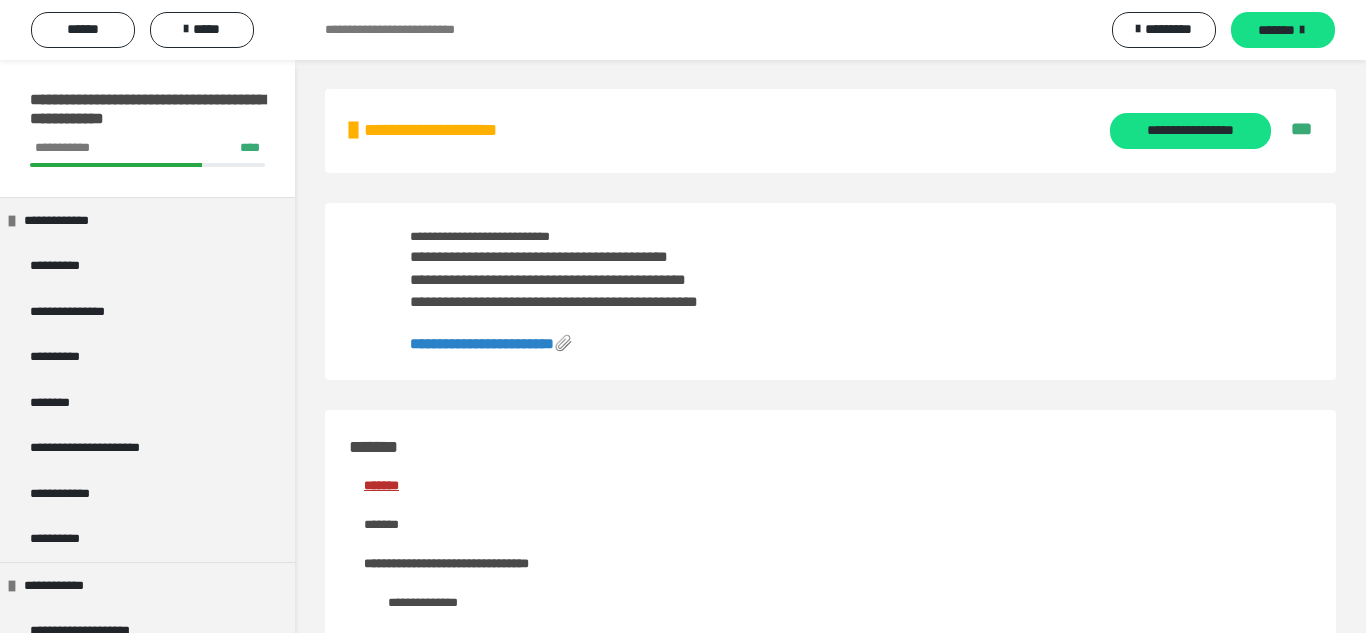 scroll, scrollTop: 0, scrollLeft: 0, axis: both 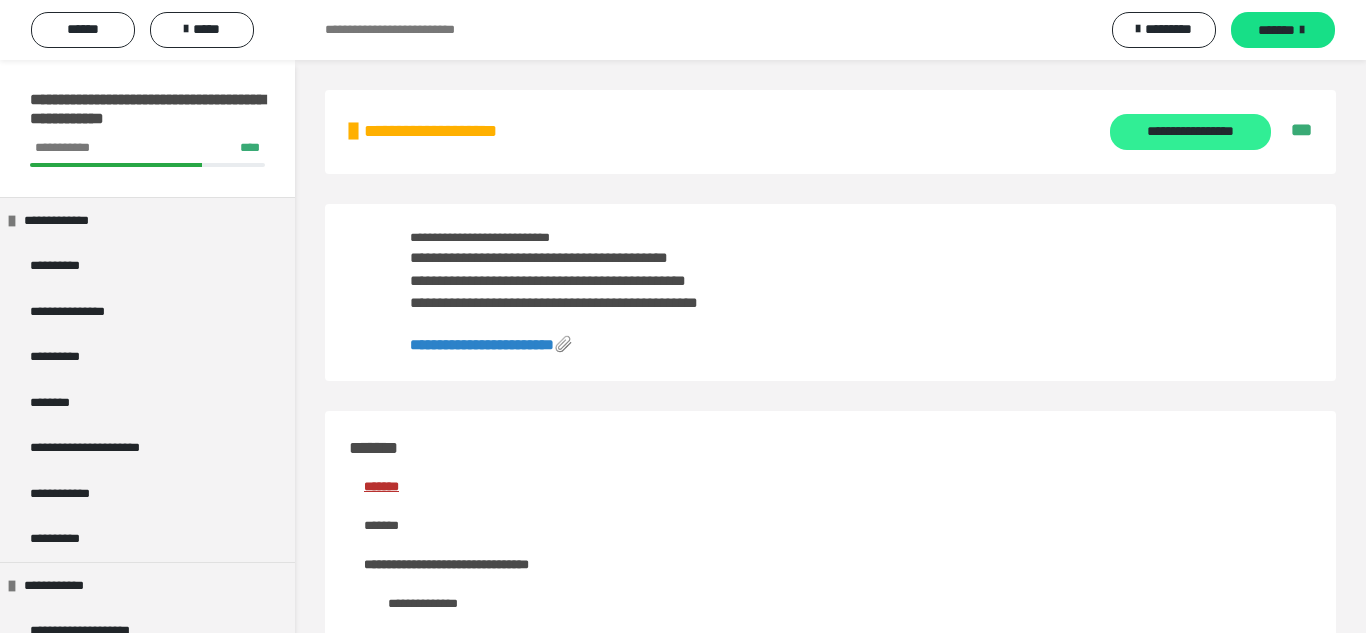 click on "**********" at bounding box center [1190, 132] 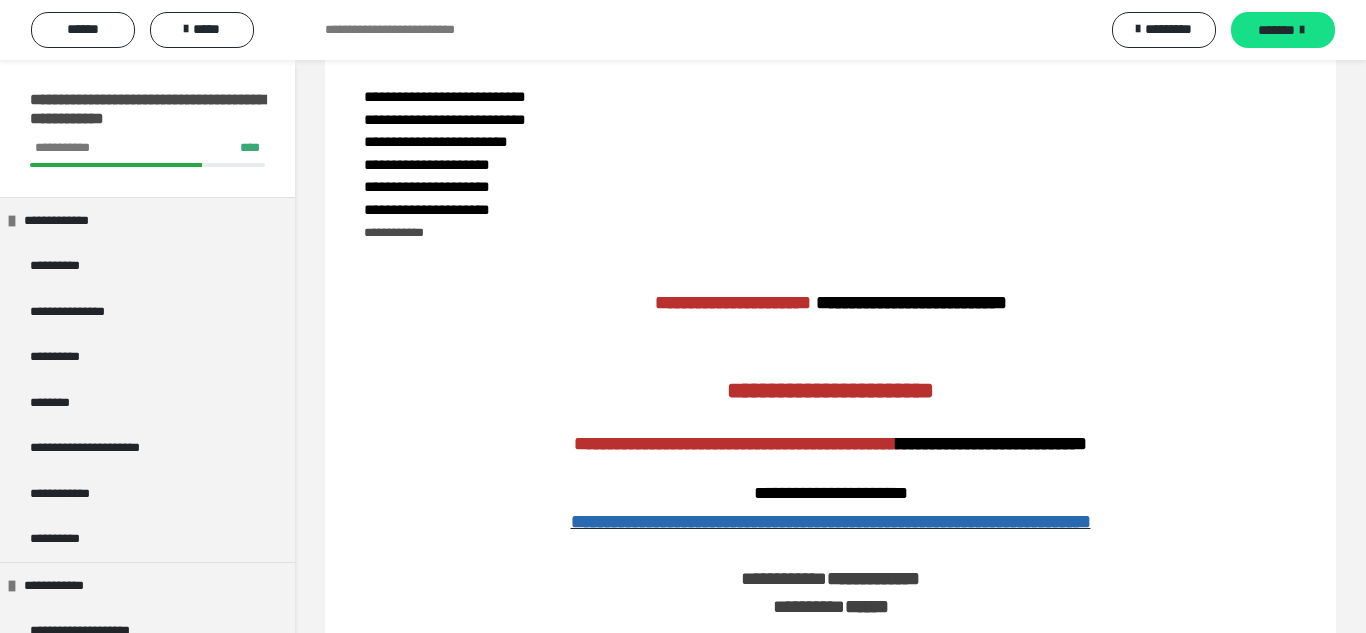 scroll, scrollTop: 2204, scrollLeft: 0, axis: vertical 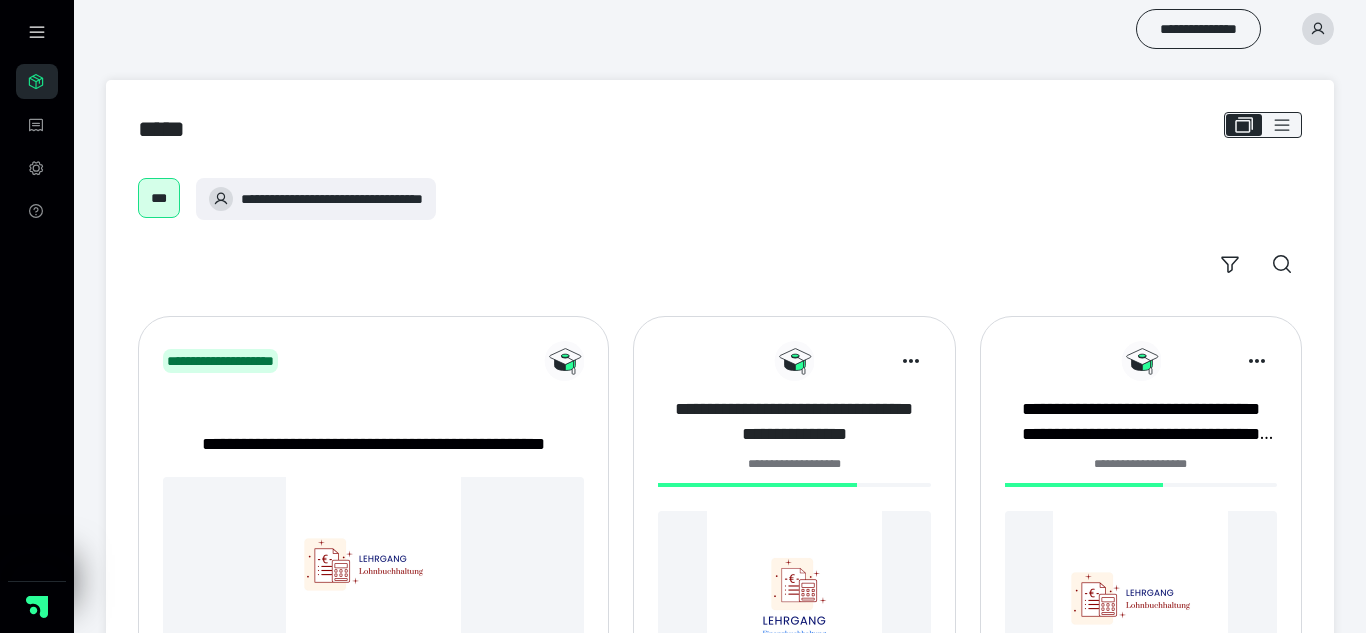 click on "**********" at bounding box center [794, 421] 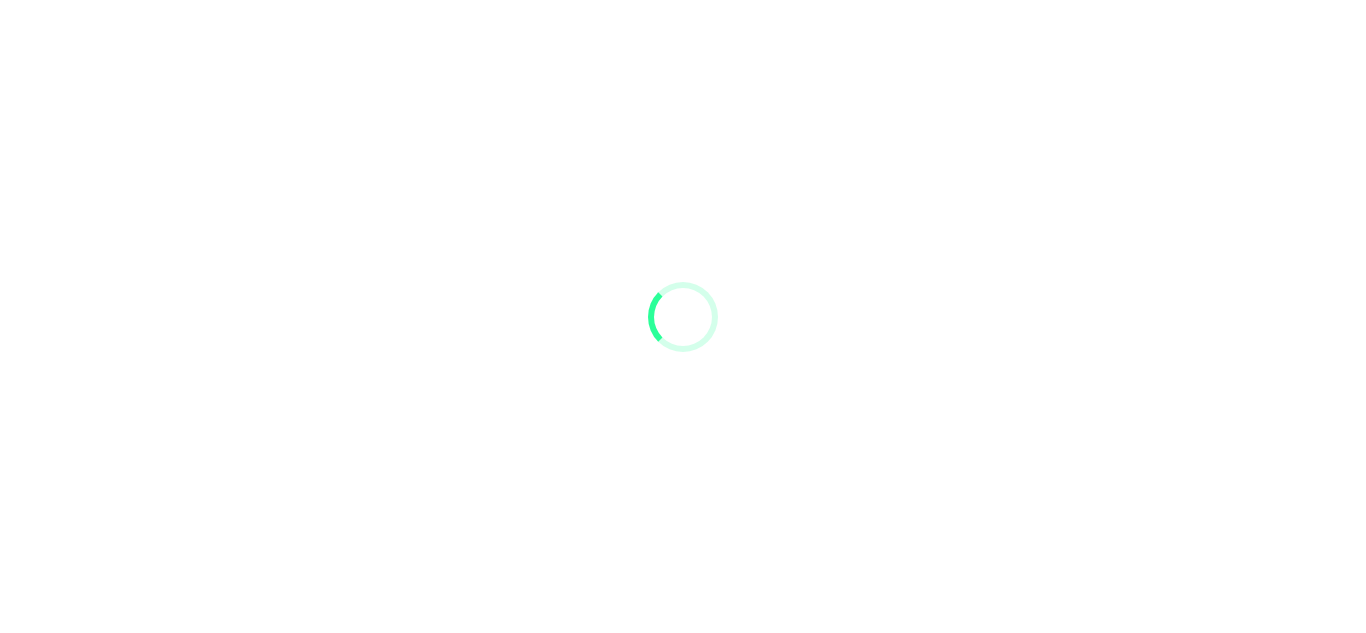 scroll, scrollTop: 0, scrollLeft: 0, axis: both 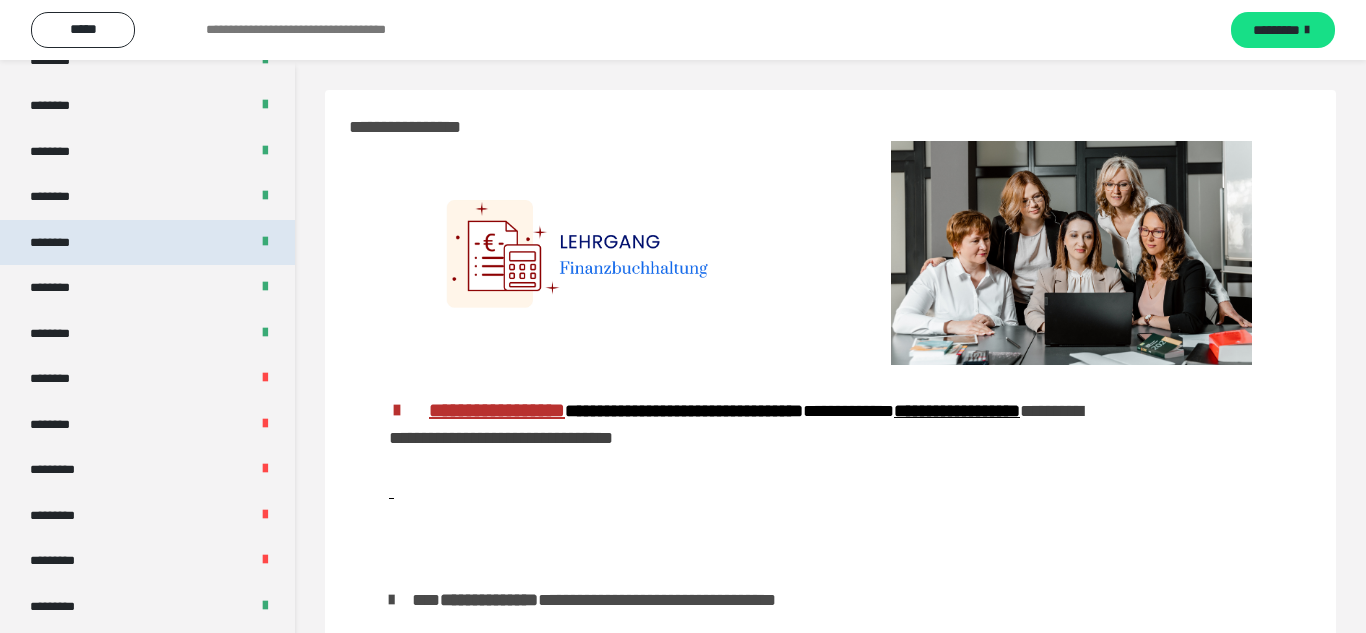 click on "********" at bounding box center [147, 243] 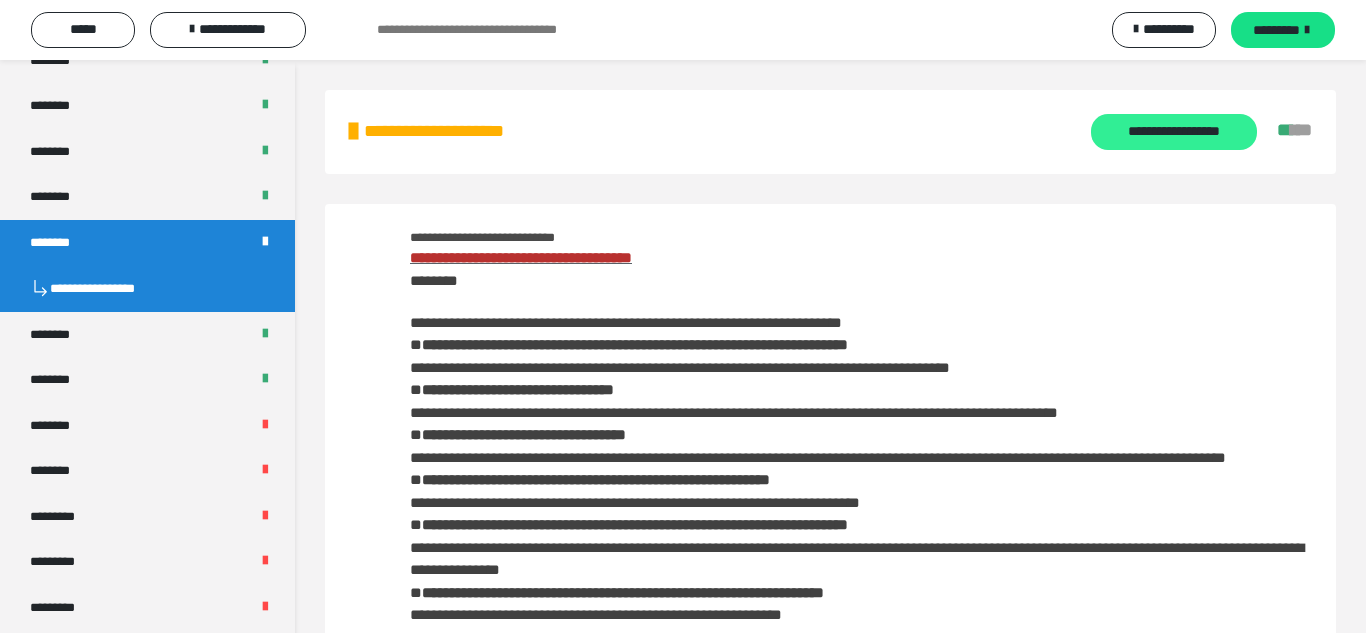 click on "**********" at bounding box center (1174, 131) 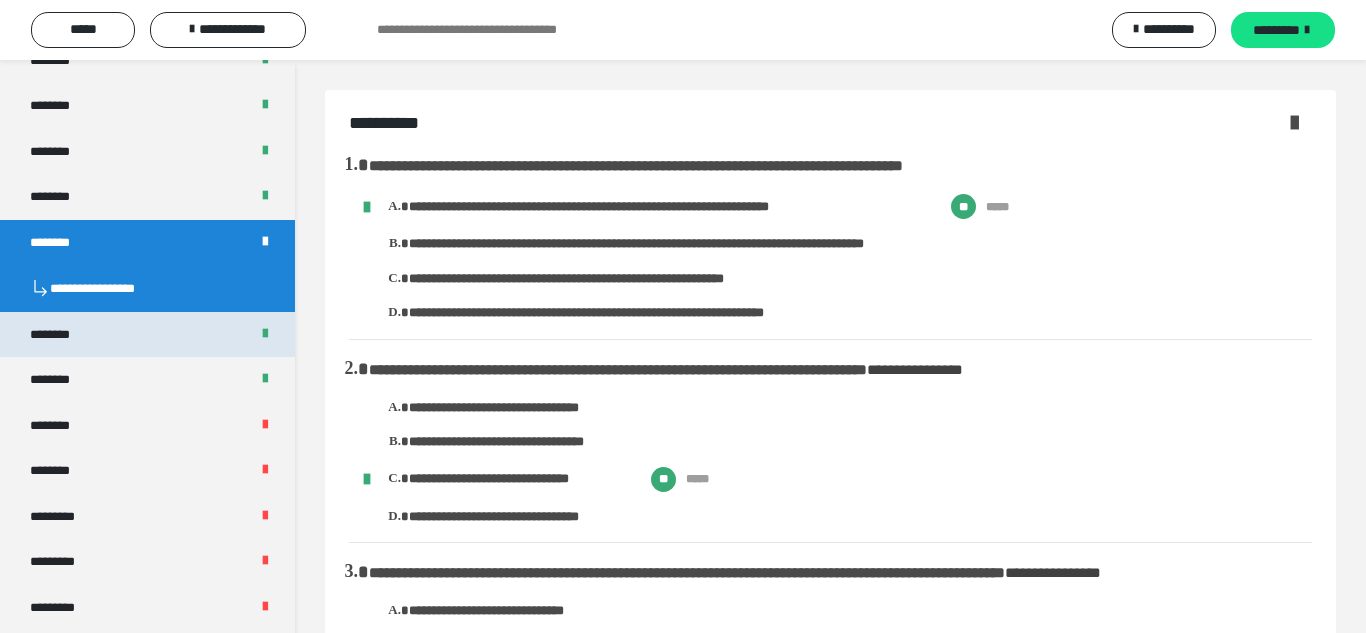 click on "********" at bounding box center [147, 335] 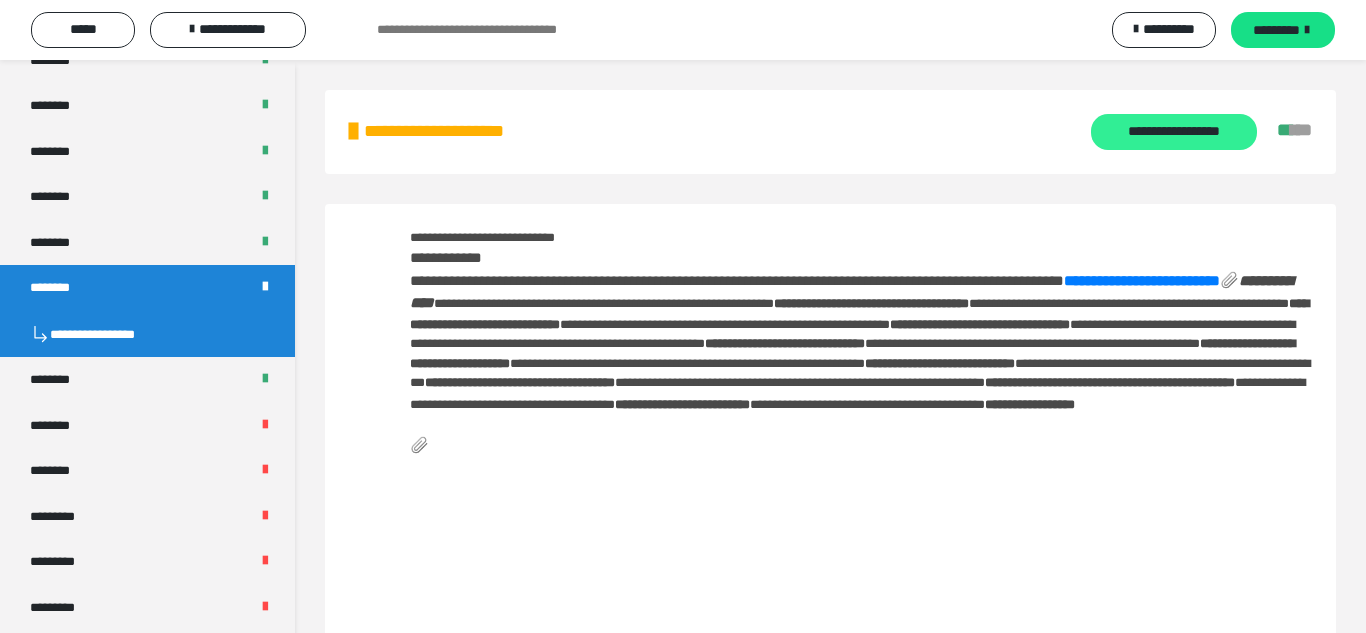 click on "**********" at bounding box center [1174, 131] 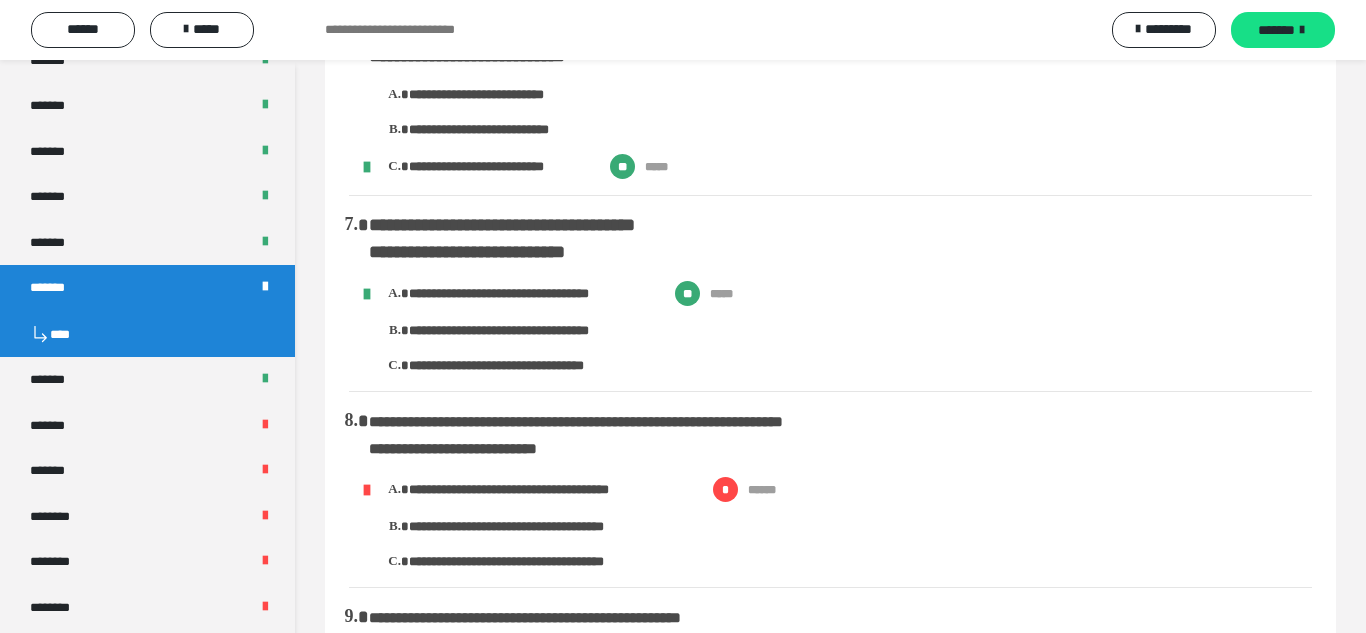 scroll, scrollTop: 1223, scrollLeft: 0, axis: vertical 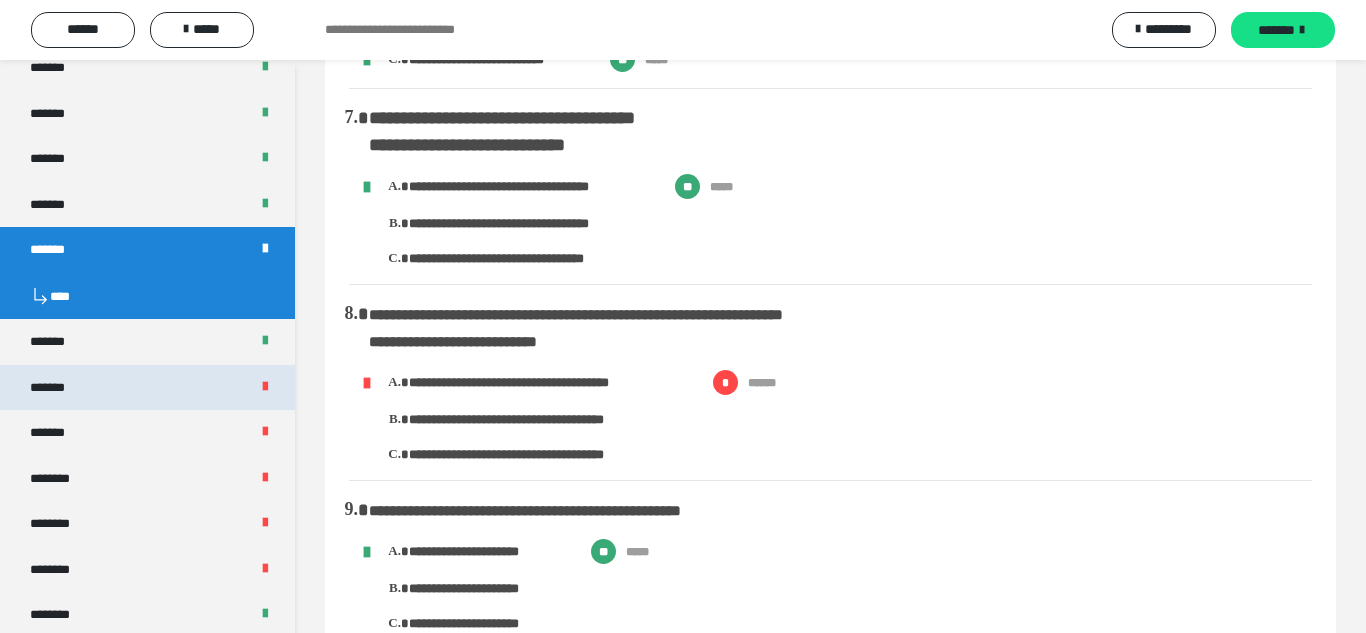 click on "*******" at bounding box center (147, 388) 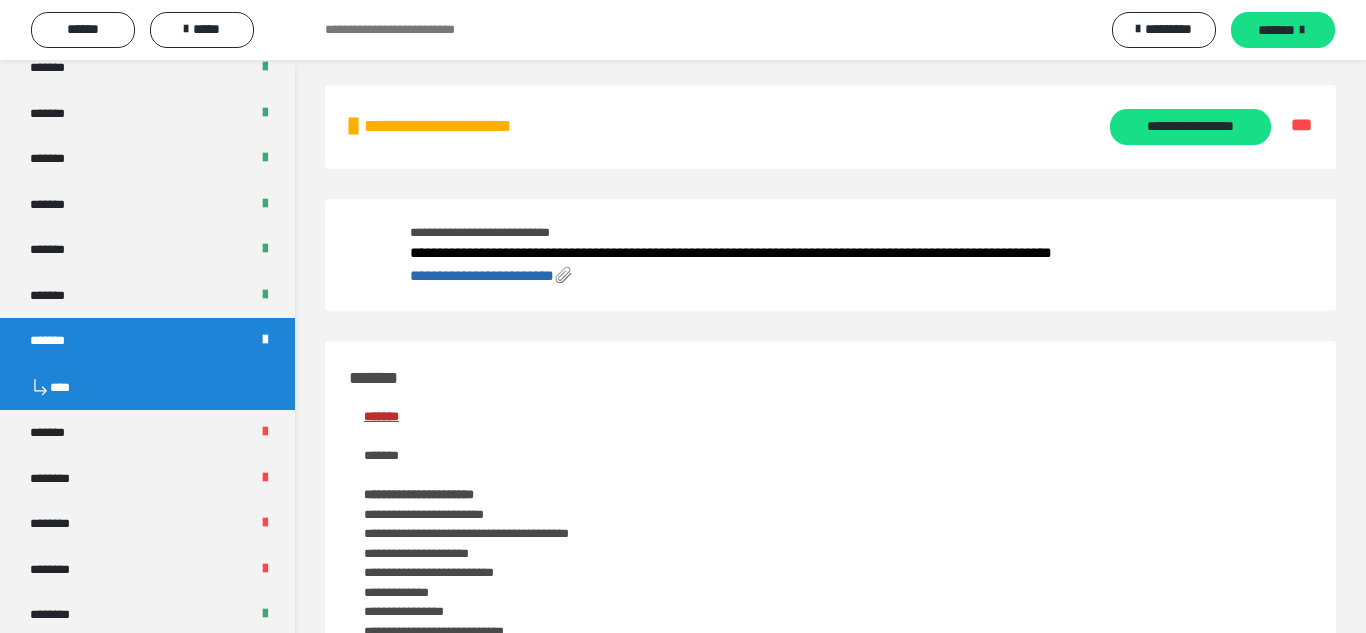 scroll, scrollTop: 0, scrollLeft: 0, axis: both 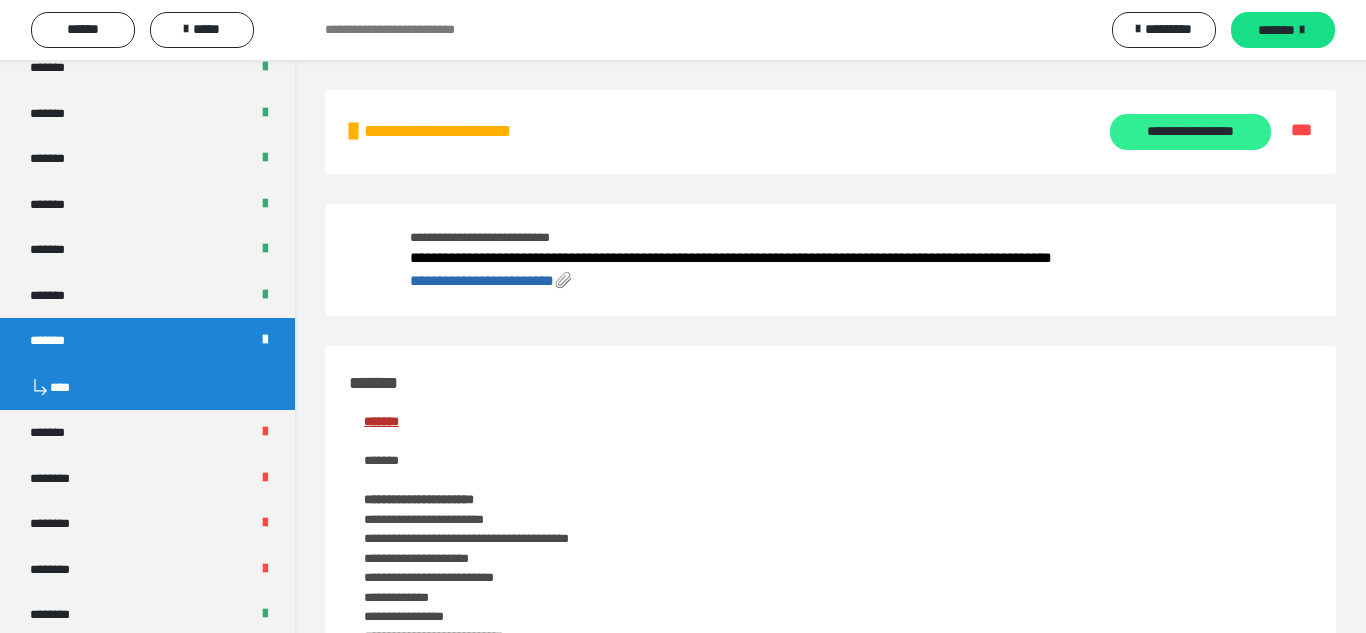 click on "**********" at bounding box center [1190, 132] 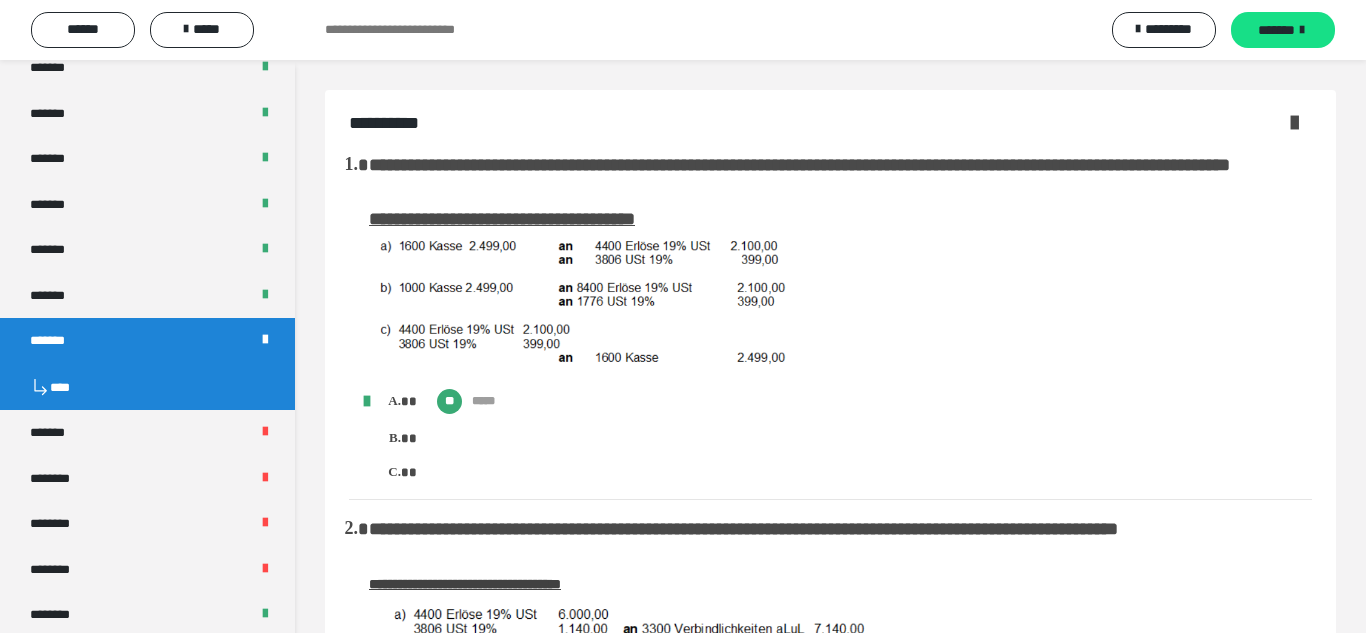 click at bounding box center [1294, 122] 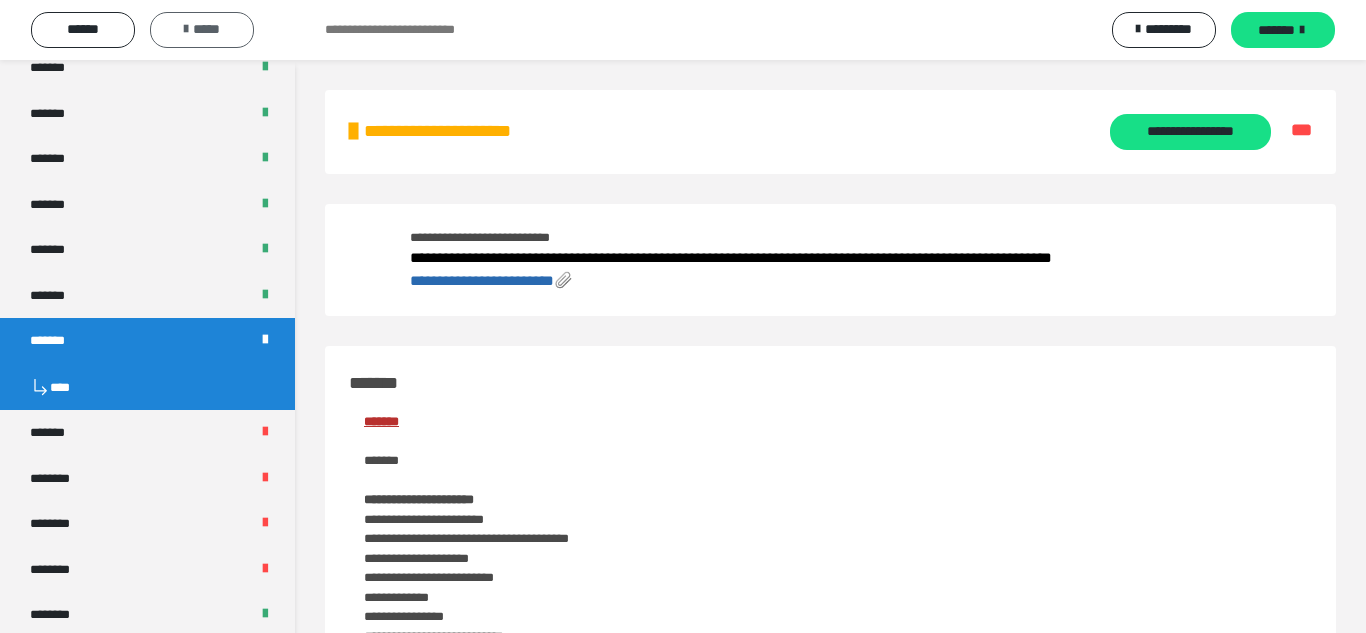 click on "*****" at bounding box center [202, 30] 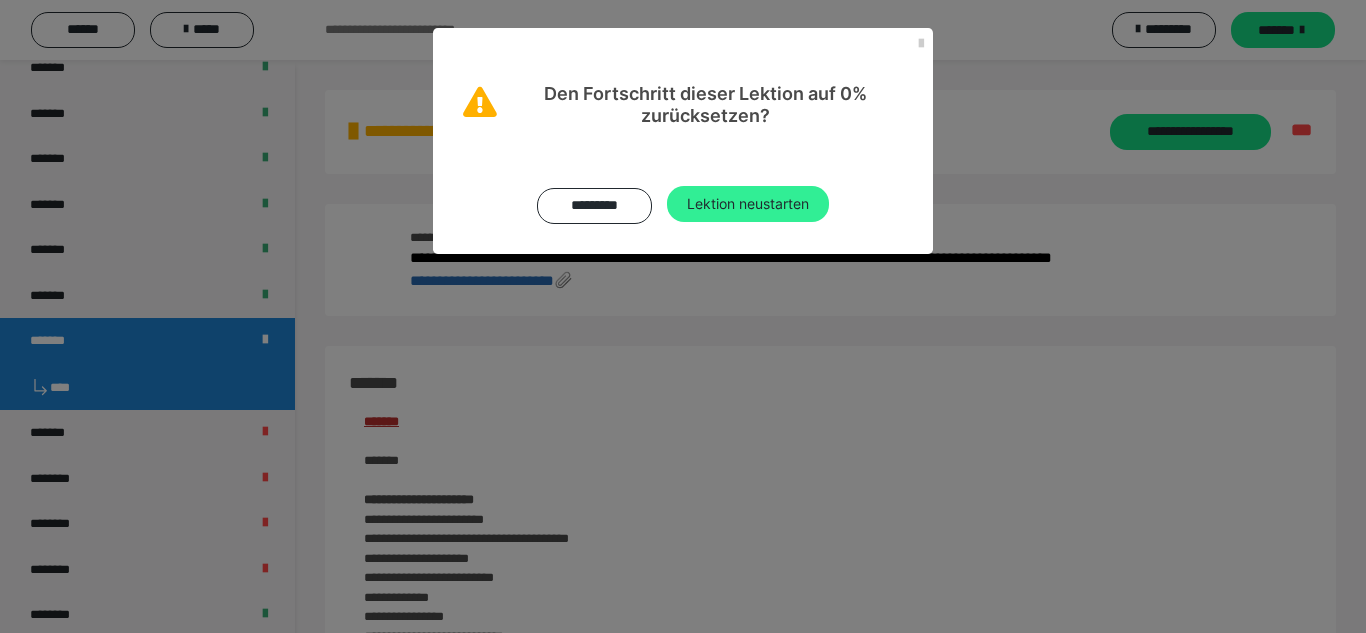 click on "Lektion neustarten" at bounding box center [748, 204] 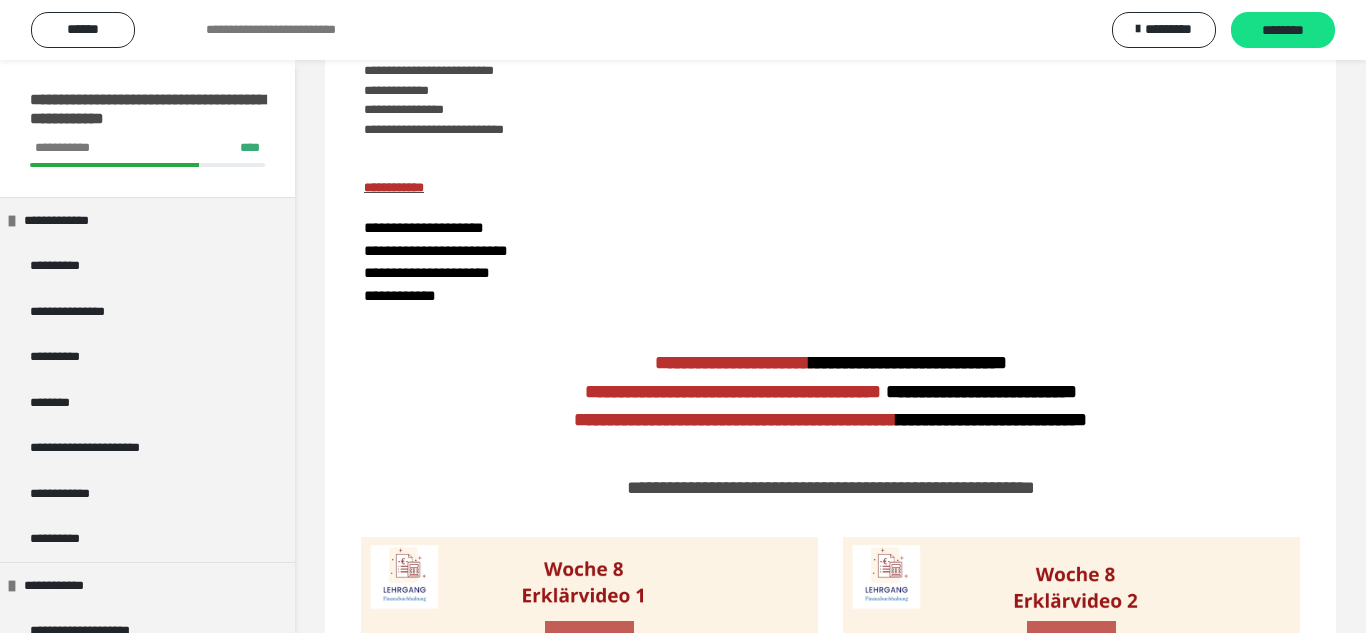 scroll, scrollTop: 82, scrollLeft: 0, axis: vertical 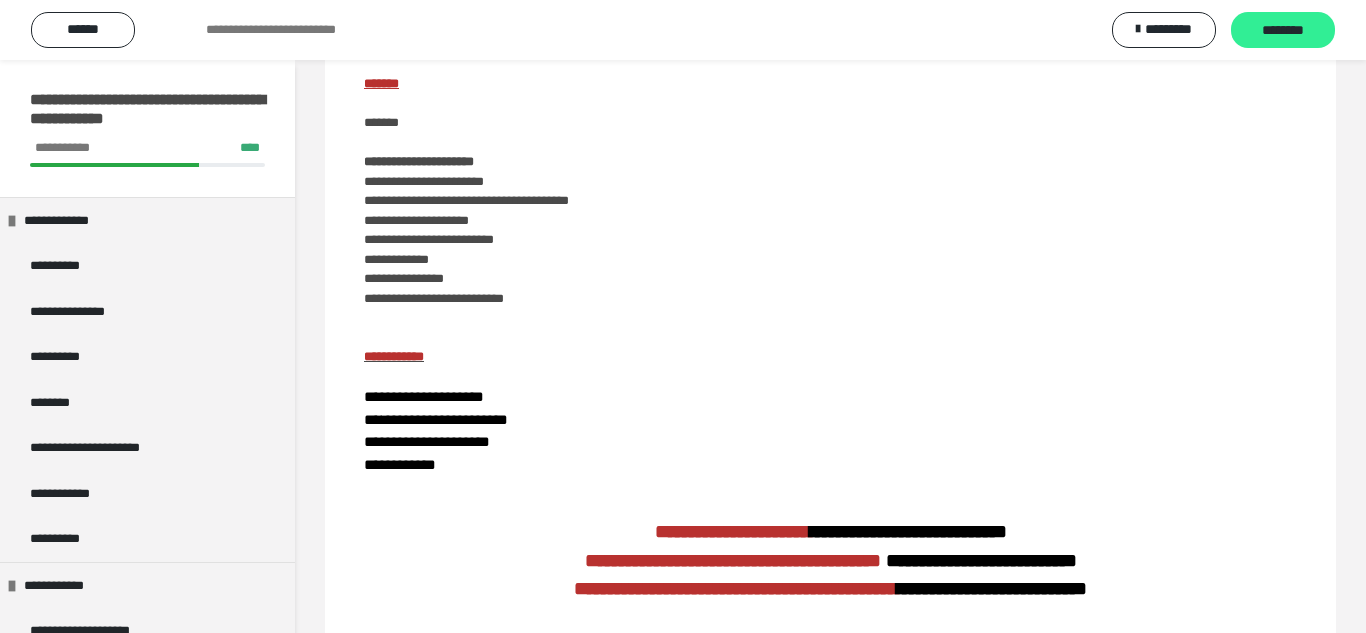 click on "********" at bounding box center (1283, 31) 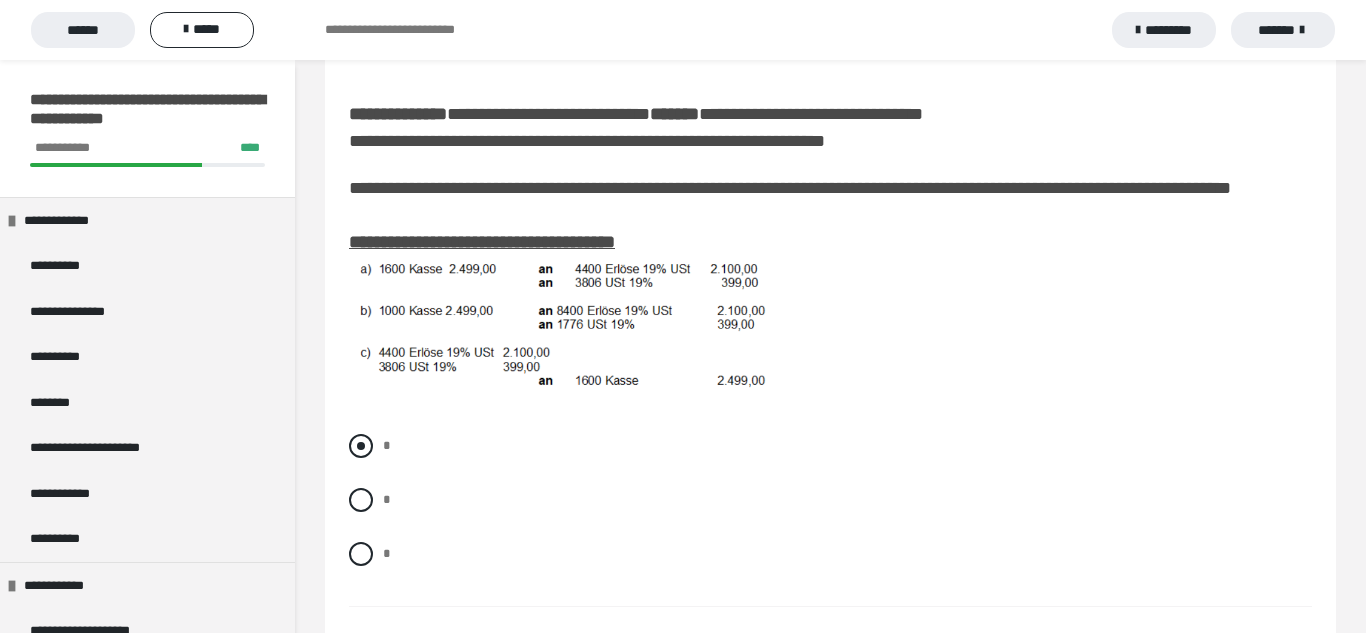 scroll, scrollTop: 231, scrollLeft: 0, axis: vertical 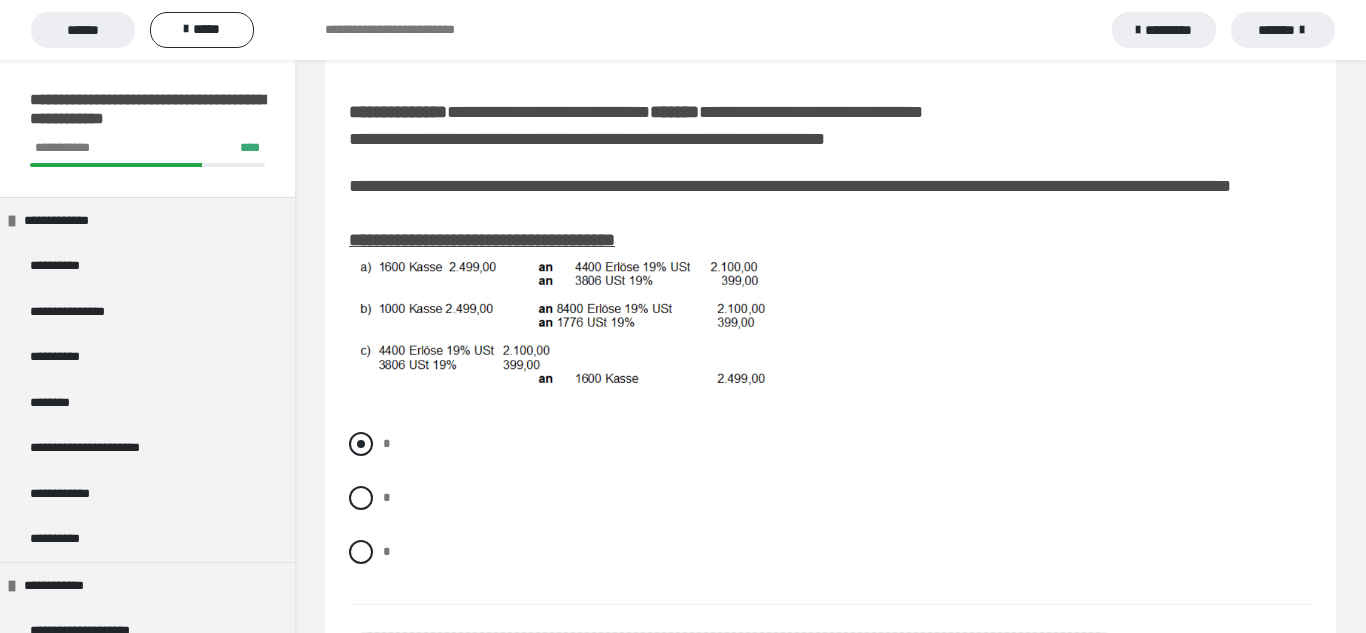 click at bounding box center (361, 444) 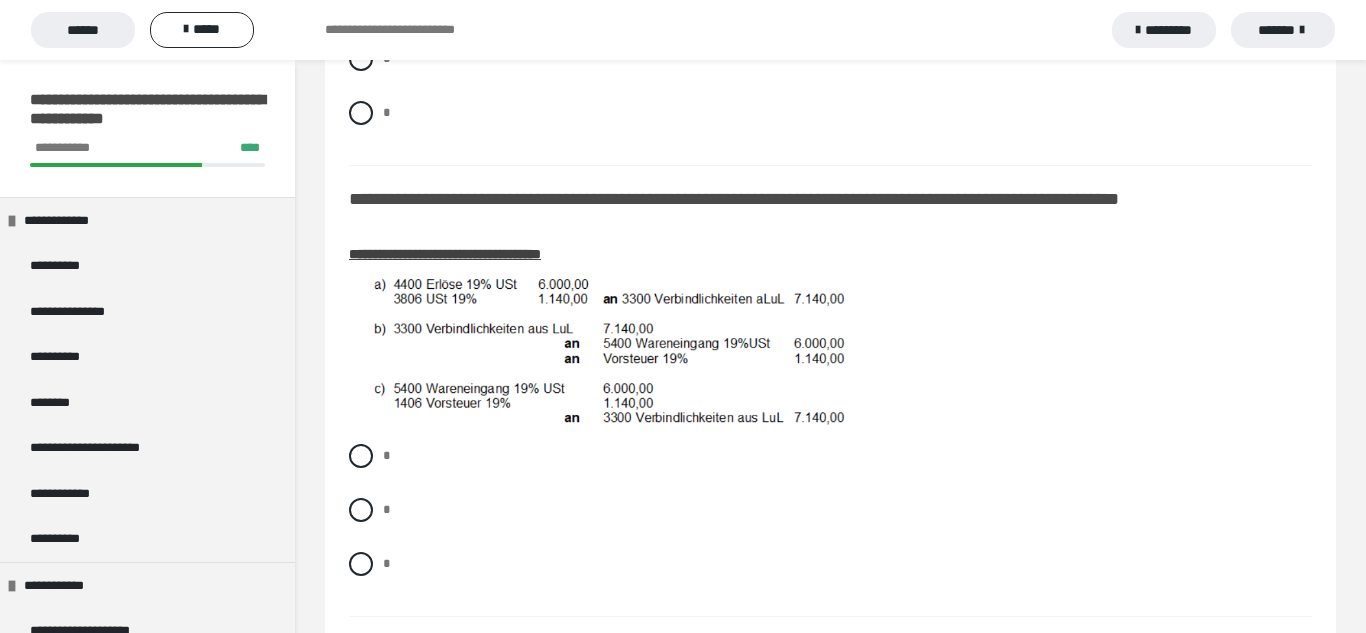 scroll, scrollTop: 715, scrollLeft: 0, axis: vertical 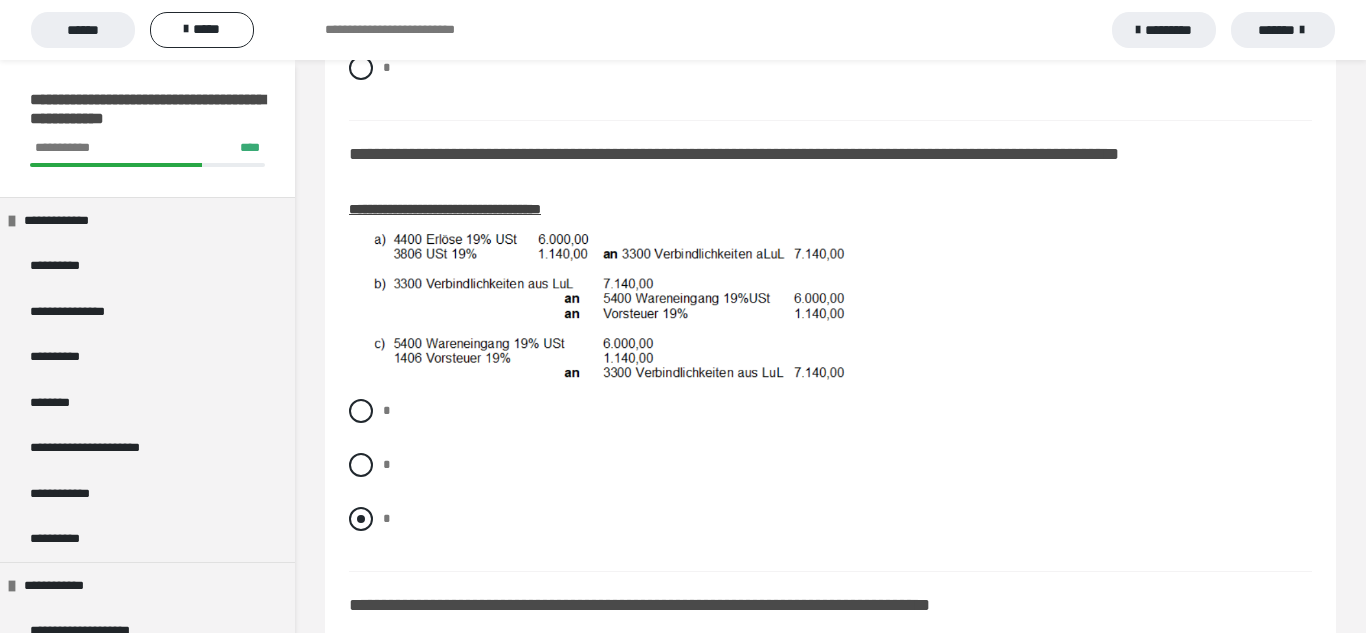 click at bounding box center [361, 519] 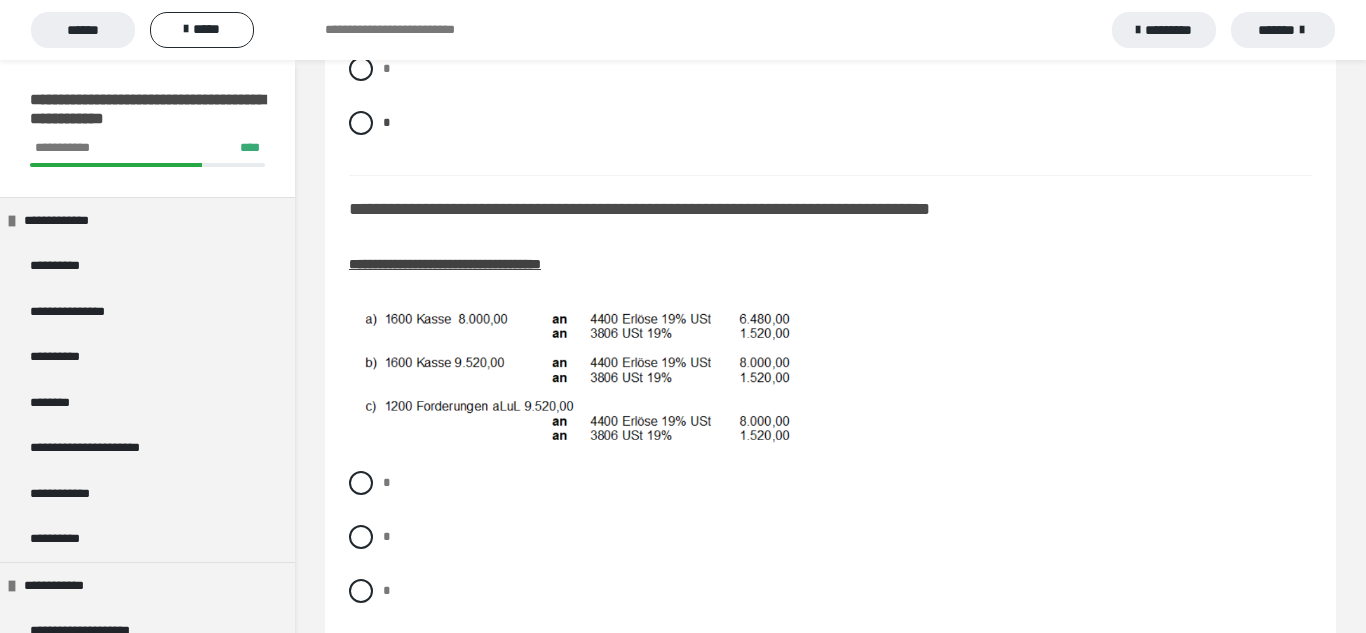 scroll, scrollTop: 1112, scrollLeft: 0, axis: vertical 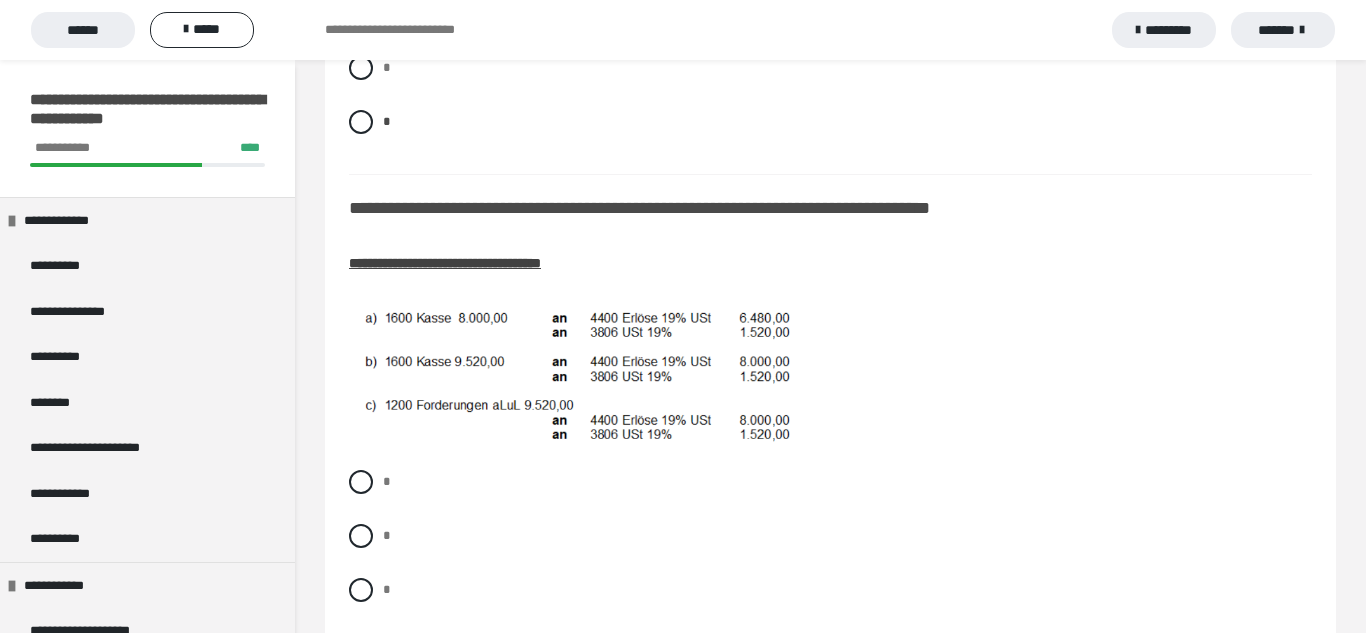 click on "**********" at bounding box center (830, 785) 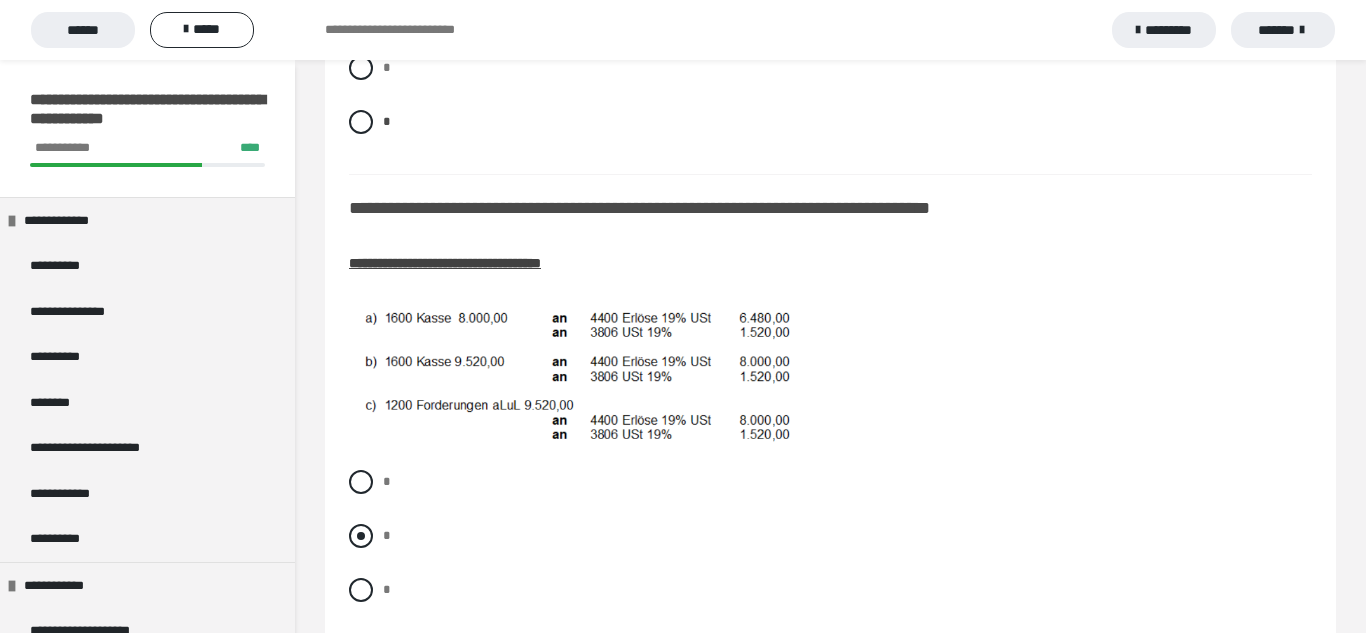 click at bounding box center [361, 536] 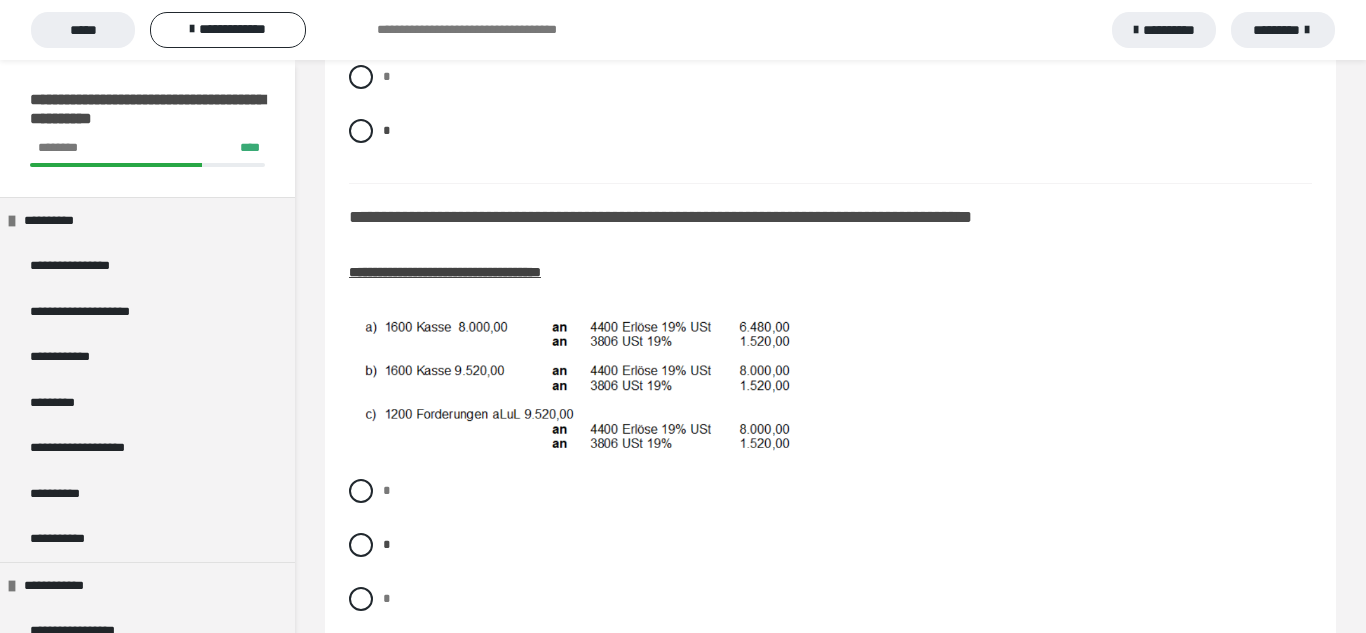 scroll, scrollTop: 1143, scrollLeft: 0, axis: vertical 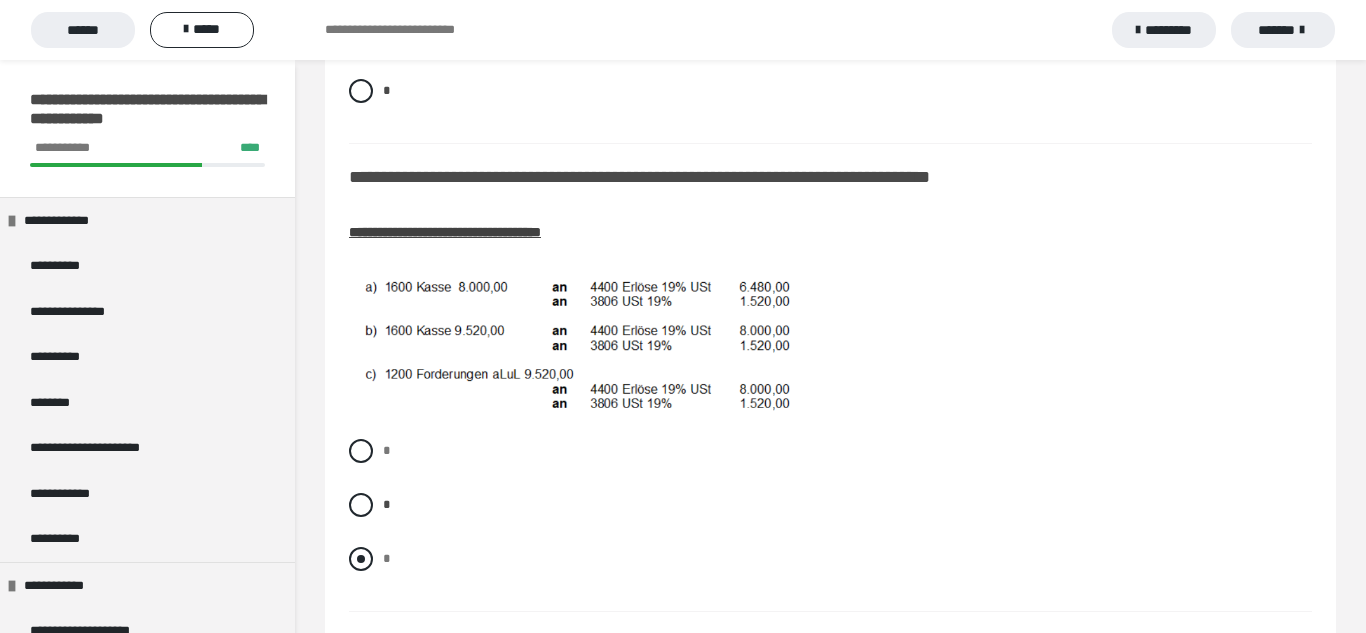 click at bounding box center (361, 559) 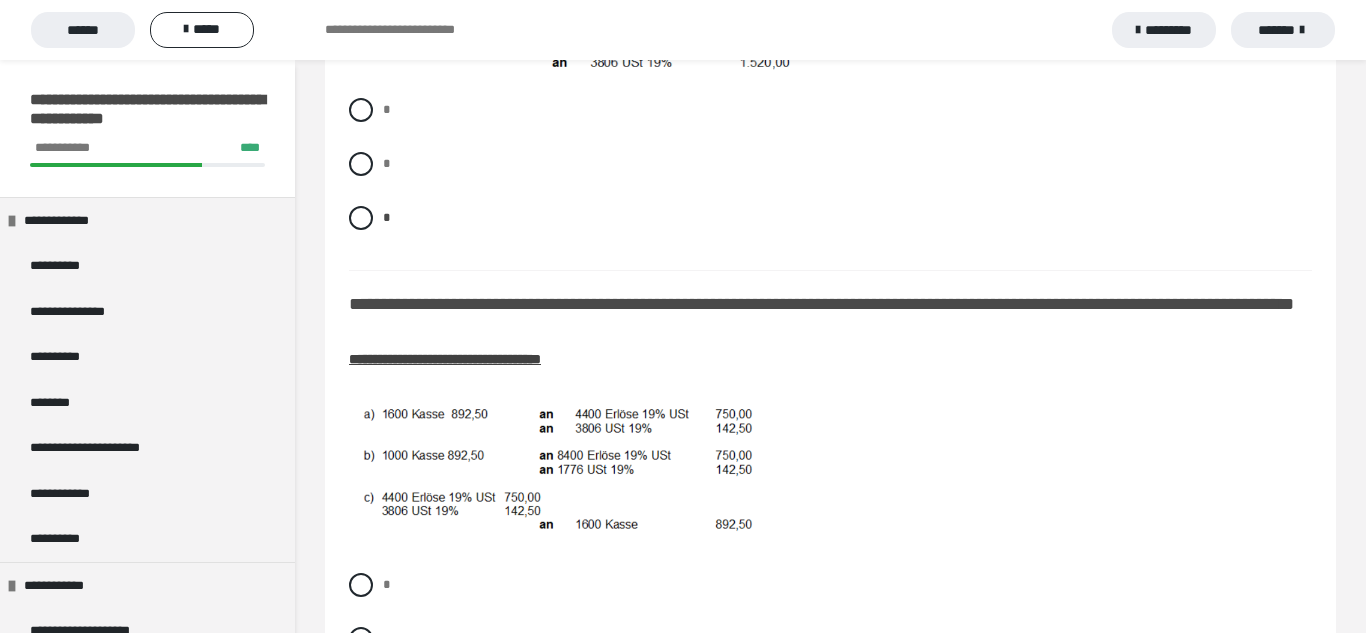 scroll, scrollTop: 1592, scrollLeft: 0, axis: vertical 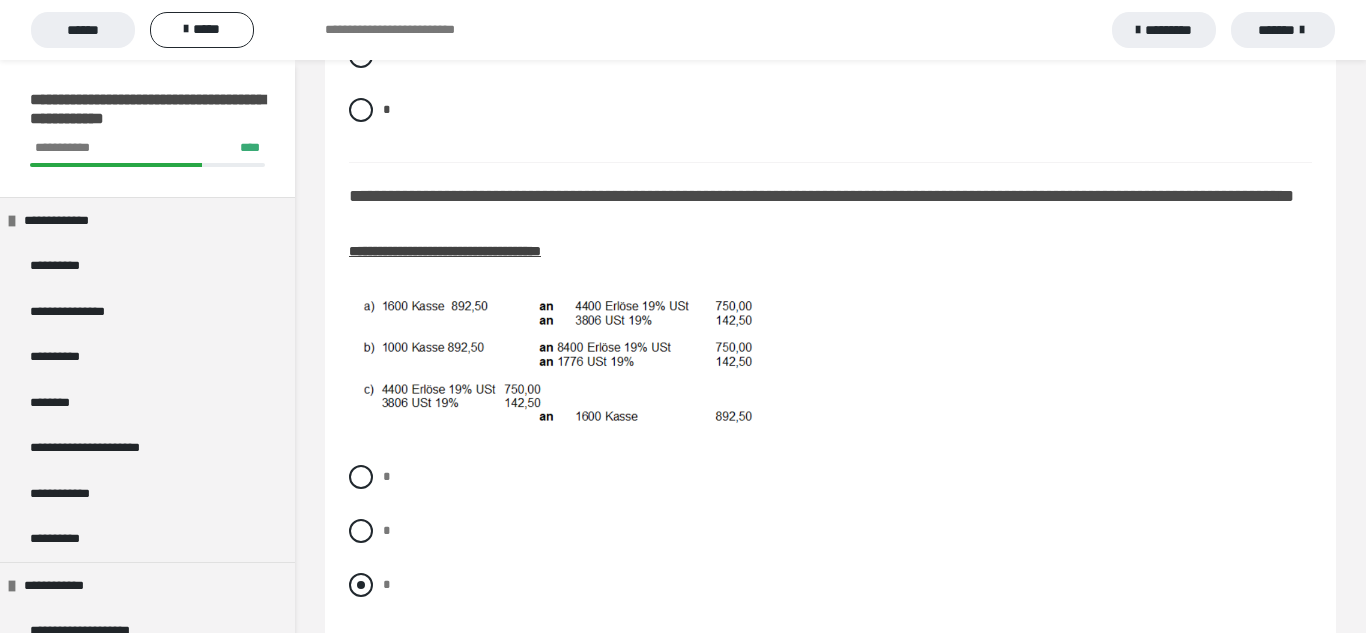click at bounding box center [361, 585] 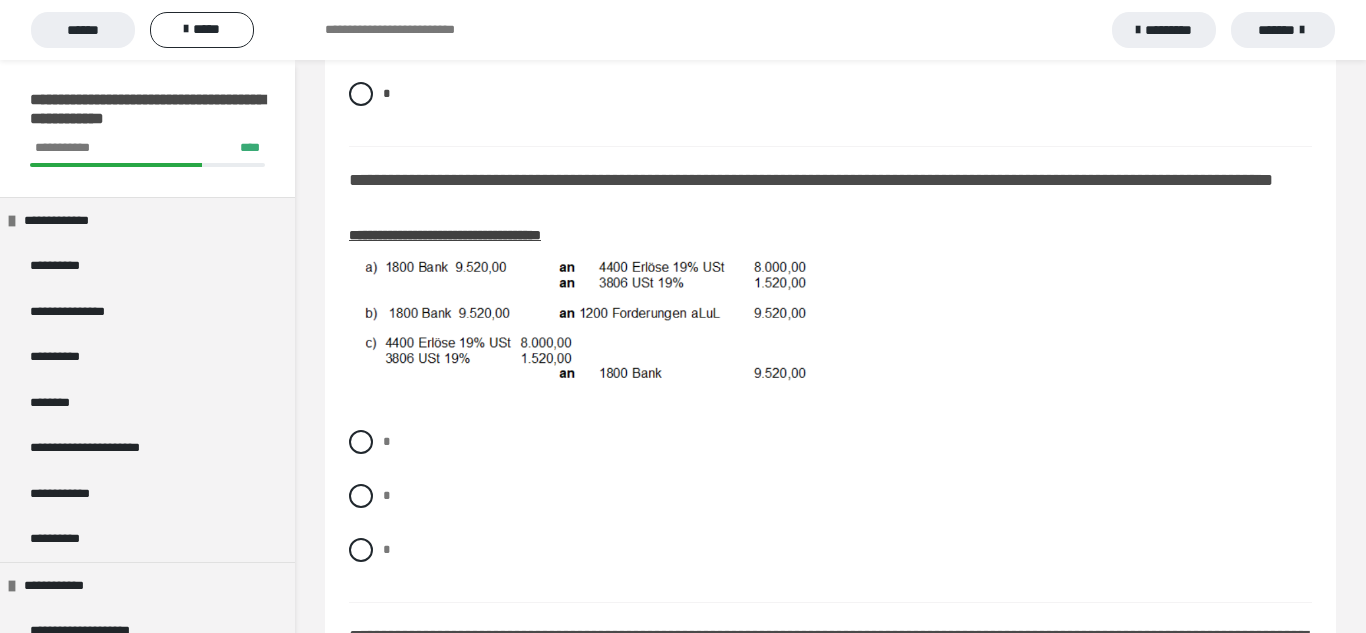 scroll, scrollTop: 2099, scrollLeft: 0, axis: vertical 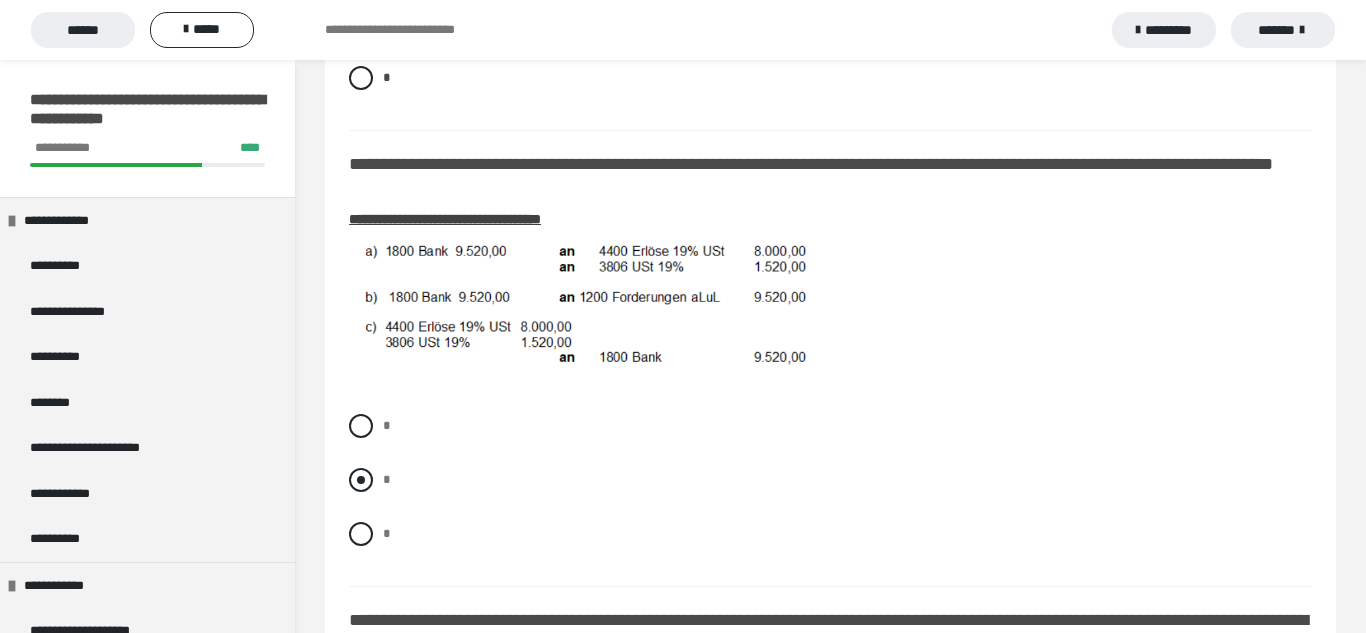 click at bounding box center (361, 480) 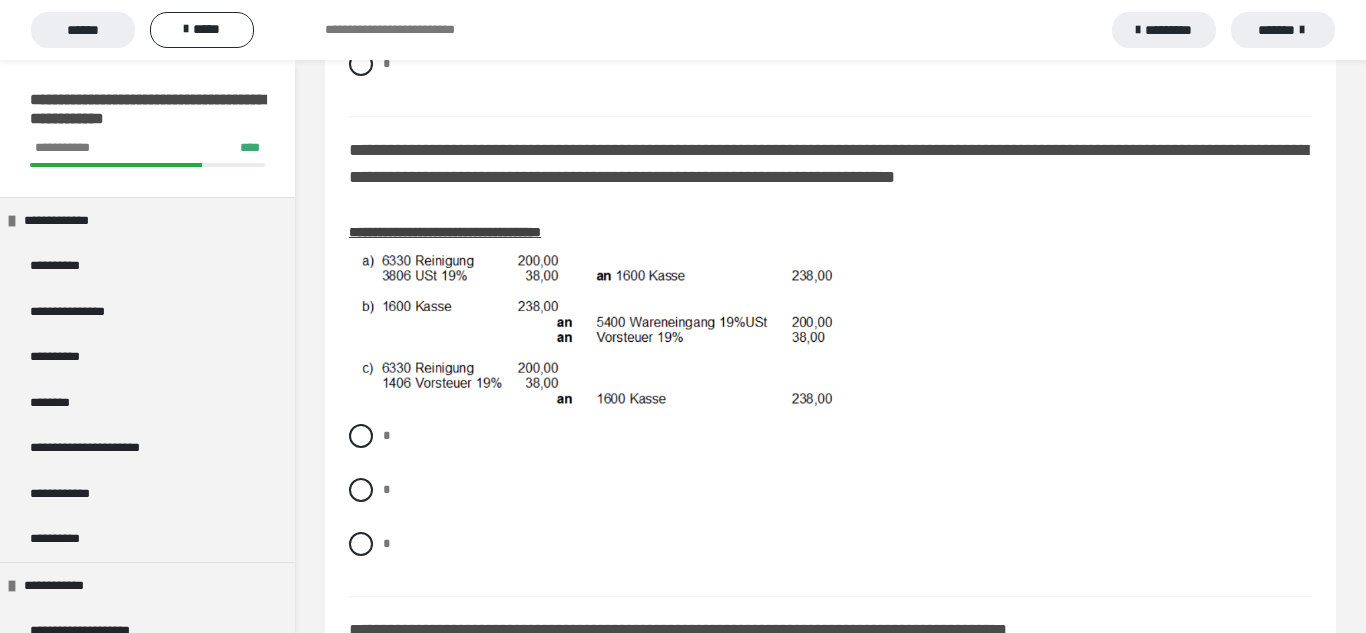 scroll, scrollTop: 2583, scrollLeft: 0, axis: vertical 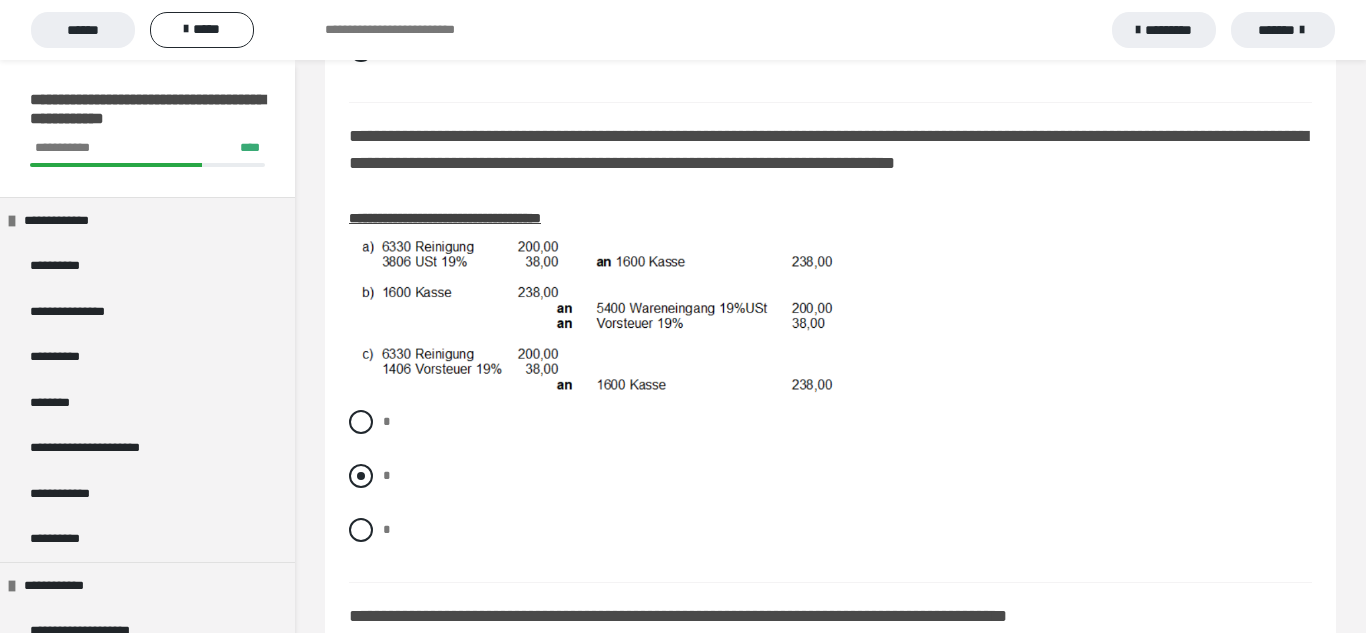 click at bounding box center [361, 476] 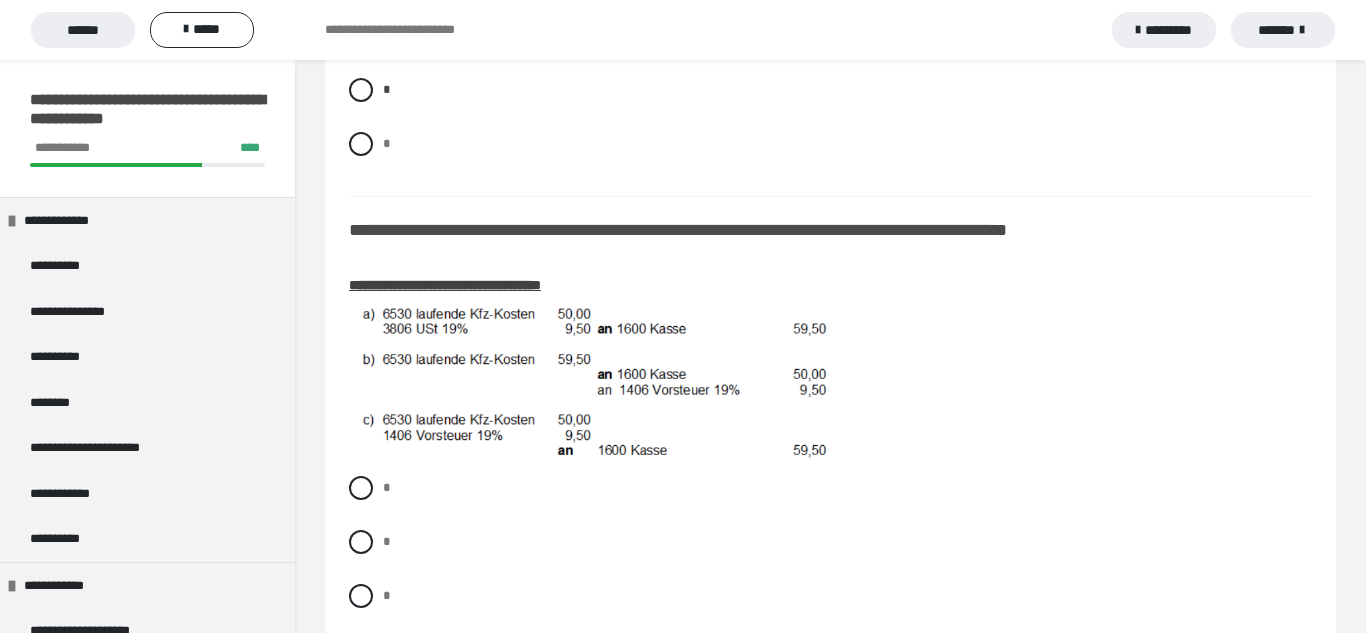 scroll, scrollTop: 2979, scrollLeft: 0, axis: vertical 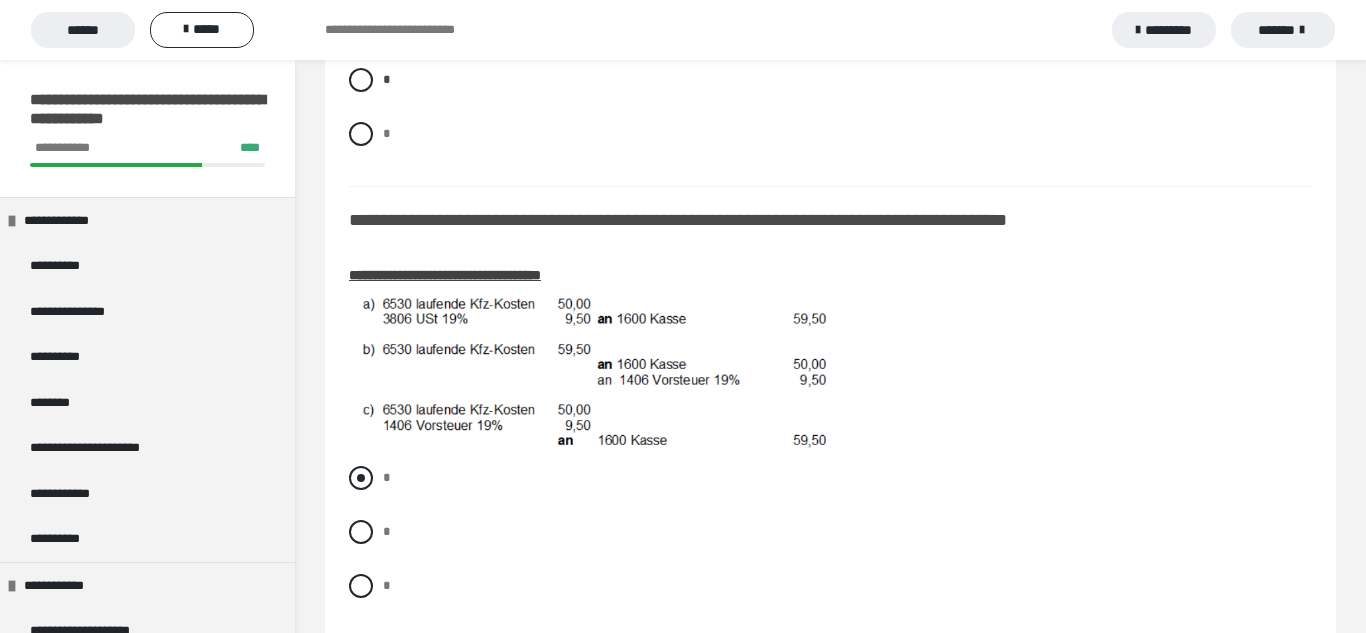 click on "*" at bounding box center [830, 478] 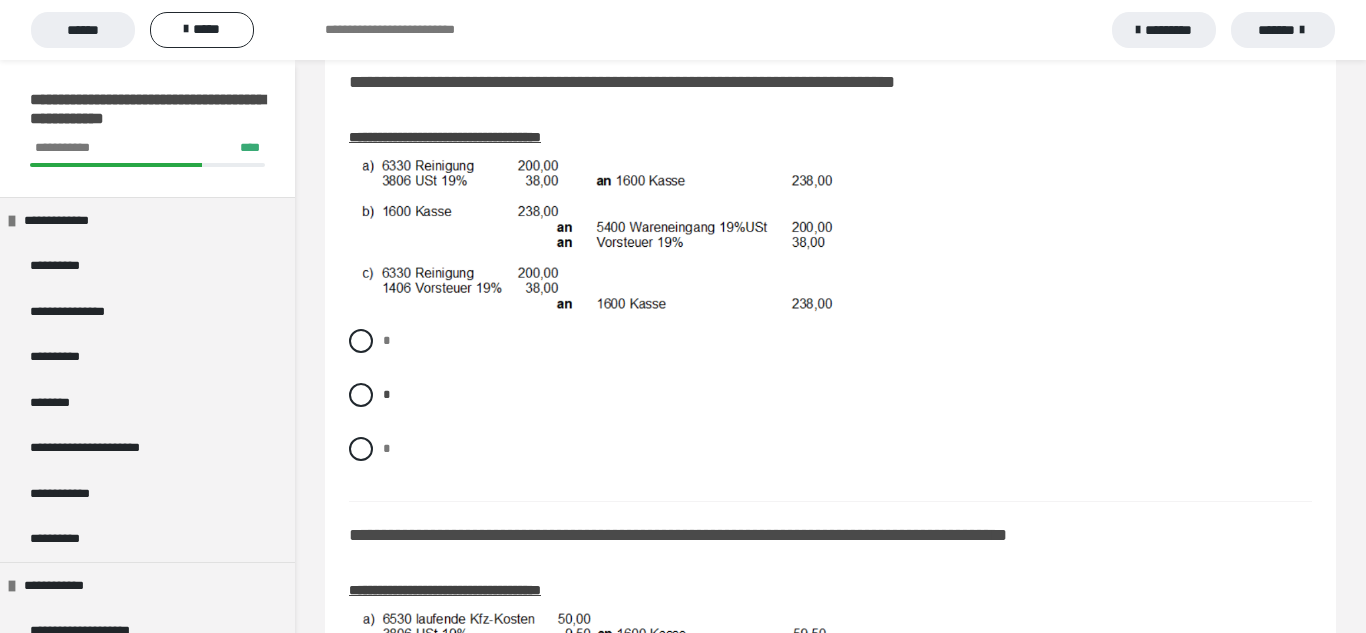 scroll, scrollTop: 2662, scrollLeft: 0, axis: vertical 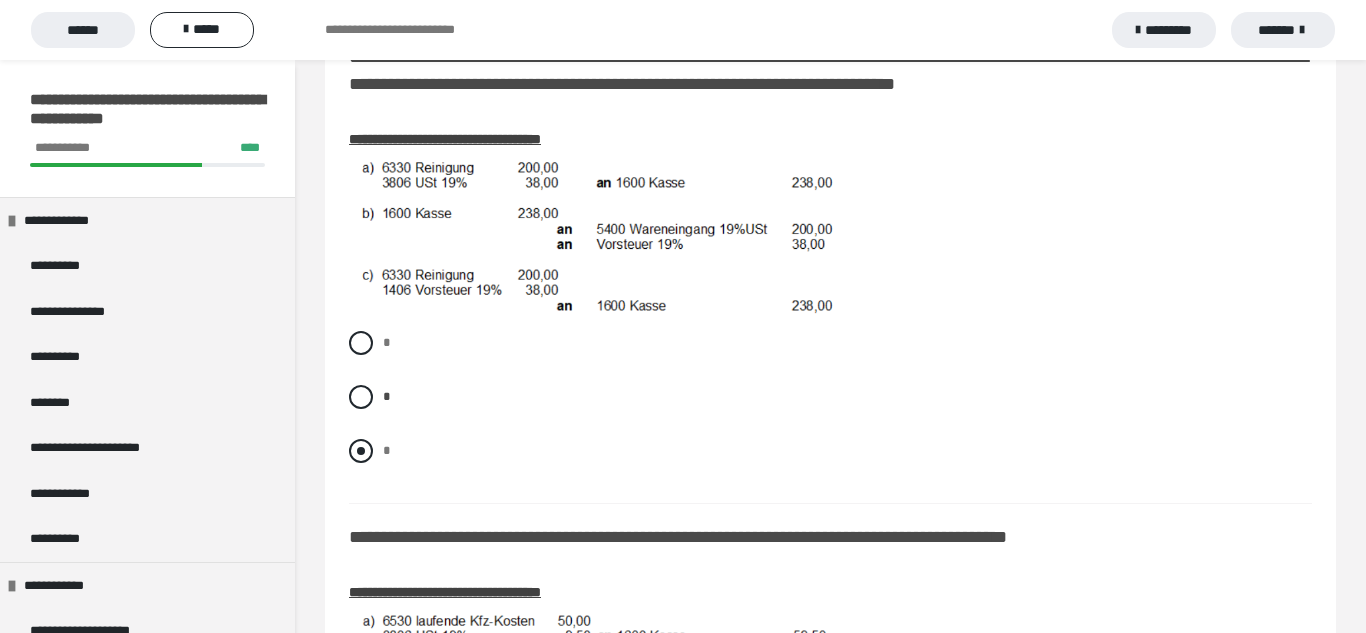 click at bounding box center [361, 451] 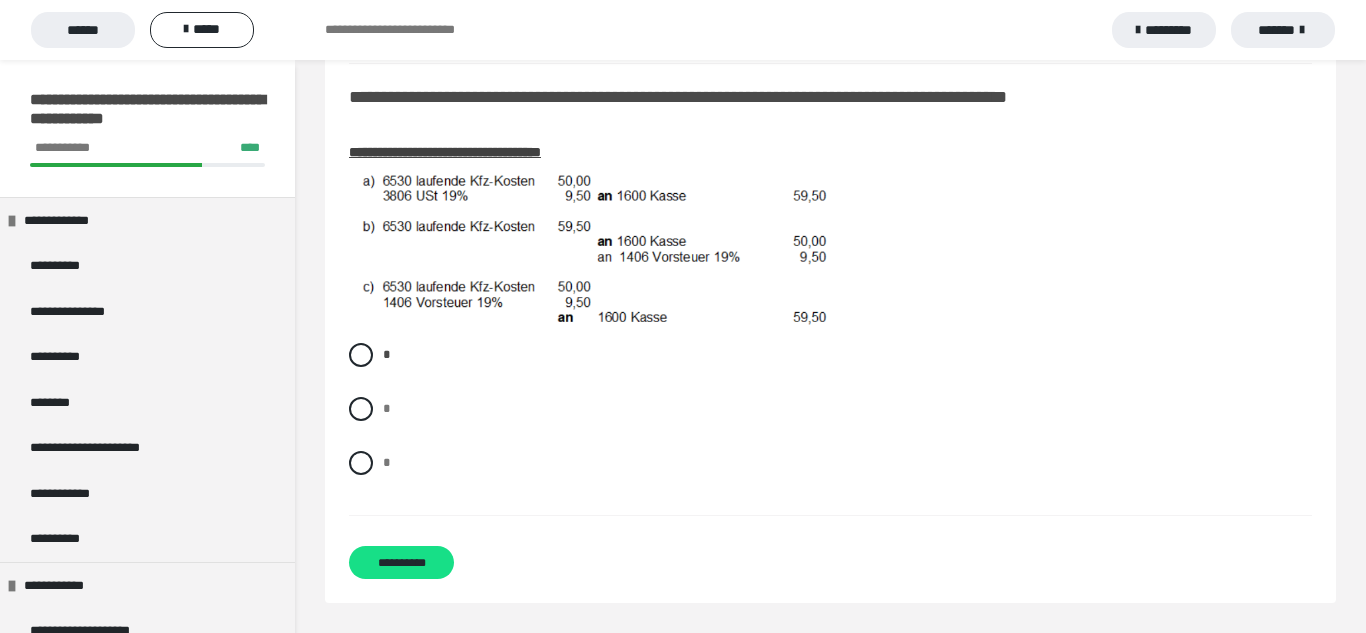 scroll, scrollTop: 3117, scrollLeft: 0, axis: vertical 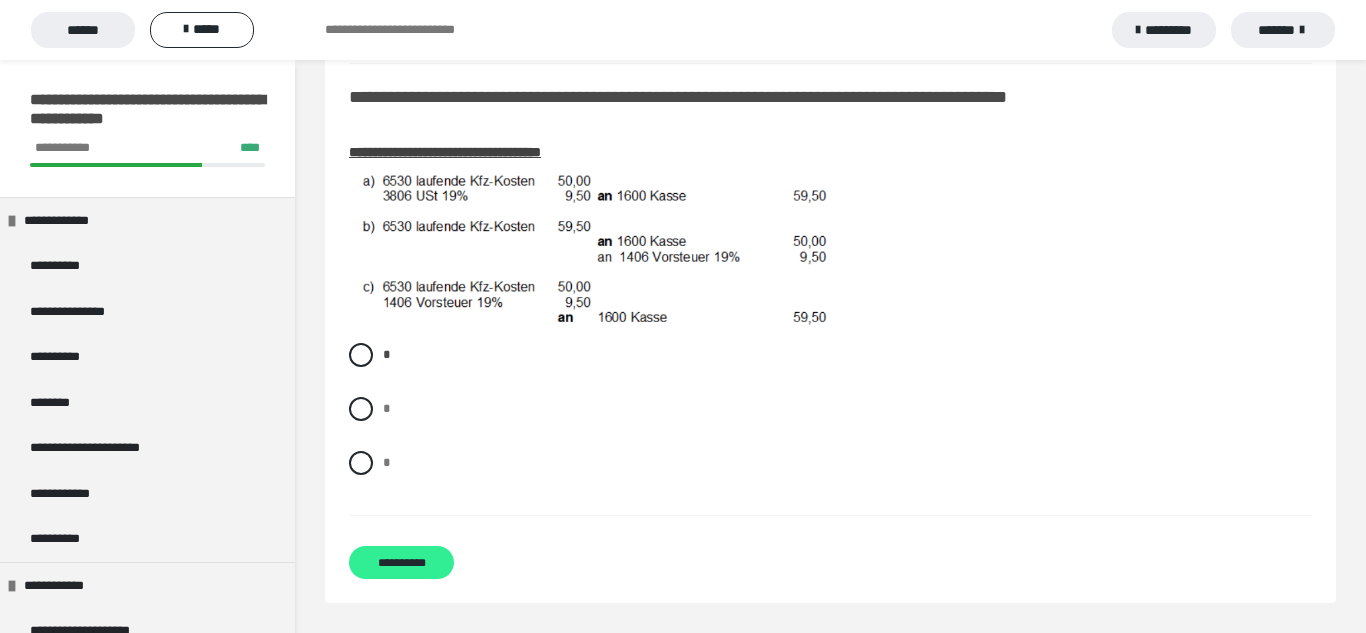 click on "**********" at bounding box center [401, 562] 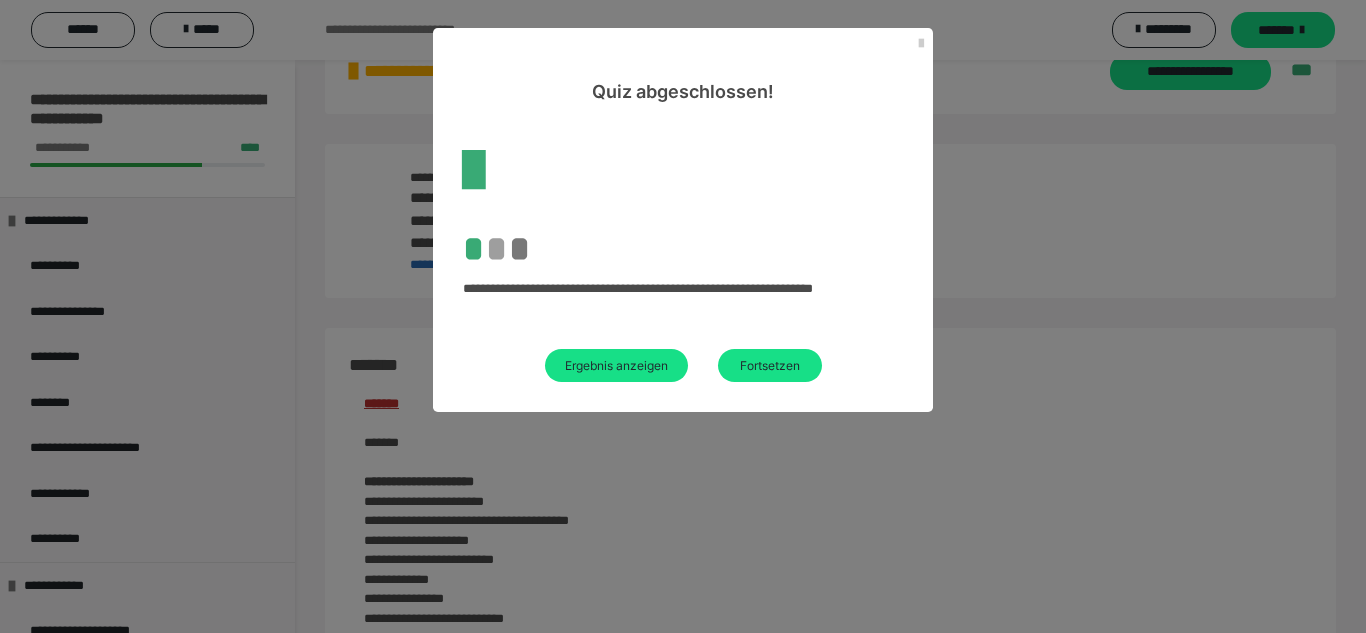 scroll, scrollTop: 2054, scrollLeft: 0, axis: vertical 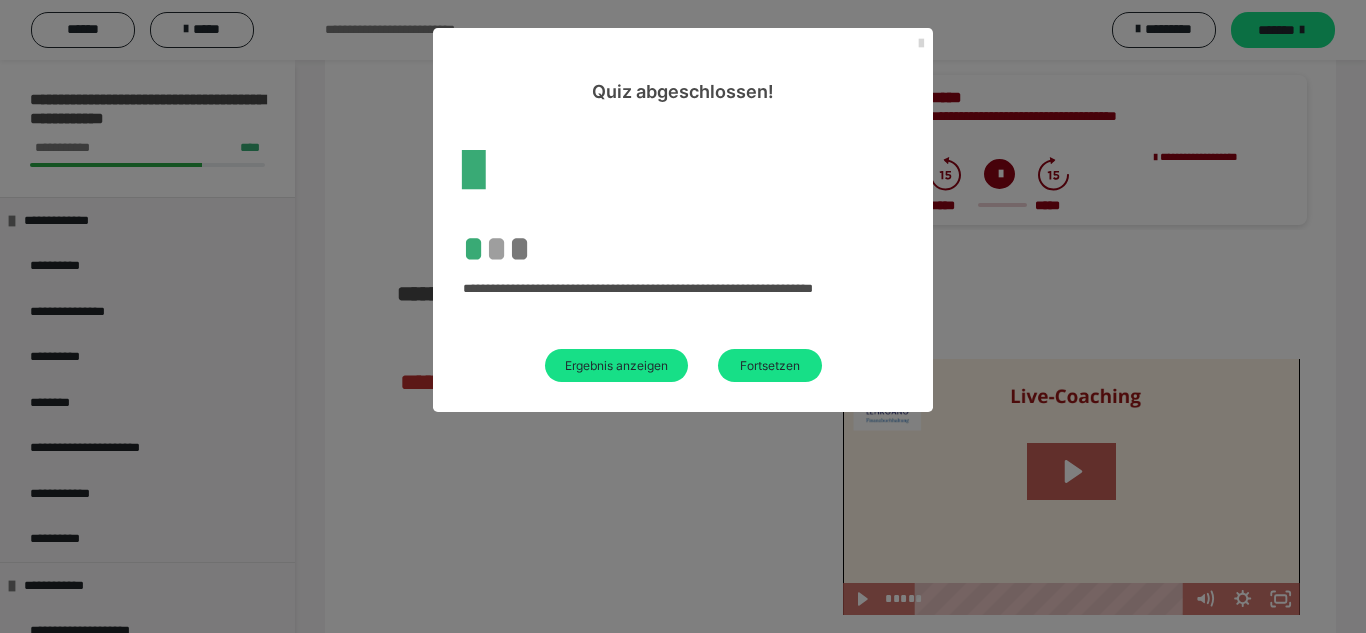click at bounding box center [921, 44] 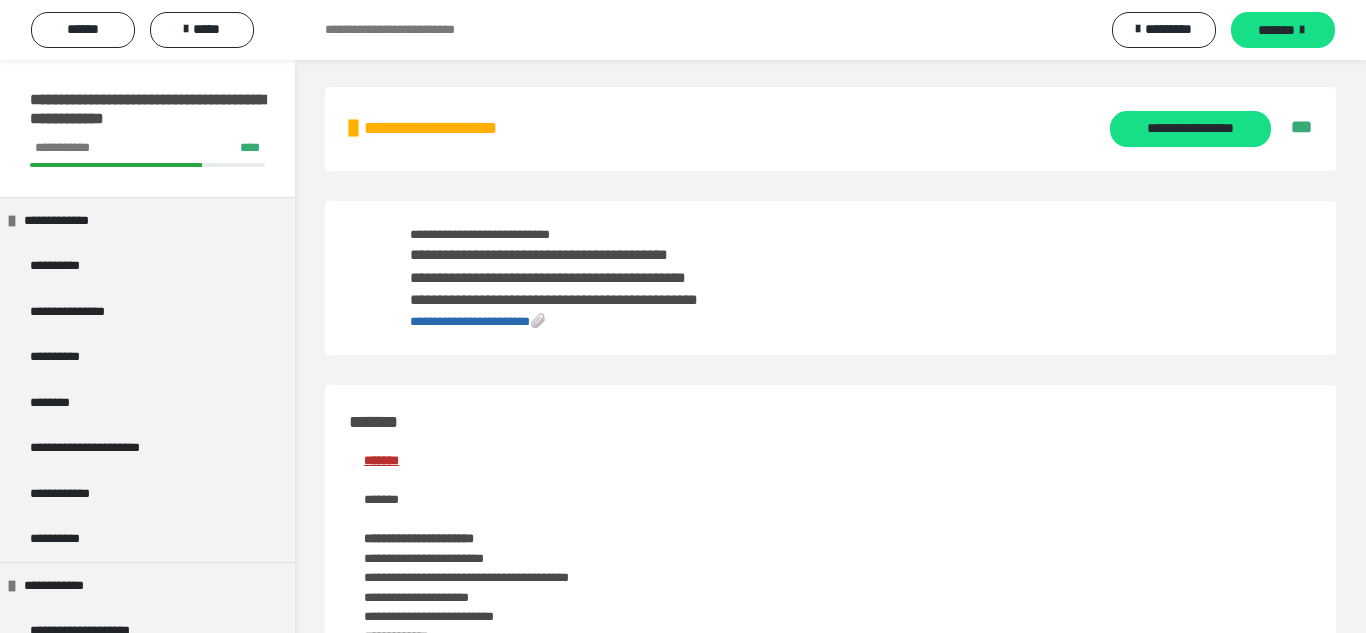 scroll, scrollTop: 0, scrollLeft: 0, axis: both 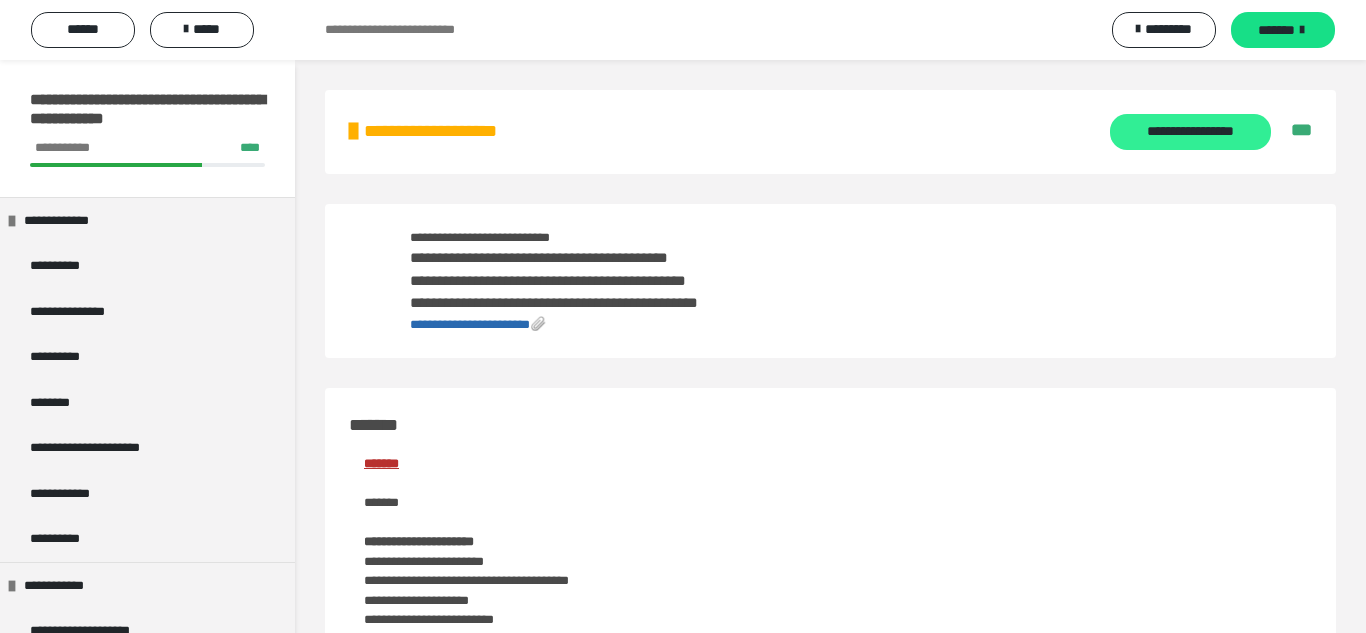 click on "**********" at bounding box center [1190, 132] 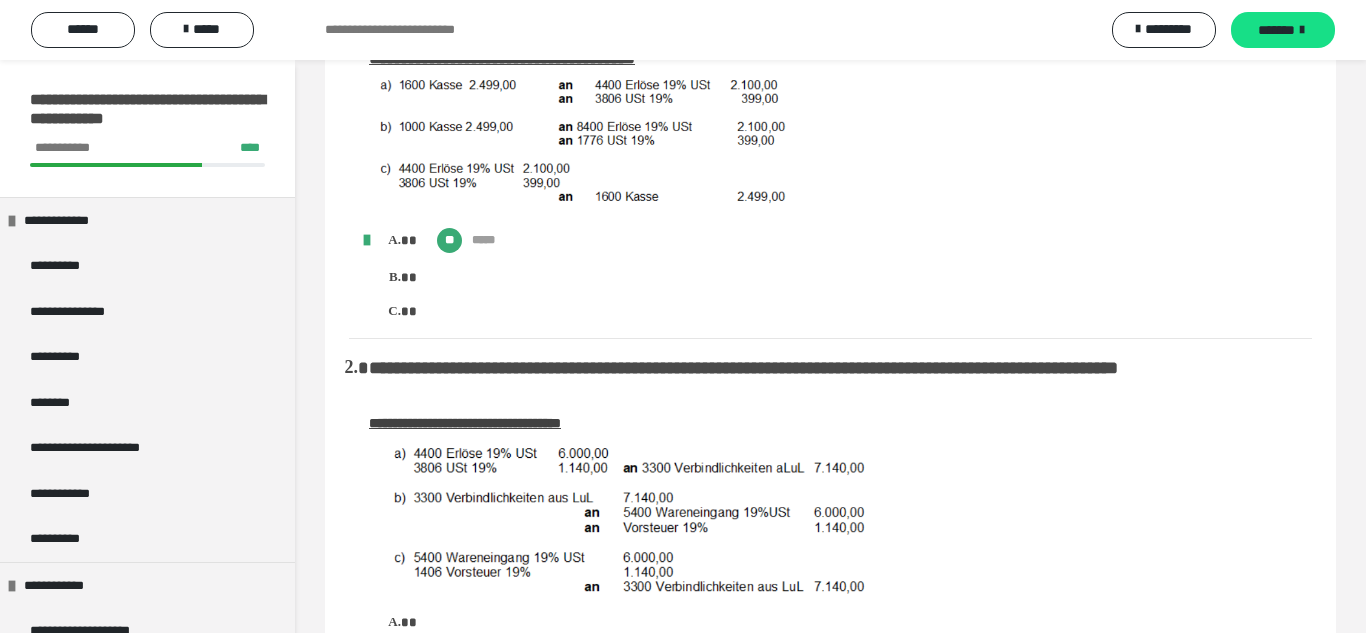 scroll, scrollTop: 0, scrollLeft: 0, axis: both 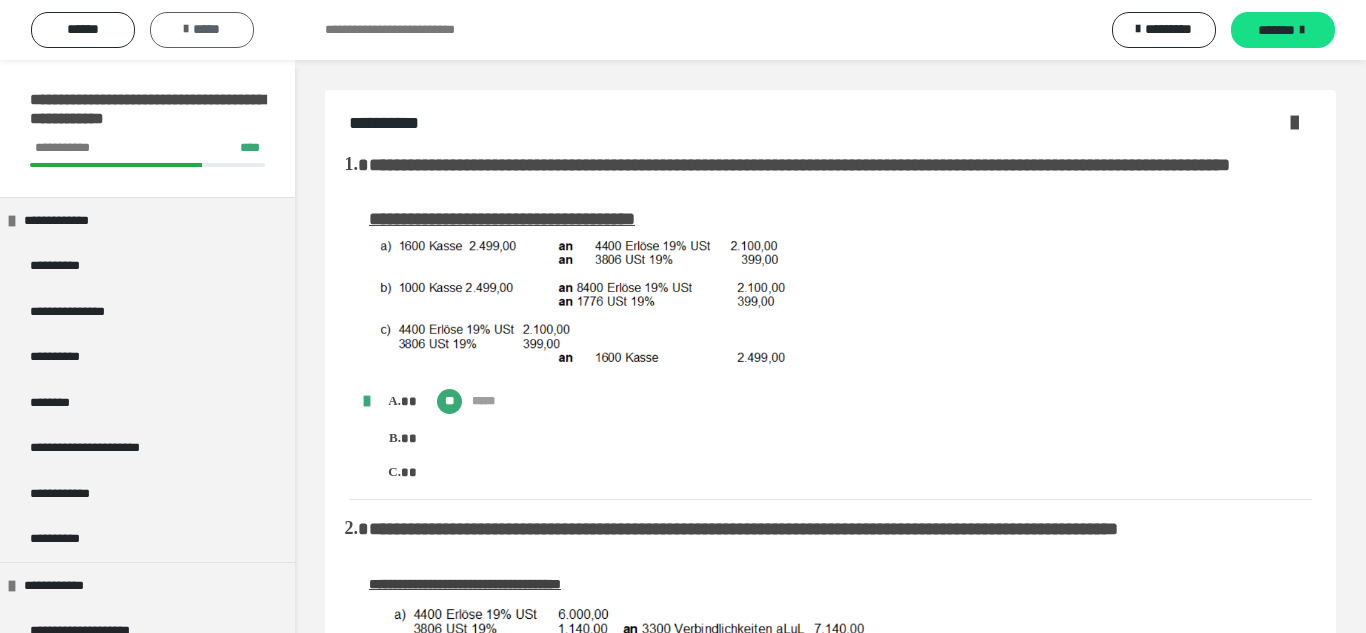 click on "*****" at bounding box center [202, 30] 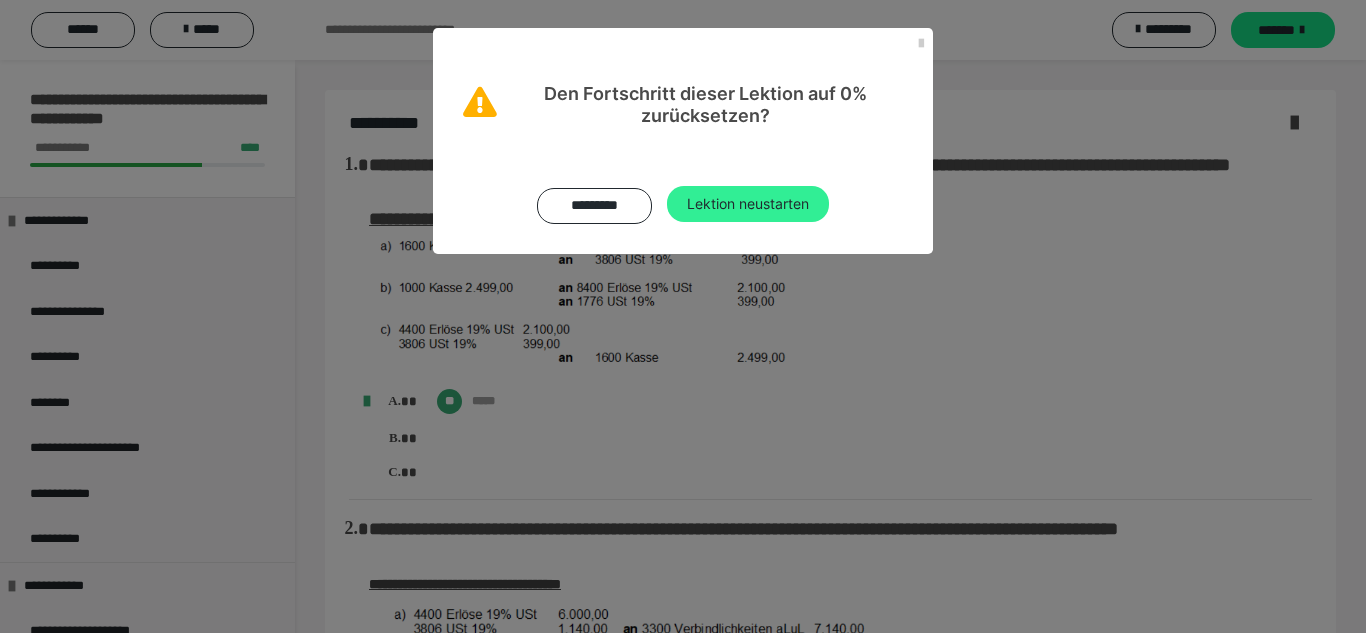 click on "Lektion neustarten" at bounding box center [748, 204] 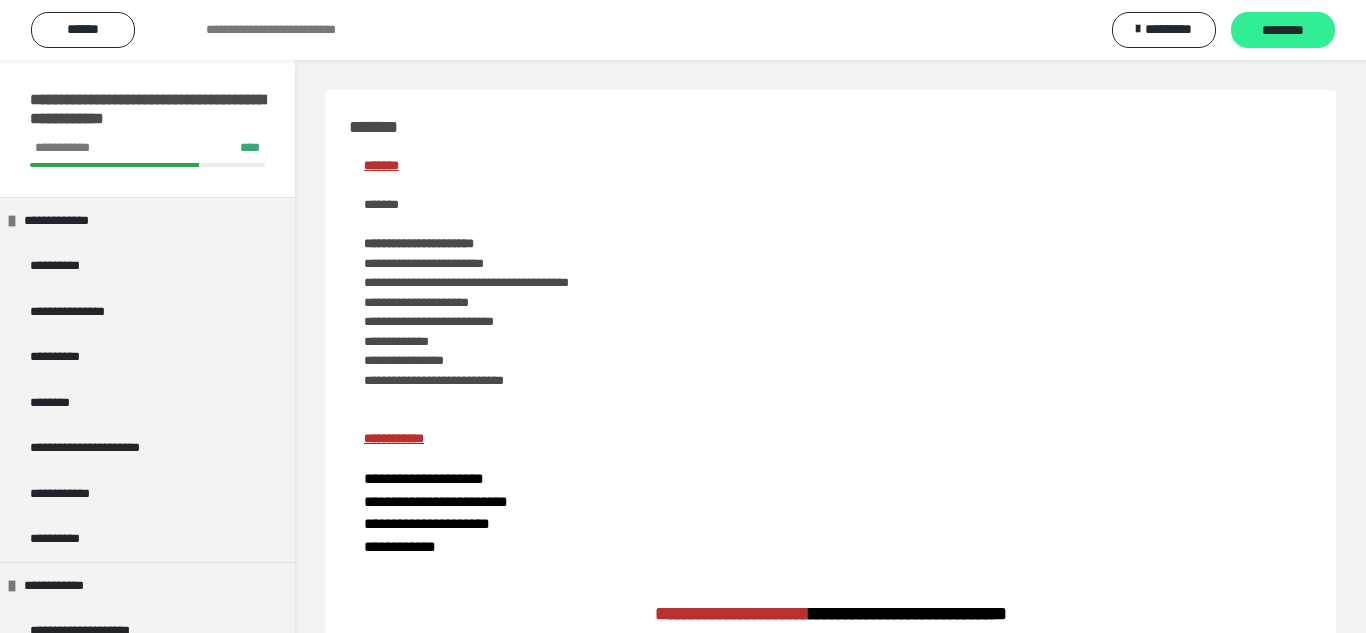 click on "********" at bounding box center (1283, 31) 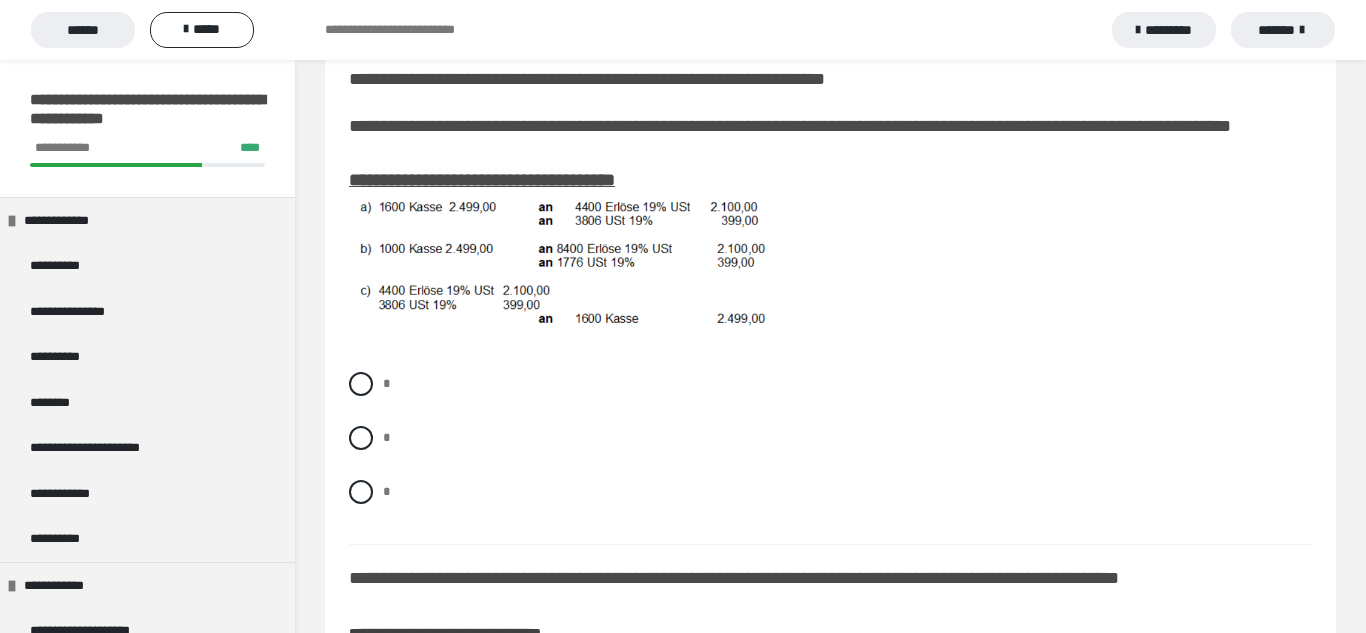 scroll, scrollTop: 290, scrollLeft: 0, axis: vertical 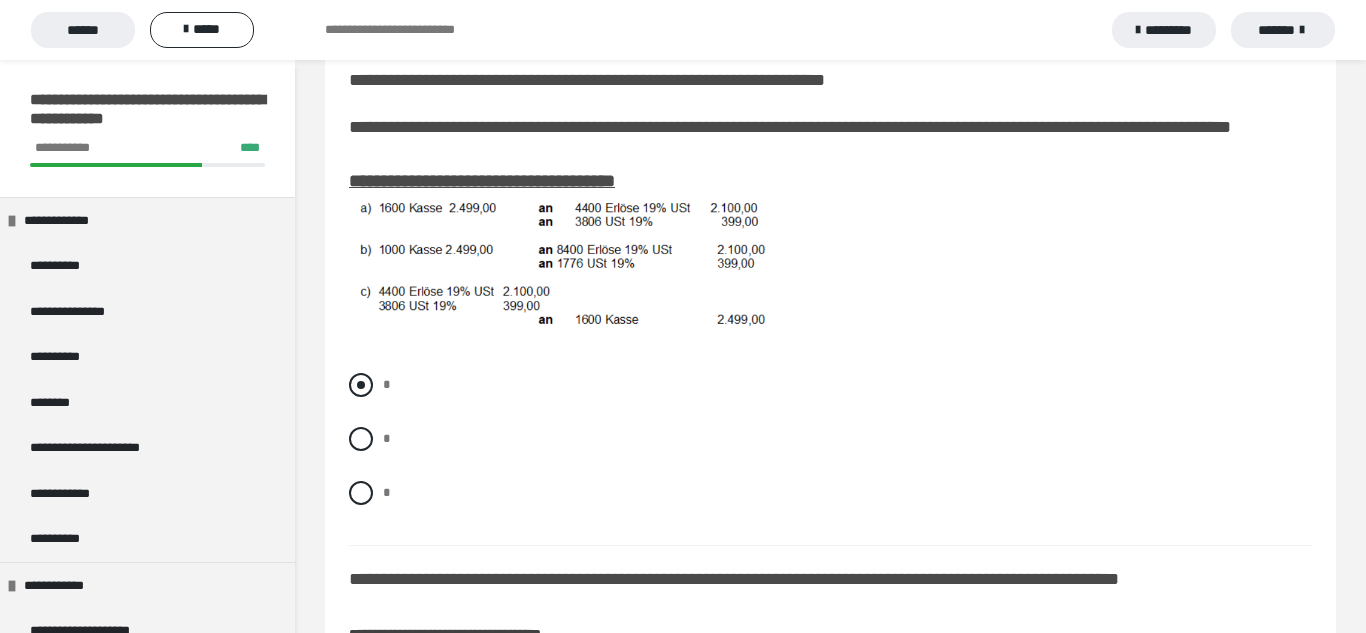click on "*" at bounding box center (830, 385) 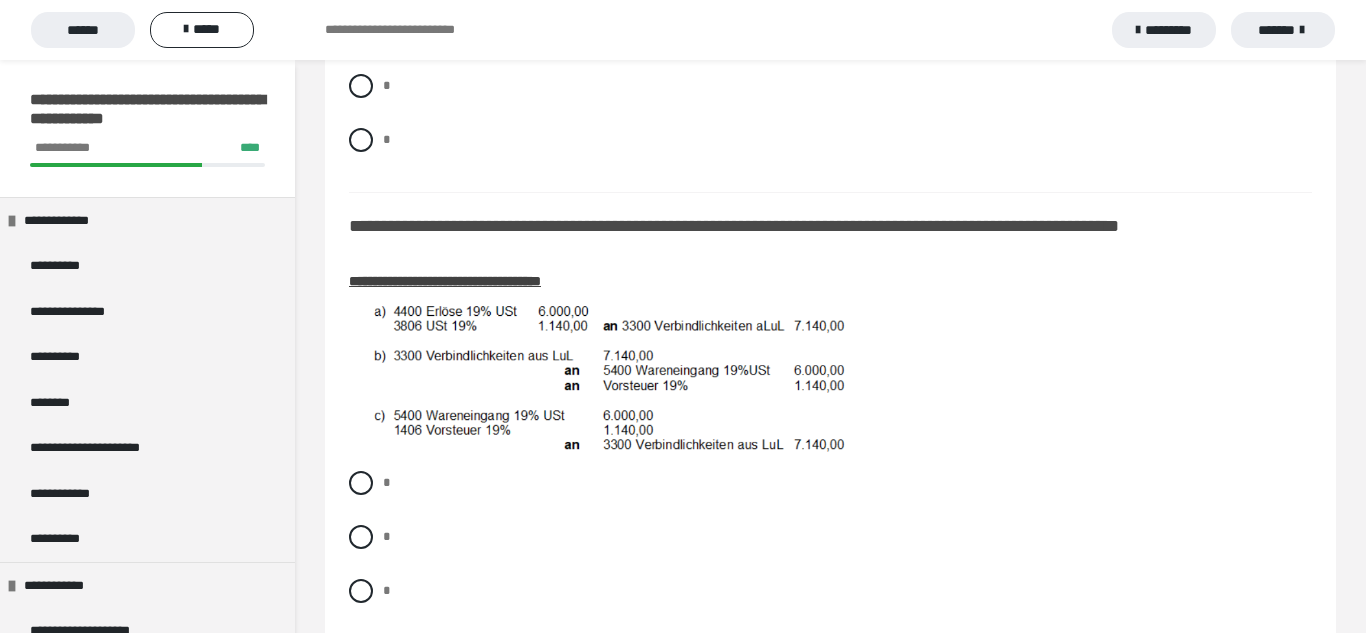 scroll, scrollTop: 663, scrollLeft: 0, axis: vertical 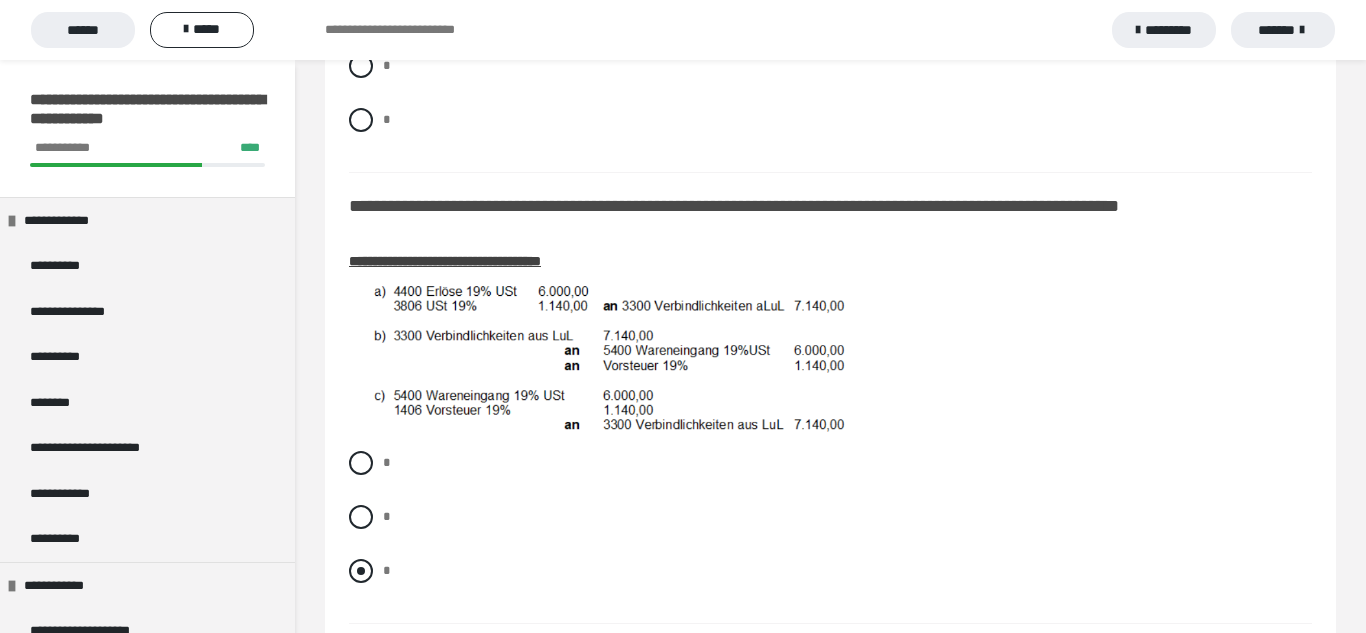 click on "*" at bounding box center (387, 570) 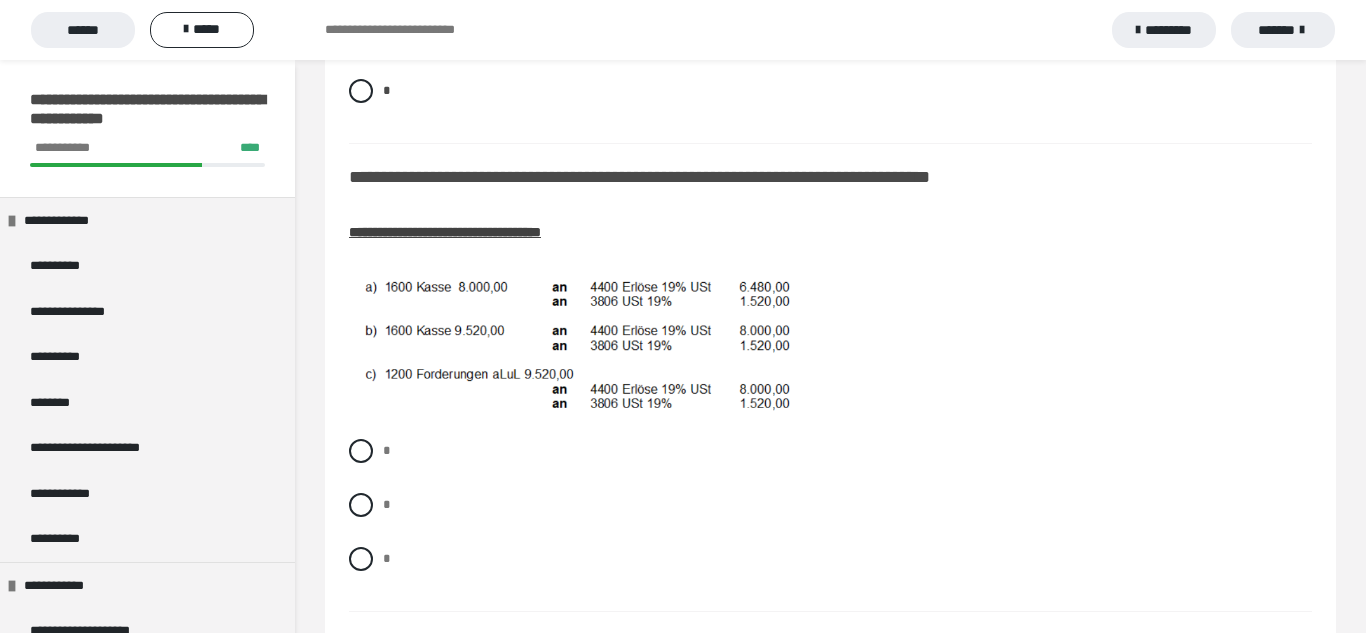 scroll, scrollTop: 1146, scrollLeft: 0, axis: vertical 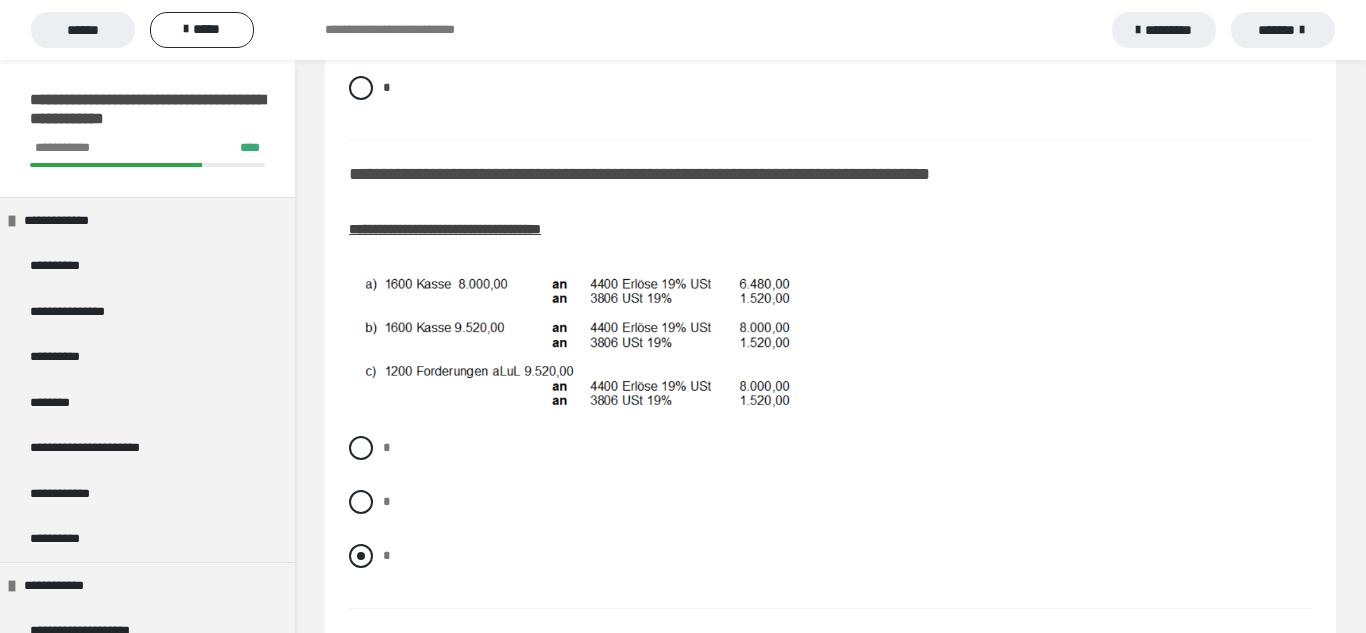 click at bounding box center [361, 556] 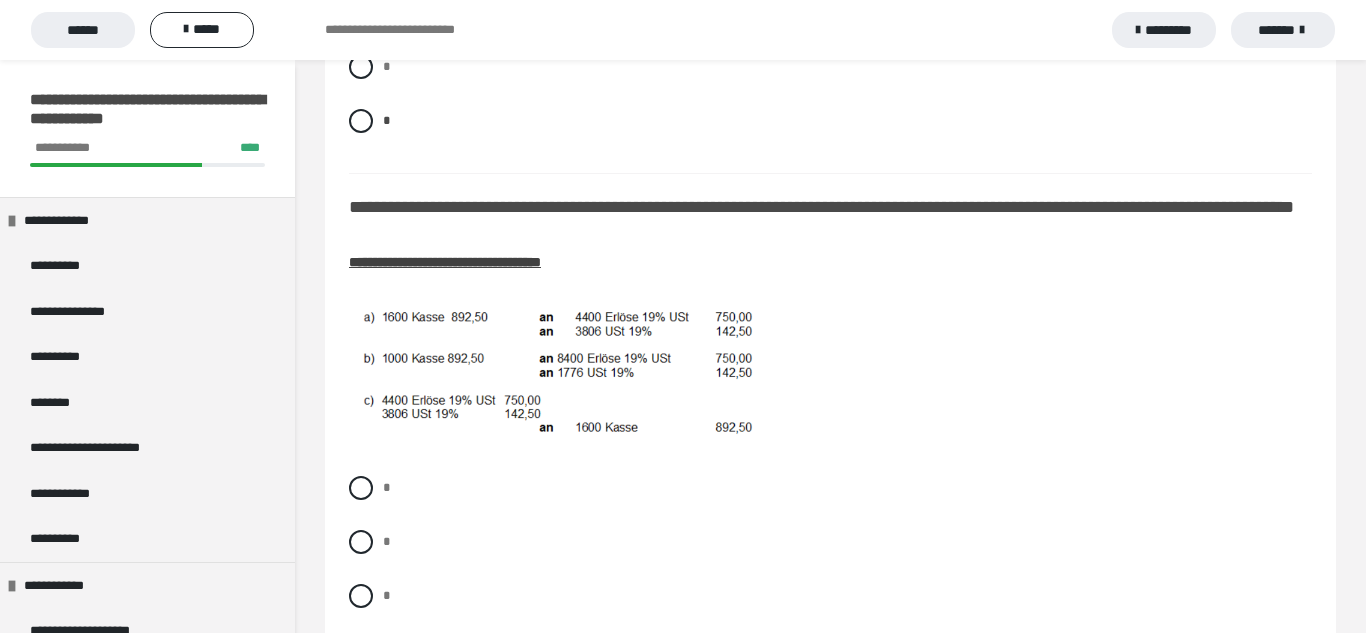 scroll, scrollTop: 1582, scrollLeft: 0, axis: vertical 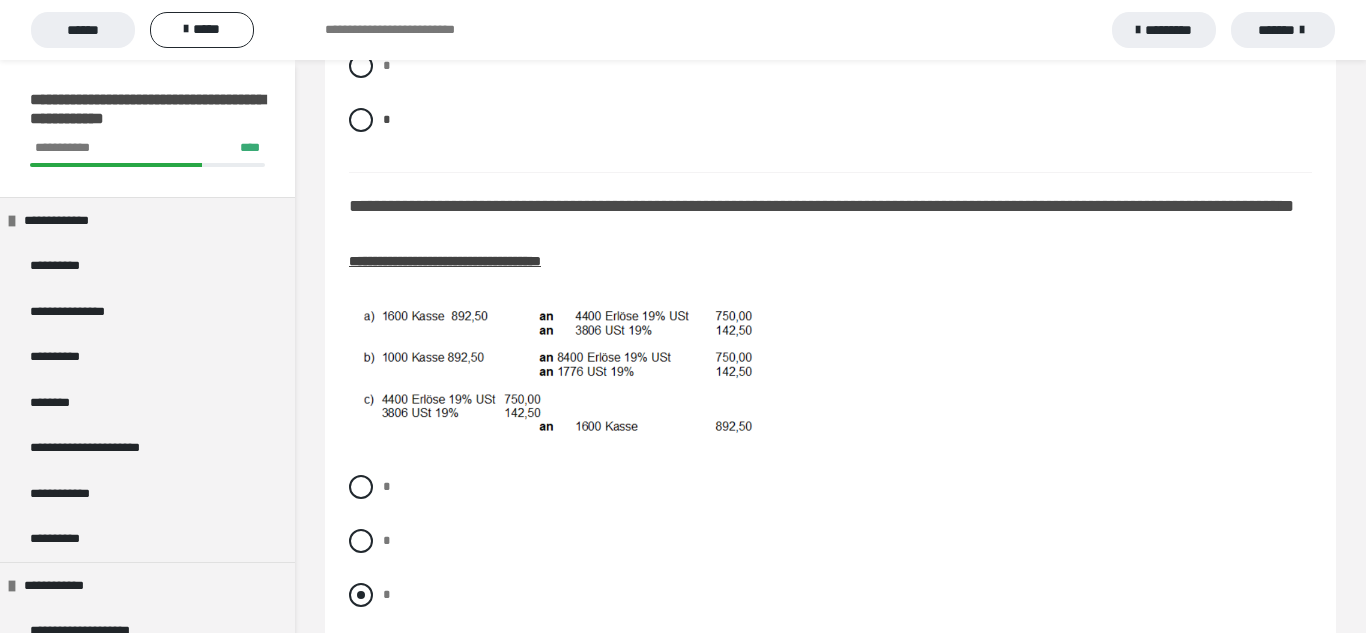 click on "*" at bounding box center [830, 595] 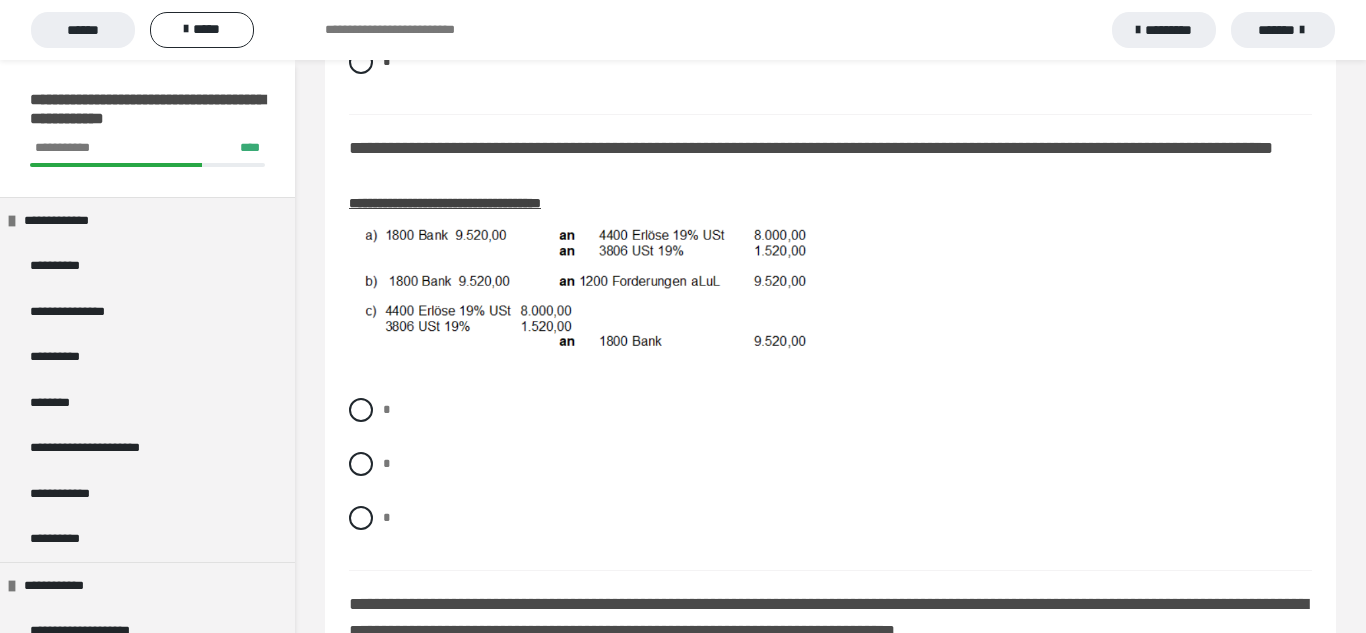 scroll, scrollTop: 2124, scrollLeft: 0, axis: vertical 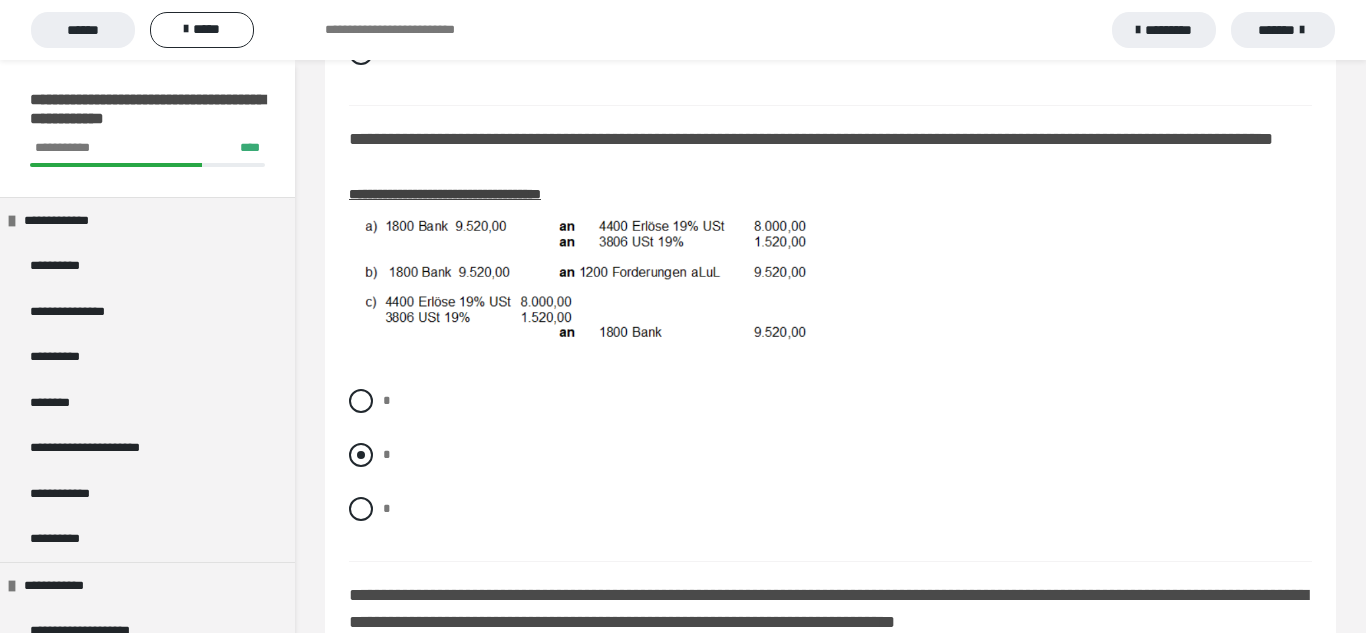 click at bounding box center (361, 455) 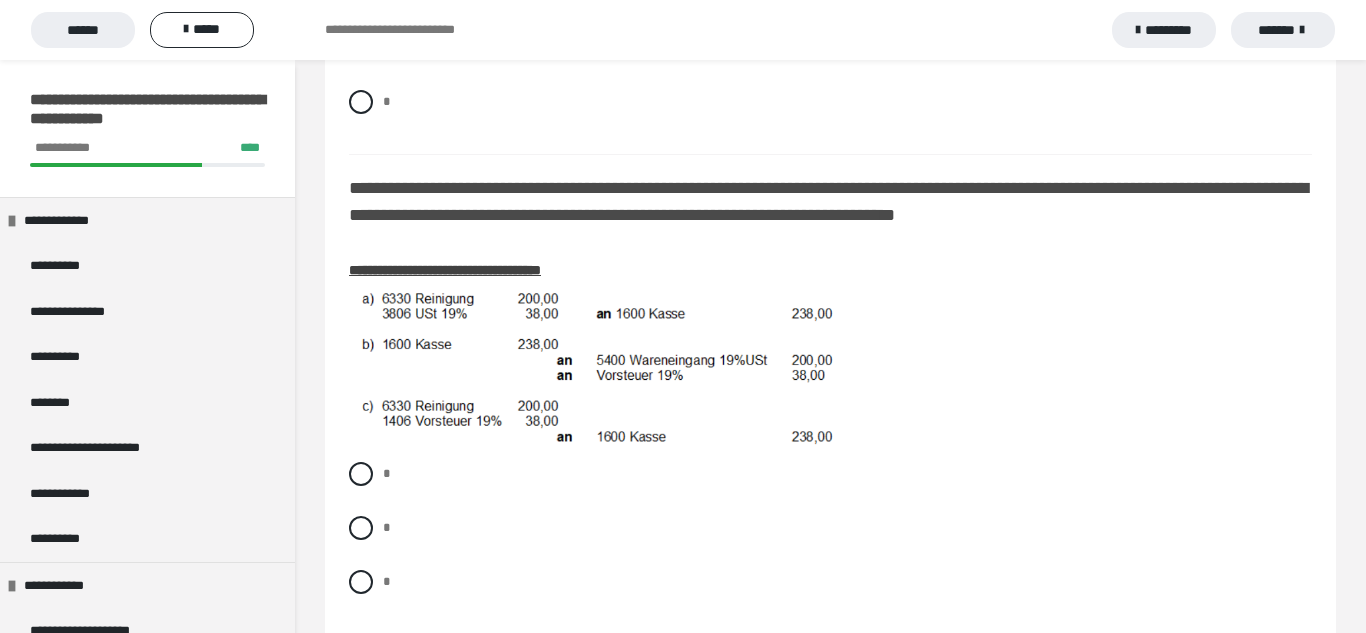 scroll, scrollTop: 2591, scrollLeft: 0, axis: vertical 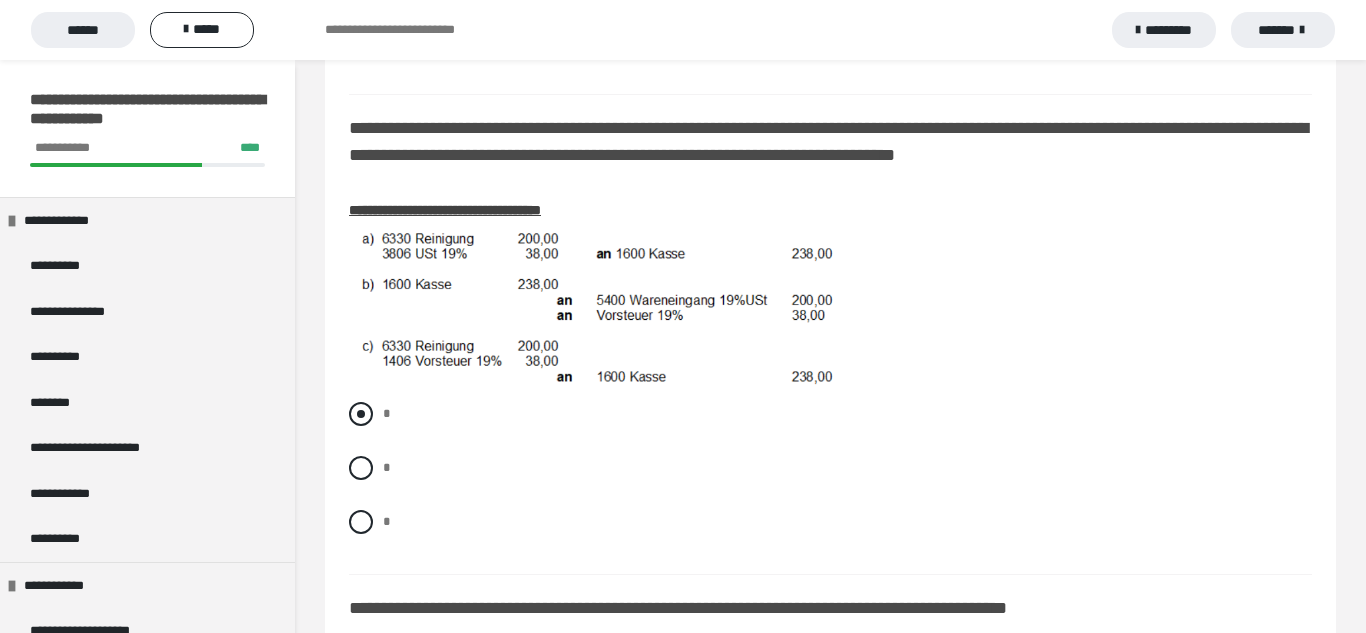 click at bounding box center [361, 414] 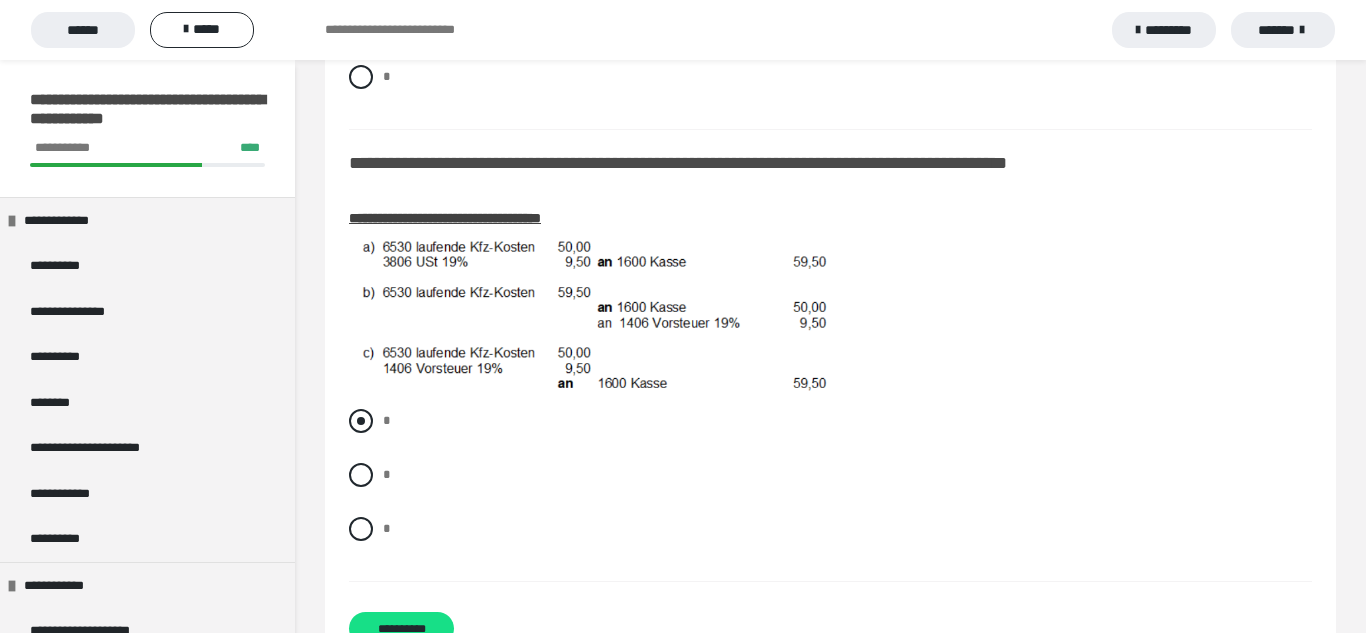 scroll, scrollTop: 3038, scrollLeft: 0, axis: vertical 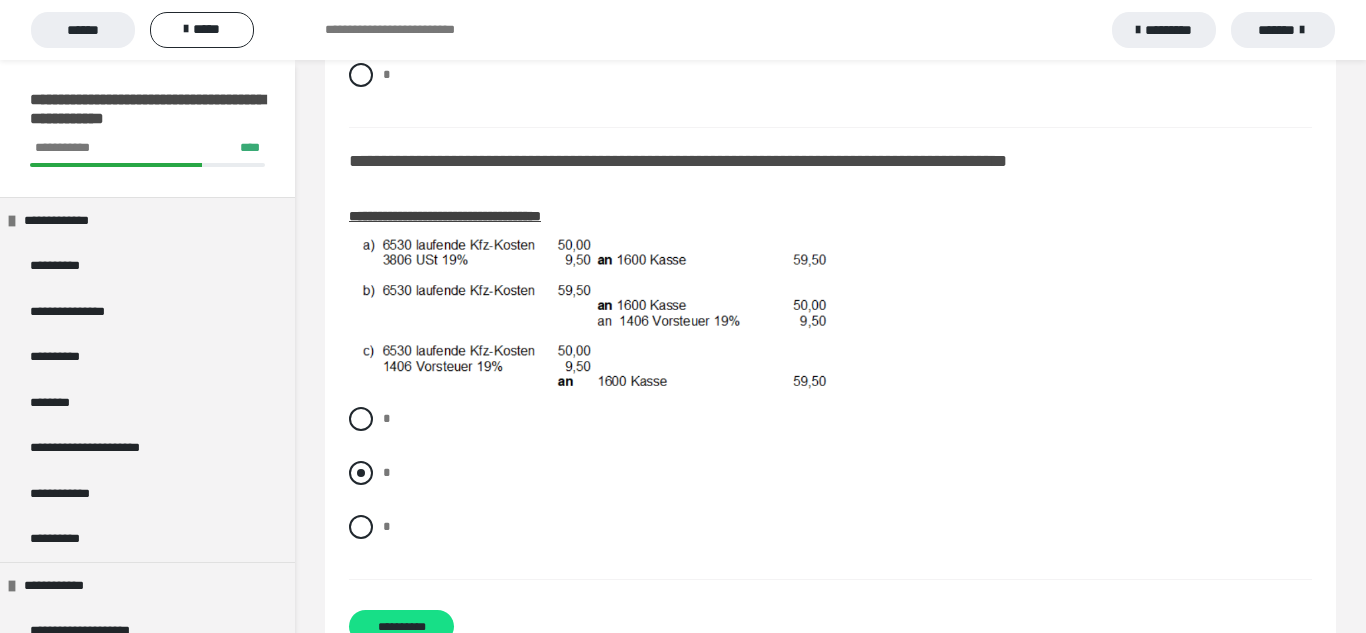 click on "*" at bounding box center [830, 473] 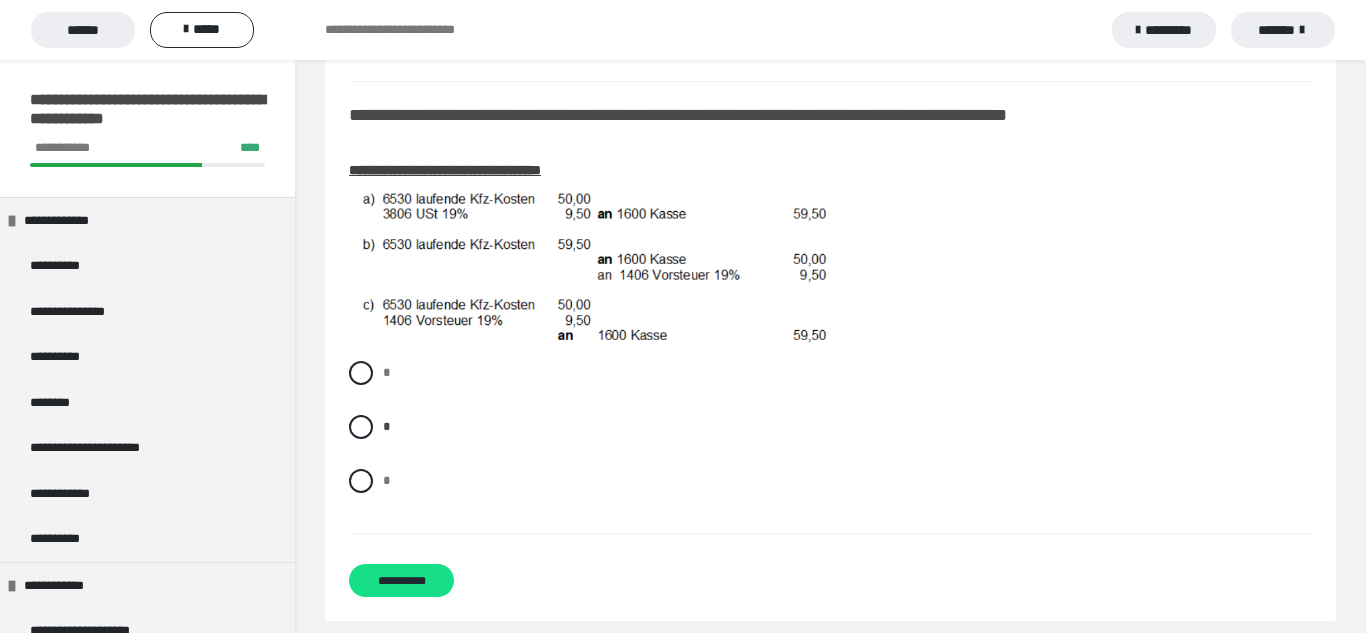 scroll, scrollTop: 3117, scrollLeft: 0, axis: vertical 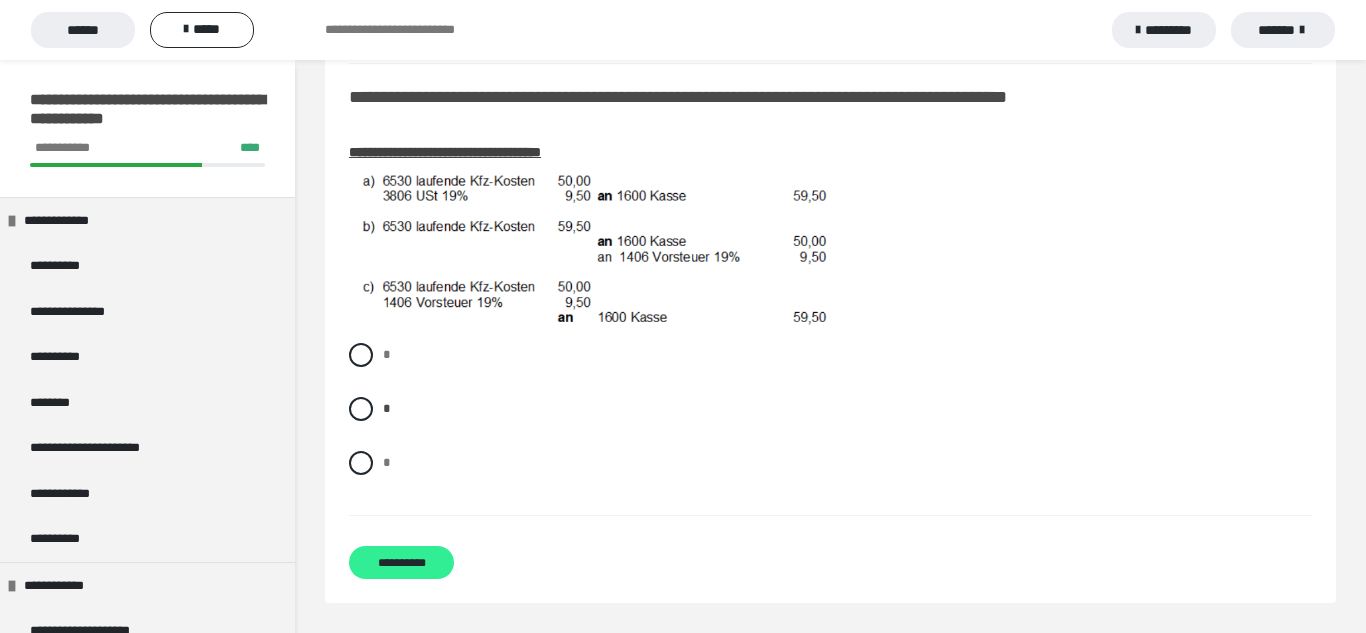 click on "**********" at bounding box center (401, 562) 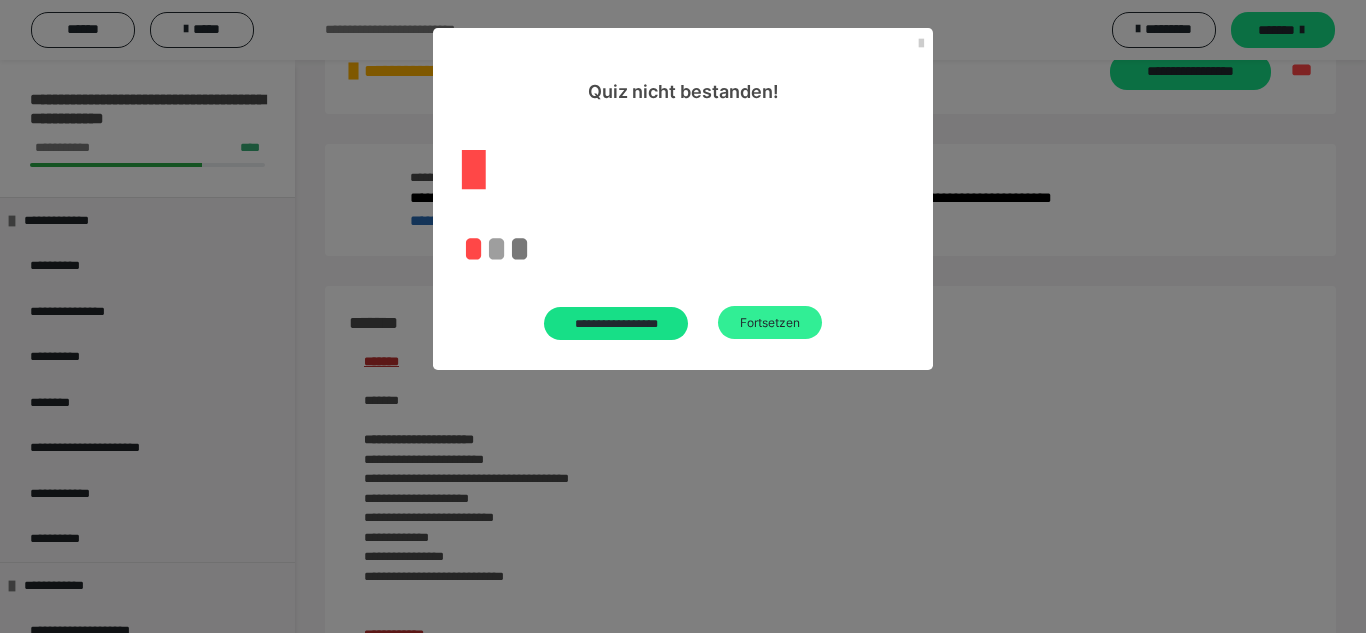 scroll, scrollTop: 2012, scrollLeft: 0, axis: vertical 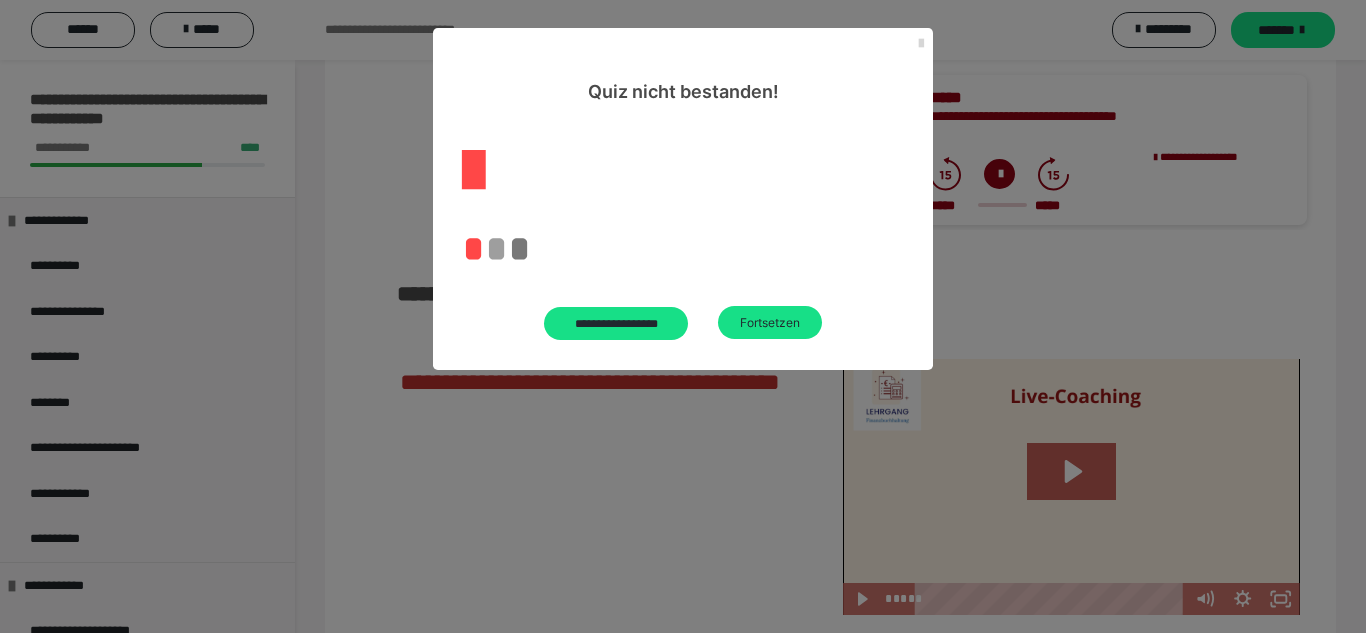 click at bounding box center [921, 44] 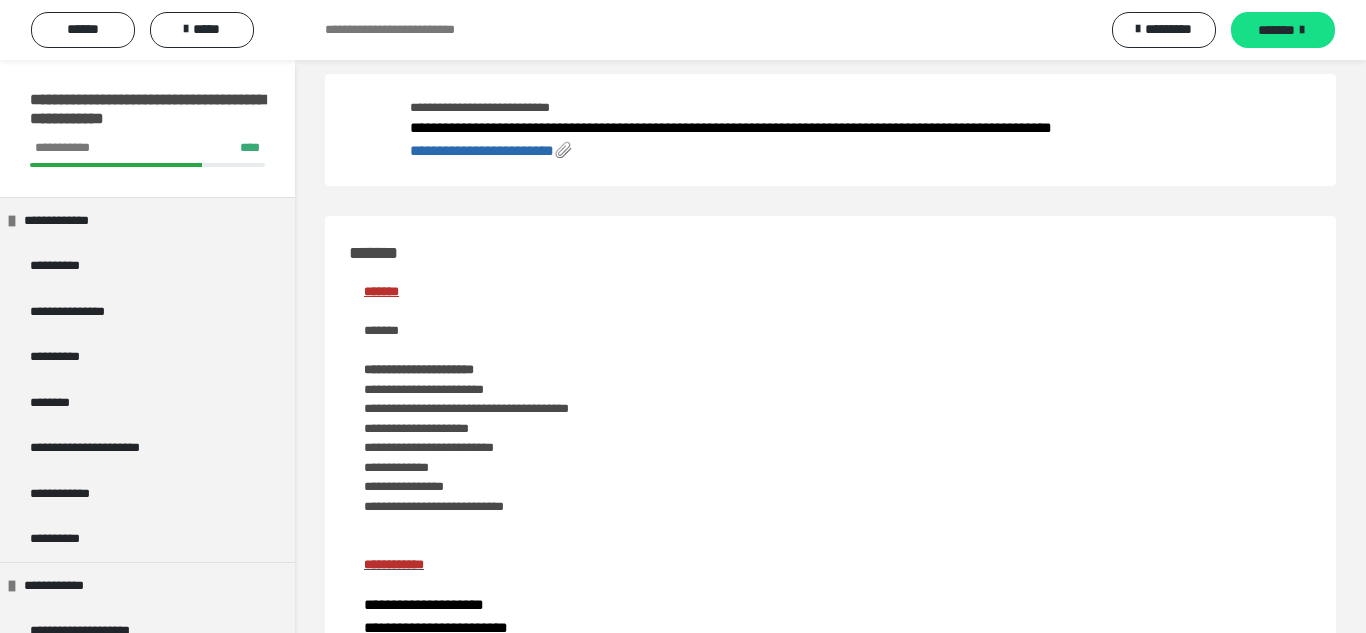 scroll, scrollTop: 0, scrollLeft: 0, axis: both 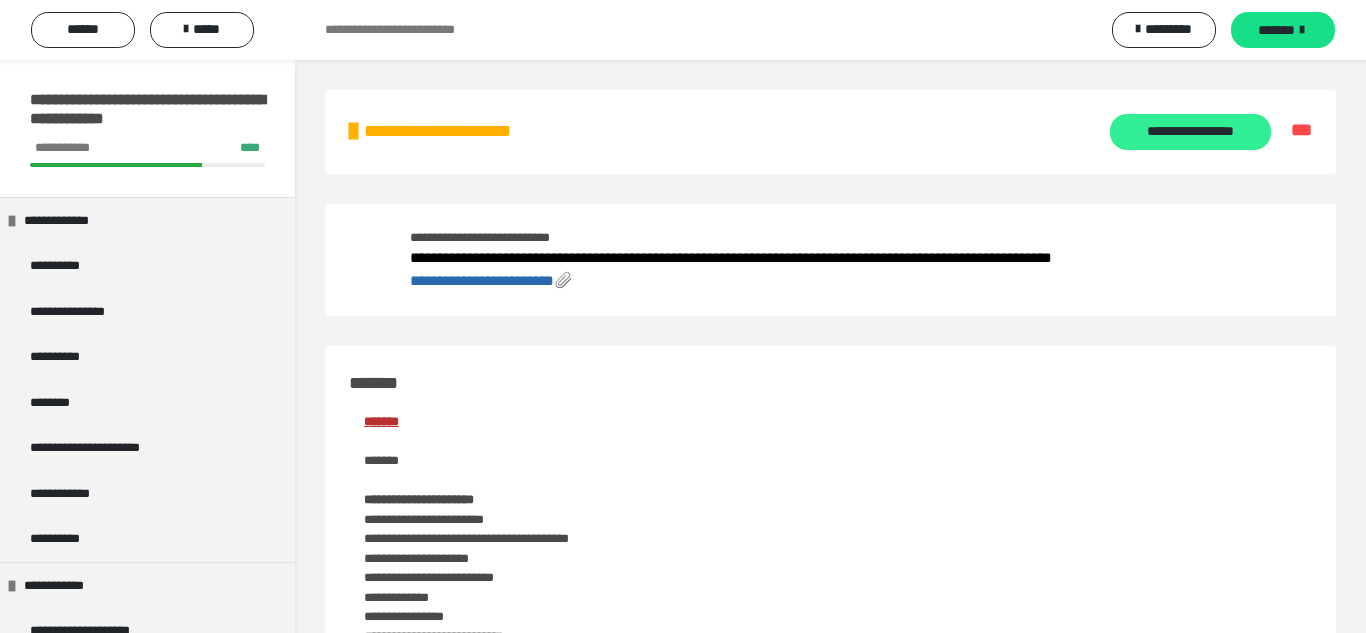 click on "**********" at bounding box center [1190, 132] 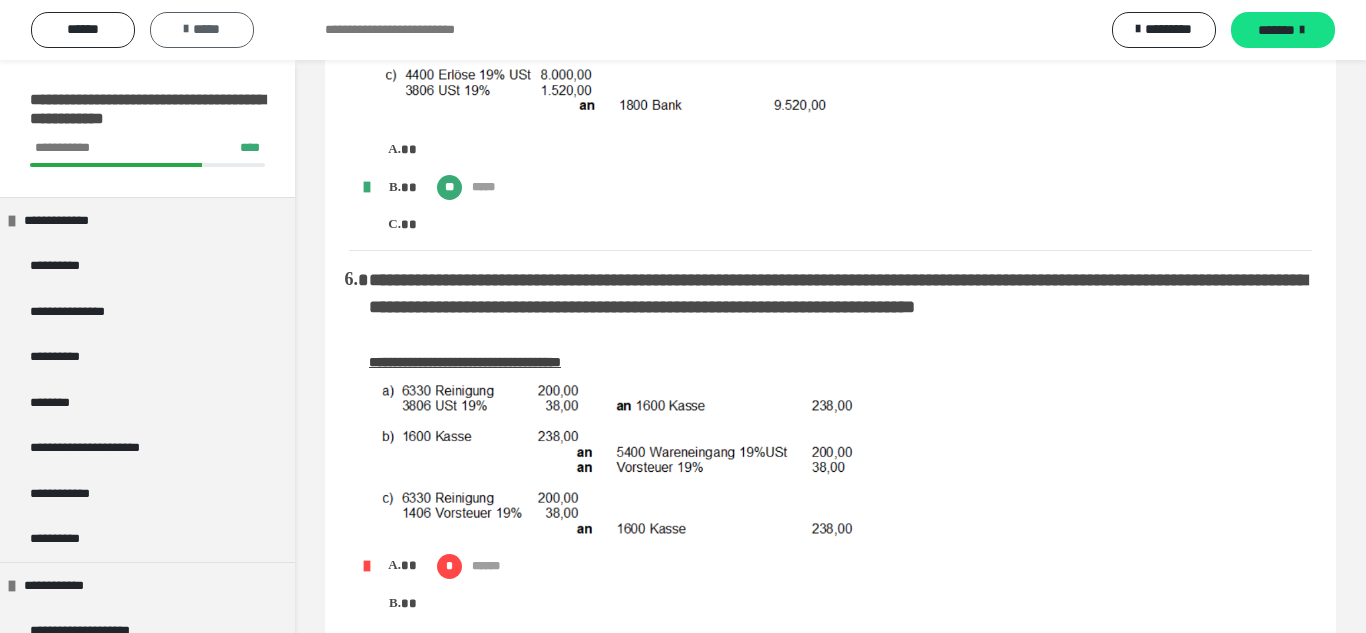 scroll, scrollTop: 1789, scrollLeft: 0, axis: vertical 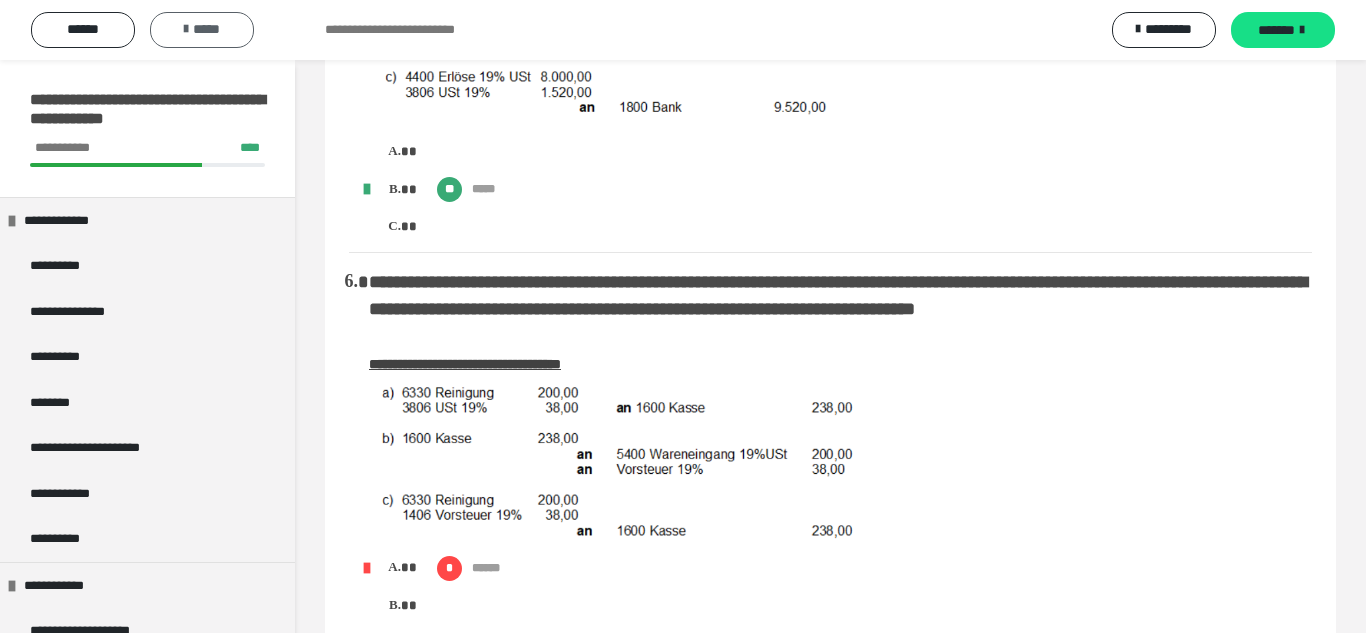 click on "*****" at bounding box center [202, 30] 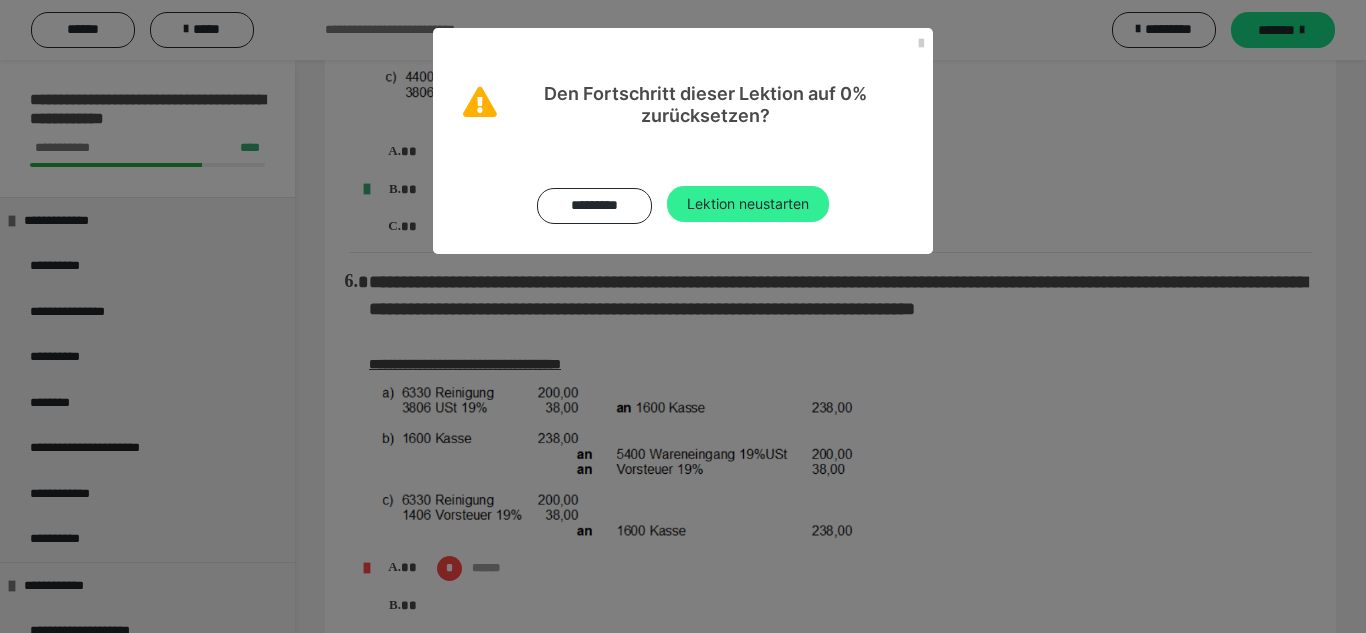 click on "Lektion neustarten" at bounding box center (748, 204) 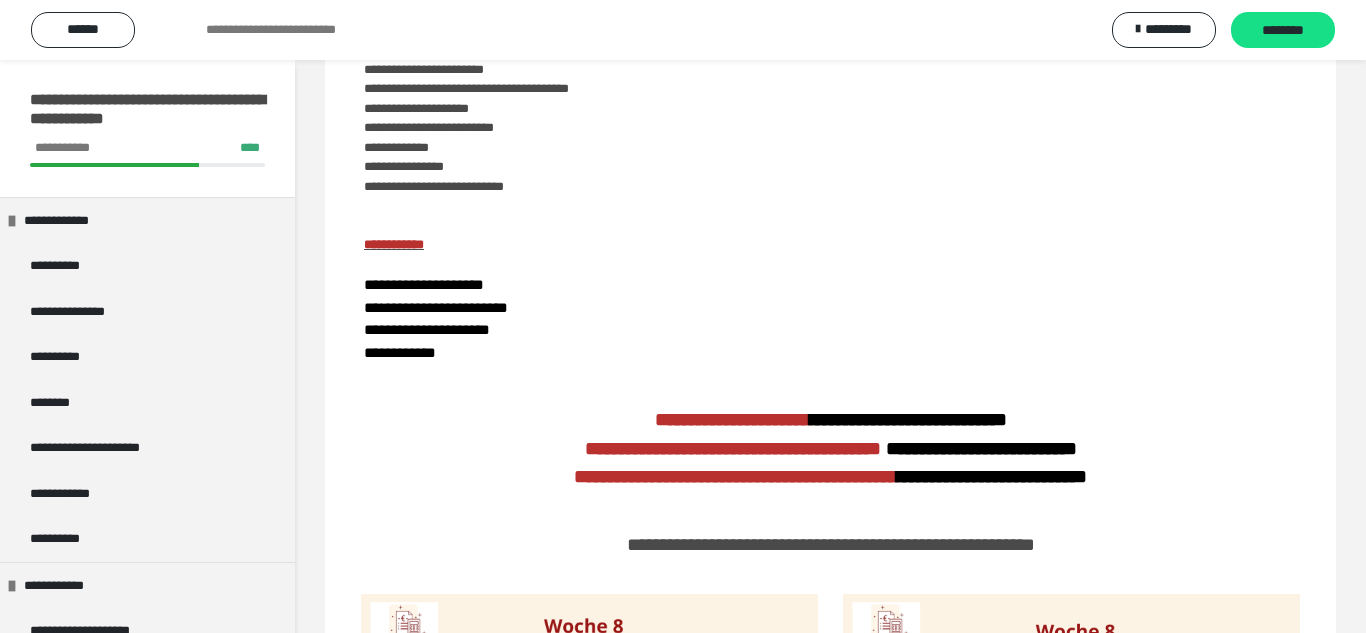 scroll, scrollTop: 198, scrollLeft: 0, axis: vertical 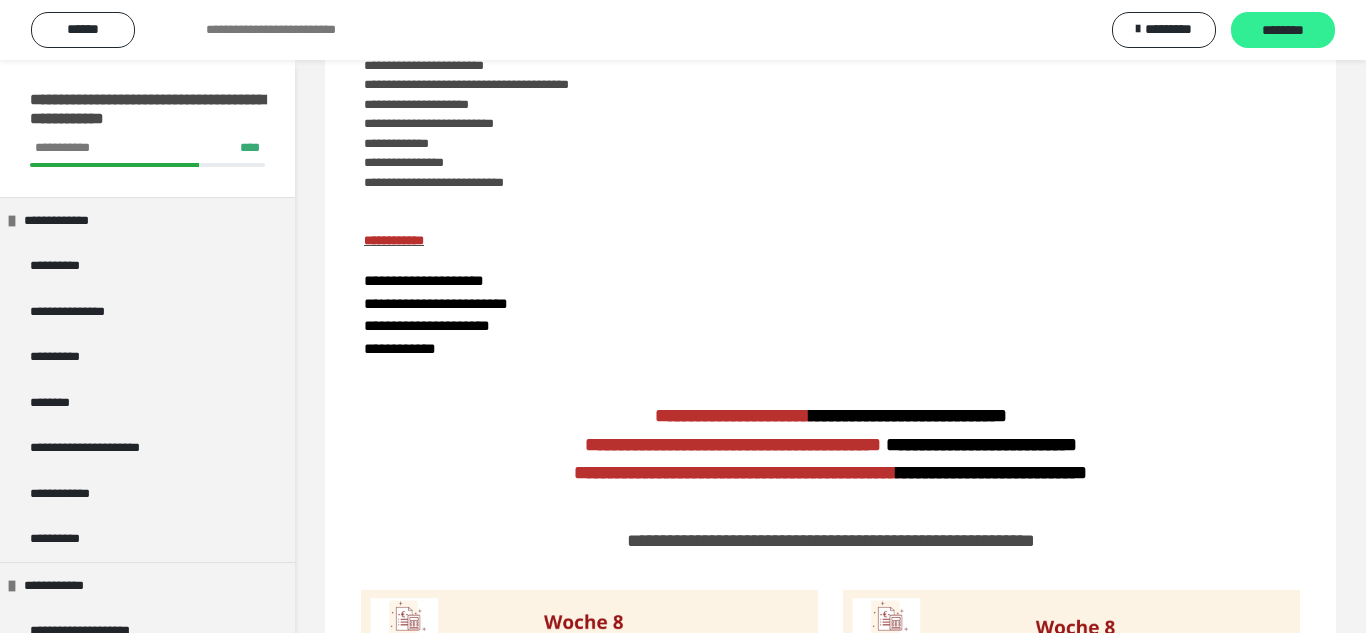 click on "********" at bounding box center [1283, 31] 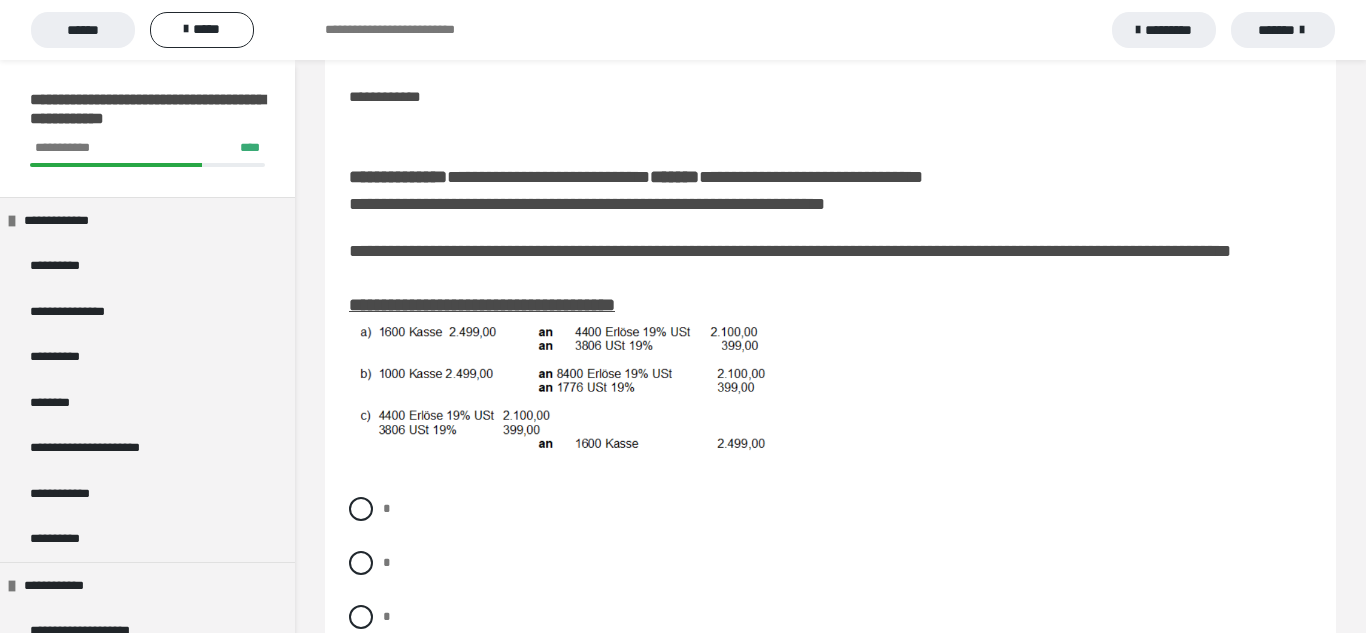 scroll, scrollTop: 187, scrollLeft: 0, axis: vertical 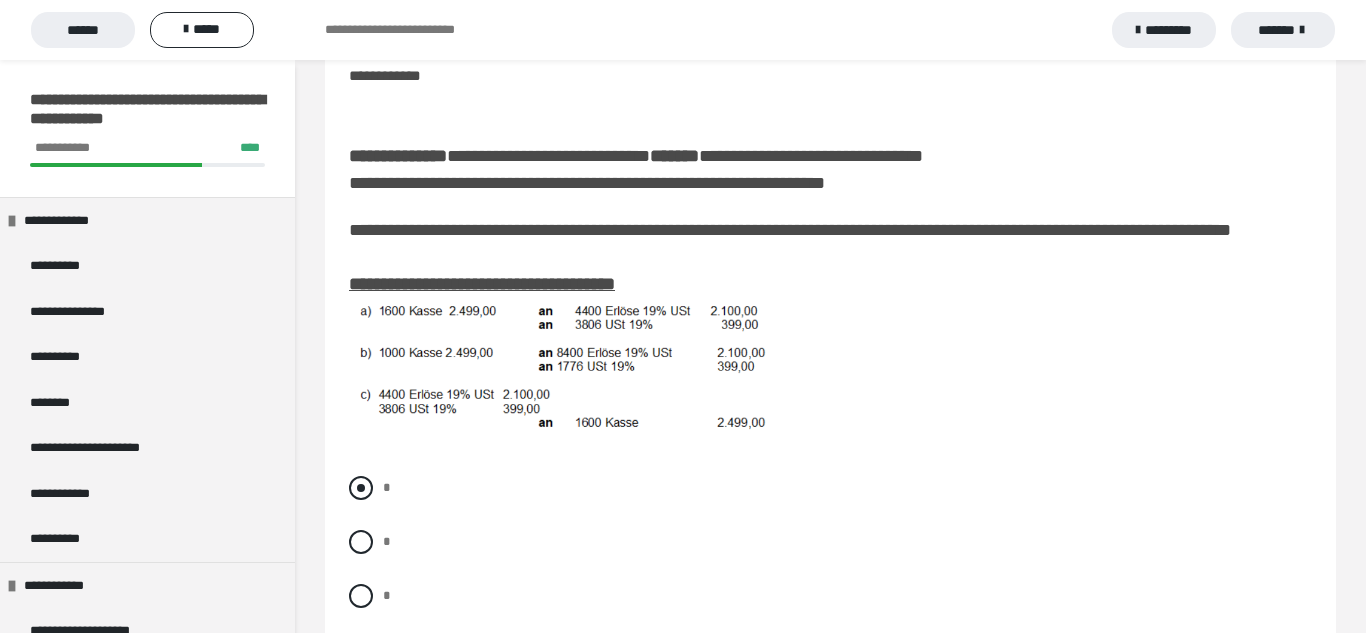 click on "*" at bounding box center (389, 482) 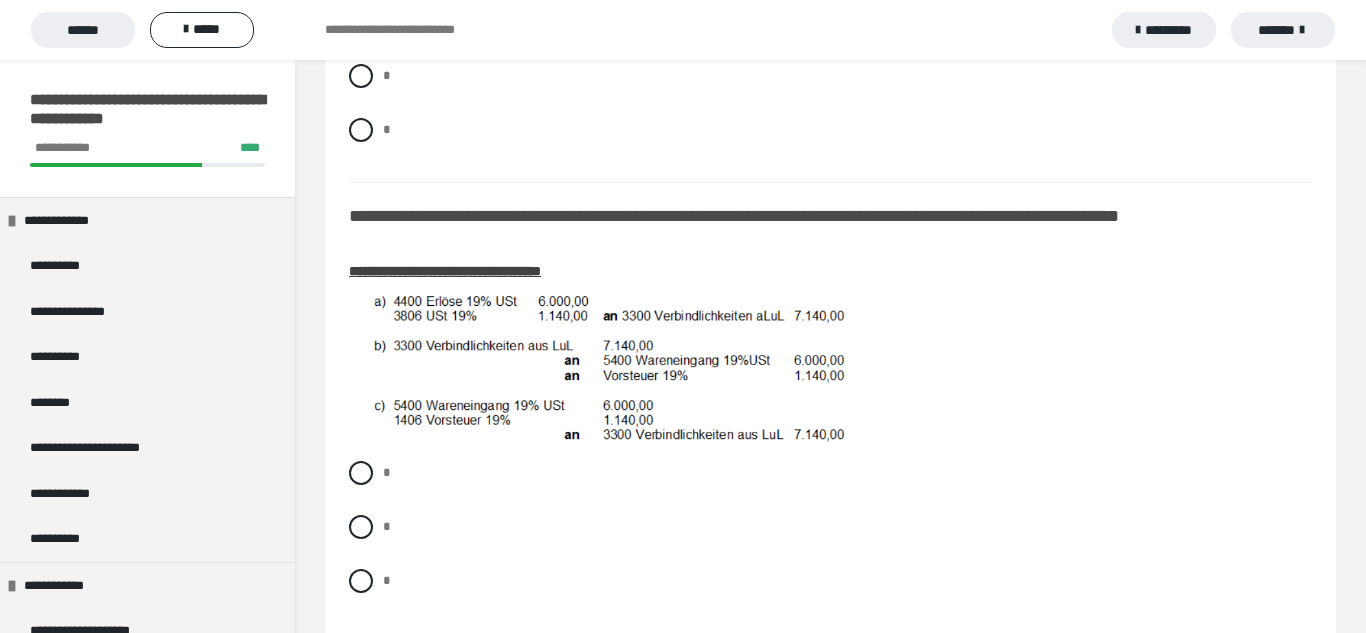 scroll, scrollTop: 655, scrollLeft: 0, axis: vertical 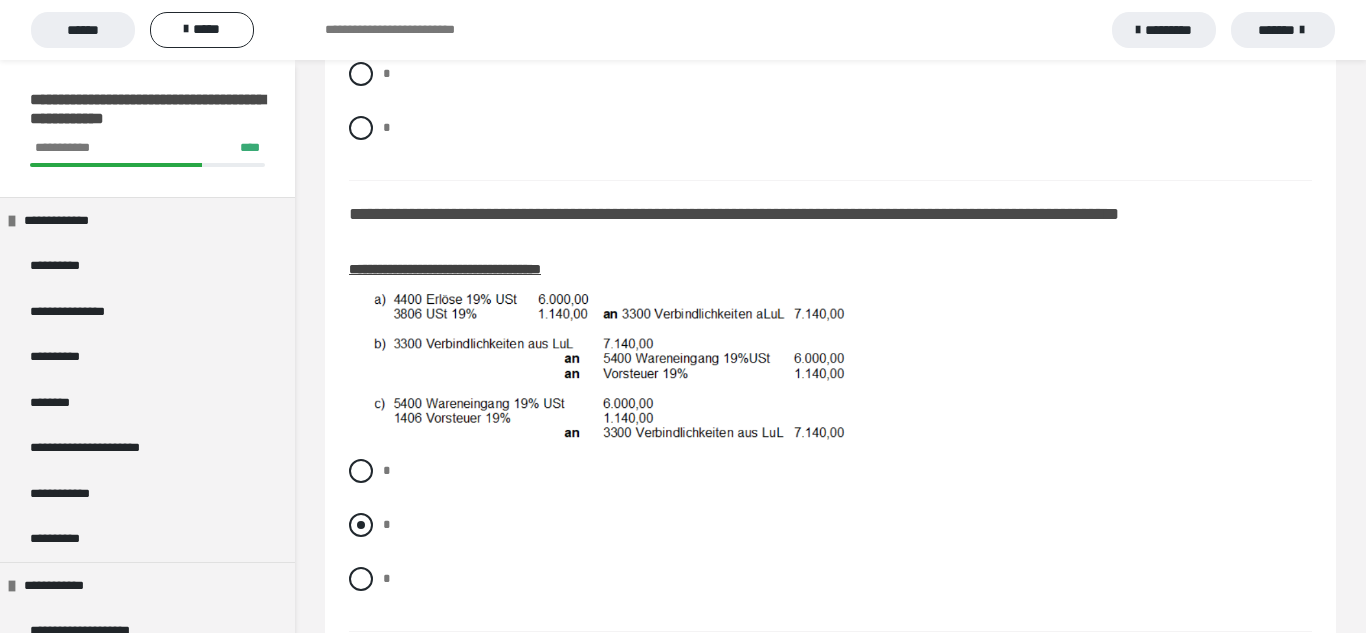 click at bounding box center [361, 525] 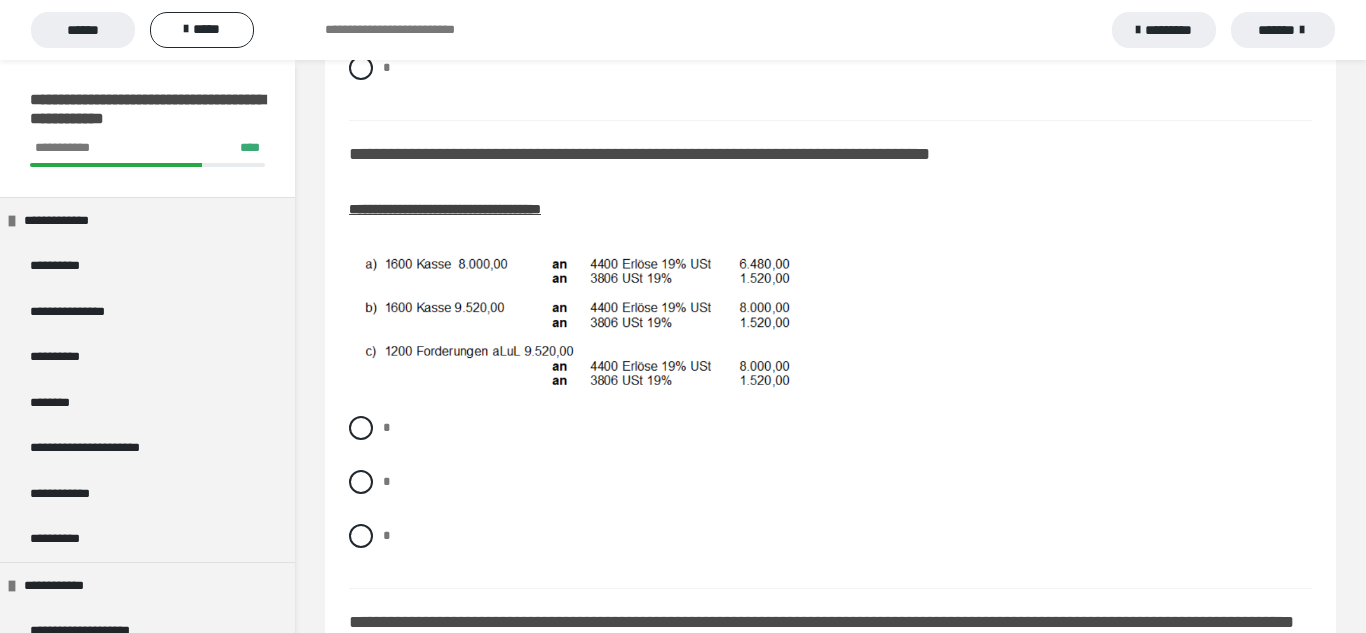 scroll, scrollTop: 1178, scrollLeft: 0, axis: vertical 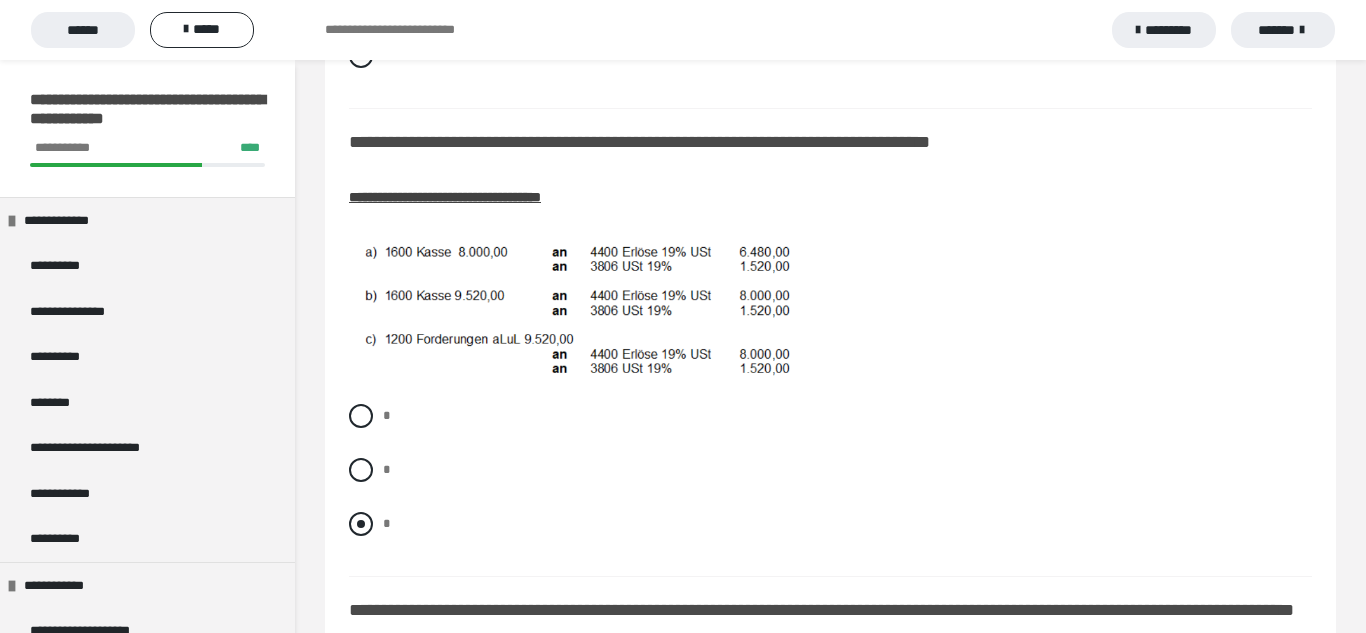click at bounding box center [361, 524] 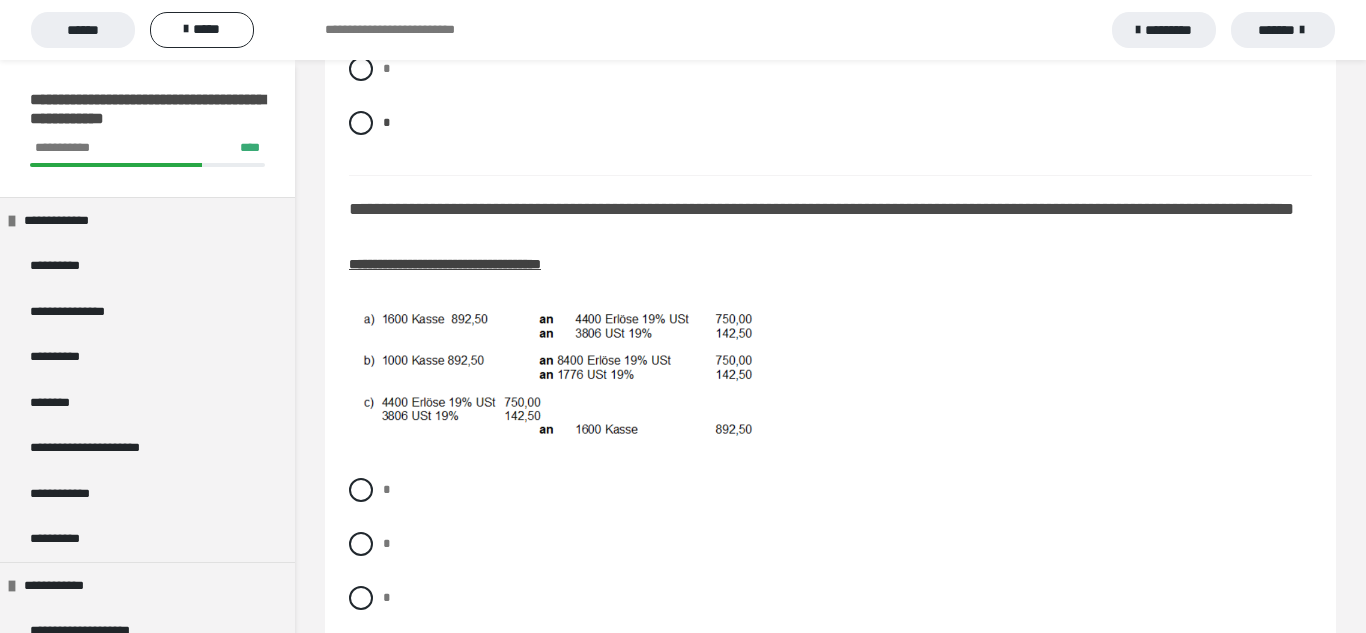 scroll, scrollTop: 1588, scrollLeft: 0, axis: vertical 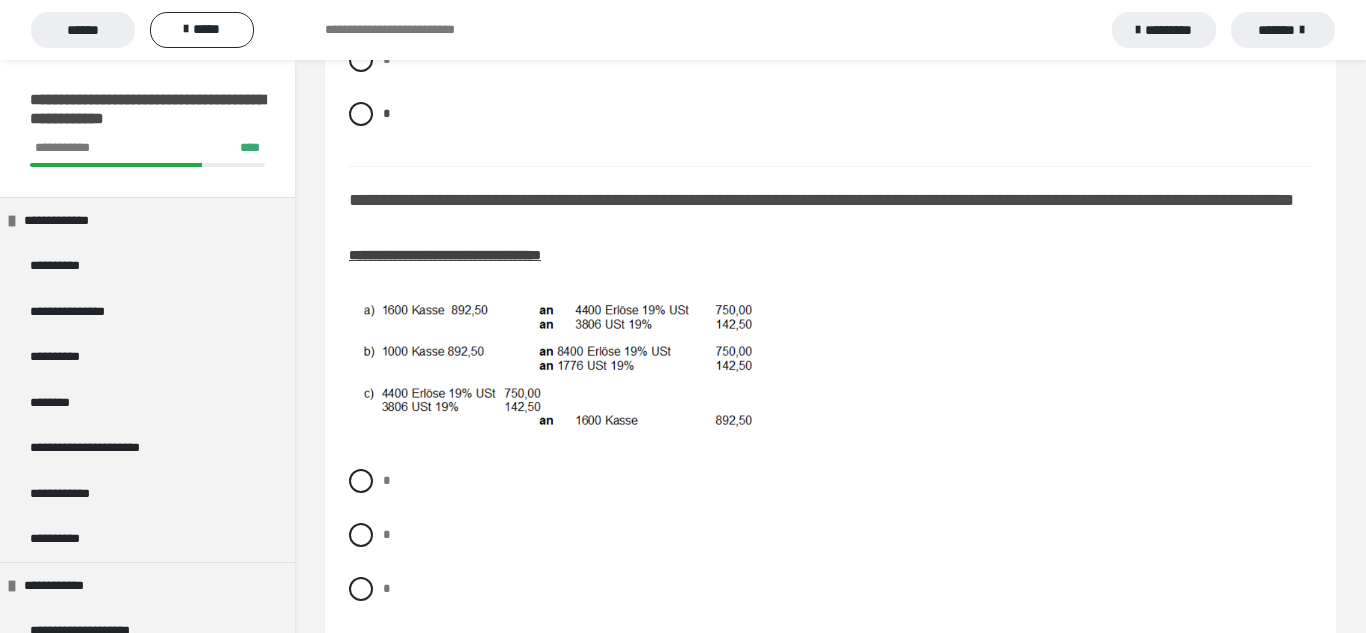 click at bounding box center [582, -95] 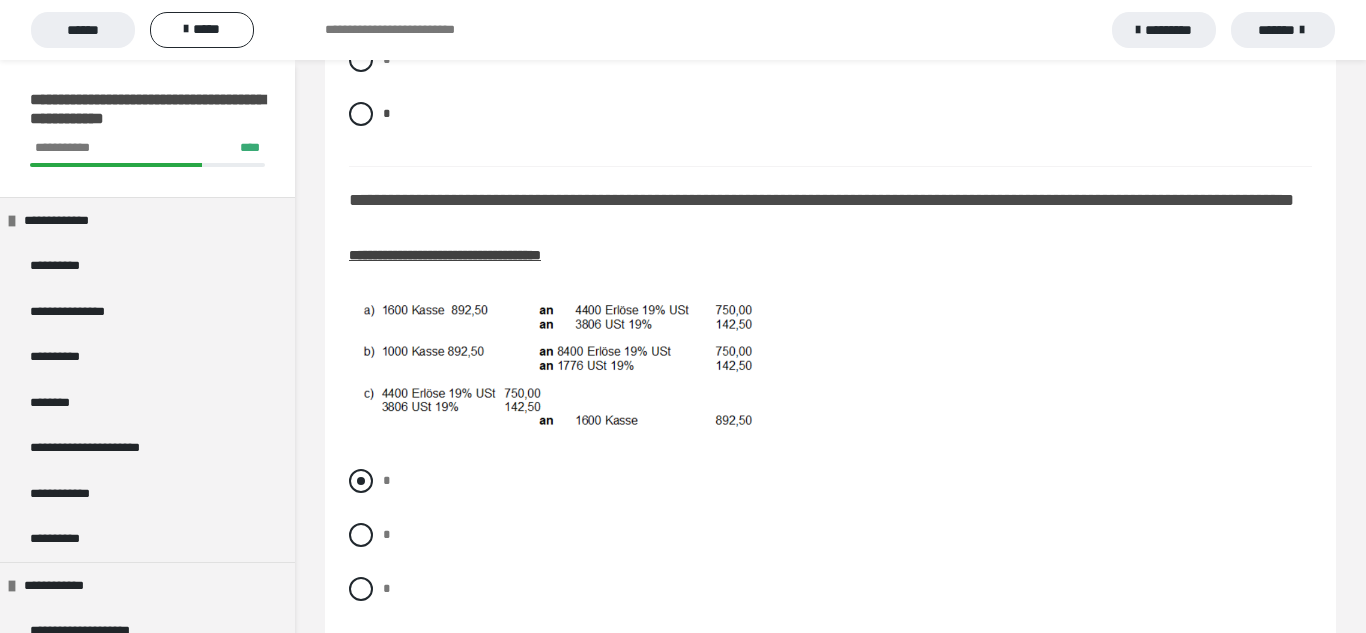 click on "*" at bounding box center [389, 475] 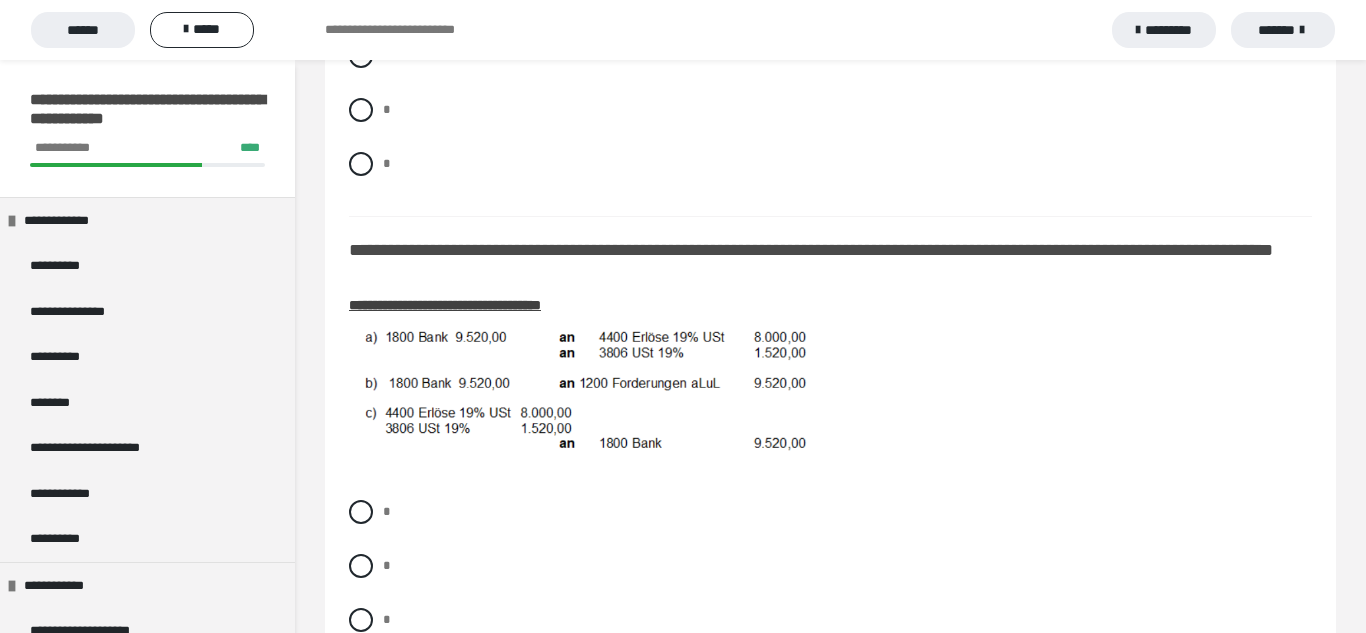 scroll, scrollTop: 2100, scrollLeft: 0, axis: vertical 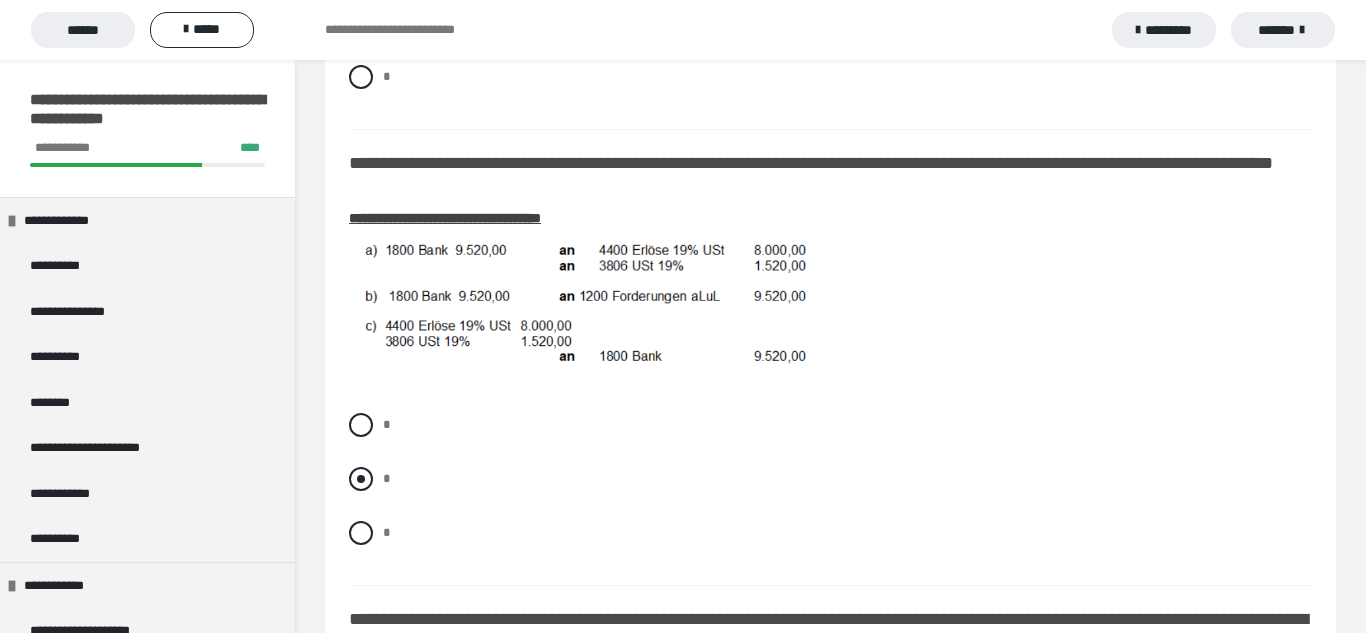 click at bounding box center [361, 479] 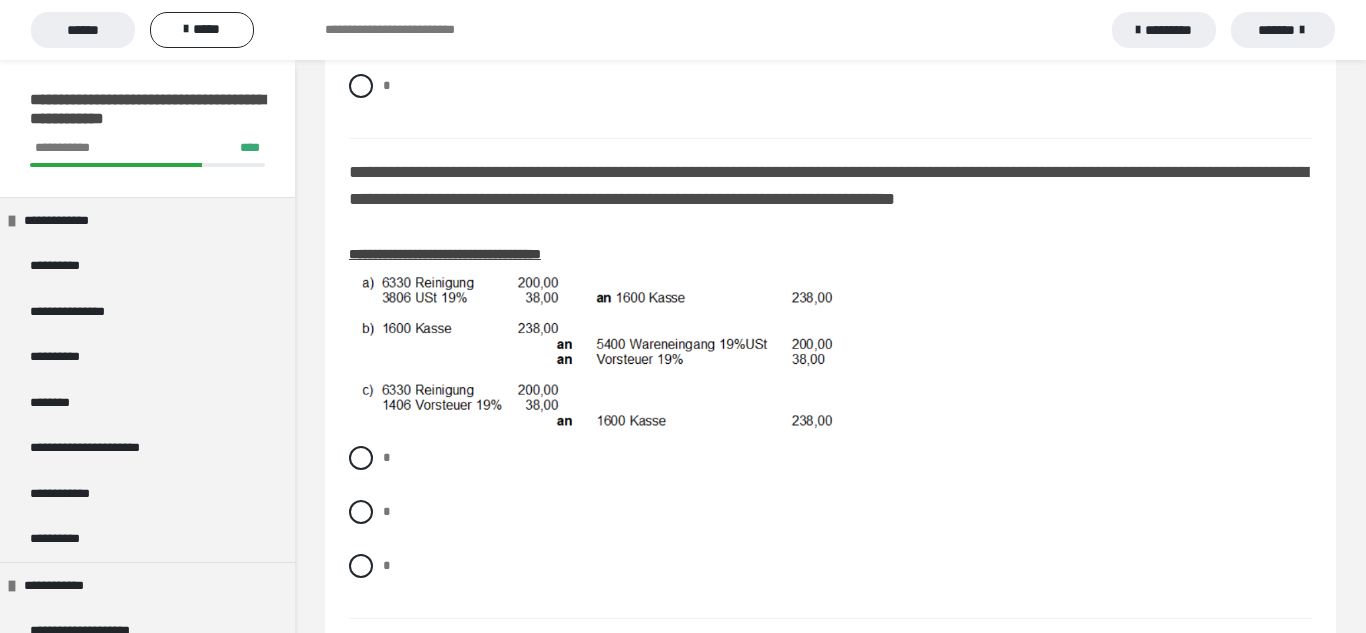 scroll, scrollTop: 2562, scrollLeft: 0, axis: vertical 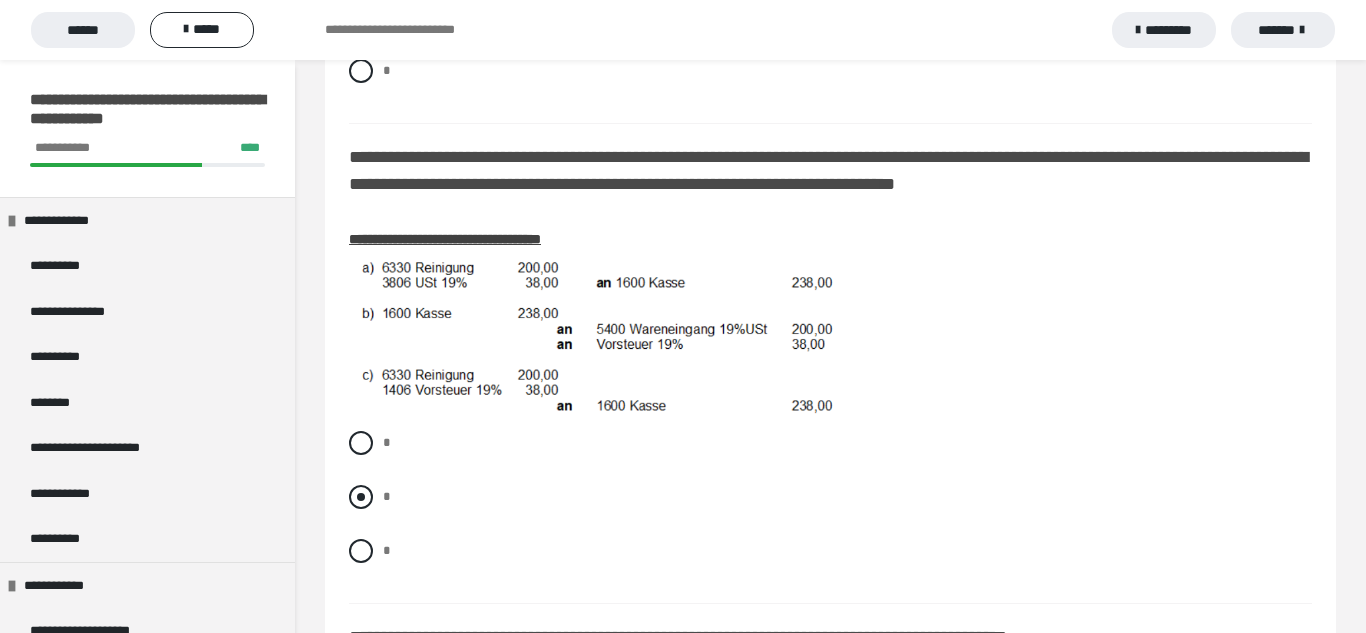 click at bounding box center (361, 497) 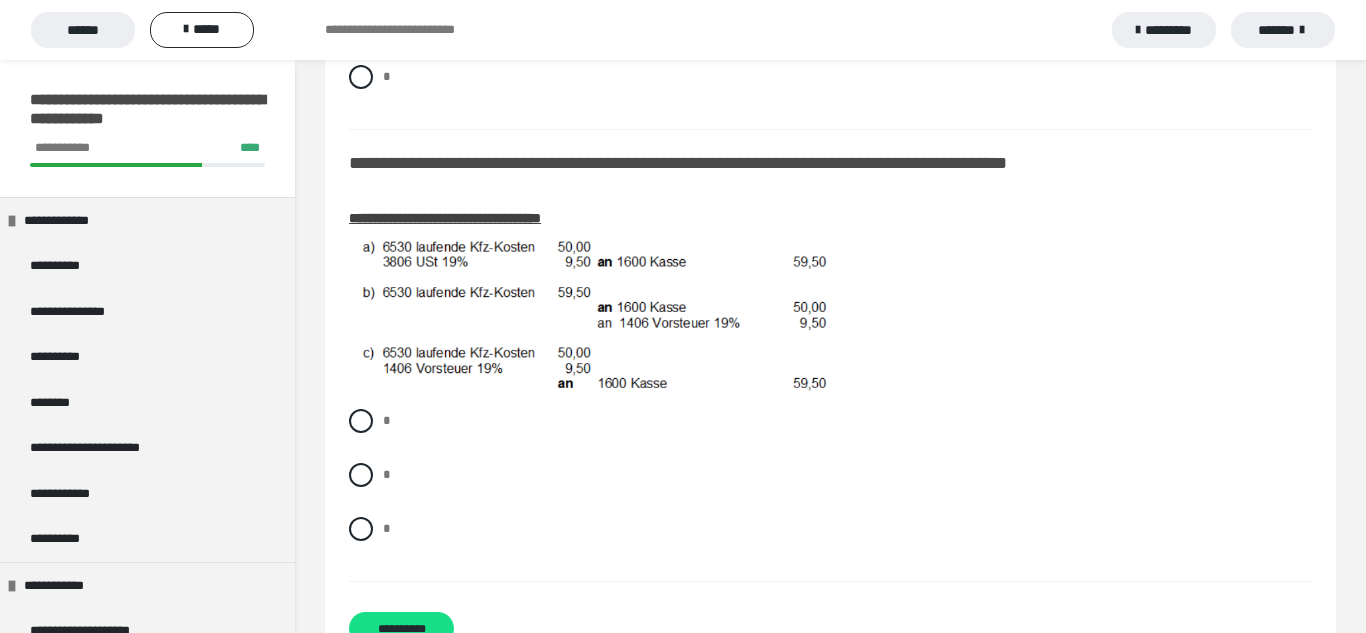 scroll, scrollTop: 3068, scrollLeft: 0, axis: vertical 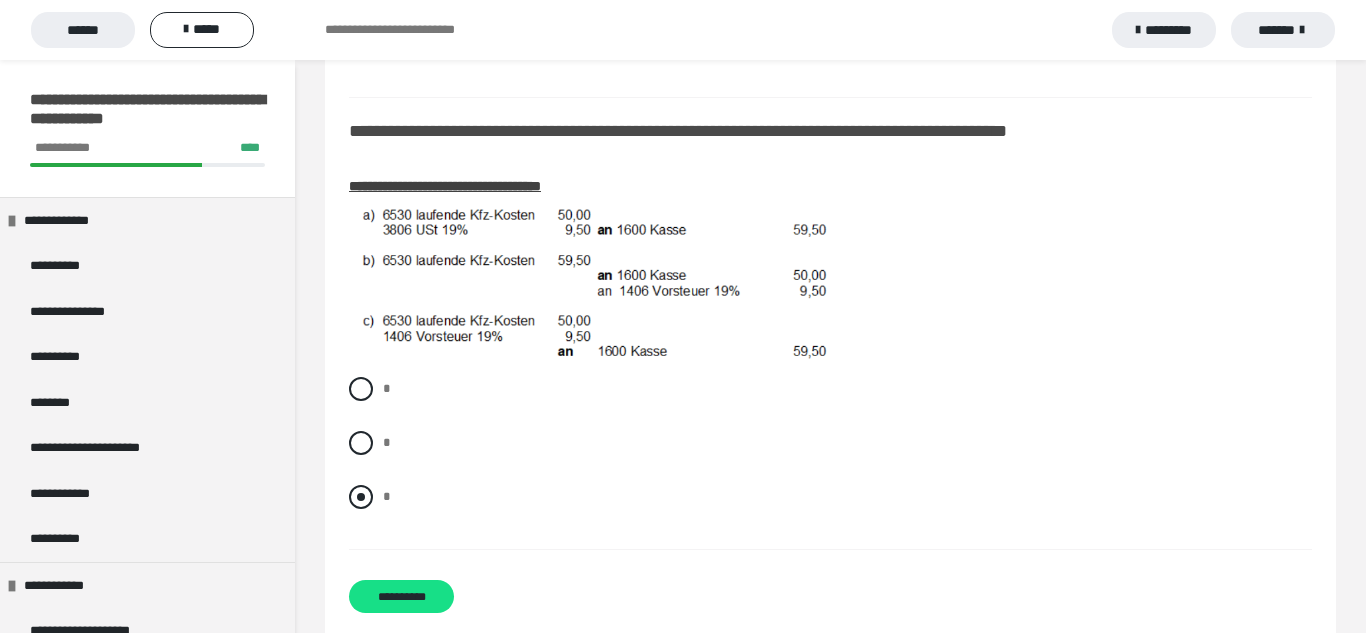 click at bounding box center [361, 497] 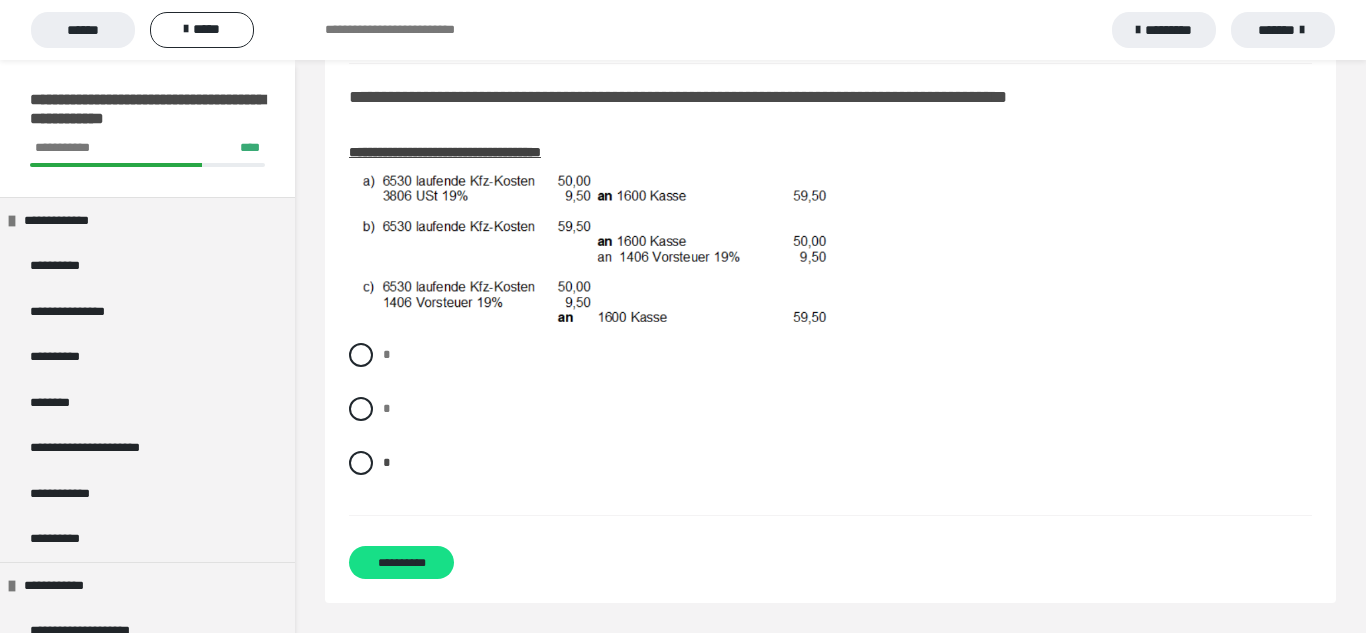 scroll, scrollTop: 3117, scrollLeft: 0, axis: vertical 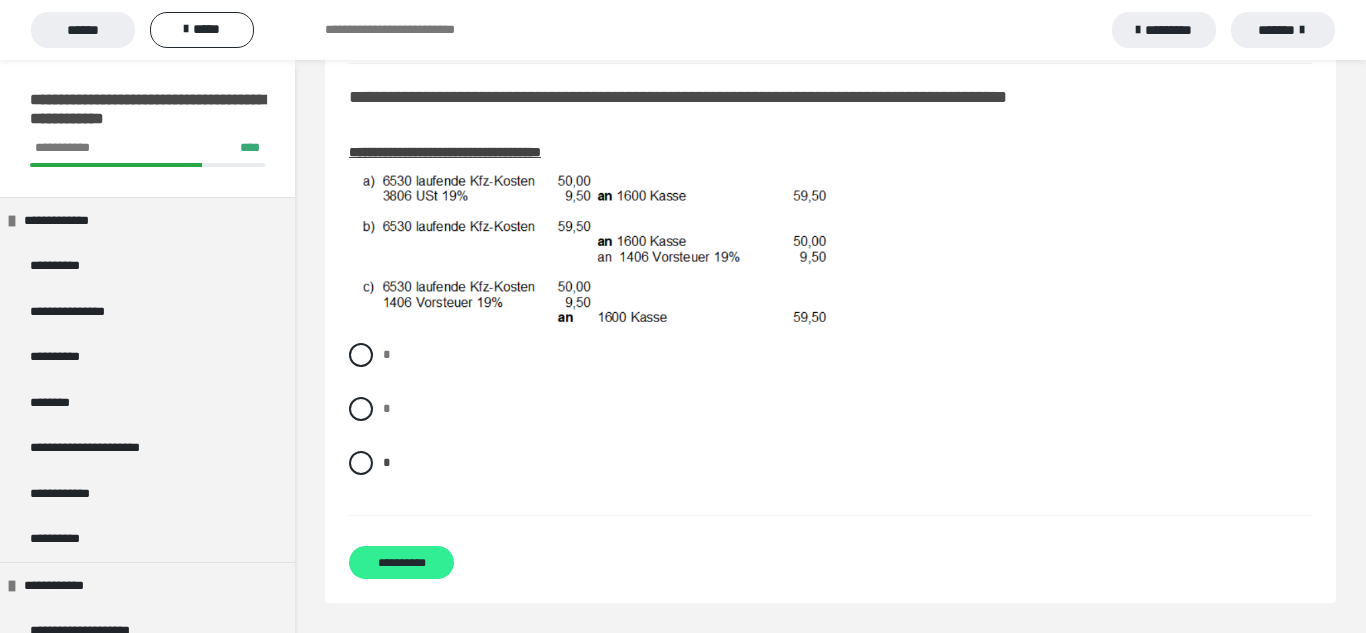 click on "**********" at bounding box center (401, 562) 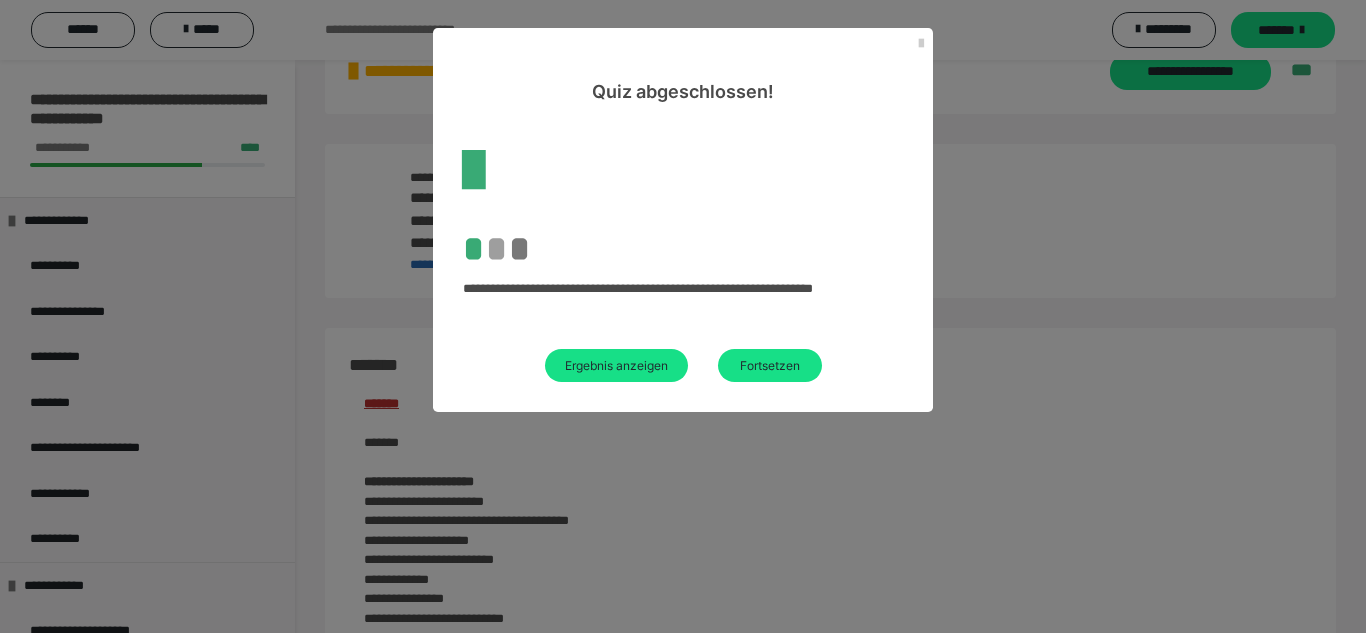 scroll, scrollTop: 2054, scrollLeft: 0, axis: vertical 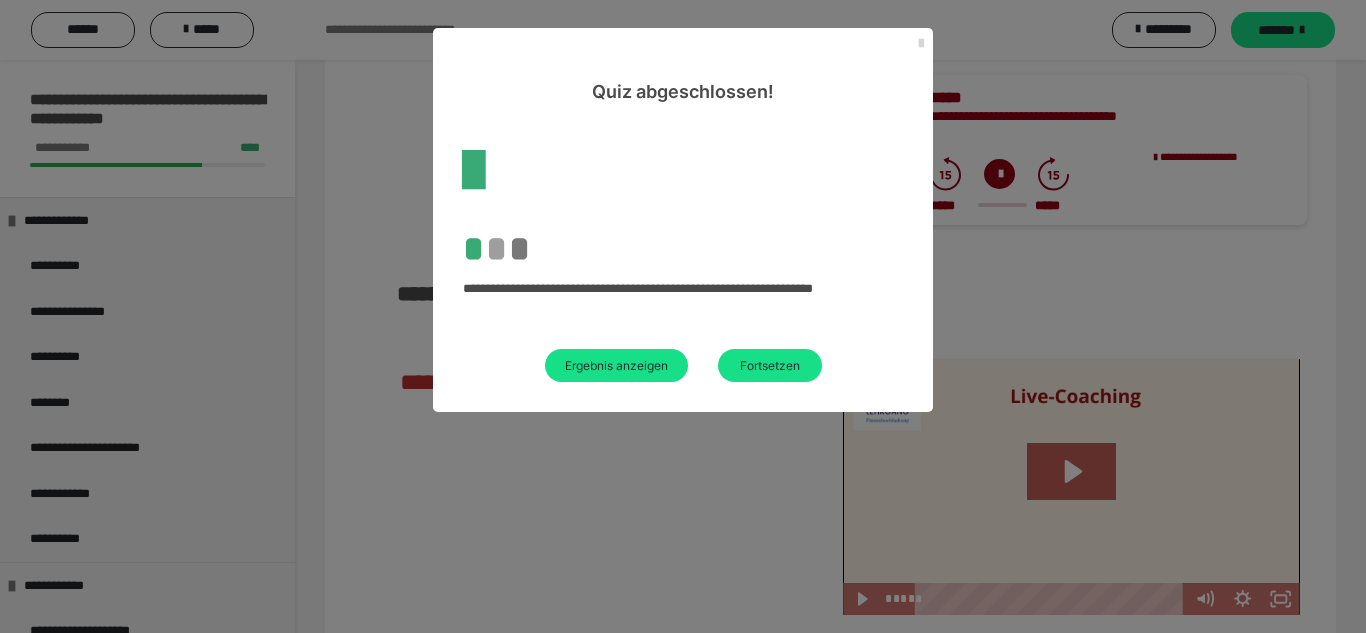 click at bounding box center (921, 44) 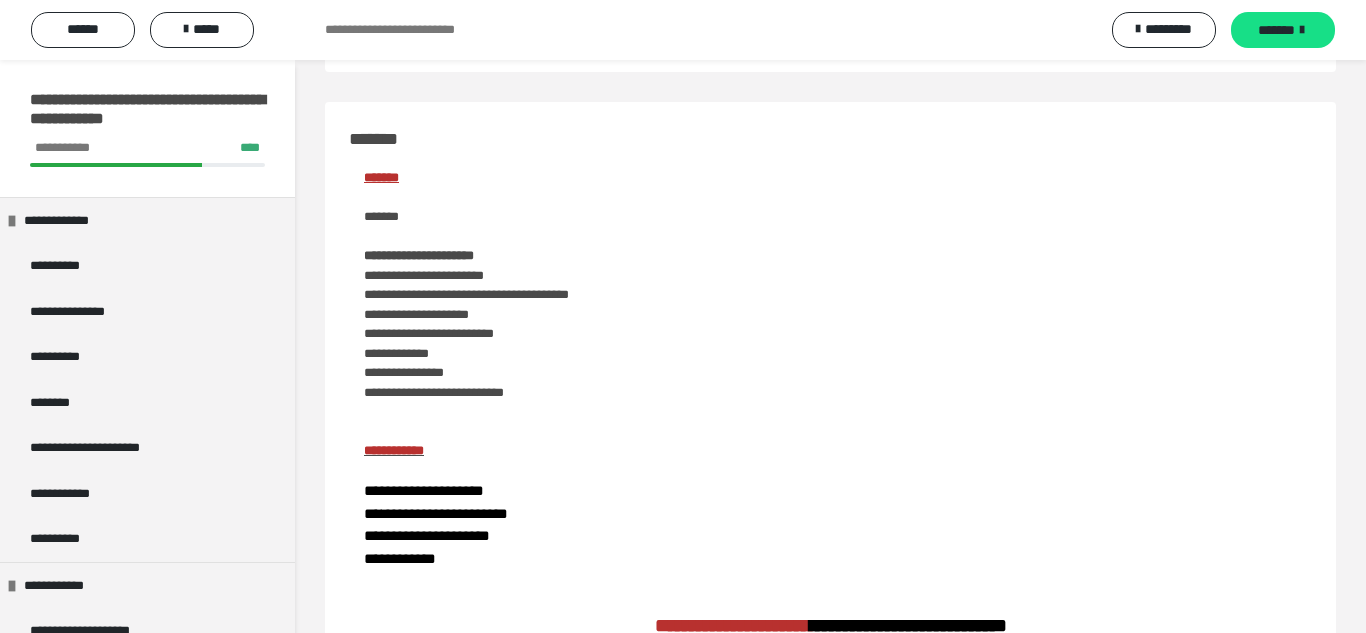 scroll, scrollTop: 0, scrollLeft: 0, axis: both 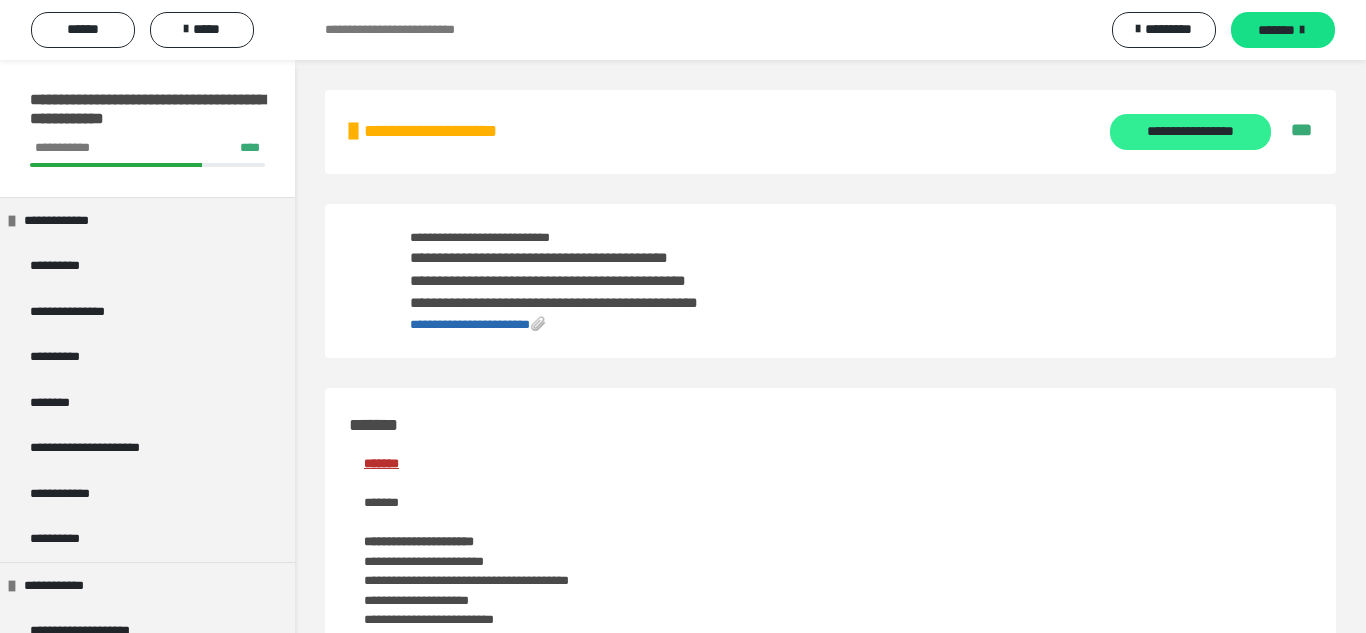 click on "**********" at bounding box center (1190, 132) 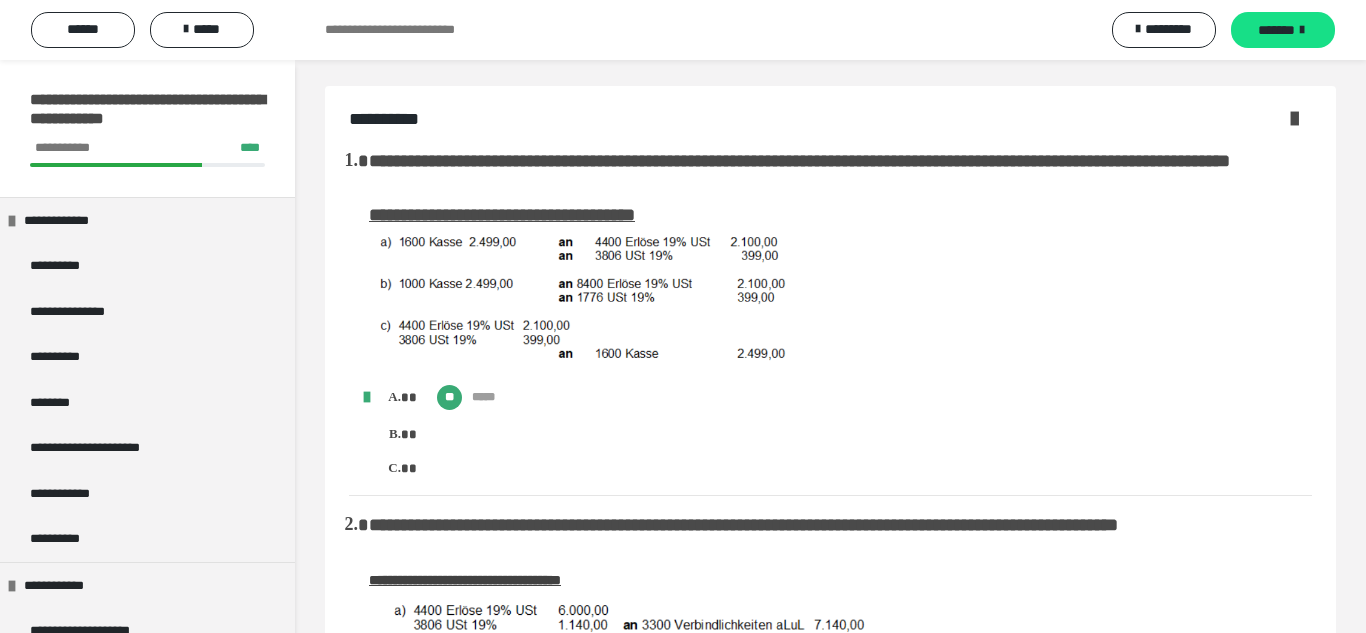 scroll, scrollTop: 0, scrollLeft: 0, axis: both 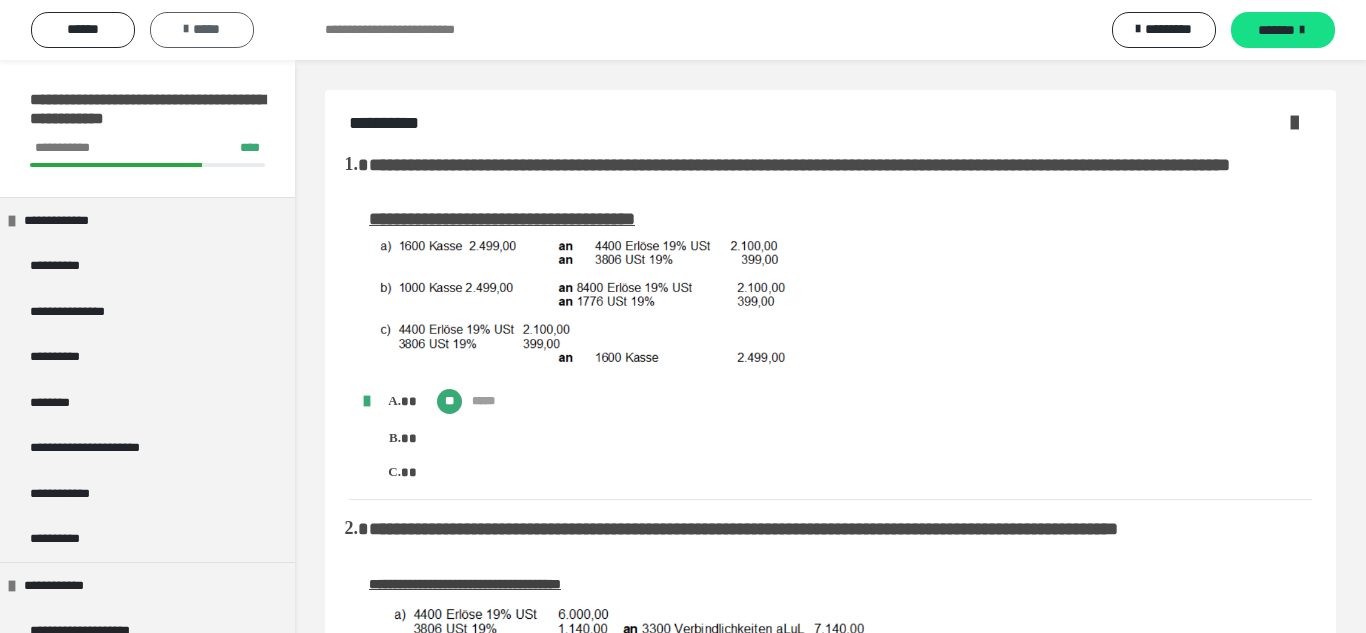 click on "*****" at bounding box center [202, 30] 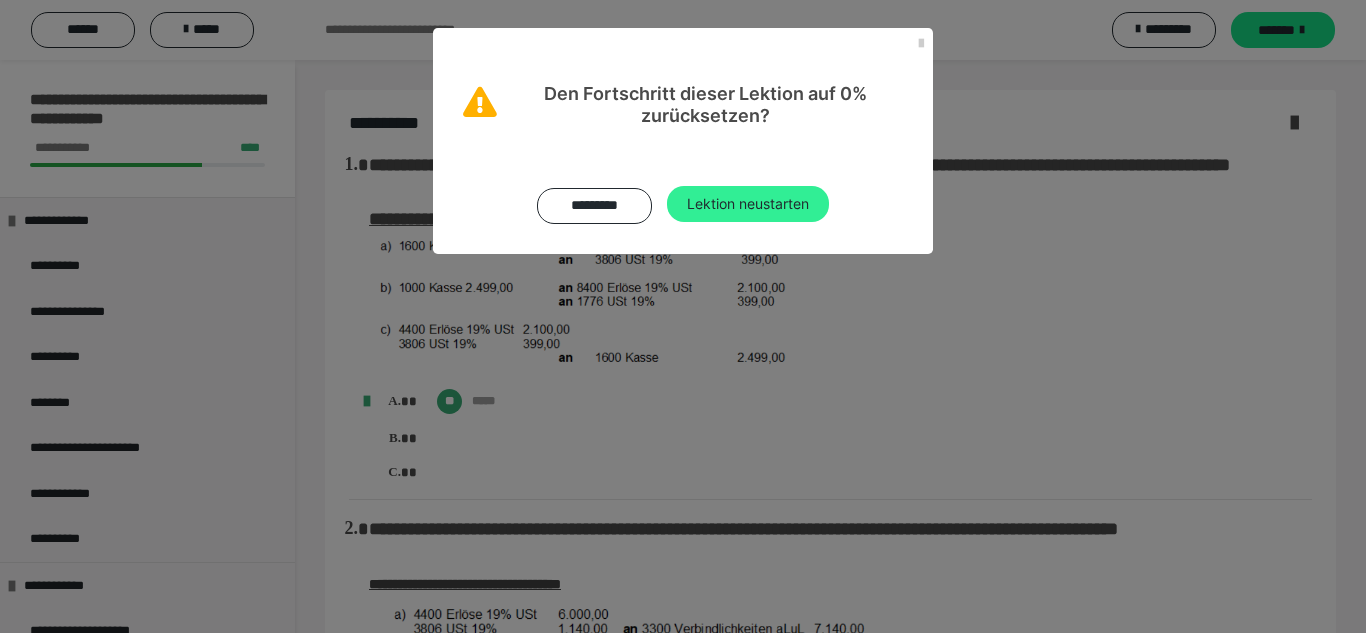 click on "Lektion neustarten" at bounding box center (748, 204) 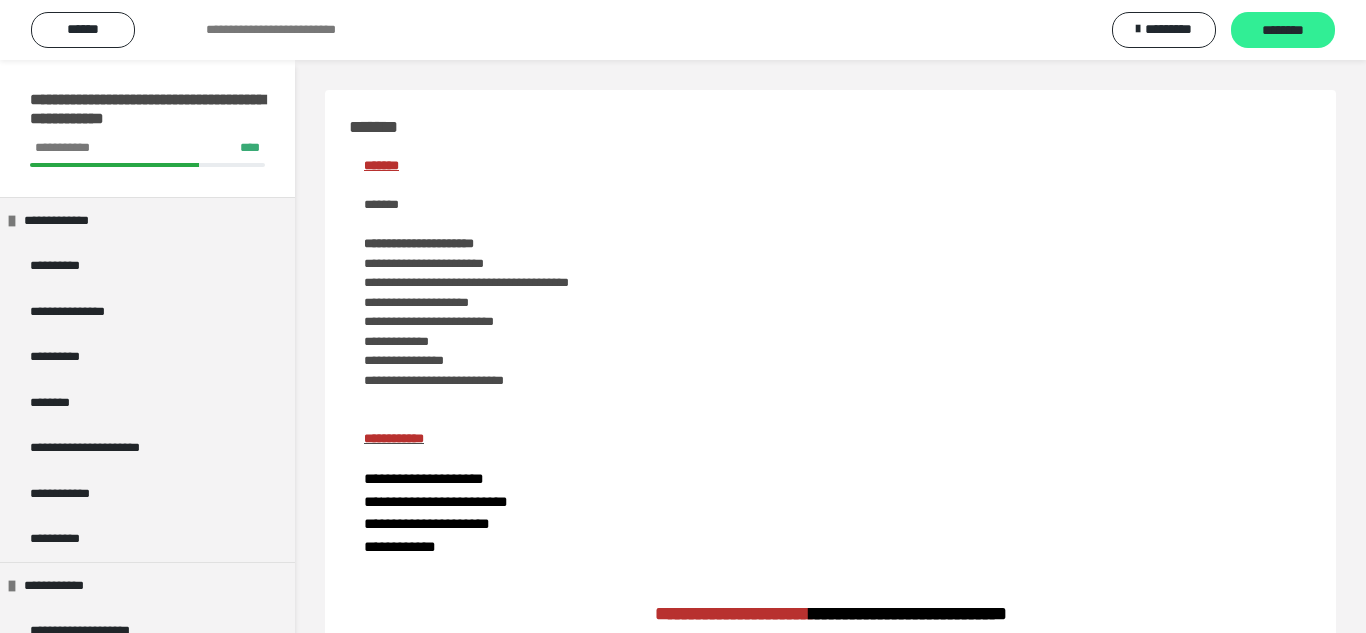 click on "********" at bounding box center [1283, 30] 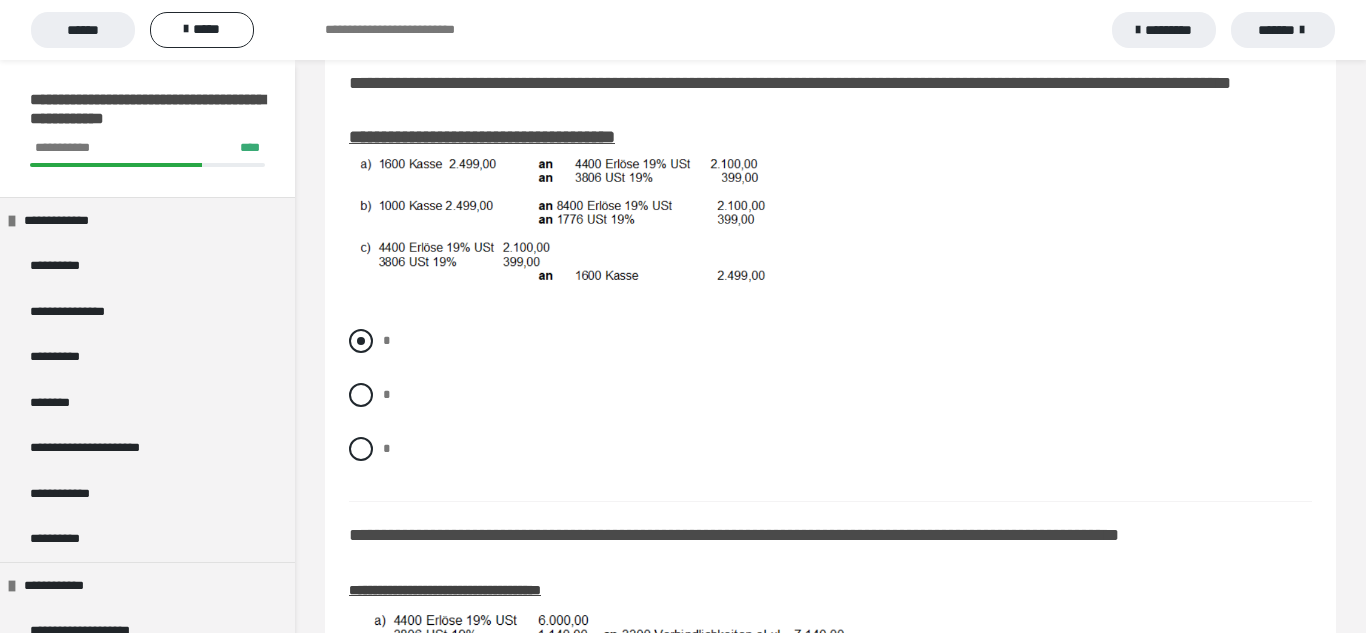 scroll, scrollTop: 337, scrollLeft: 0, axis: vertical 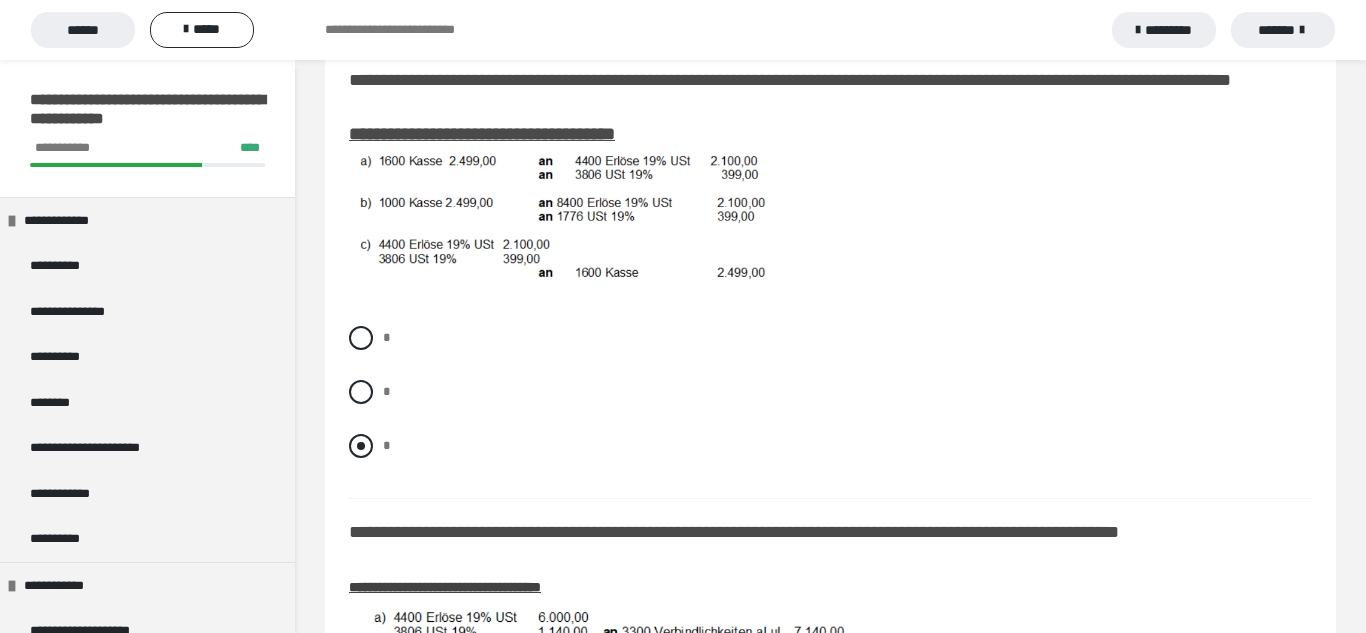 click on "*" at bounding box center [830, 446] 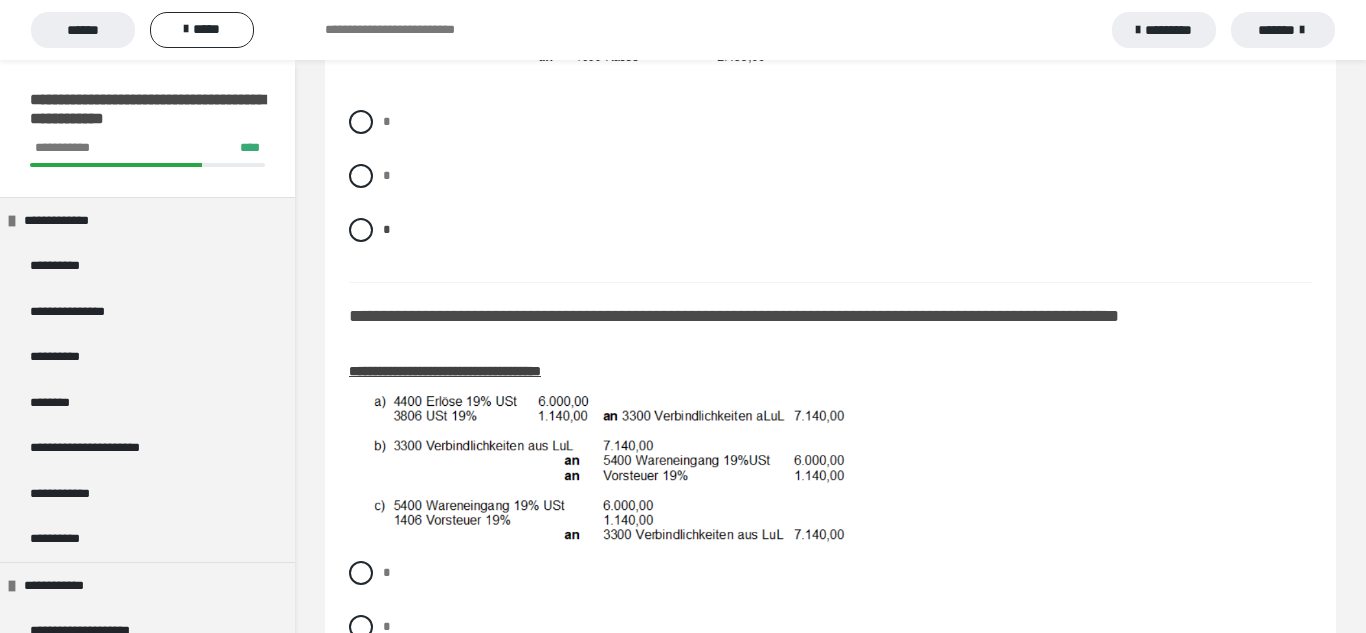 scroll, scrollTop: 669, scrollLeft: 0, axis: vertical 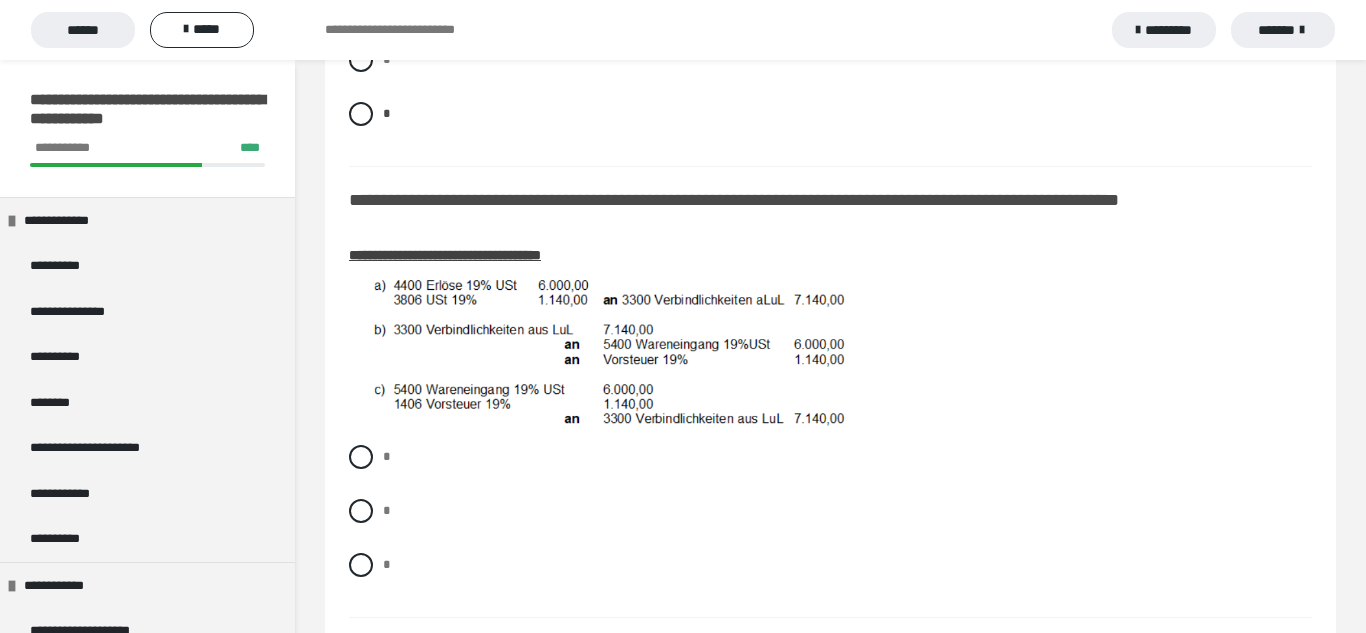 click on "**********" at bounding box center [830, 1228] 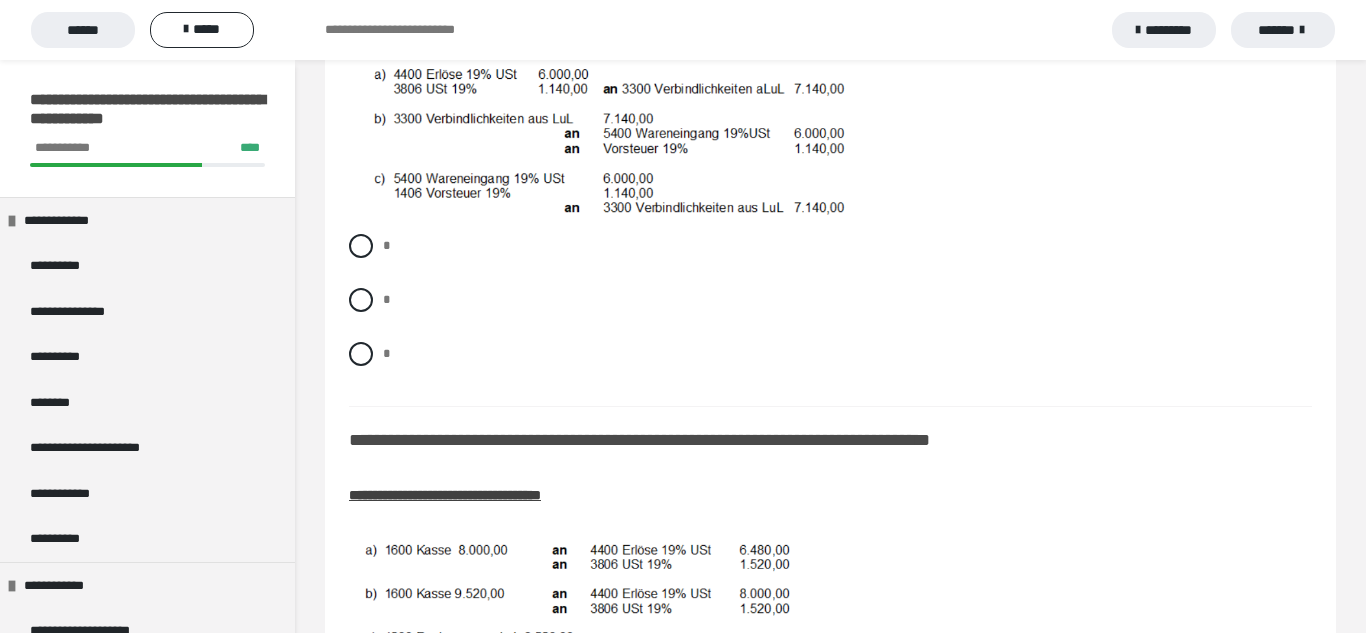 scroll, scrollTop: 925, scrollLeft: 0, axis: vertical 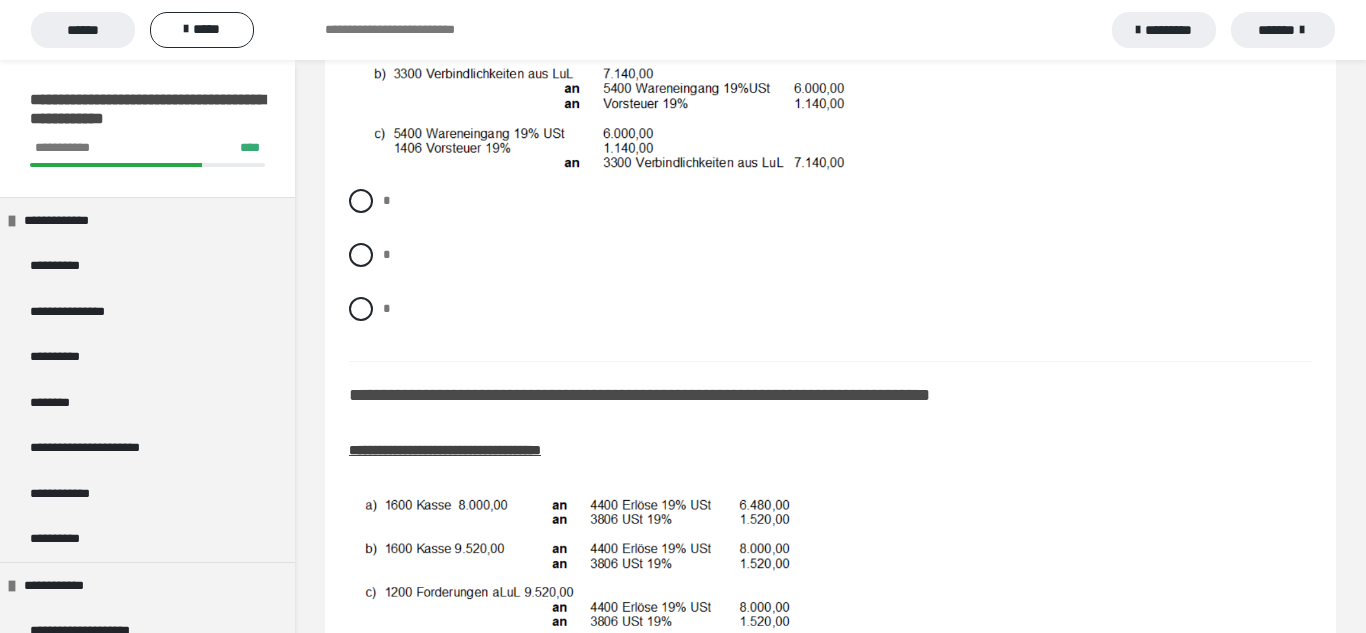click on "* * *" at bounding box center [830, 270] 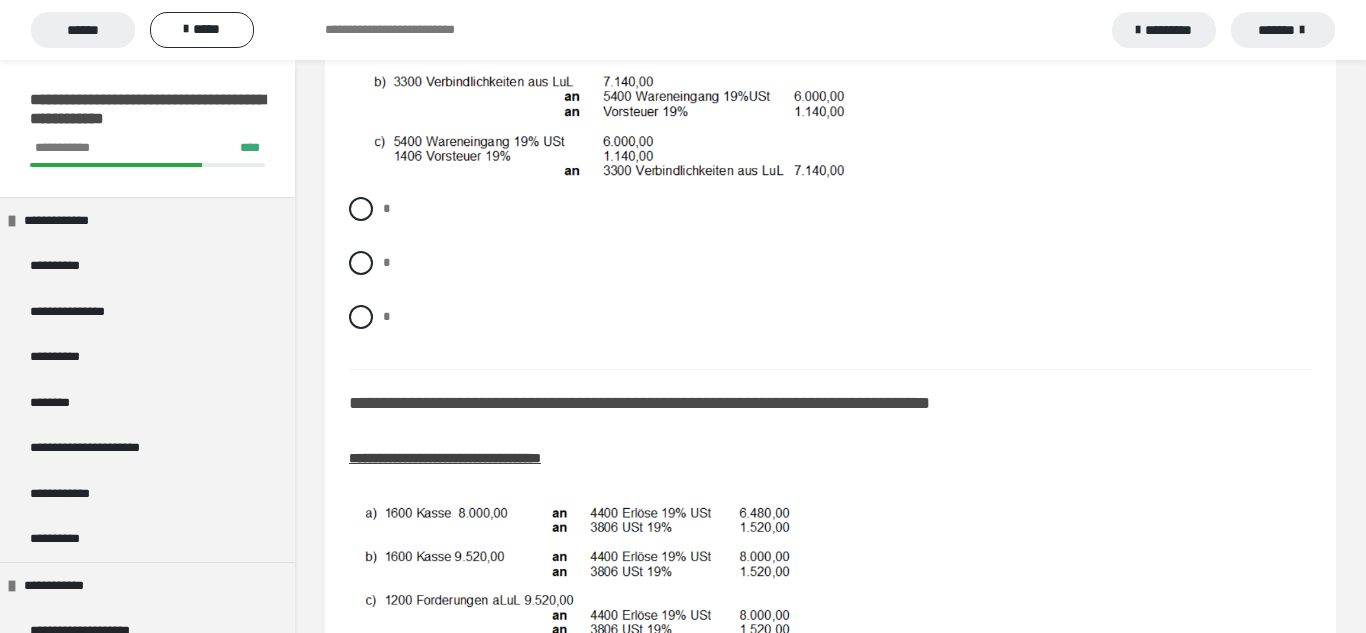 scroll, scrollTop: 915, scrollLeft: 0, axis: vertical 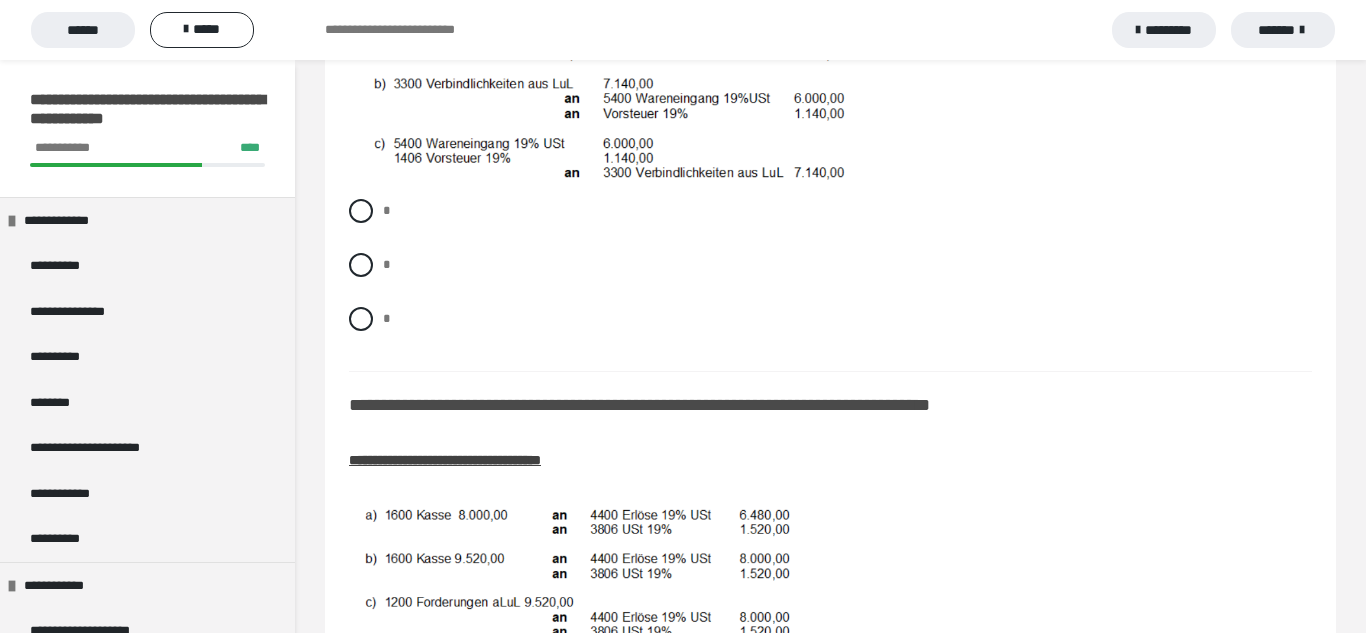 click on "**********" at bounding box center (830, 982) 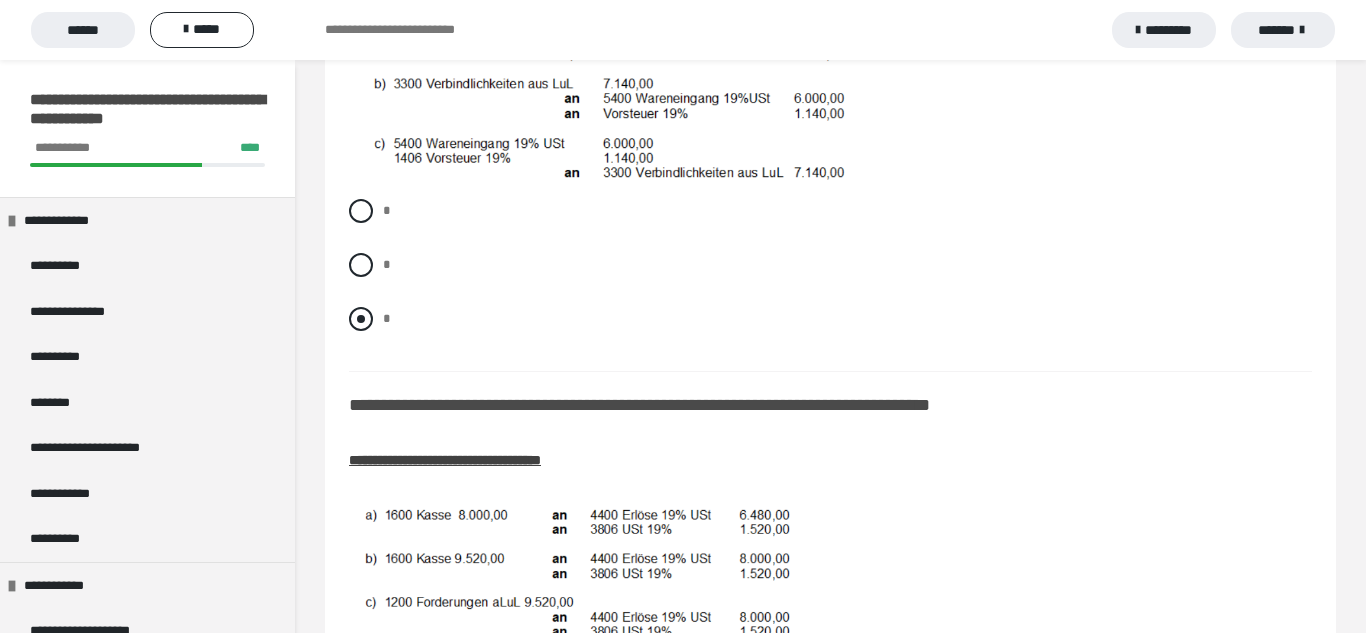 click on "*" at bounding box center [830, 319] 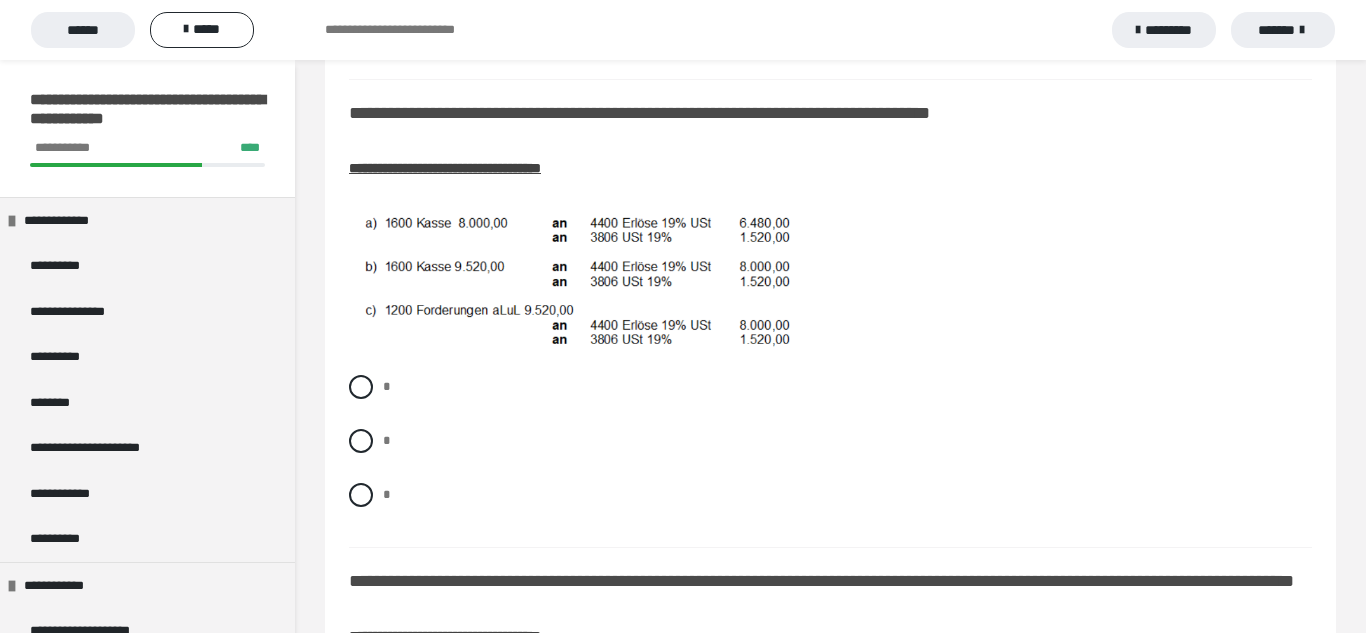 scroll, scrollTop: 1220, scrollLeft: 0, axis: vertical 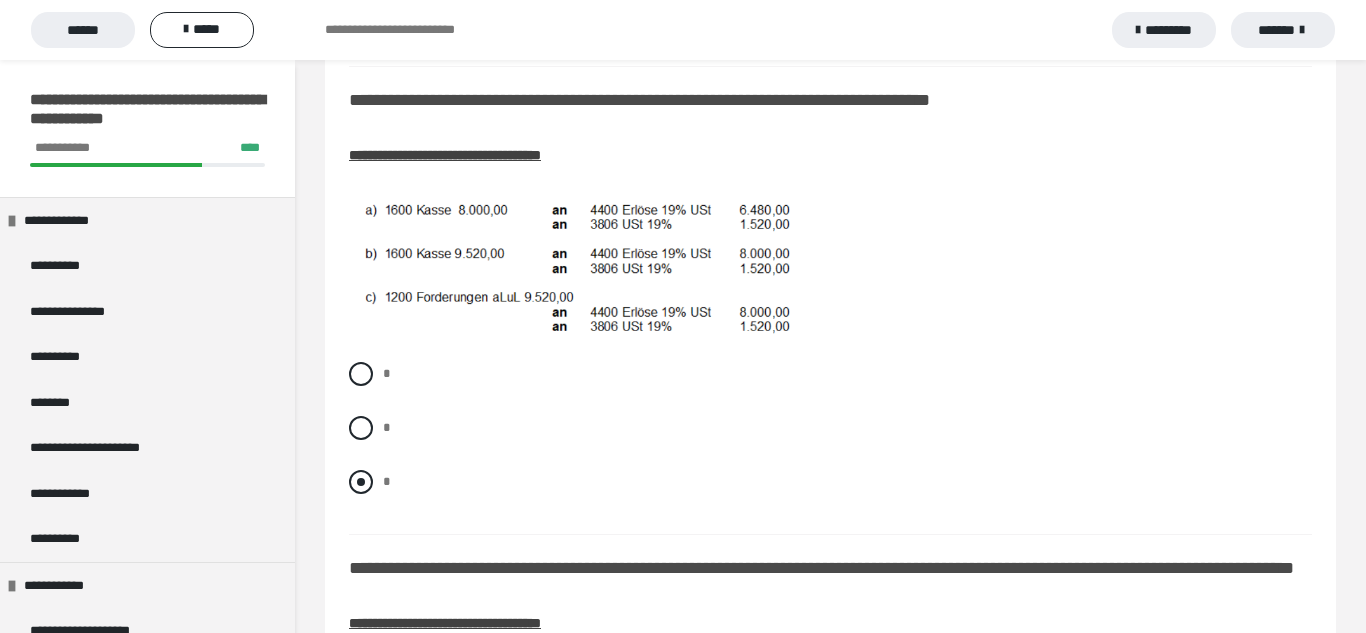 click at bounding box center [361, 482] 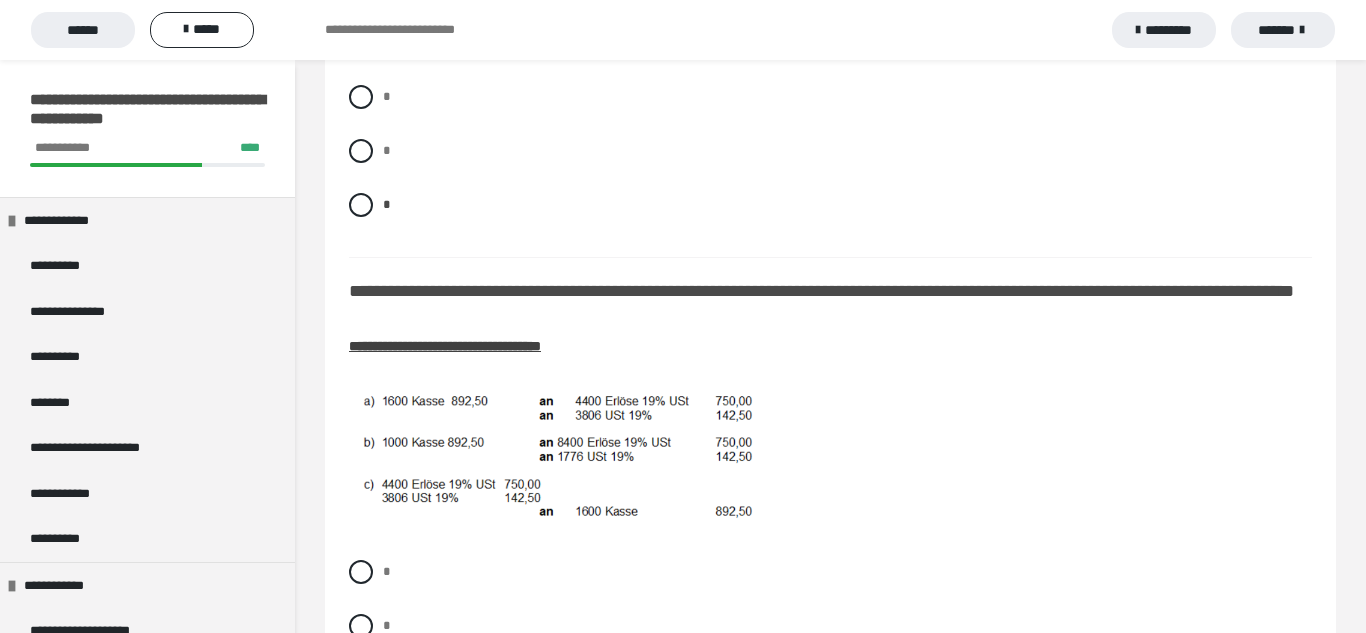 scroll, scrollTop: 1604, scrollLeft: 0, axis: vertical 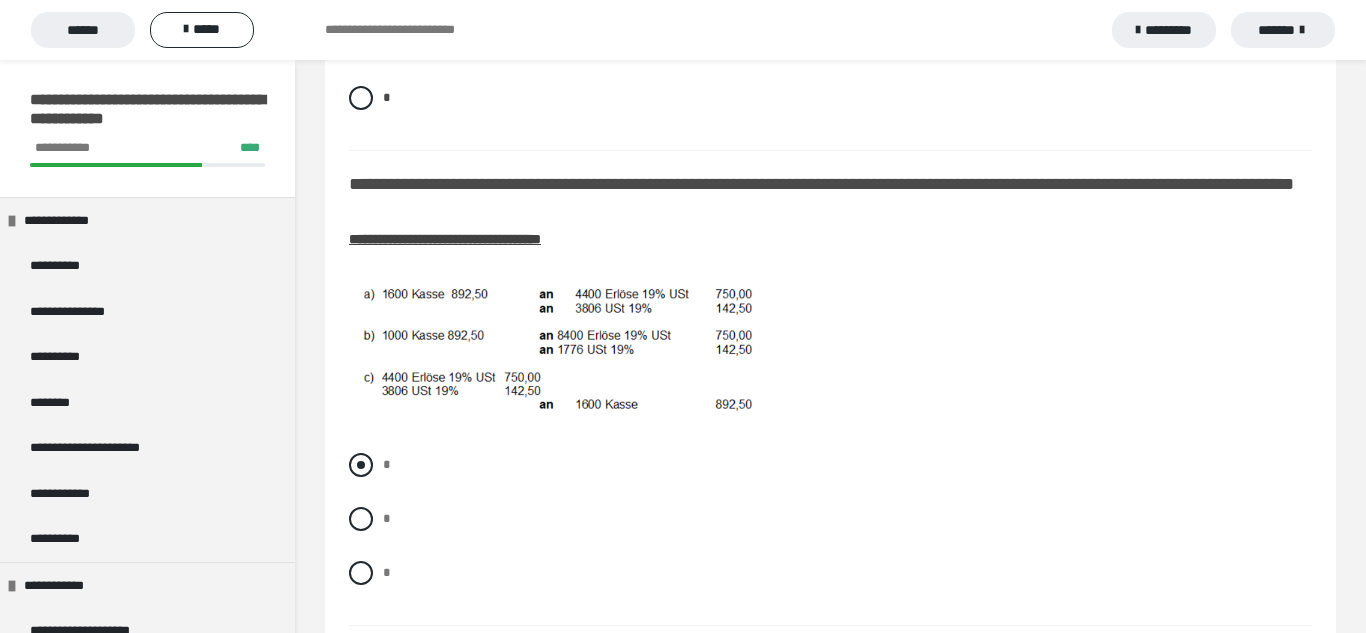 click at bounding box center (361, 465) 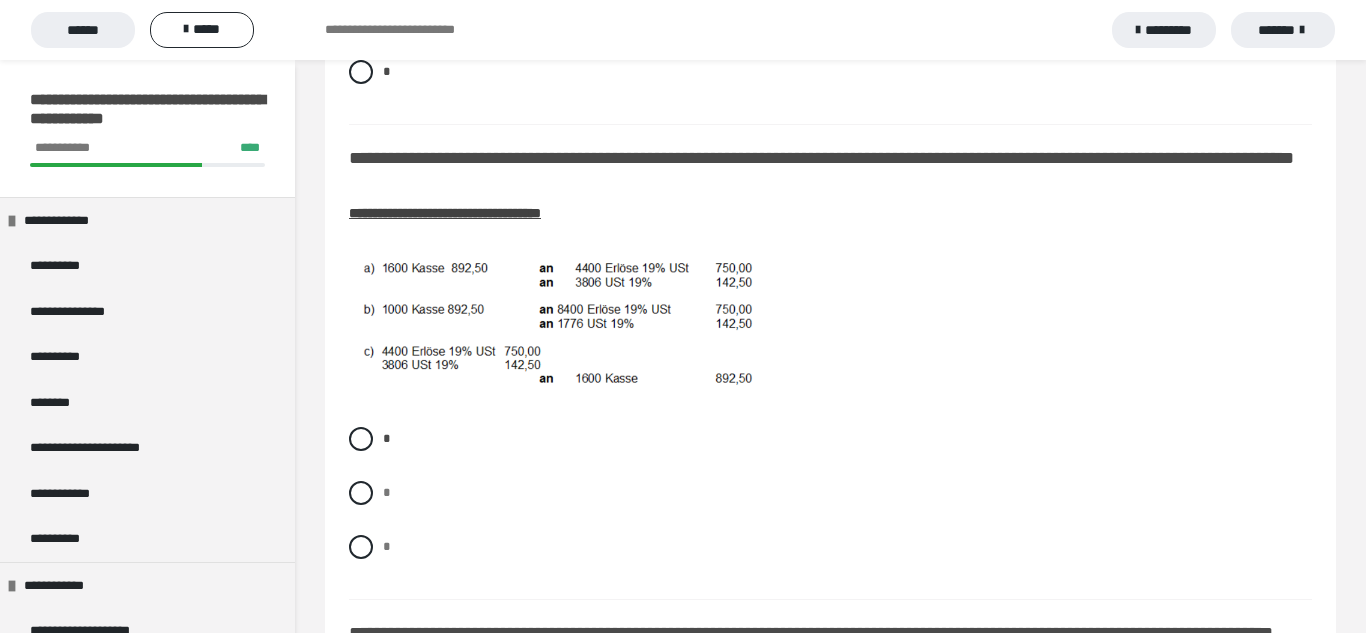 scroll, scrollTop: 1981, scrollLeft: 0, axis: vertical 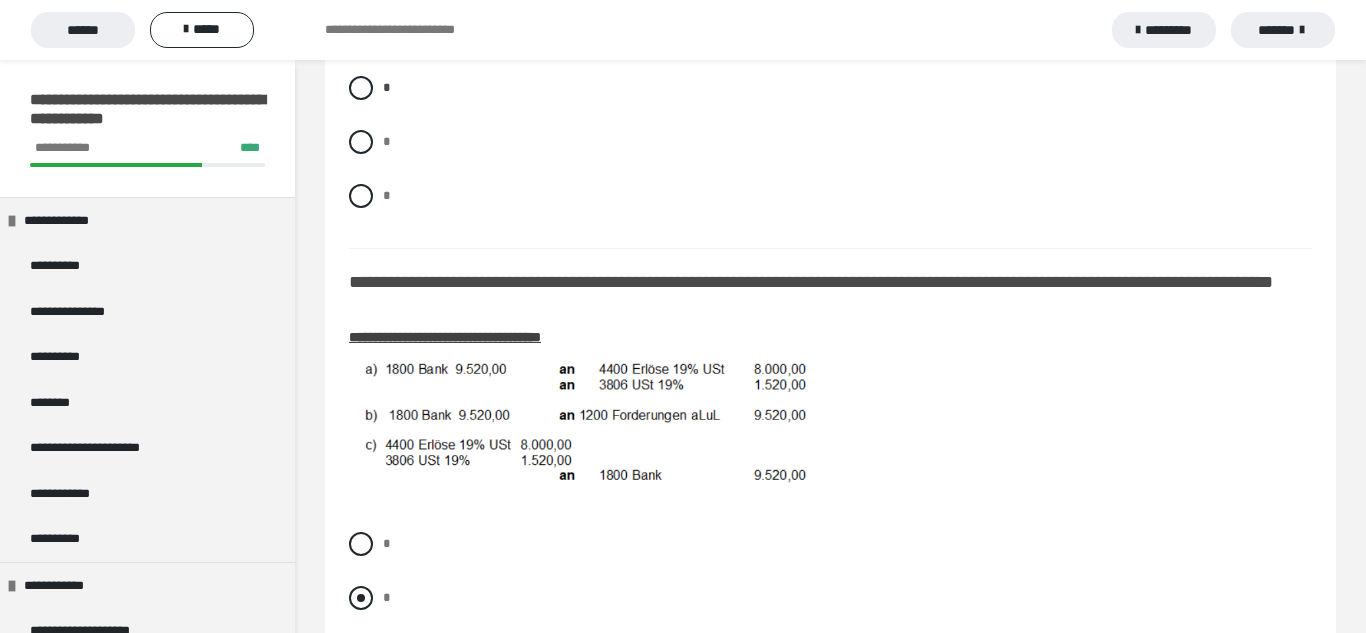 click at bounding box center (361, 598) 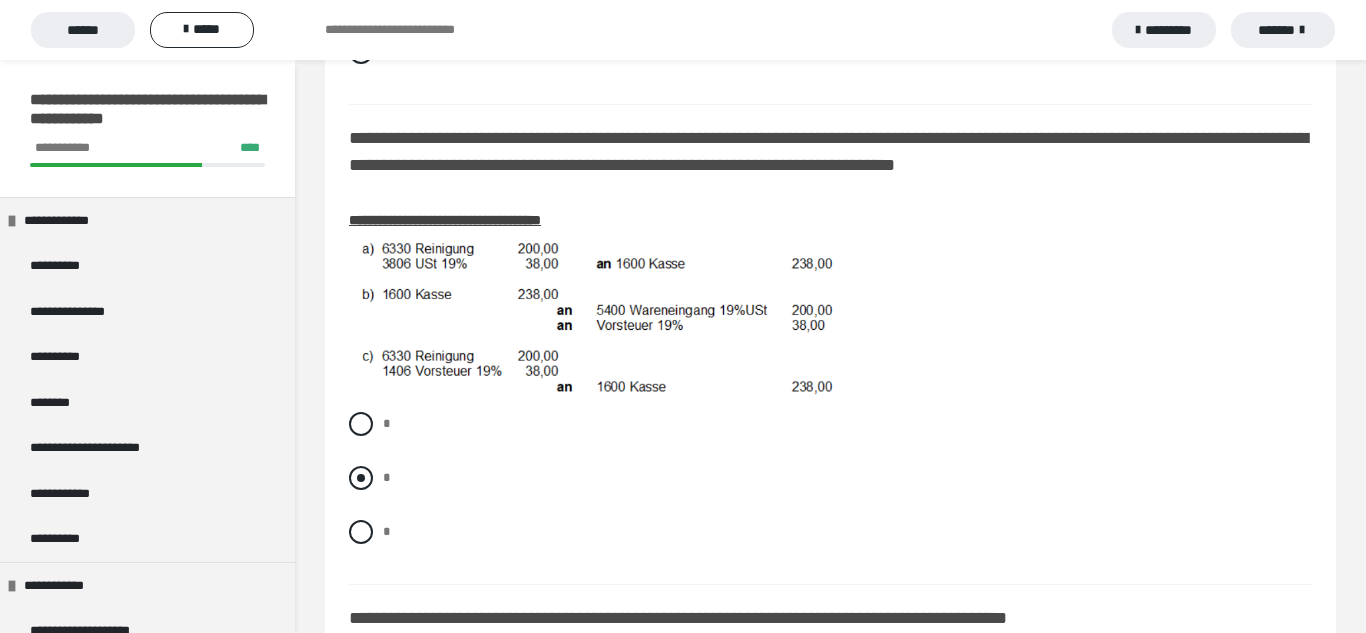 scroll, scrollTop: 2600, scrollLeft: 0, axis: vertical 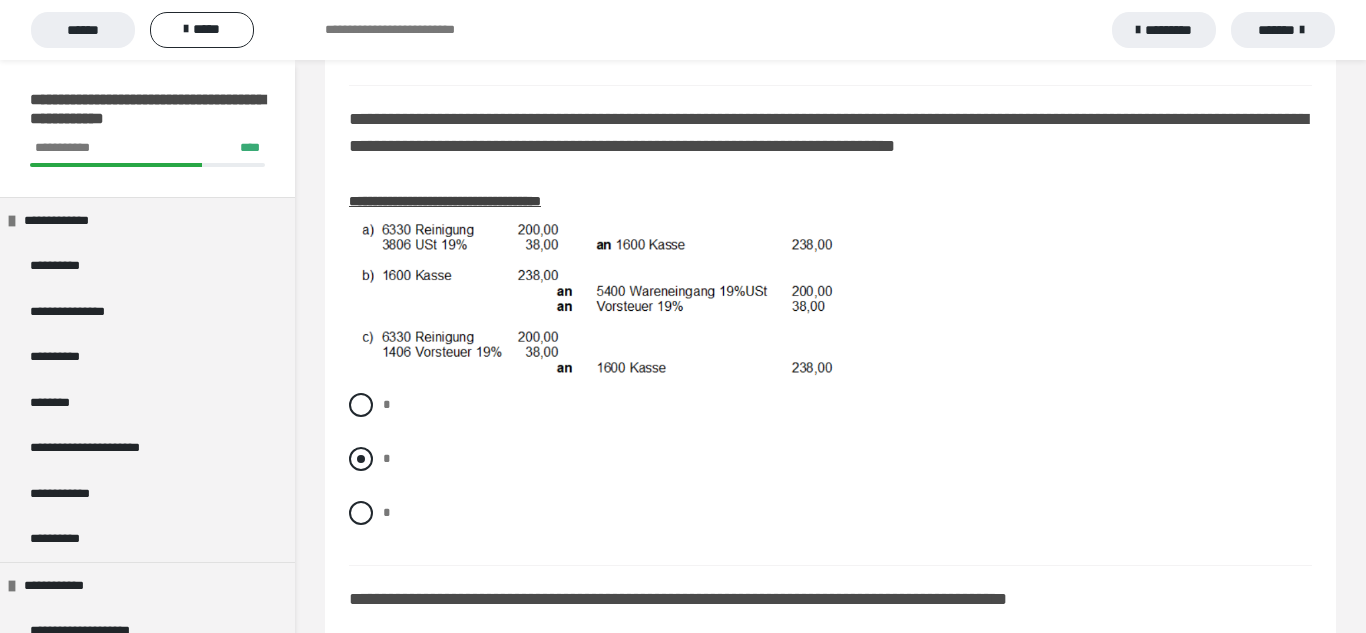 click at bounding box center (361, 459) 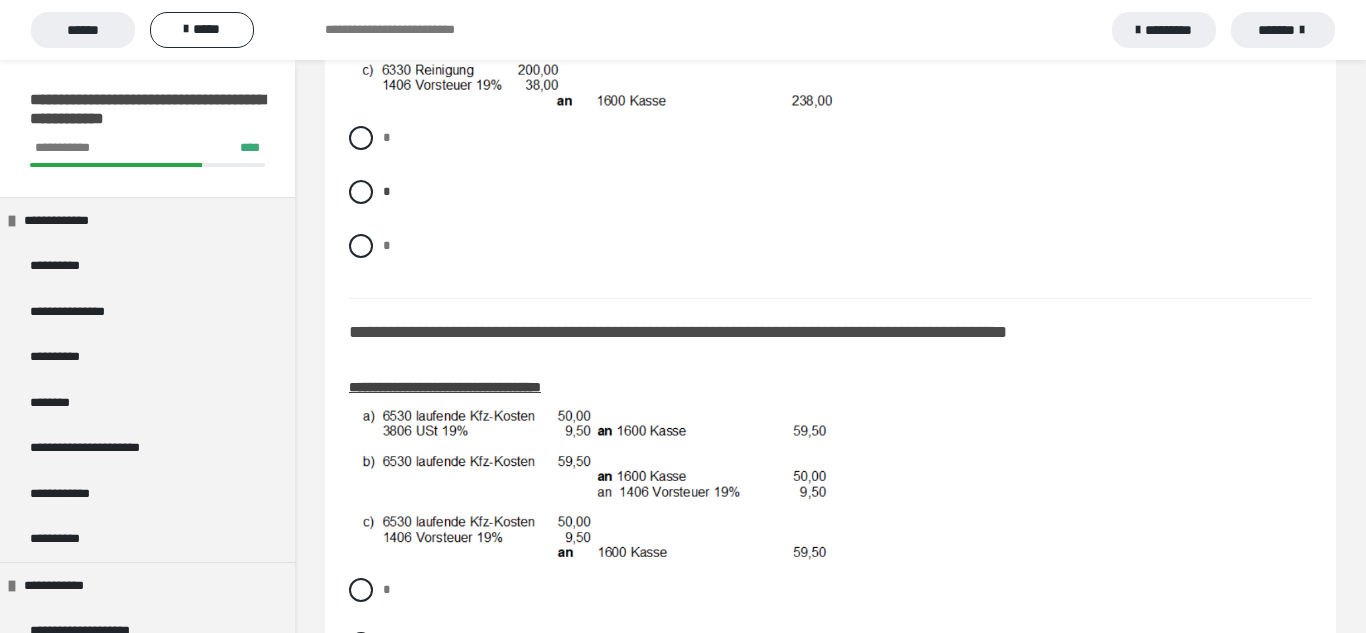 scroll, scrollTop: 3028, scrollLeft: 0, axis: vertical 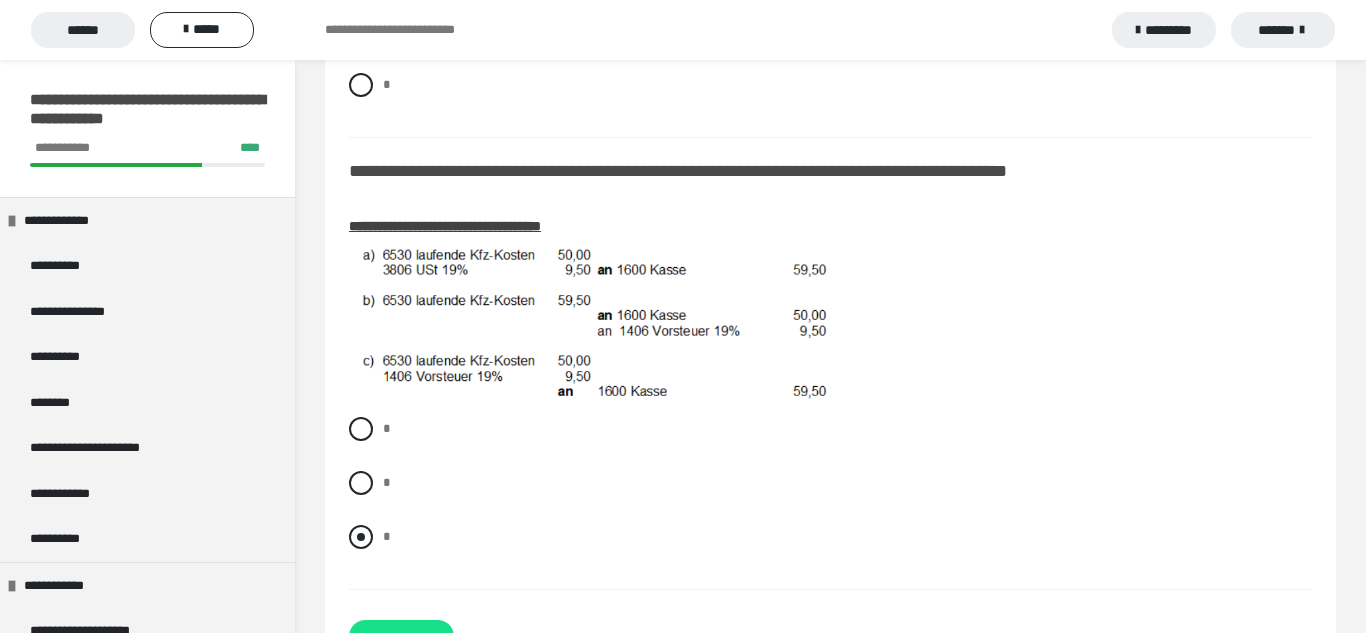 click at bounding box center [361, 537] 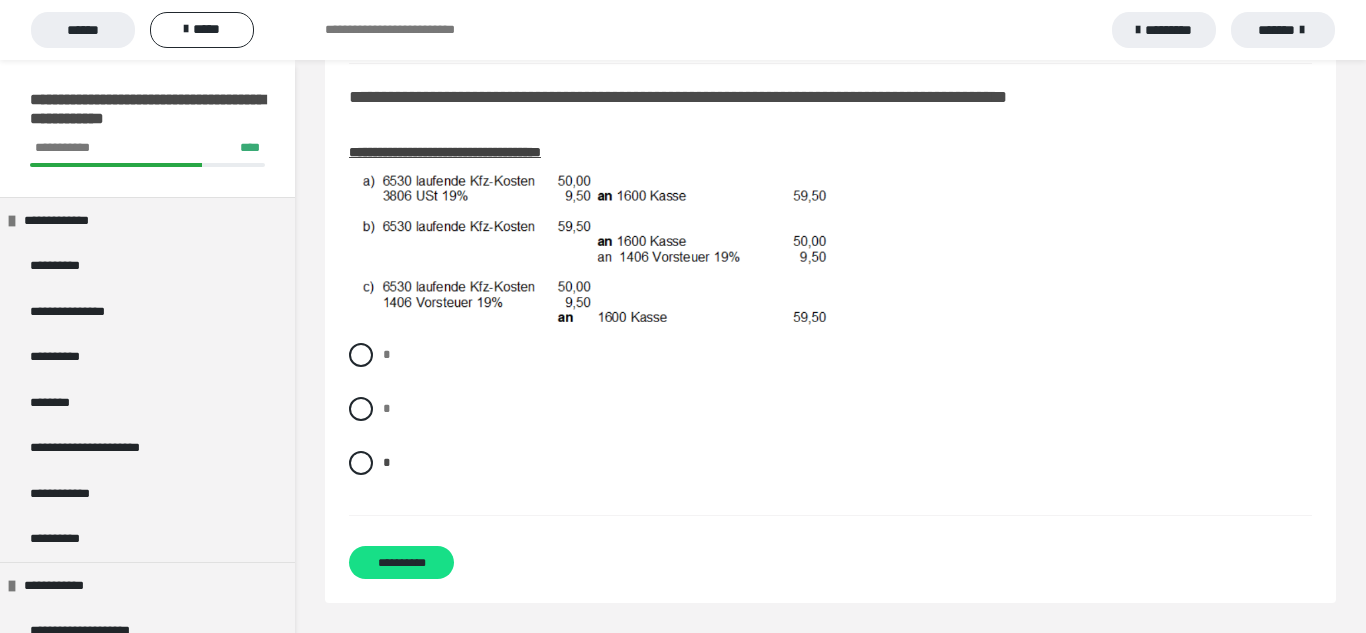 scroll, scrollTop: 3117, scrollLeft: 0, axis: vertical 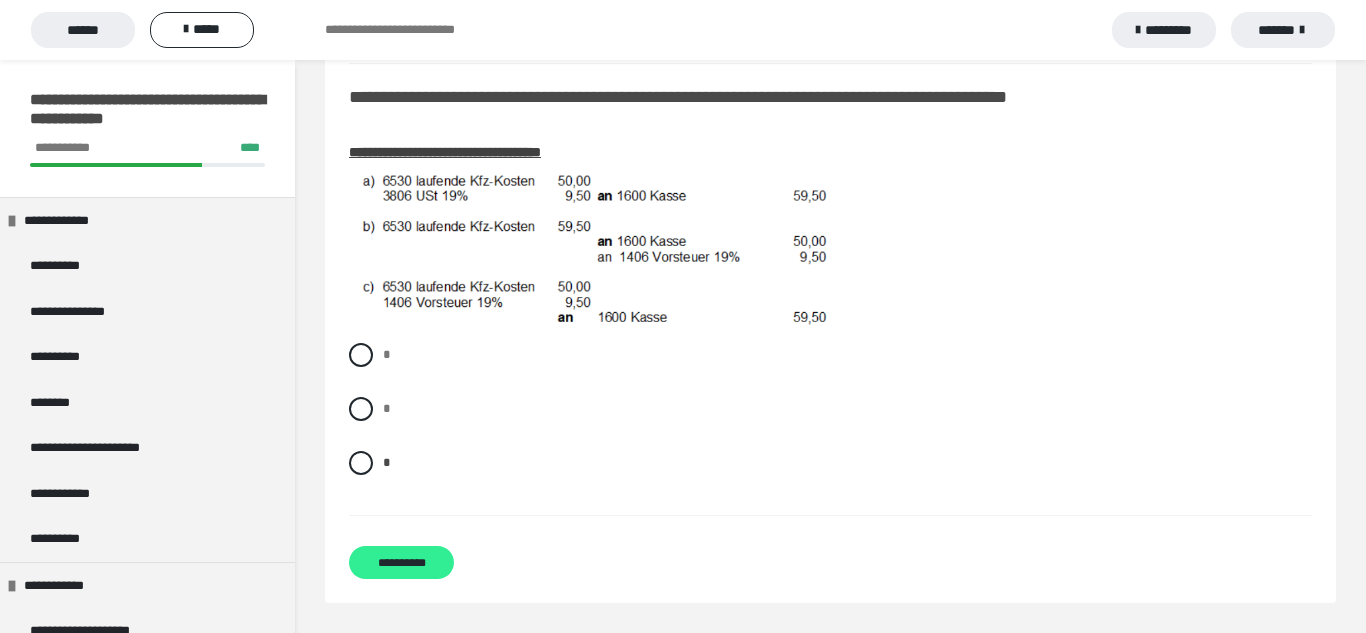 click on "**********" at bounding box center [401, 562] 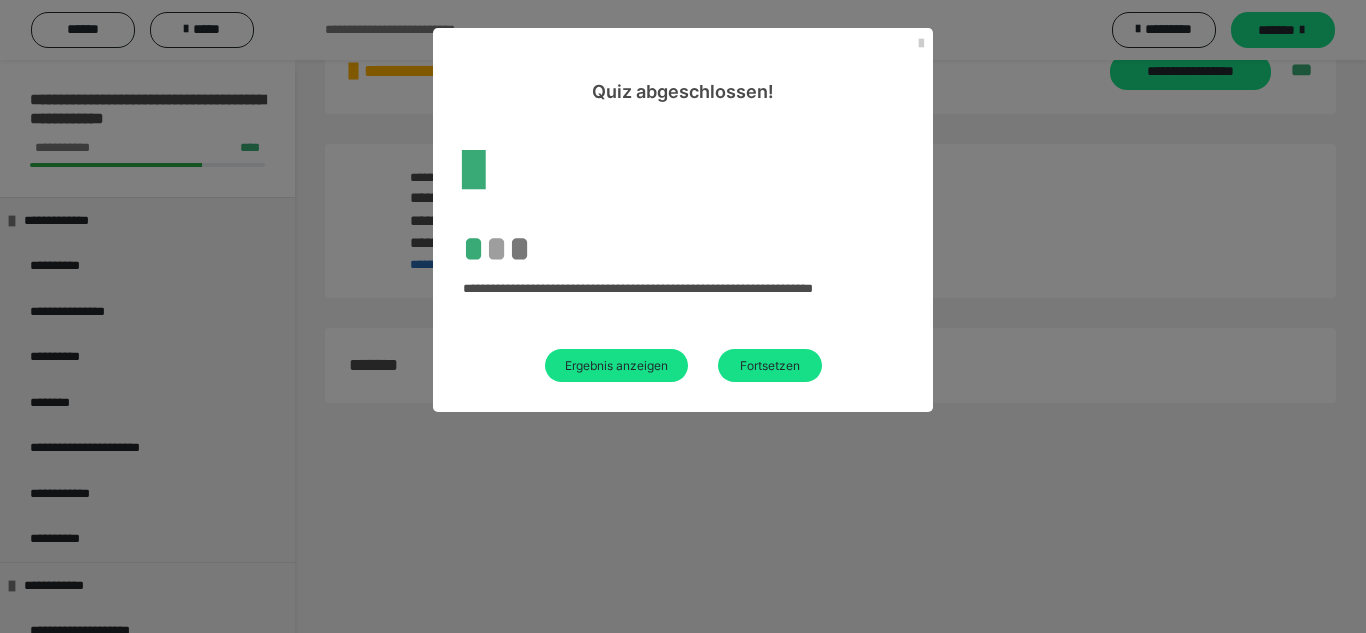 scroll, scrollTop: 2054, scrollLeft: 0, axis: vertical 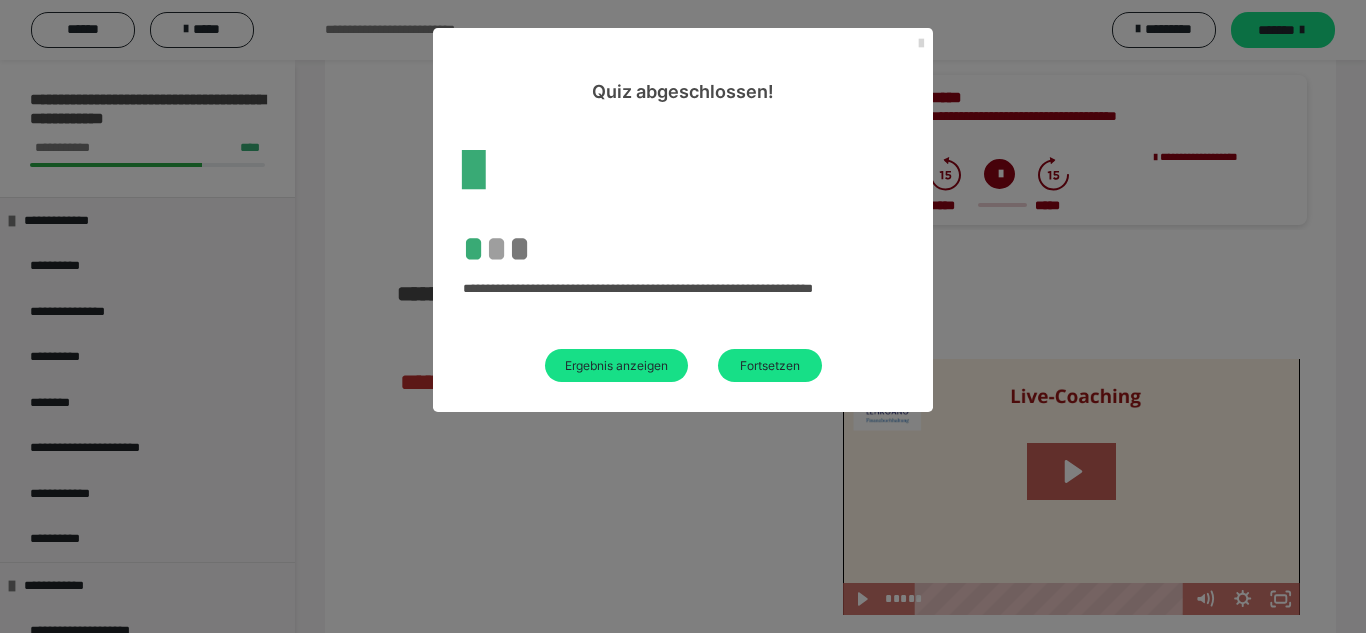 click at bounding box center (921, 44) 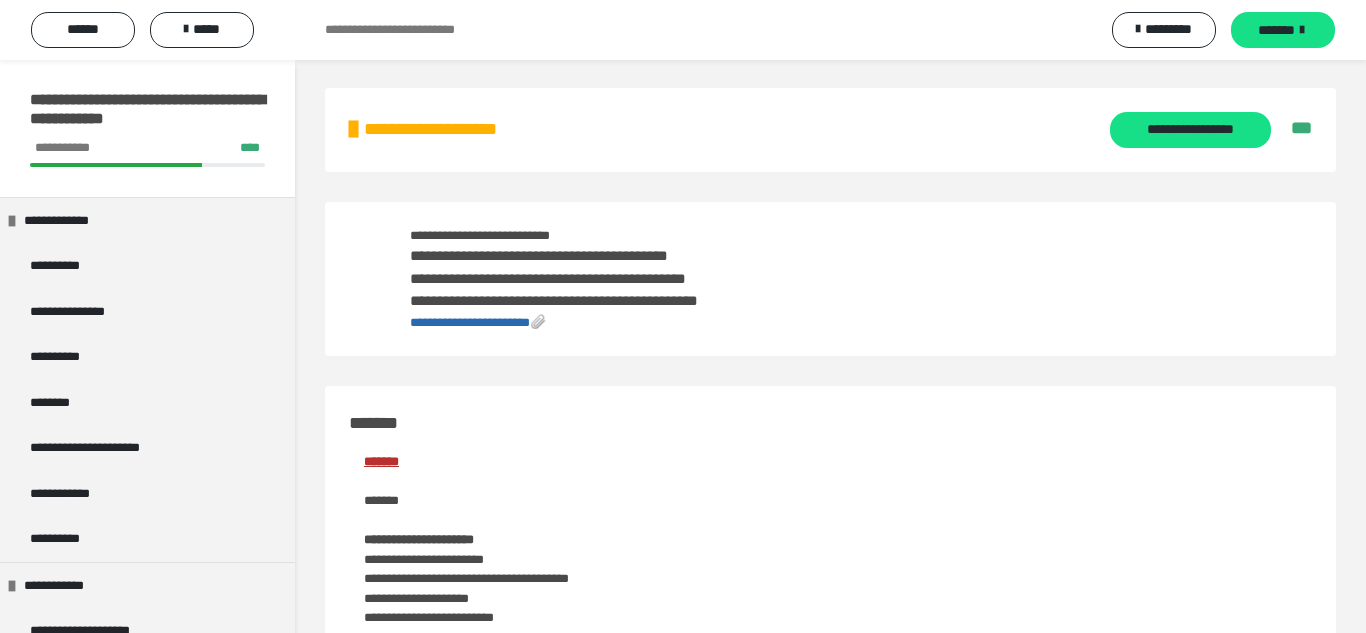 scroll, scrollTop: 0, scrollLeft: 0, axis: both 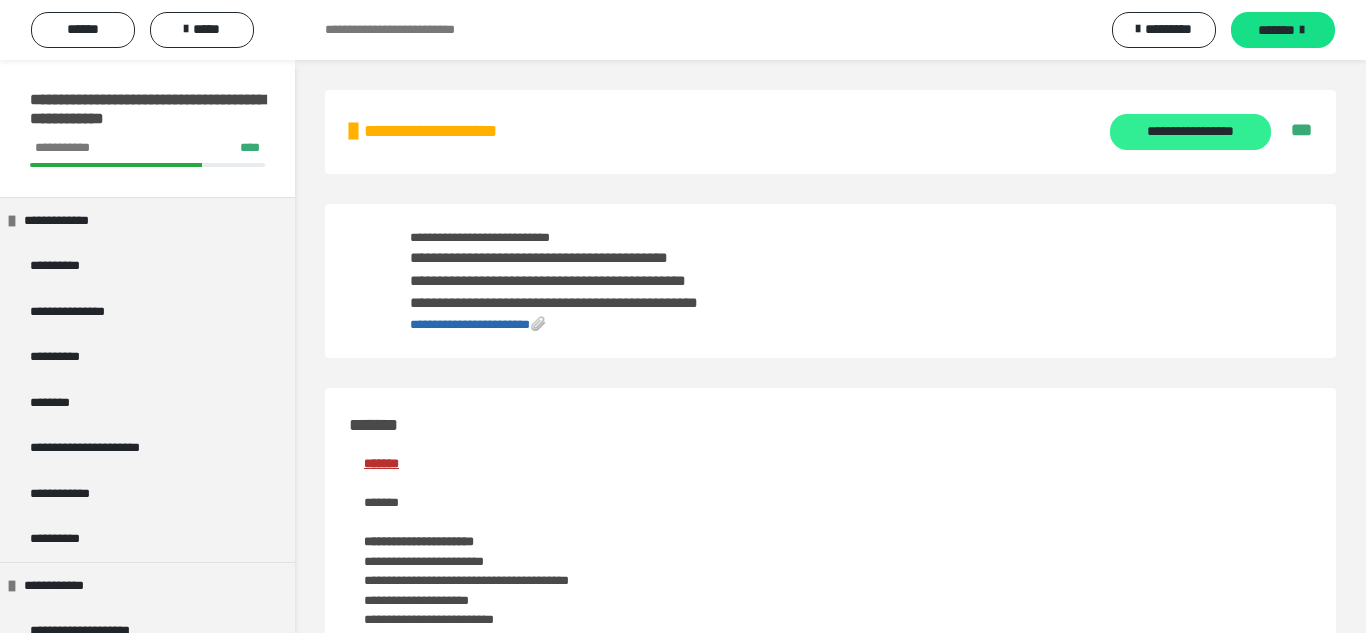 click on "**********" at bounding box center (1190, 132) 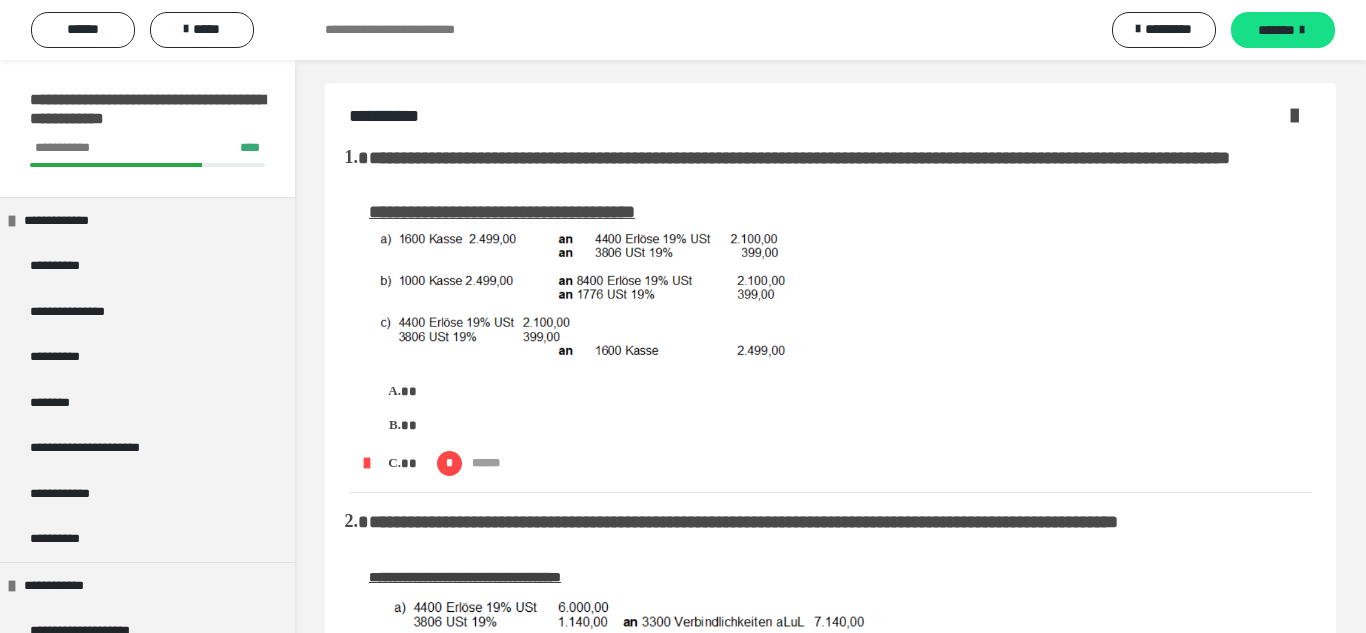 scroll, scrollTop: 0, scrollLeft: 0, axis: both 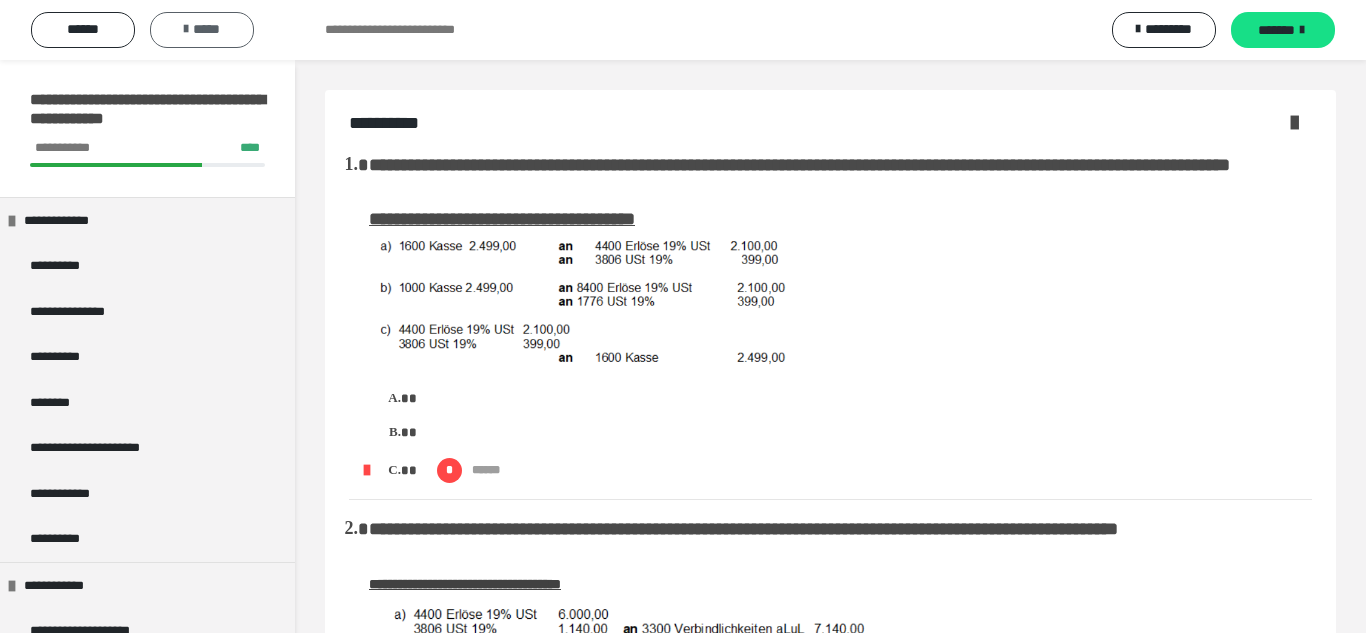 click on "*****" at bounding box center (202, 30) 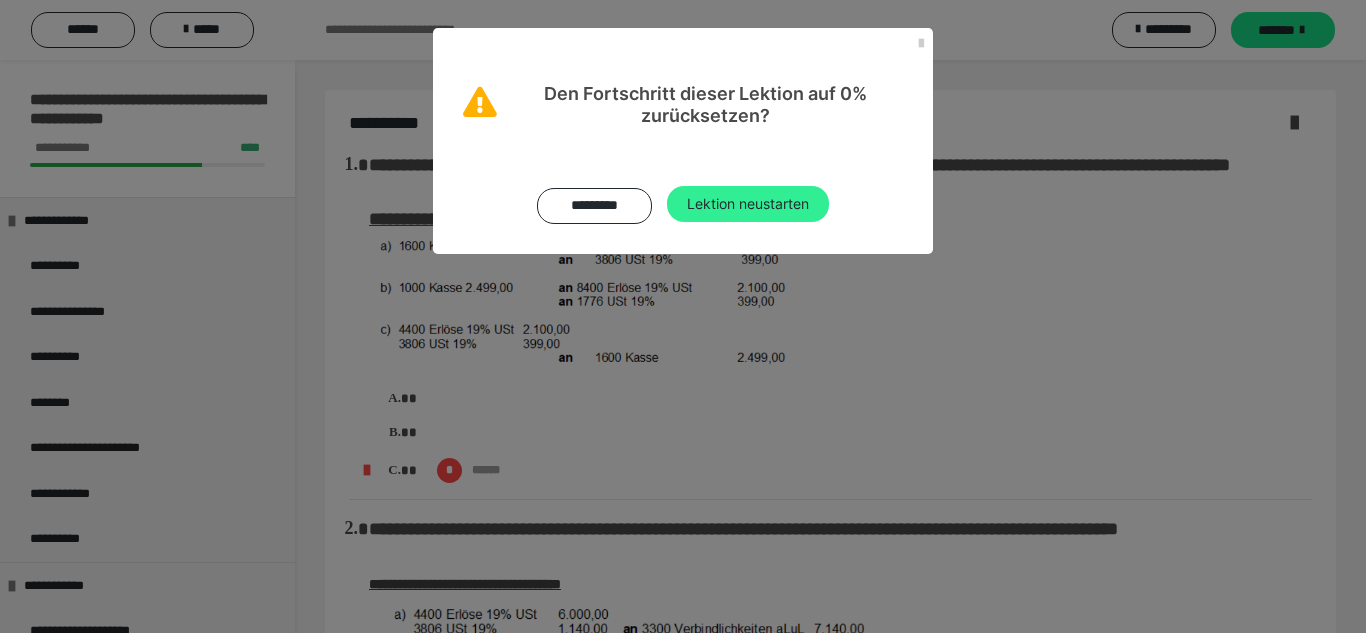 click on "Lektion neustarten" at bounding box center [748, 204] 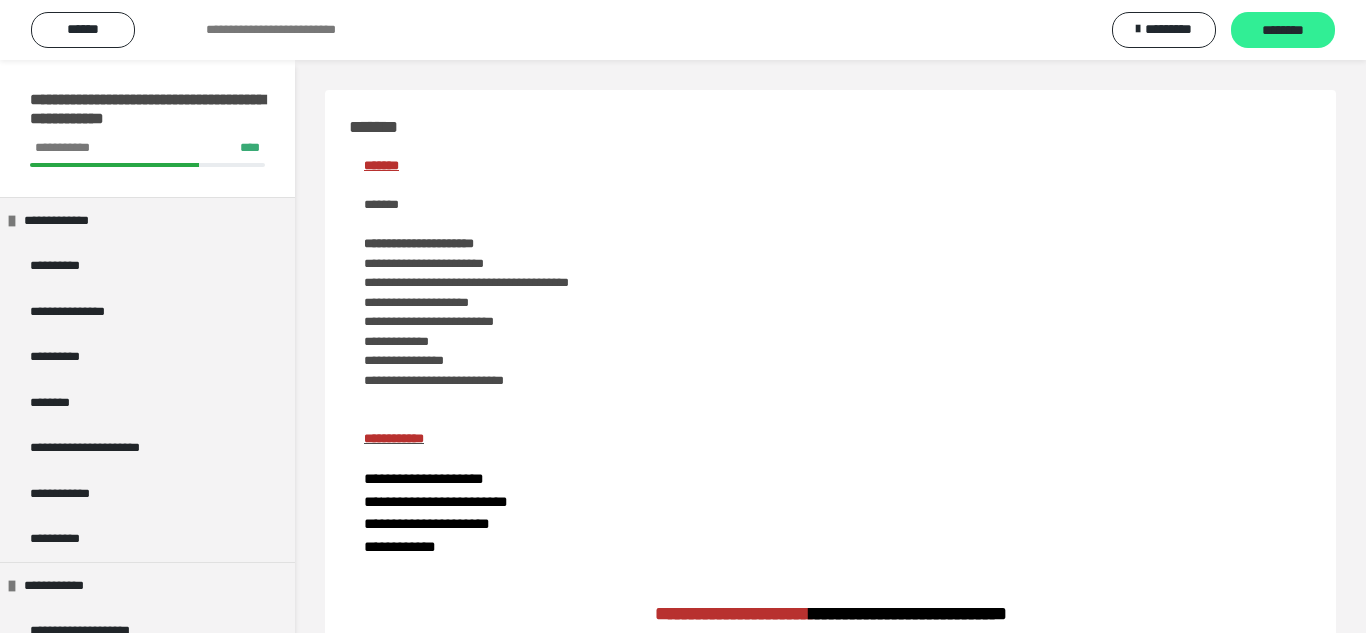 click on "********" at bounding box center [1283, 31] 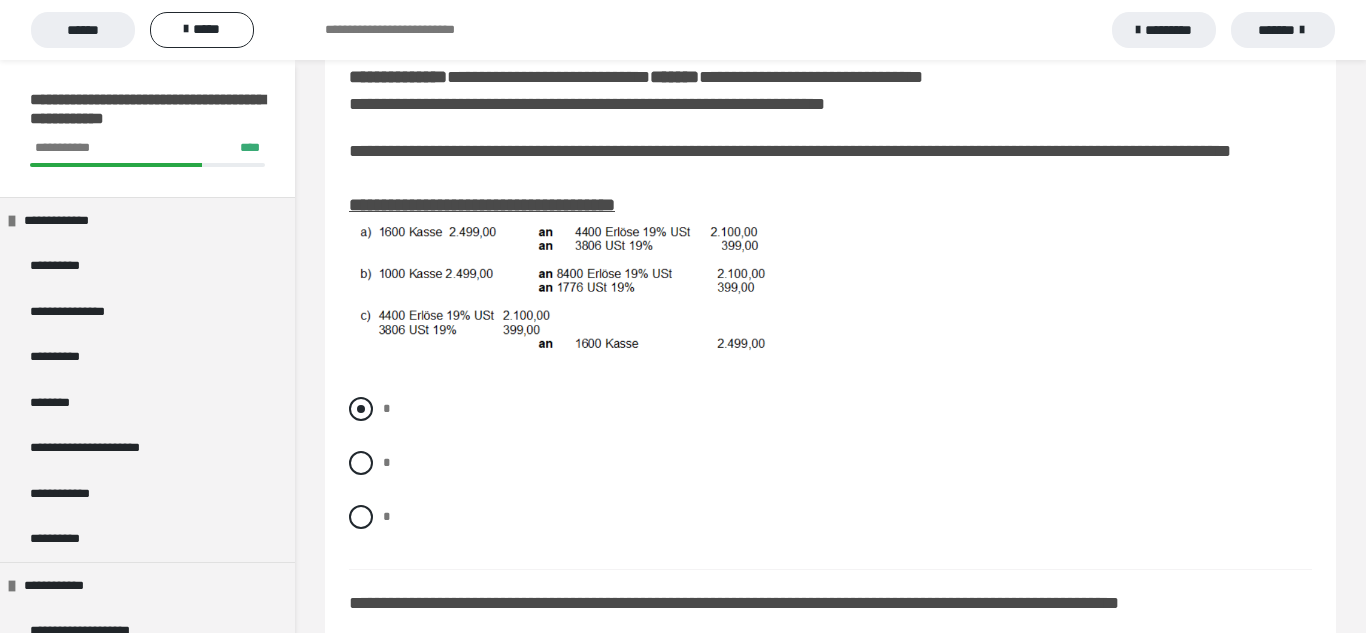 scroll, scrollTop: 275, scrollLeft: 0, axis: vertical 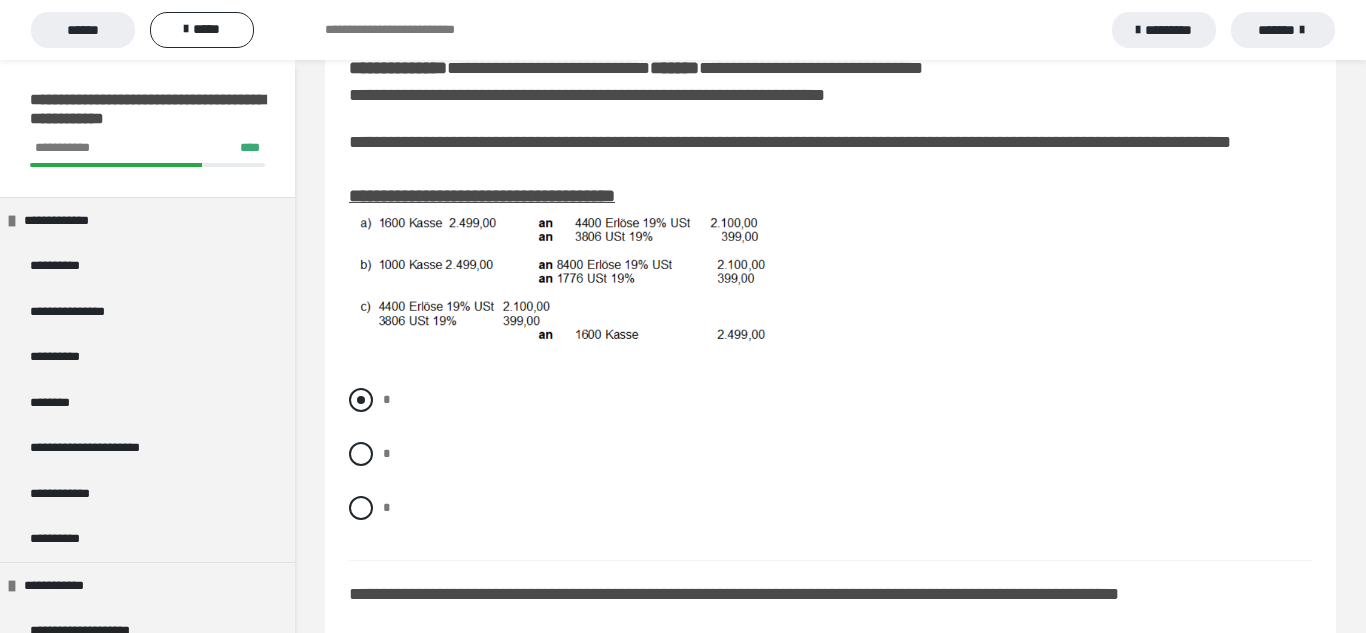 click on "*" at bounding box center (830, 400) 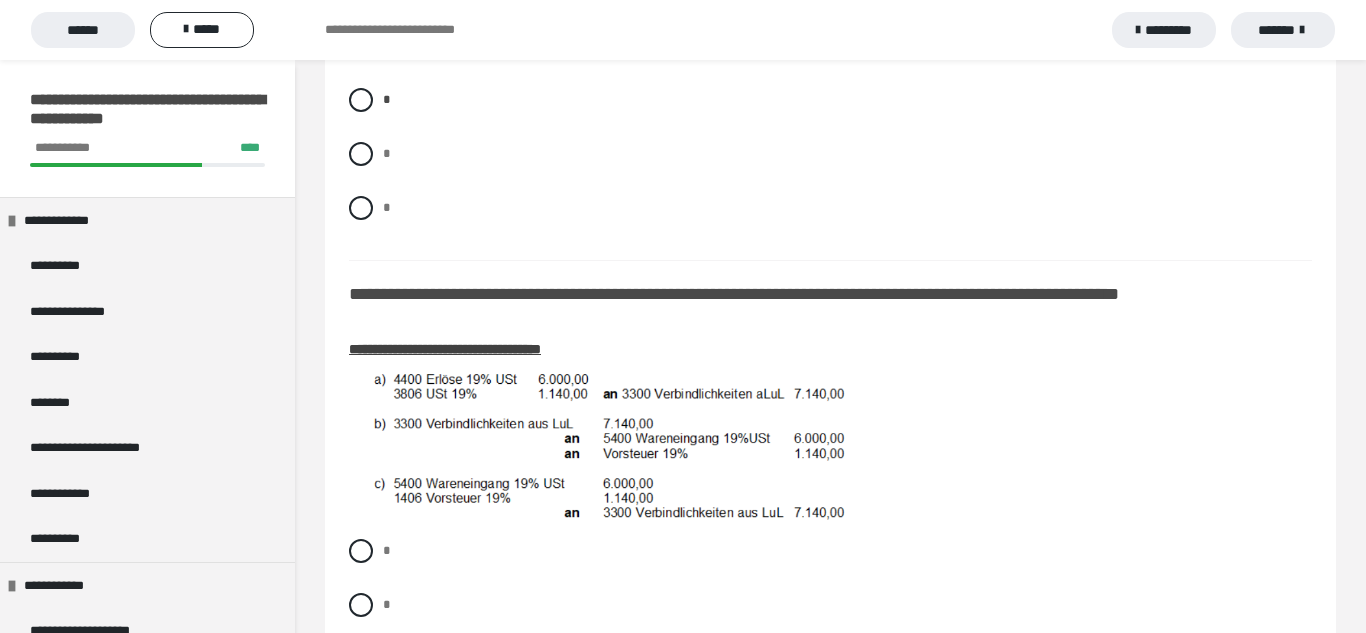 scroll, scrollTop: 699, scrollLeft: 0, axis: vertical 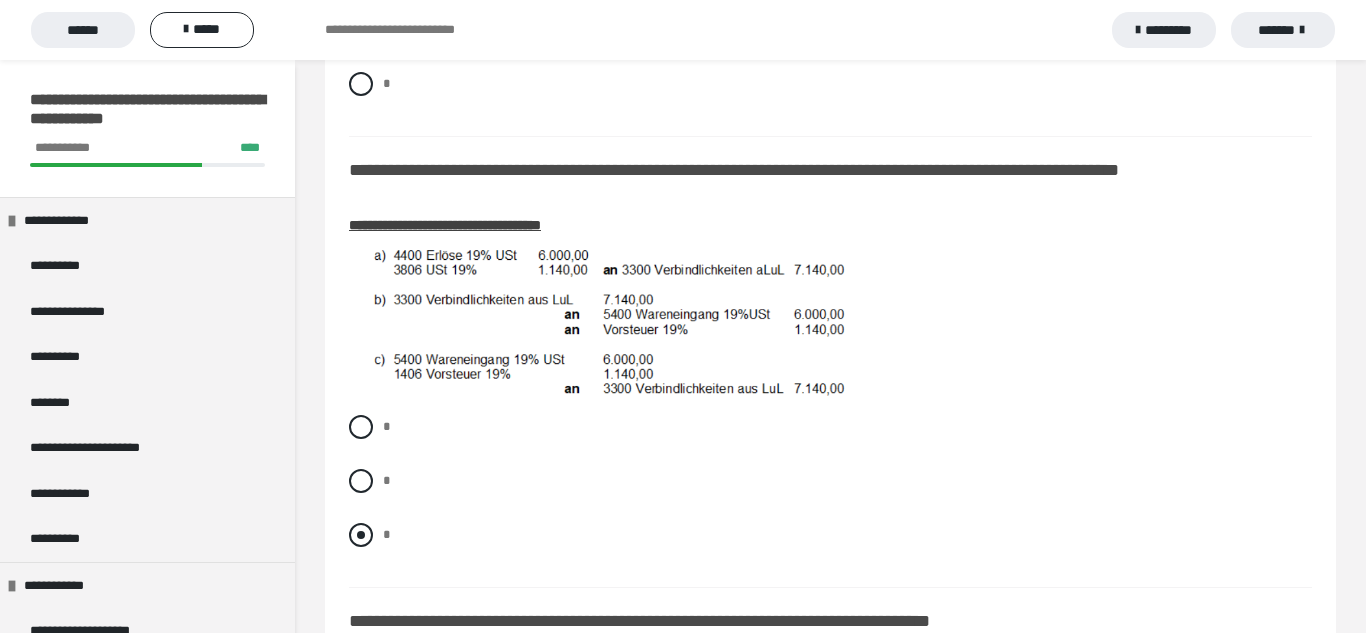 click at bounding box center (361, 535) 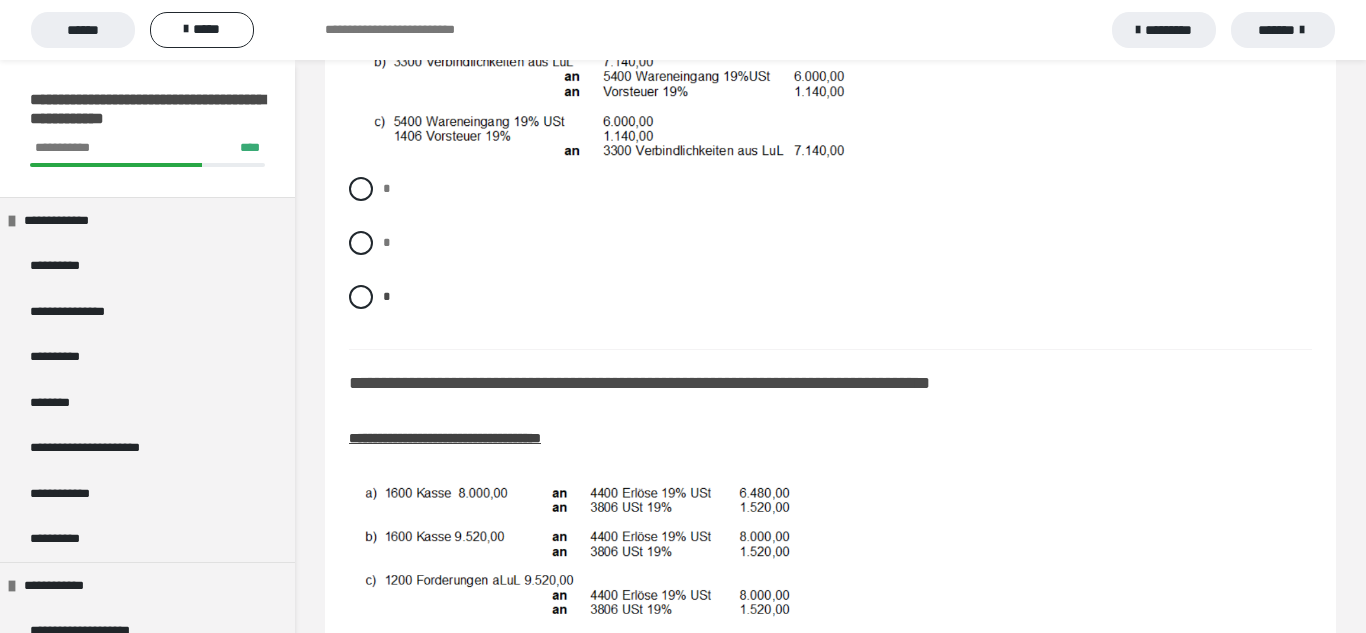 scroll, scrollTop: 1218, scrollLeft: 0, axis: vertical 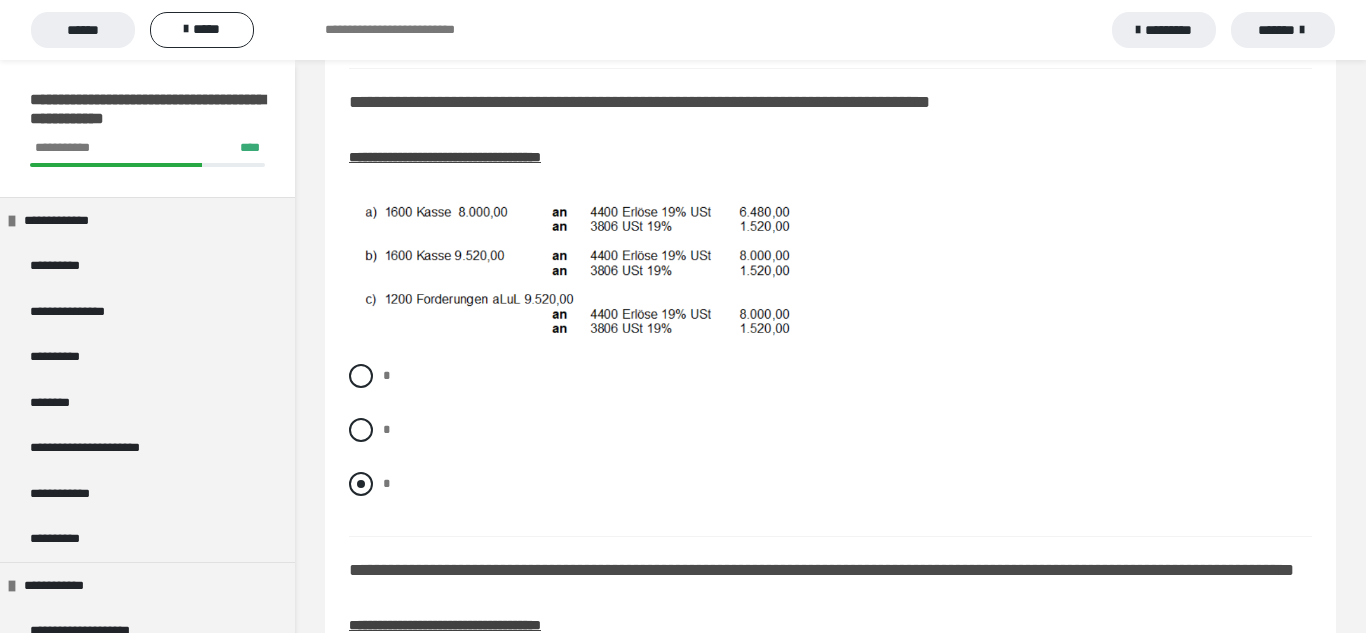 click on "*" at bounding box center (830, 484) 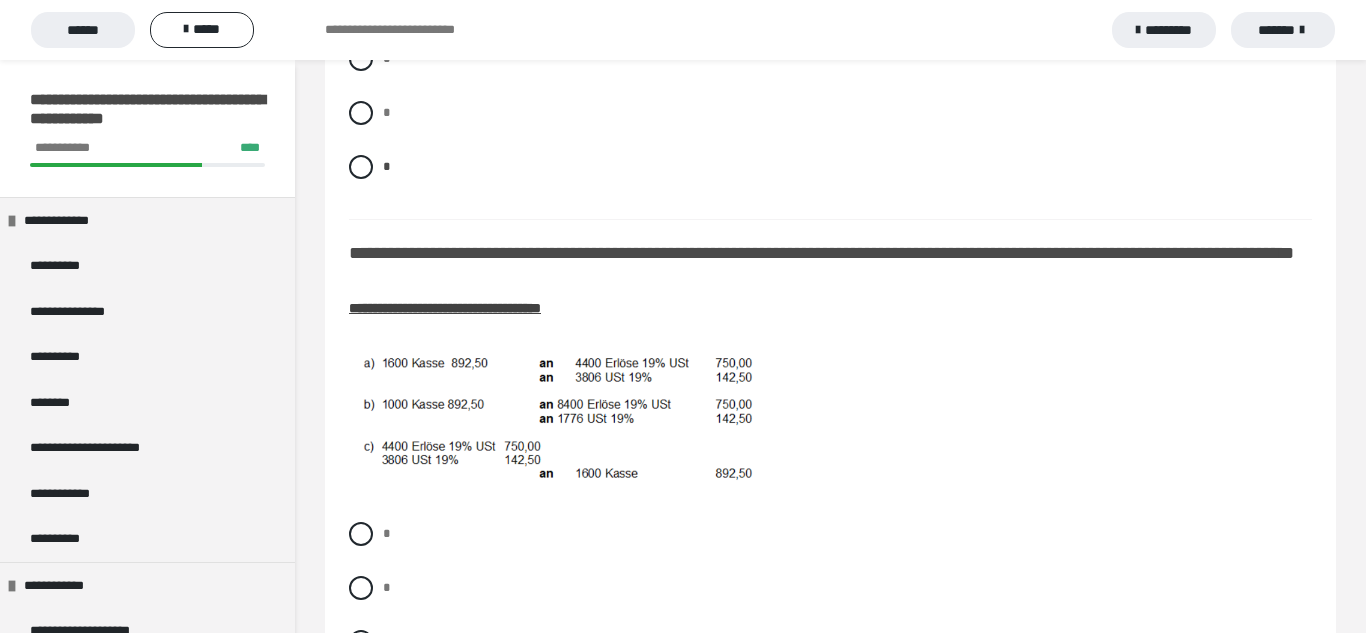 scroll, scrollTop: 1572, scrollLeft: 0, axis: vertical 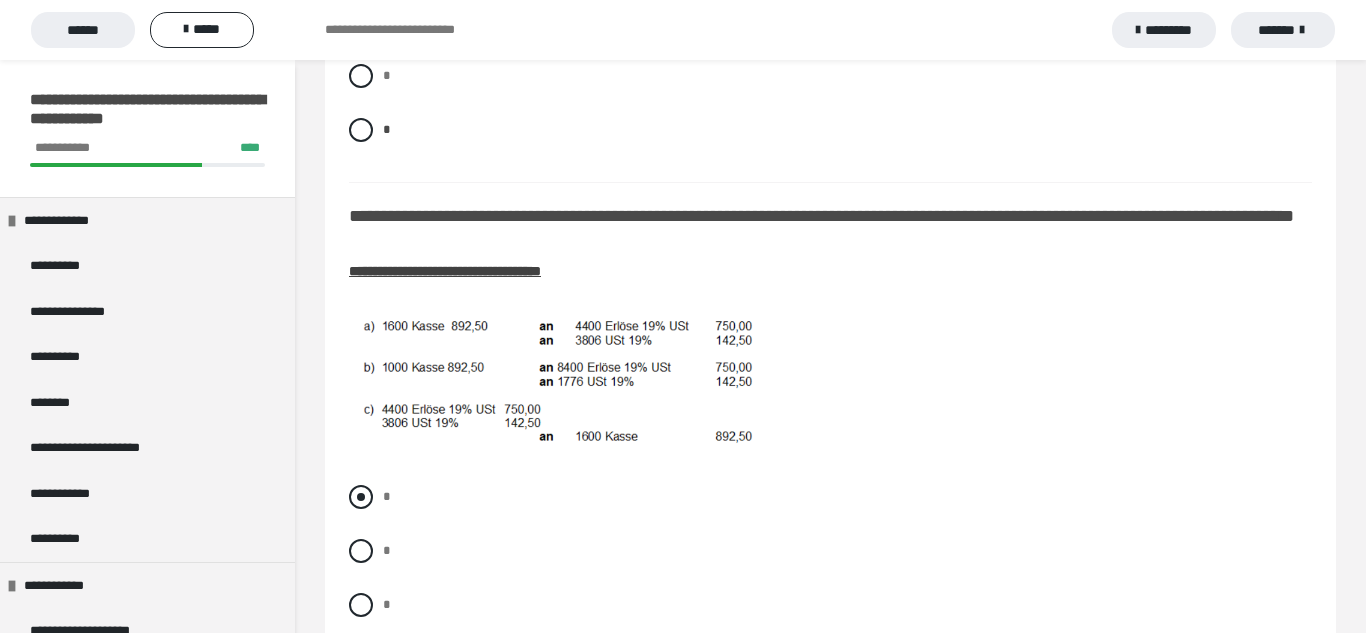 click on "*" at bounding box center [830, 497] 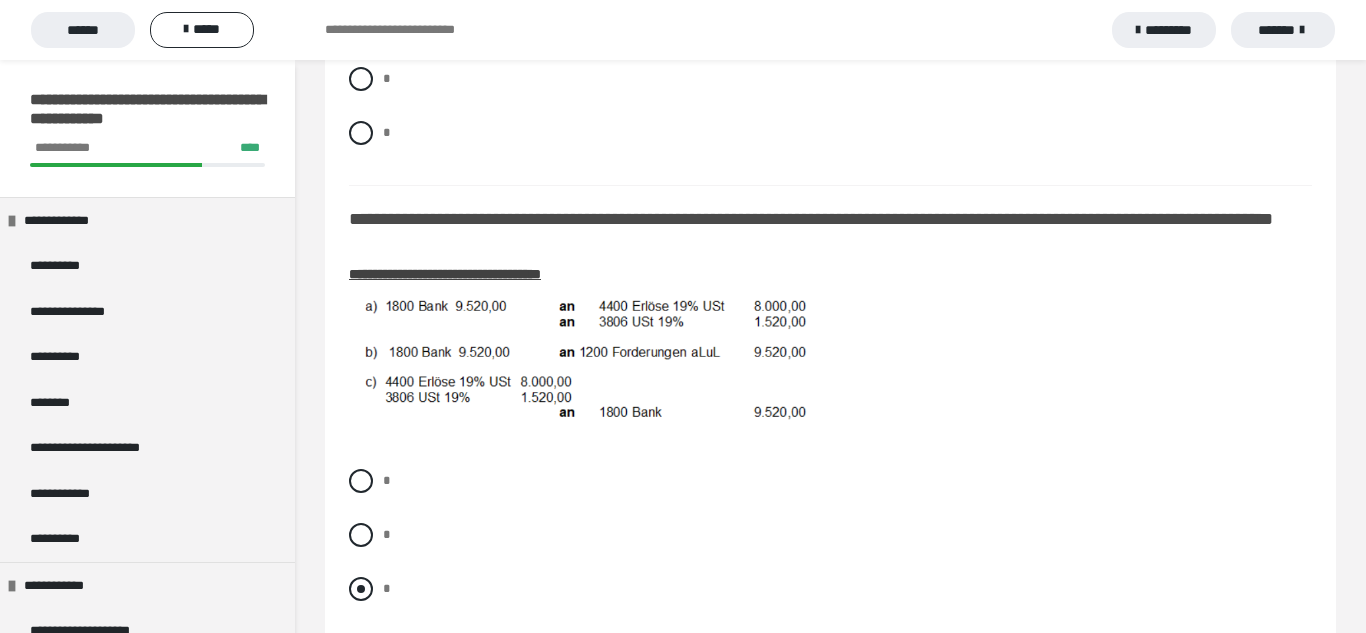 scroll, scrollTop: 2056, scrollLeft: 0, axis: vertical 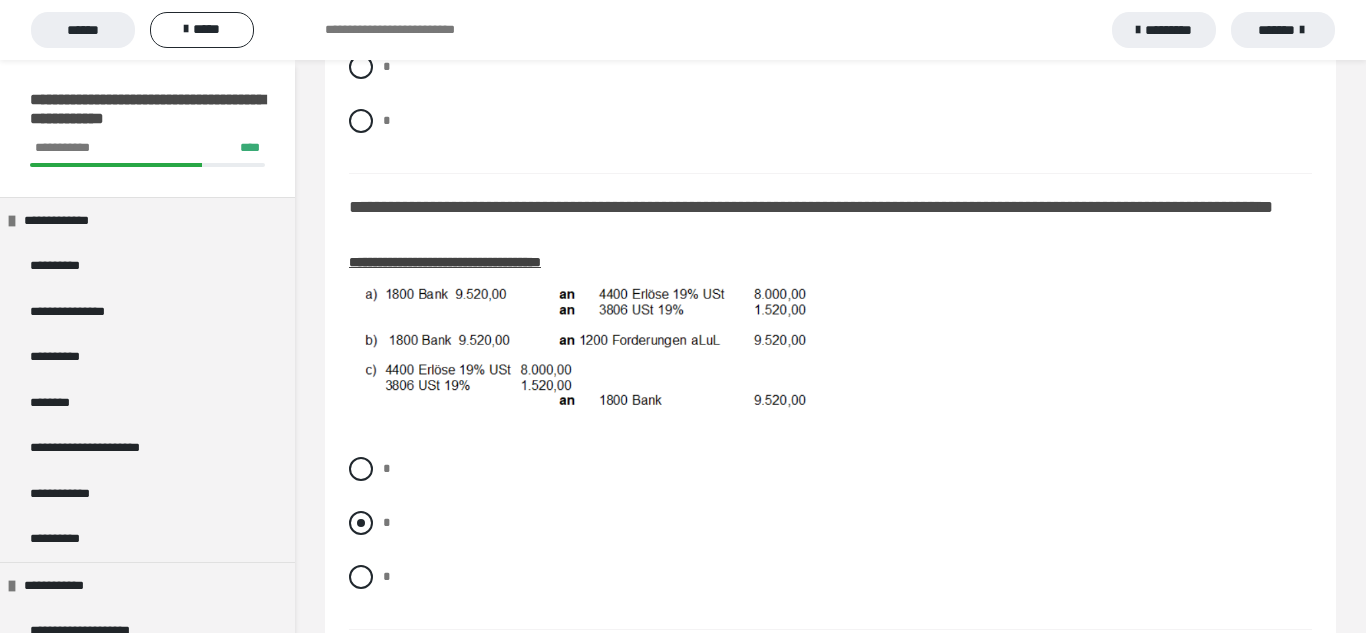 click on "*" at bounding box center (830, 523) 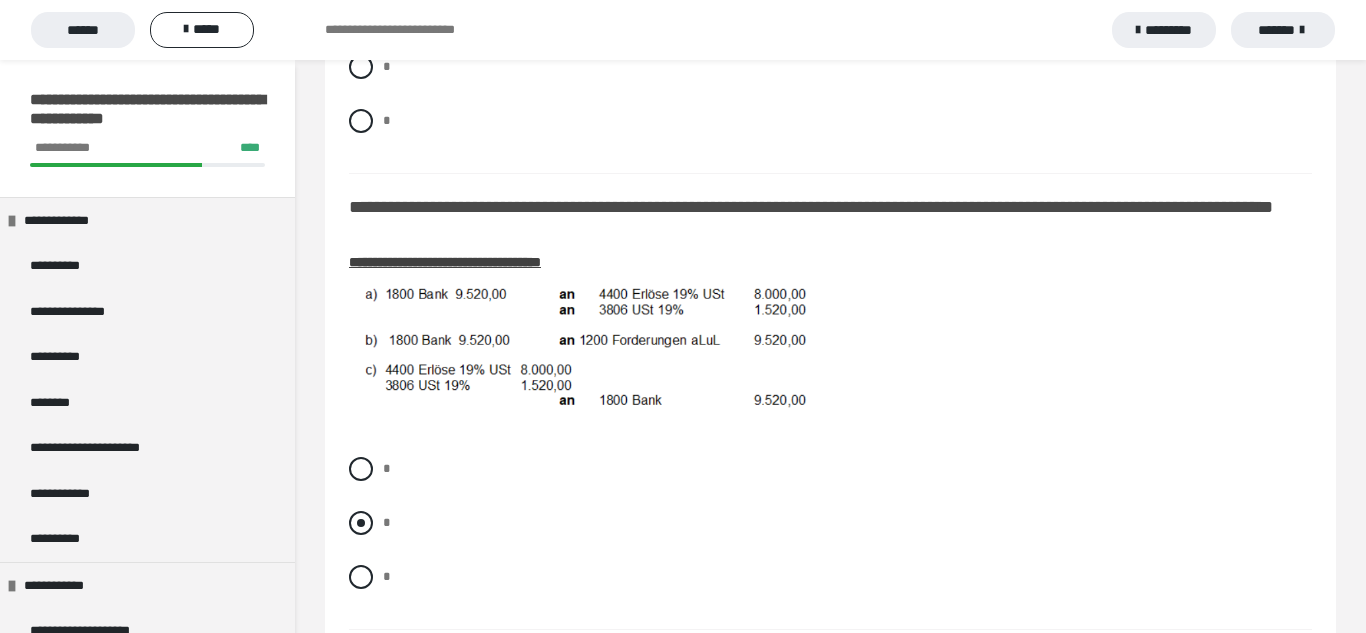 radio on "****" 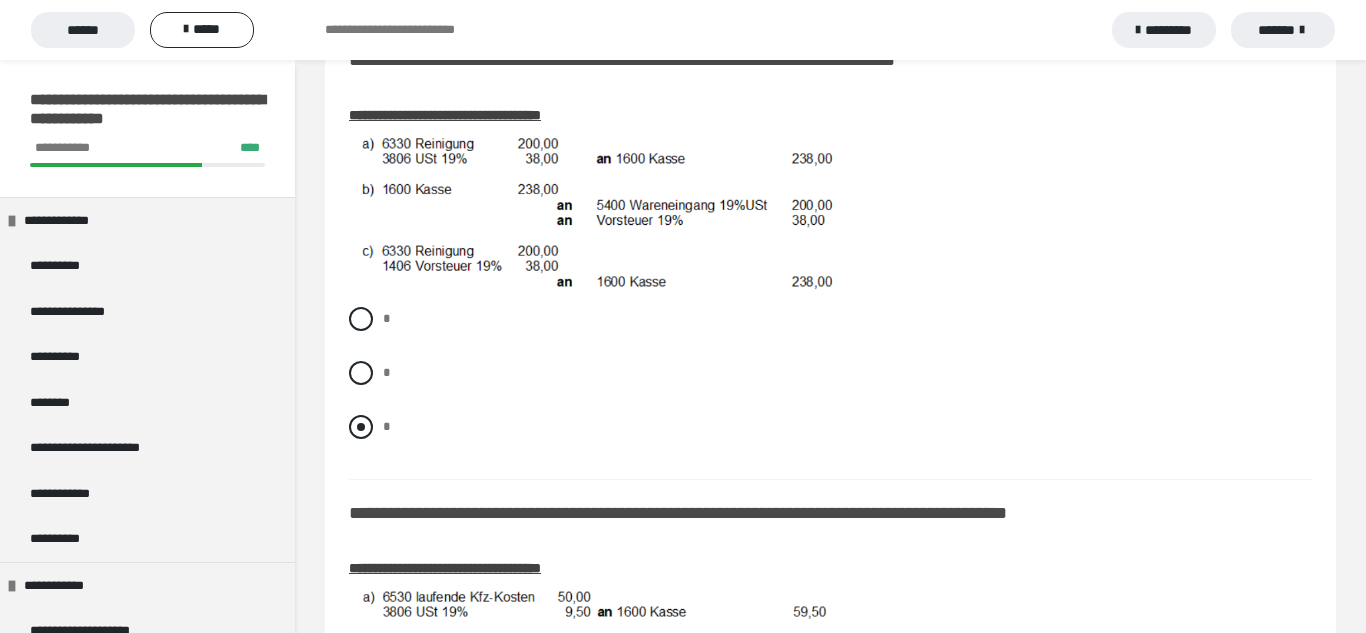 scroll, scrollTop: 2693, scrollLeft: 0, axis: vertical 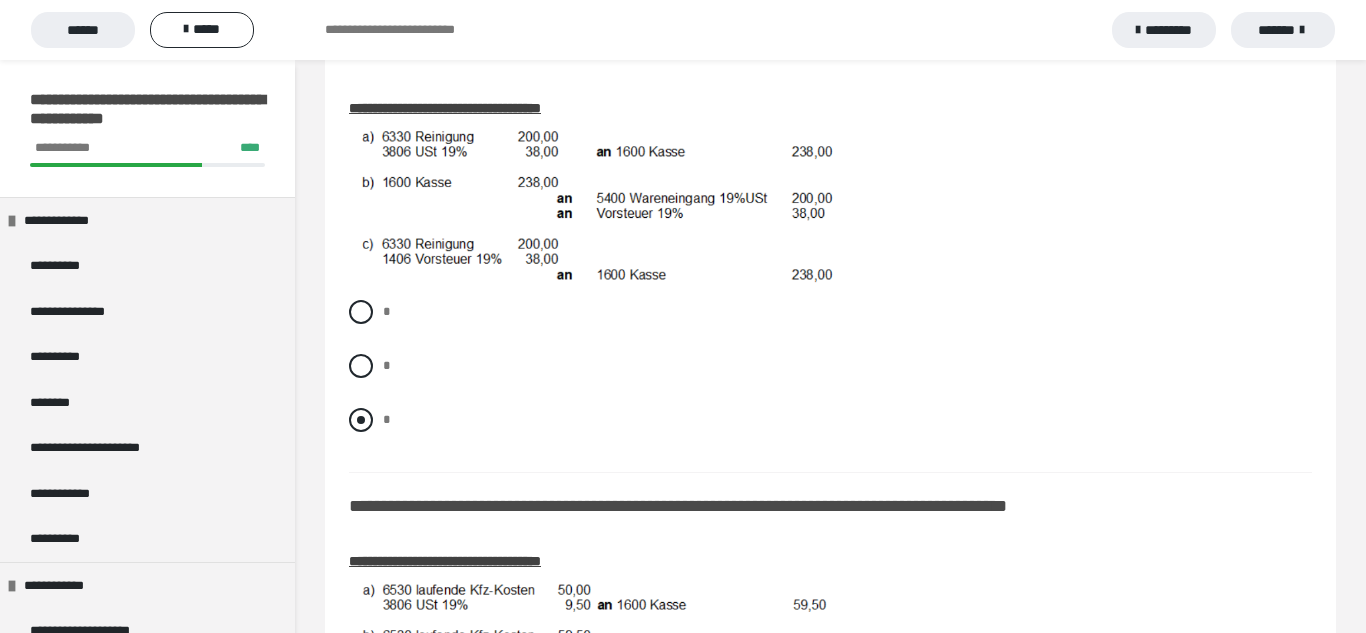 click on "*" at bounding box center (830, 420) 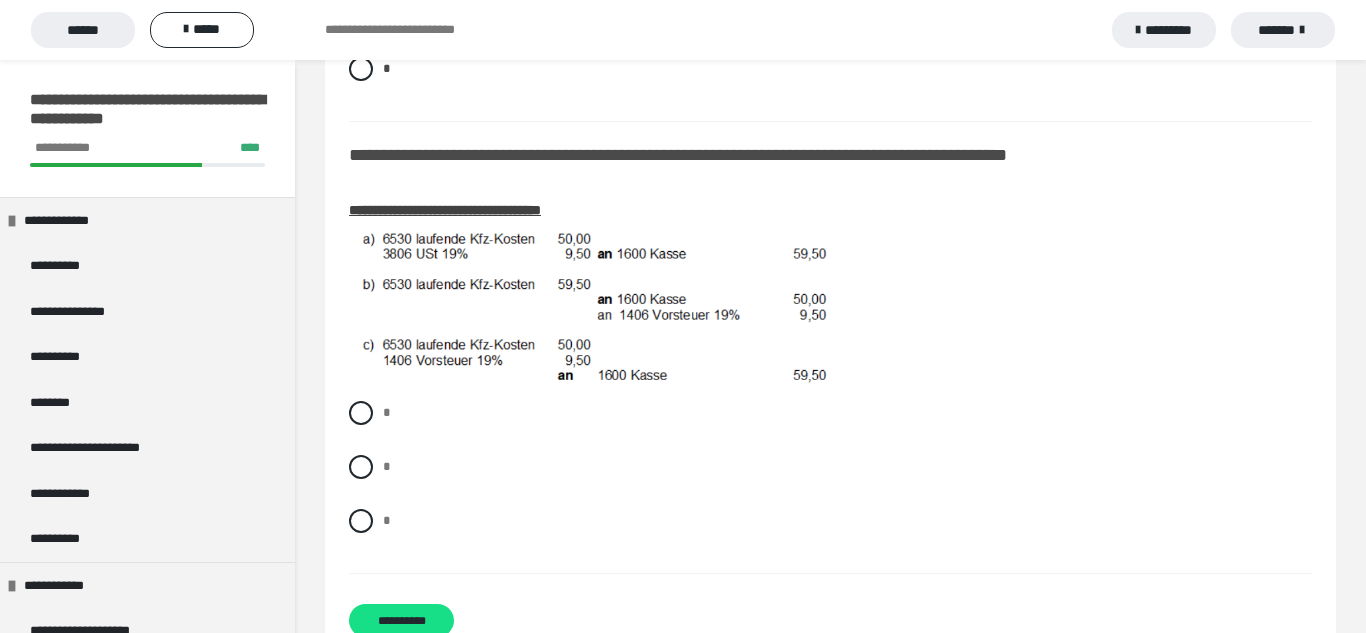 scroll, scrollTop: 3050, scrollLeft: 0, axis: vertical 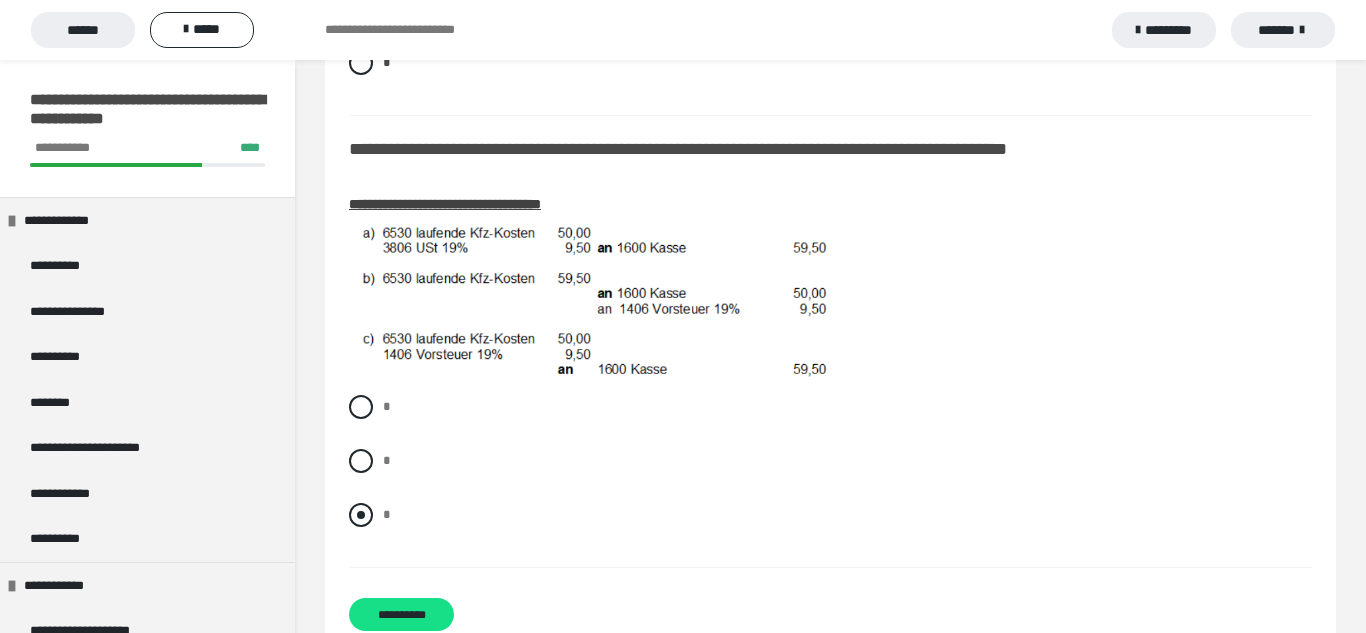 click at bounding box center [361, 515] 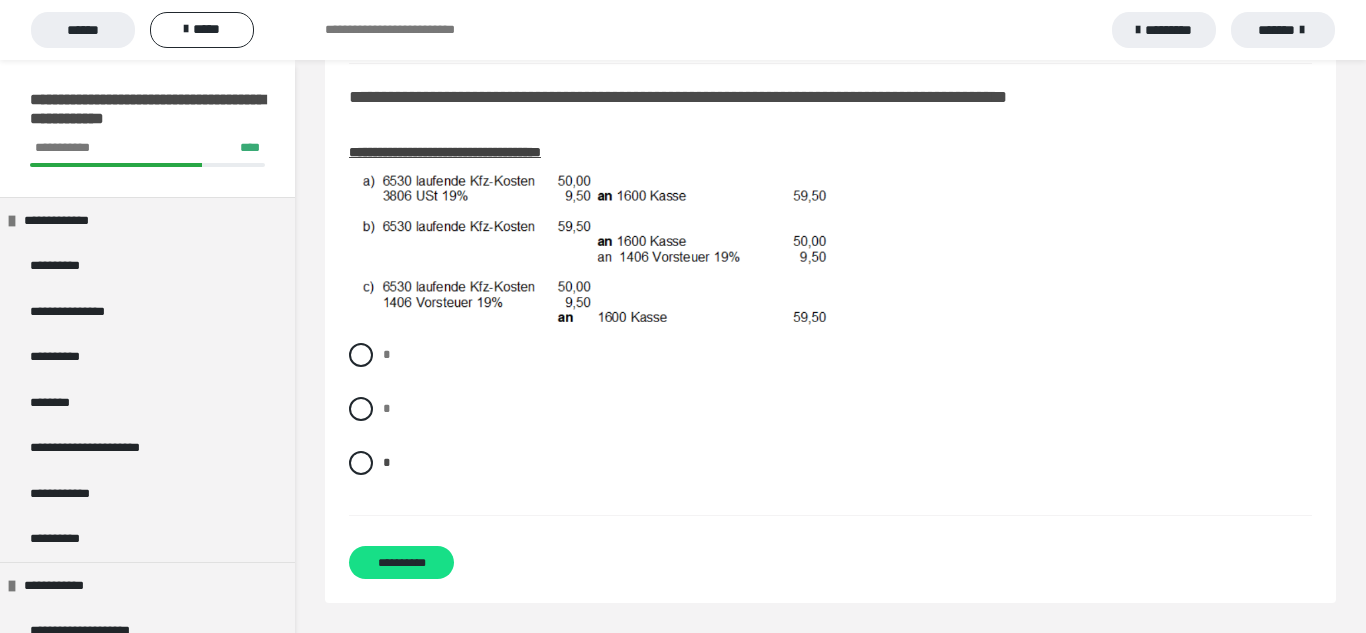scroll, scrollTop: 3117, scrollLeft: 0, axis: vertical 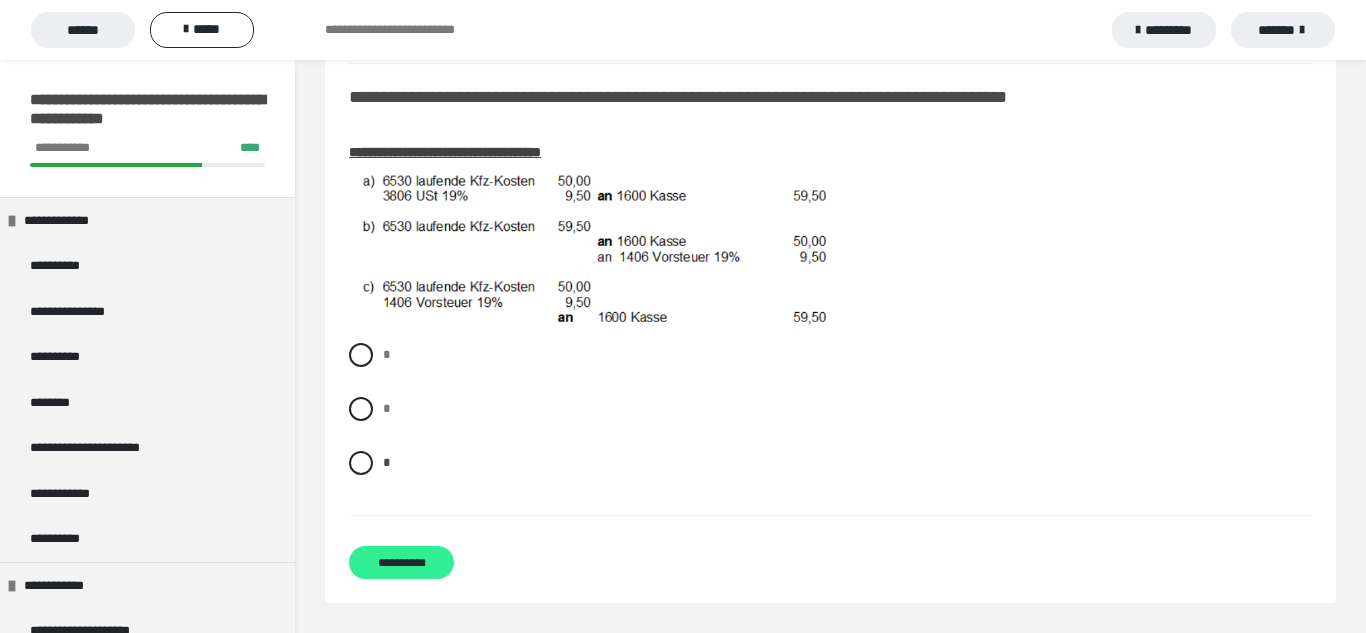 click on "**********" at bounding box center [401, 562] 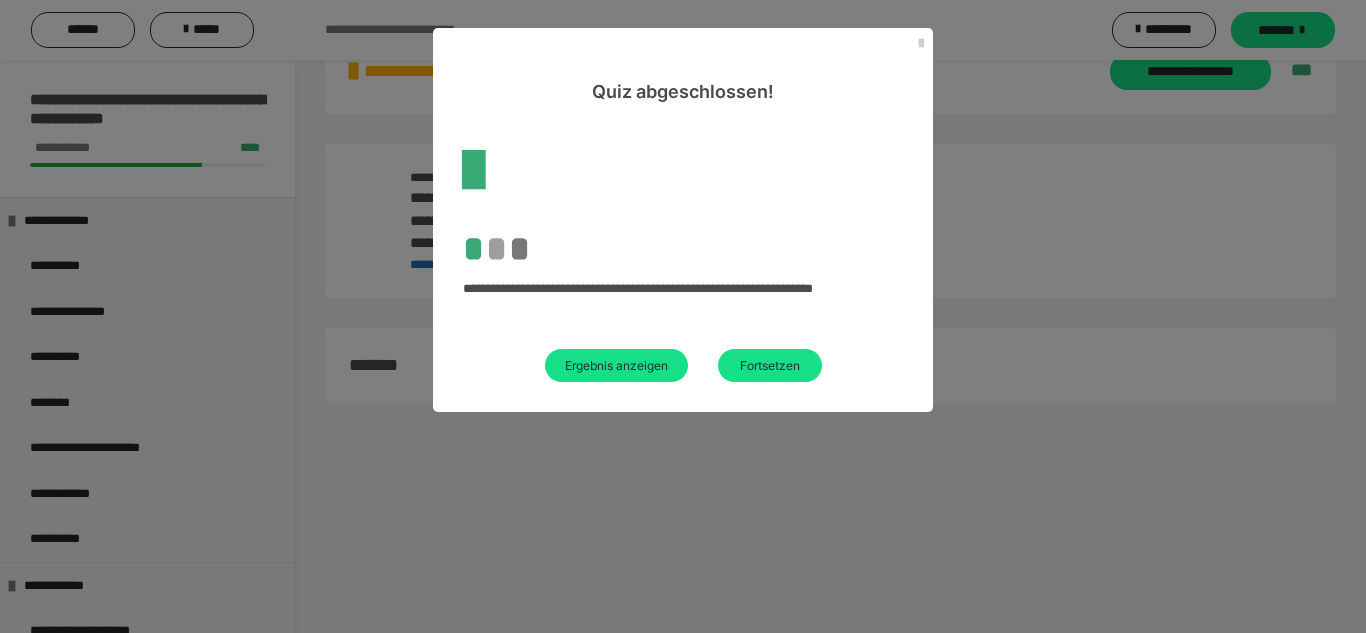 scroll, scrollTop: 2054, scrollLeft: 0, axis: vertical 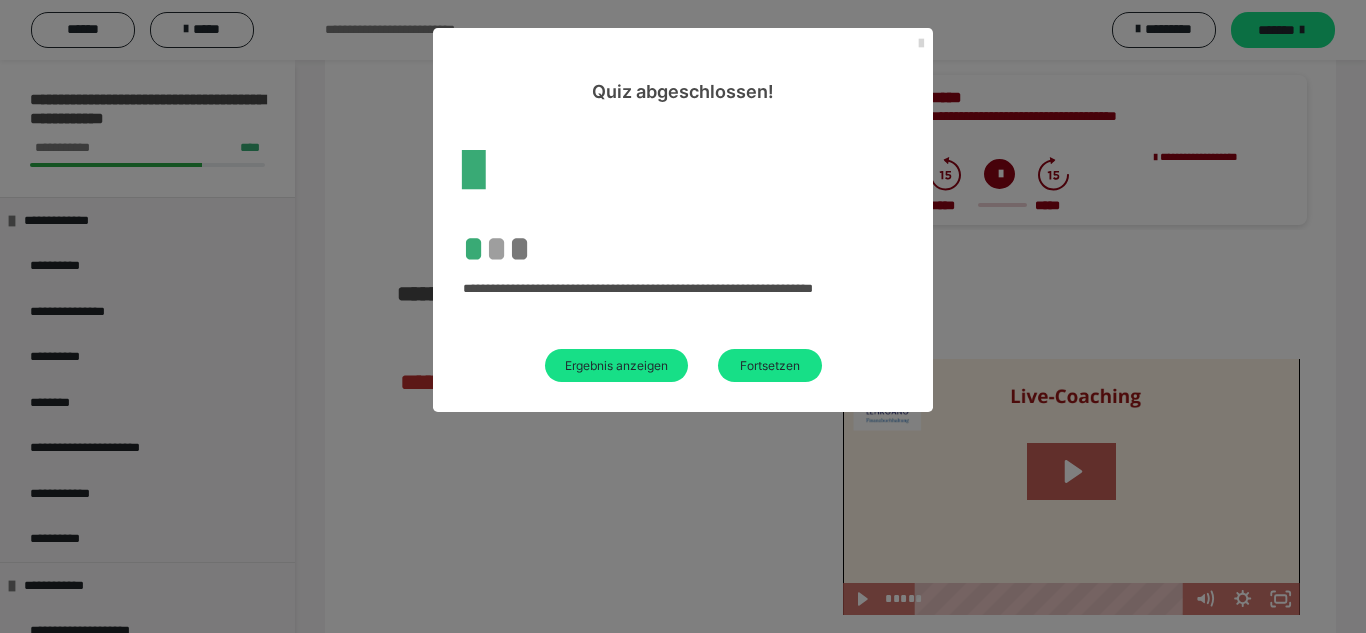 click at bounding box center [921, 44] 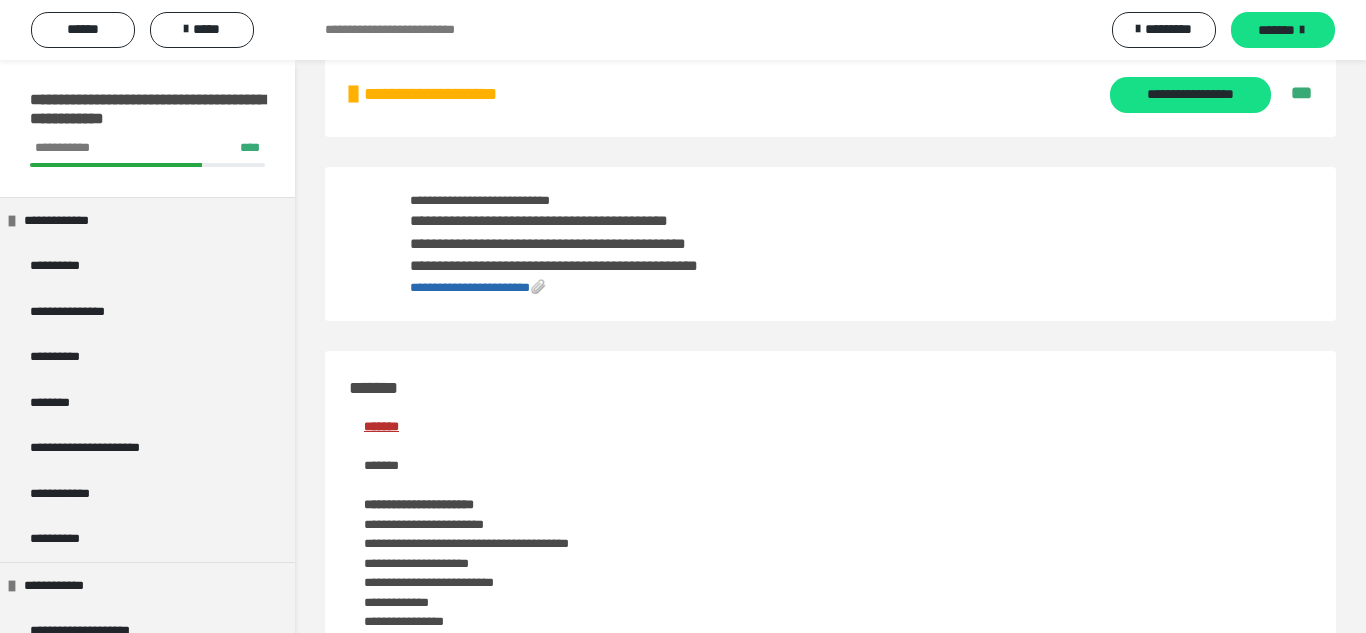 scroll, scrollTop: 0, scrollLeft: 0, axis: both 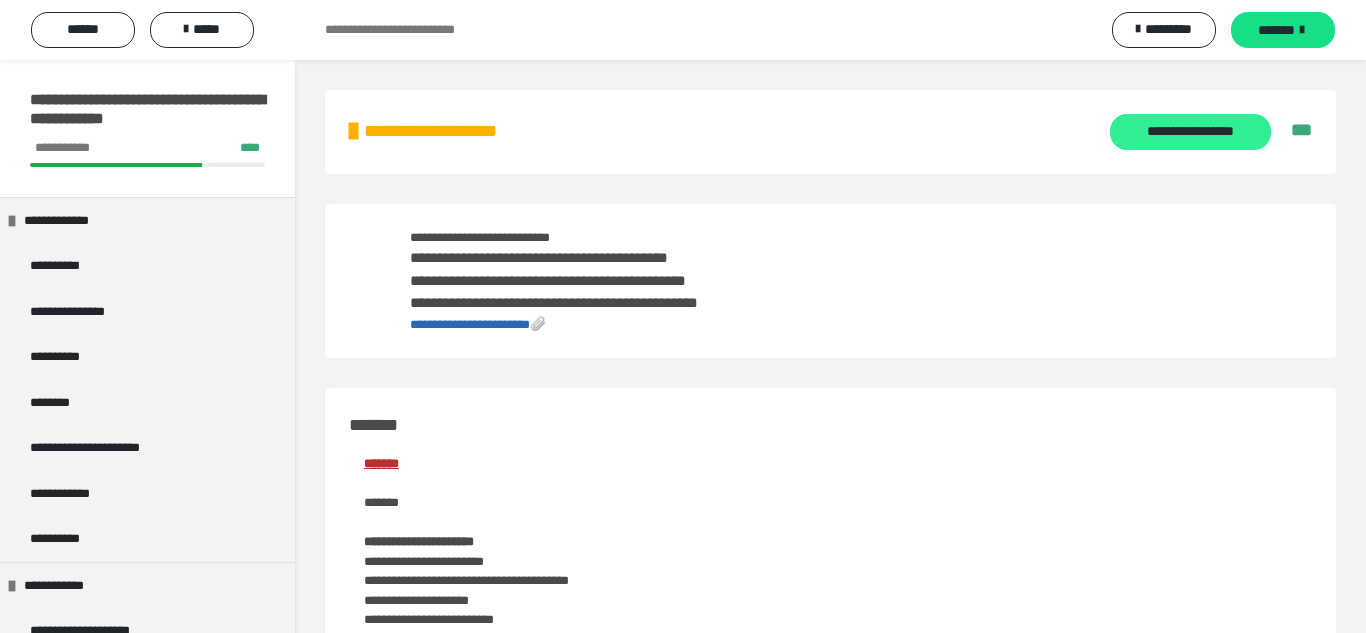 click on "**********" at bounding box center (1190, 132) 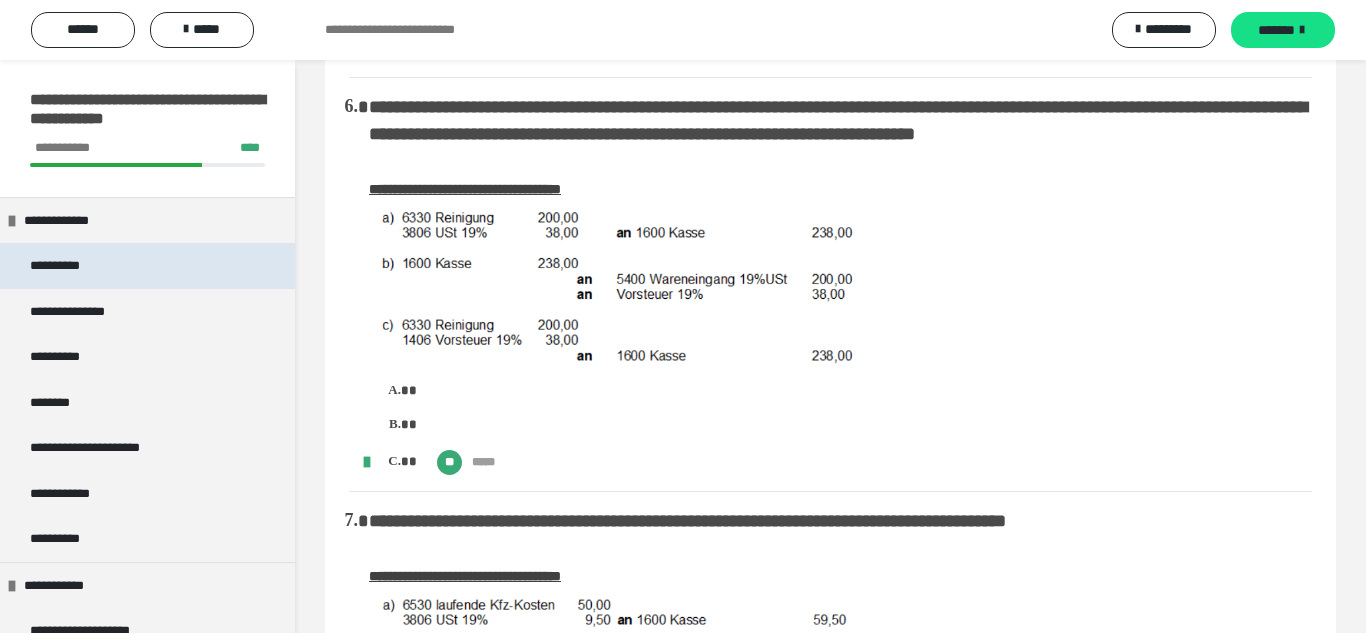 scroll, scrollTop: 1878, scrollLeft: 0, axis: vertical 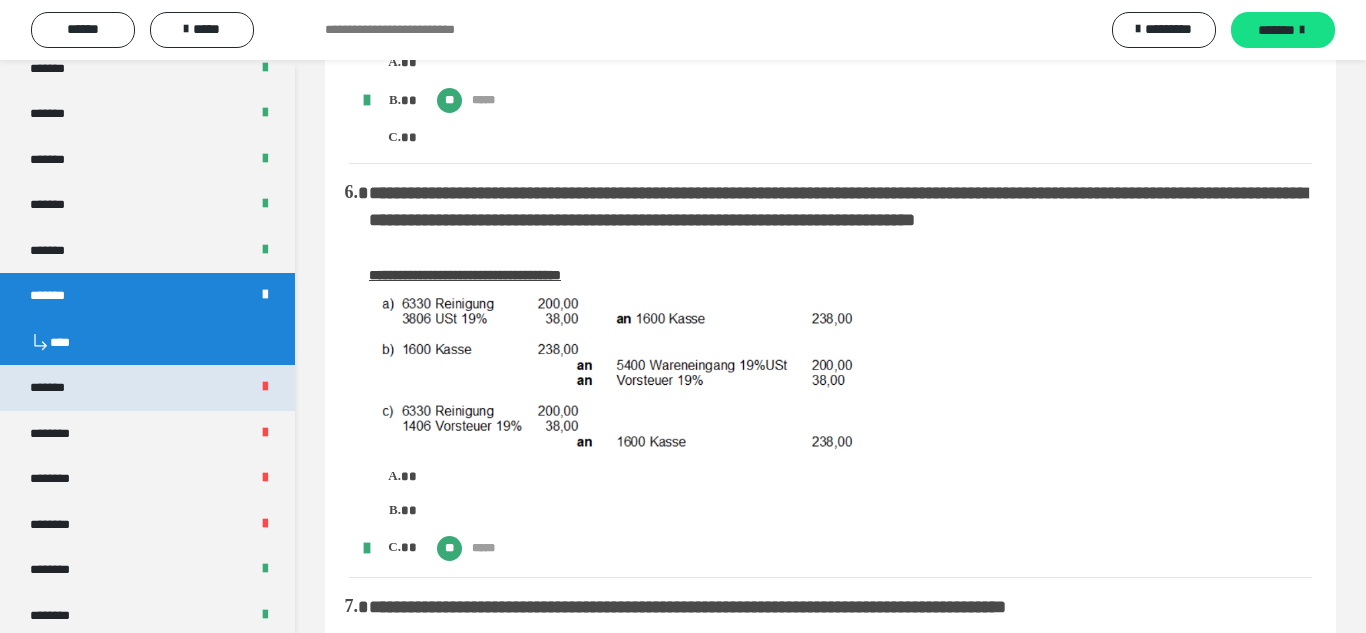 click on "*******" at bounding box center (147, 388) 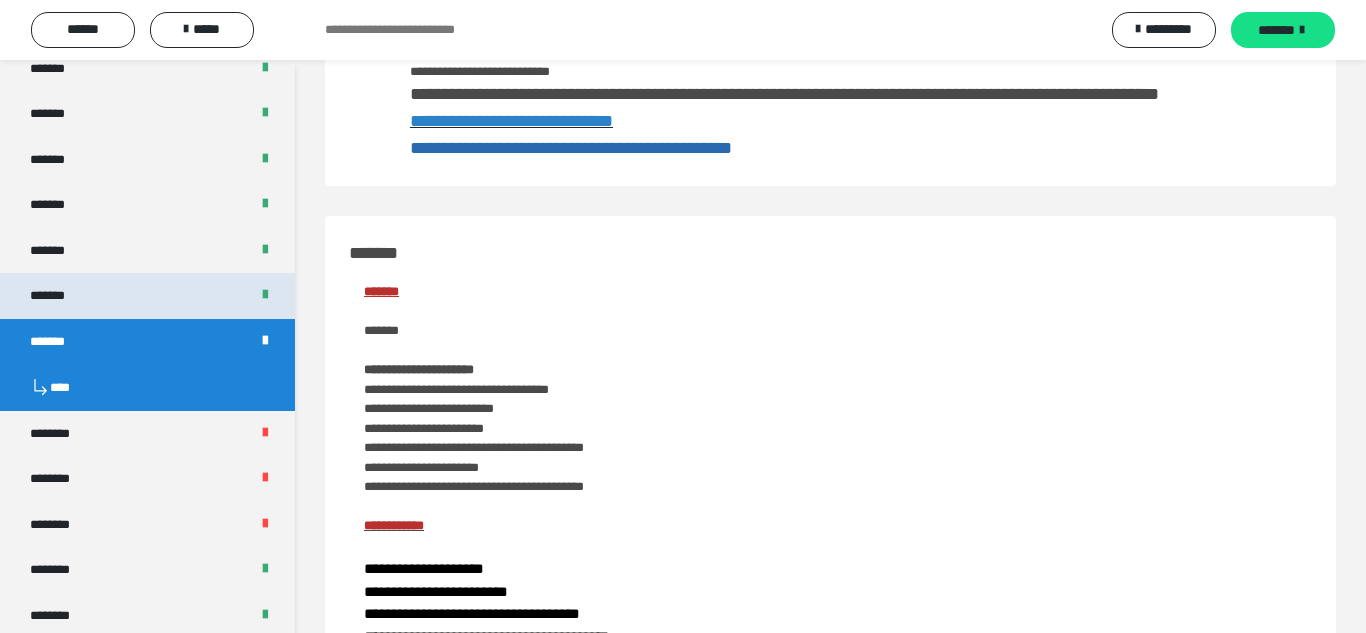 scroll, scrollTop: 123, scrollLeft: 0, axis: vertical 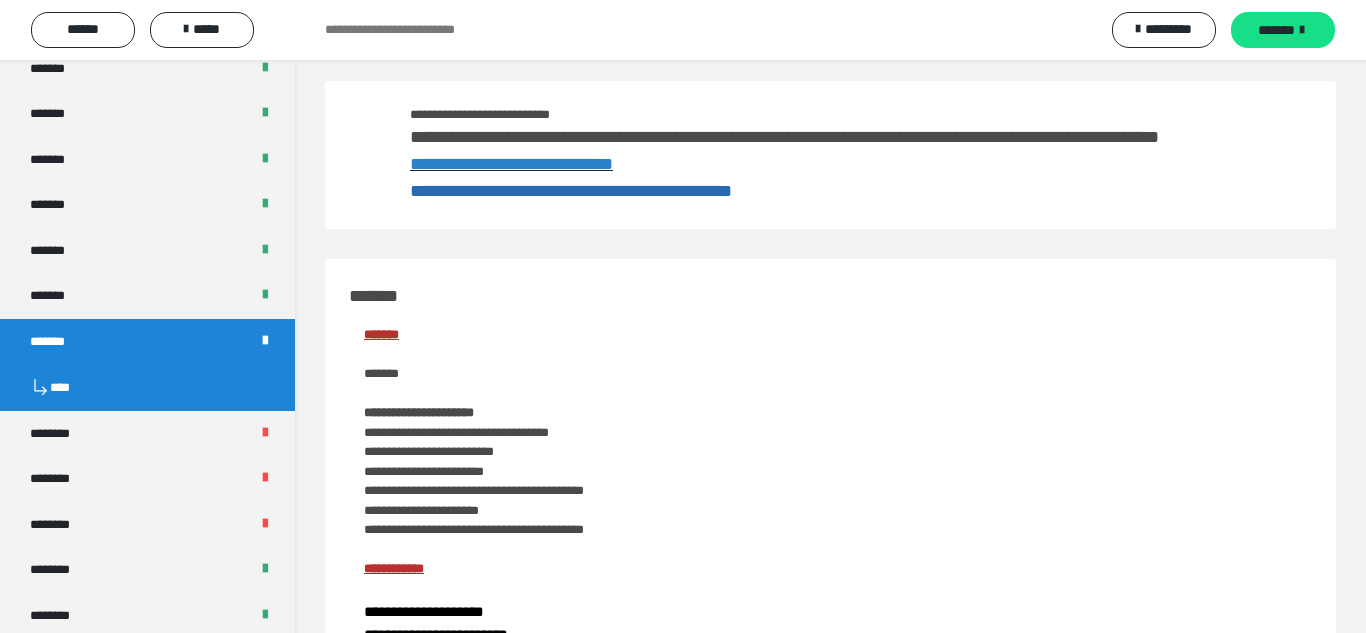 click on "**********" at bounding box center [511, 164] 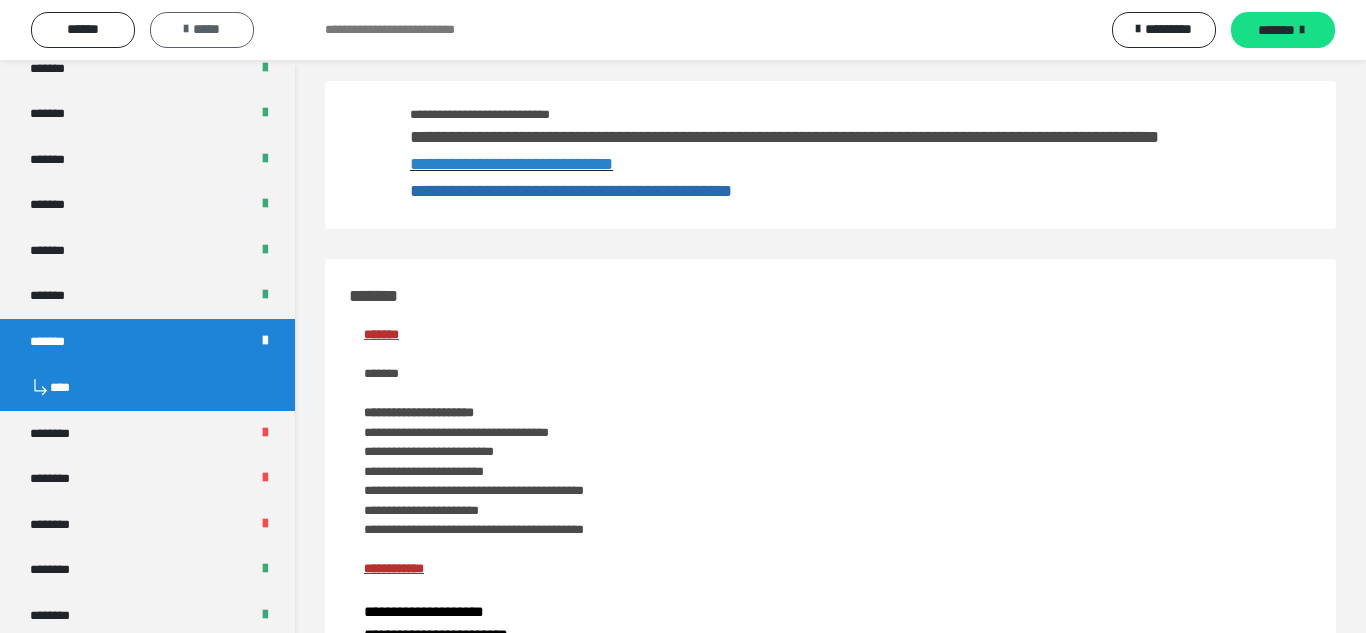 click on "*****" at bounding box center (202, 30) 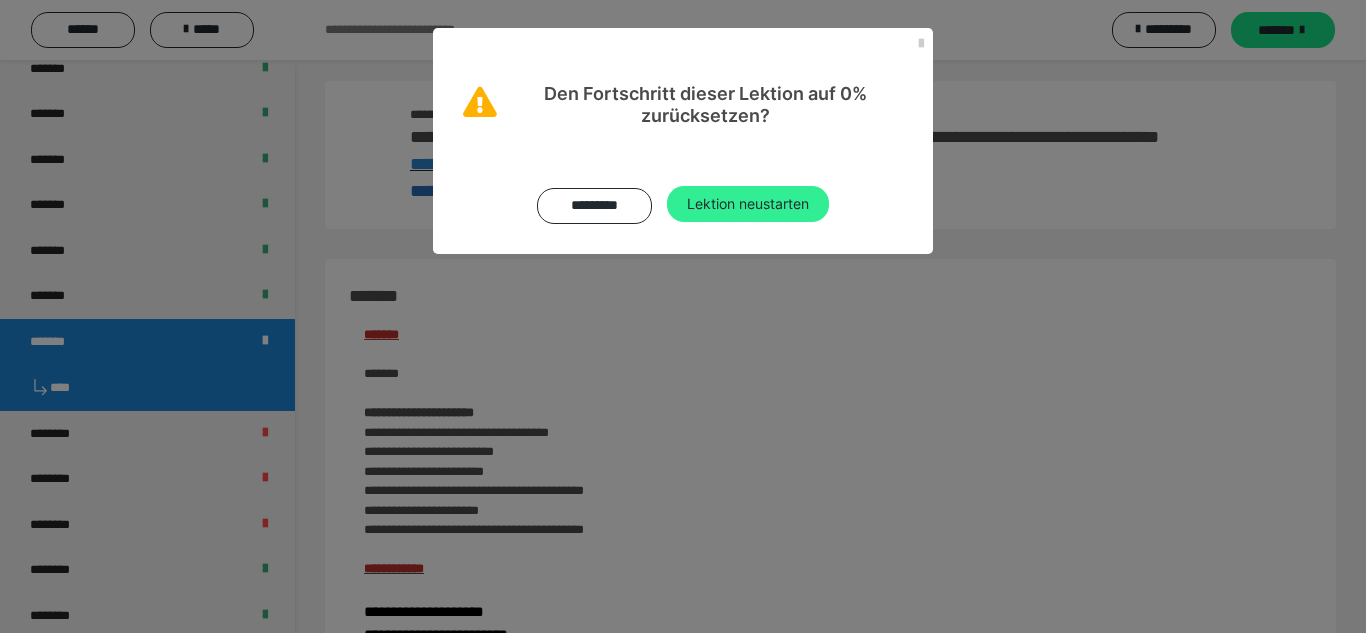 click on "Lektion neustarten" at bounding box center [748, 204] 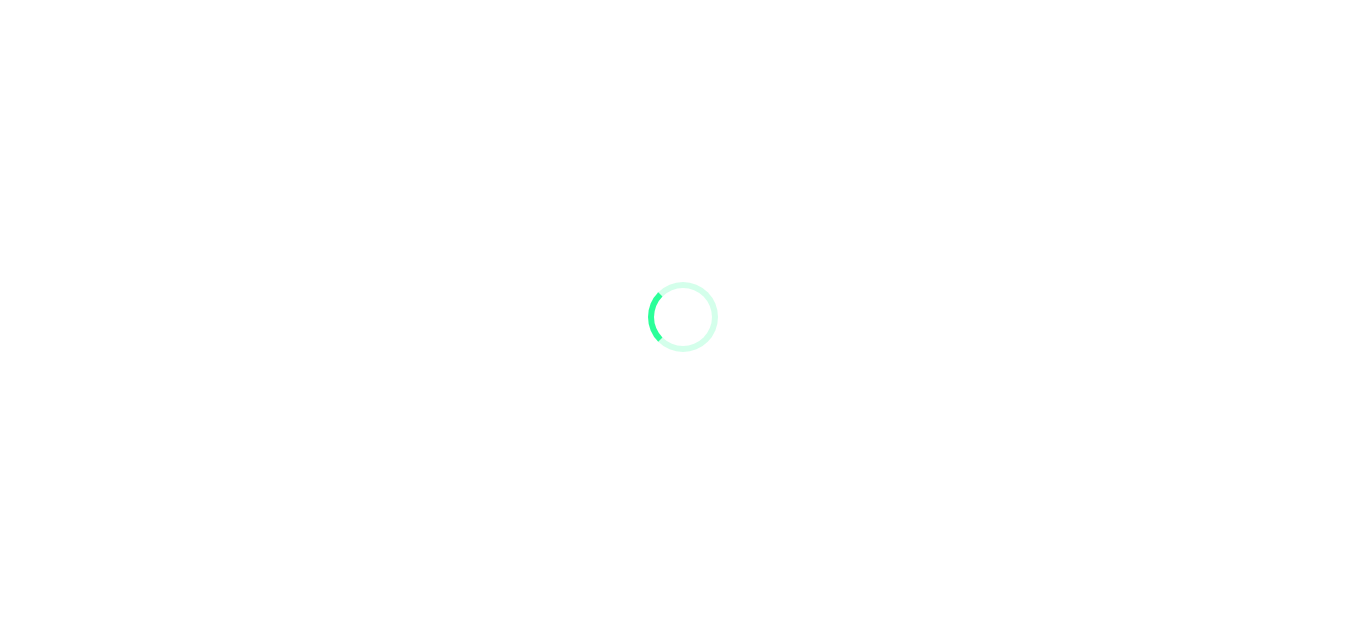 scroll, scrollTop: 0, scrollLeft: 0, axis: both 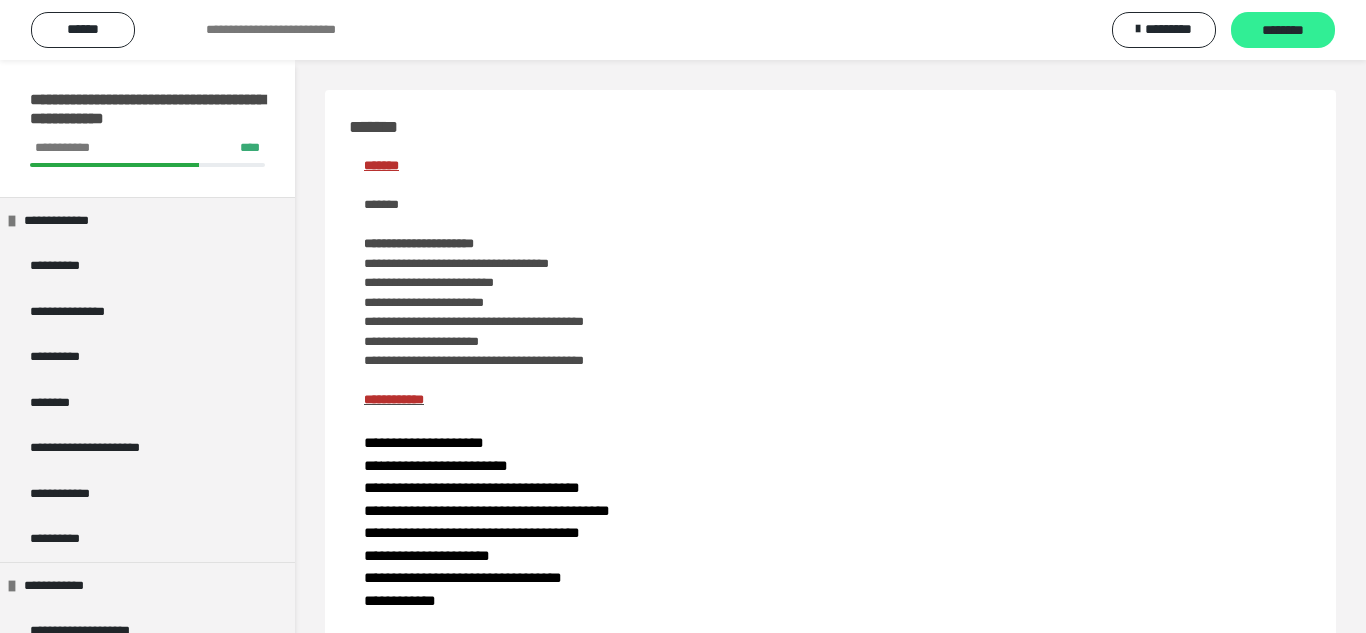 click on "********" at bounding box center (1283, 30) 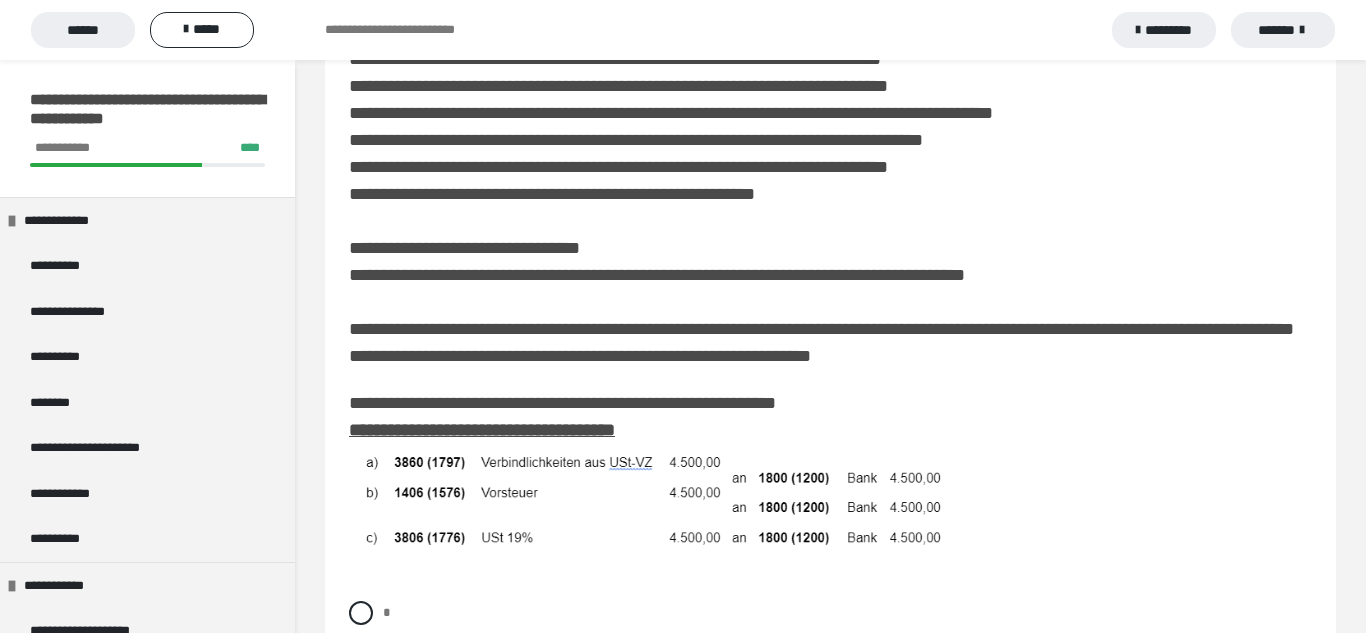 scroll, scrollTop: 623, scrollLeft: 0, axis: vertical 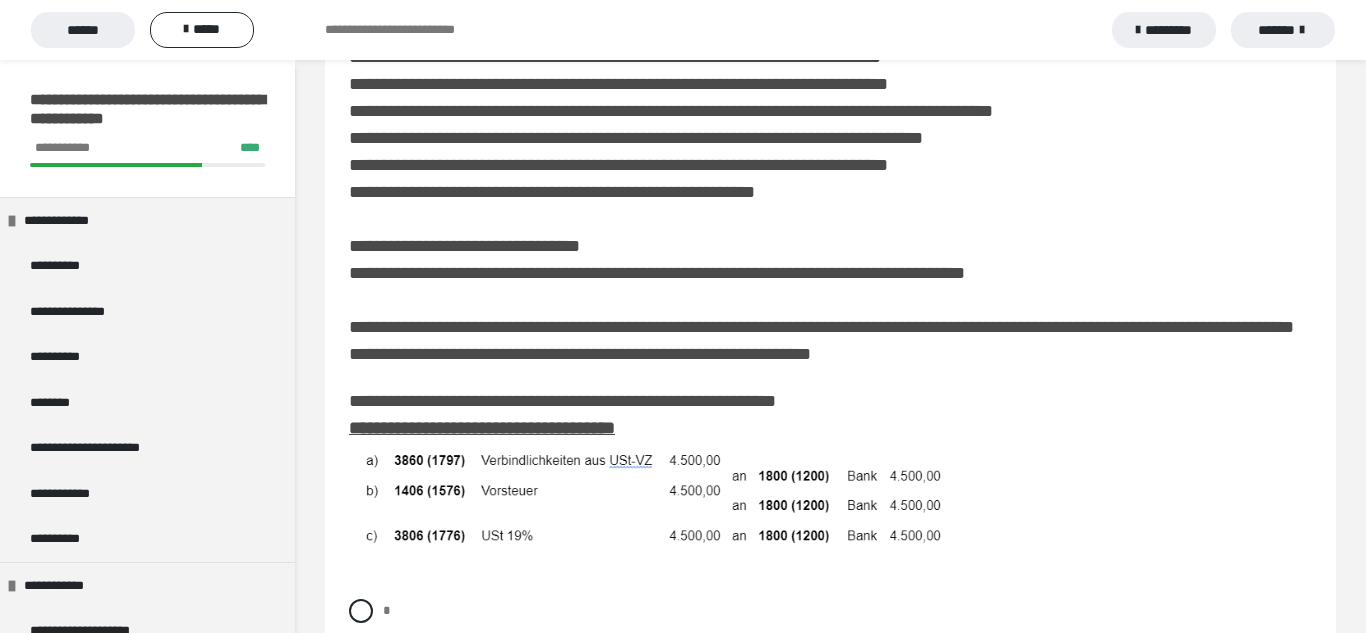 click on "**********" at bounding box center (830, -71) 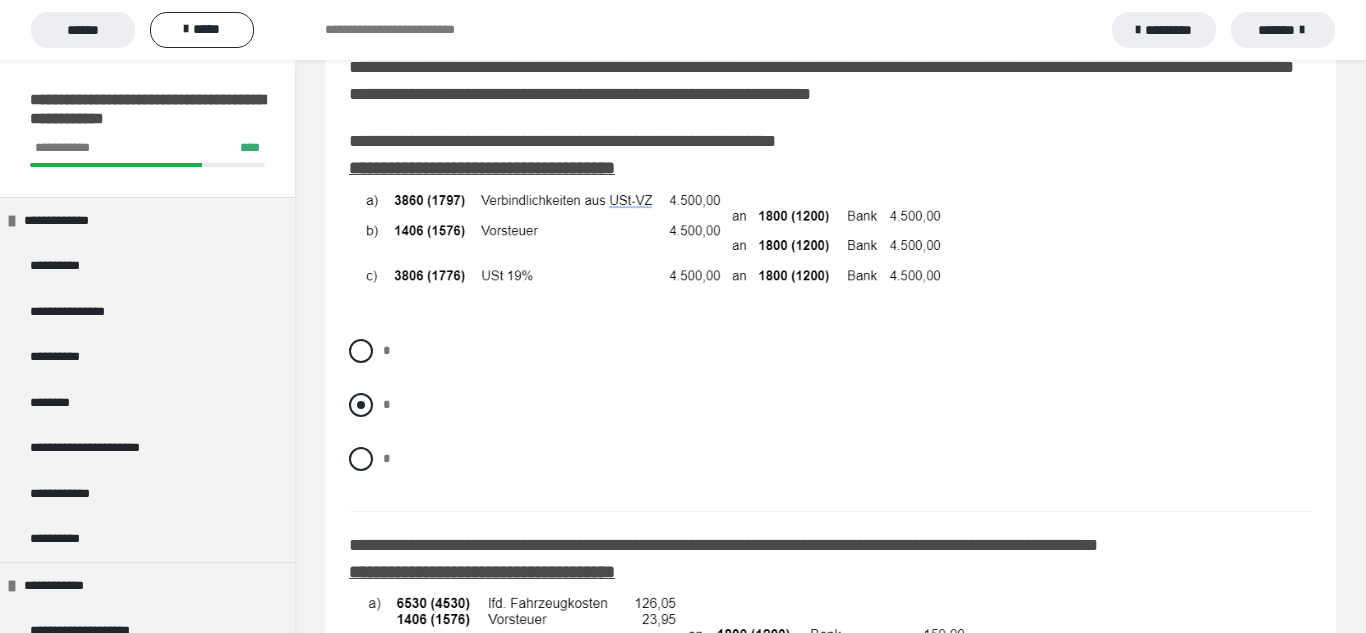 scroll, scrollTop: 899, scrollLeft: 0, axis: vertical 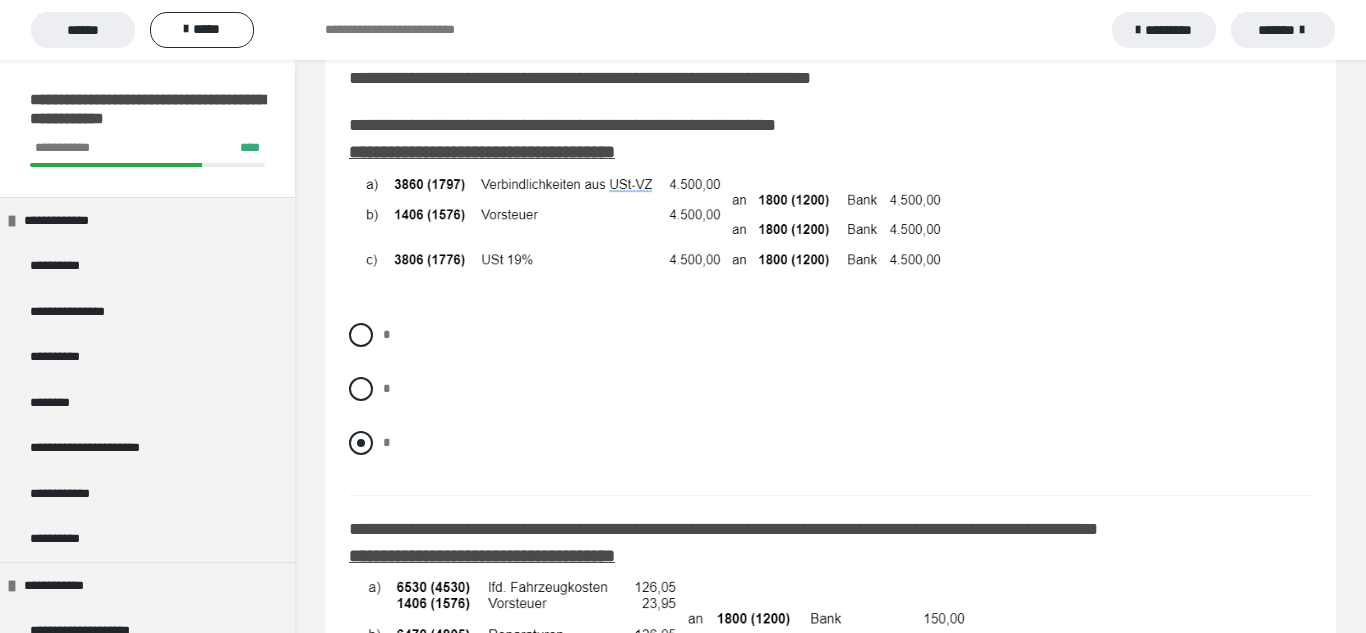 click at bounding box center (361, 443) 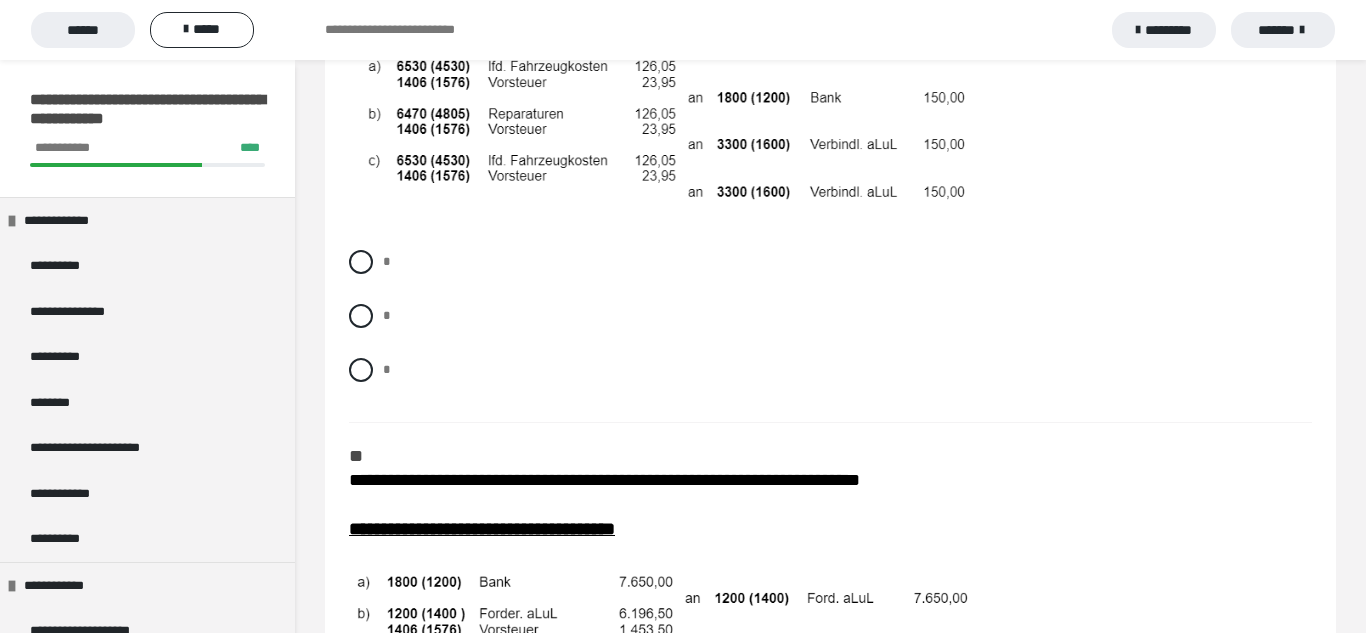 scroll, scrollTop: 1223, scrollLeft: 0, axis: vertical 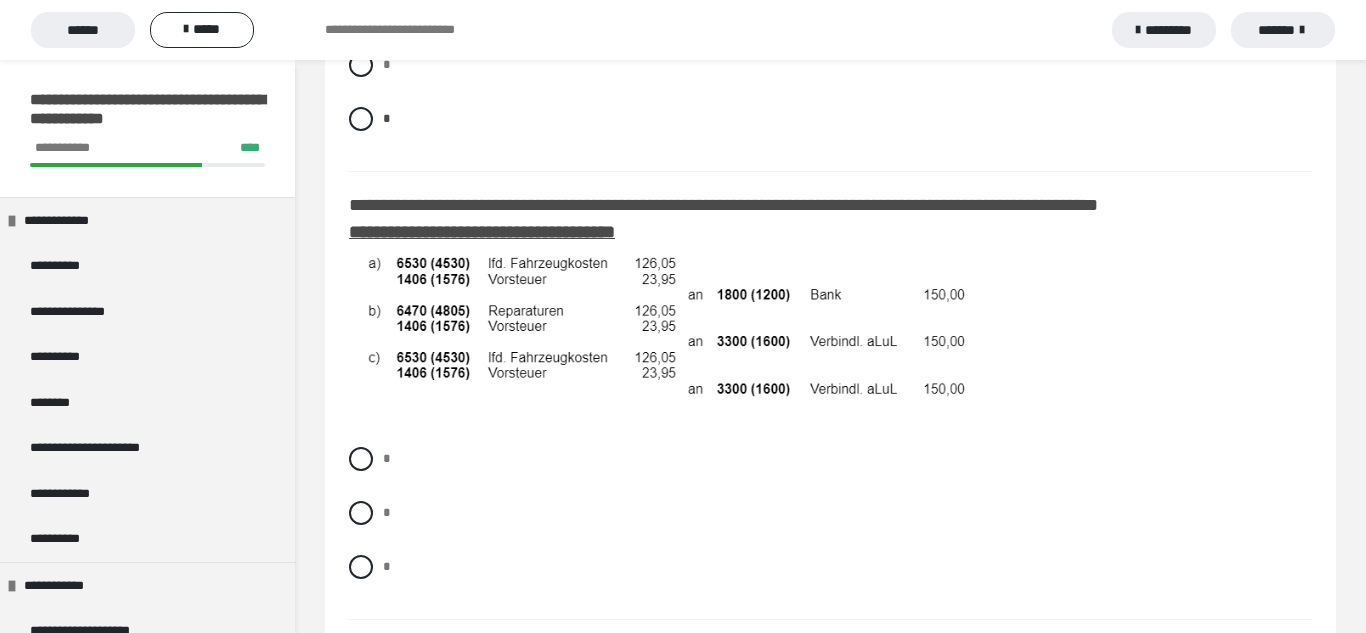 click at bounding box center [665, 327] 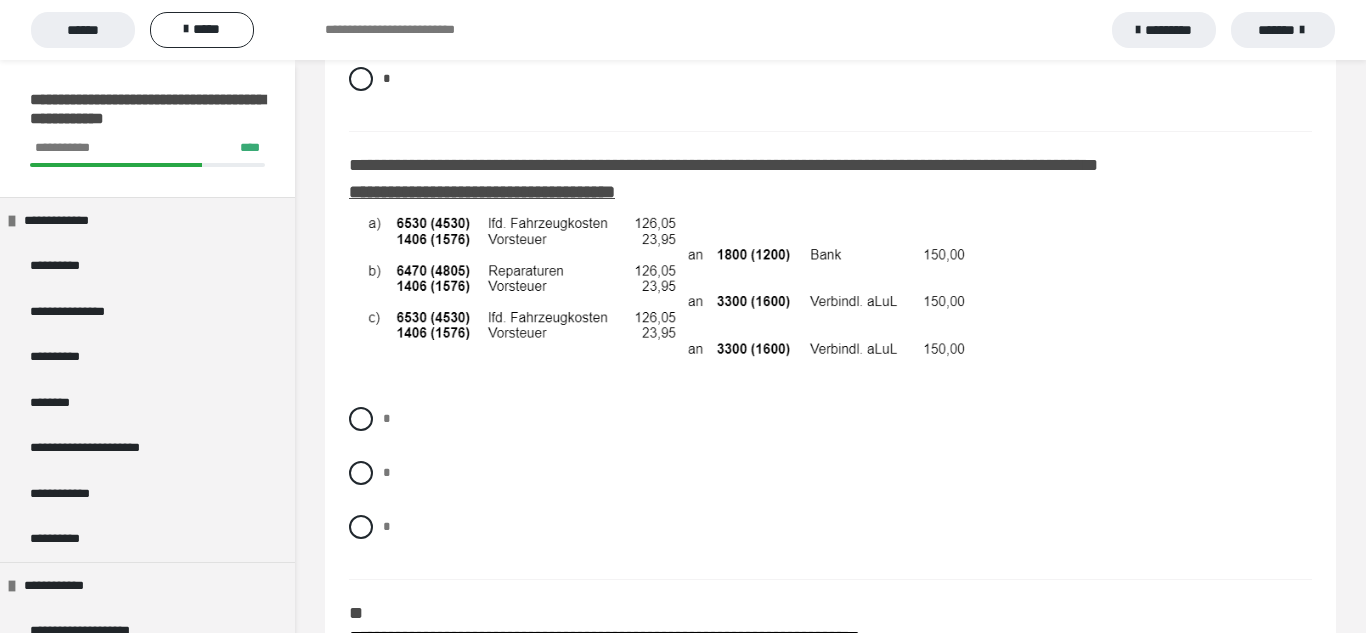 scroll, scrollTop: 1275, scrollLeft: 0, axis: vertical 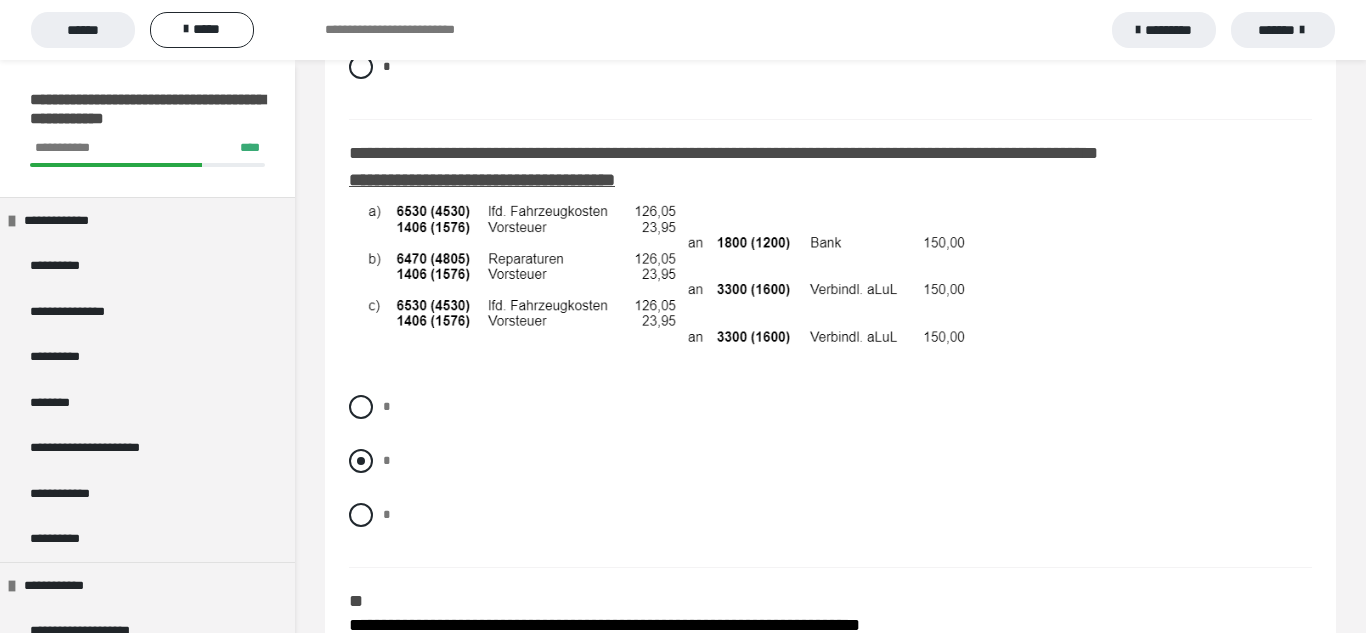 drag, startPoint x: 391, startPoint y: 495, endPoint x: 382, endPoint y: 506, distance: 14.21267 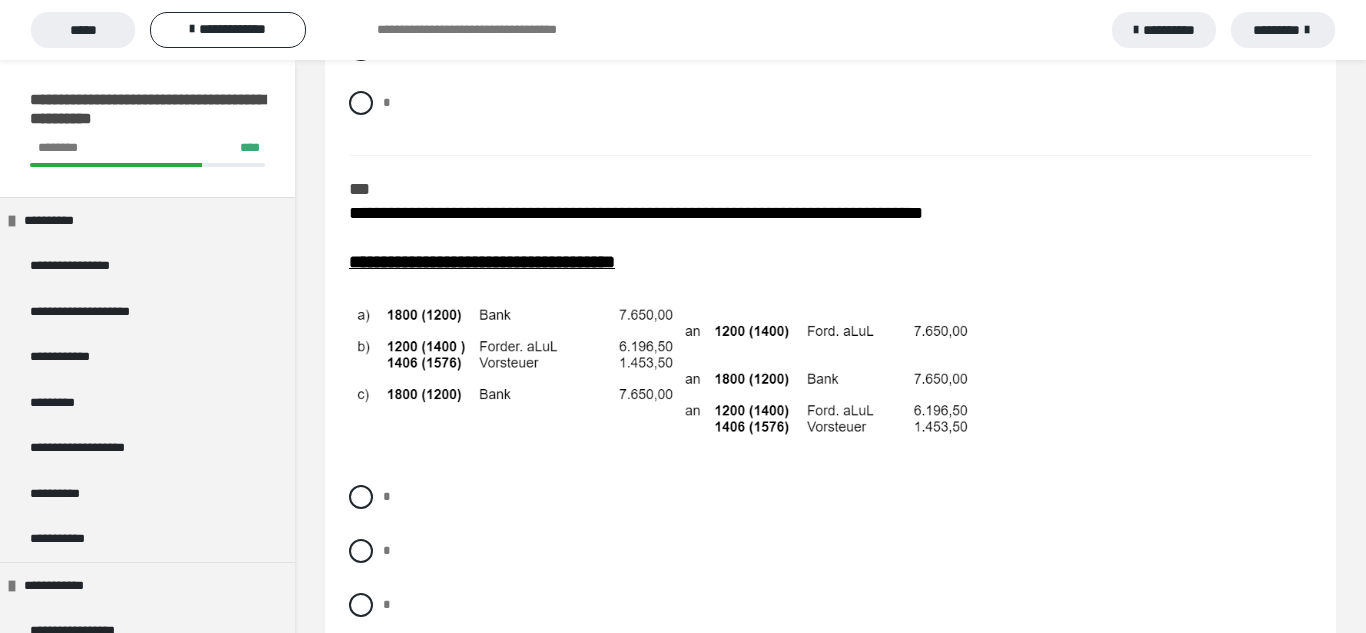 scroll, scrollTop: 1680, scrollLeft: 0, axis: vertical 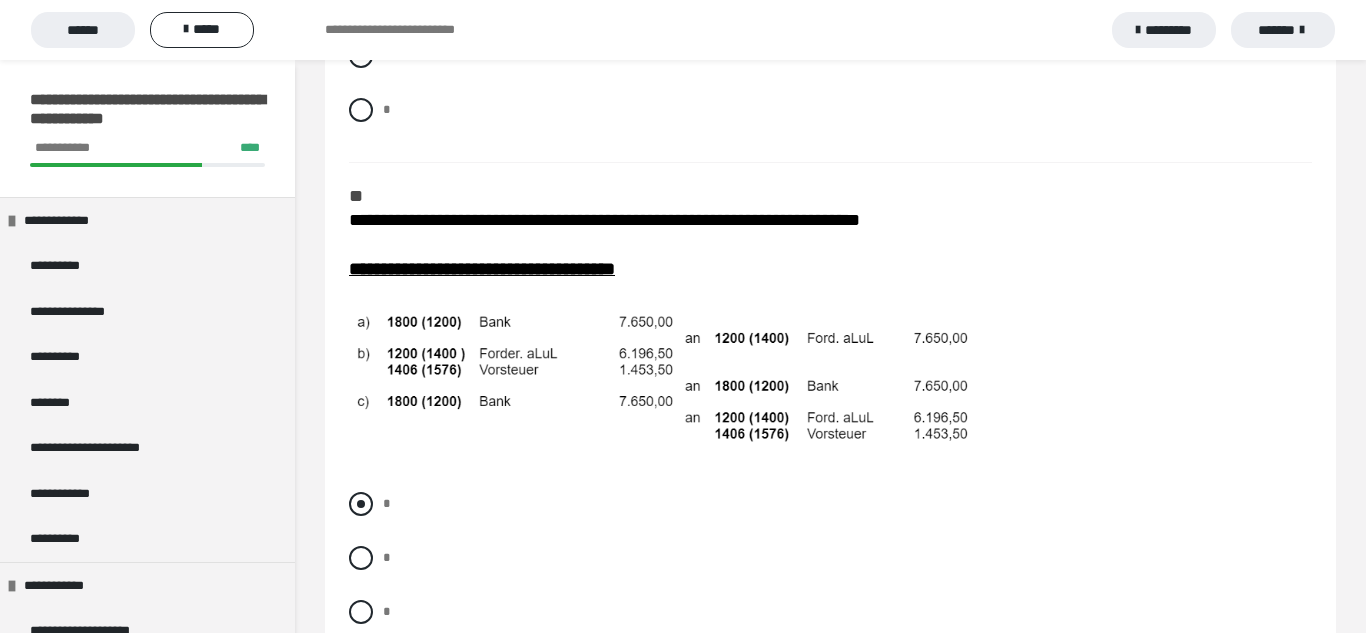 click at bounding box center [361, 504] 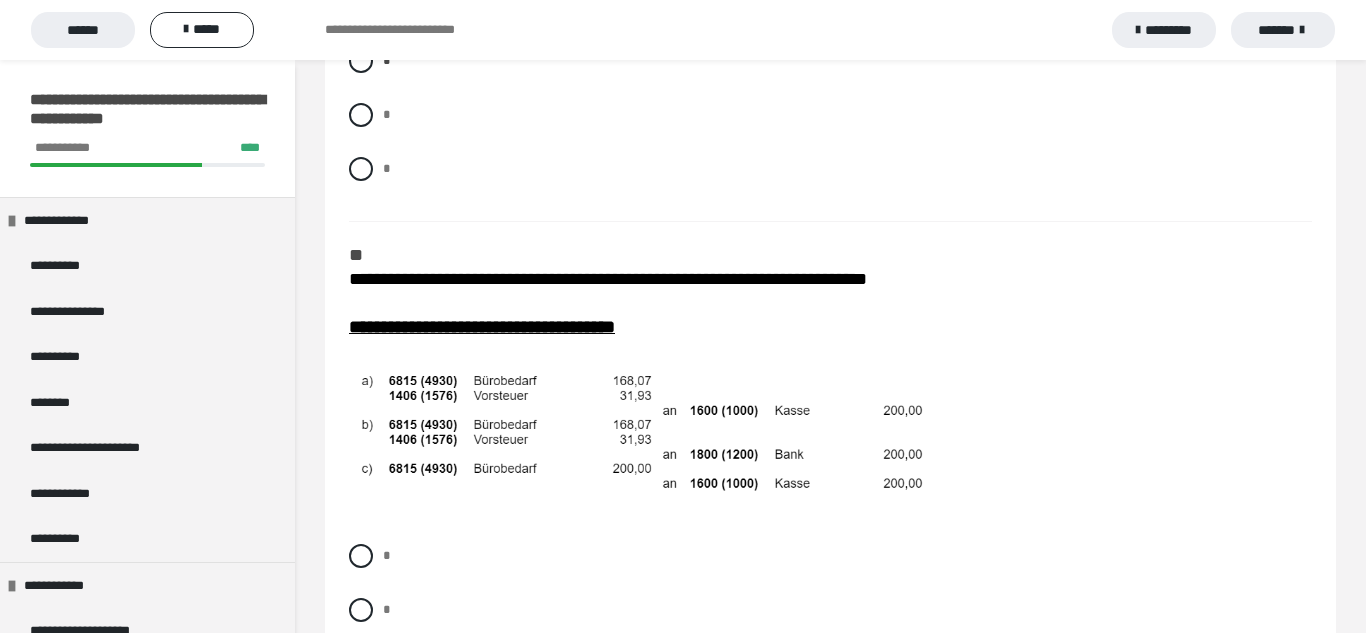 scroll, scrollTop: 2129, scrollLeft: 0, axis: vertical 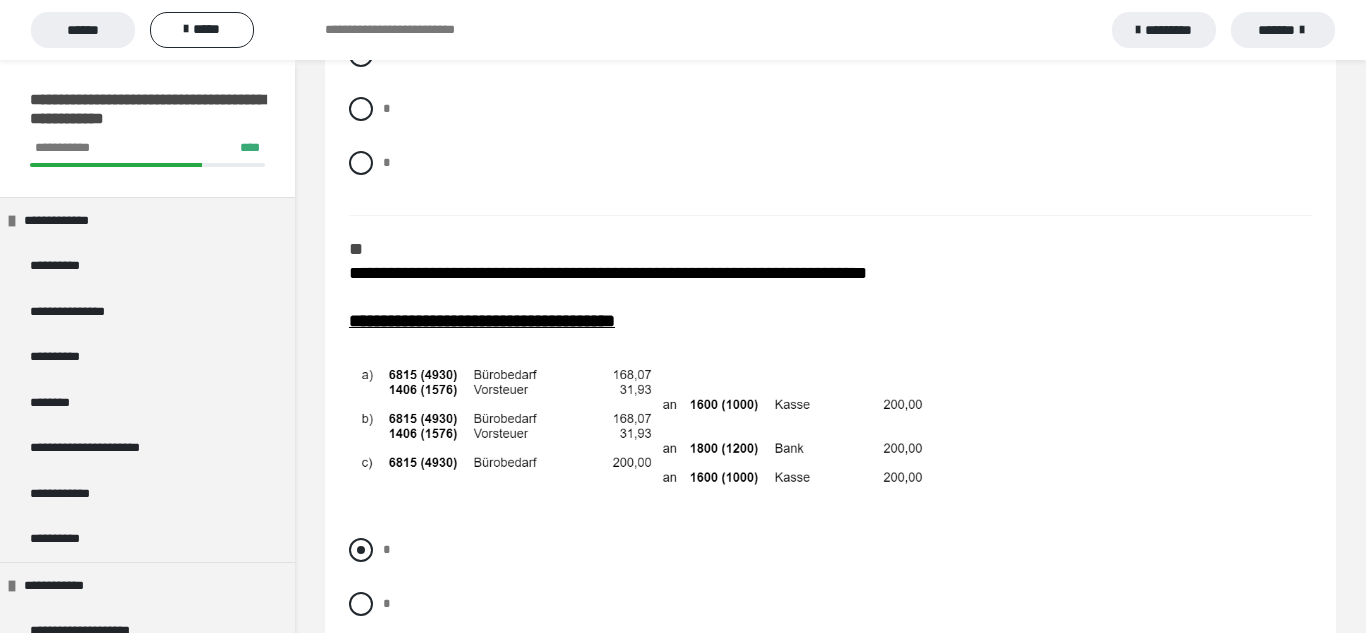 click at bounding box center (361, 550) 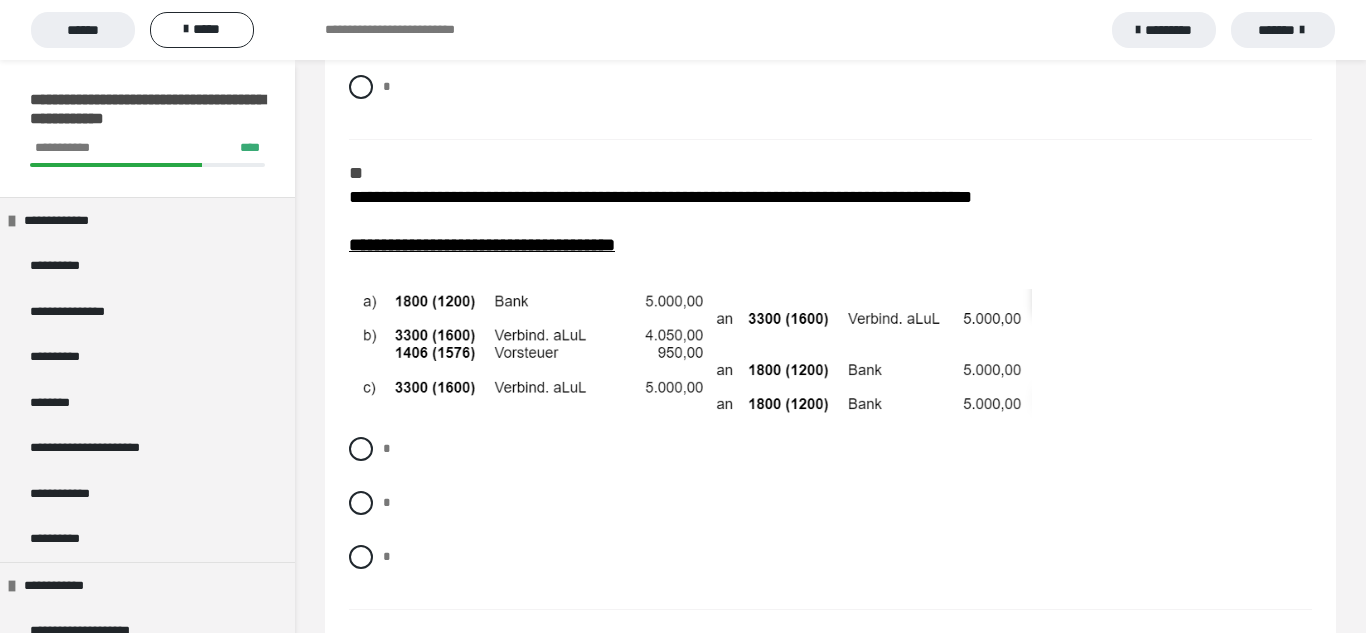 scroll, scrollTop: 2715, scrollLeft: 0, axis: vertical 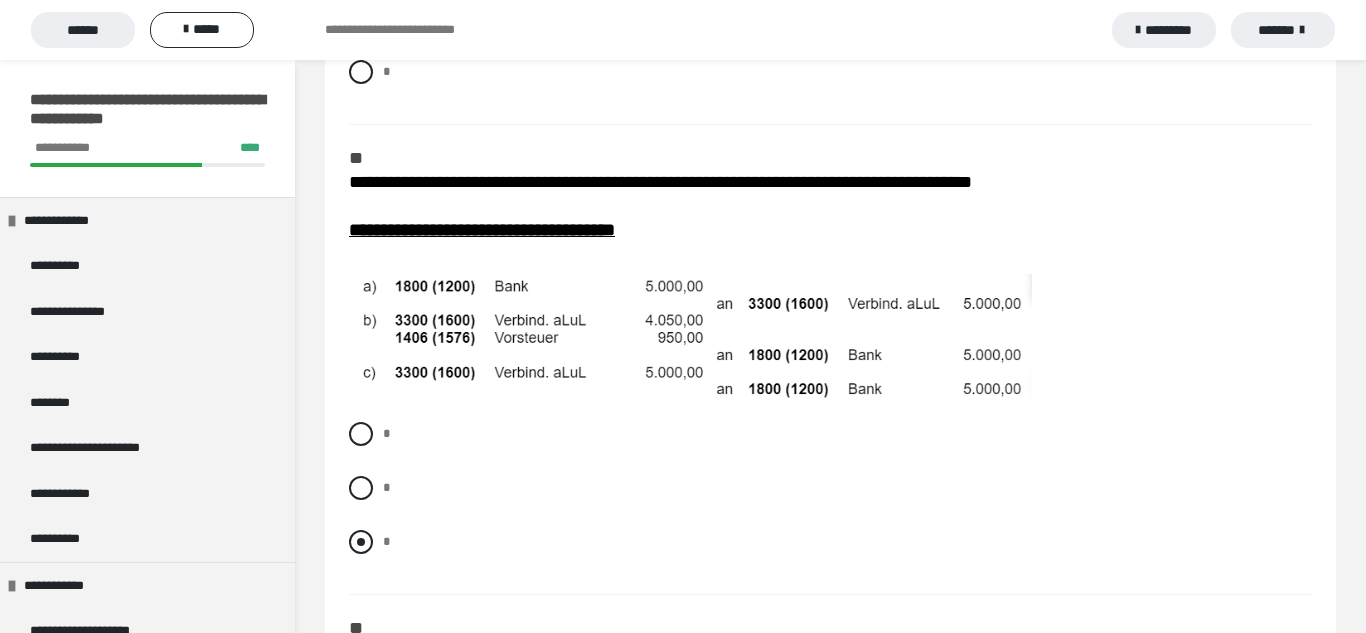 click at bounding box center (361, 542) 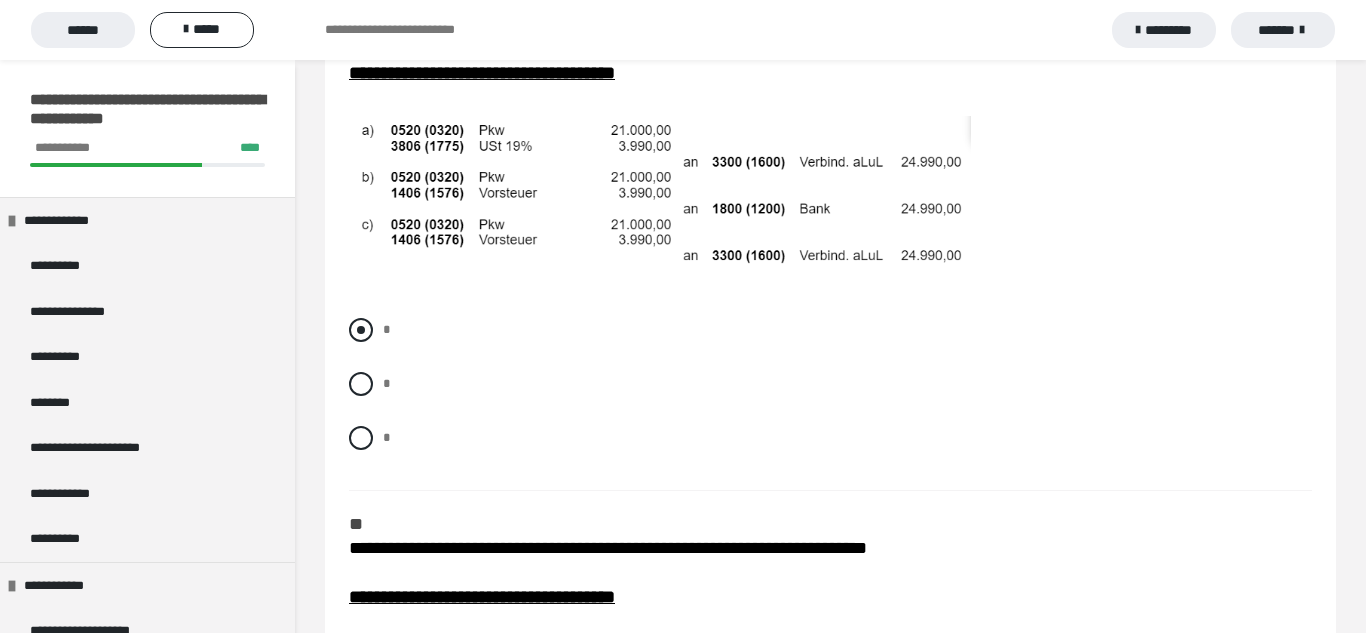 scroll, scrollTop: 3365, scrollLeft: 0, axis: vertical 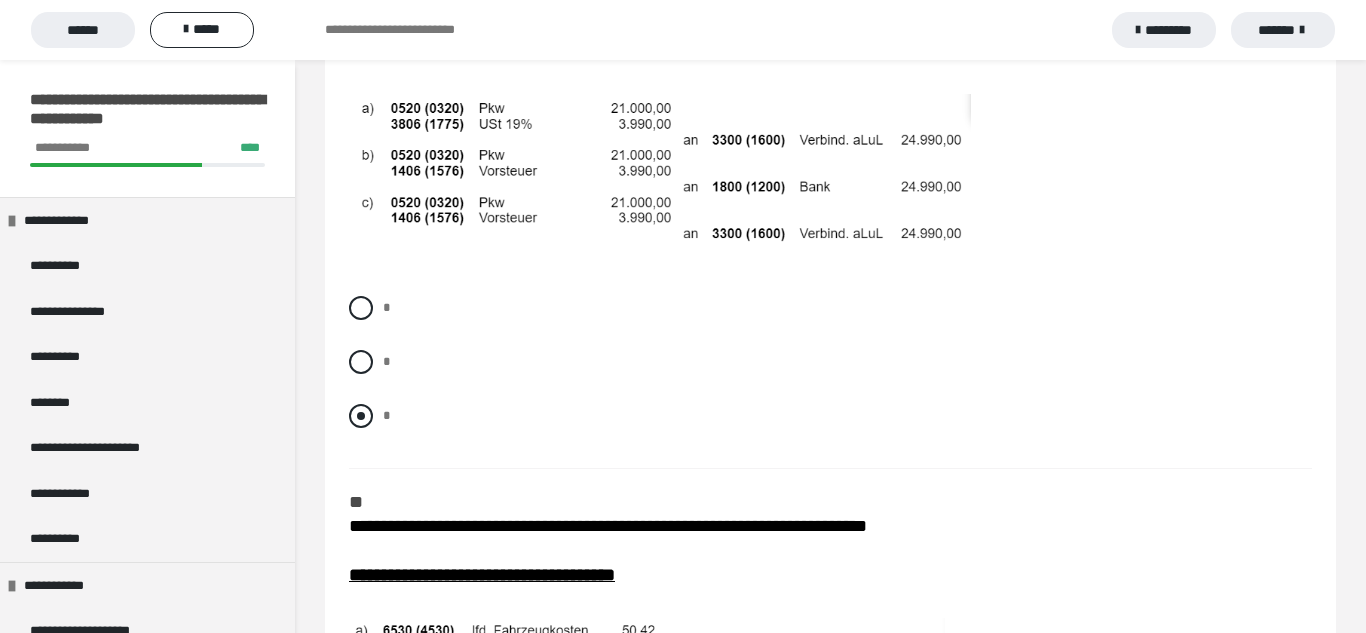 click on "*" at bounding box center [830, 416] 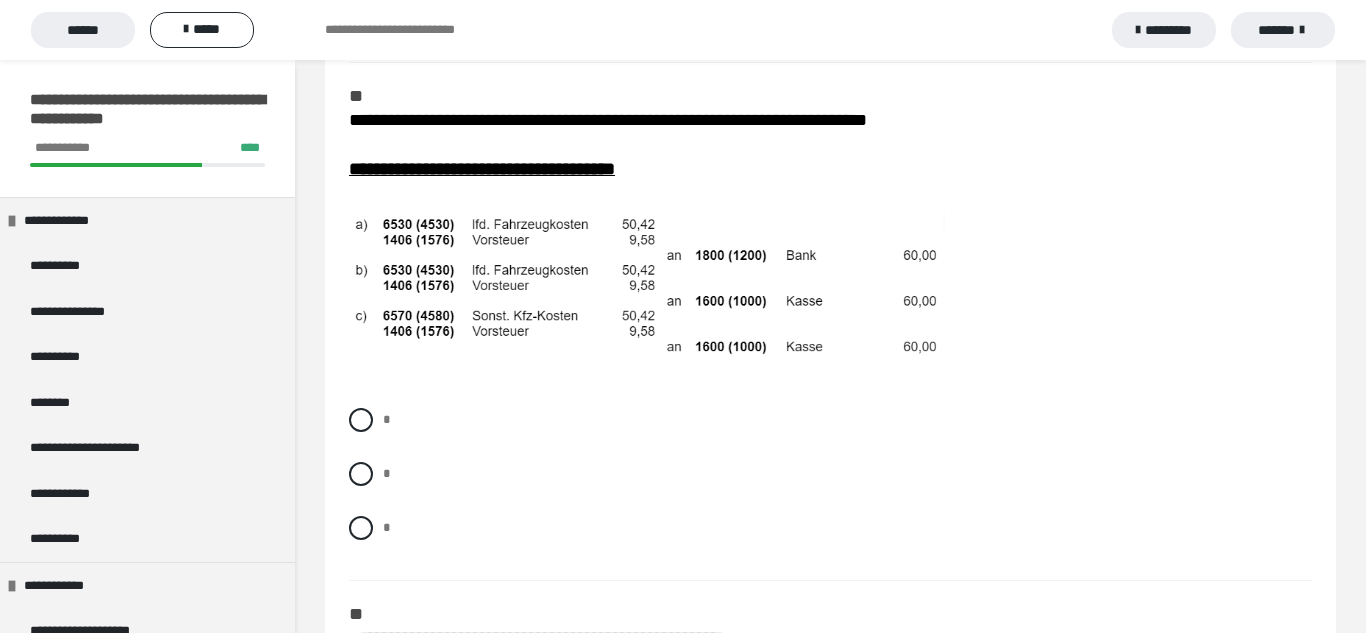 scroll, scrollTop: 3773, scrollLeft: 0, axis: vertical 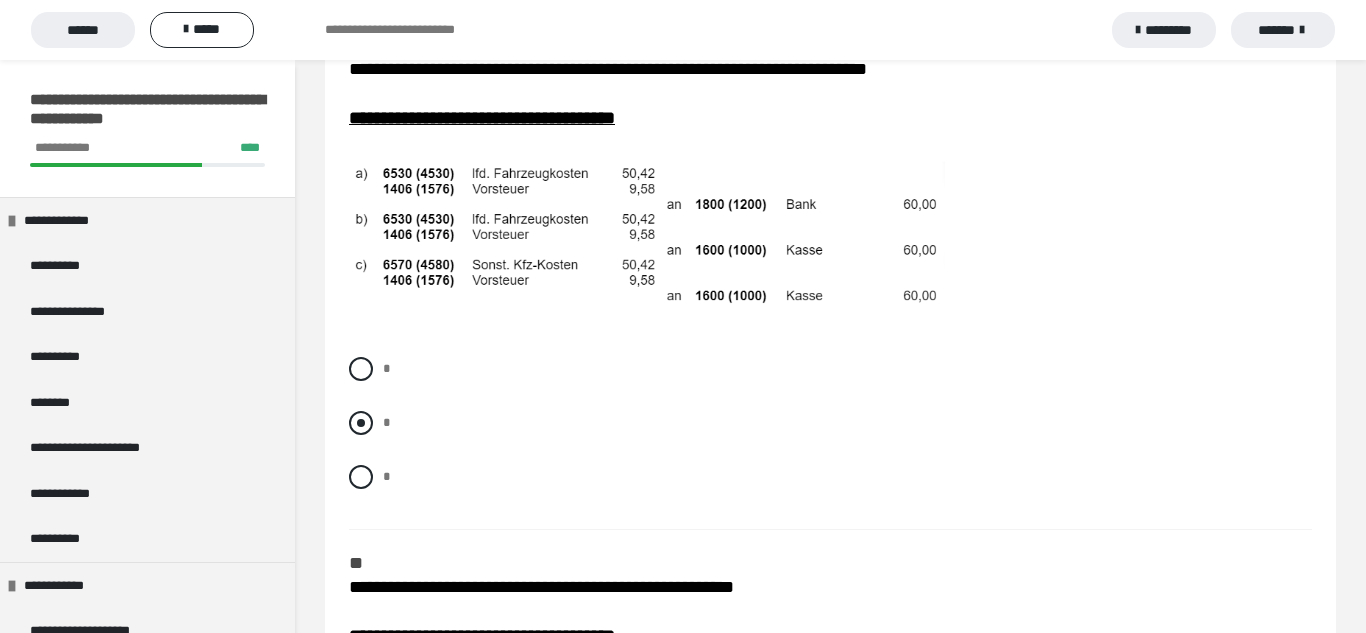 click on "*" at bounding box center (830, 423) 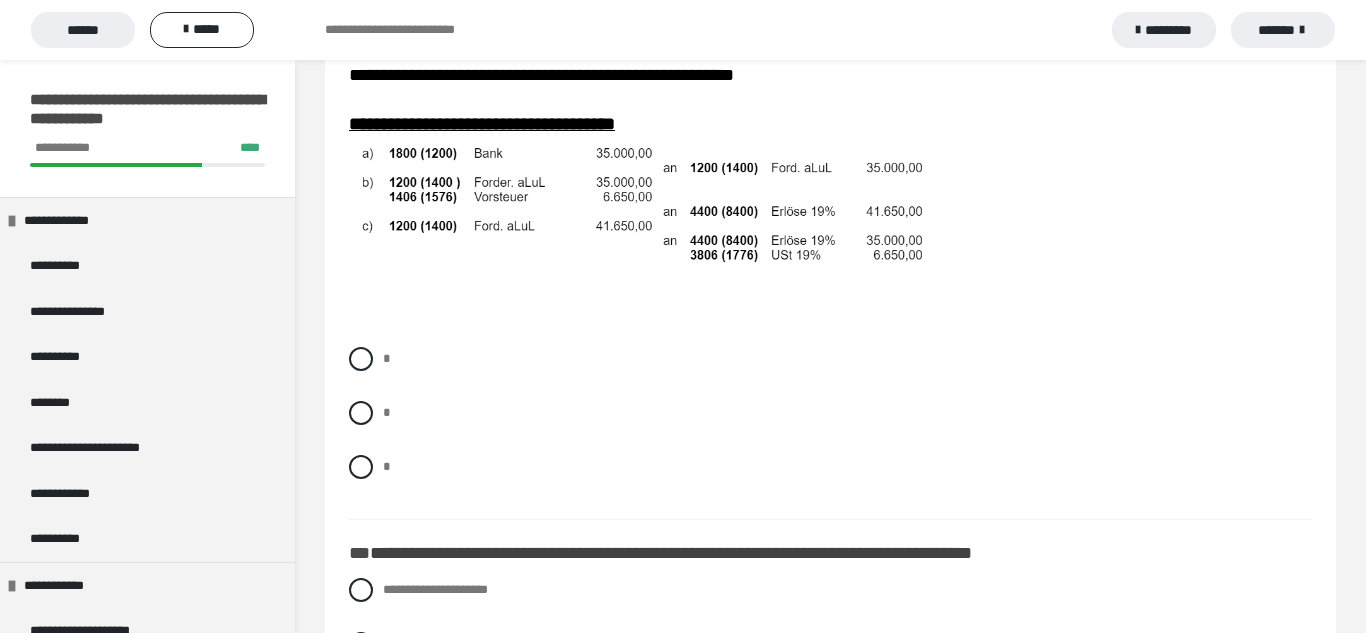 scroll, scrollTop: 4337, scrollLeft: 0, axis: vertical 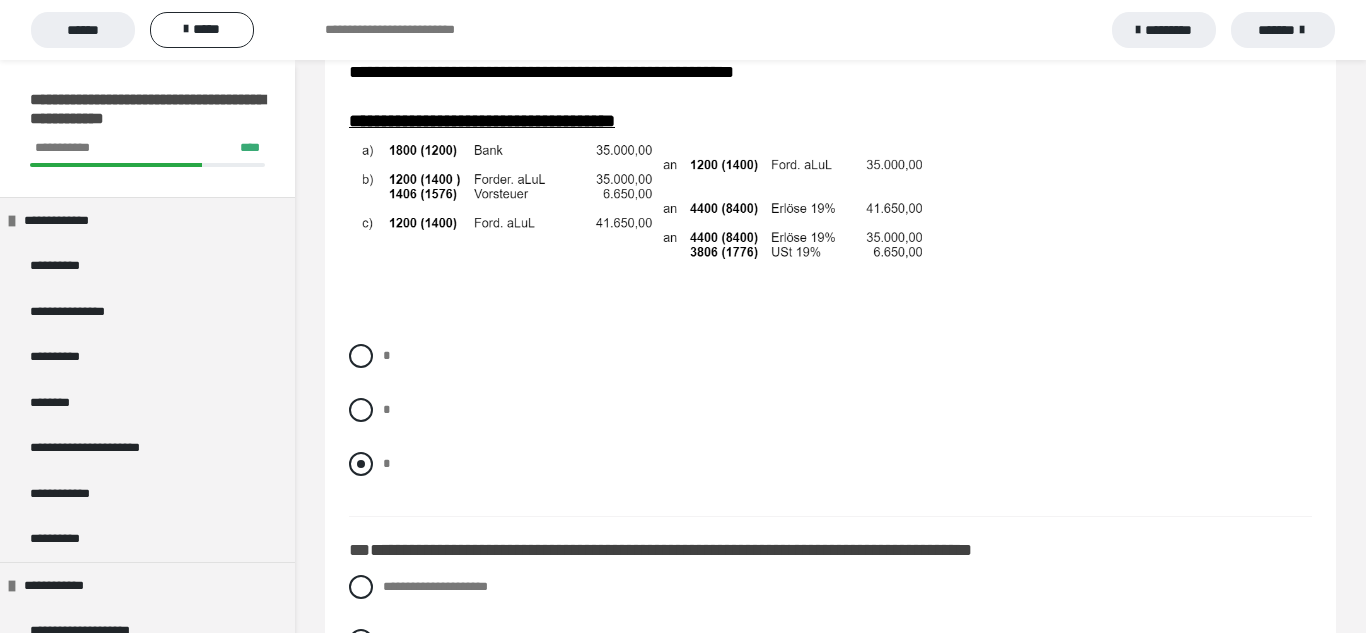 click on "*" at bounding box center [830, 464] 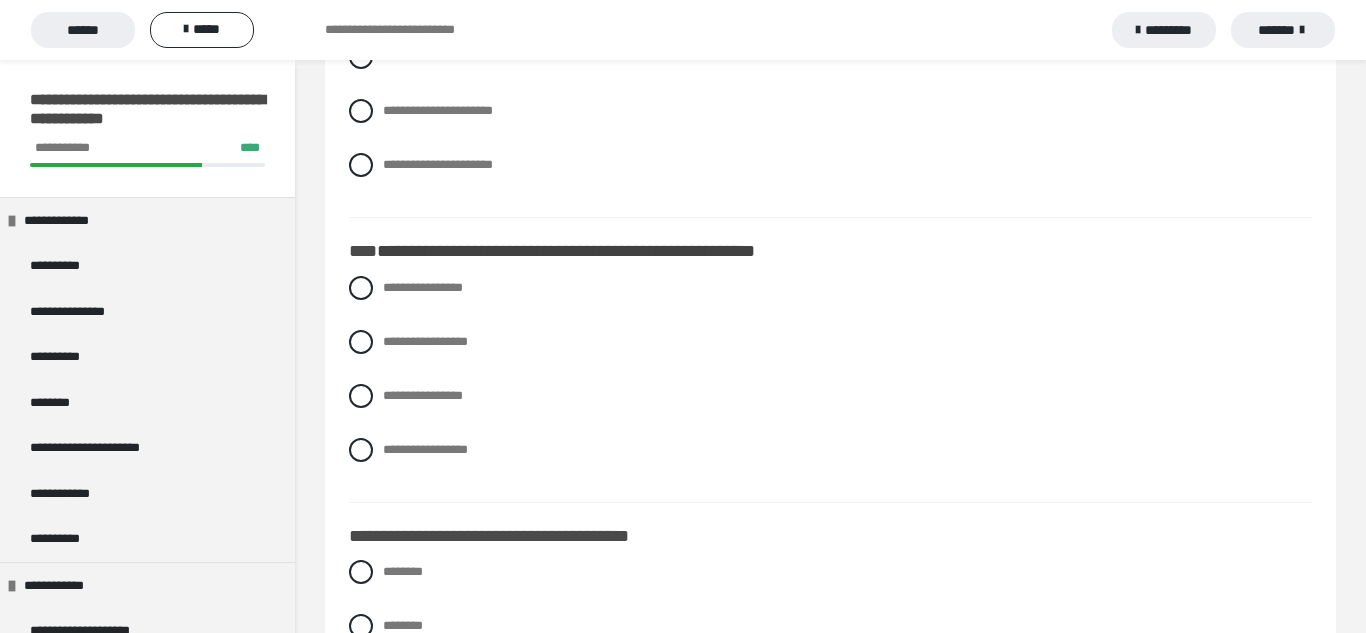 scroll, scrollTop: 4866, scrollLeft: 0, axis: vertical 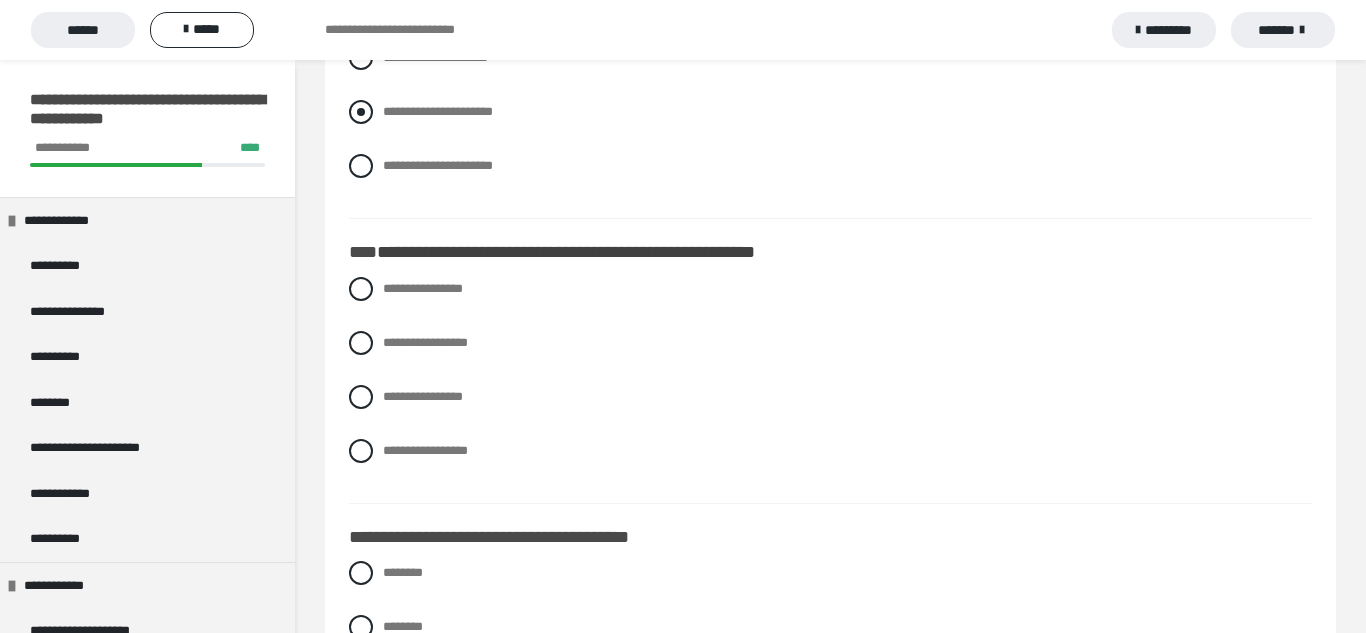 click on "**********" at bounding box center (438, 111) 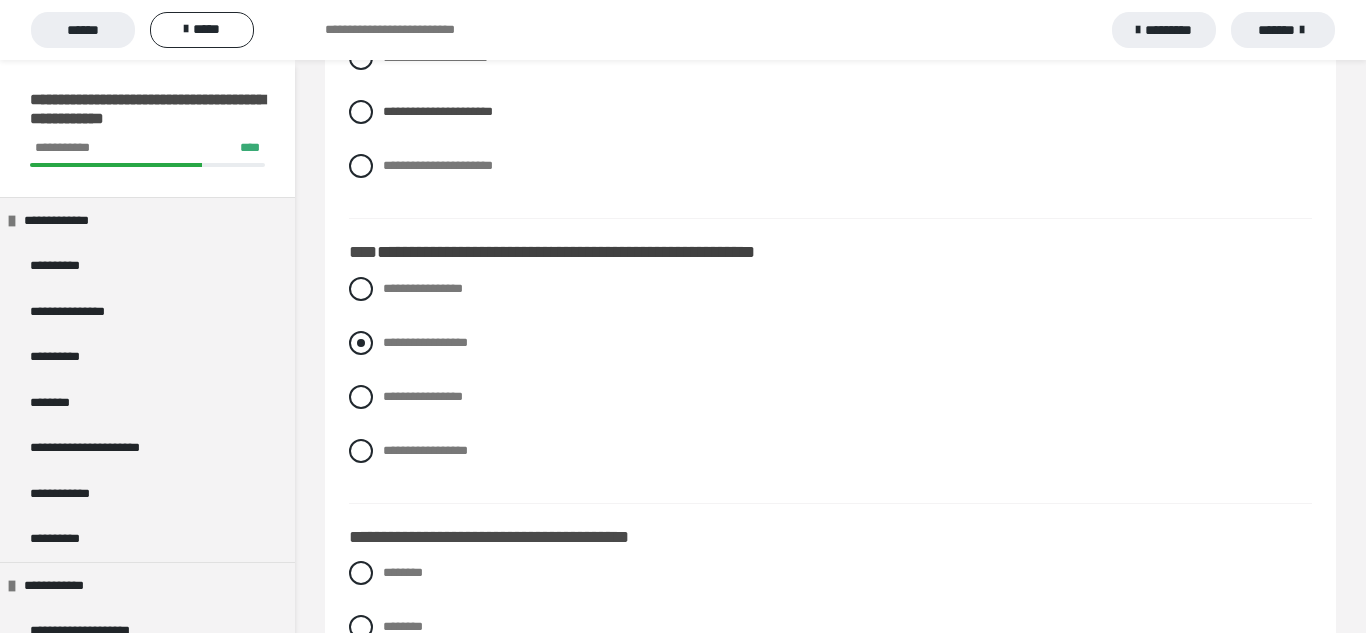 click on "**********" at bounding box center [425, 342] 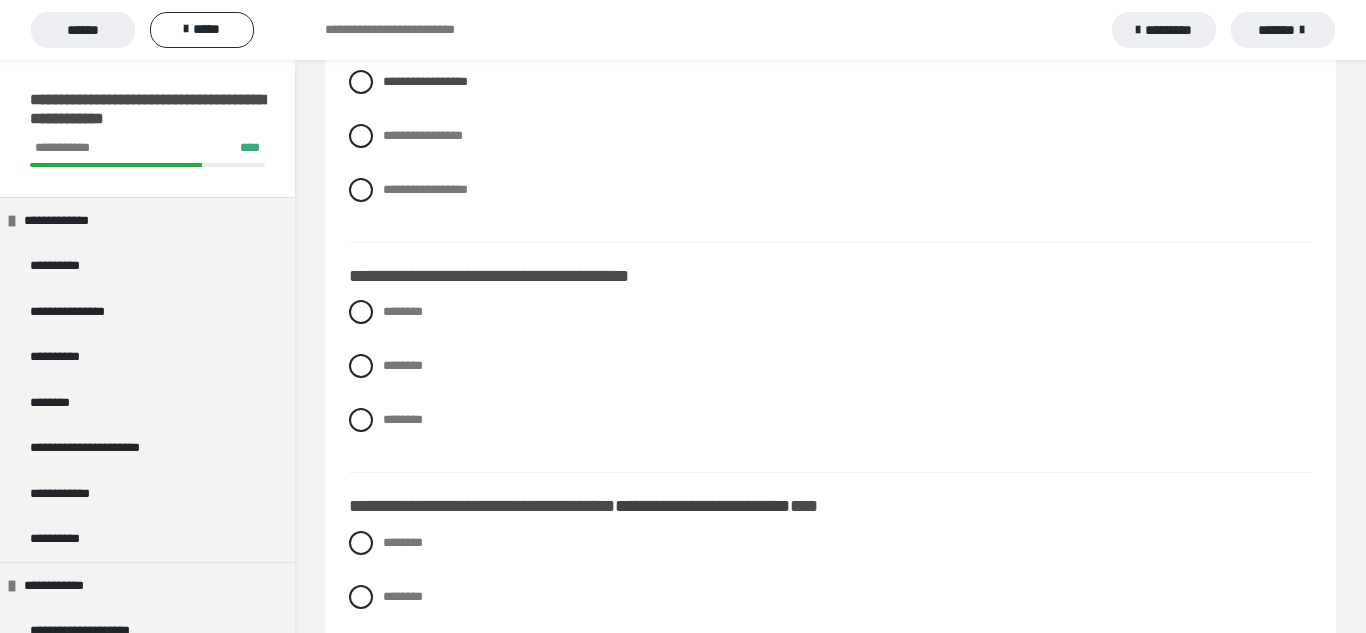 scroll, scrollTop: 5084, scrollLeft: 0, axis: vertical 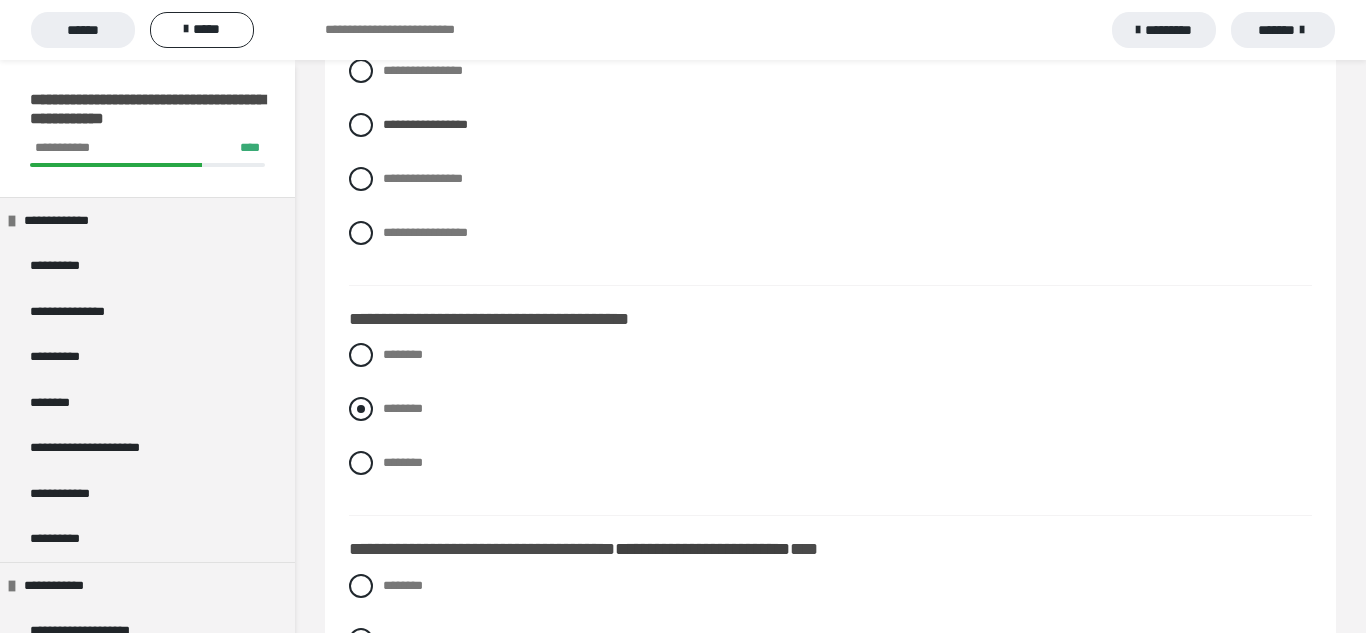 click on "********" at bounding box center [403, 408] 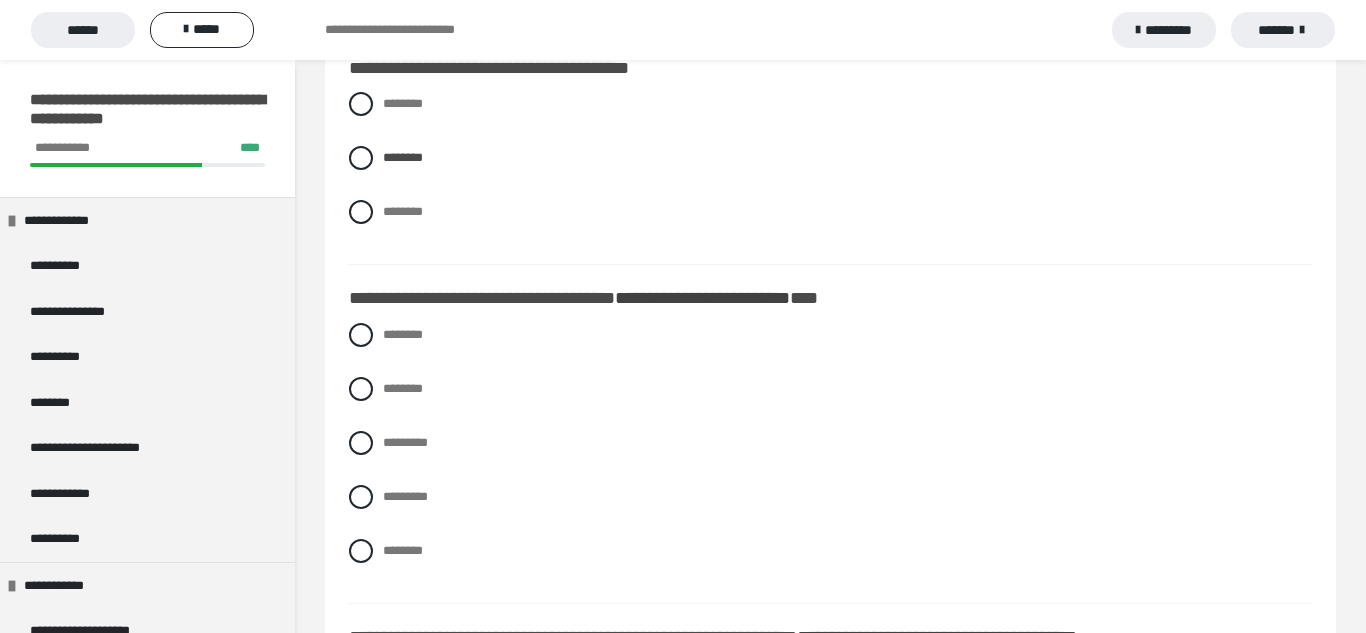 scroll, scrollTop: 5343, scrollLeft: 0, axis: vertical 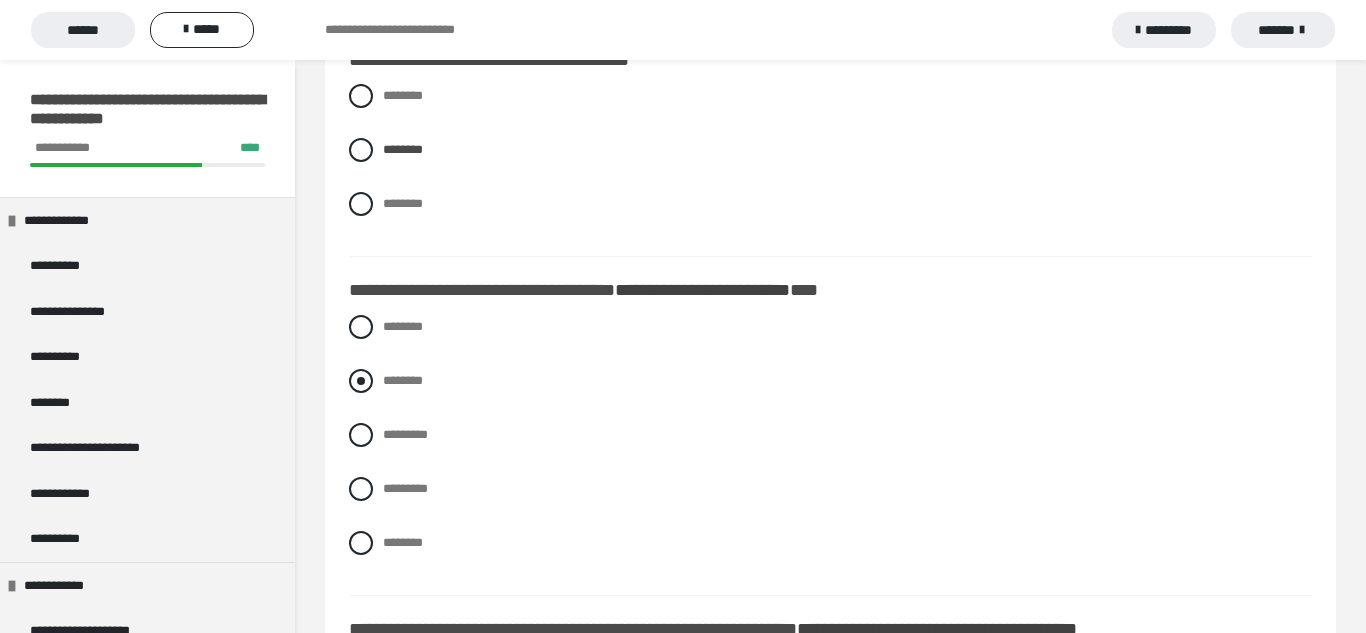 click on "********" at bounding box center (403, 380) 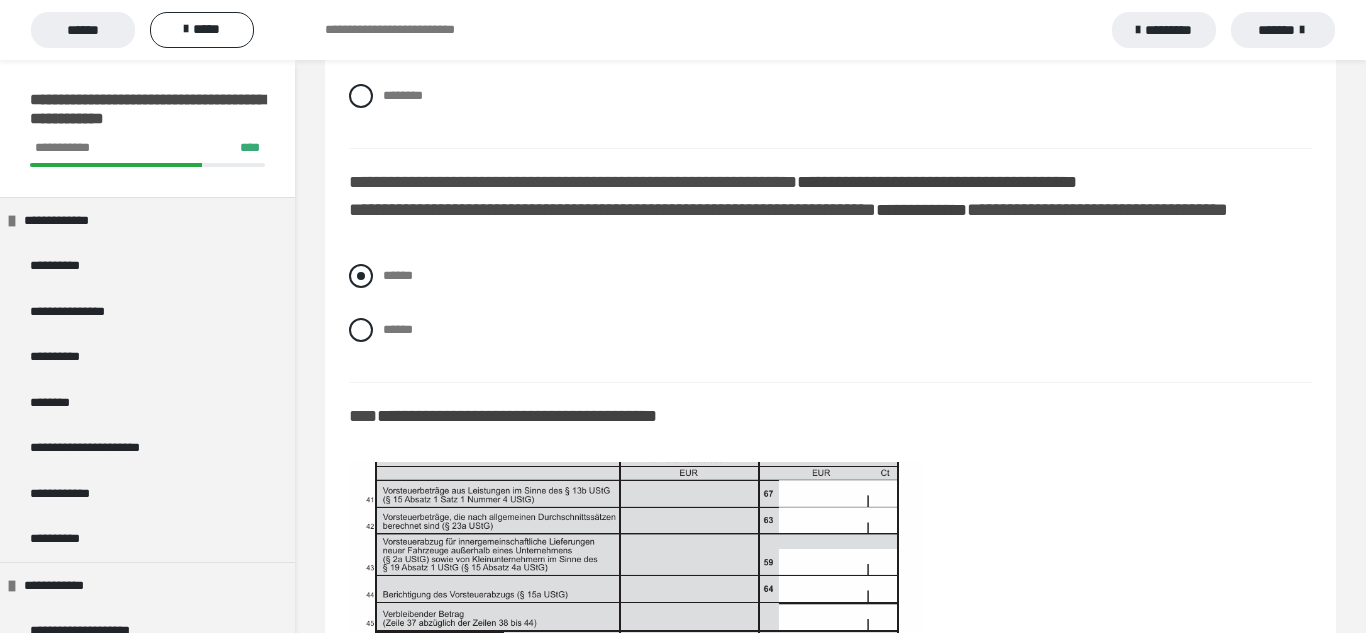 scroll, scrollTop: 5794, scrollLeft: 0, axis: vertical 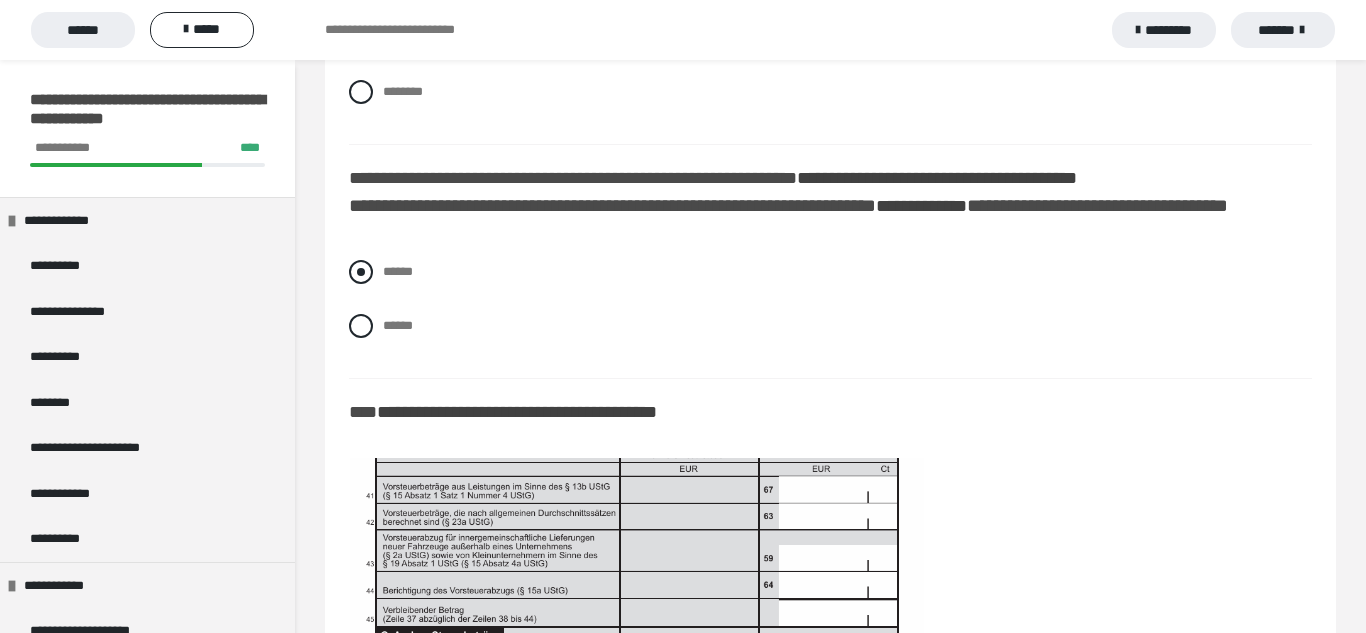 click on "******" at bounding box center [830, 272] 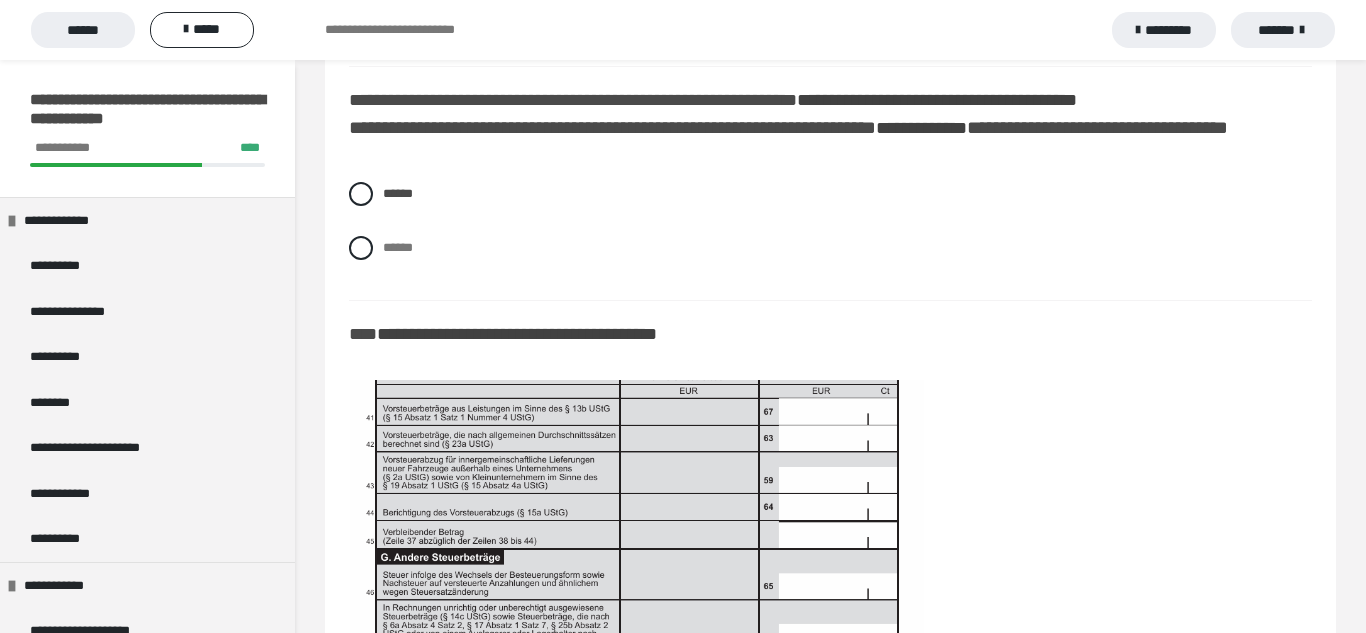 scroll, scrollTop: 5949, scrollLeft: 0, axis: vertical 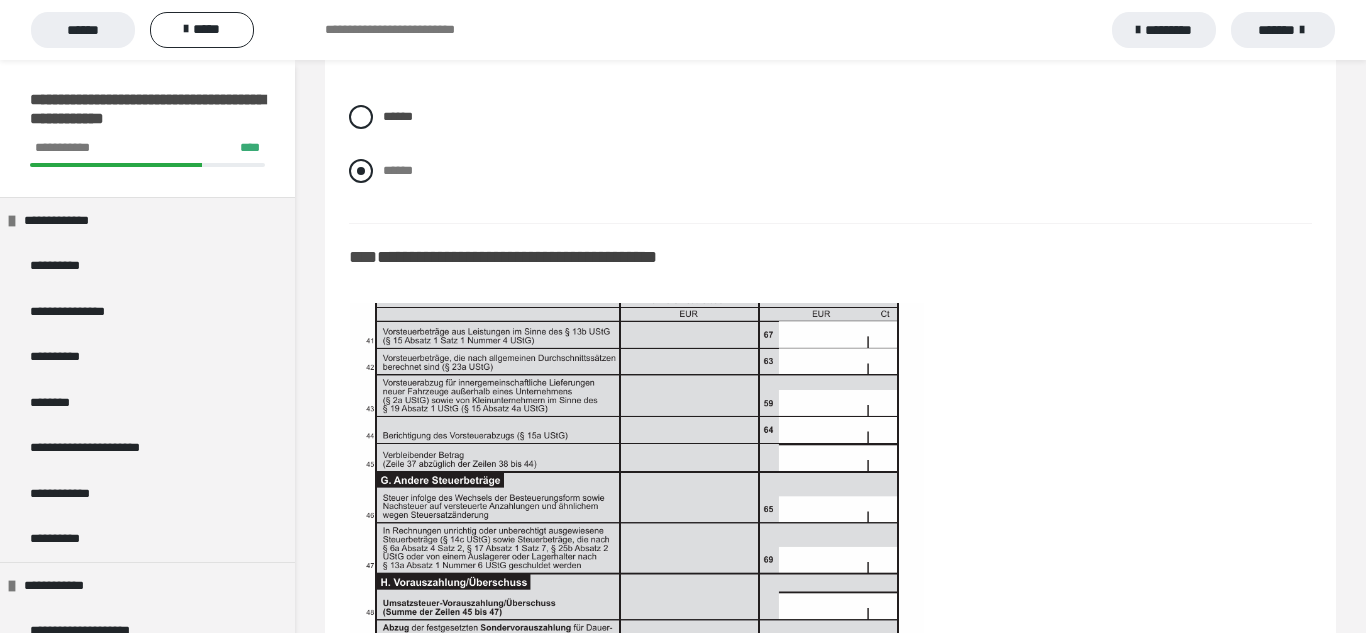 click on "******" at bounding box center [830, 171] 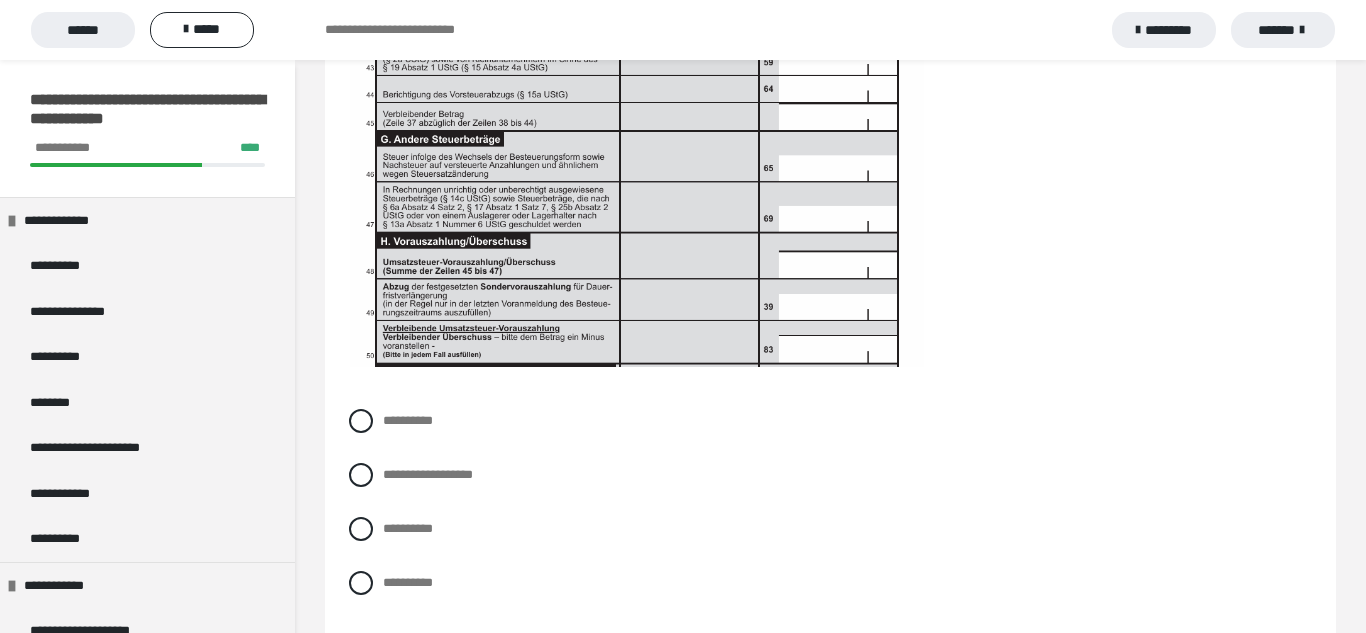 scroll, scrollTop: 6354, scrollLeft: 0, axis: vertical 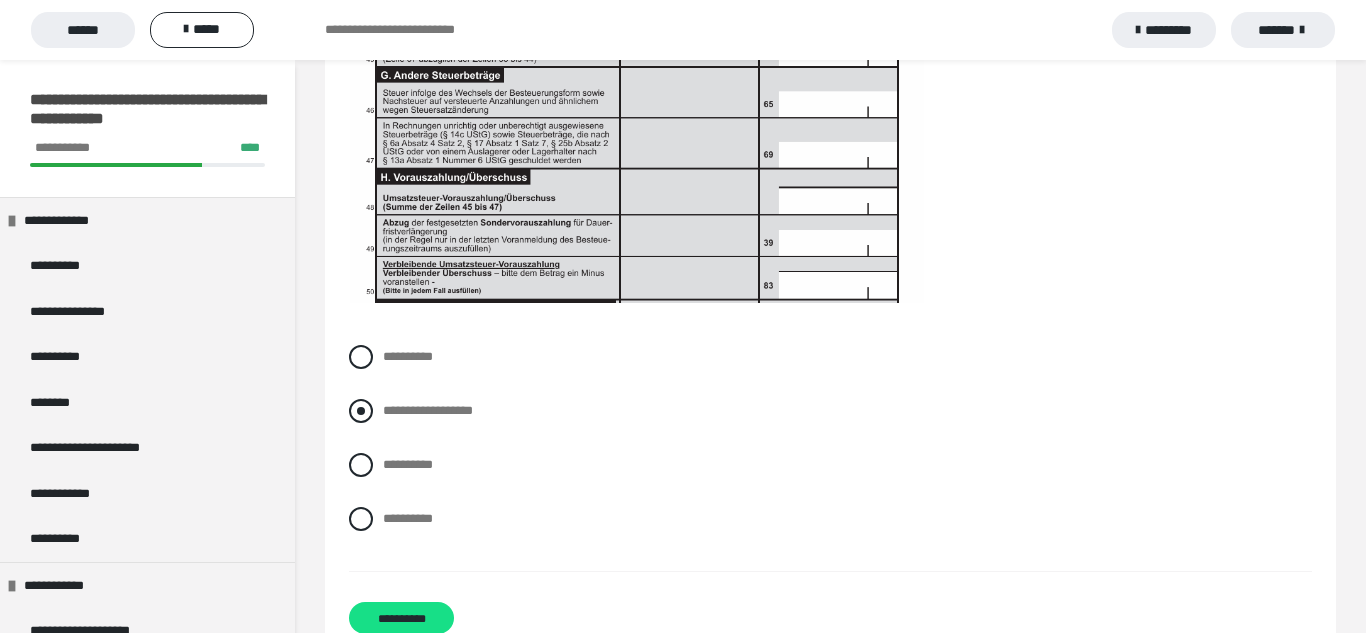 click at bounding box center [361, 411] 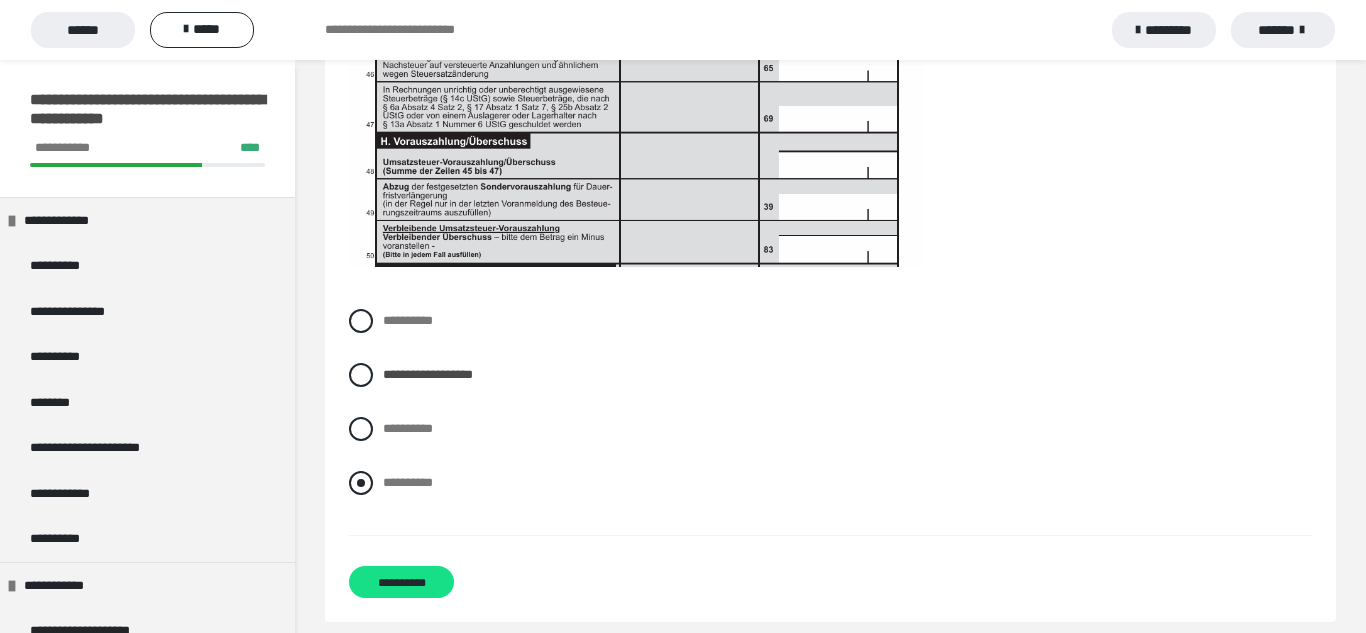 scroll, scrollTop: 6459, scrollLeft: 0, axis: vertical 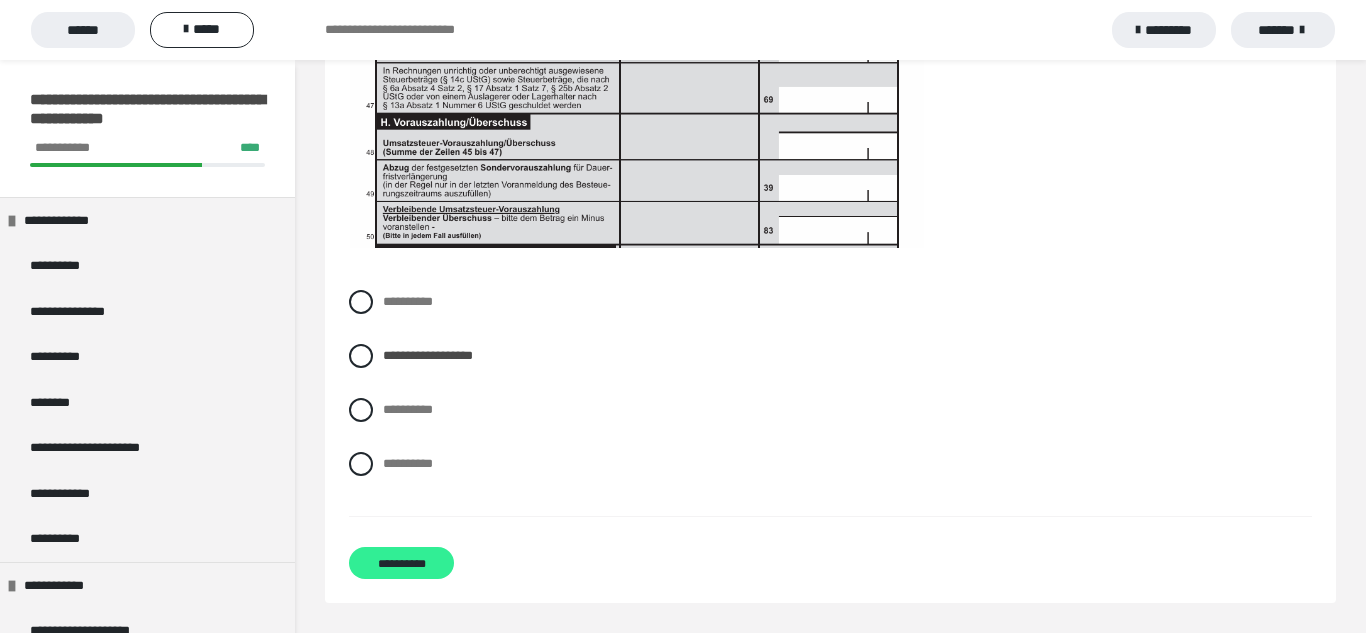 click on "**********" at bounding box center (401, 563) 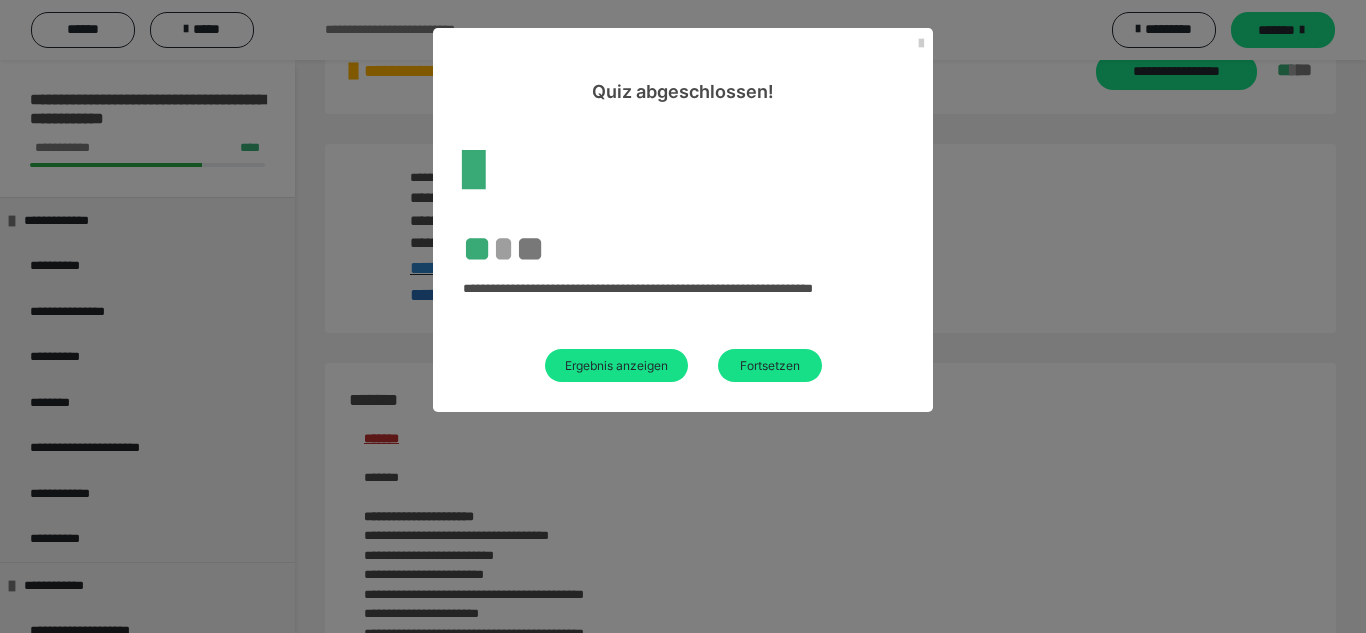 scroll, scrollTop: 2489, scrollLeft: 0, axis: vertical 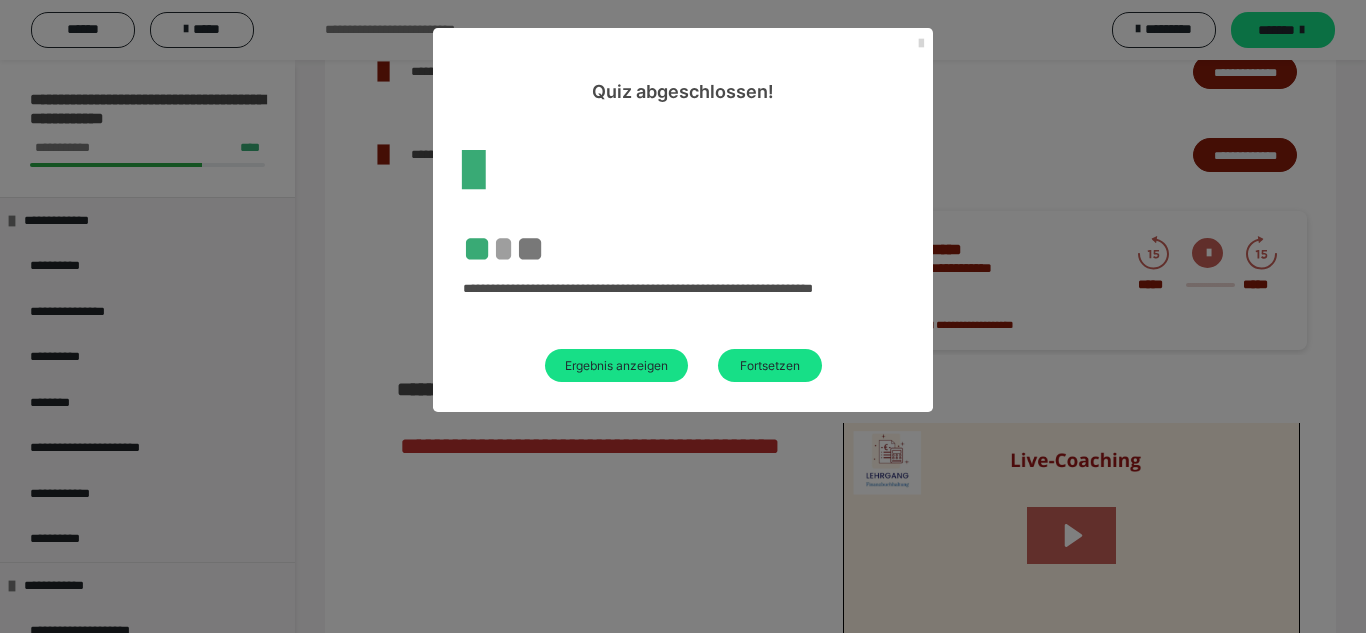 click at bounding box center [921, 44] 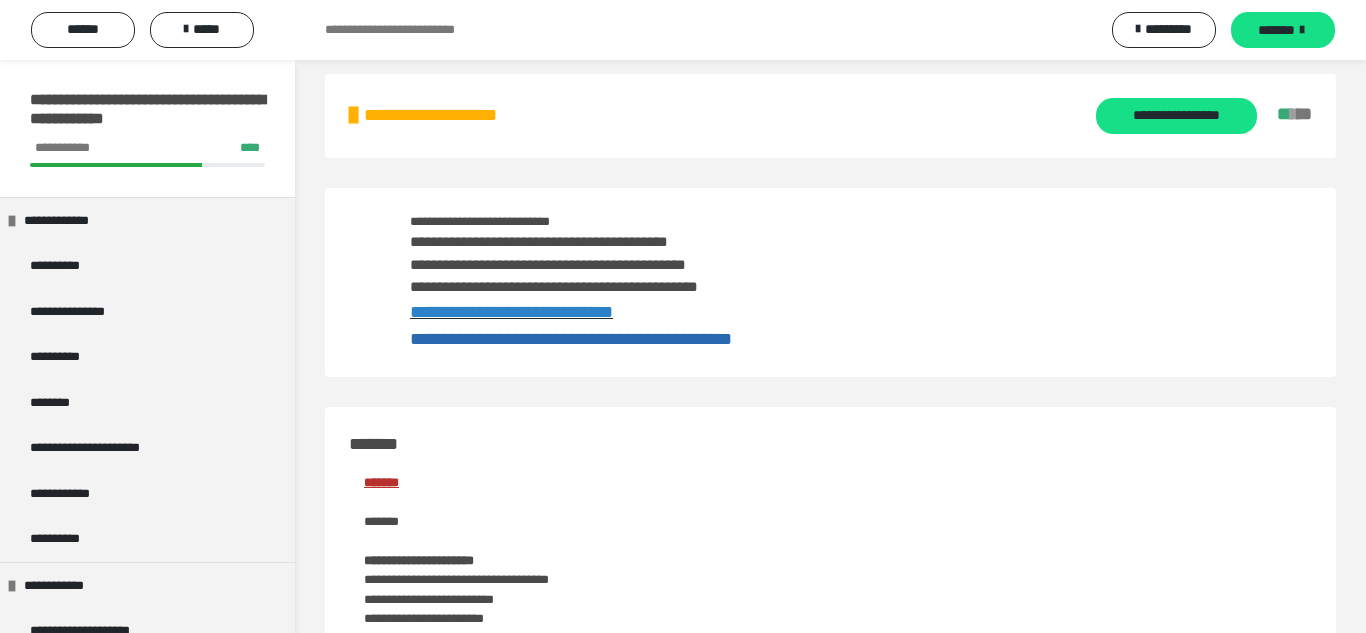 scroll, scrollTop: 0, scrollLeft: 0, axis: both 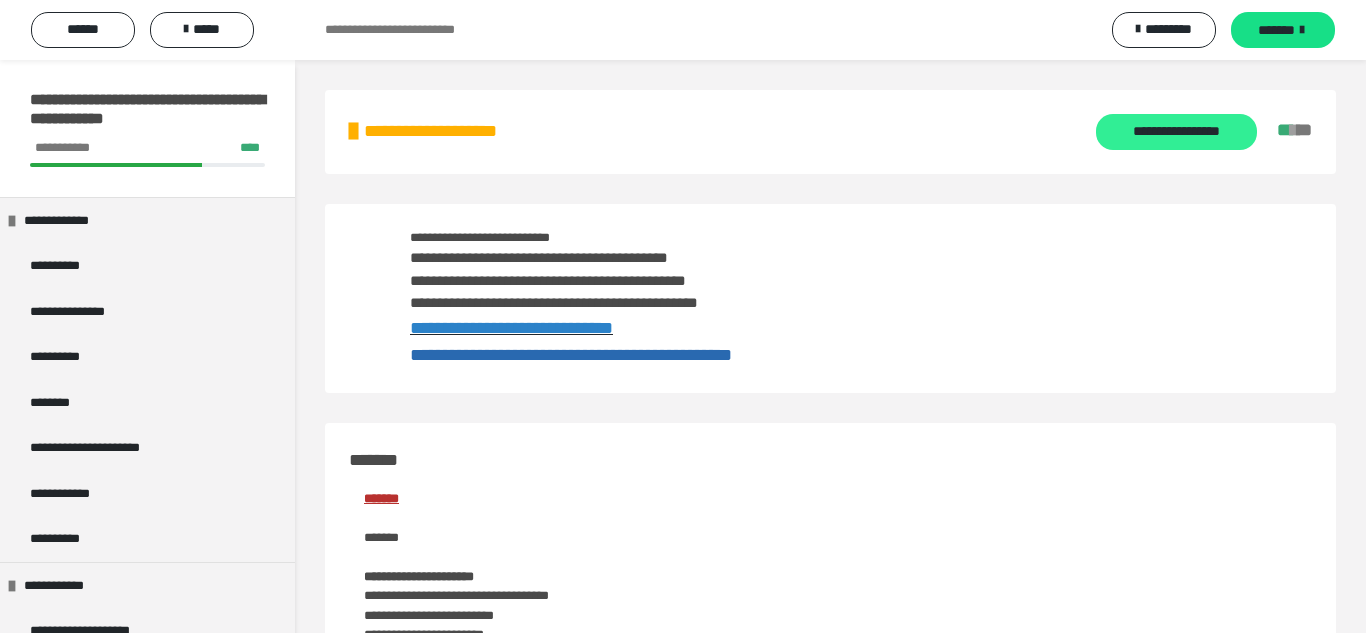 click on "**********" at bounding box center (1176, 132) 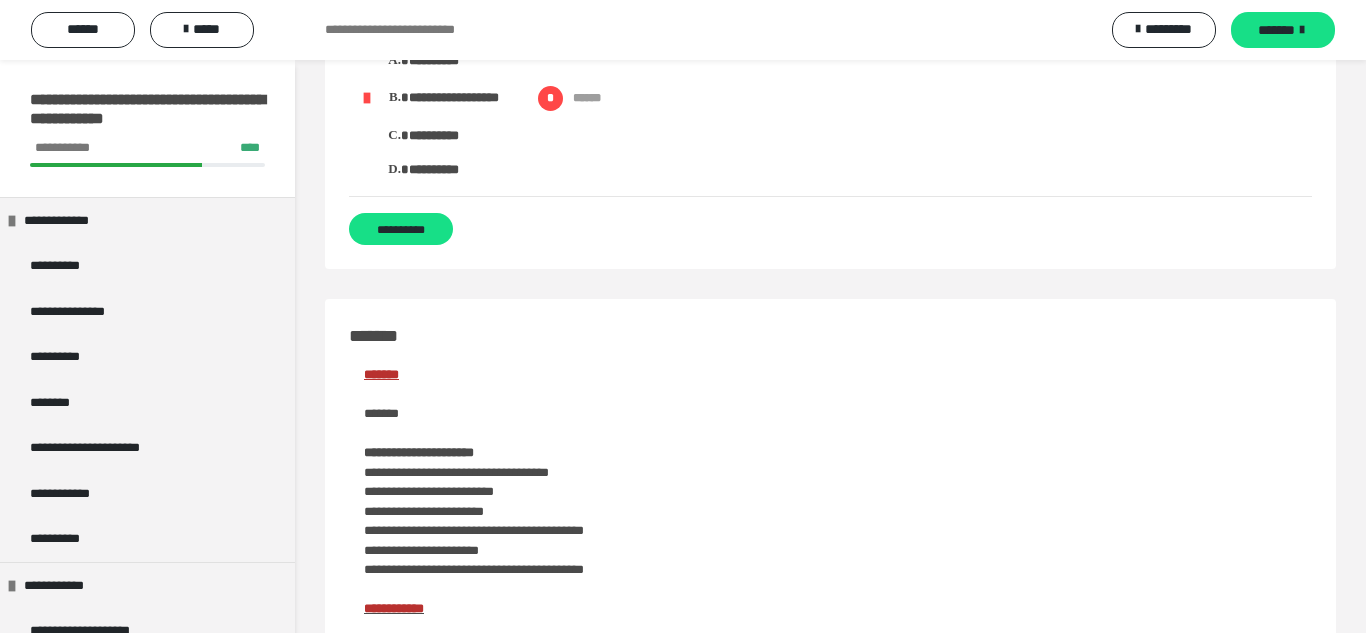 scroll, scrollTop: 4254, scrollLeft: 0, axis: vertical 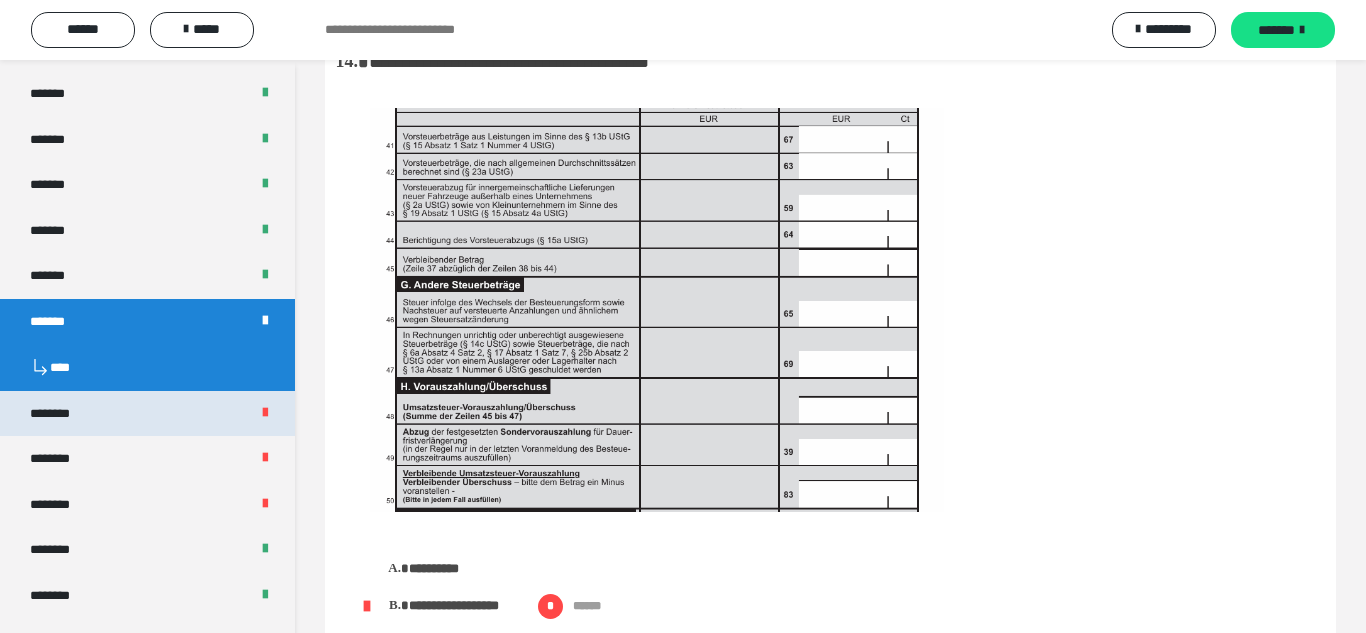 click on "********" at bounding box center [147, 414] 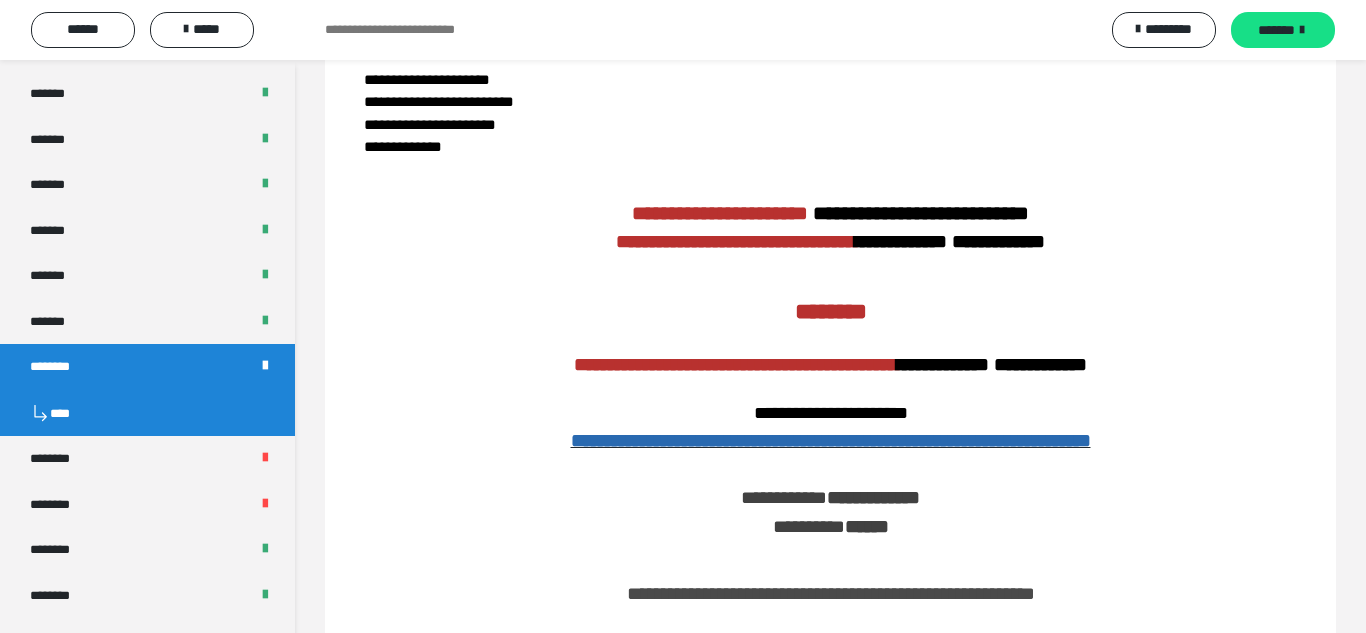 scroll, scrollTop: 527, scrollLeft: 0, axis: vertical 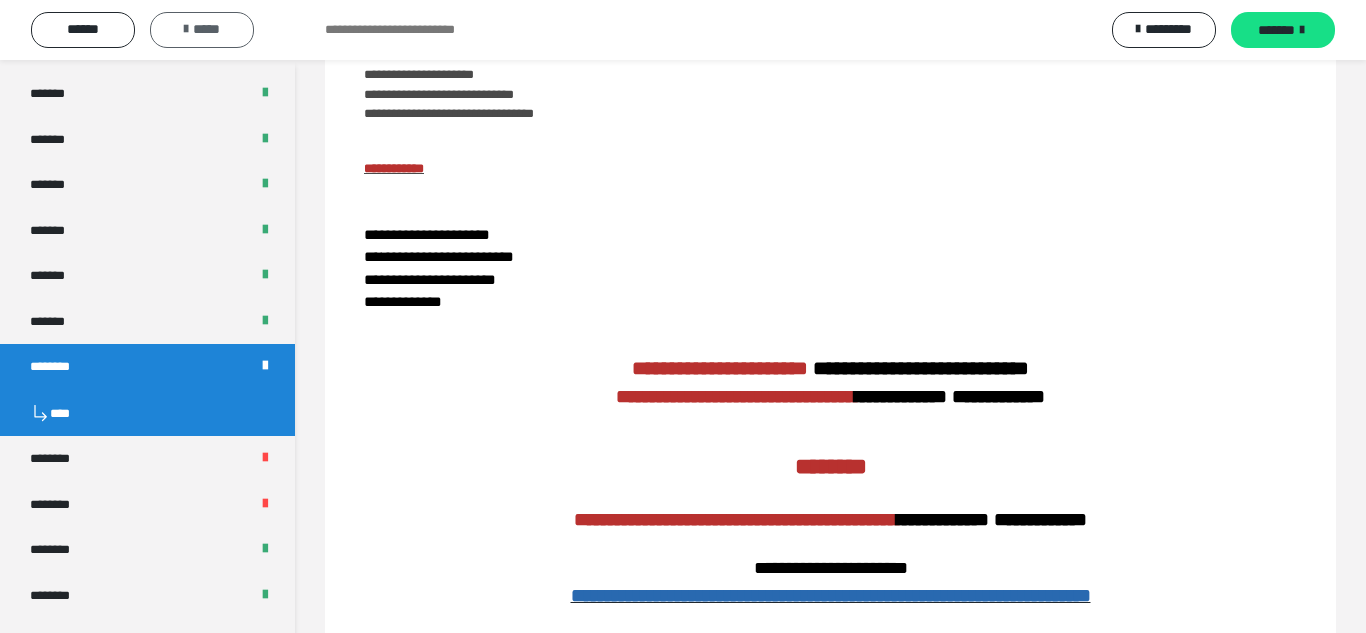click on "*****" at bounding box center (202, 30) 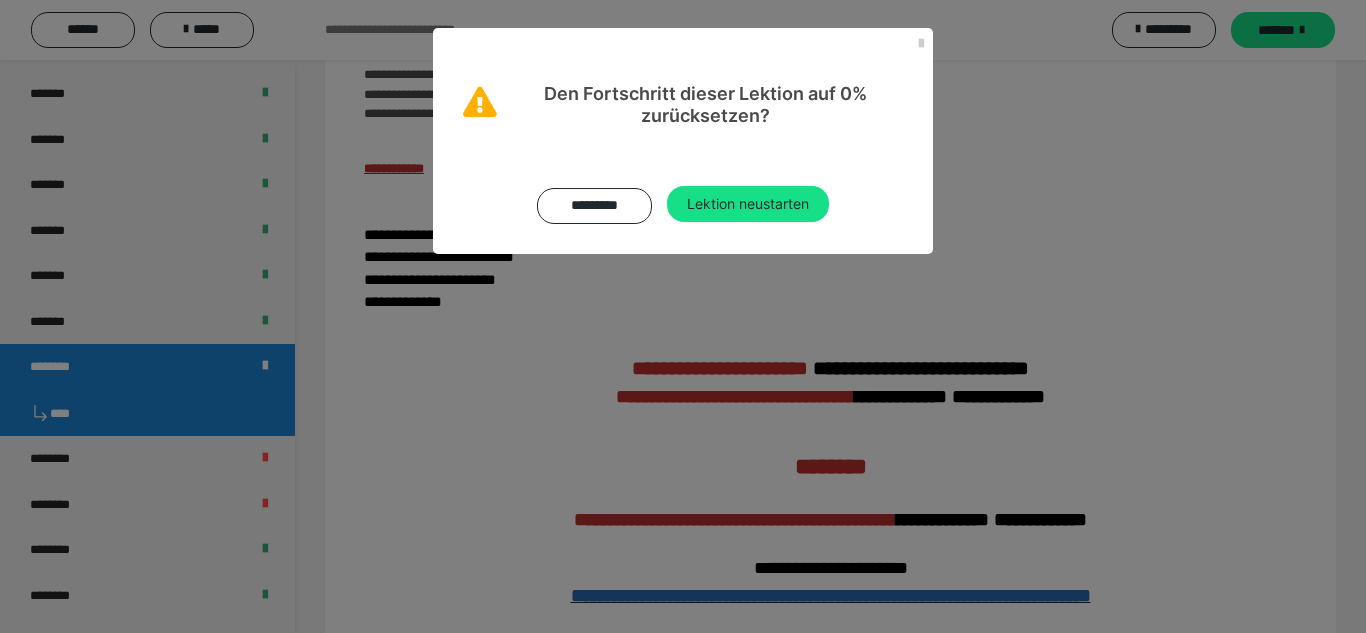 drag, startPoint x: 743, startPoint y: 207, endPoint x: 732, endPoint y: 225, distance: 21.095022 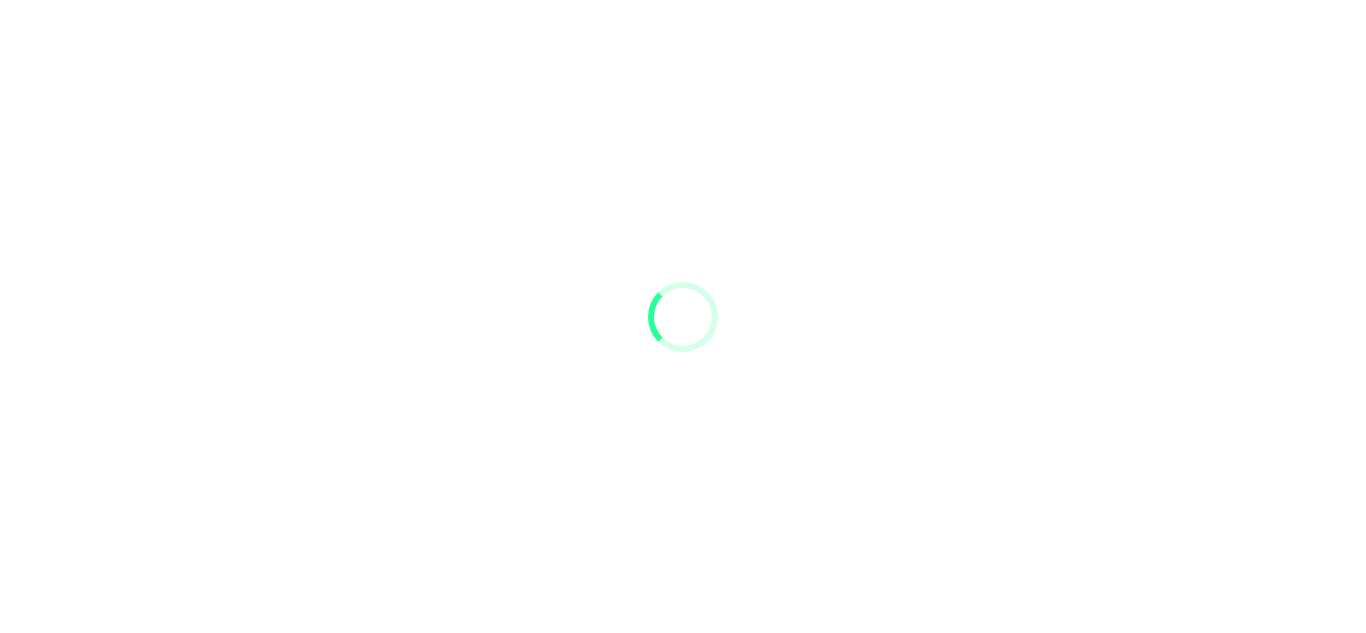 scroll, scrollTop: 0, scrollLeft: 0, axis: both 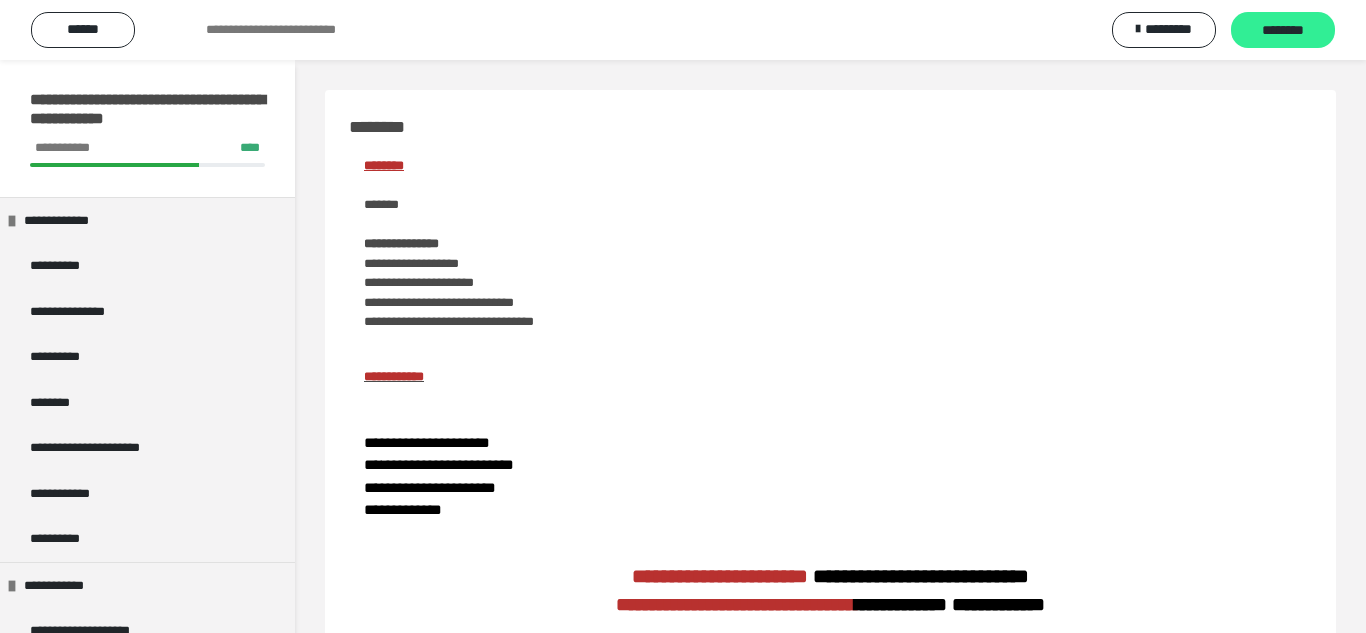click on "********" at bounding box center [1283, 31] 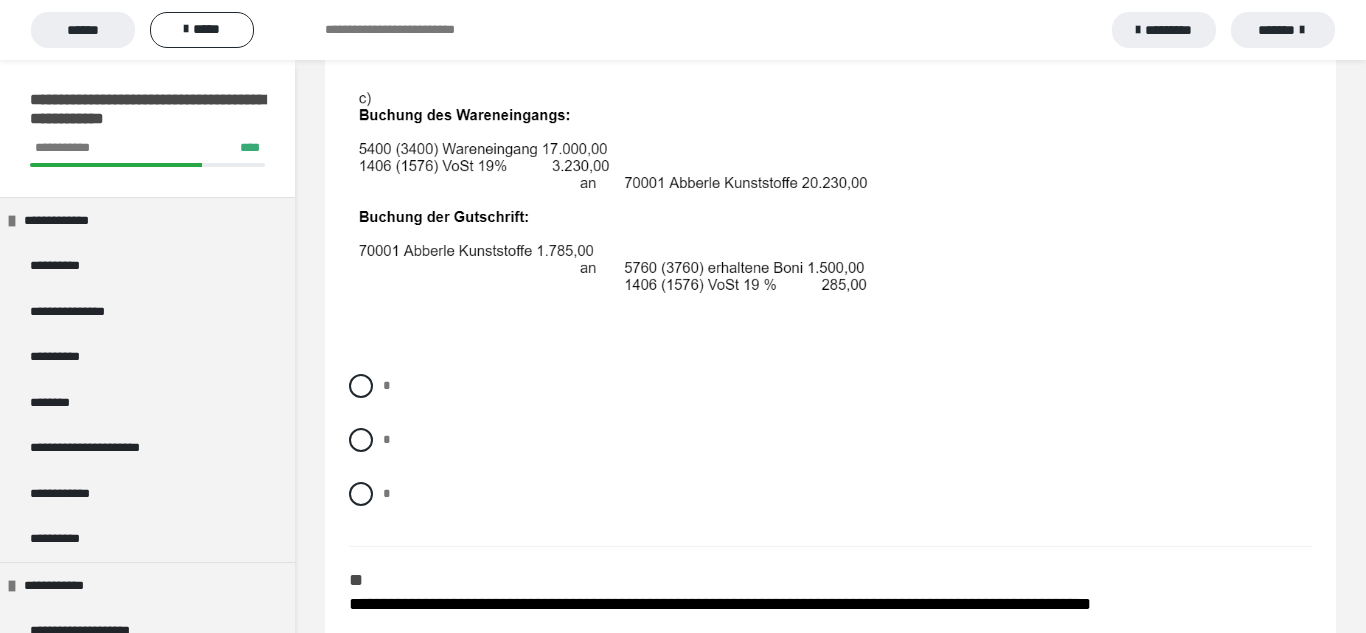 scroll, scrollTop: 1009, scrollLeft: 0, axis: vertical 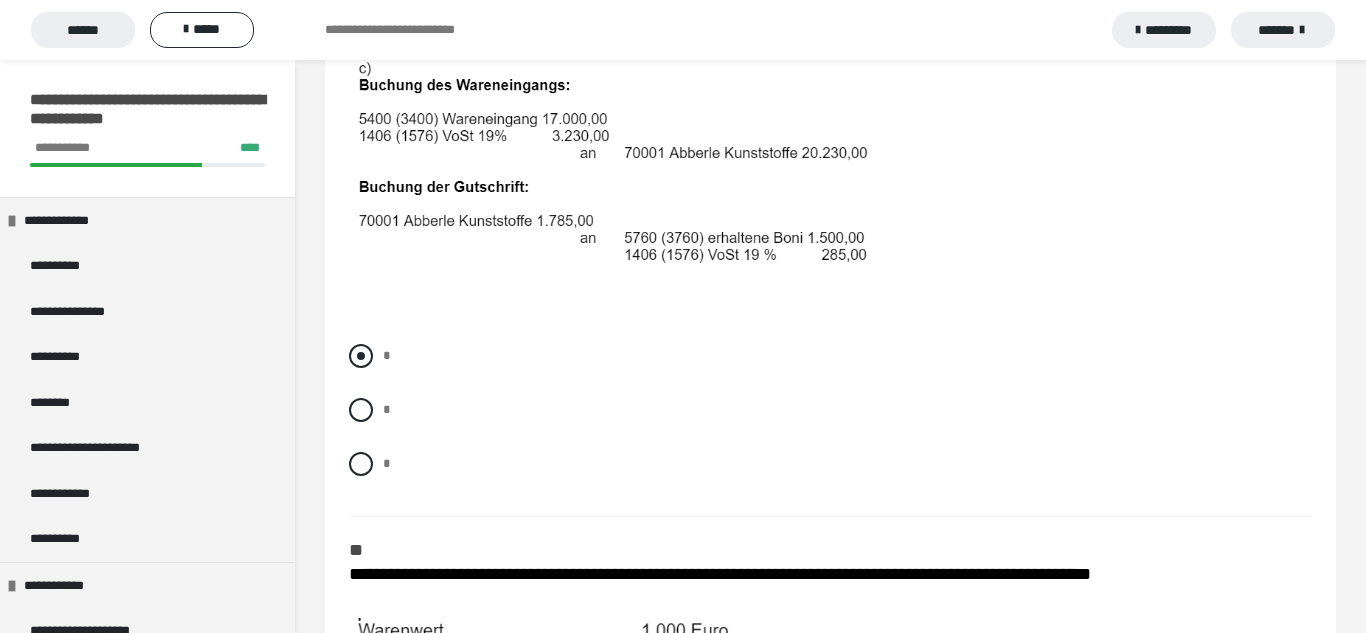 click at bounding box center (361, 356) 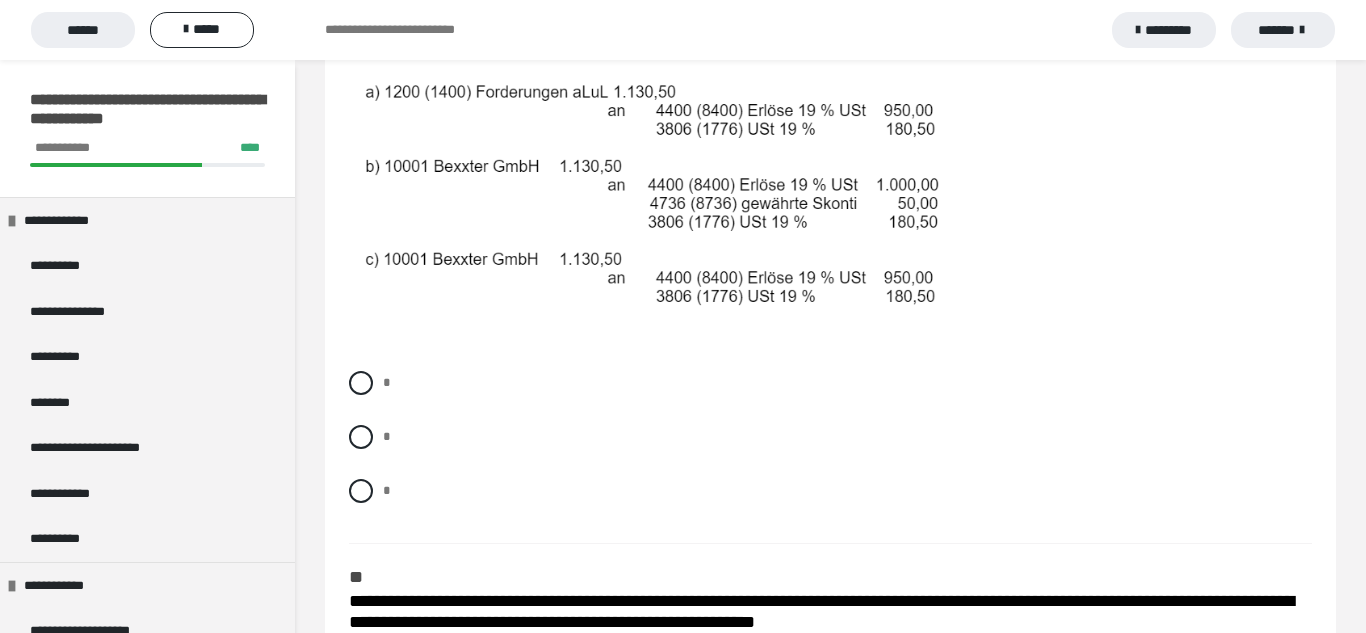 scroll, scrollTop: 1711, scrollLeft: 0, axis: vertical 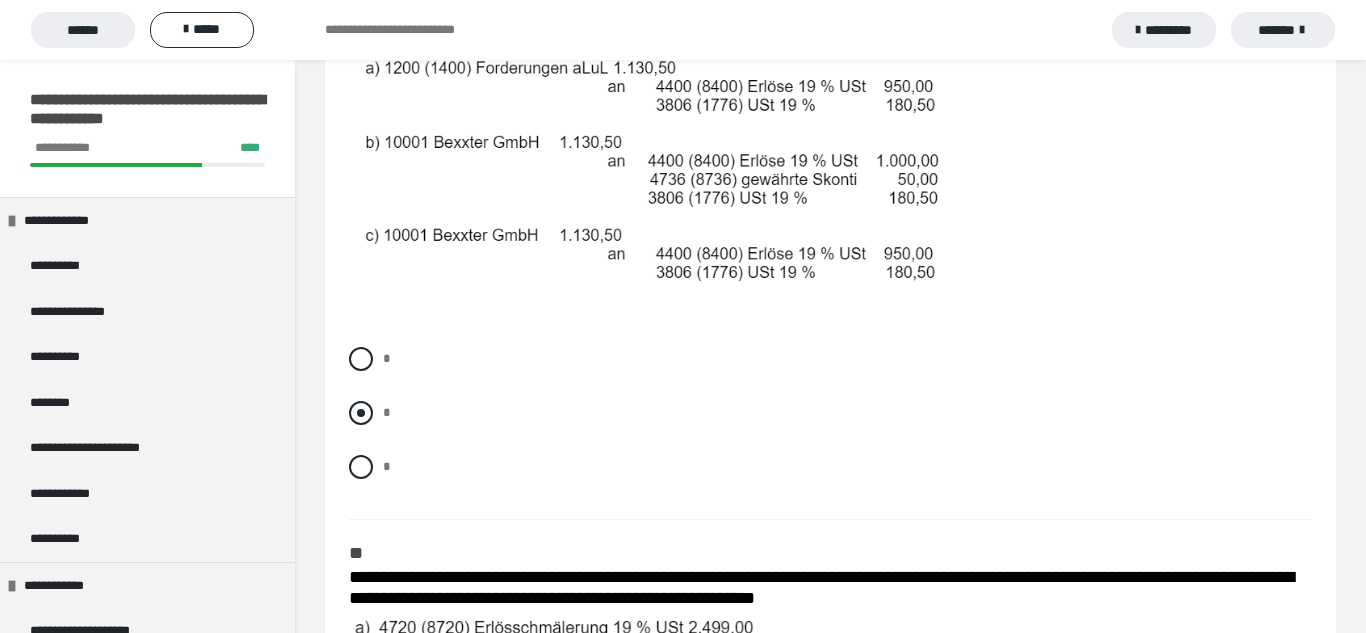 click at bounding box center (361, 413) 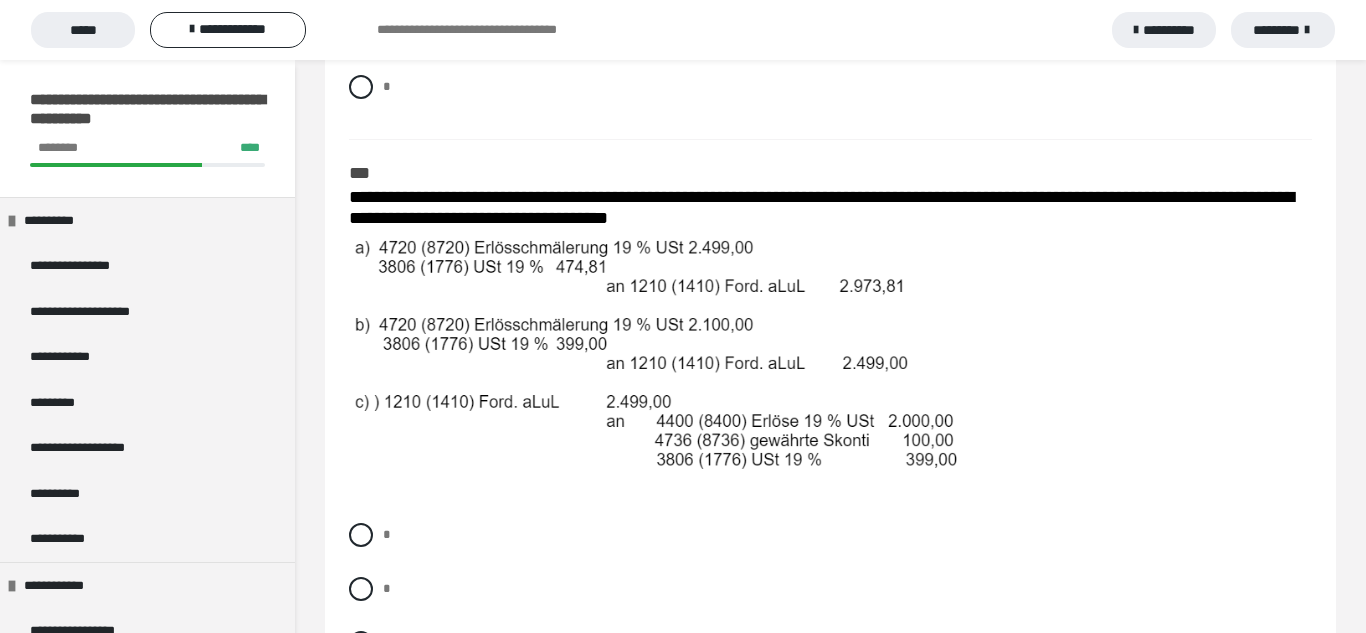 scroll, scrollTop: 2090, scrollLeft: 0, axis: vertical 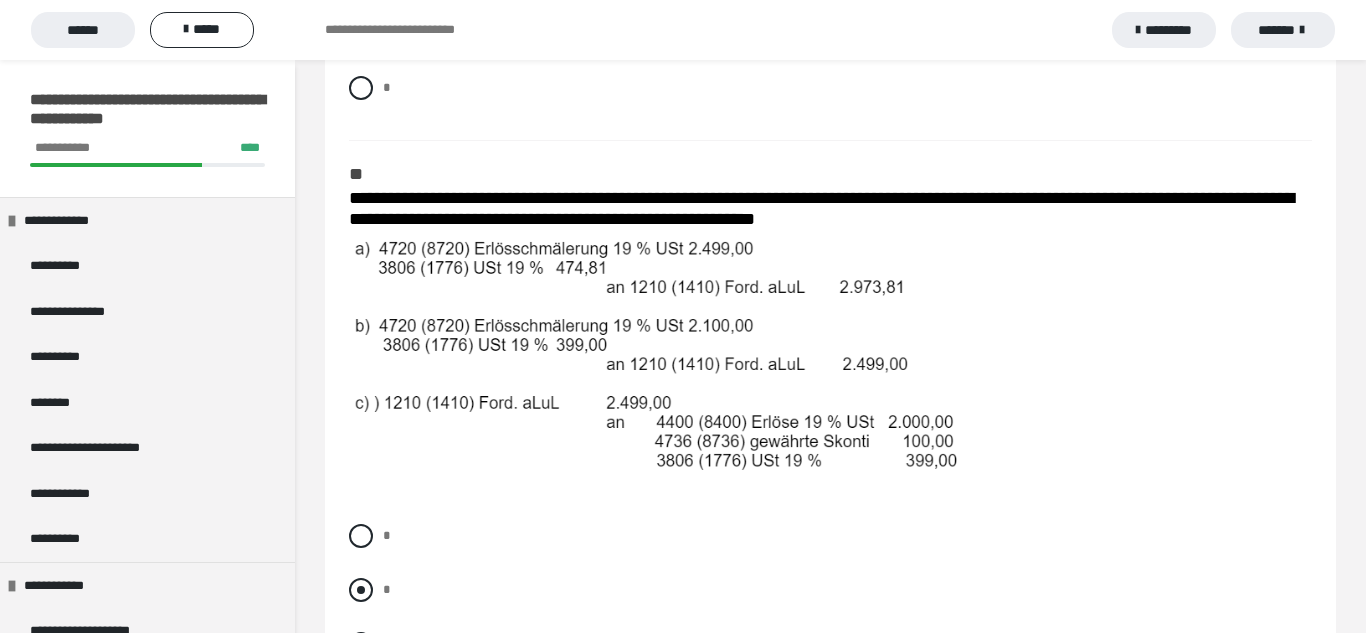 click on "*" at bounding box center (830, 590) 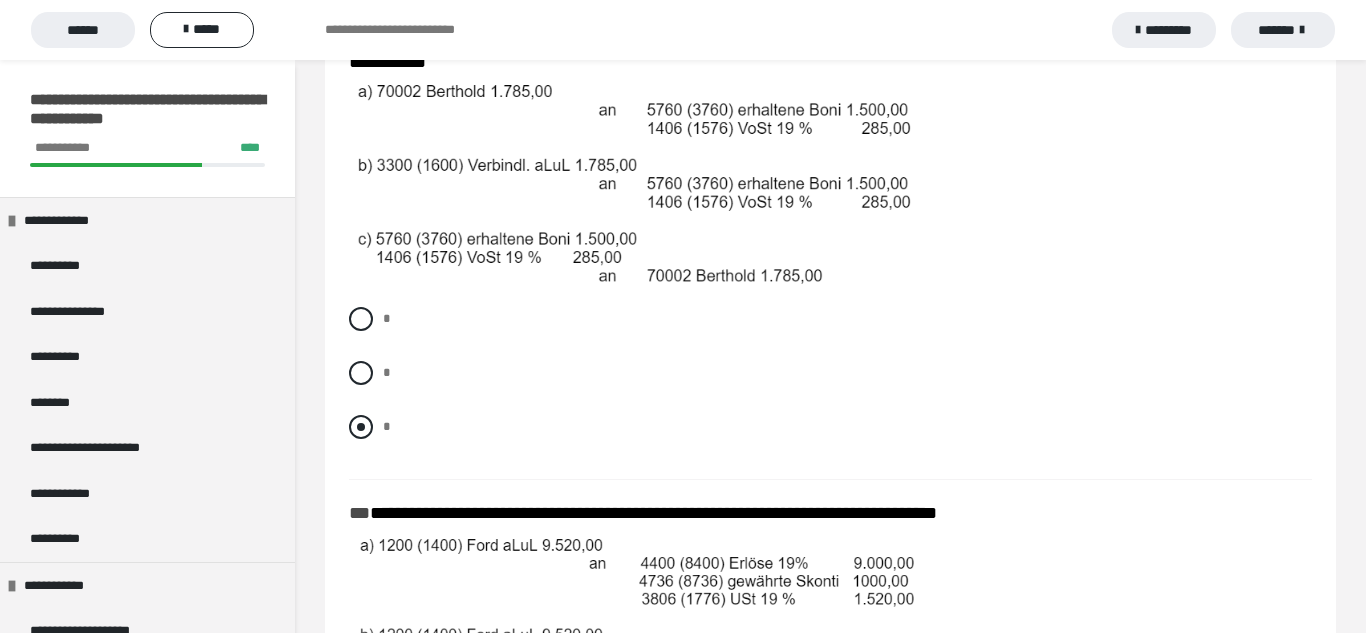 scroll, scrollTop: 2788, scrollLeft: 0, axis: vertical 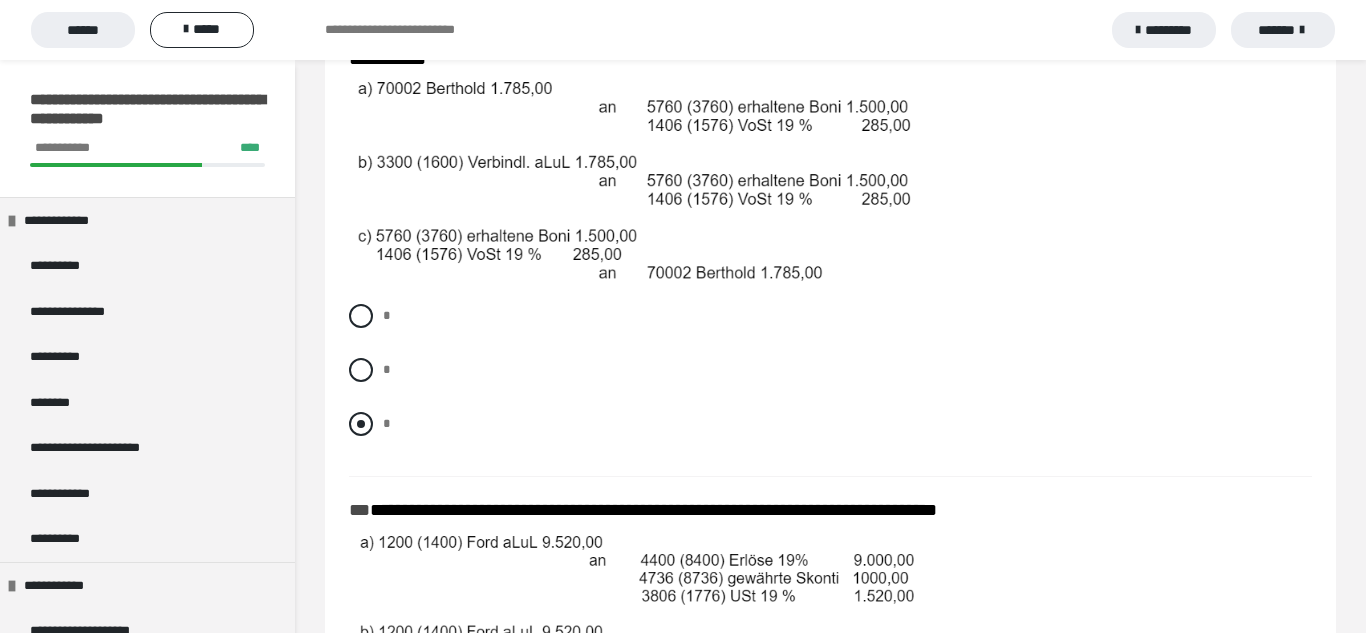 click at bounding box center [361, 424] 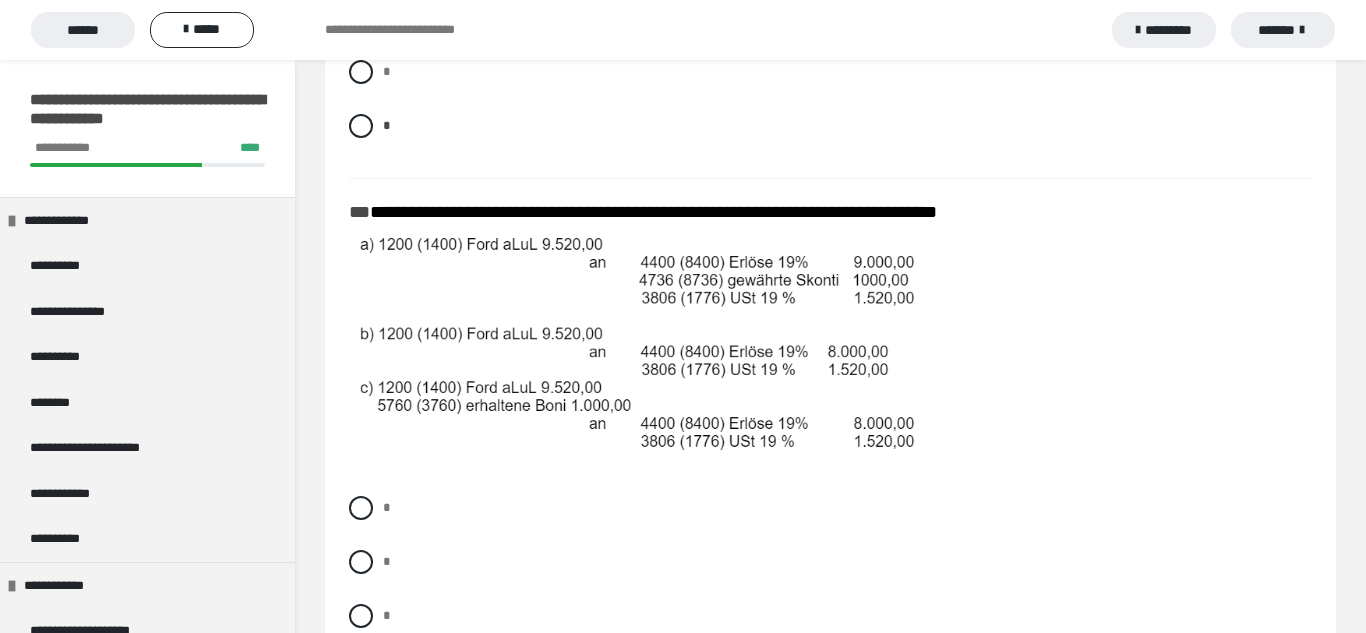 scroll, scrollTop: 3092, scrollLeft: 0, axis: vertical 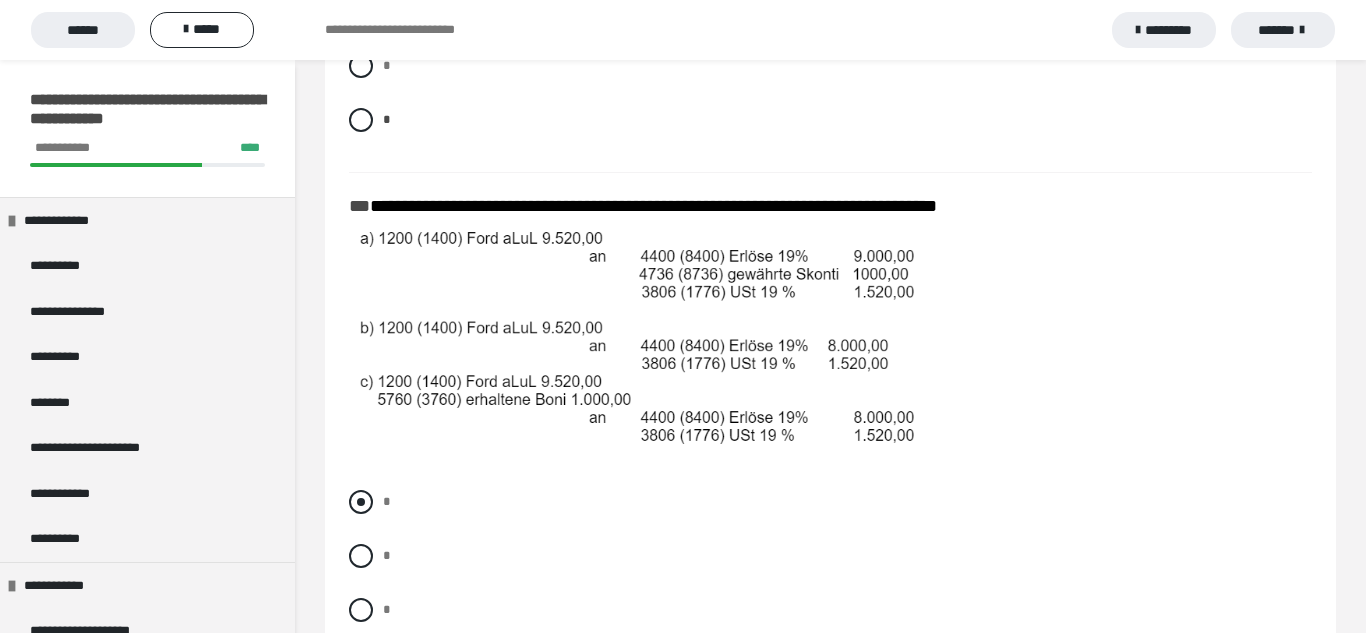 click at bounding box center [361, 502] 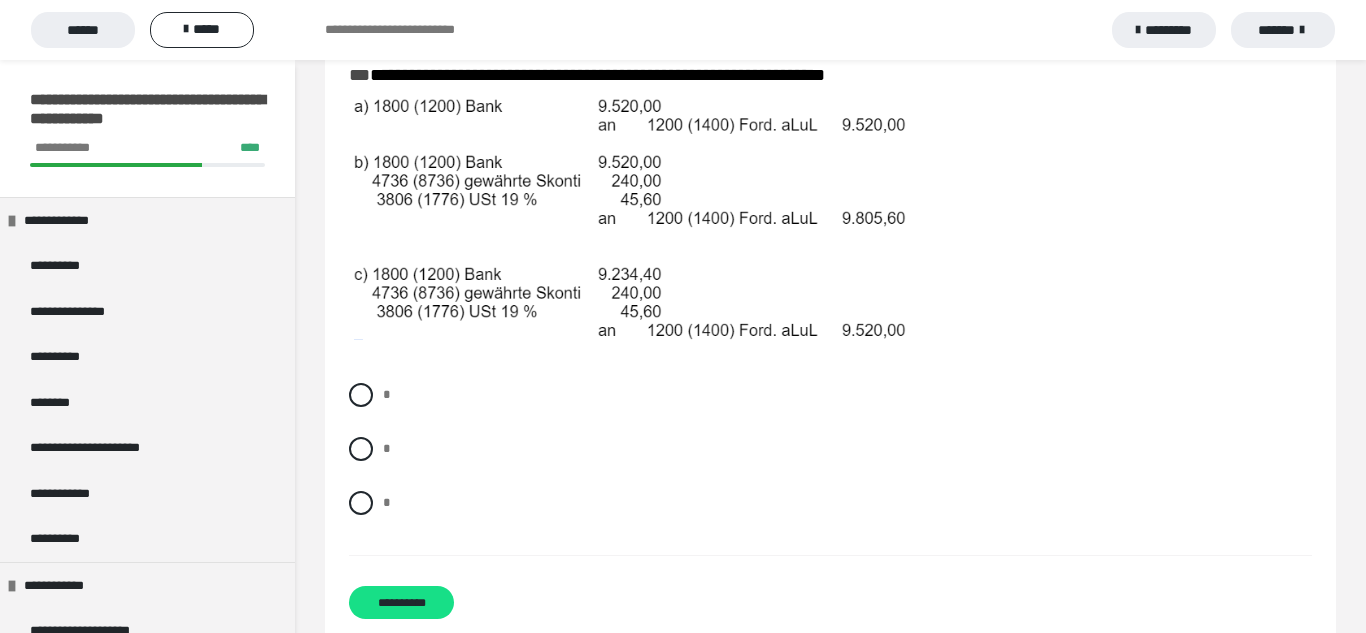 scroll, scrollTop: 3714, scrollLeft: 0, axis: vertical 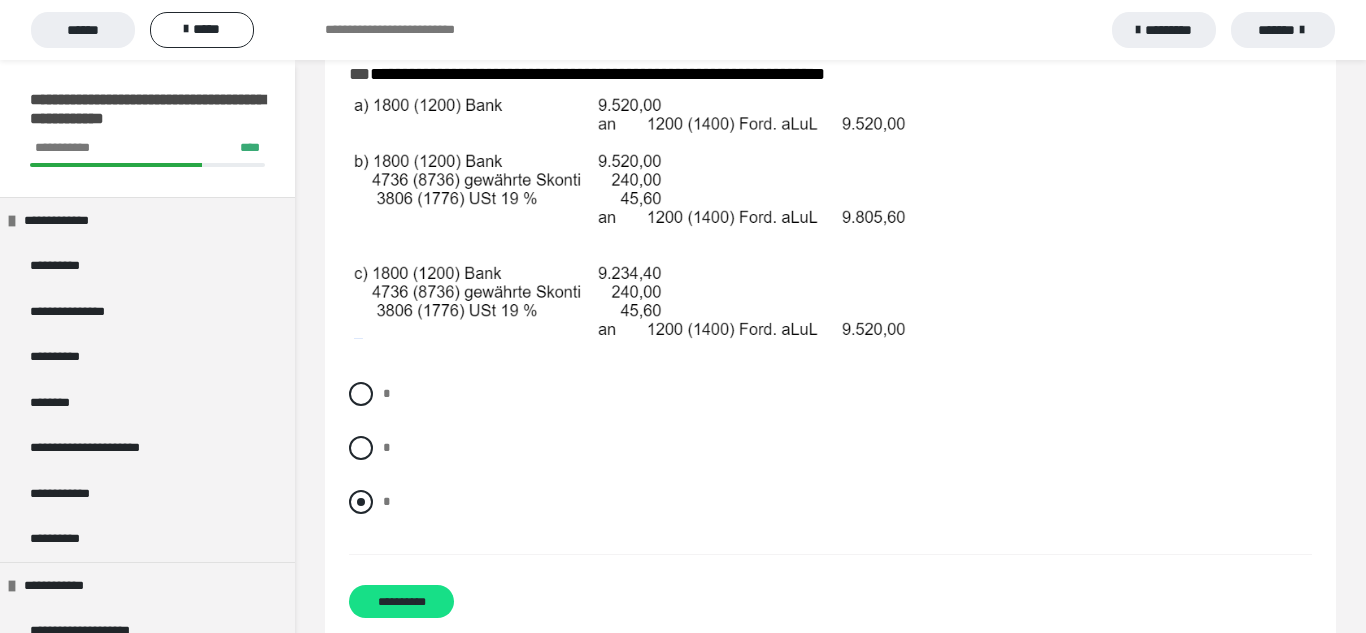 click at bounding box center (361, 502) 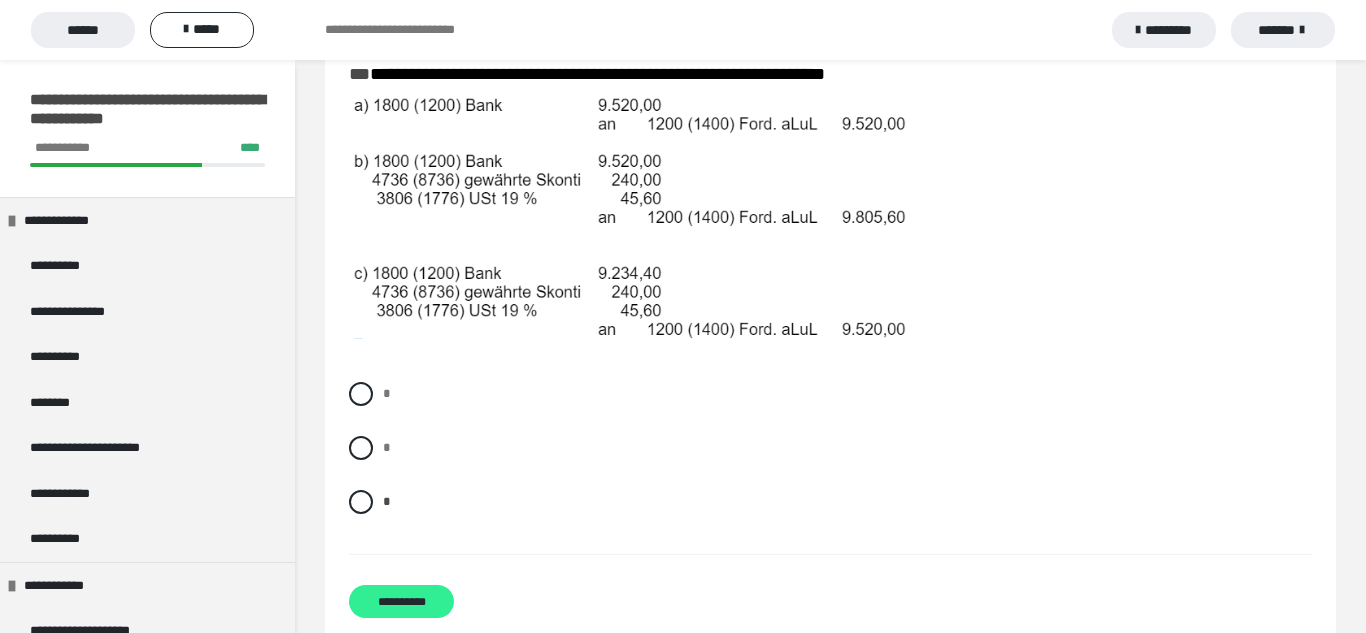 click on "**********" at bounding box center [401, 601] 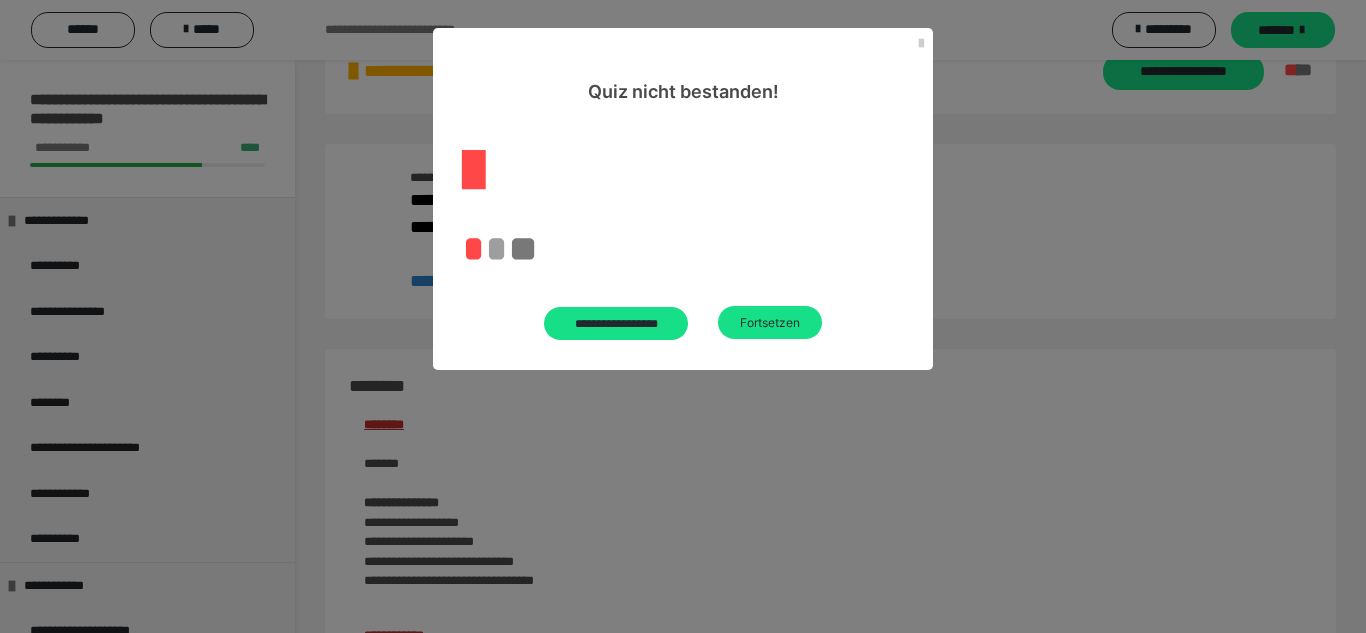 scroll, scrollTop: 2277, scrollLeft: 0, axis: vertical 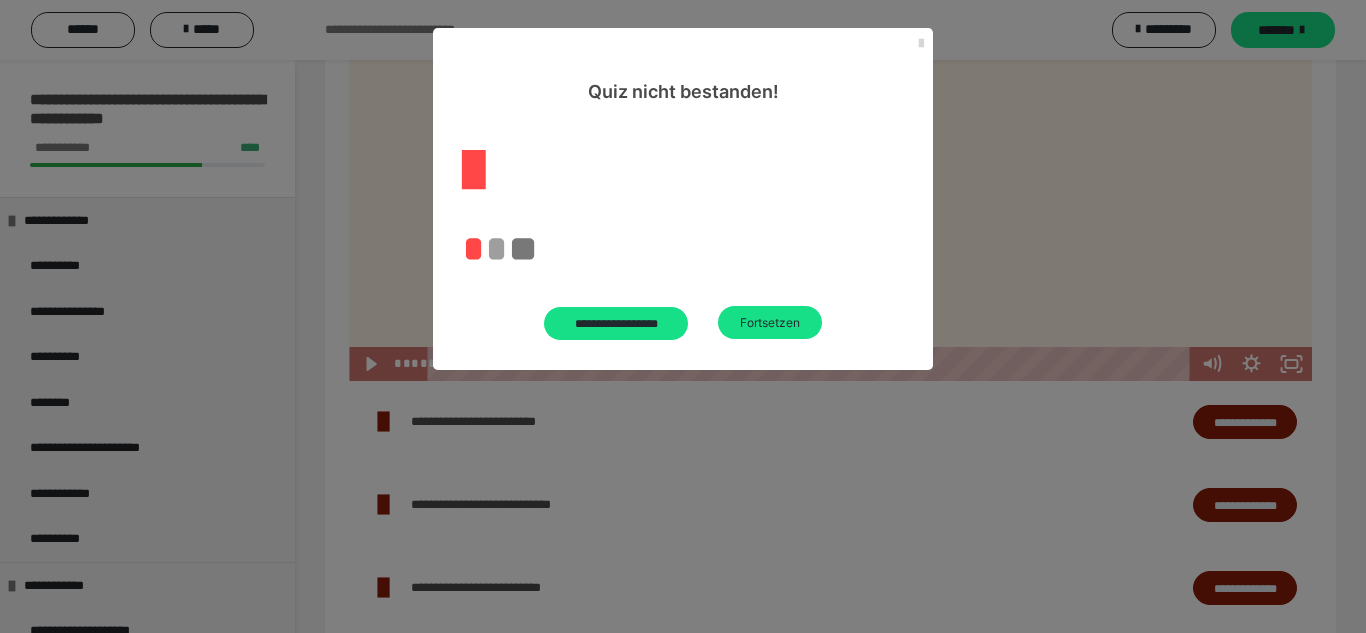 click at bounding box center (921, 44) 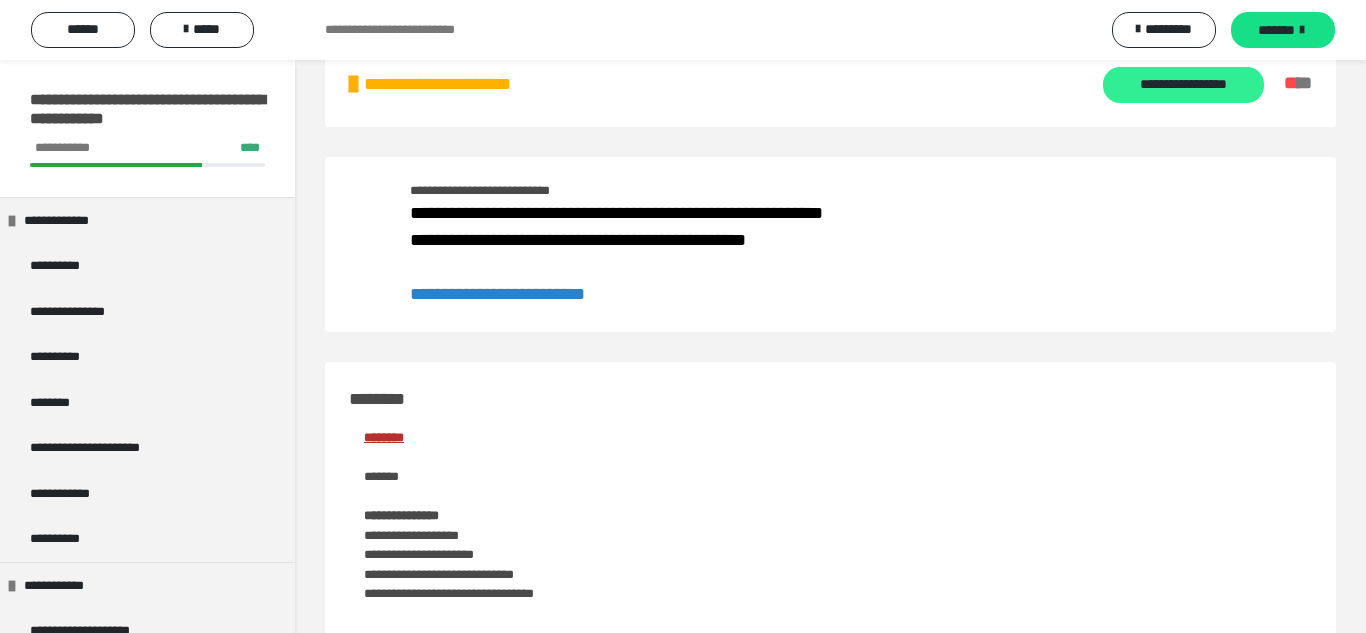 scroll, scrollTop: 0, scrollLeft: 0, axis: both 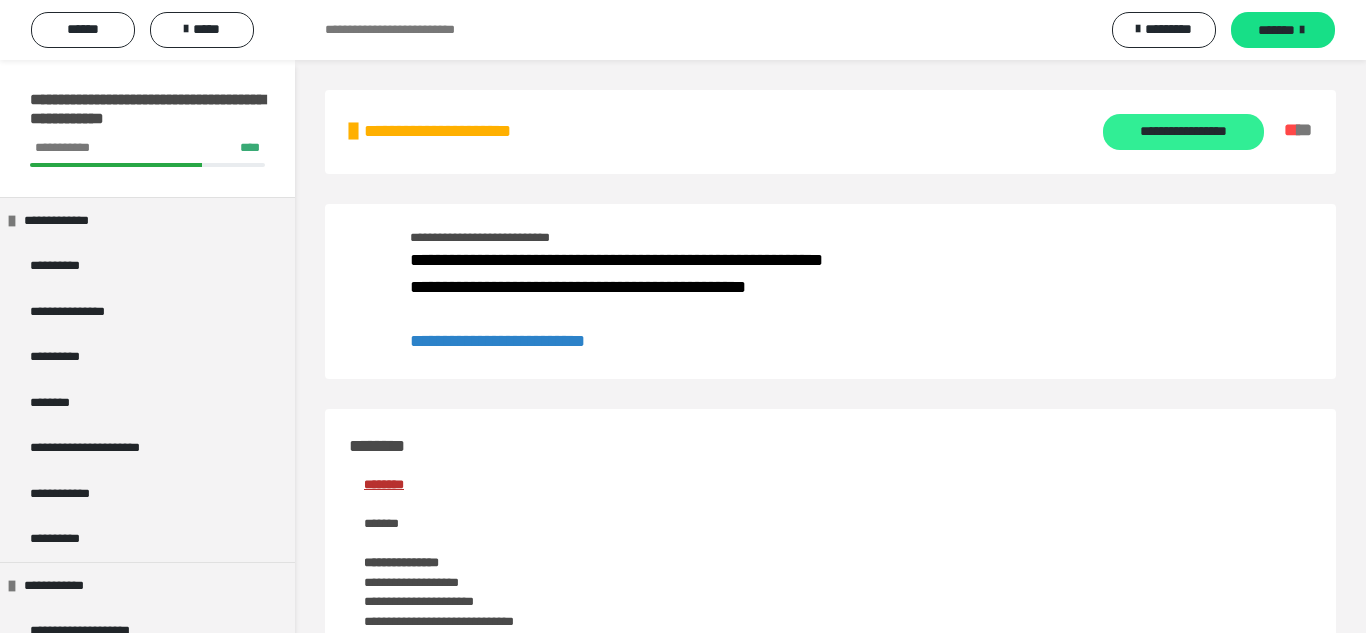 click on "**********" at bounding box center (1183, 132) 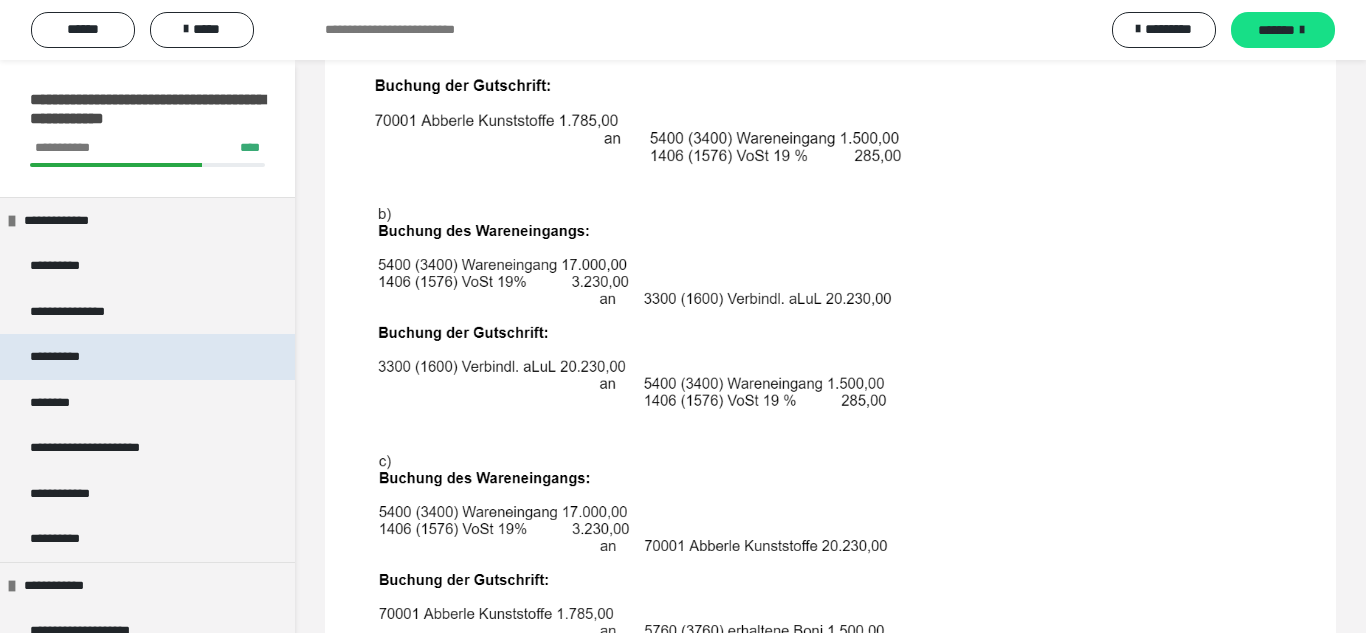 scroll, scrollTop: 0, scrollLeft: 0, axis: both 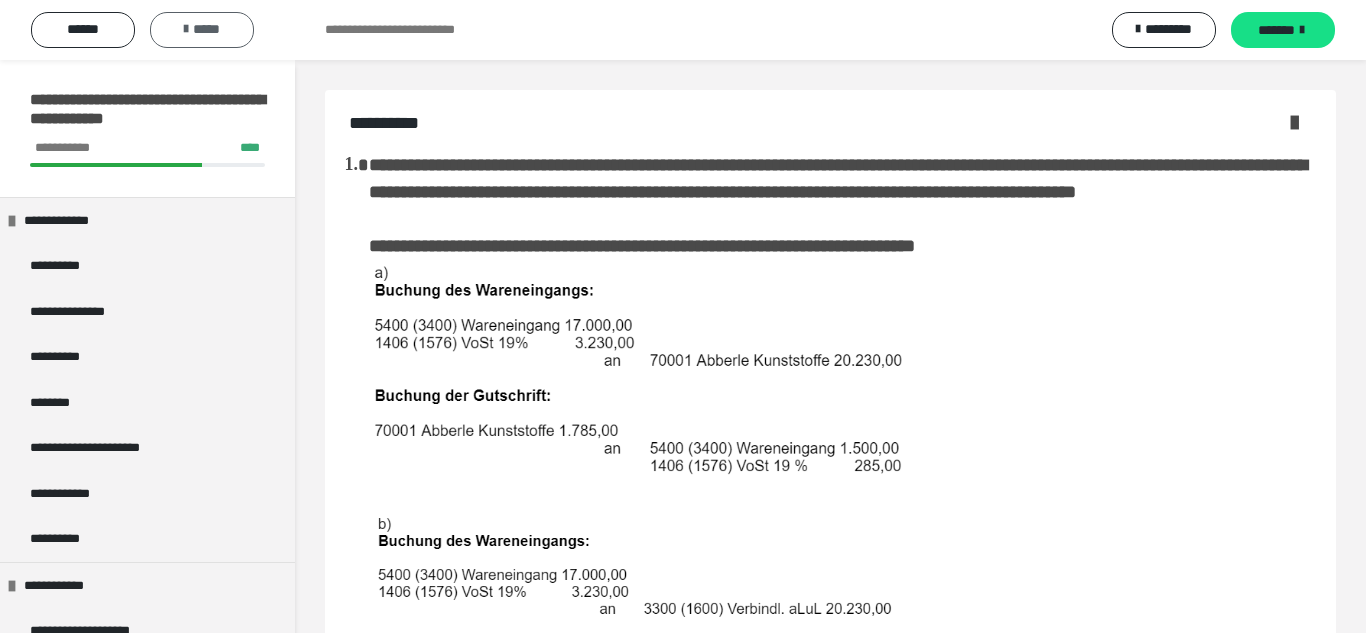 click on "*****" at bounding box center (202, 30) 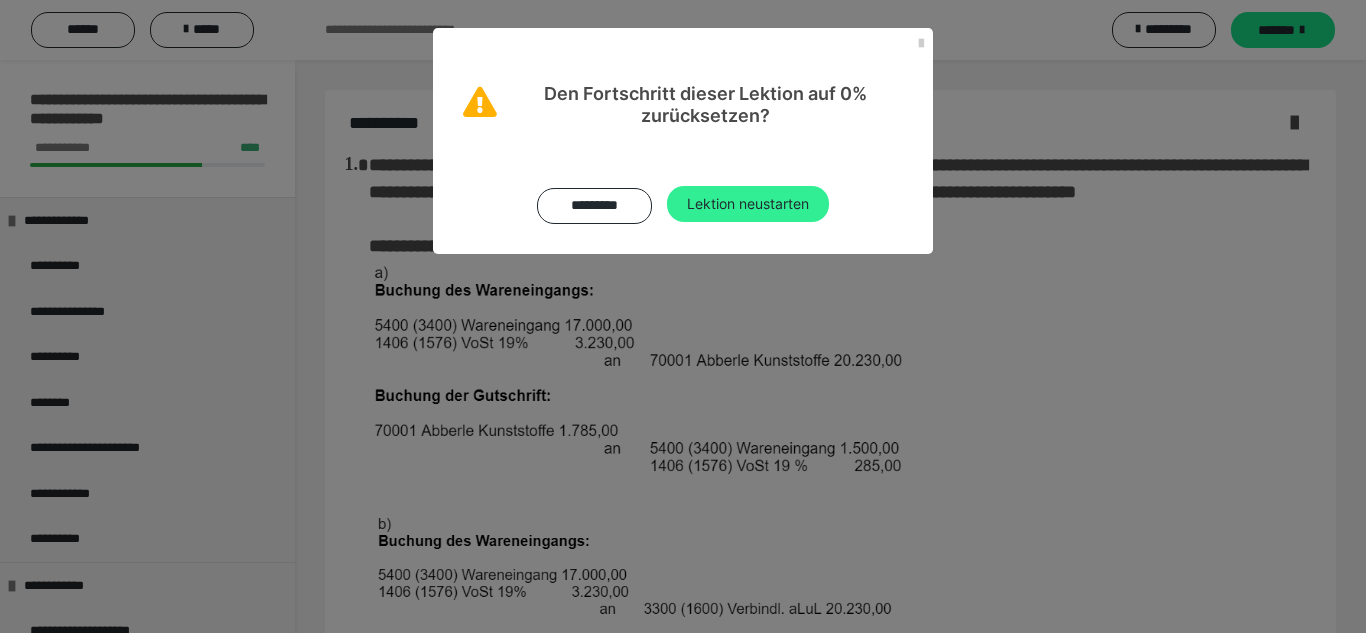 click on "Lektion neustarten" at bounding box center (748, 204) 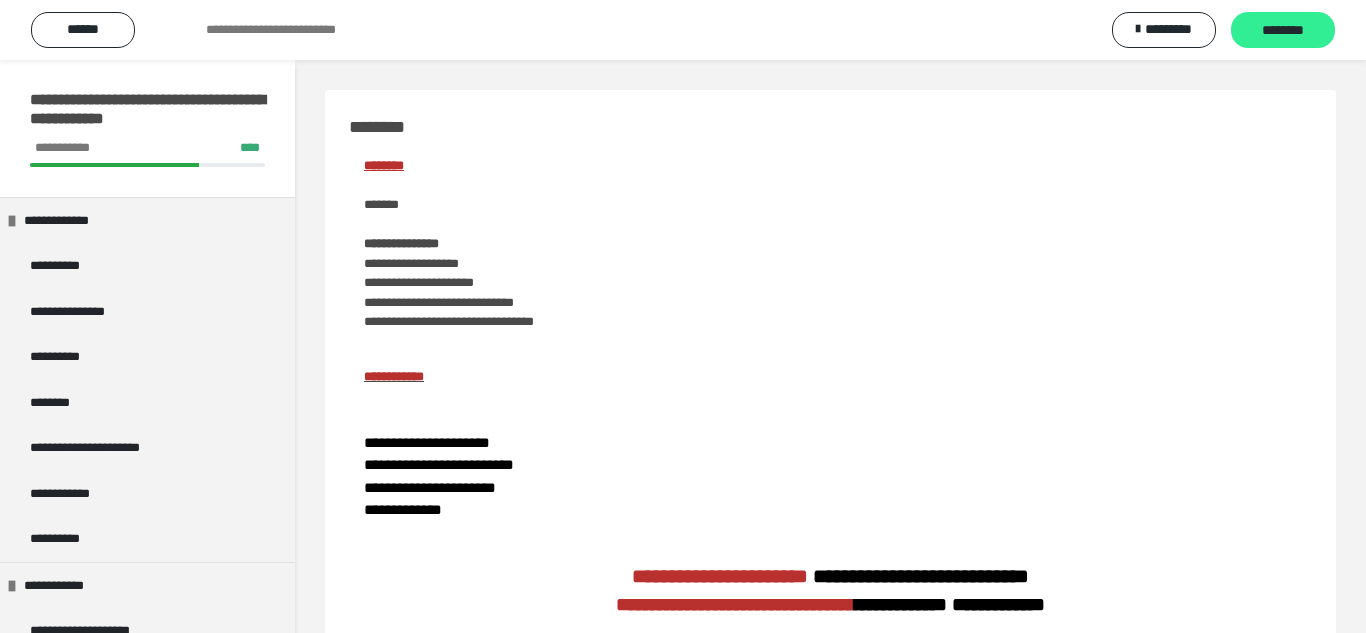 click on "********" at bounding box center (1283, 31) 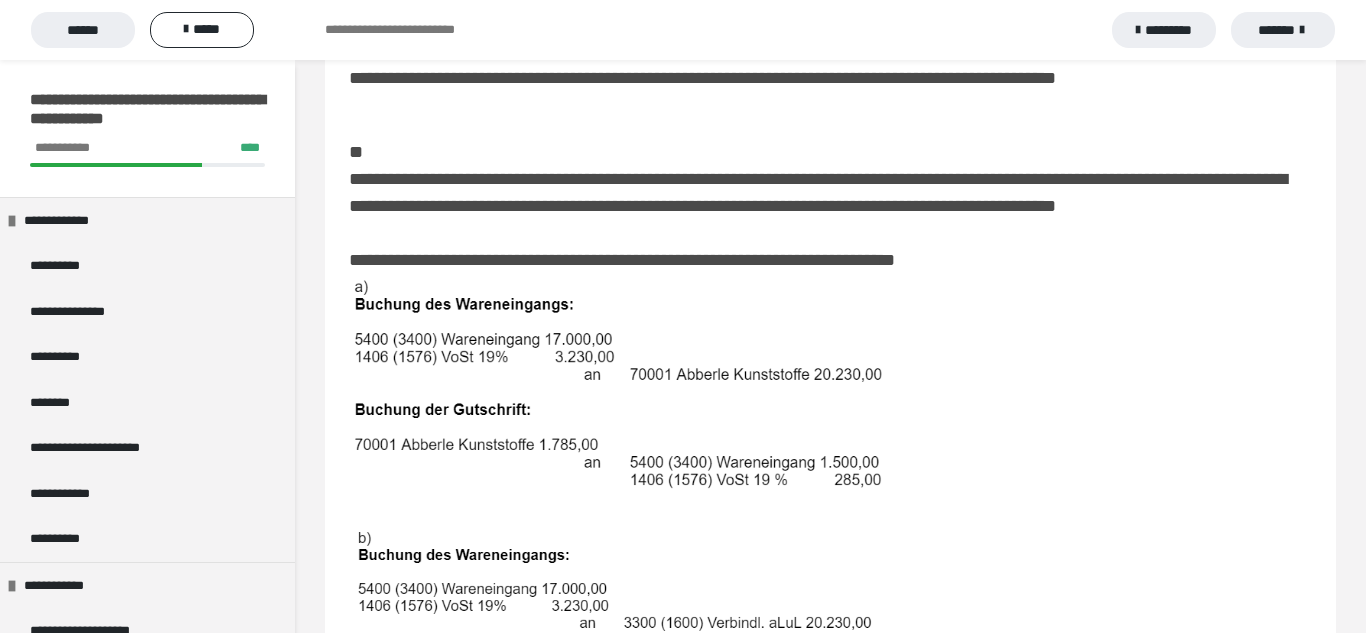 scroll, scrollTop: 273, scrollLeft: 0, axis: vertical 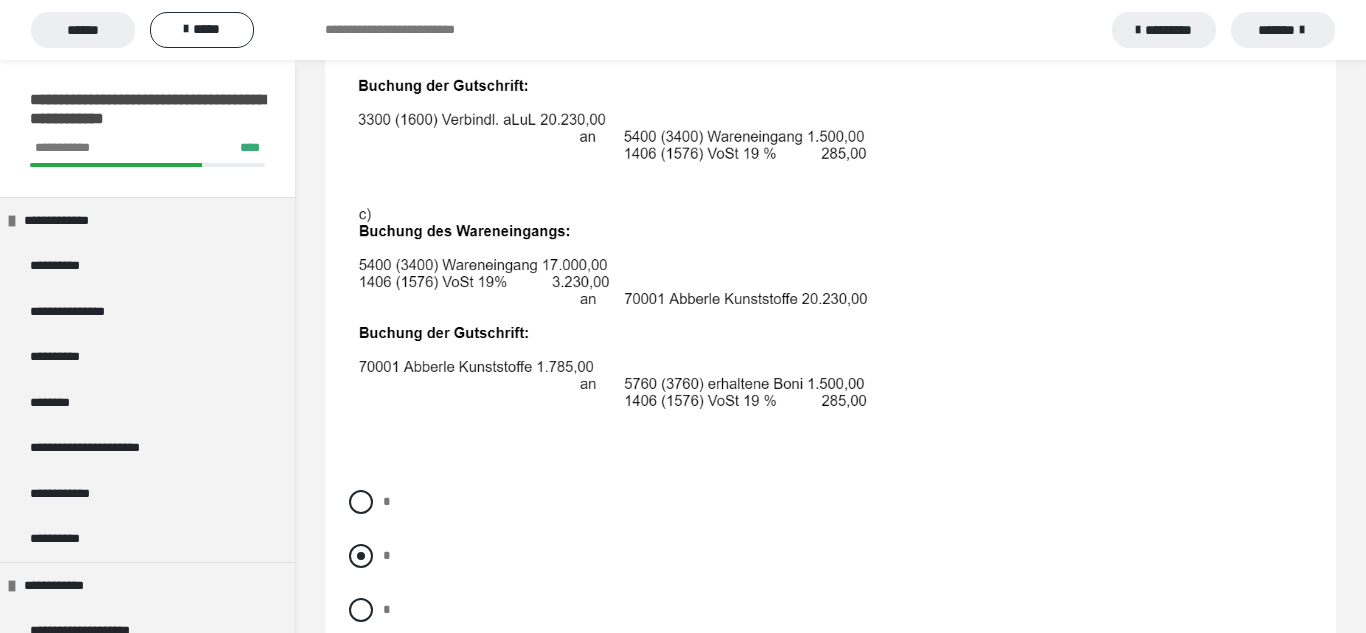 click on "*" at bounding box center [830, 556] 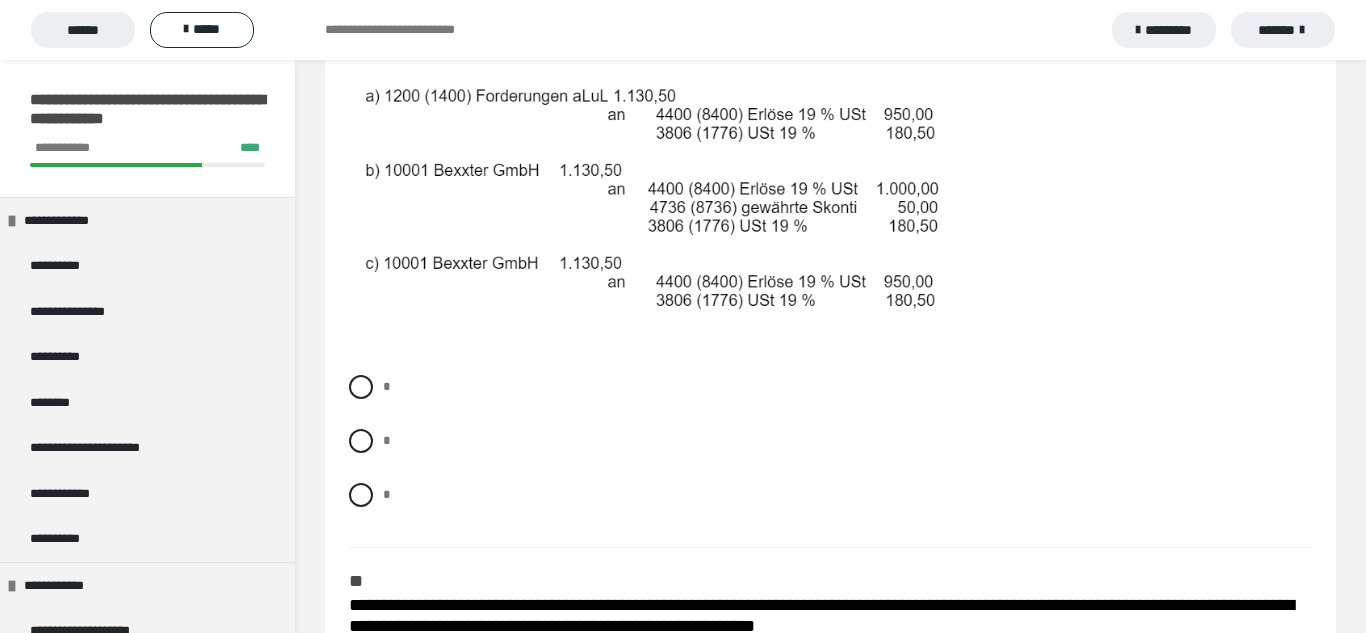scroll, scrollTop: 1661, scrollLeft: 0, axis: vertical 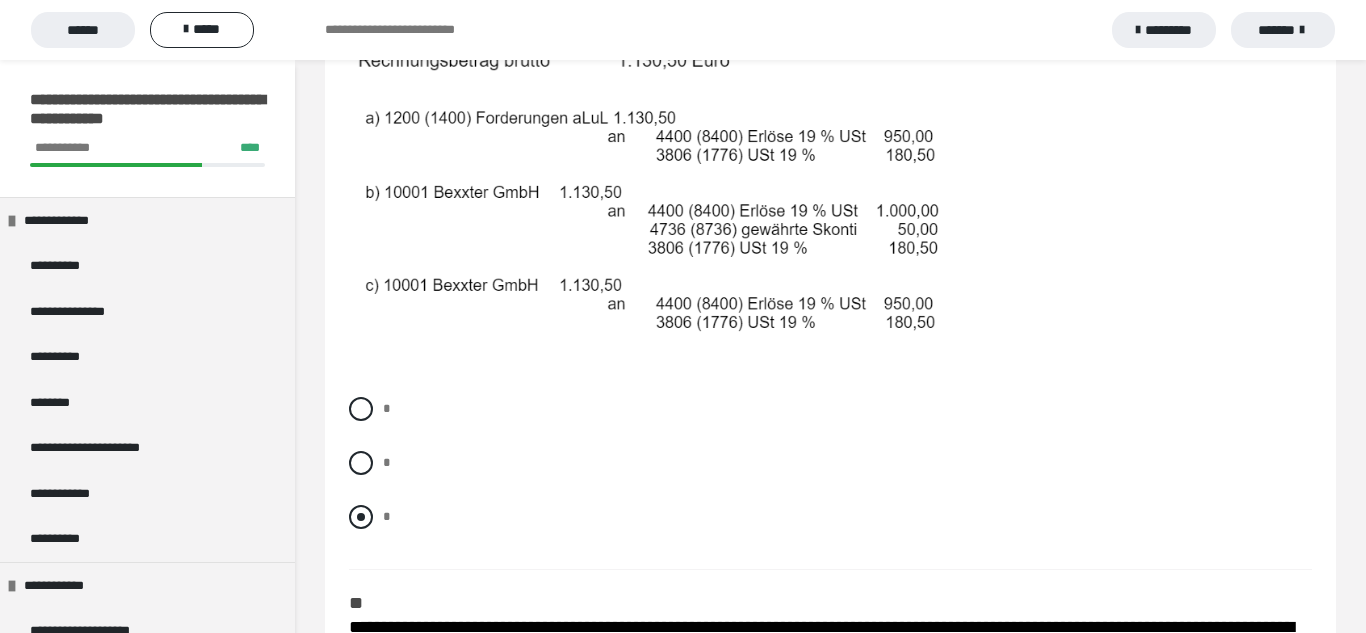 click at bounding box center (361, 517) 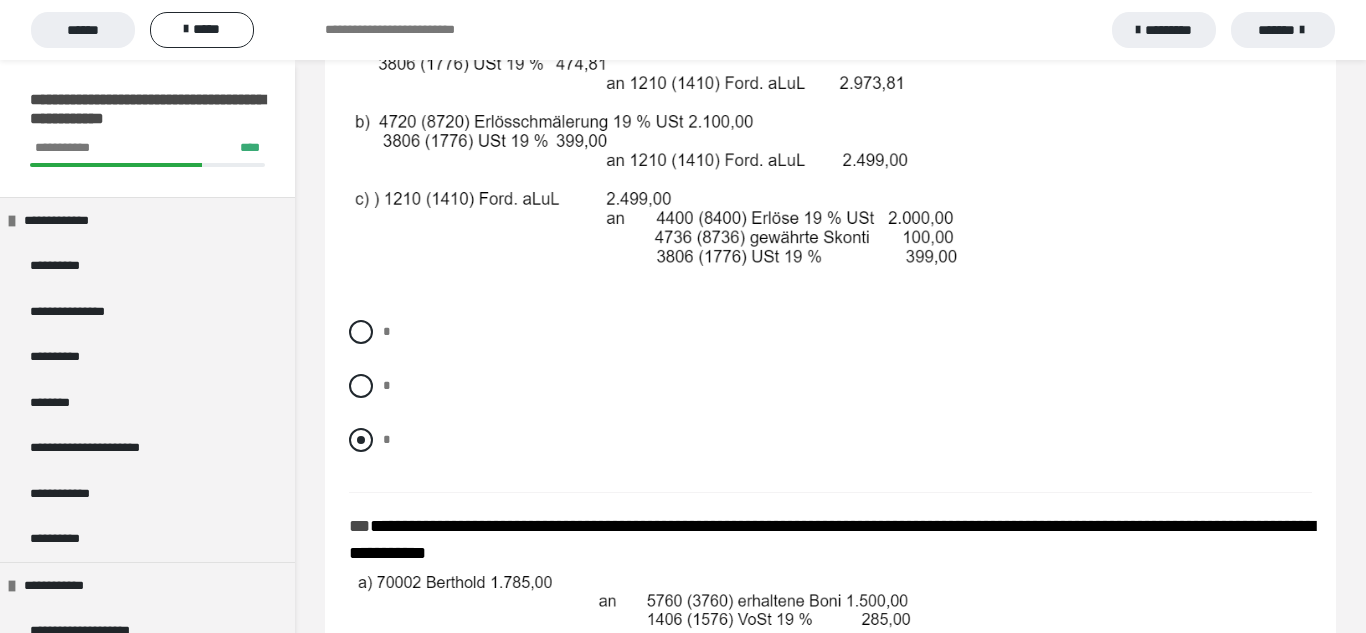 scroll, scrollTop: 2304, scrollLeft: 0, axis: vertical 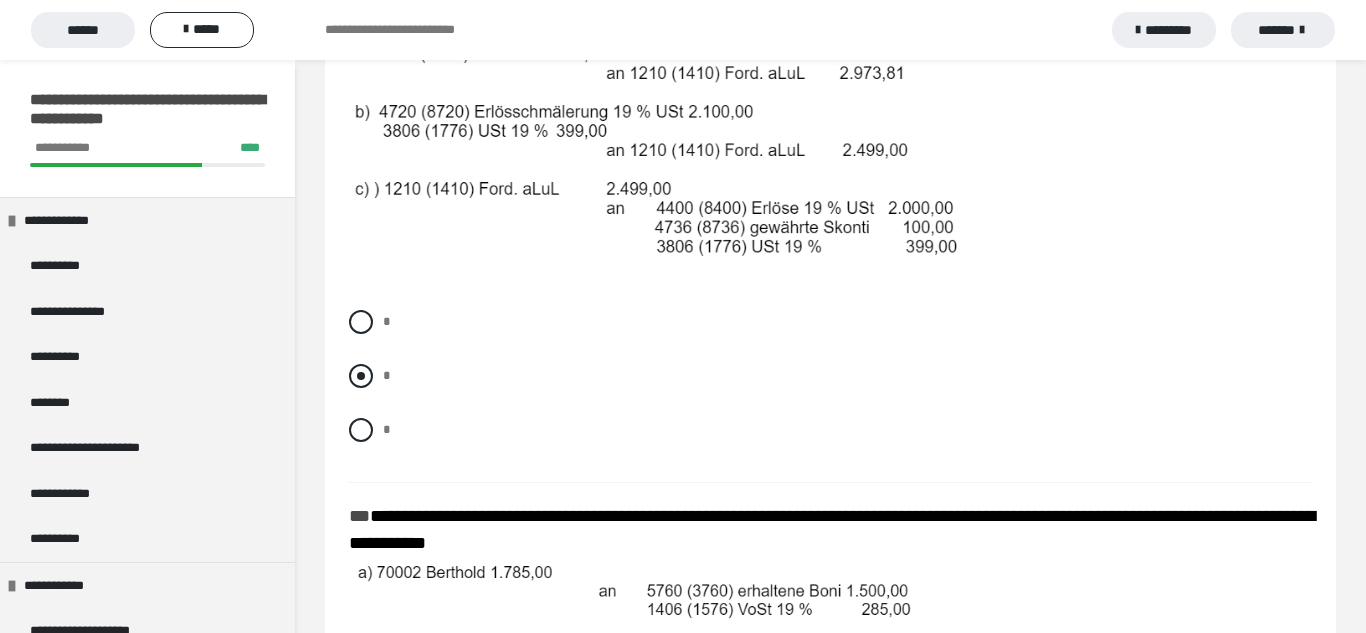 click at bounding box center (361, 376) 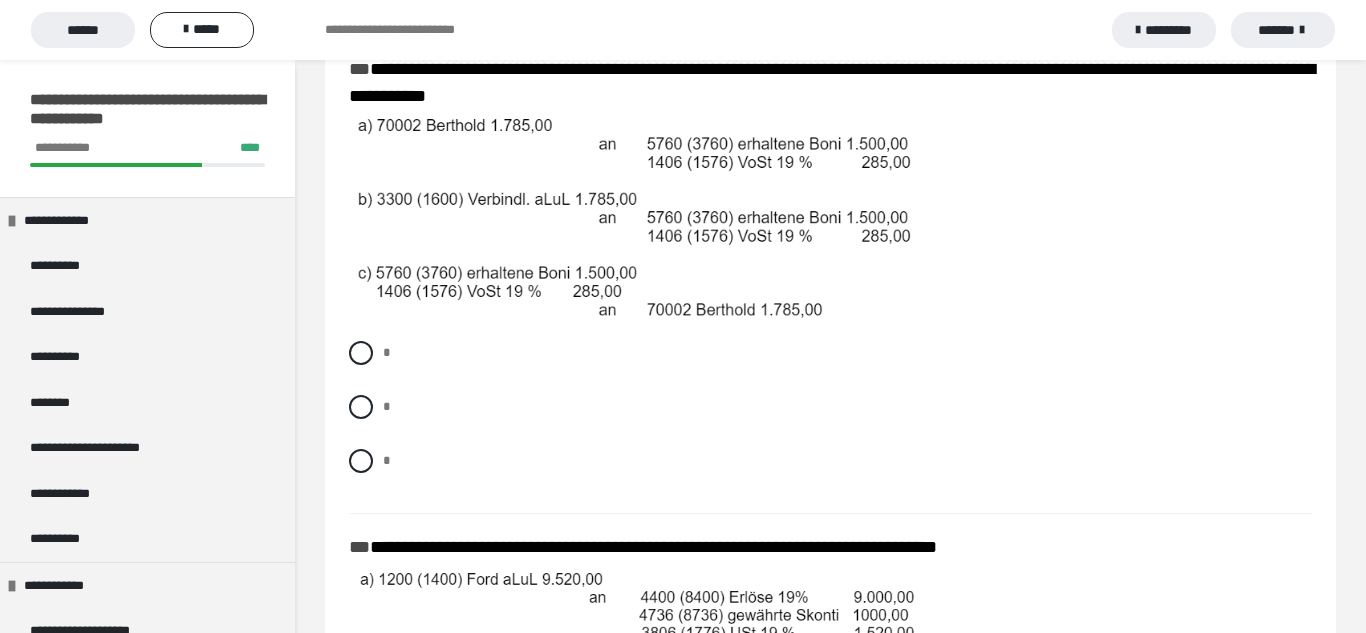 scroll, scrollTop: 2753, scrollLeft: 0, axis: vertical 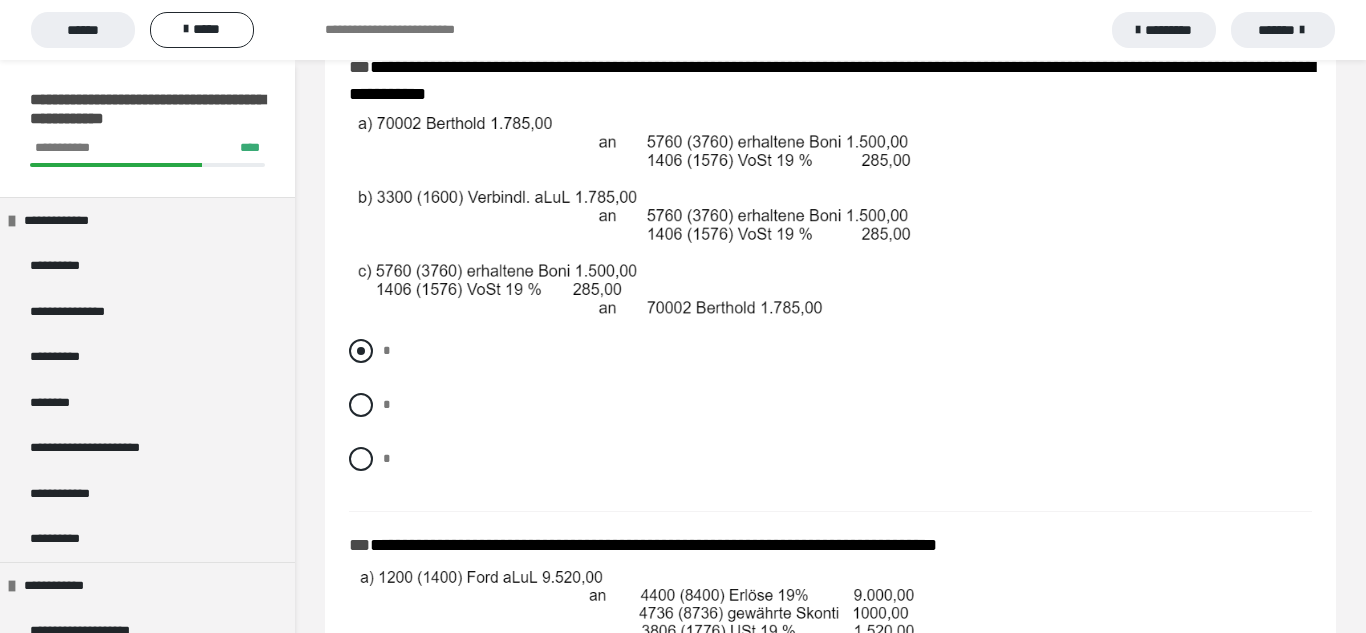 click at bounding box center (361, 351) 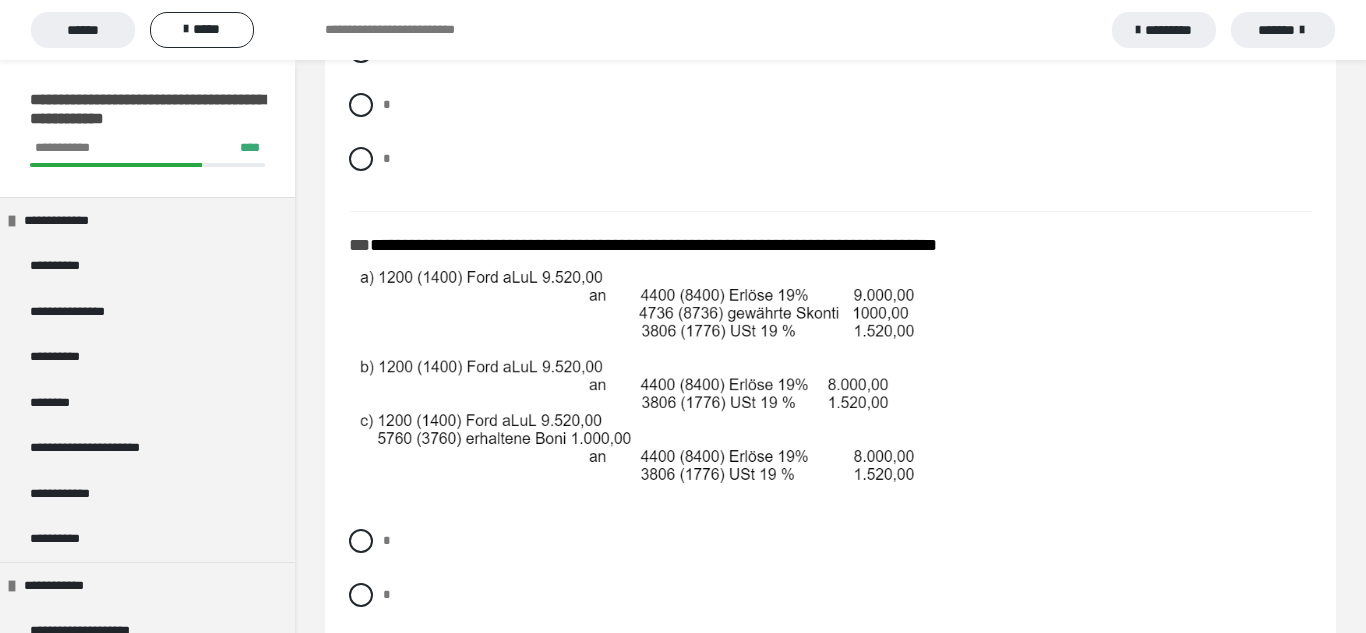 scroll, scrollTop: 3059, scrollLeft: 0, axis: vertical 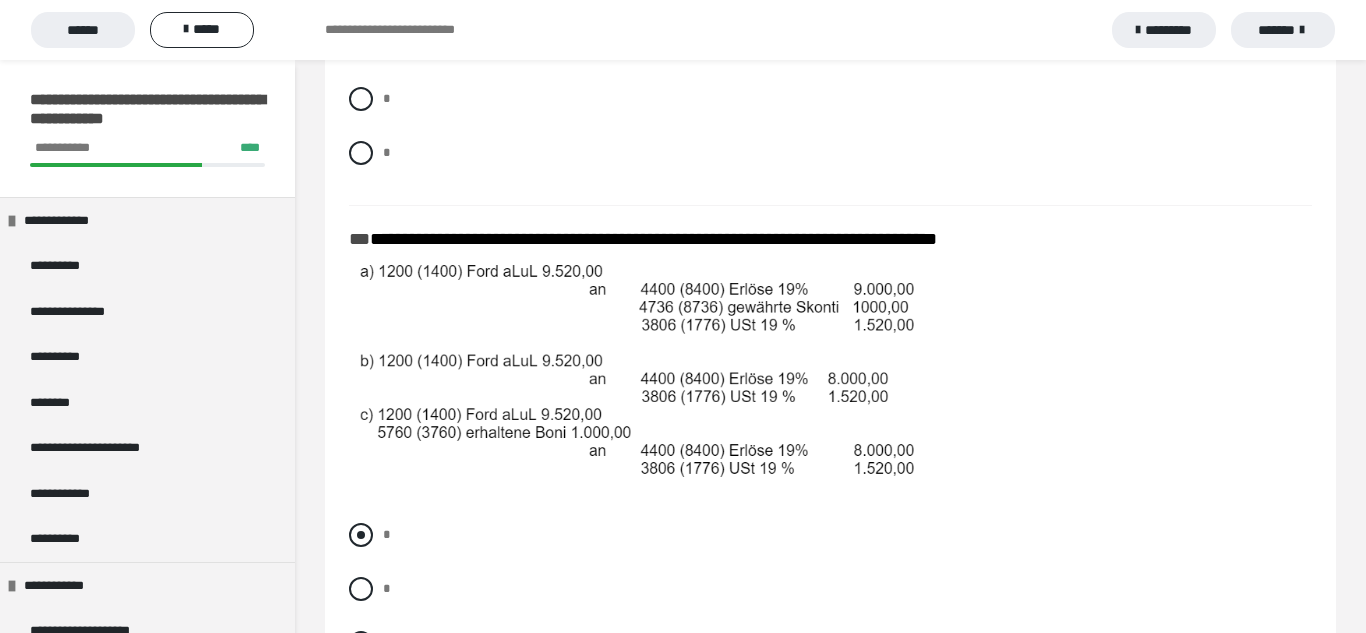 click at bounding box center (361, 535) 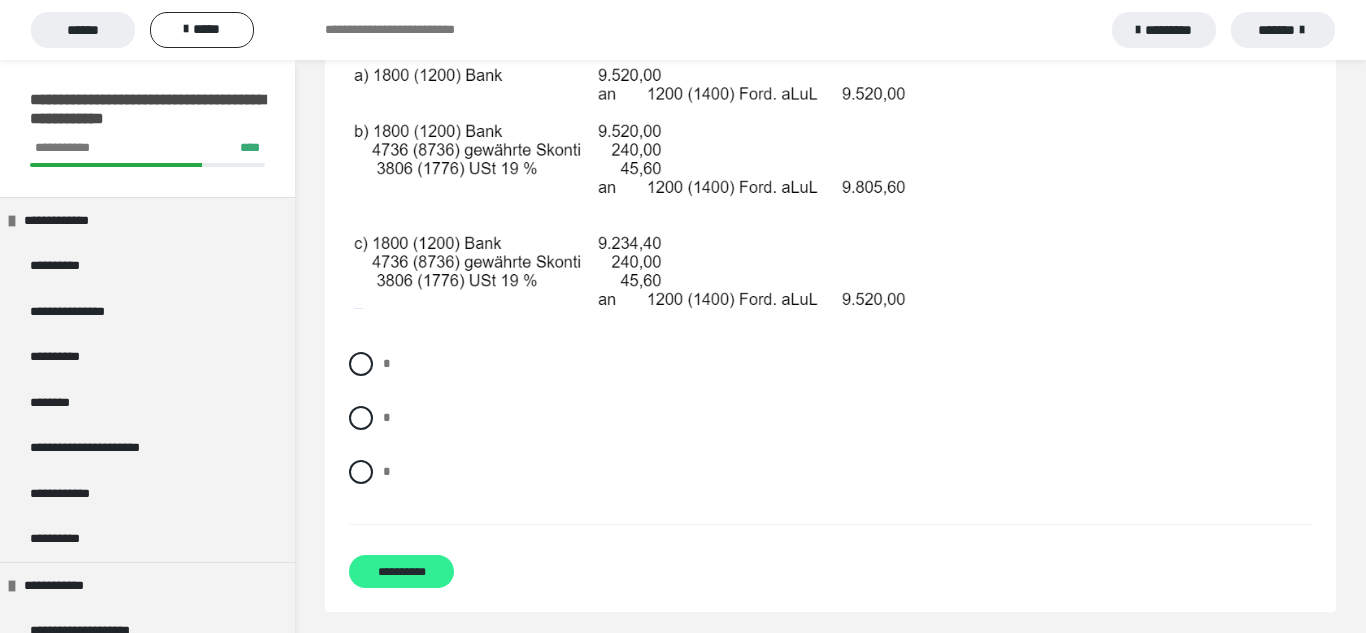 scroll, scrollTop: 3749, scrollLeft: 0, axis: vertical 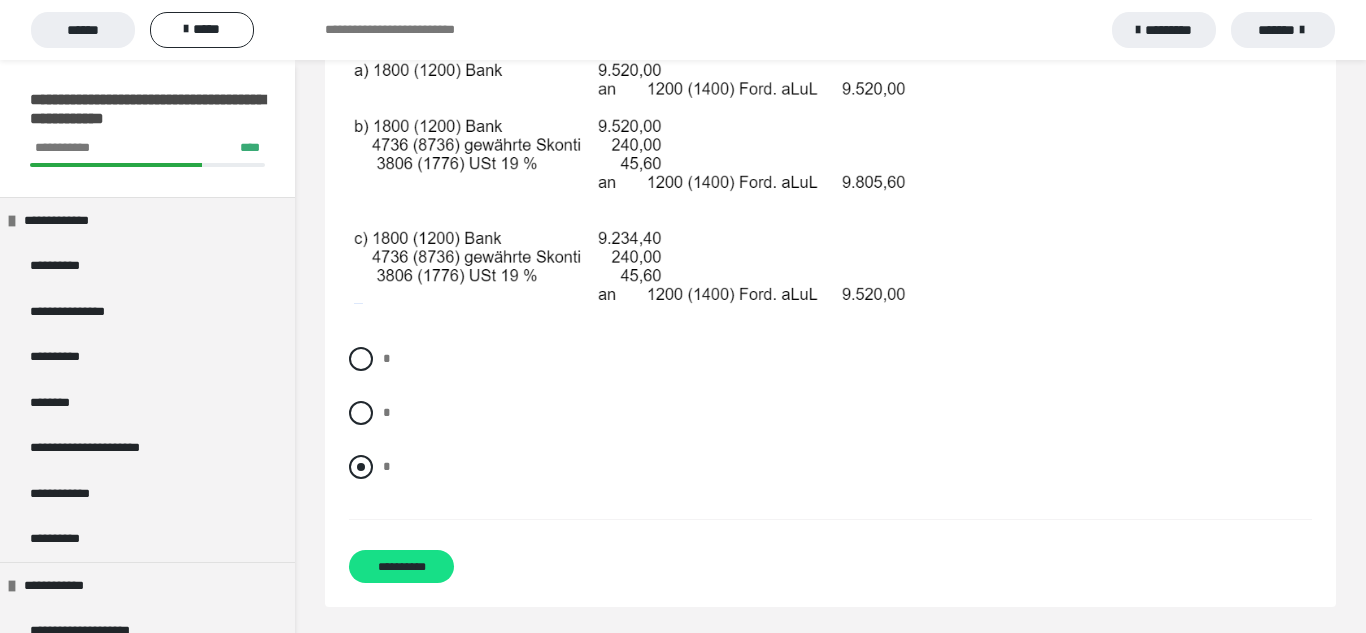 click on "*" at bounding box center (830, 467) 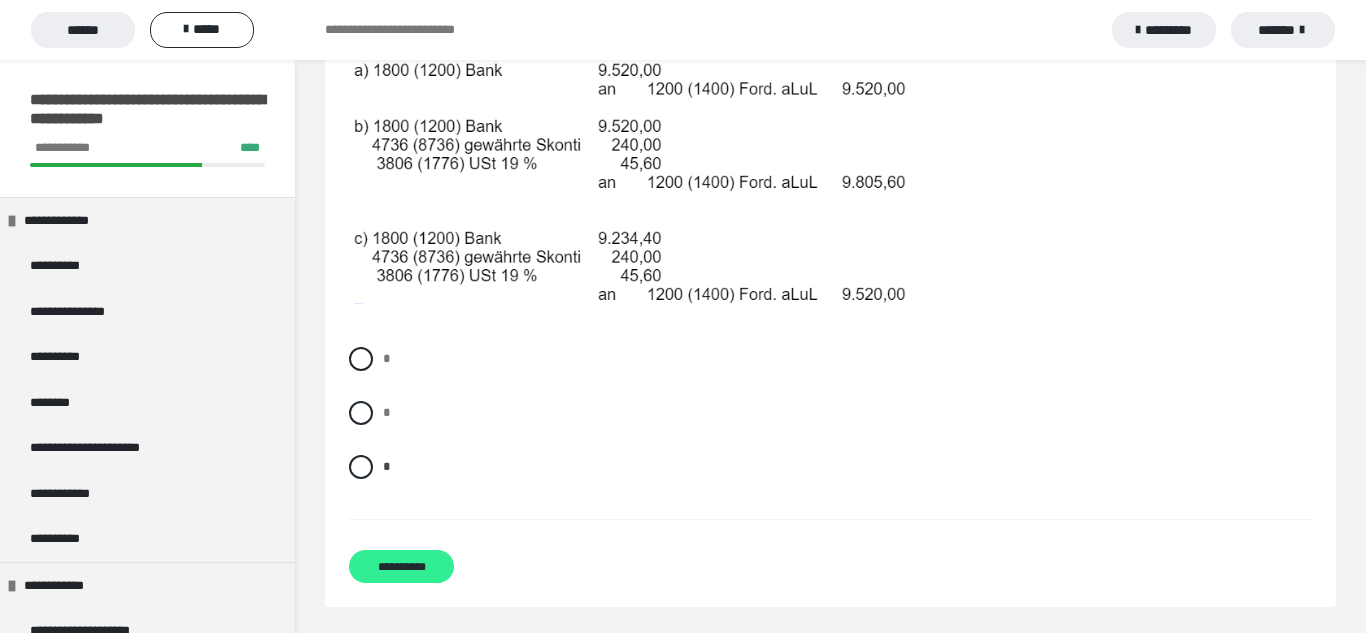 click on "**********" at bounding box center (401, 566) 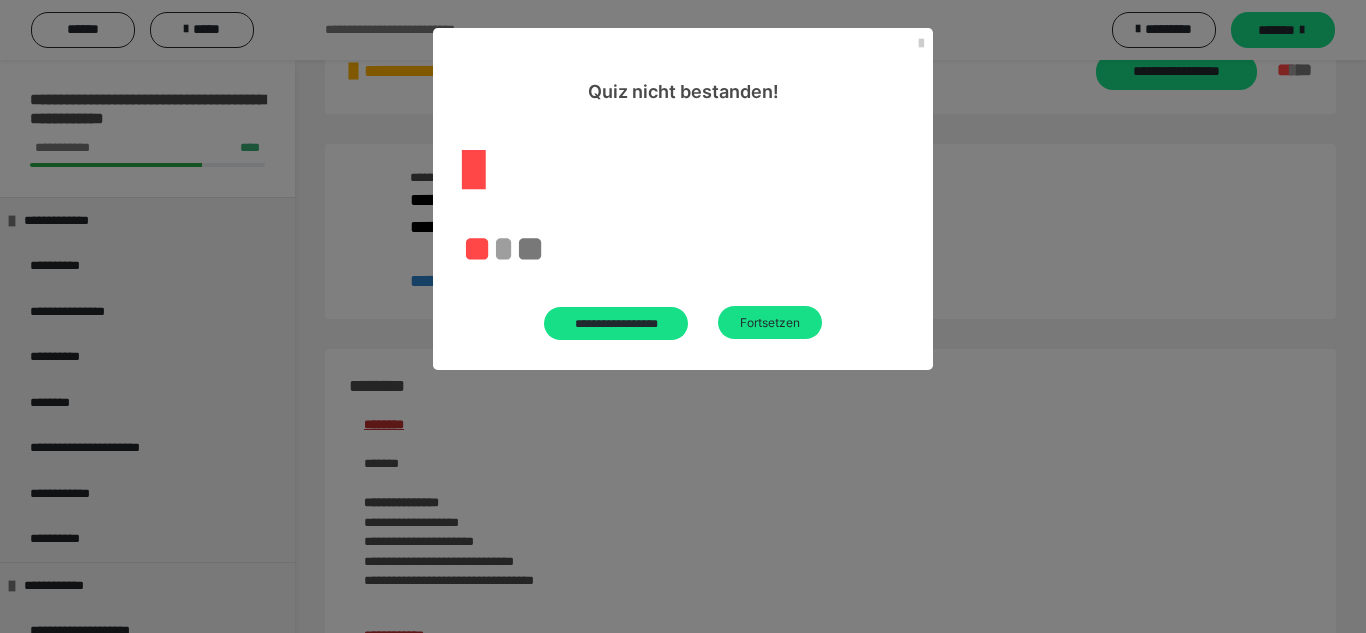 scroll, scrollTop: 2277, scrollLeft: 0, axis: vertical 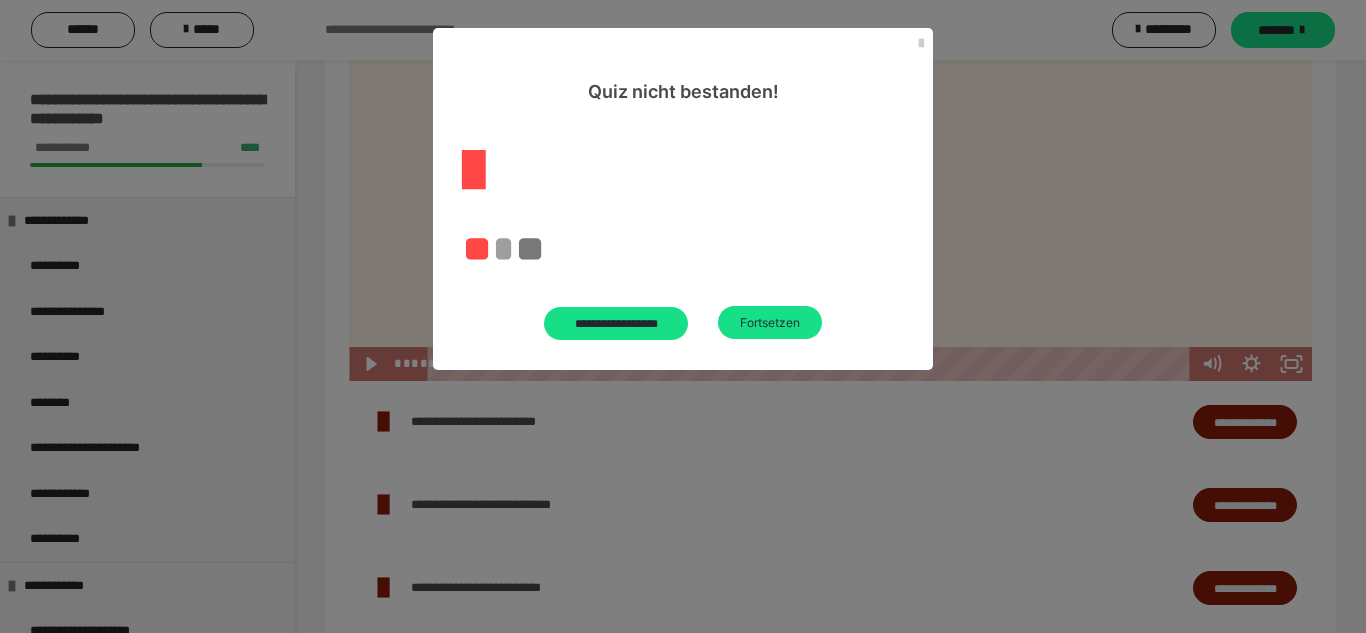 click on "Quiz nicht bestanden!" at bounding box center [683, 66] 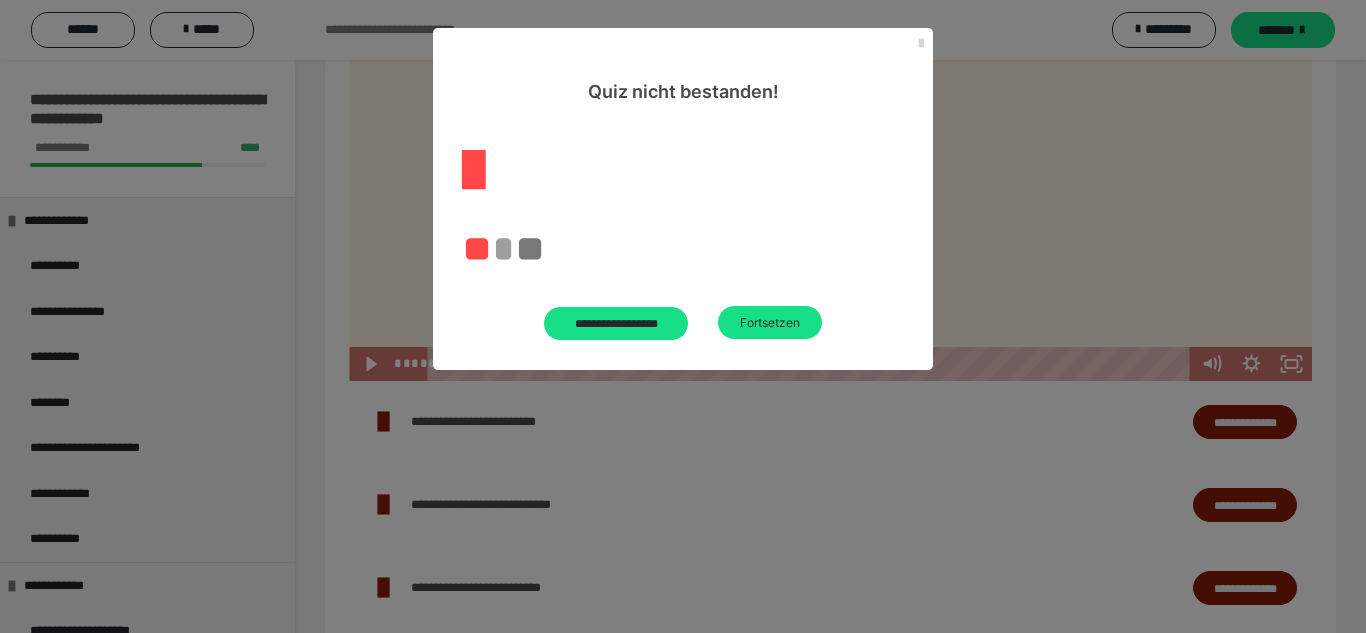 click at bounding box center (921, 44) 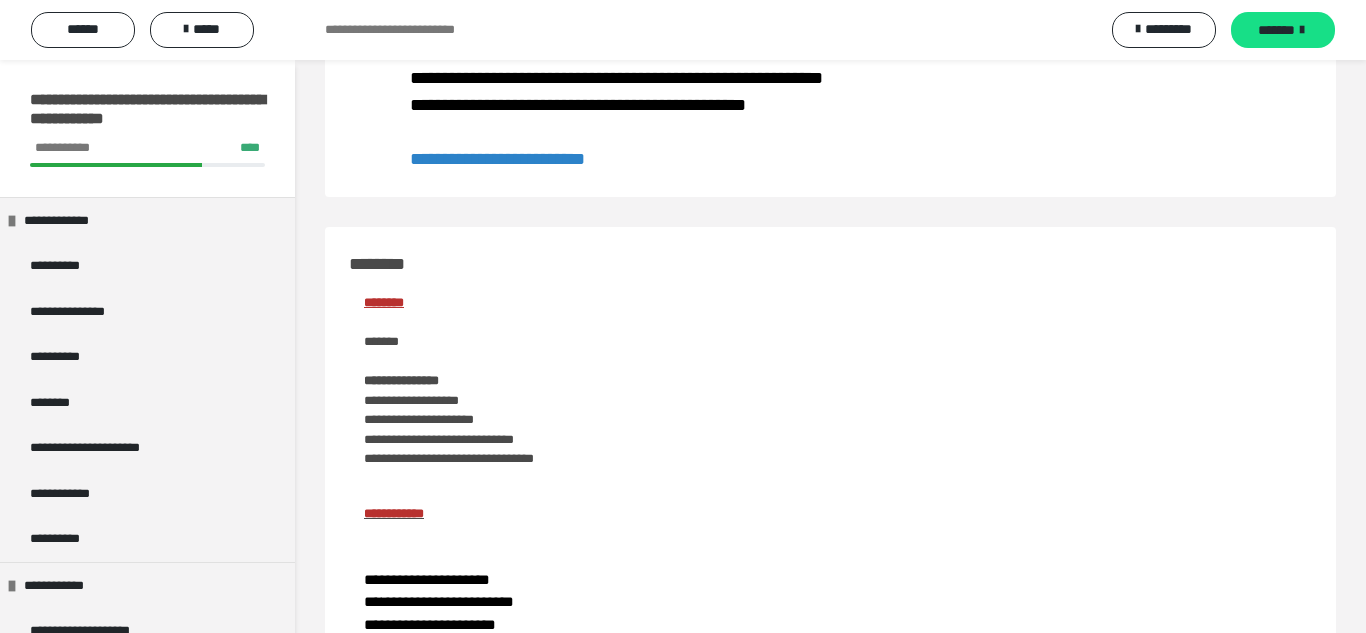scroll, scrollTop: 0, scrollLeft: 0, axis: both 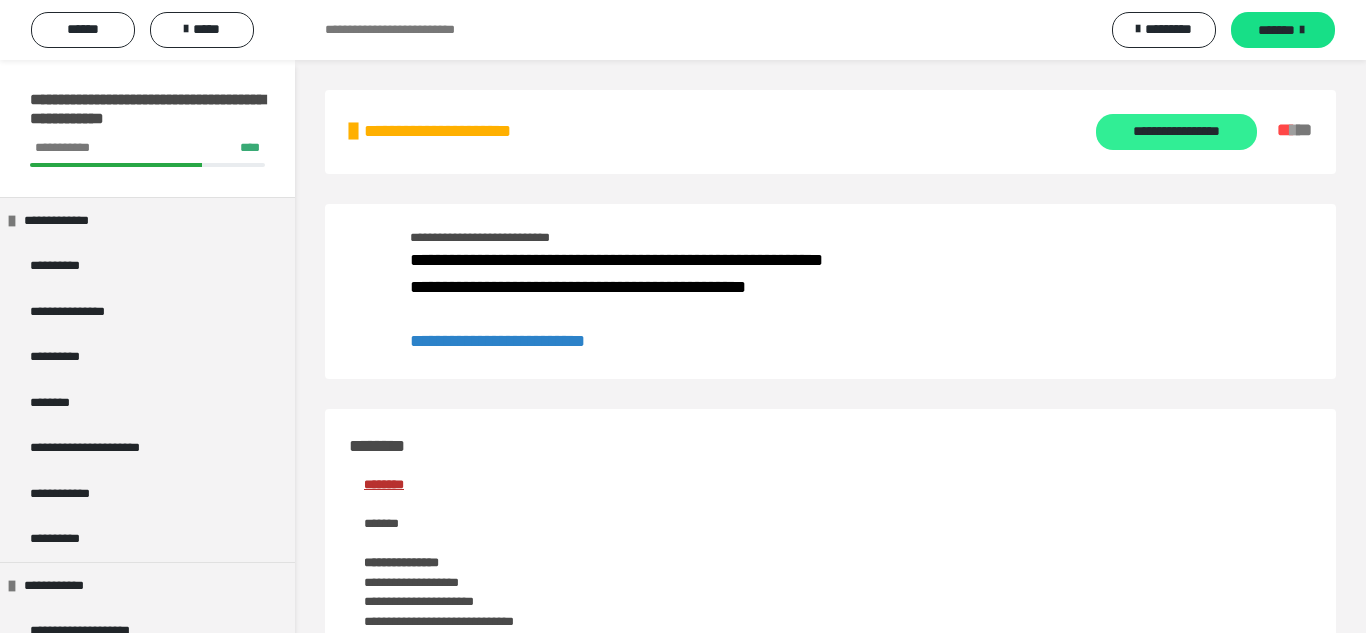 click on "**********" at bounding box center (1176, 132) 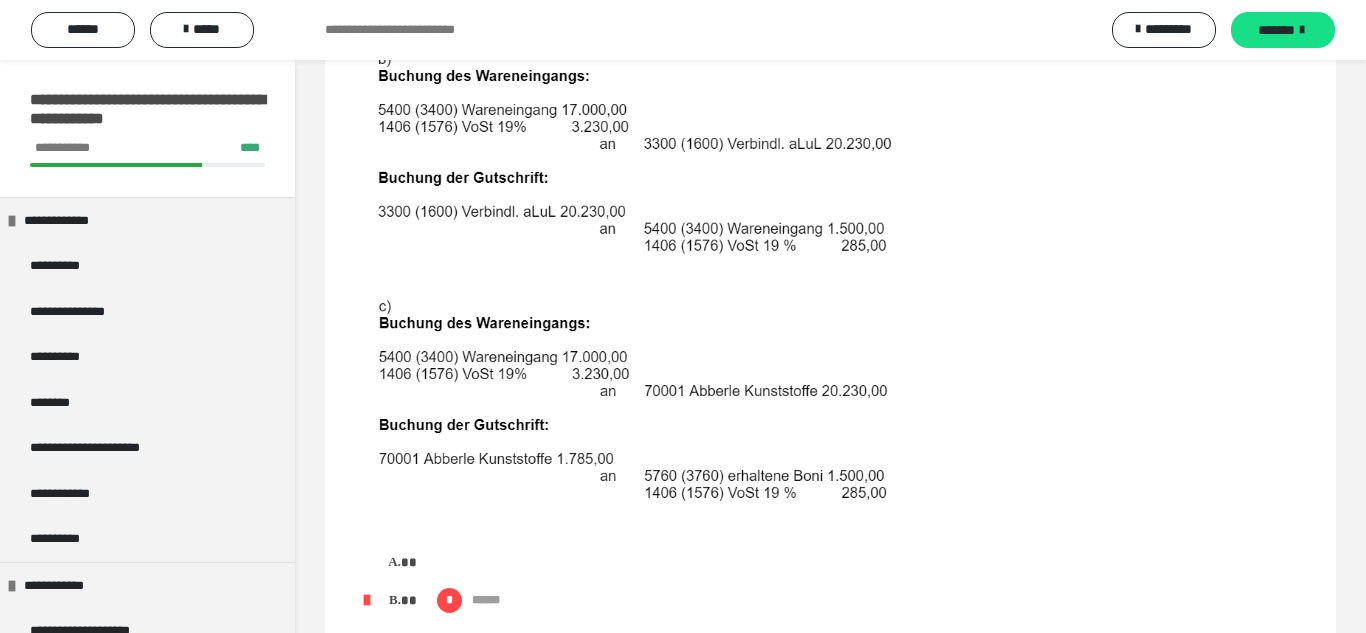 scroll, scrollTop: 486, scrollLeft: 0, axis: vertical 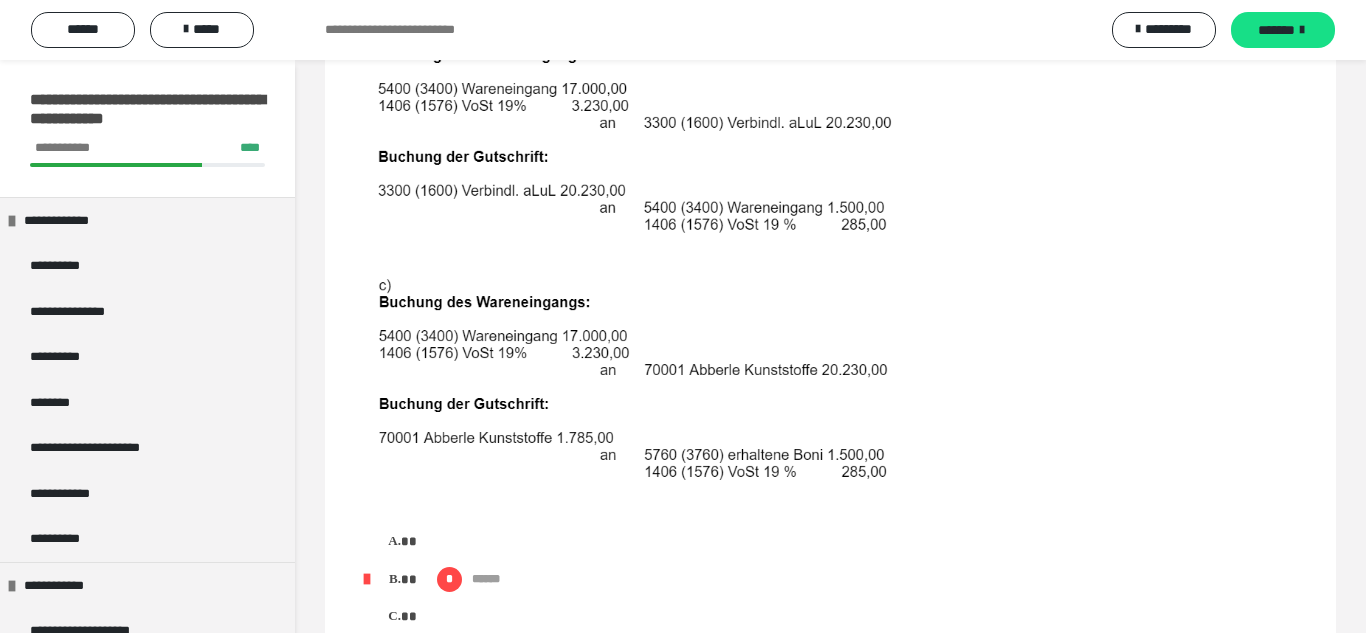 click at bounding box center [840, 381] 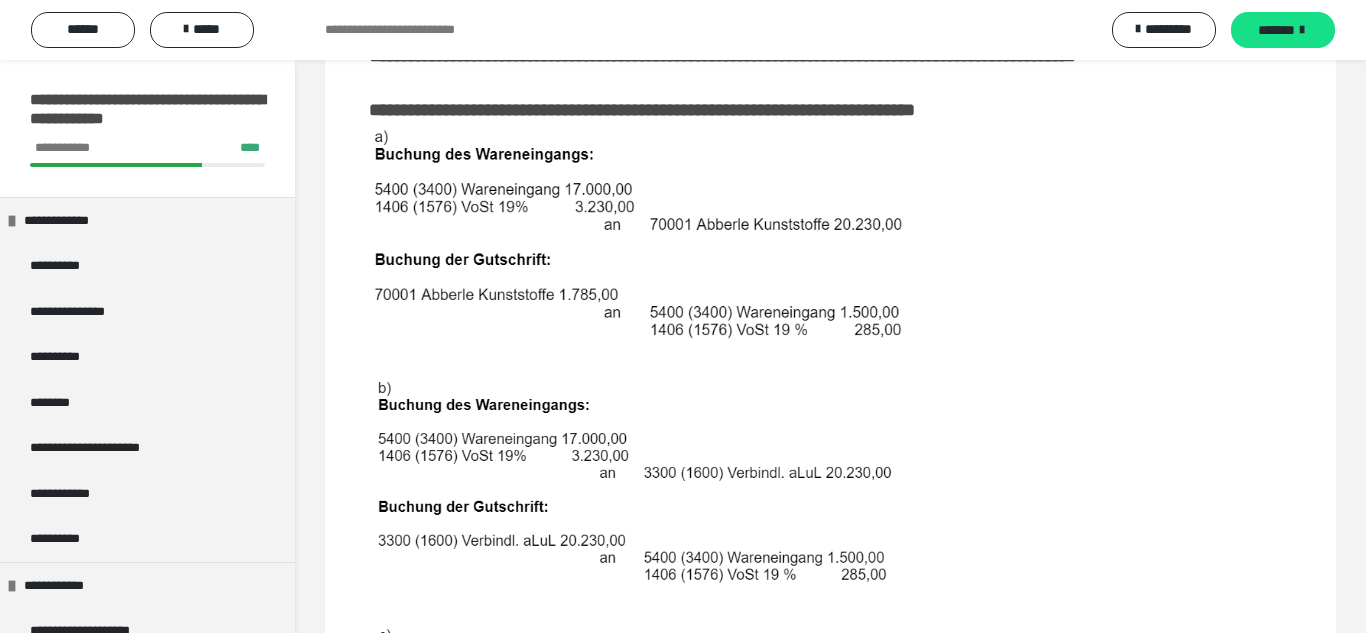 scroll, scrollTop: 0, scrollLeft: 0, axis: both 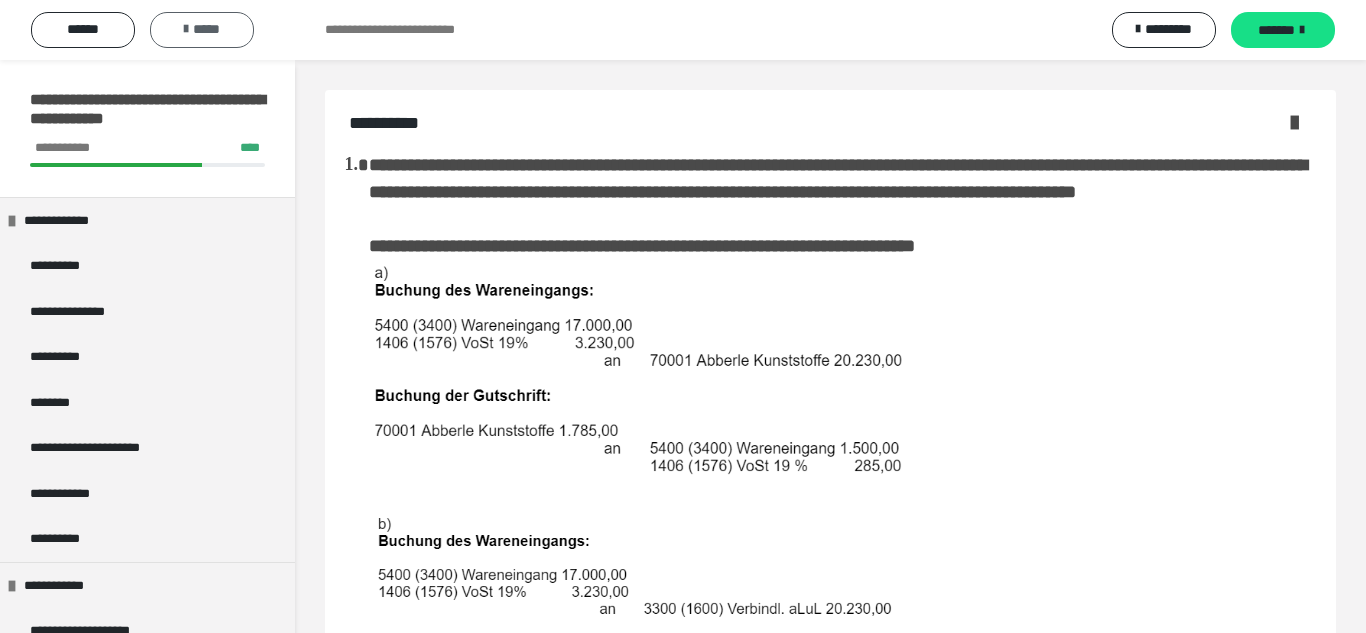 click on "*****" at bounding box center (202, 30) 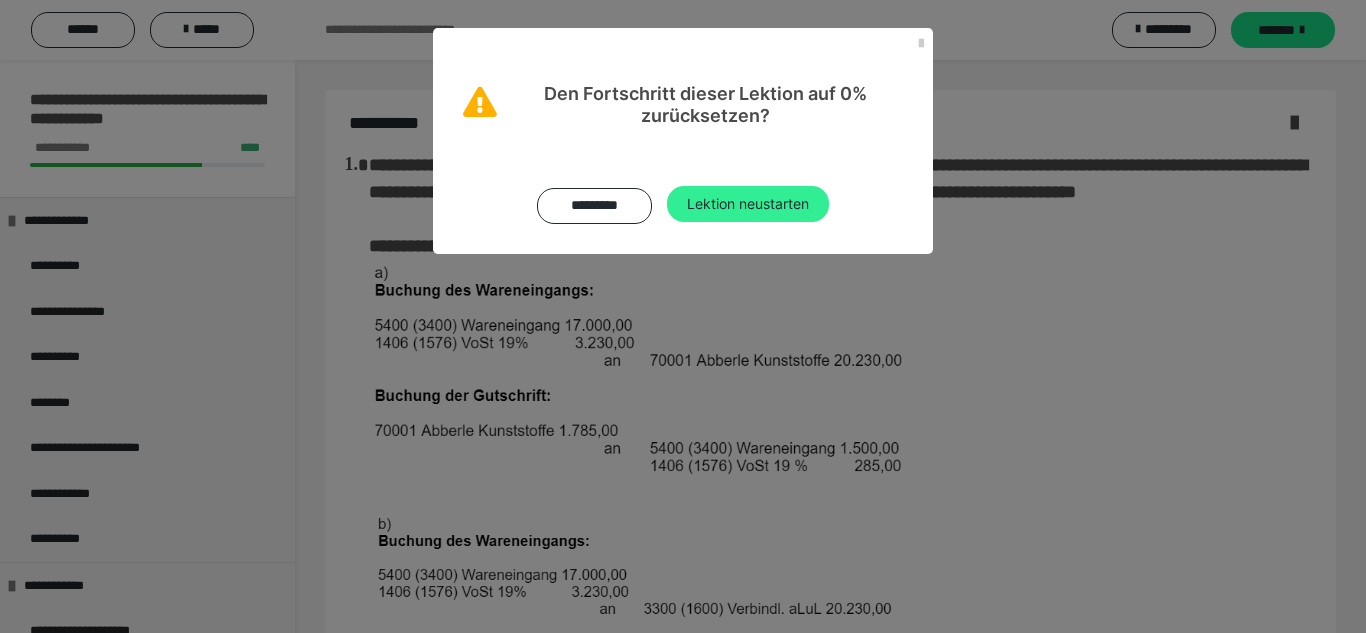 click on "Lektion neustarten" at bounding box center [748, 204] 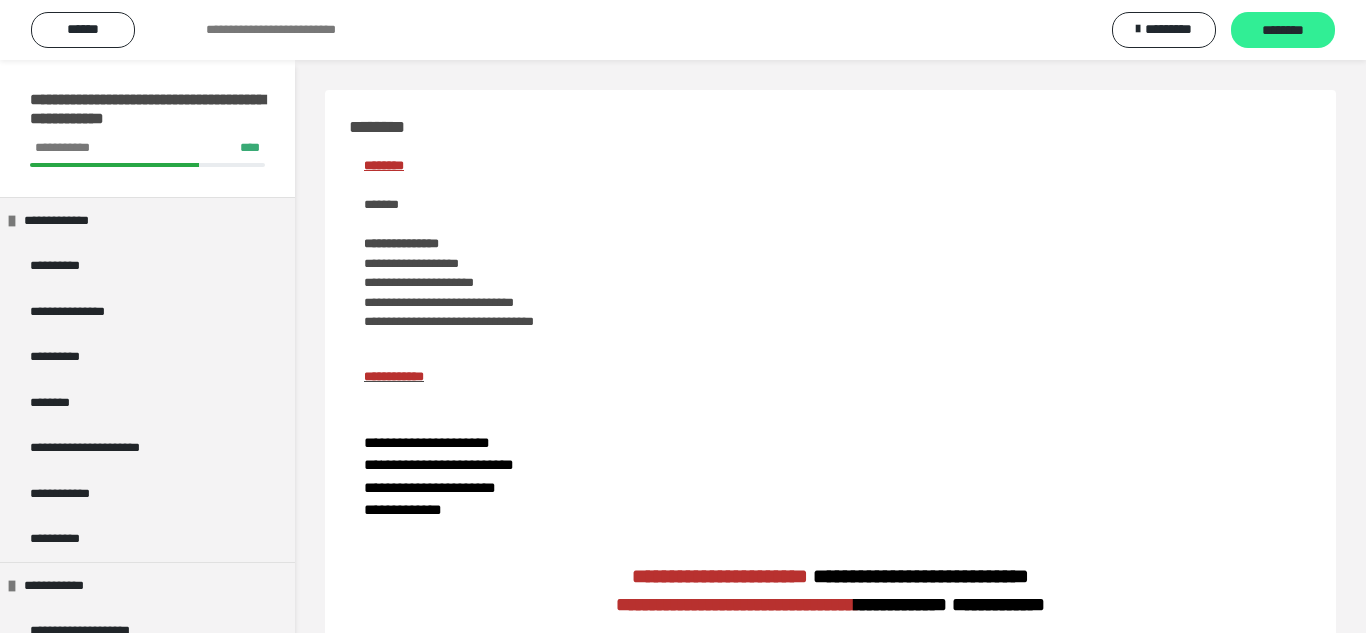 click on "********" at bounding box center (1283, 31) 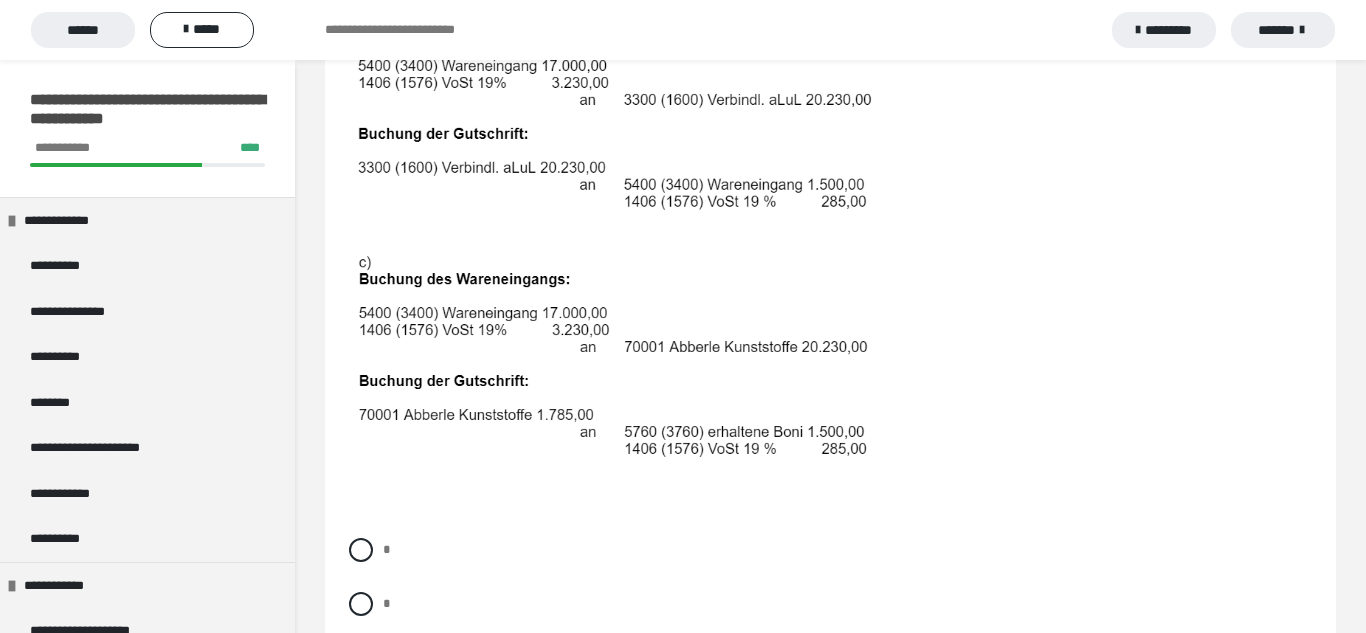 scroll, scrollTop: 844, scrollLeft: 0, axis: vertical 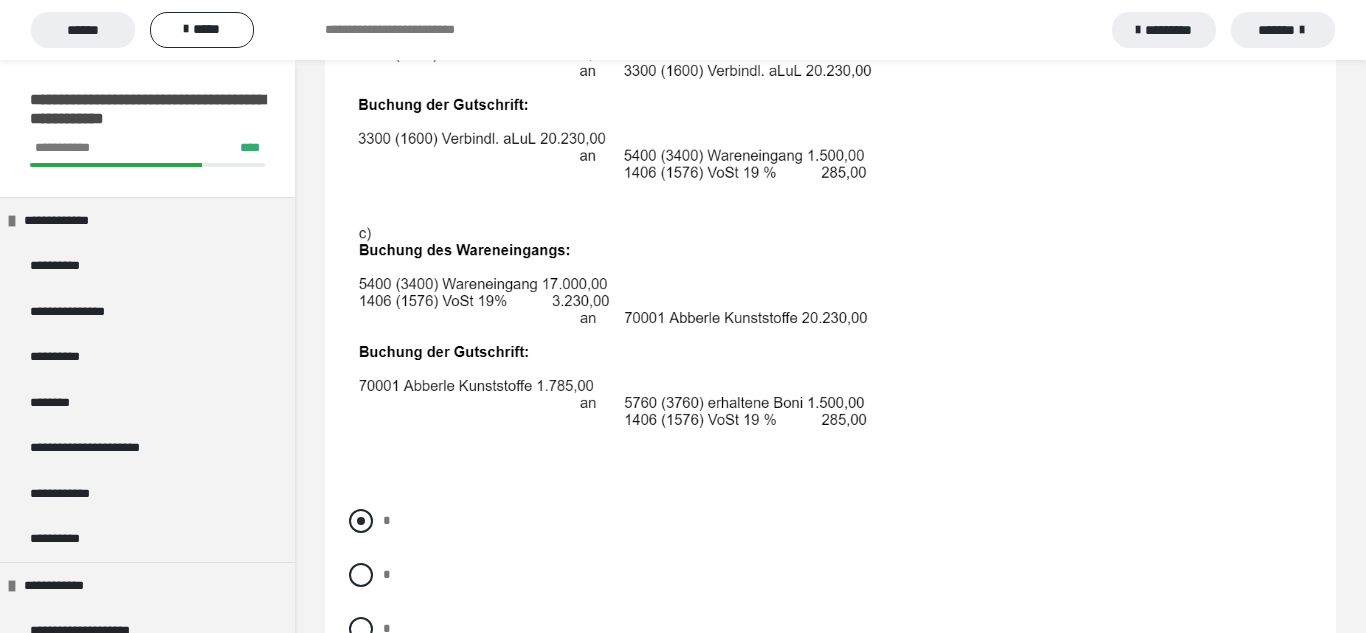 click at bounding box center (361, 521) 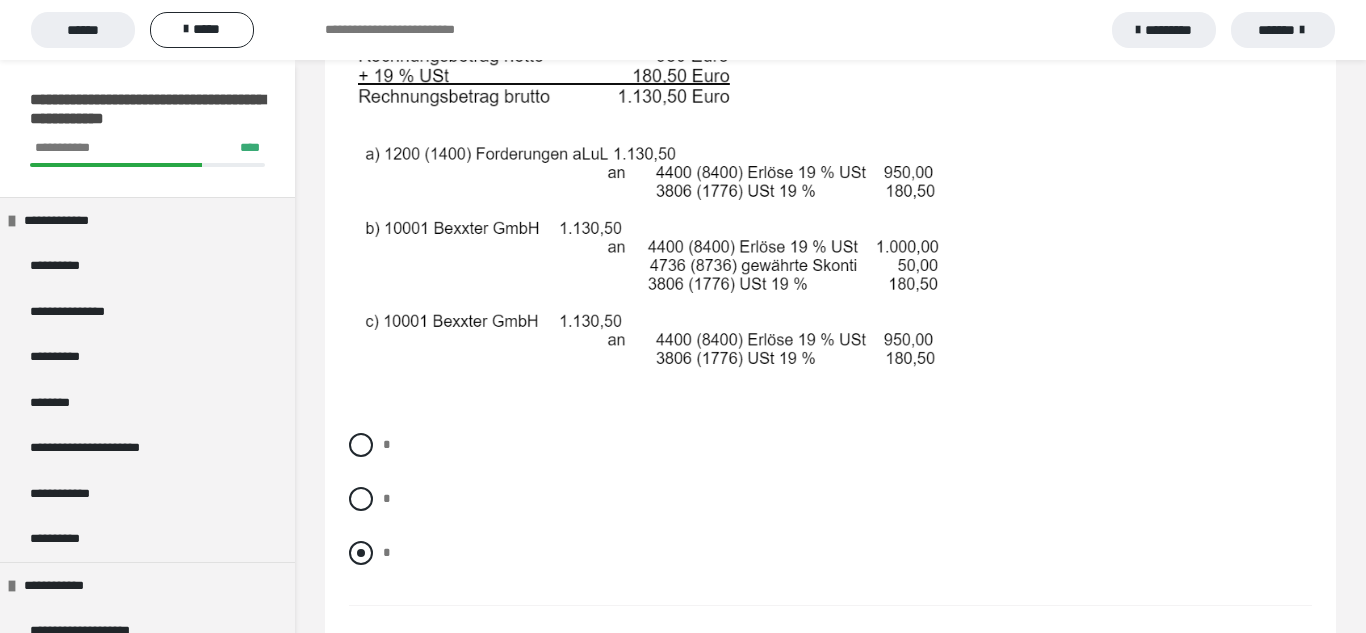 scroll, scrollTop: 1708, scrollLeft: 0, axis: vertical 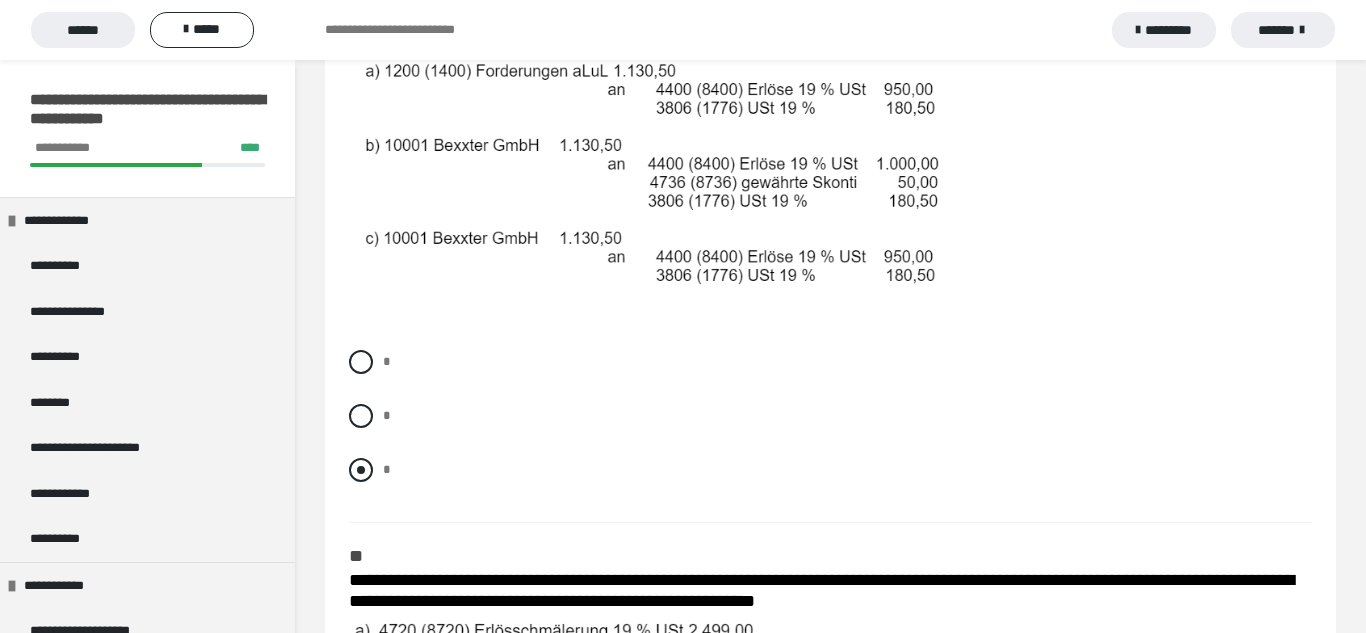 click on "*" at bounding box center (830, 470) 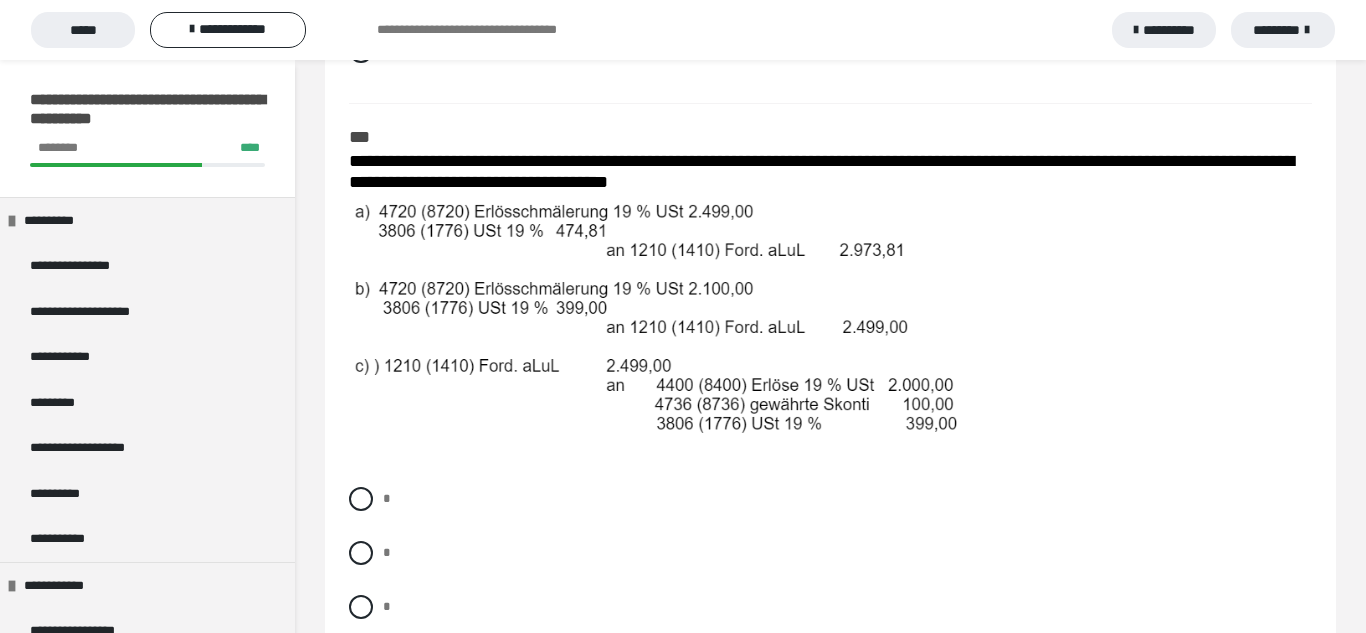 scroll, scrollTop: 2126, scrollLeft: 0, axis: vertical 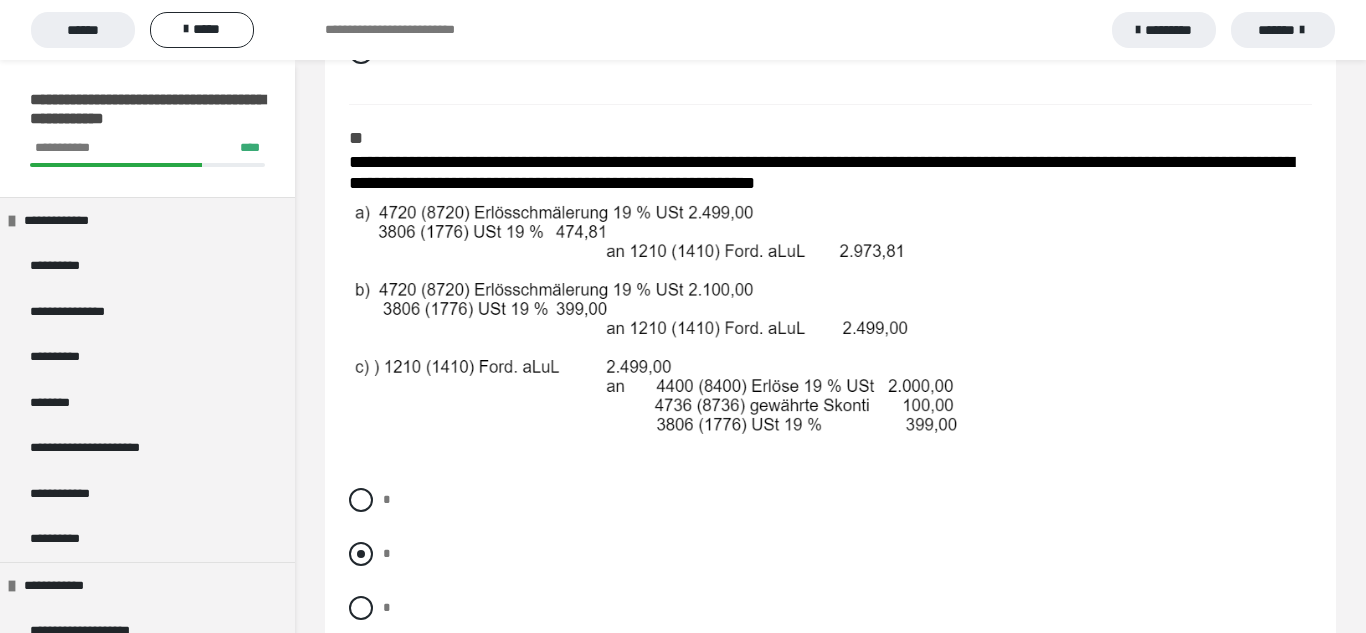 click at bounding box center (361, 554) 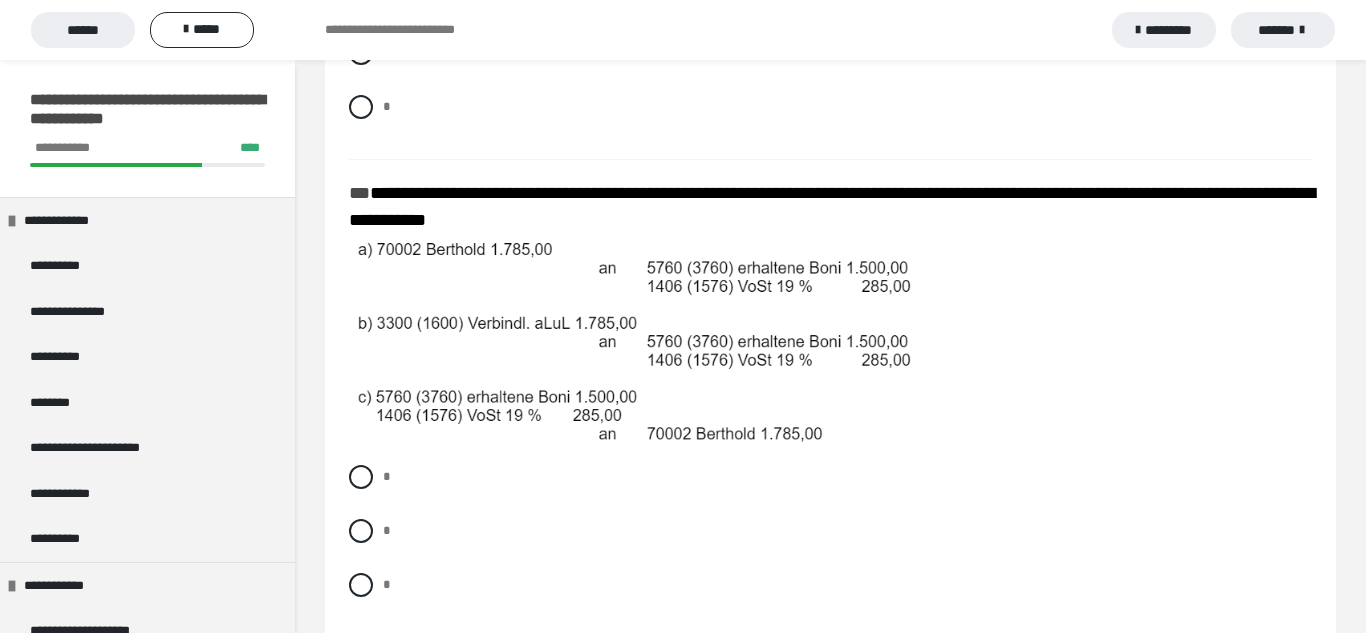 scroll, scrollTop: 2664, scrollLeft: 0, axis: vertical 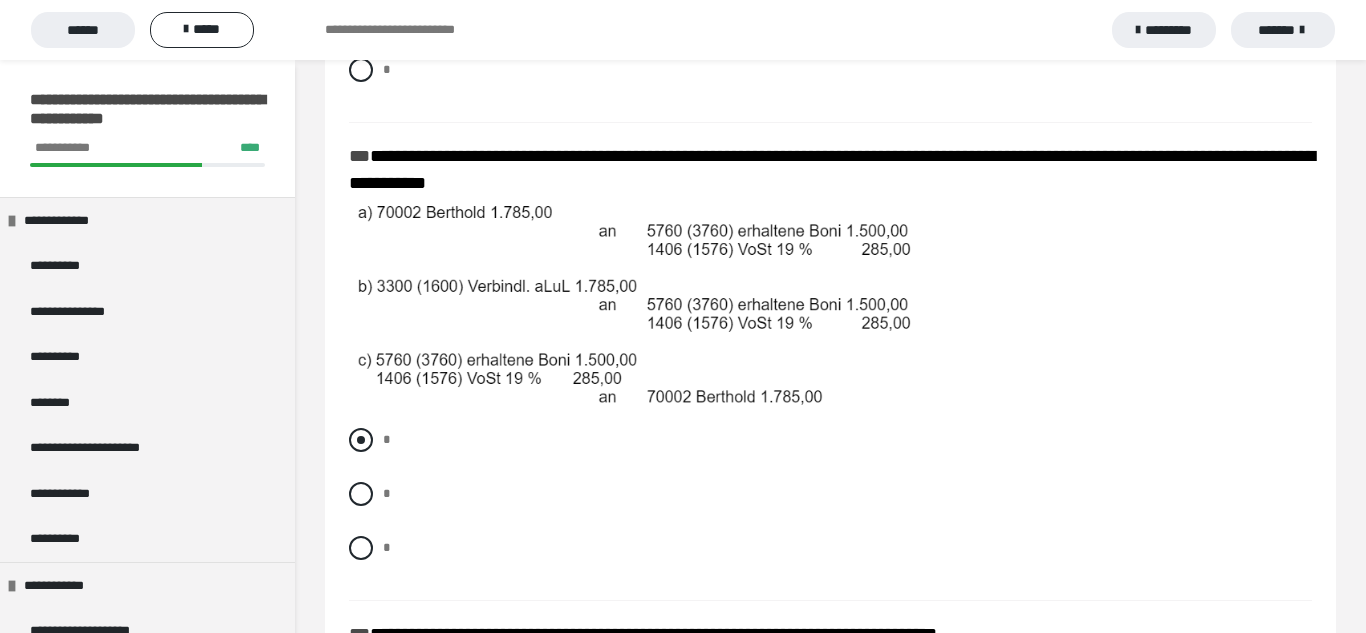 click at bounding box center (361, 440) 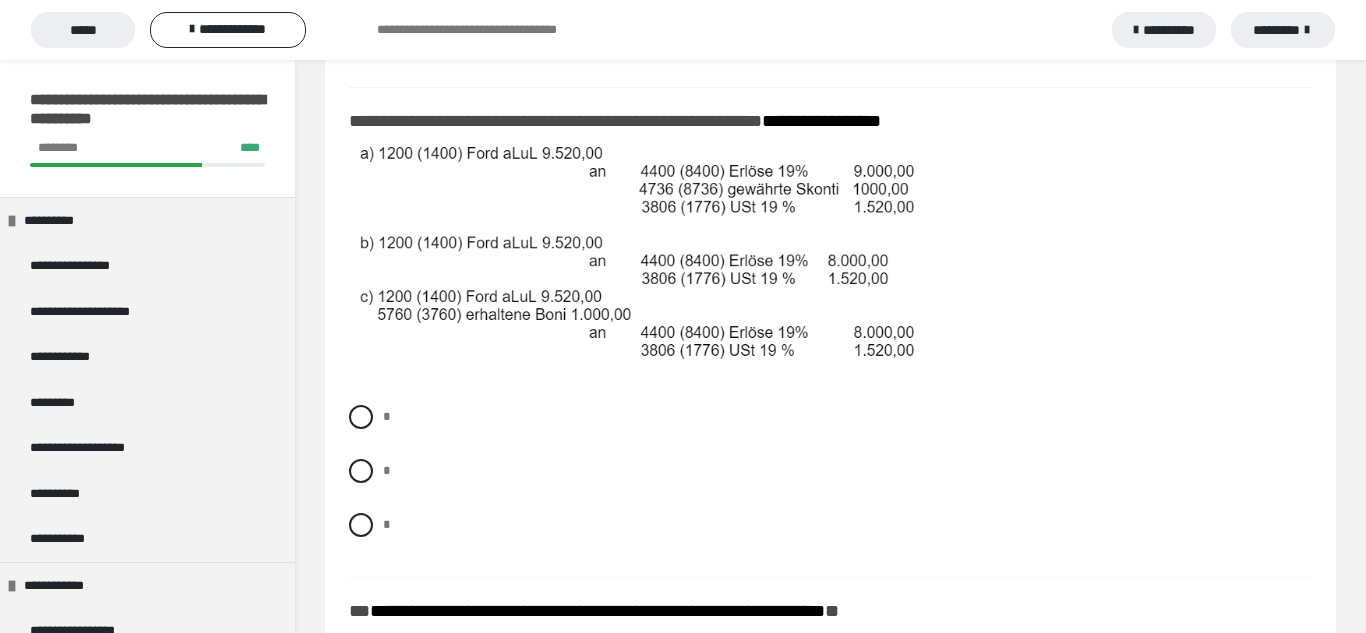 scroll, scrollTop: 3176, scrollLeft: 0, axis: vertical 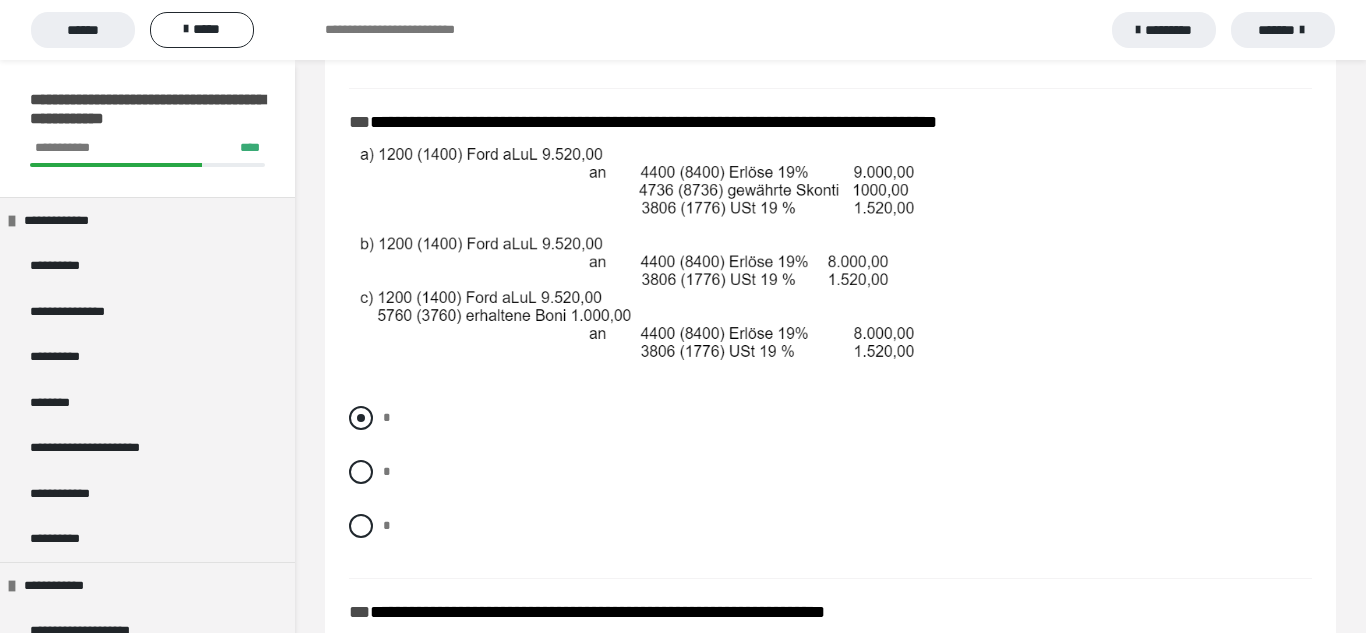 click at bounding box center [361, 418] 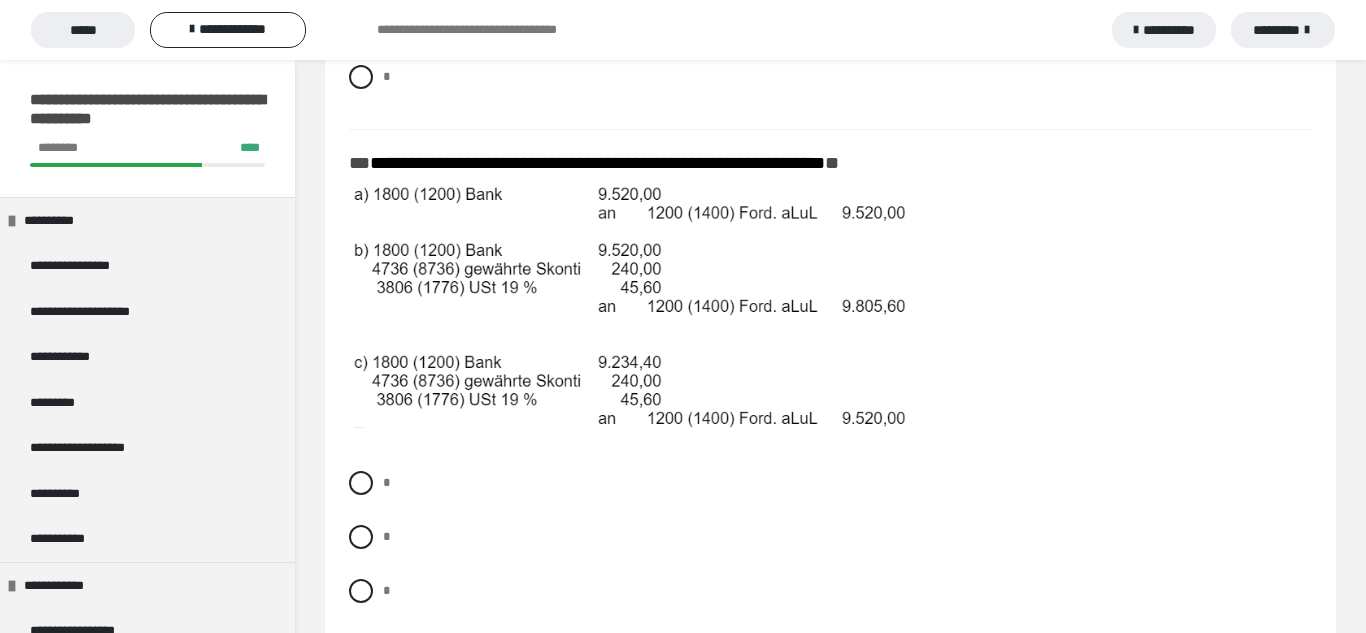 scroll, scrollTop: 3624, scrollLeft: 0, axis: vertical 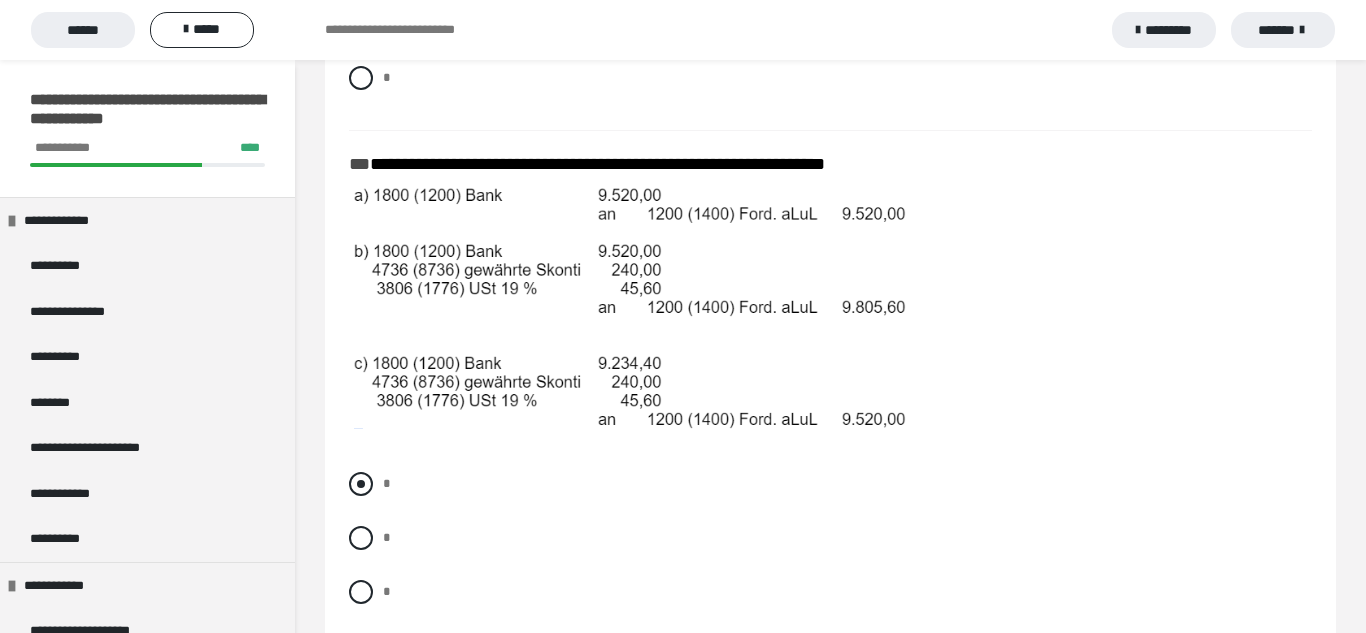 click on "*" at bounding box center [830, 484] 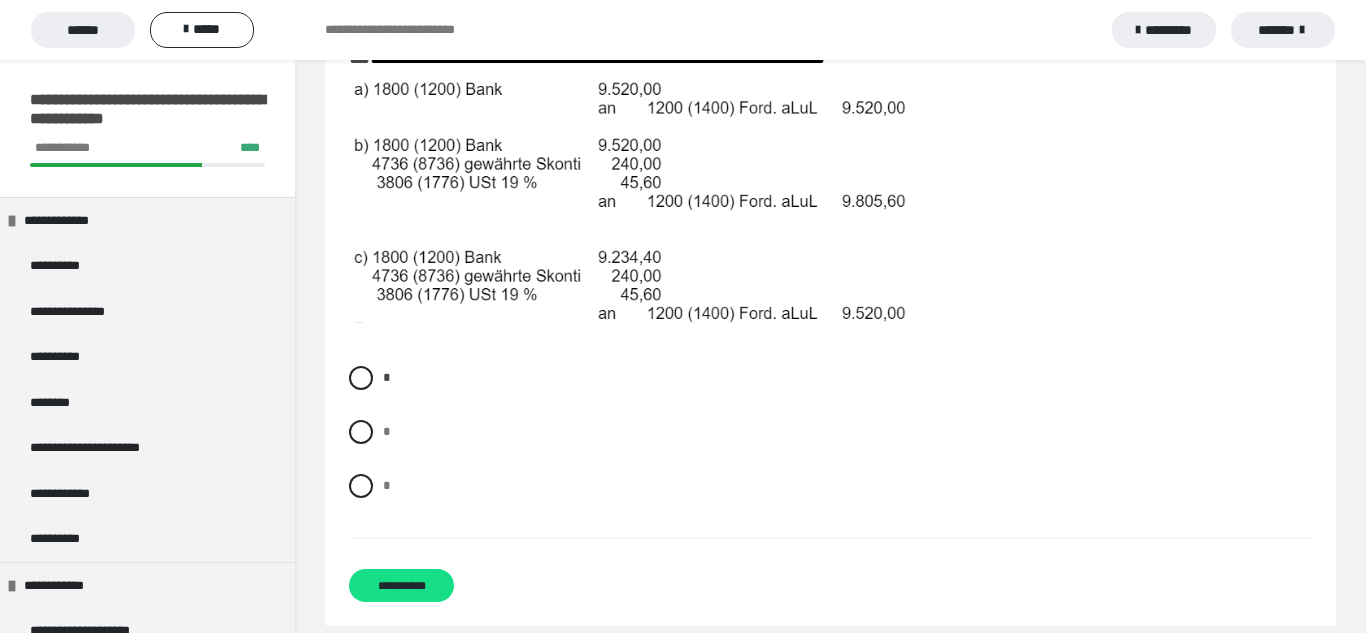 scroll, scrollTop: 3760, scrollLeft: 0, axis: vertical 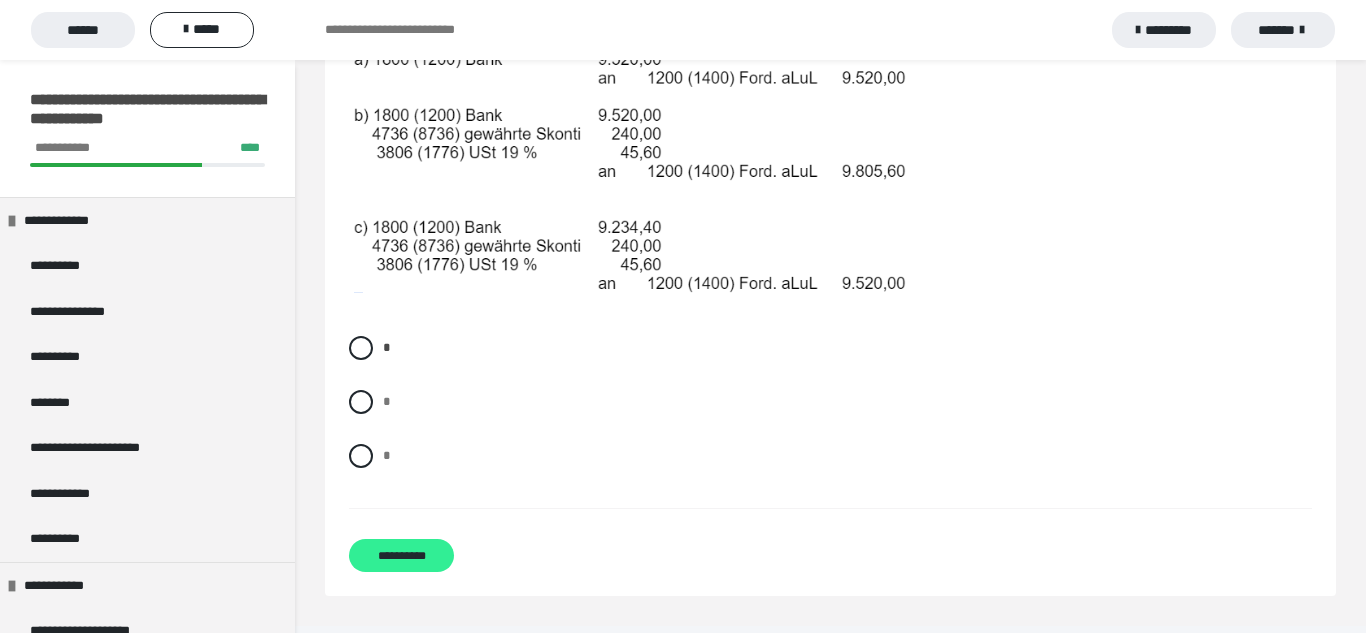 click on "**********" at bounding box center (401, 555) 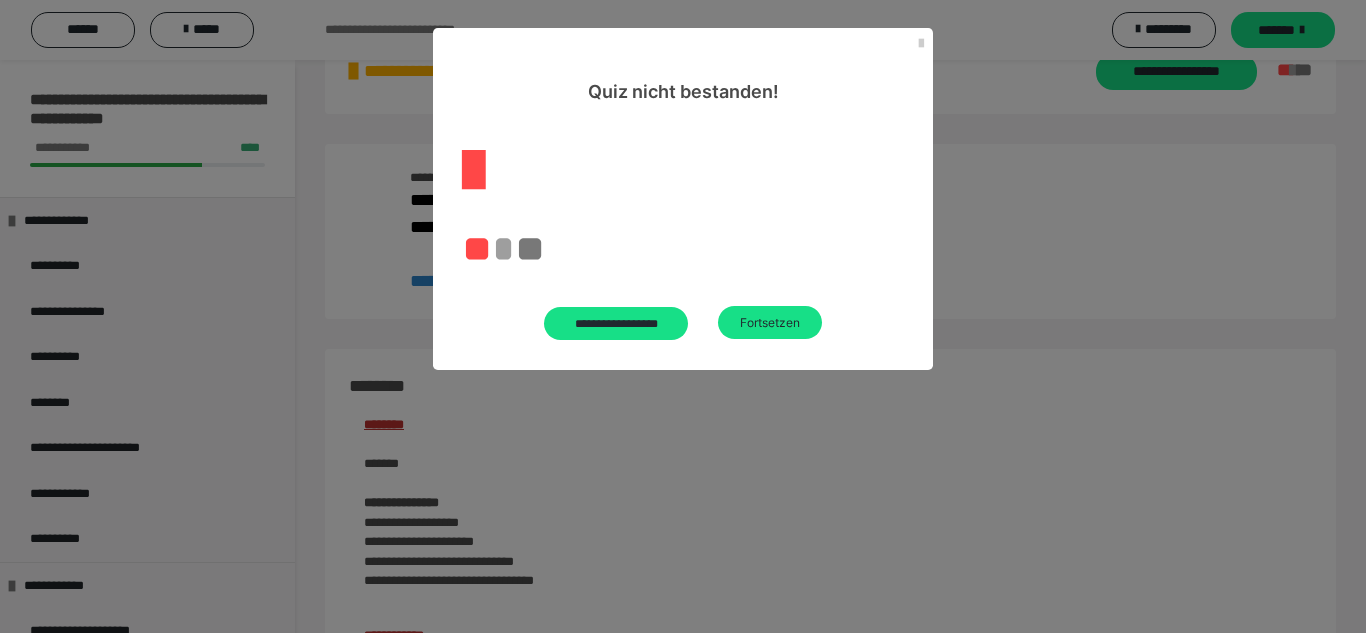 scroll, scrollTop: 2277, scrollLeft: 0, axis: vertical 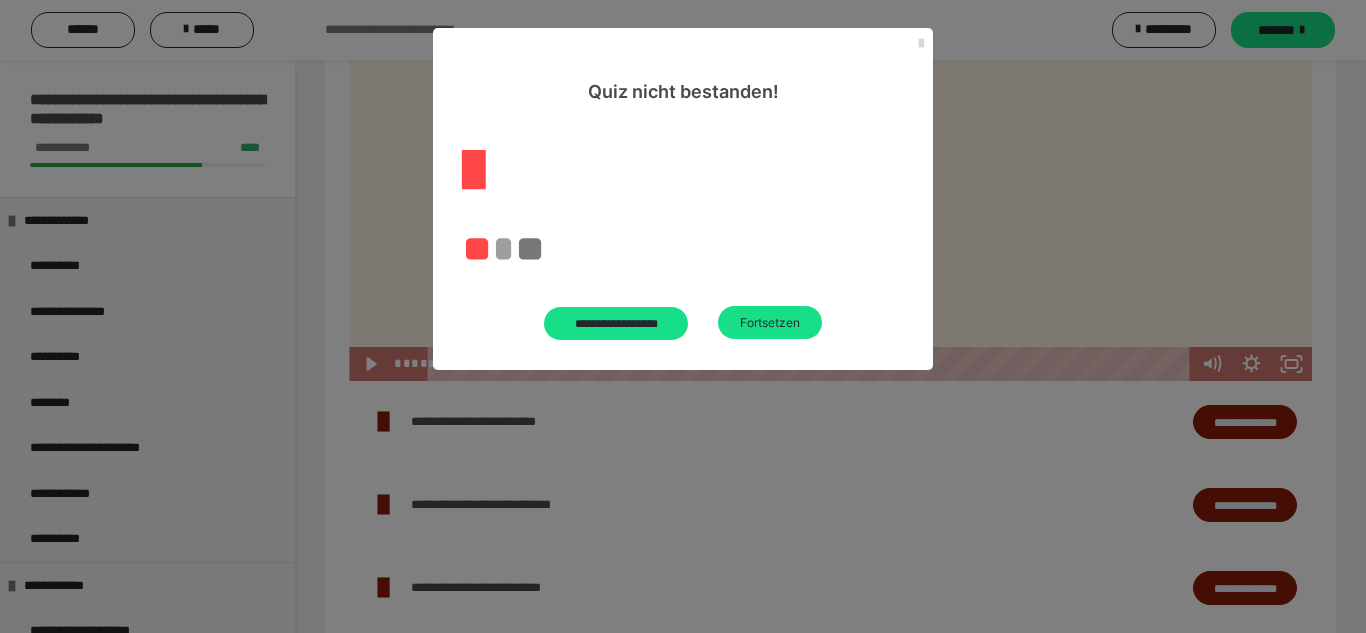 click at bounding box center [921, 44] 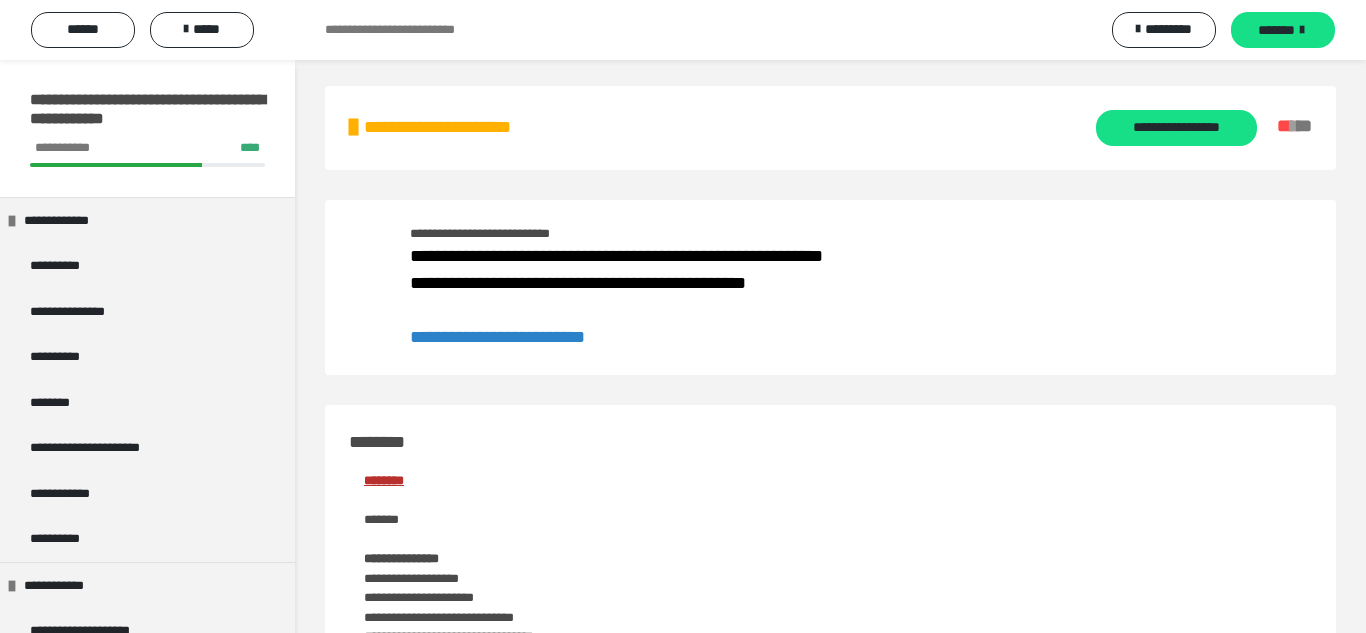 scroll, scrollTop: 0, scrollLeft: 0, axis: both 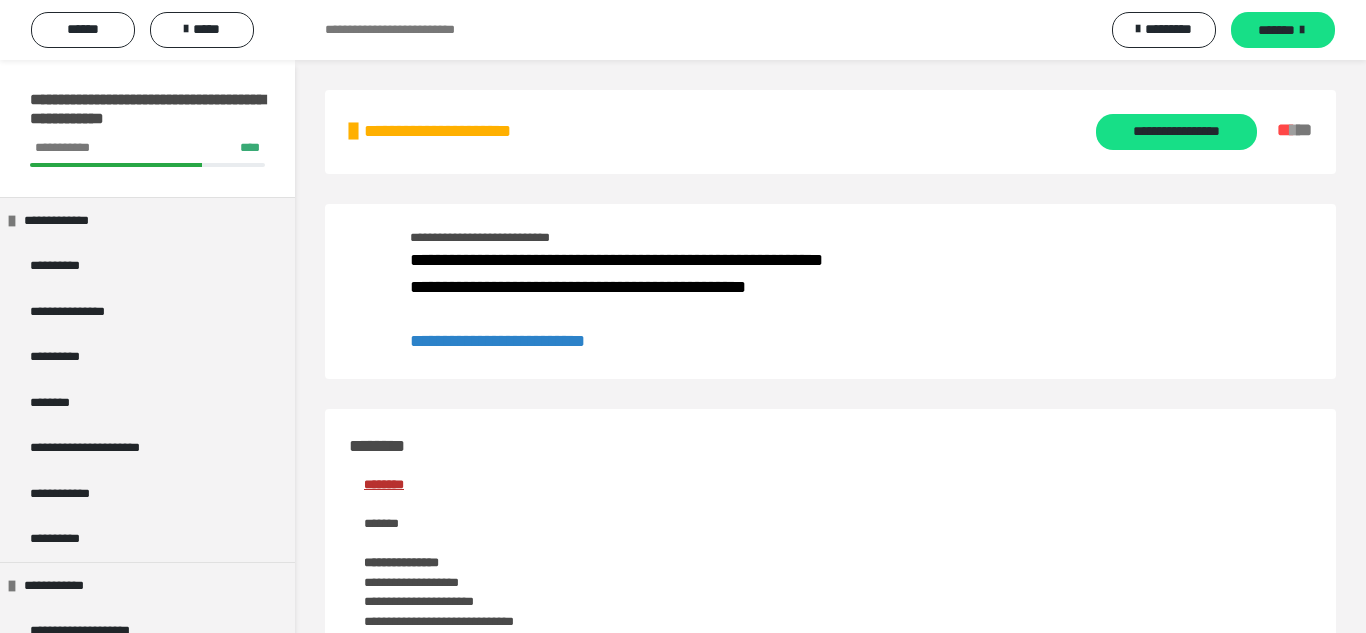 click on "**********" at bounding box center (497, 341) 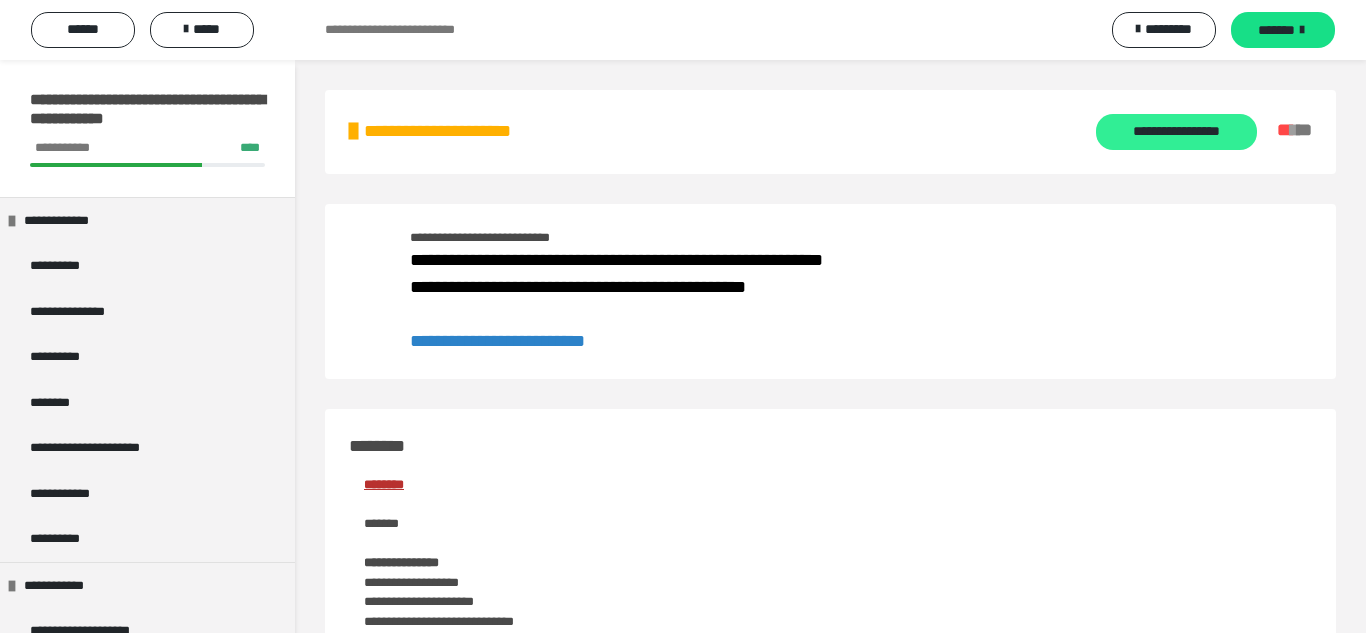 click on "**********" at bounding box center (1176, 132) 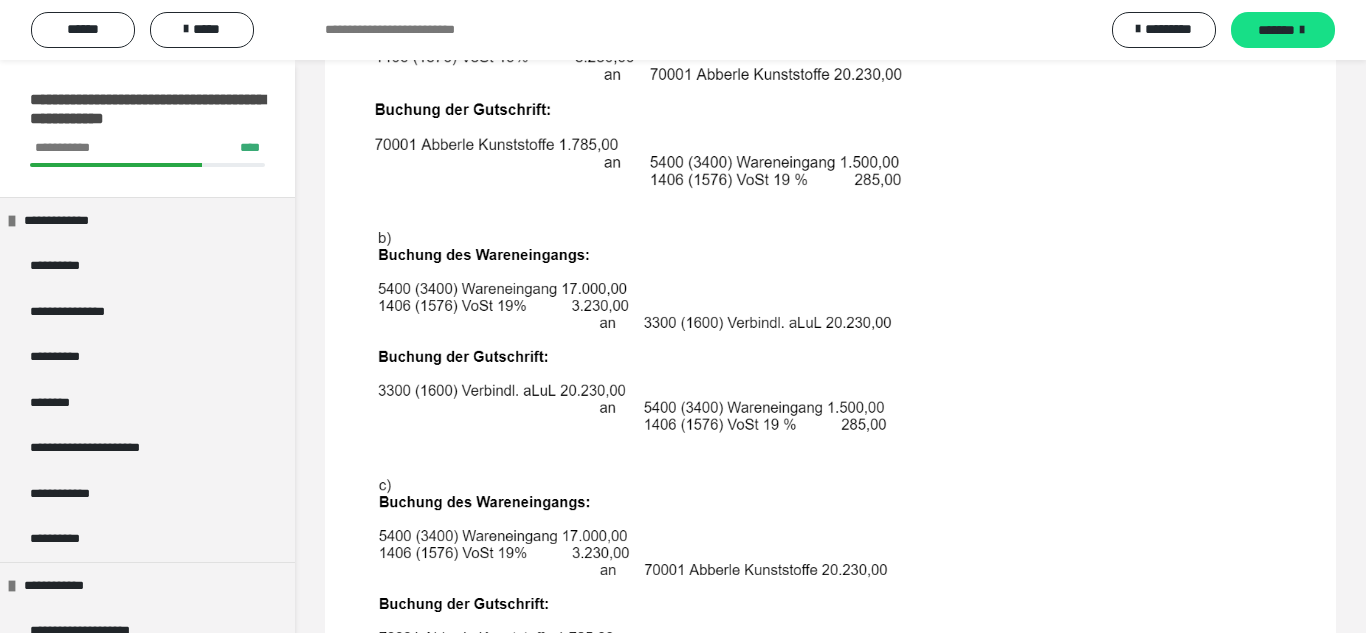 scroll, scrollTop: 0, scrollLeft: 0, axis: both 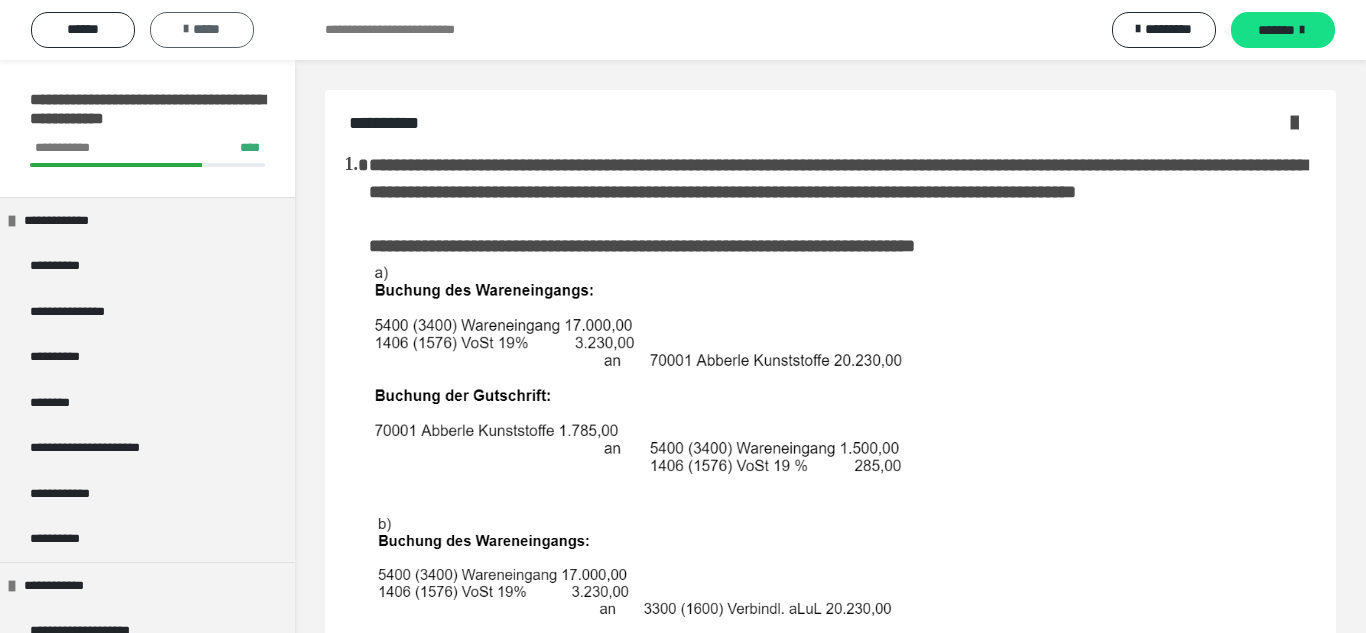 click at bounding box center [186, 29] 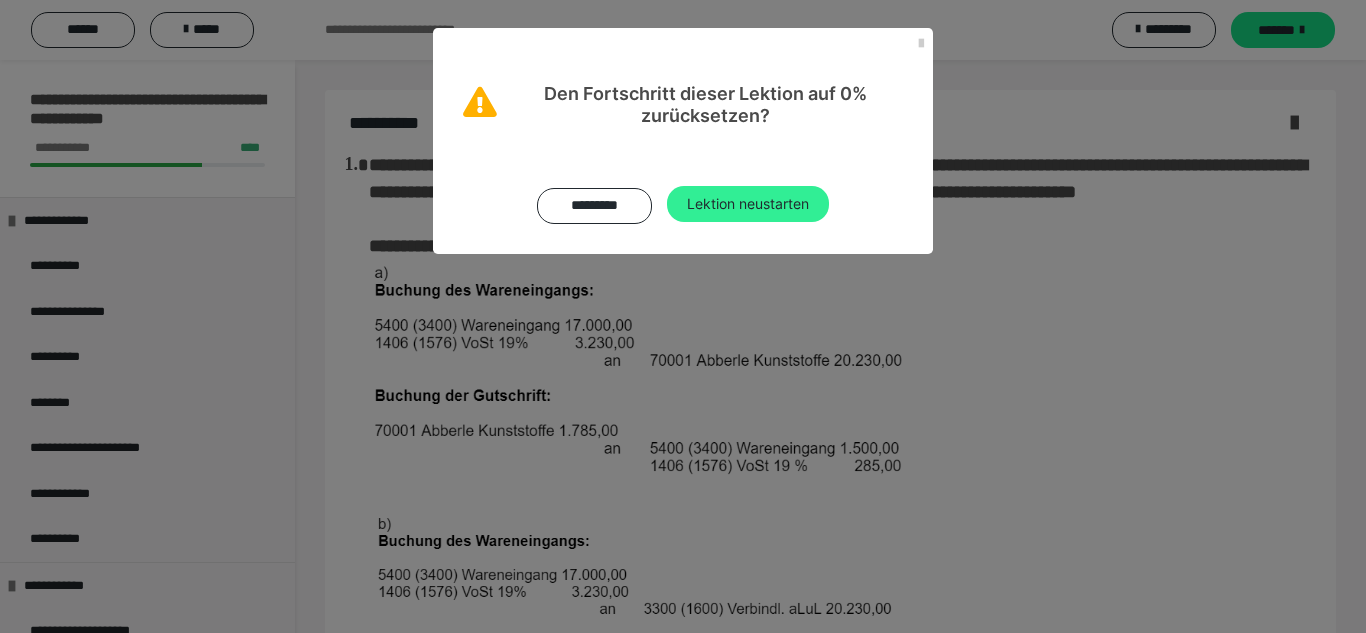 click on "Lektion neustarten" at bounding box center [748, 204] 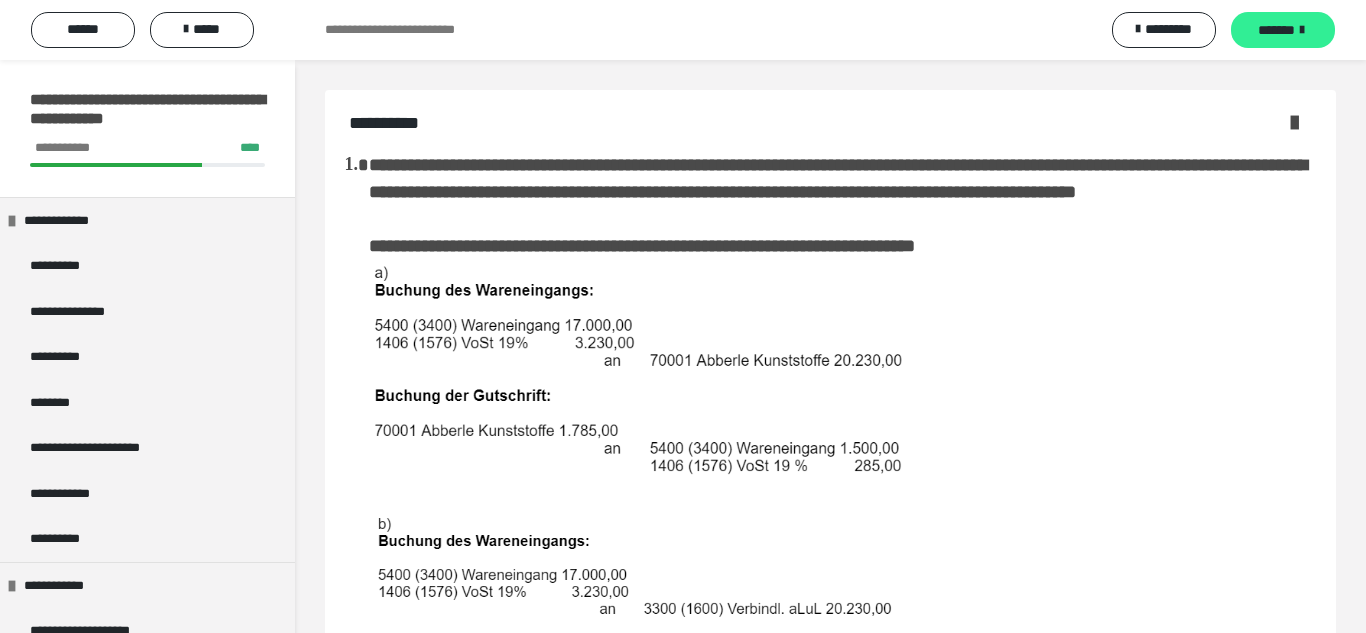 click on "*******" at bounding box center (1276, 30) 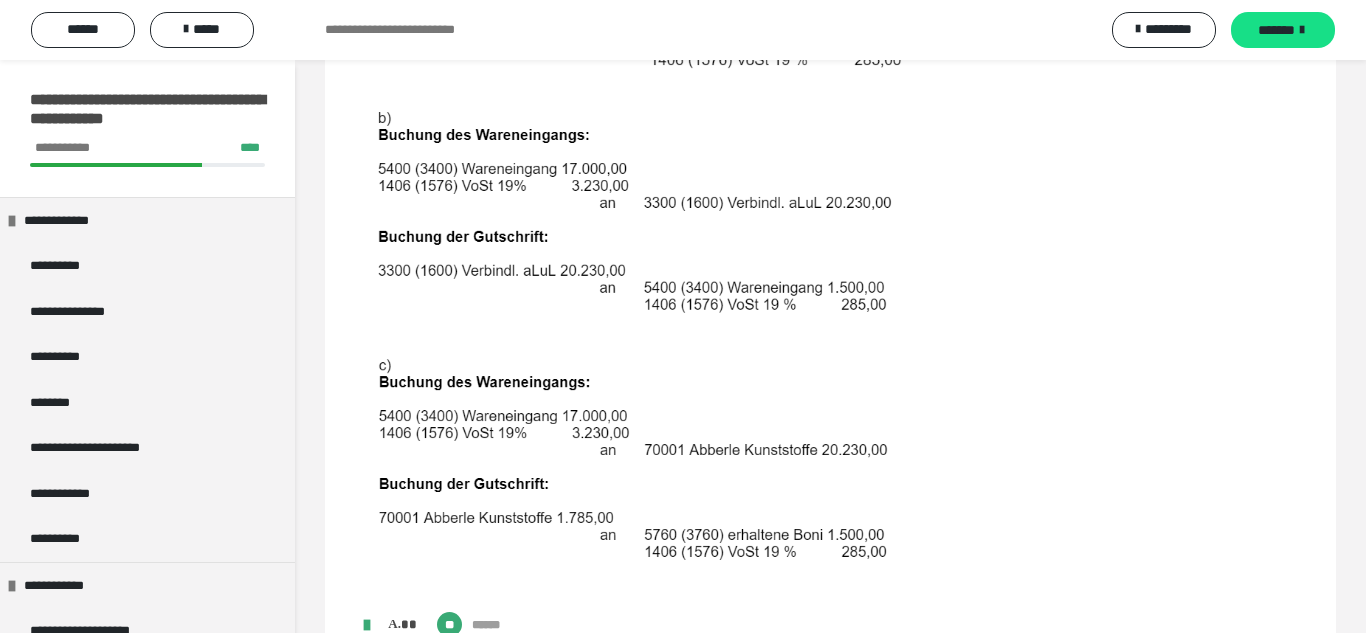 scroll, scrollTop: 868, scrollLeft: 0, axis: vertical 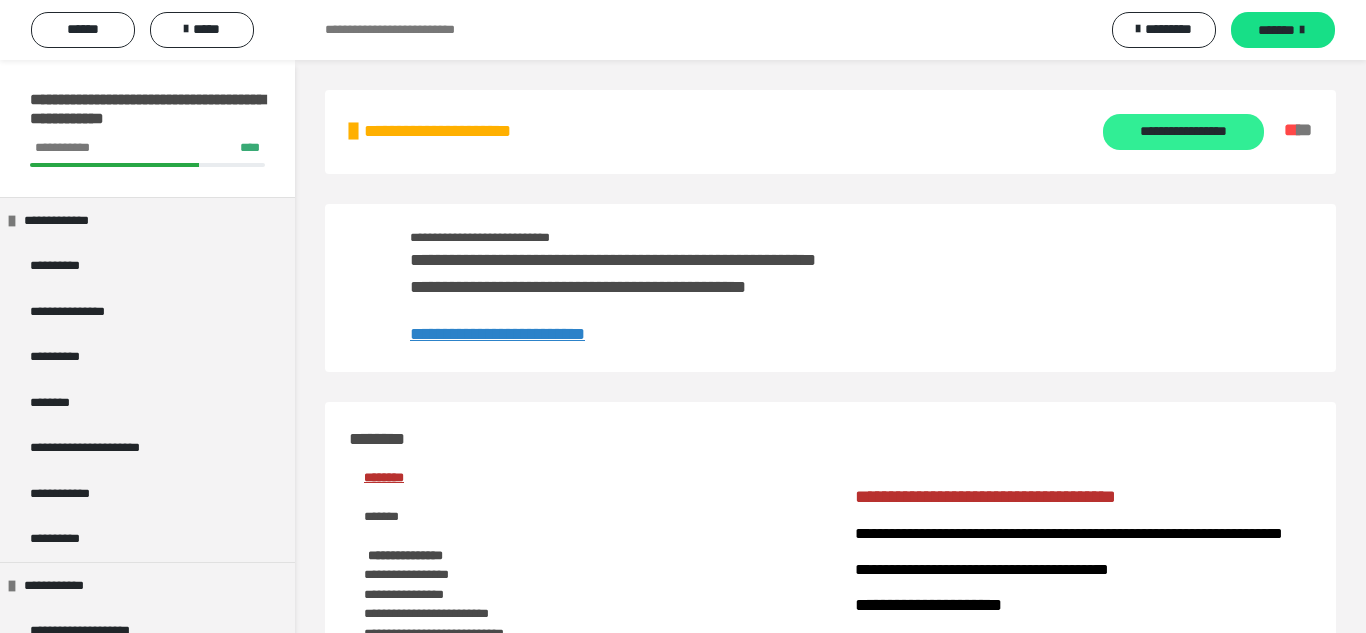 click on "**********" at bounding box center [1183, 132] 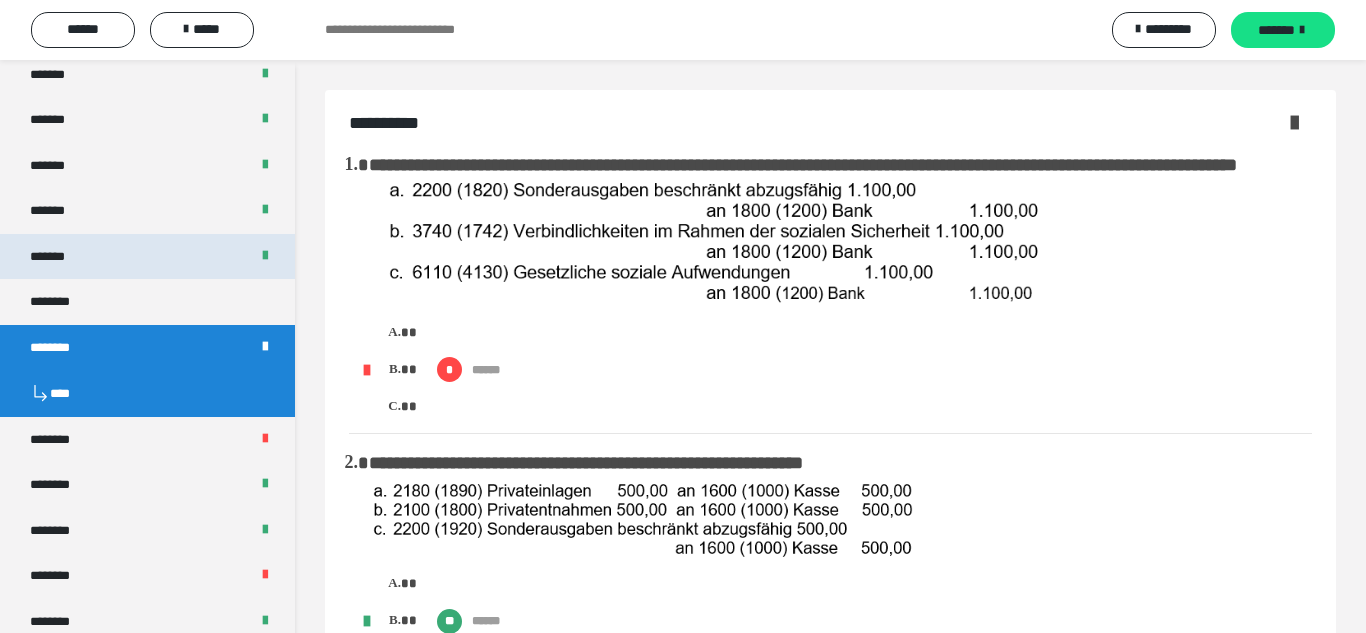 scroll, scrollTop: 913, scrollLeft: 0, axis: vertical 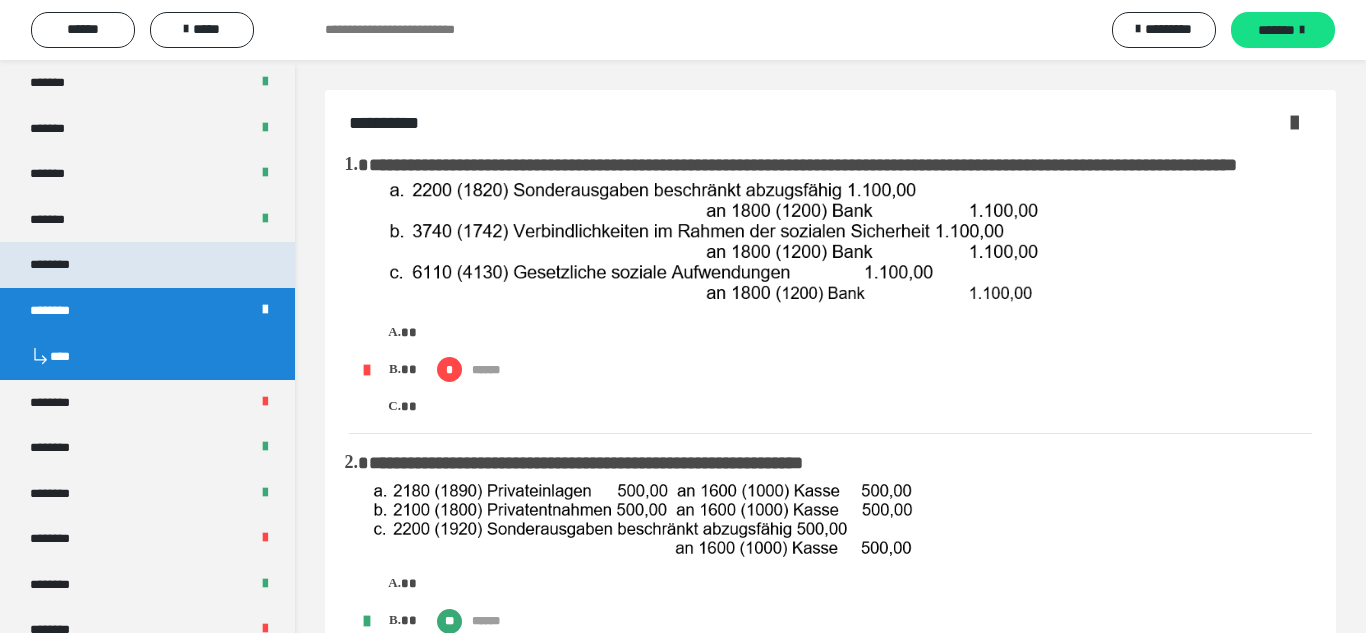 click on "********" at bounding box center (147, 265) 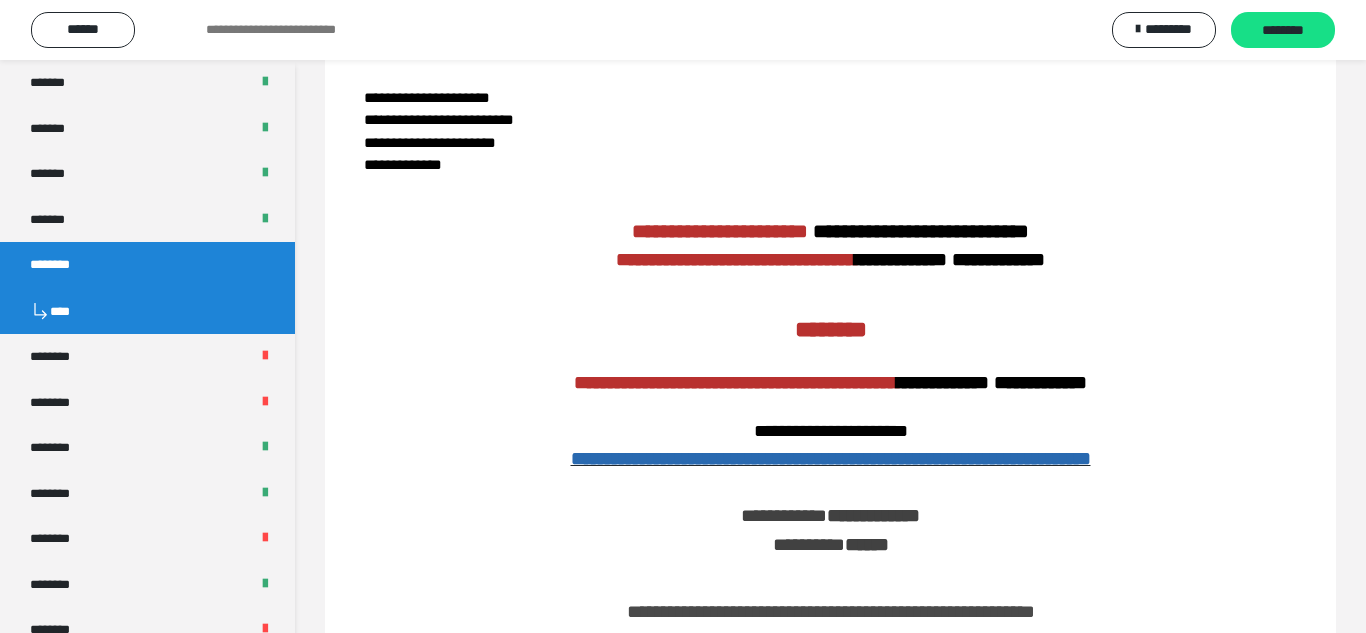 scroll, scrollTop: 313, scrollLeft: 0, axis: vertical 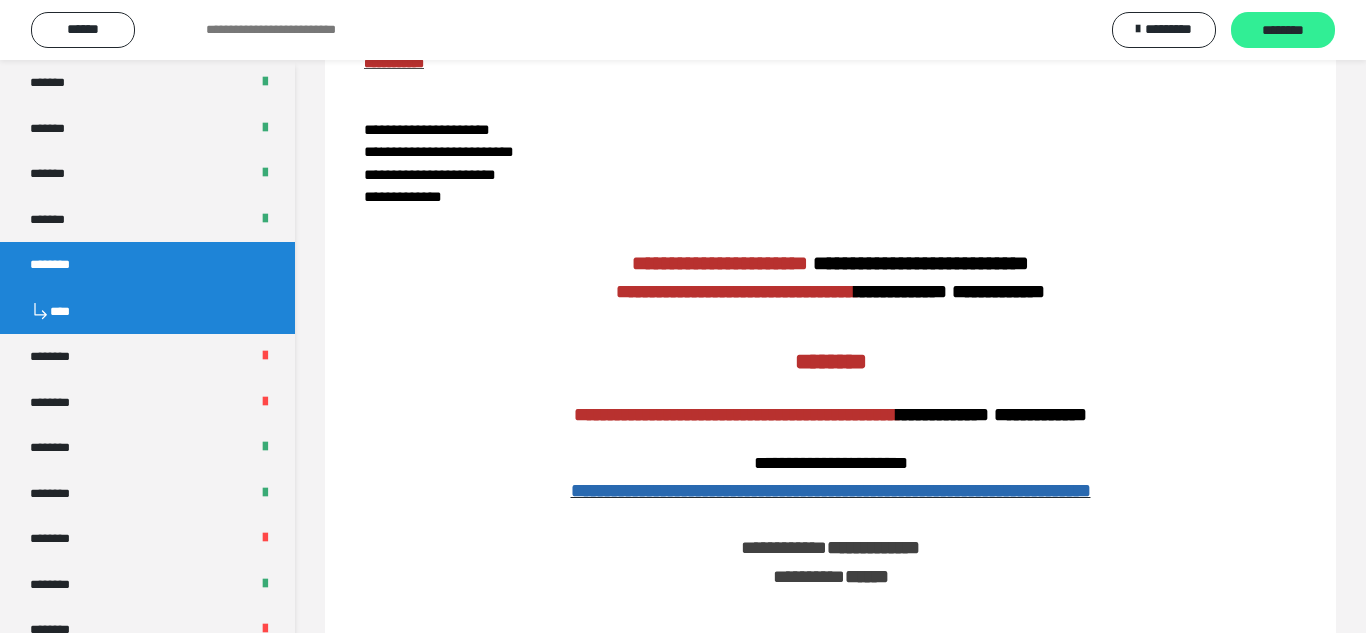 click on "********" at bounding box center [1283, 30] 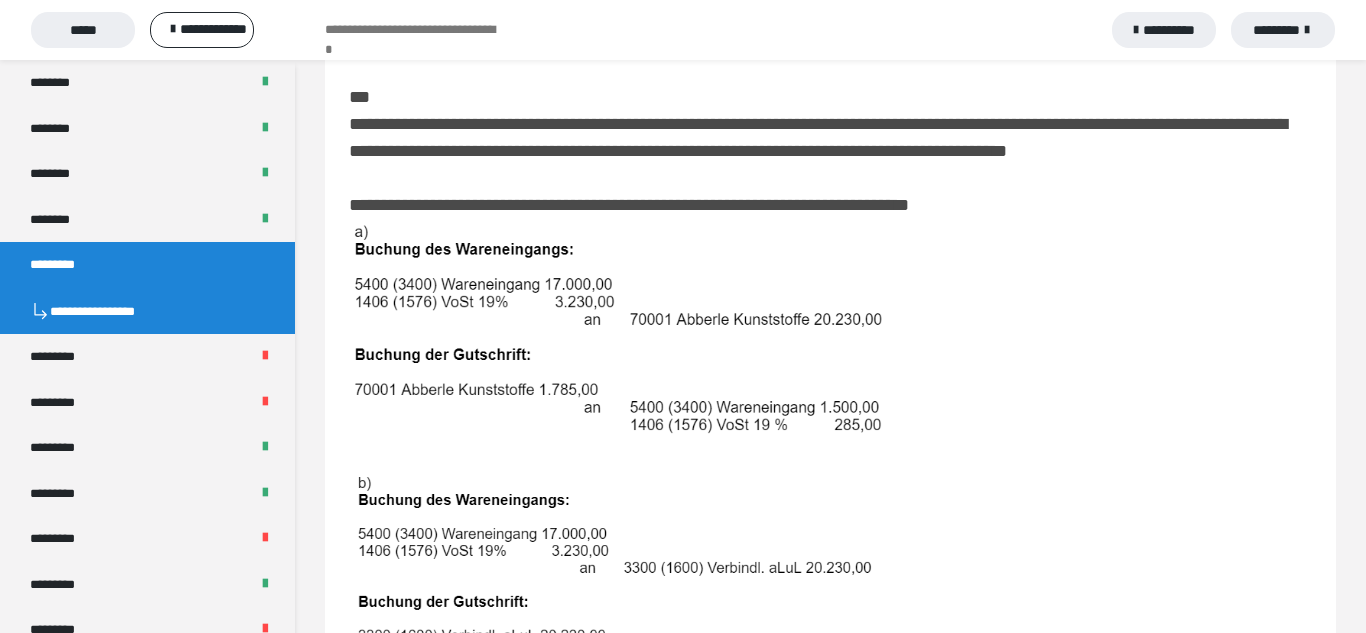 scroll, scrollTop: 348, scrollLeft: 0, axis: vertical 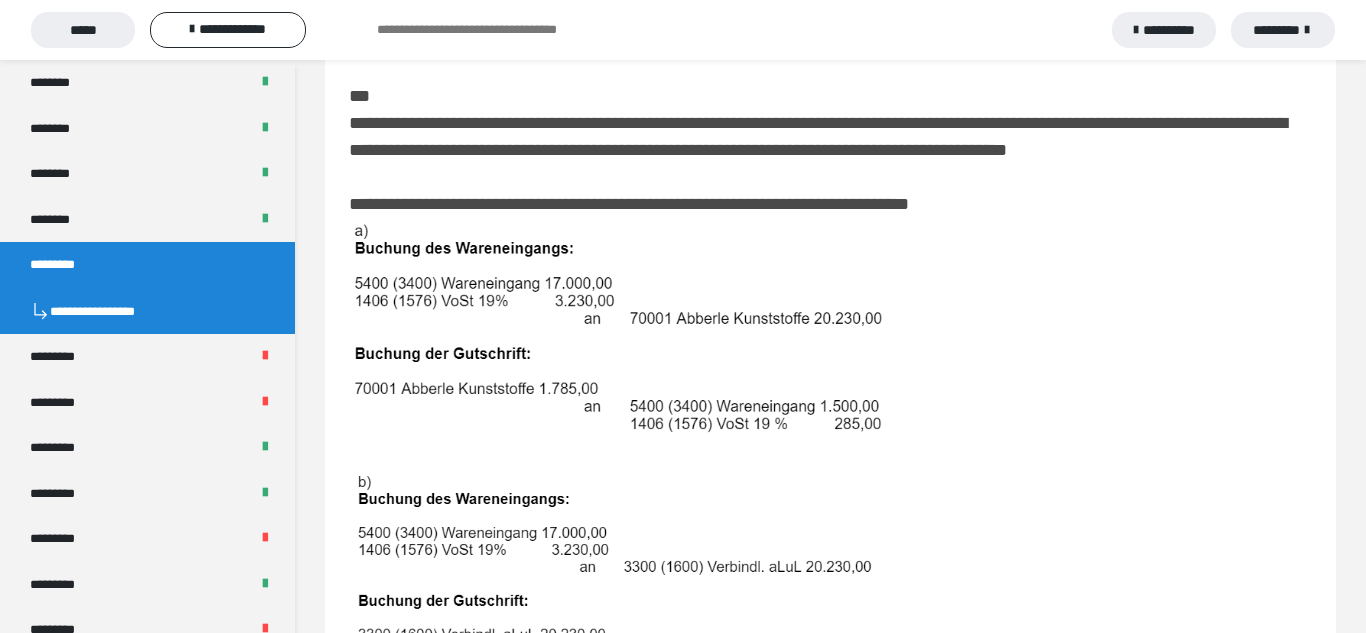 click on "**********" at bounding box center (830, 525) 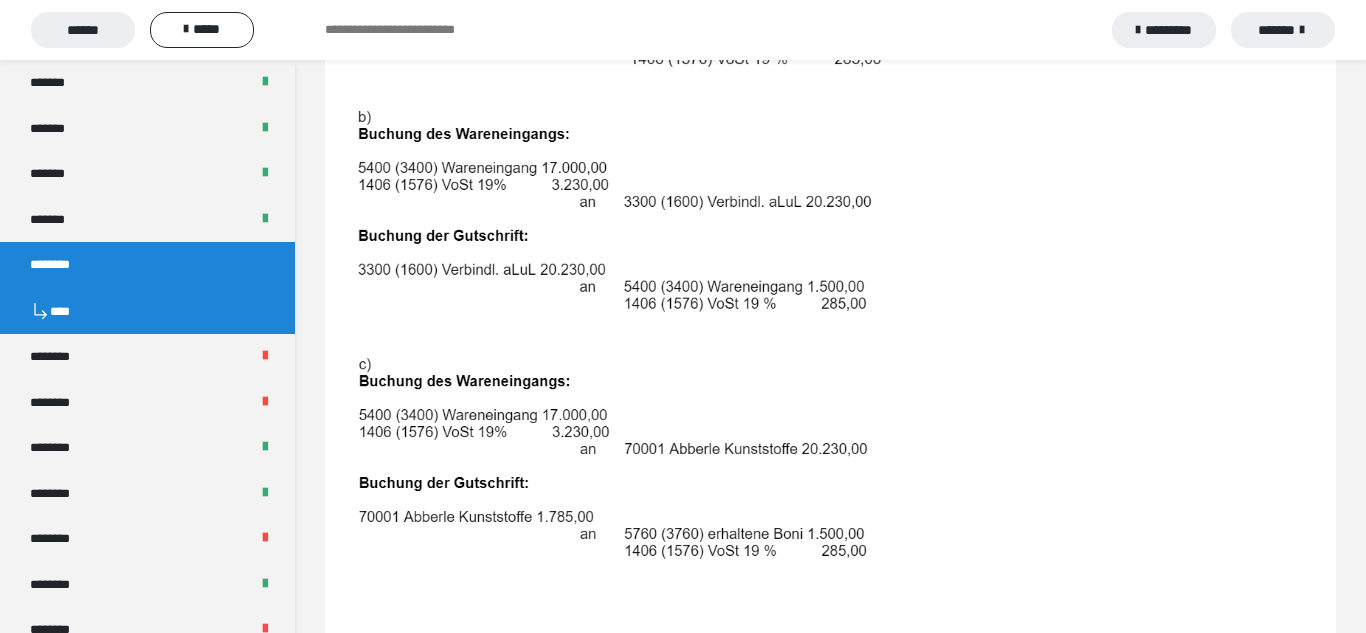 scroll, scrollTop: 1135, scrollLeft: 0, axis: vertical 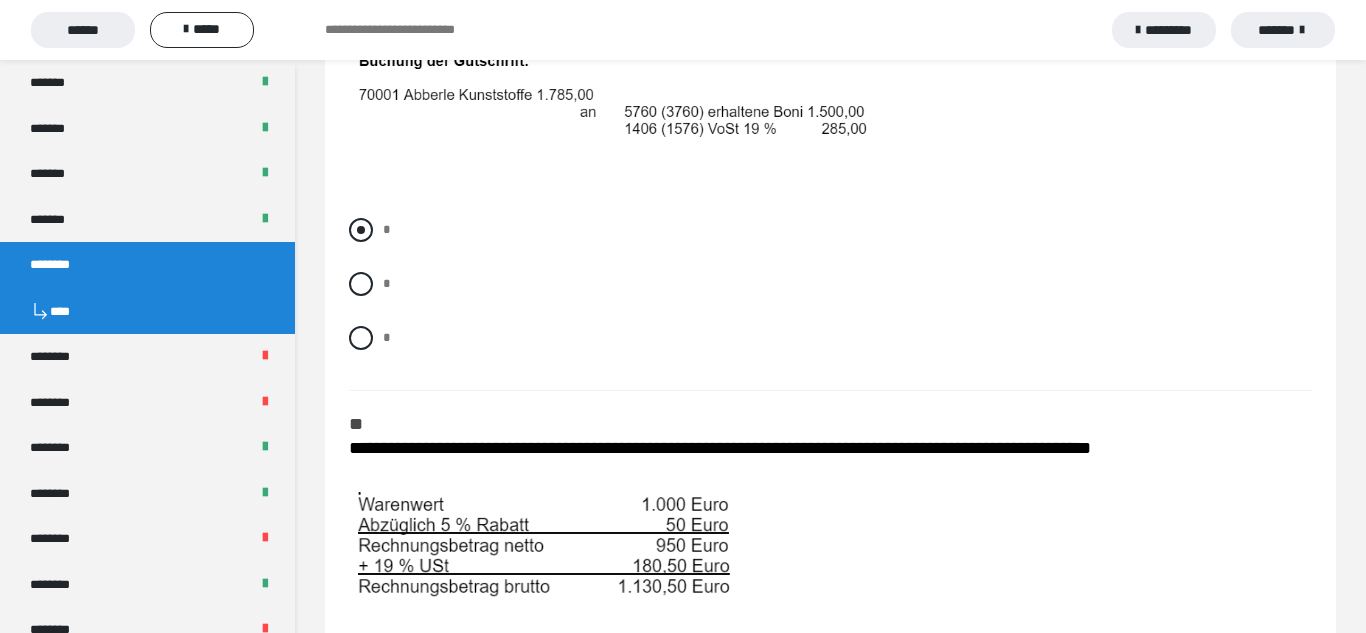 click at bounding box center (361, 230) 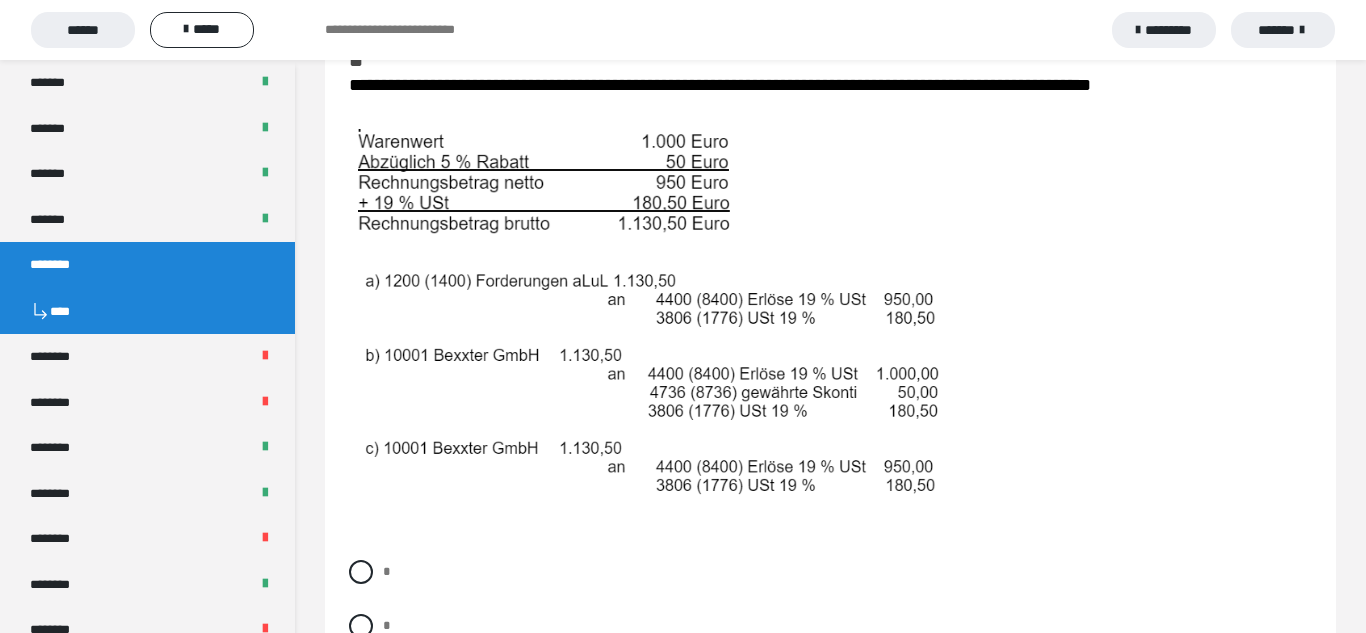scroll, scrollTop: 1503, scrollLeft: 0, axis: vertical 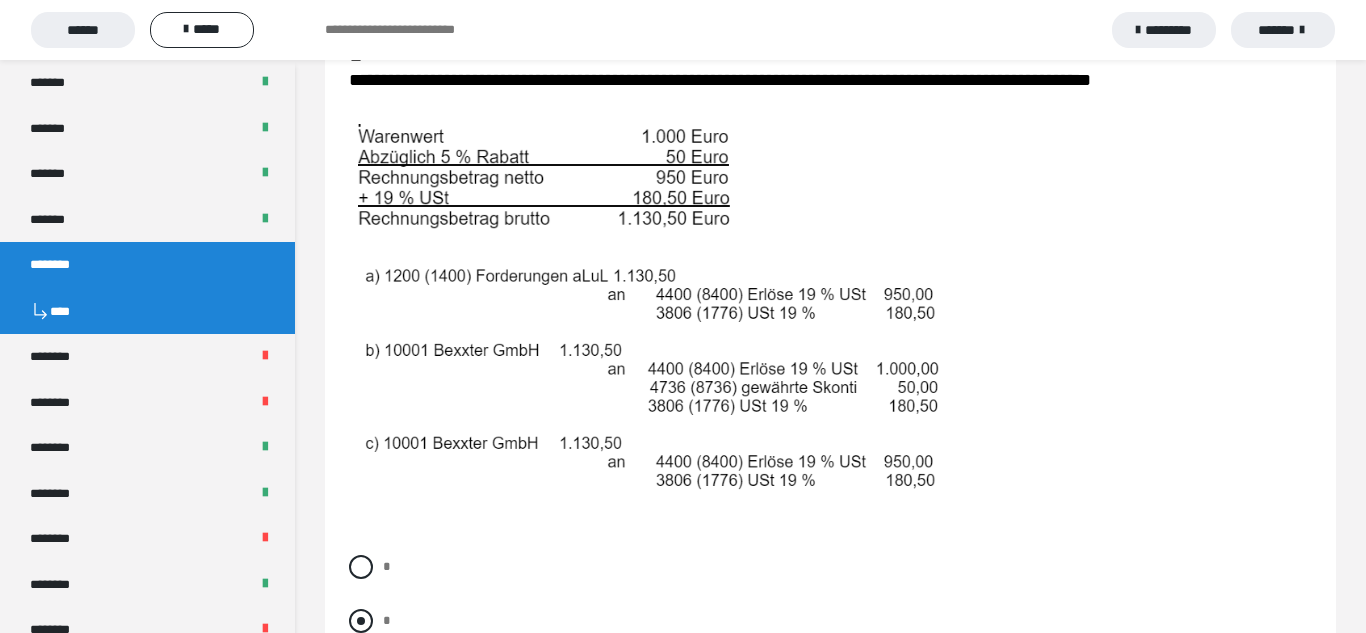 click at bounding box center [361, 621] 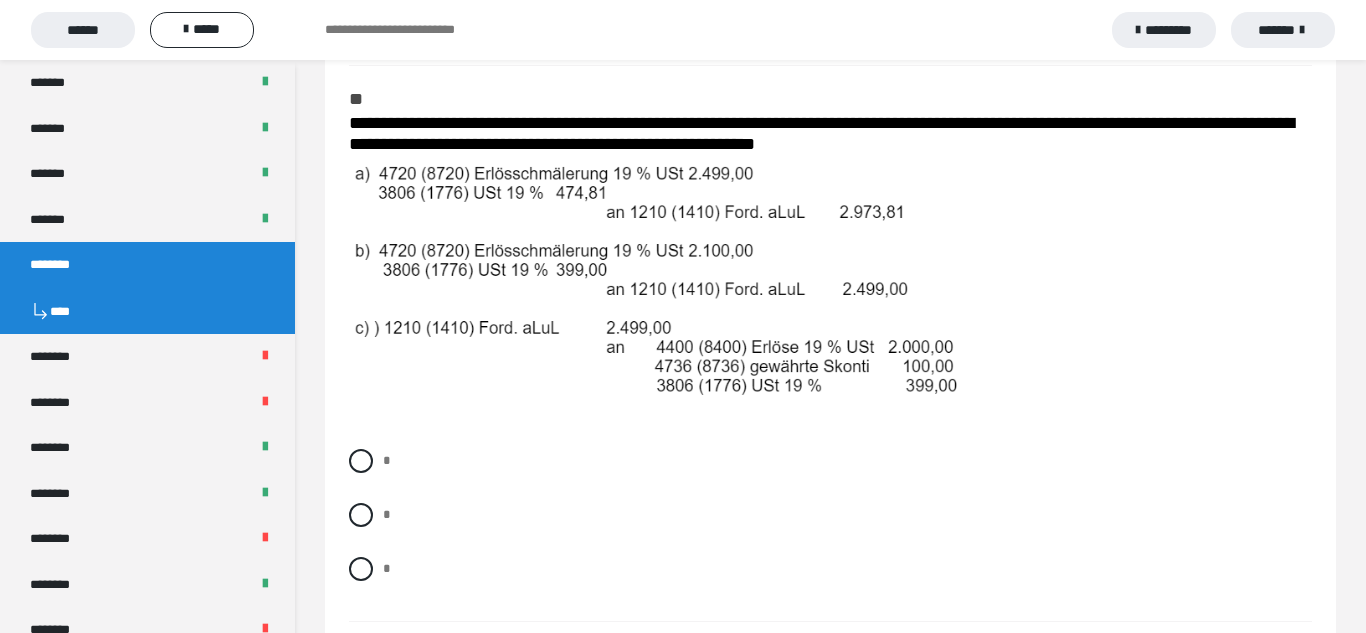 scroll, scrollTop: 2156, scrollLeft: 0, axis: vertical 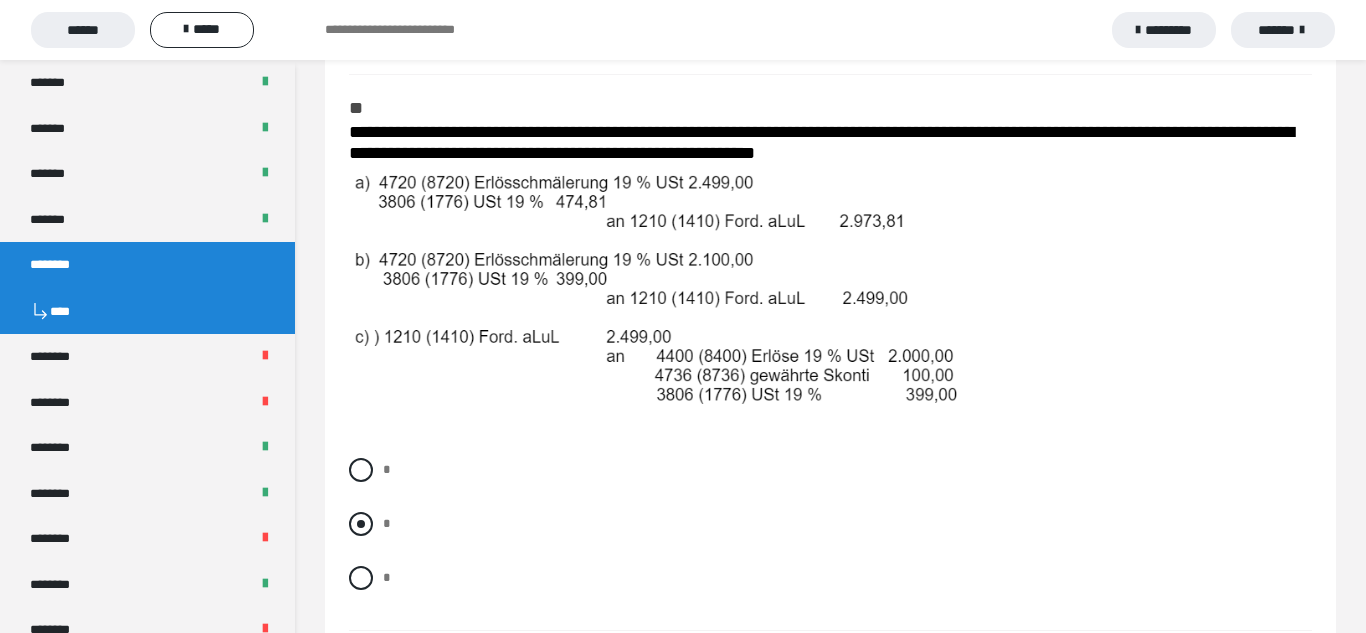 click on "*" at bounding box center (830, 524) 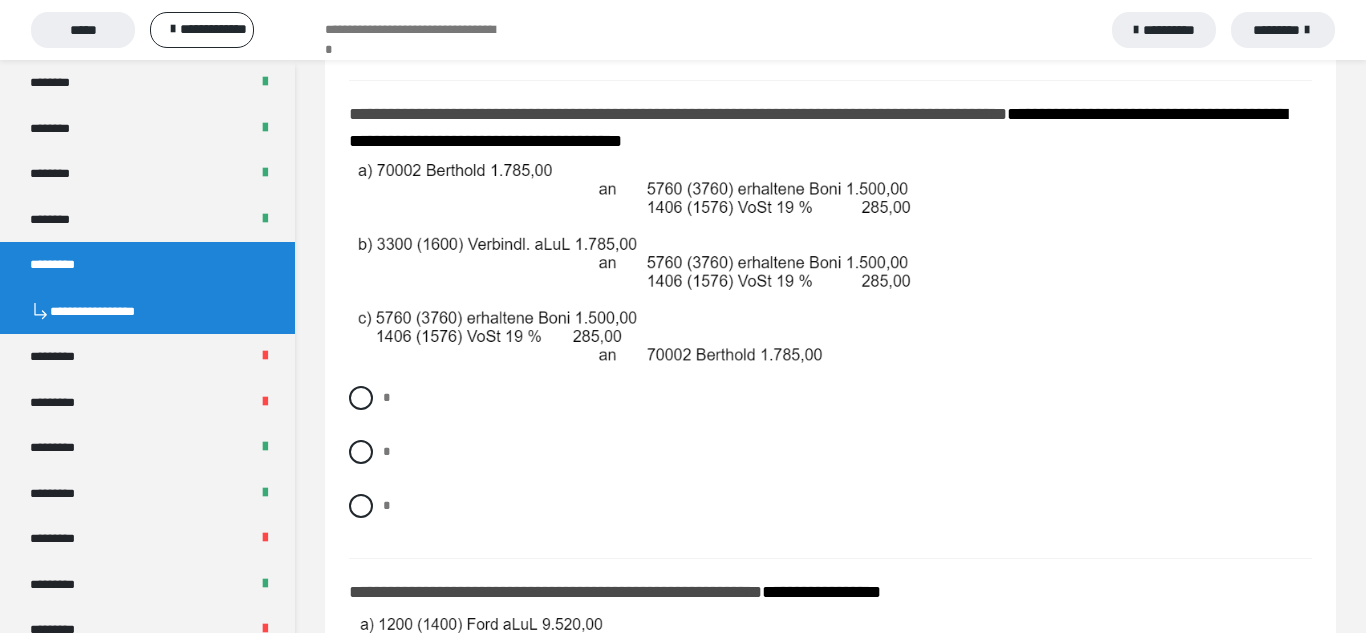 scroll, scrollTop: 2679, scrollLeft: 0, axis: vertical 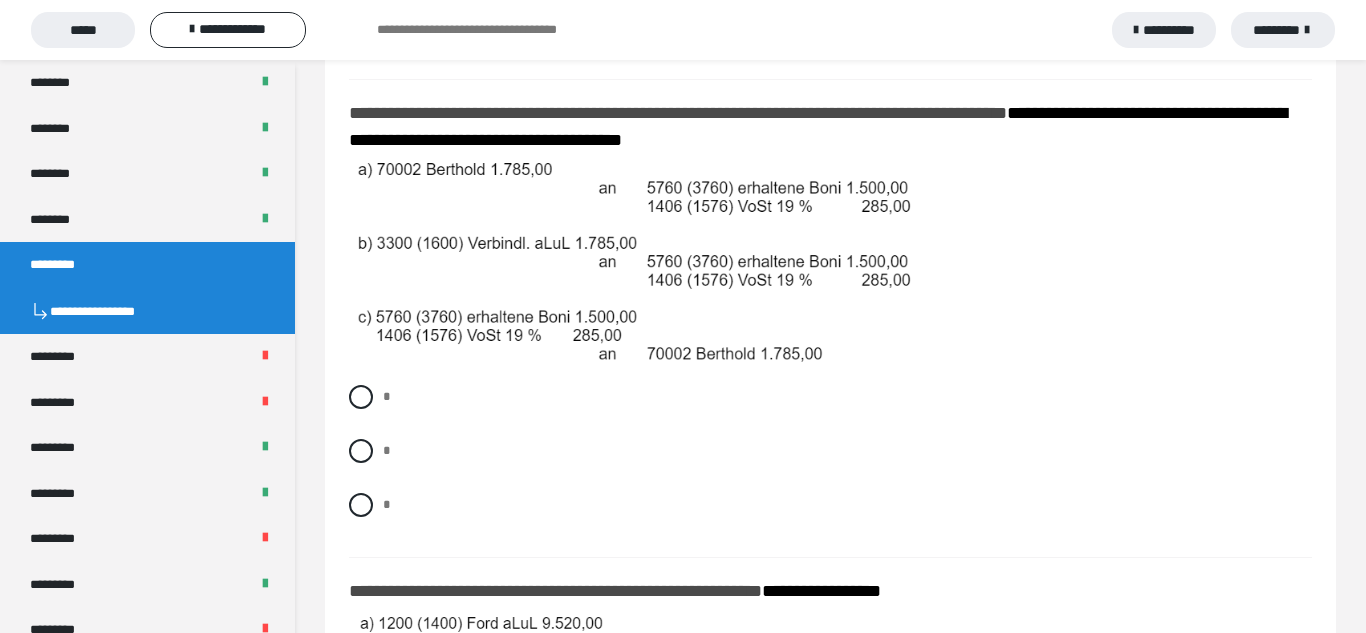 click at bounding box center (830, 266) 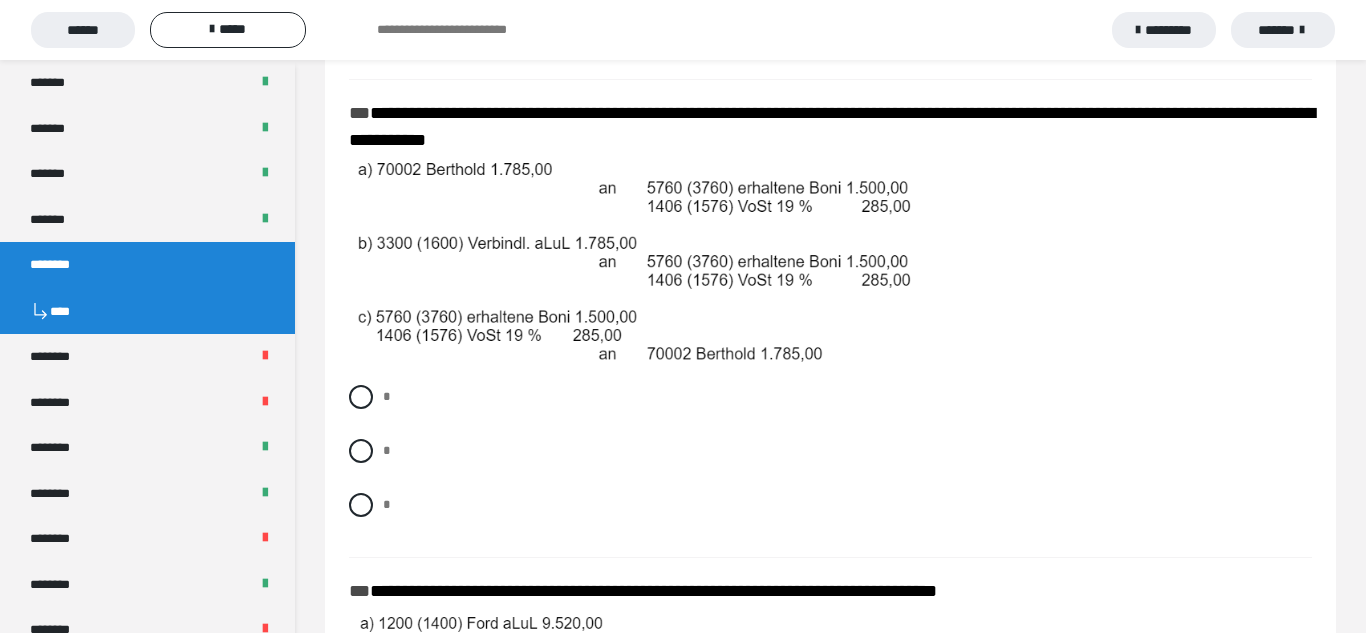 scroll, scrollTop: 2706, scrollLeft: 0, axis: vertical 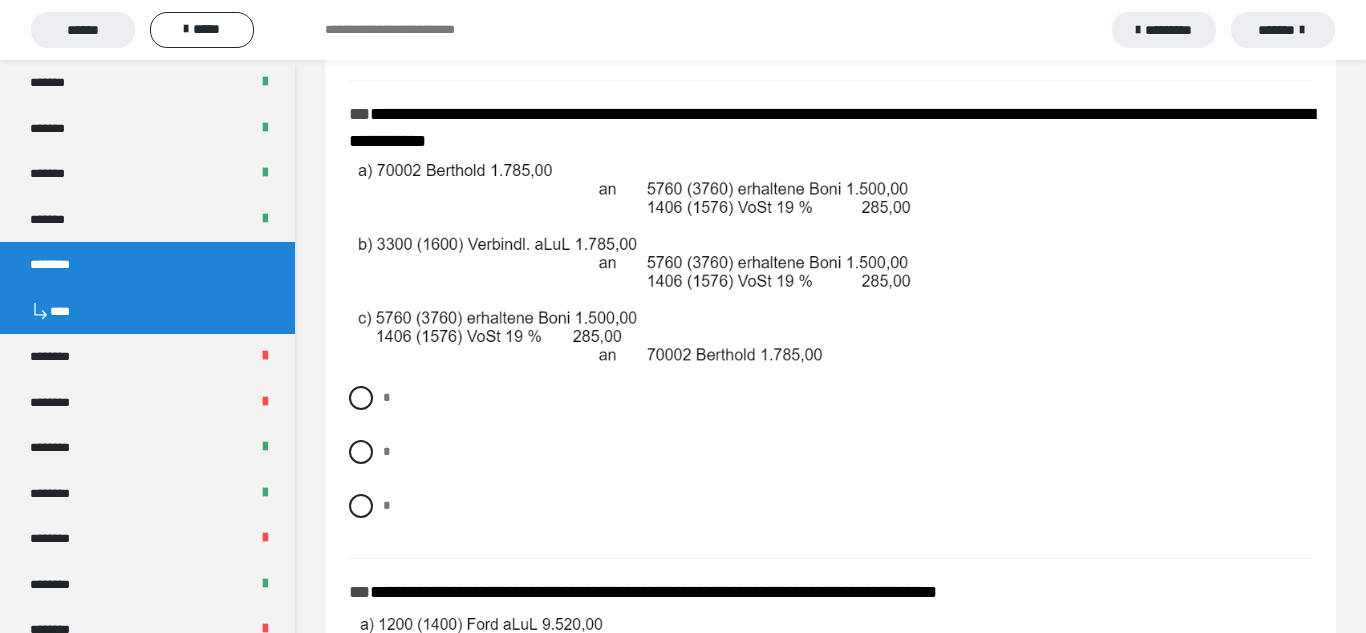 click at bounding box center (830, 267) 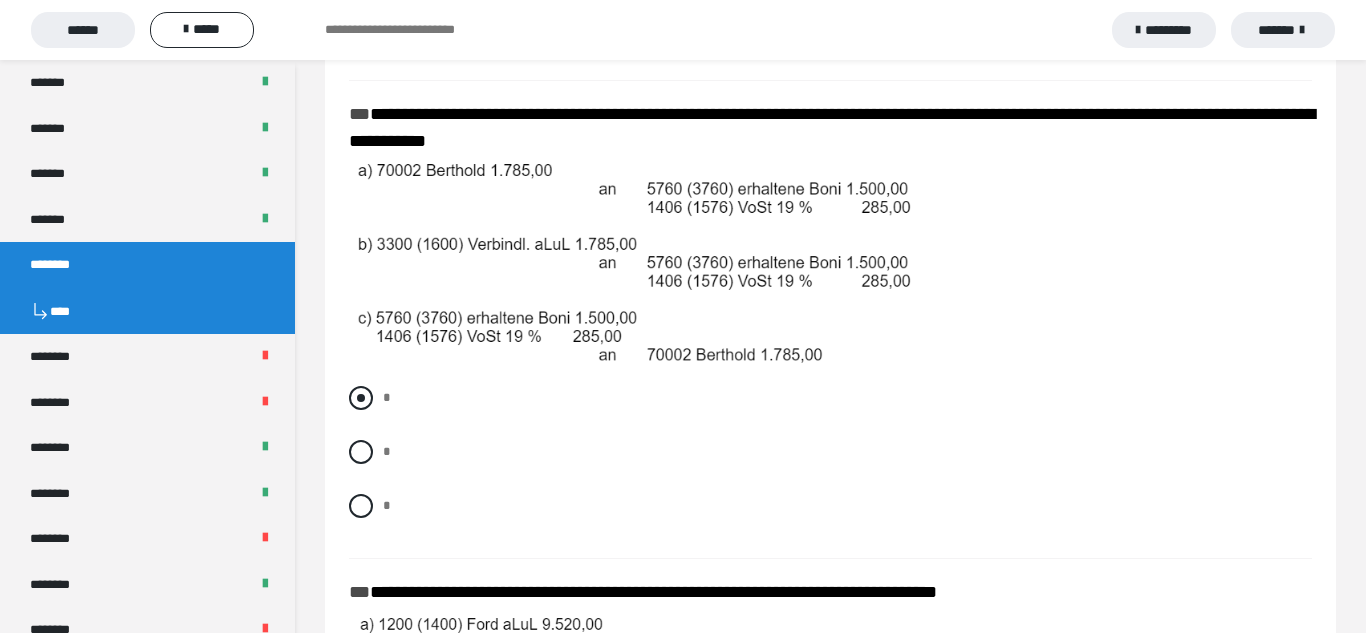 click at bounding box center [361, 398] 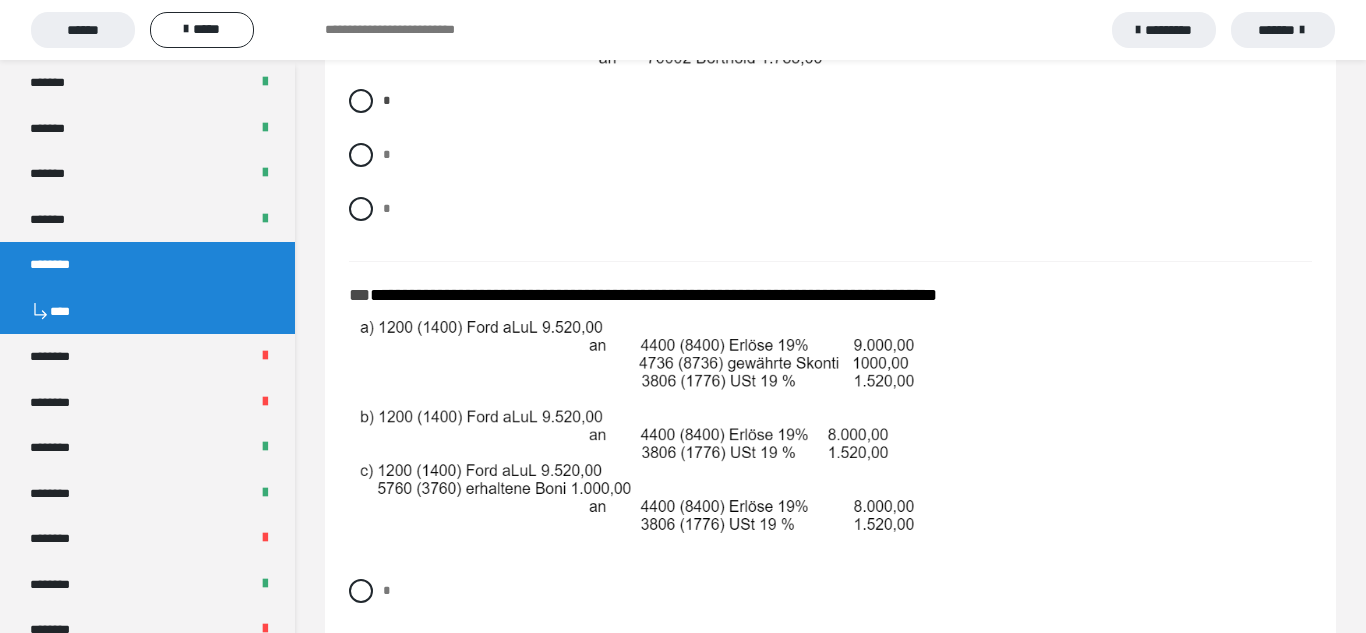 scroll, scrollTop: 3050, scrollLeft: 0, axis: vertical 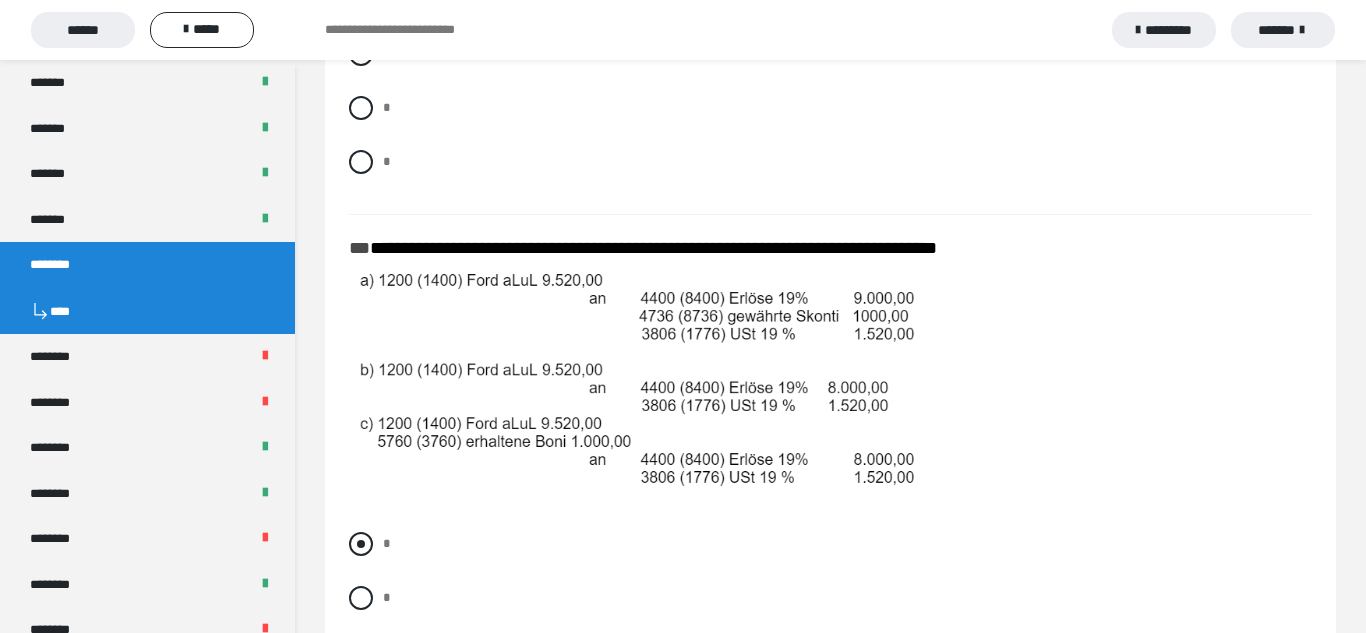 click on "*" at bounding box center (830, 544) 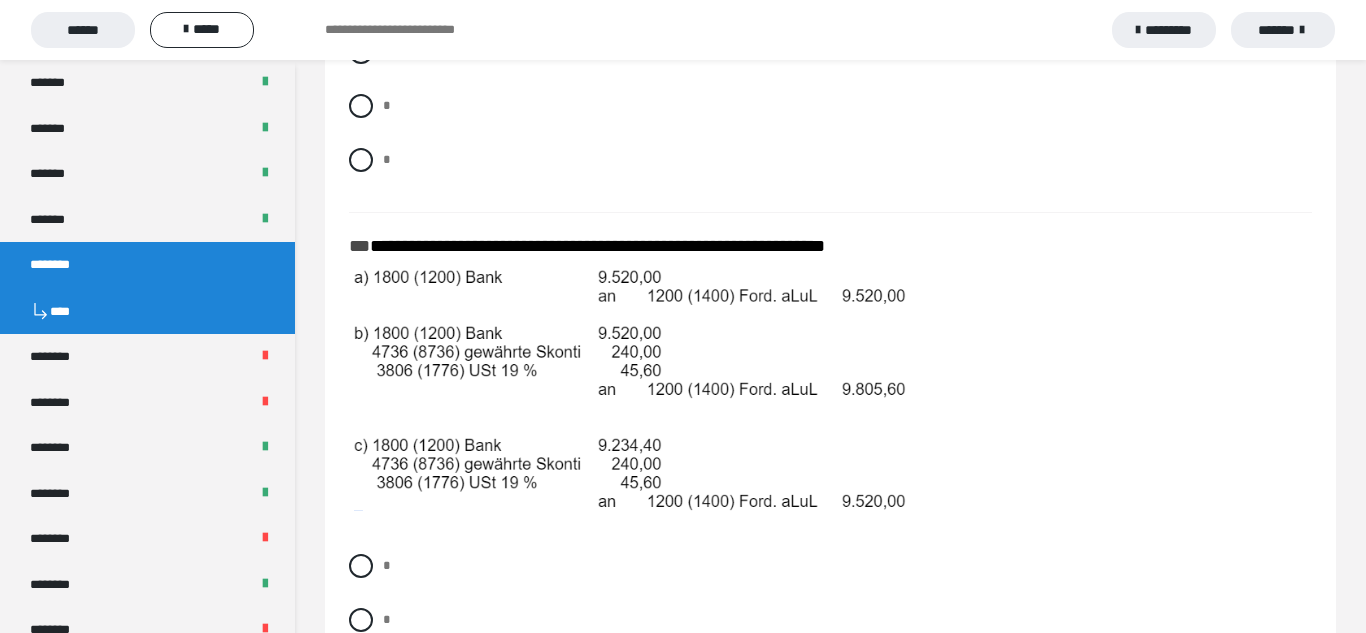scroll, scrollTop: 3639, scrollLeft: 0, axis: vertical 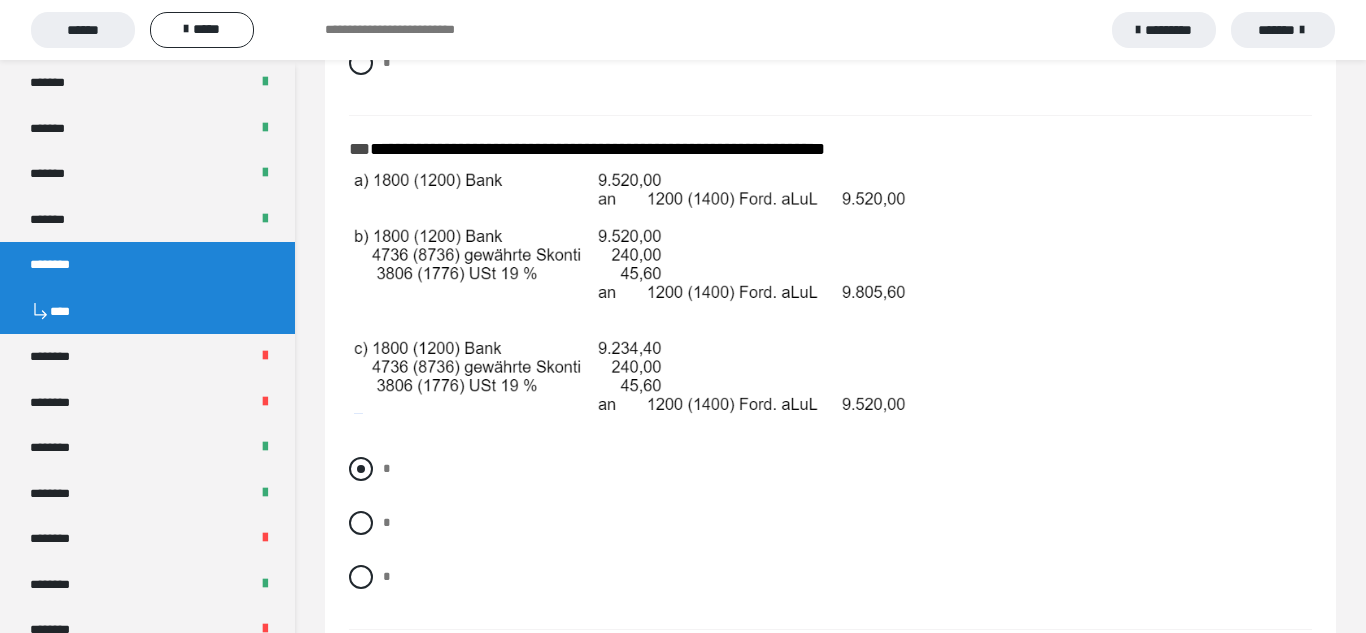 click on "*" at bounding box center (830, 469) 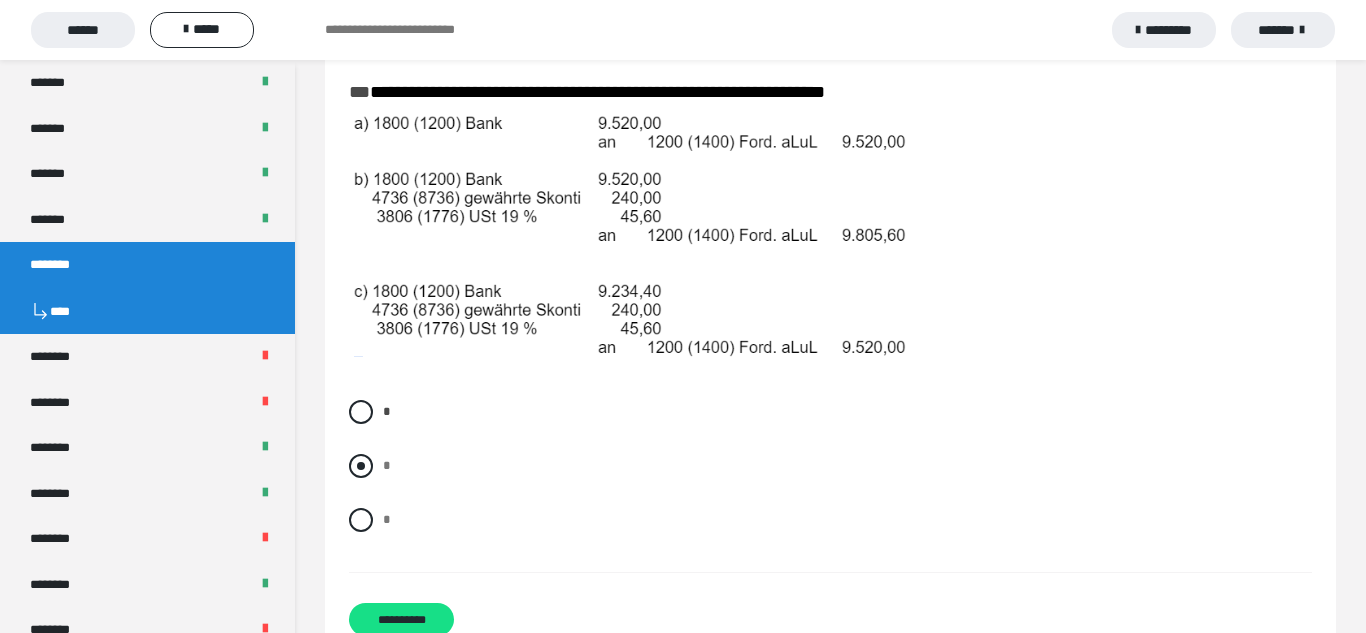 scroll, scrollTop: 3760, scrollLeft: 0, axis: vertical 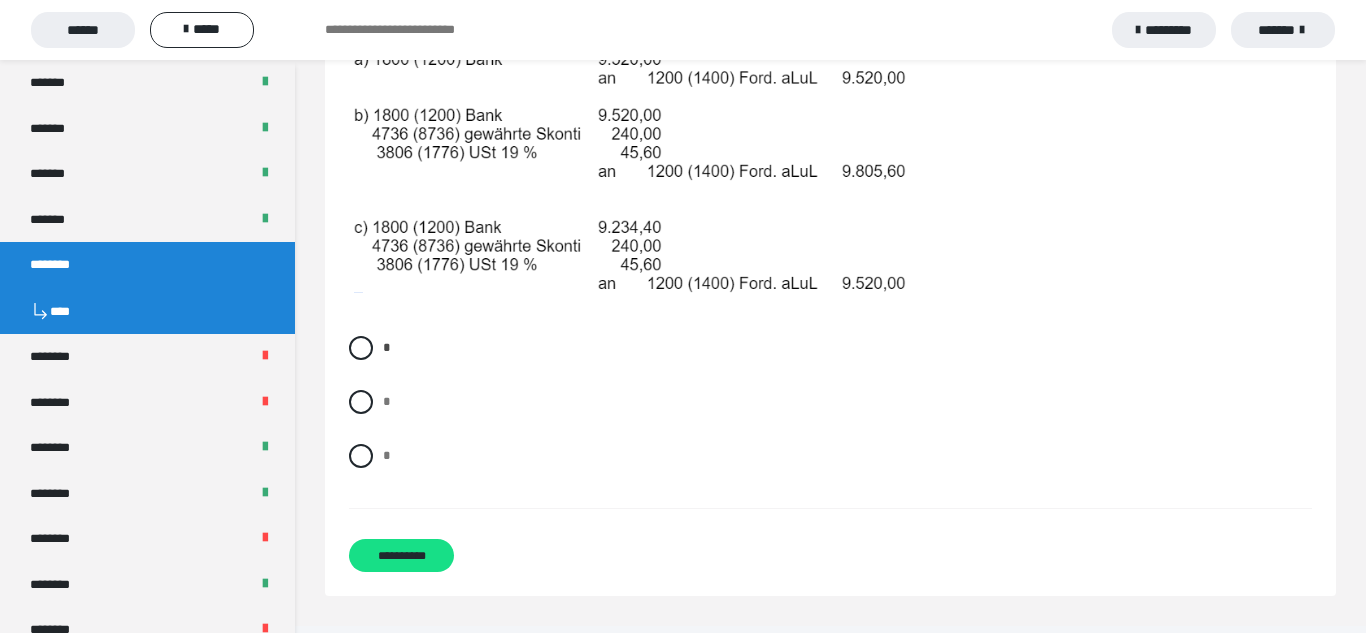 click on "**********" at bounding box center [830, -1537] 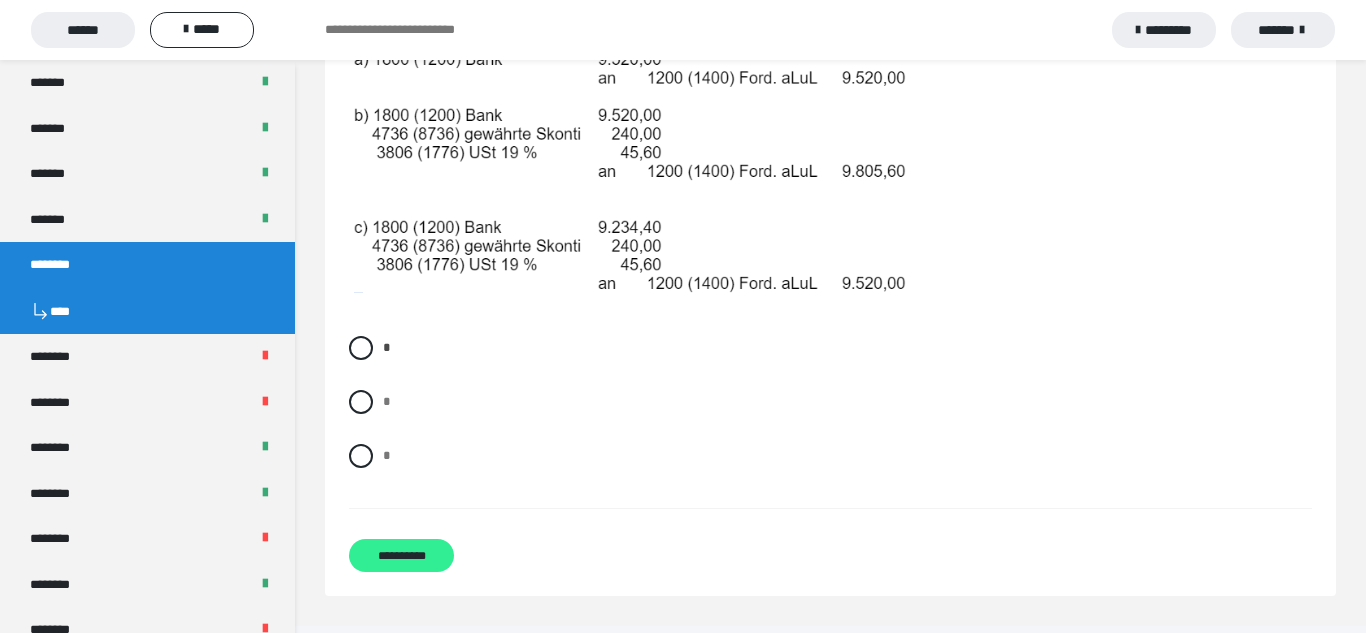 click on "**********" at bounding box center [401, 555] 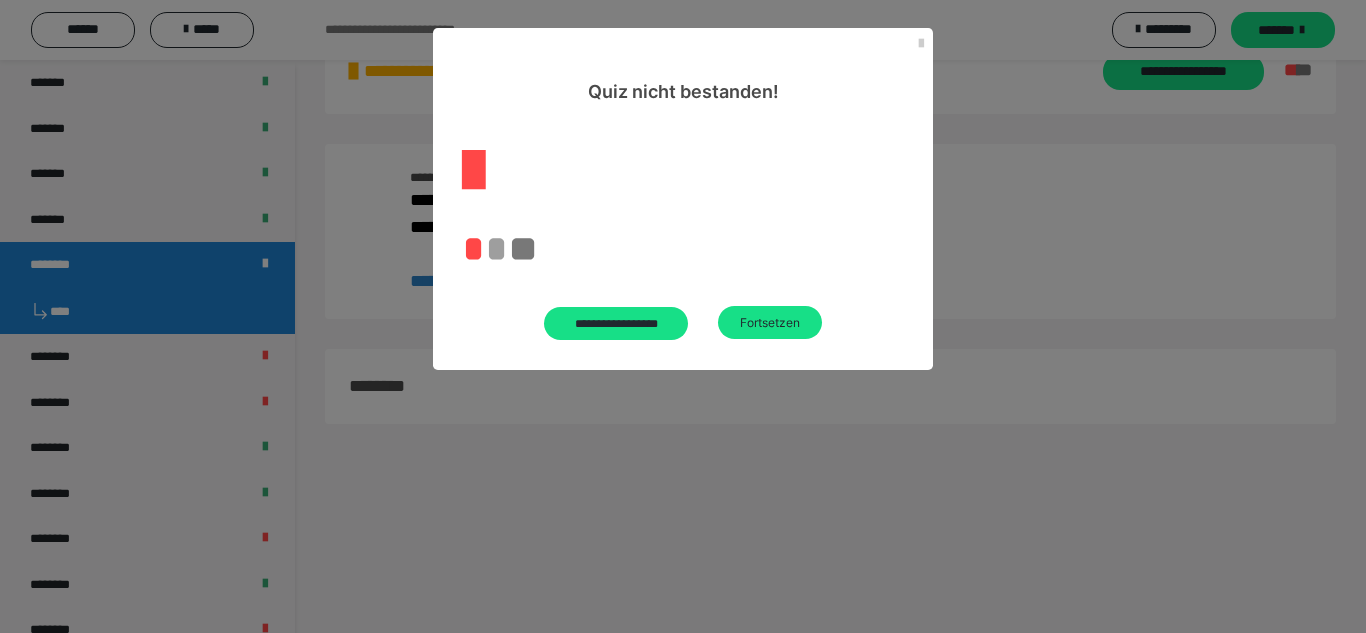 scroll, scrollTop: 2277, scrollLeft: 0, axis: vertical 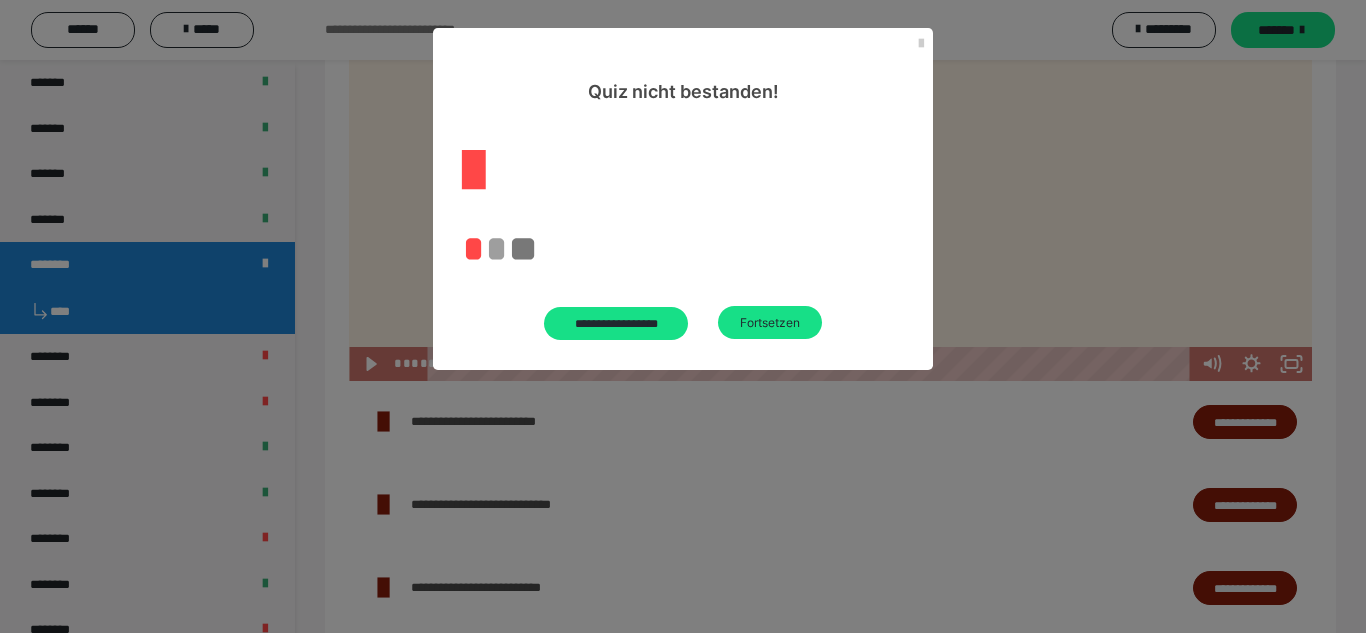 click on "Quiz nicht bestanden!" at bounding box center (683, 66) 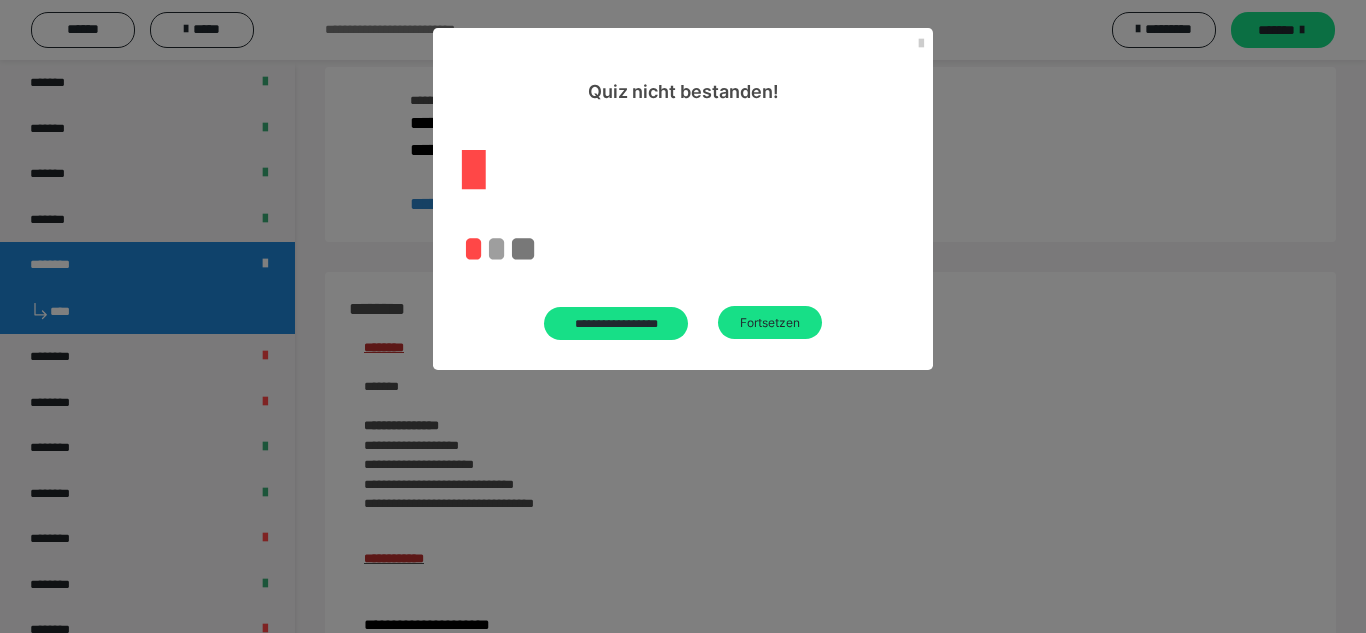 scroll, scrollTop: 0, scrollLeft: 0, axis: both 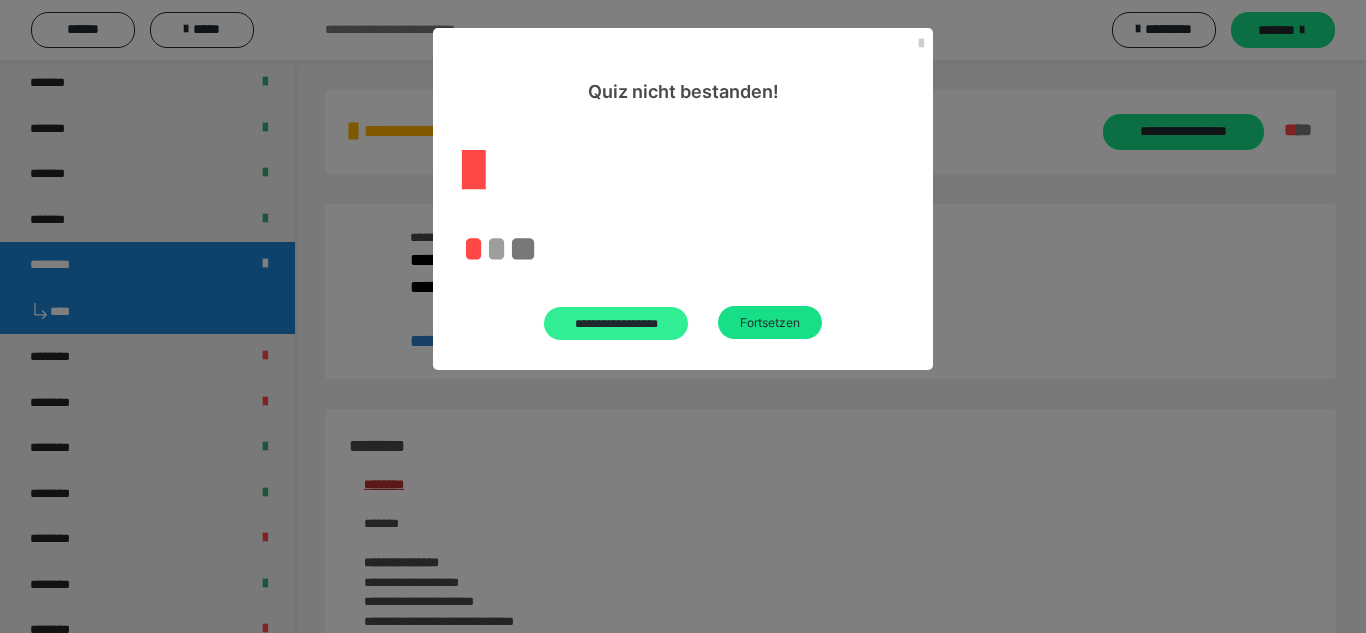 click on "**********" at bounding box center (616, 323) 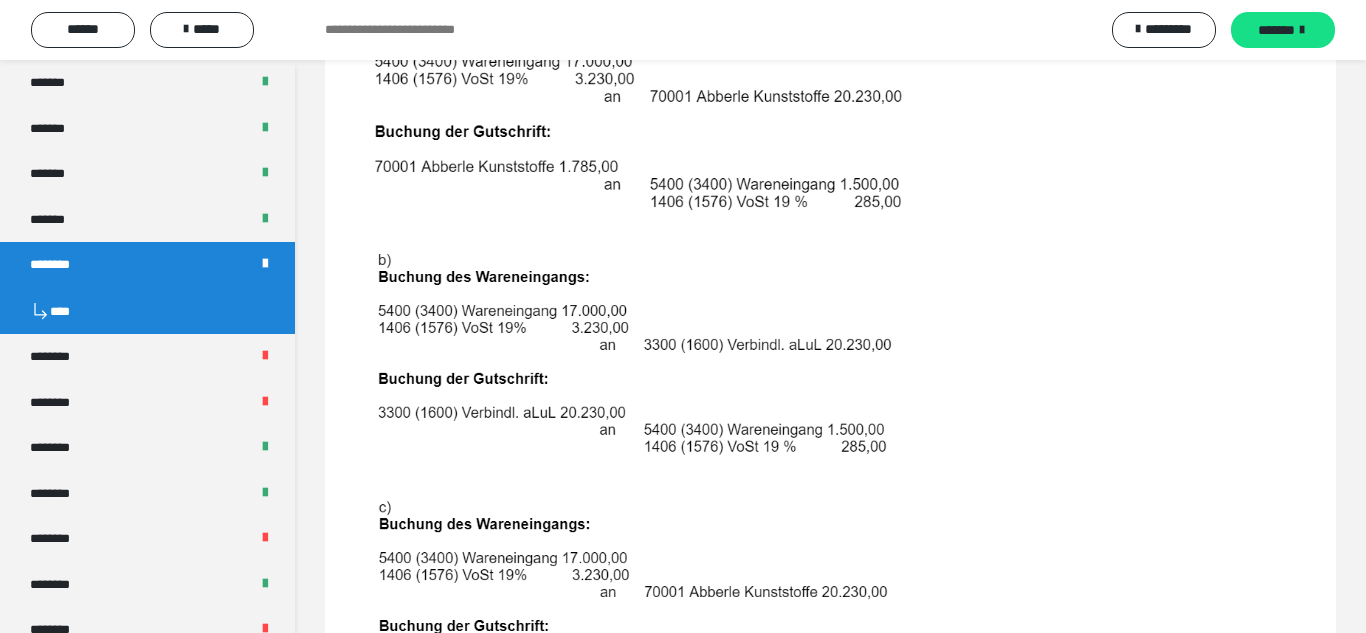 scroll, scrollTop: 0, scrollLeft: 0, axis: both 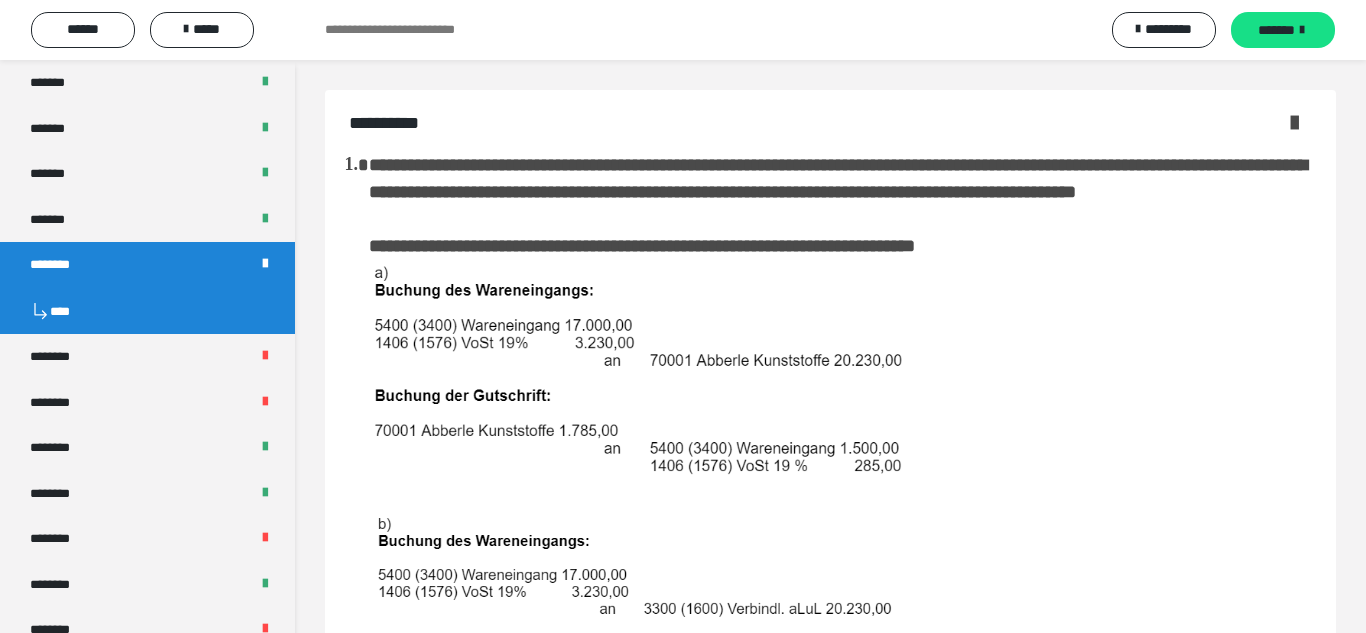 click on "**********" at bounding box center (830, 123) 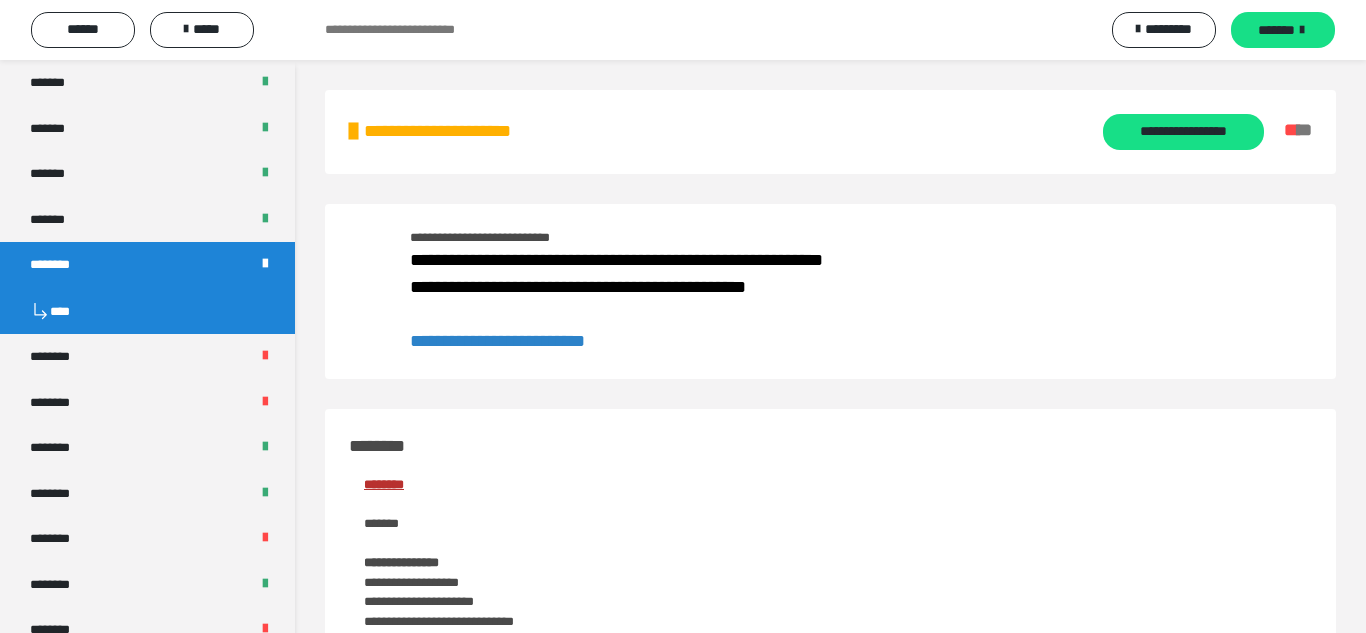click on "**********" at bounding box center (1207, 132) 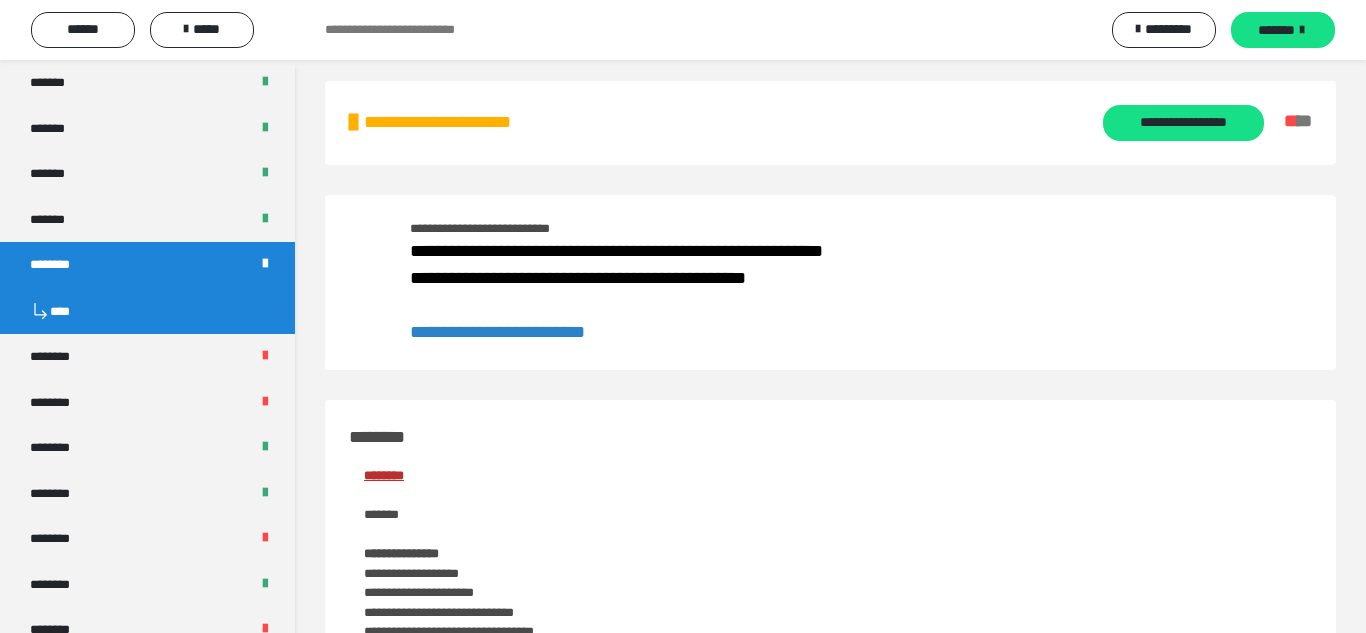 scroll, scrollTop: 0, scrollLeft: 0, axis: both 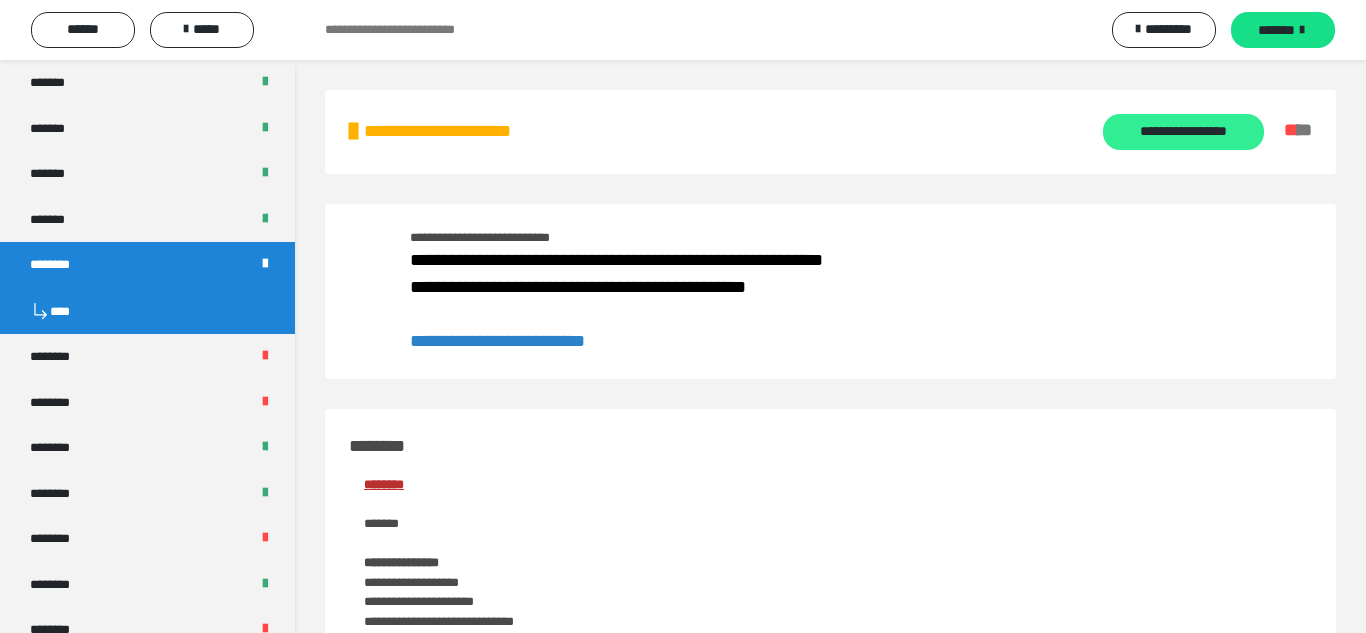 click on "**********" at bounding box center (1183, 132) 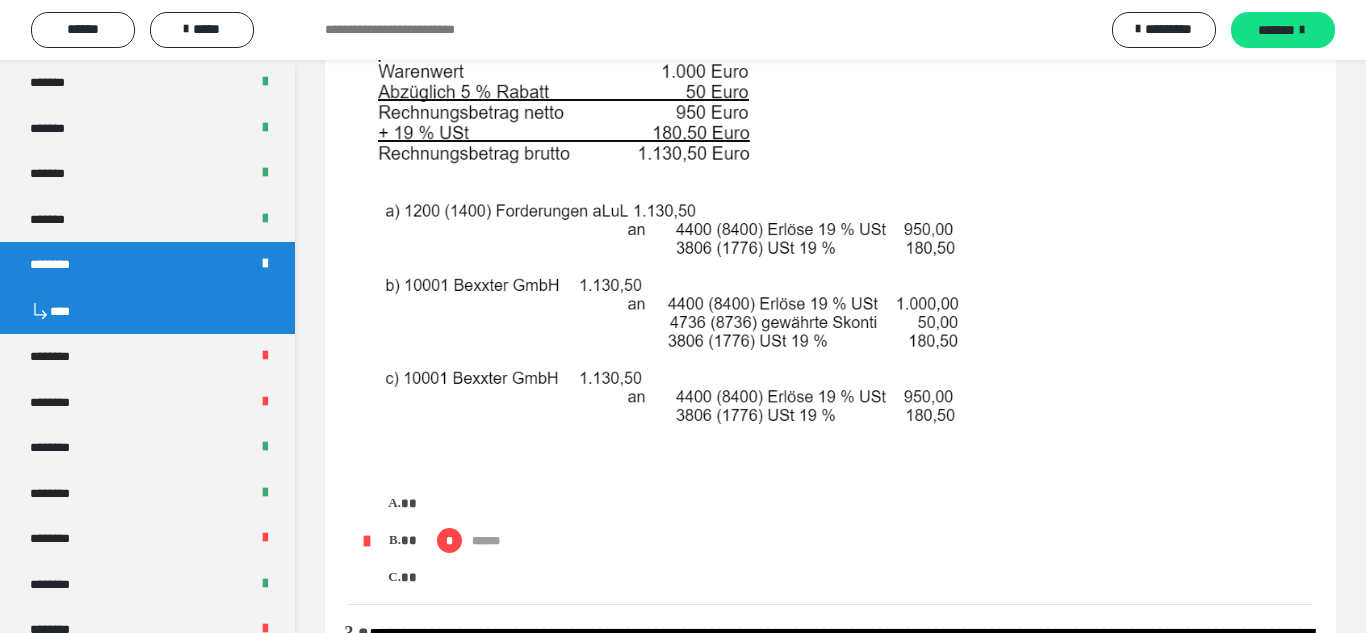 scroll, scrollTop: 1105, scrollLeft: 0, axis: vertical 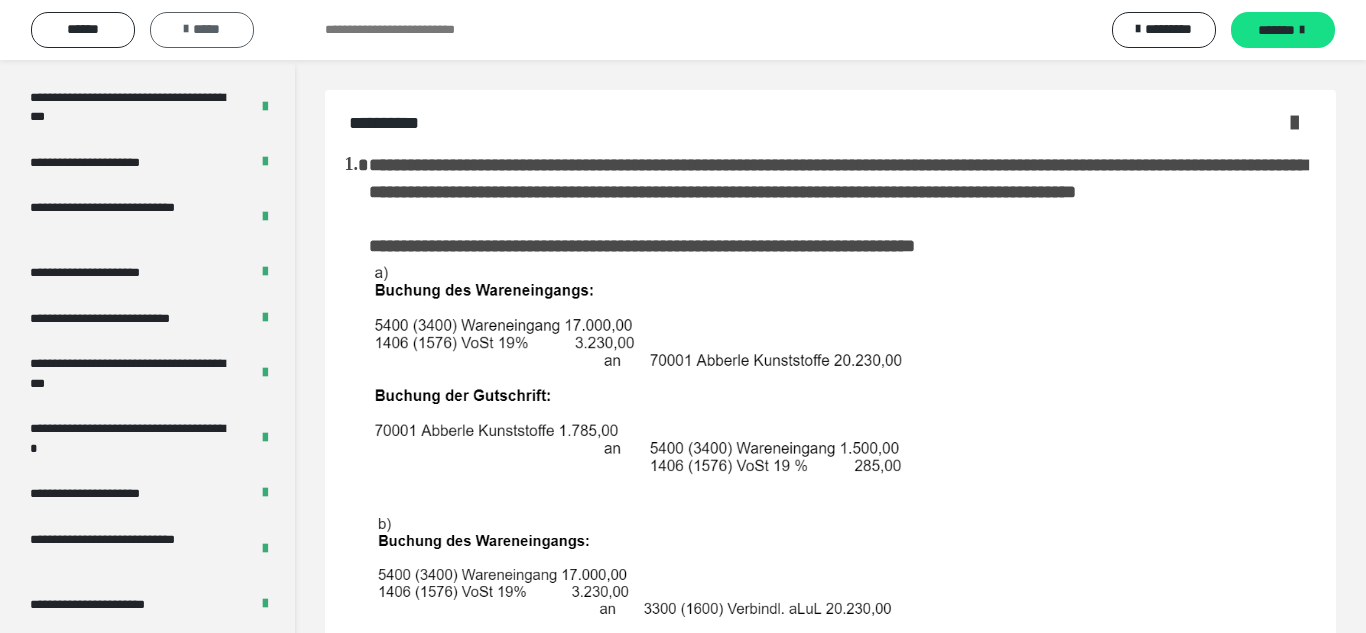 click on "*****" at bounding box center [202, 30] 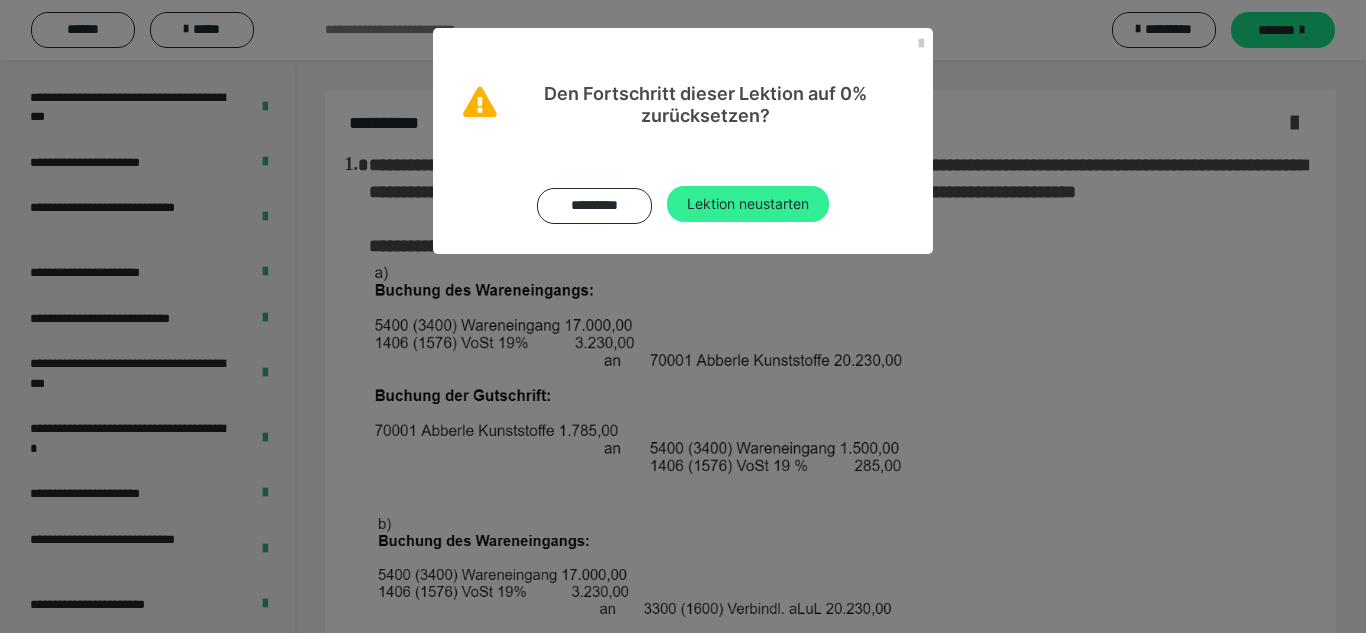 click on "Lektion neustarten" at bounding box center (748, 204) 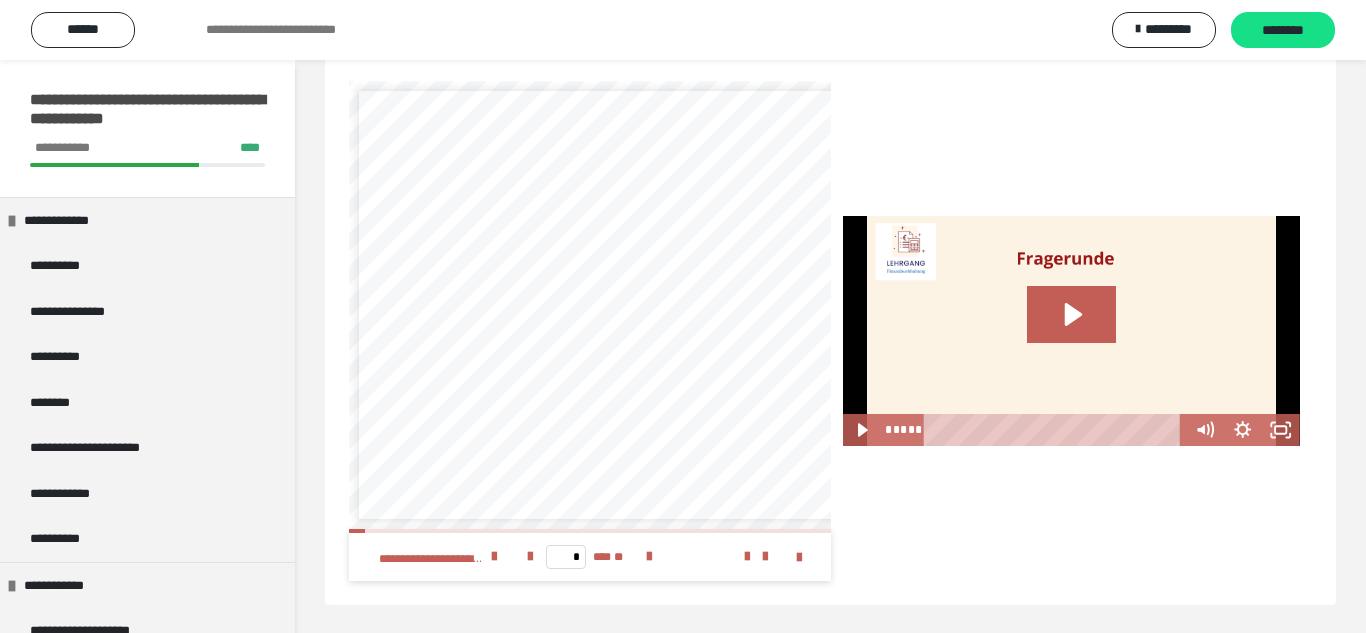 scroll, scrollTop: 2976, scrollLeft: 0, axis: vertical 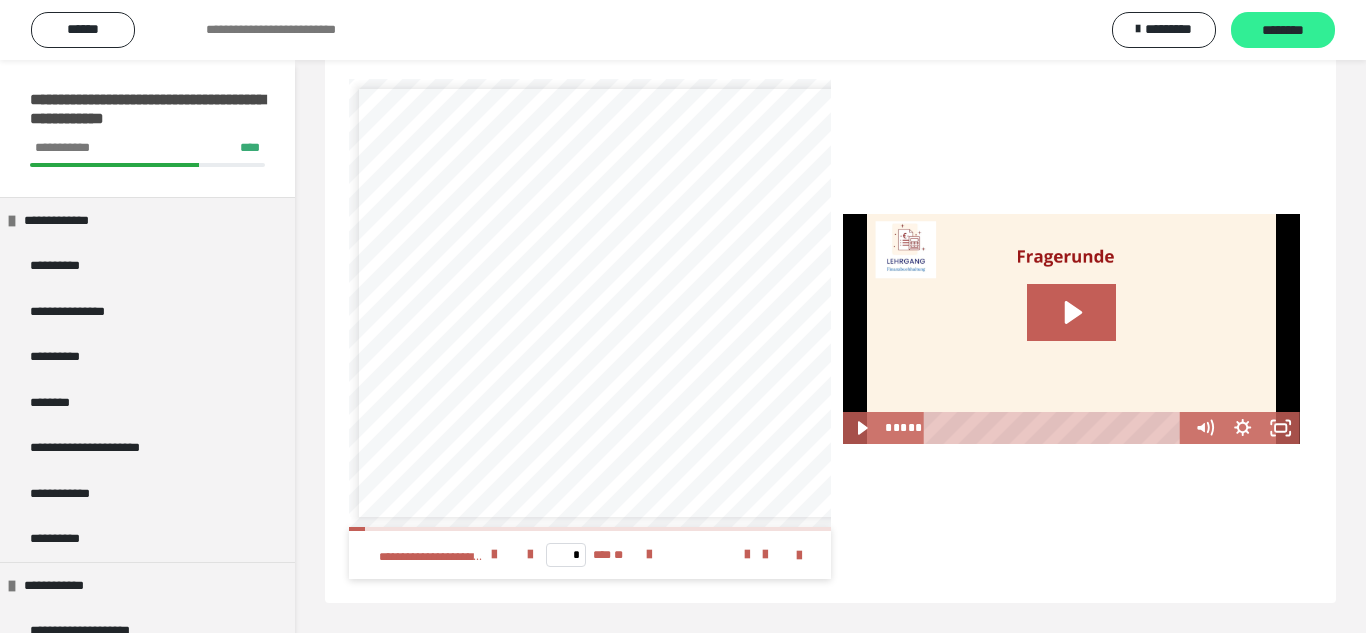 click on "********" at bounding box center [1283, 30] 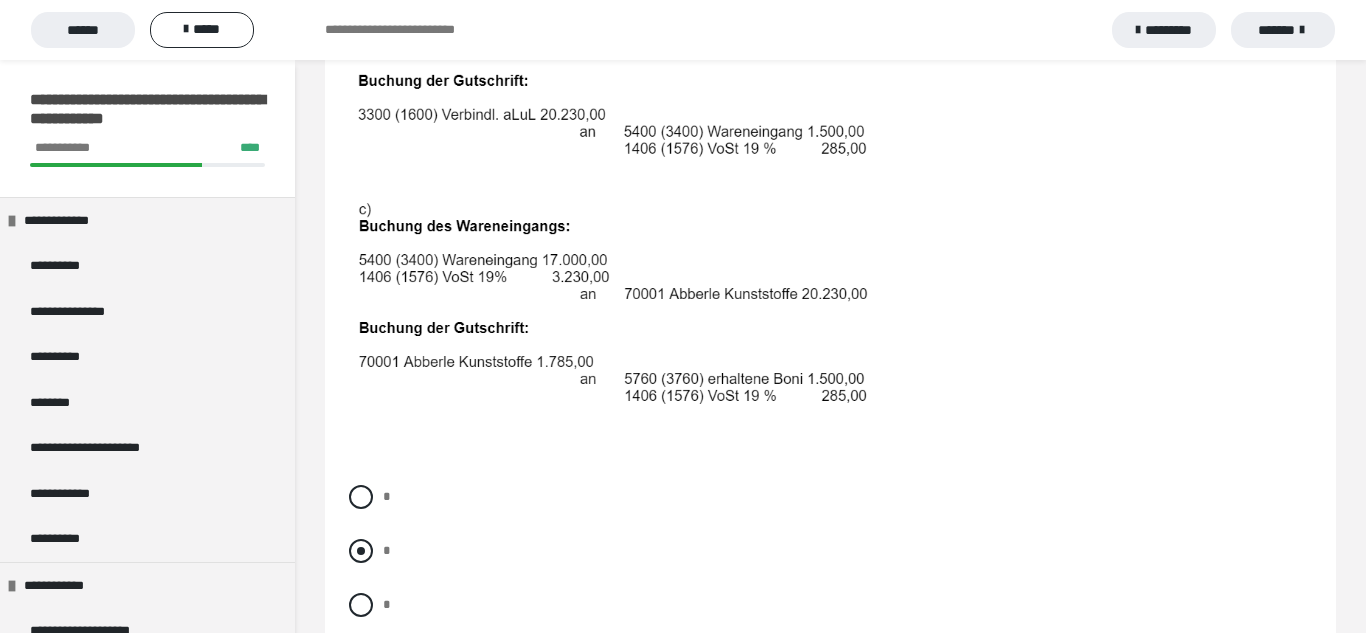 scroll, scrollTop: 909, scrollLeft: 0, axis: vertical 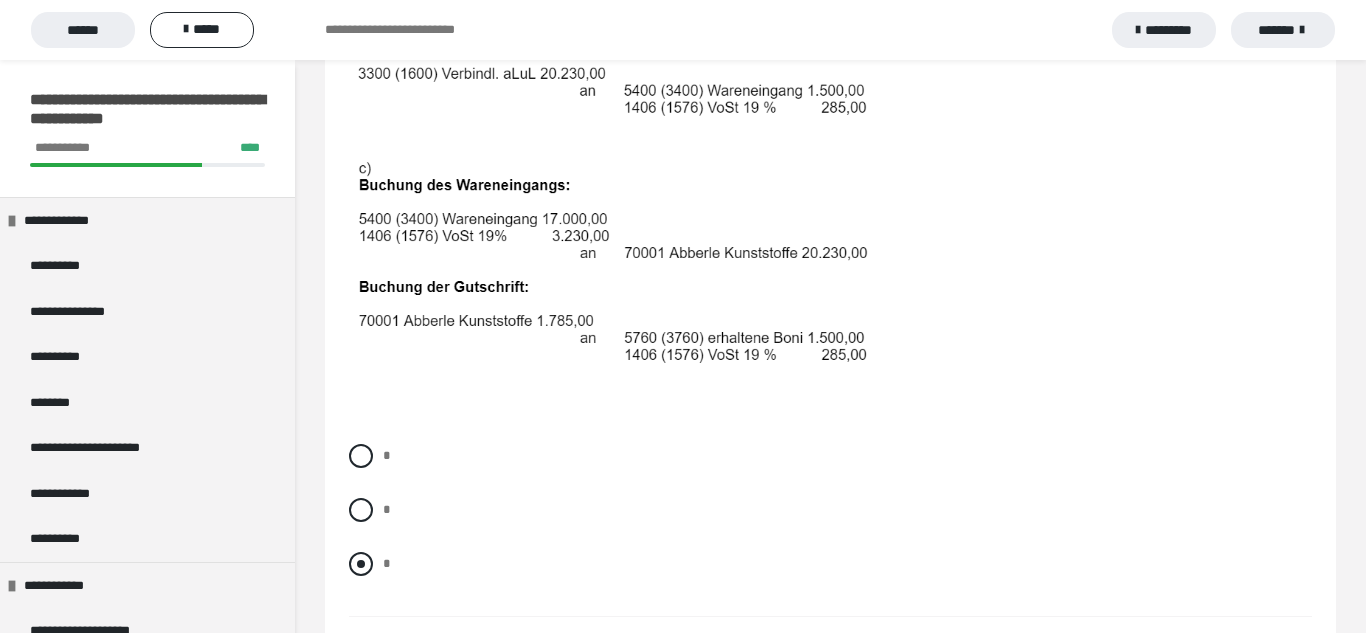 click at bounding box center (361, 564) 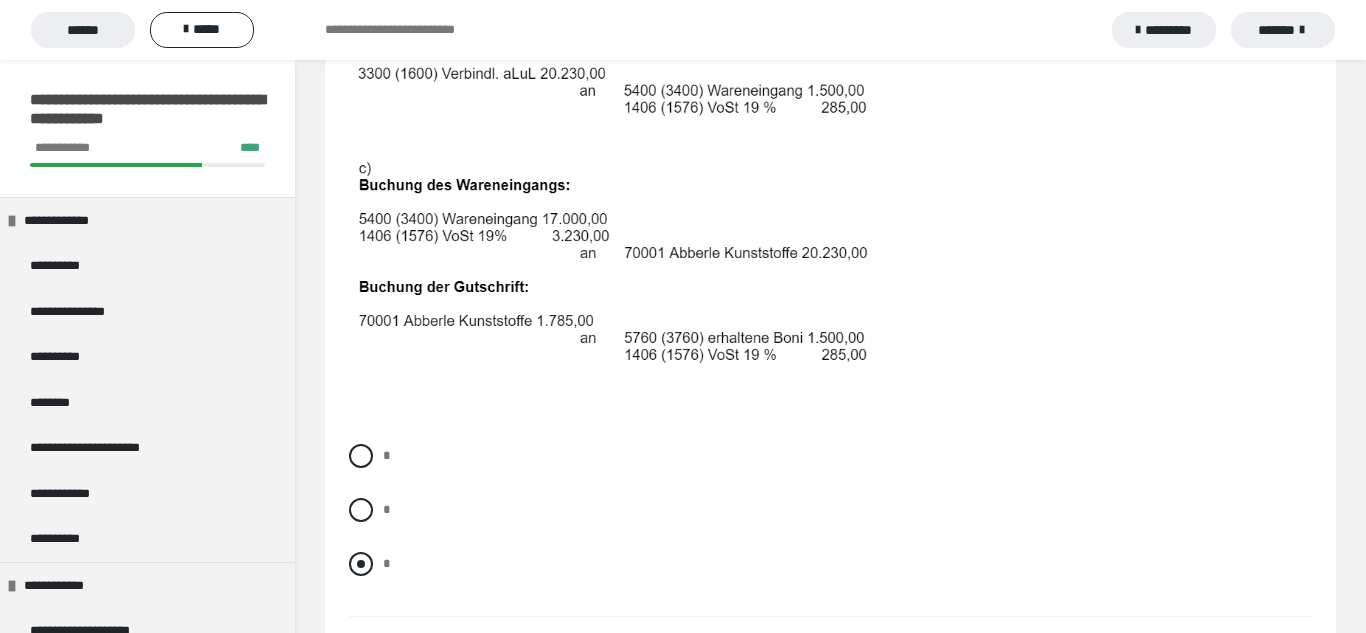 radio on "****" 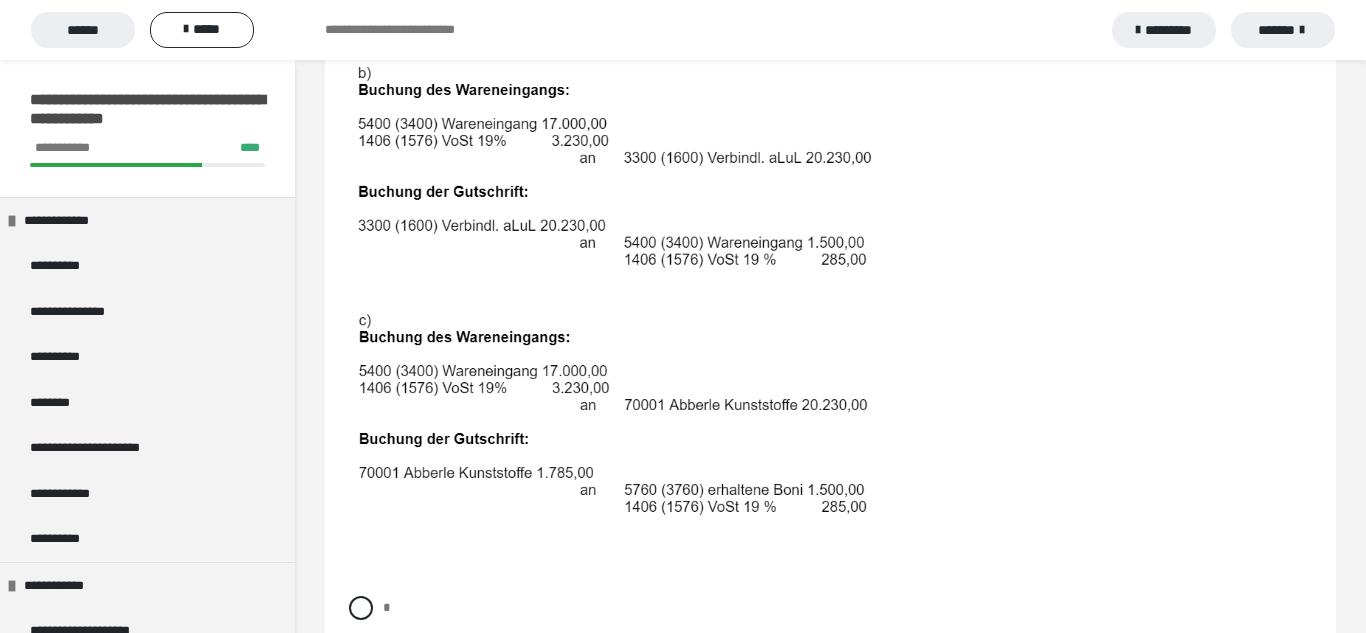 scroll, scrollTop: 445, scrollLeft: 0, axis: vertical 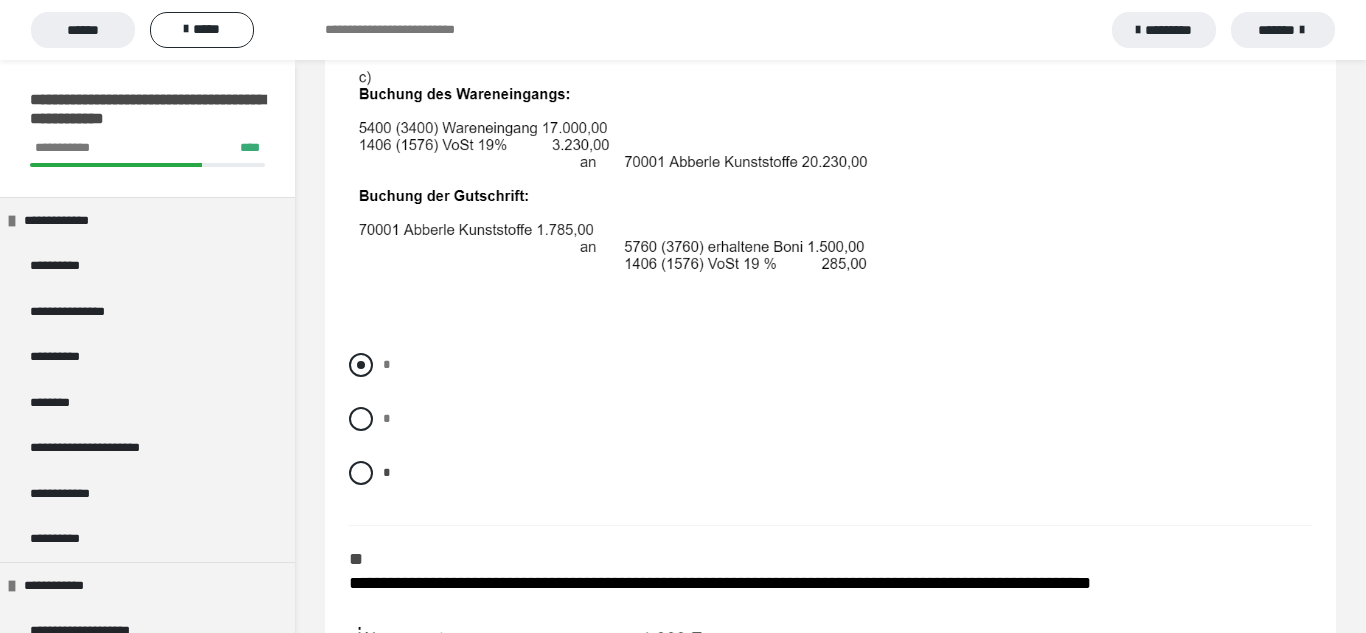 click on "*" at bounding box center (830, 365) 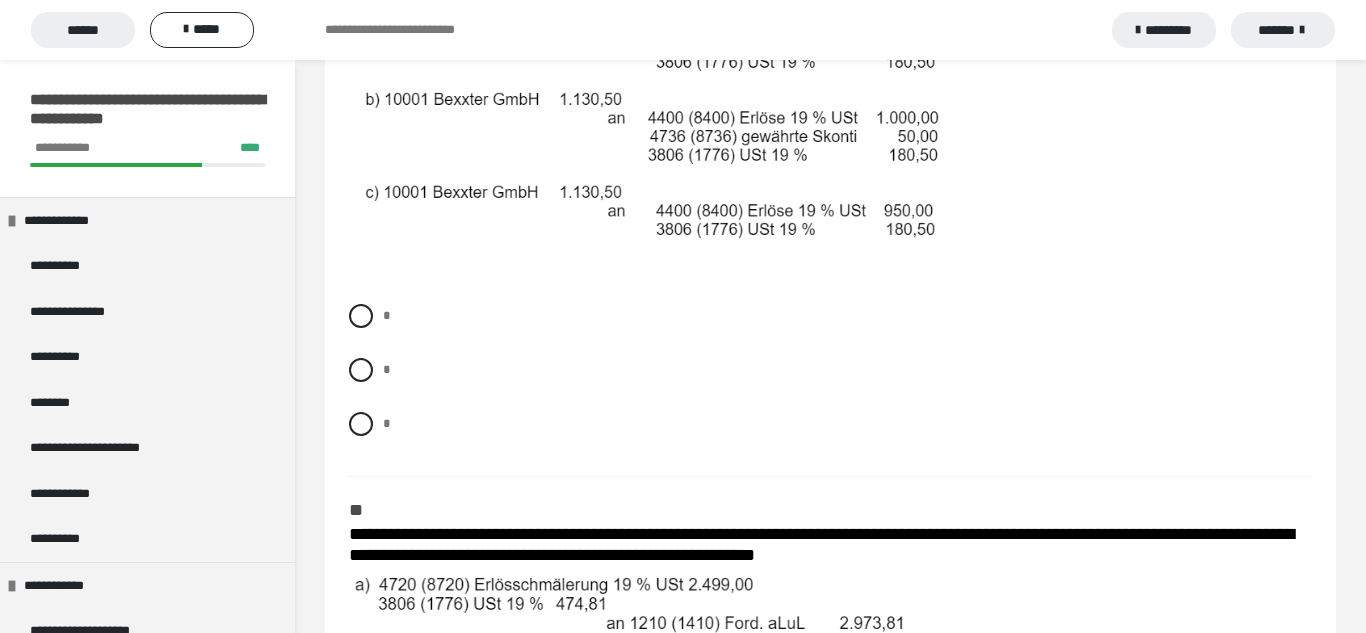 scroll, scrollTop: 1758, scrollLeft: 0, axis: vertical 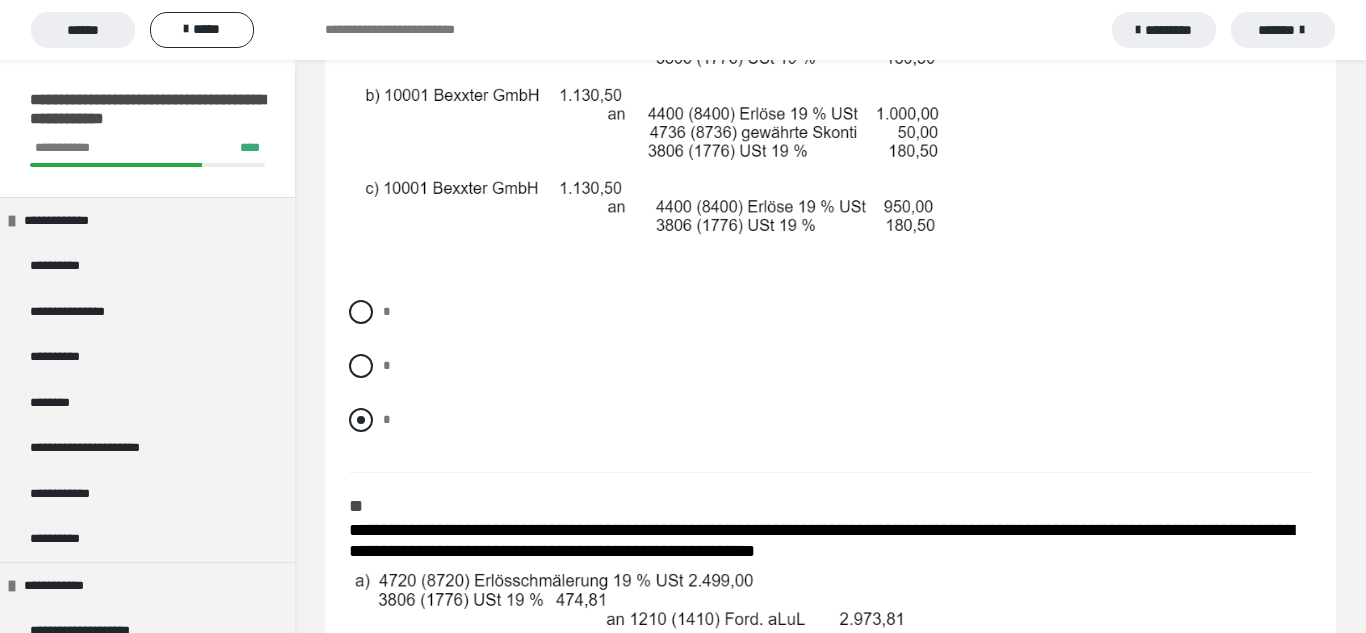 click at bounding box center (361, 420) 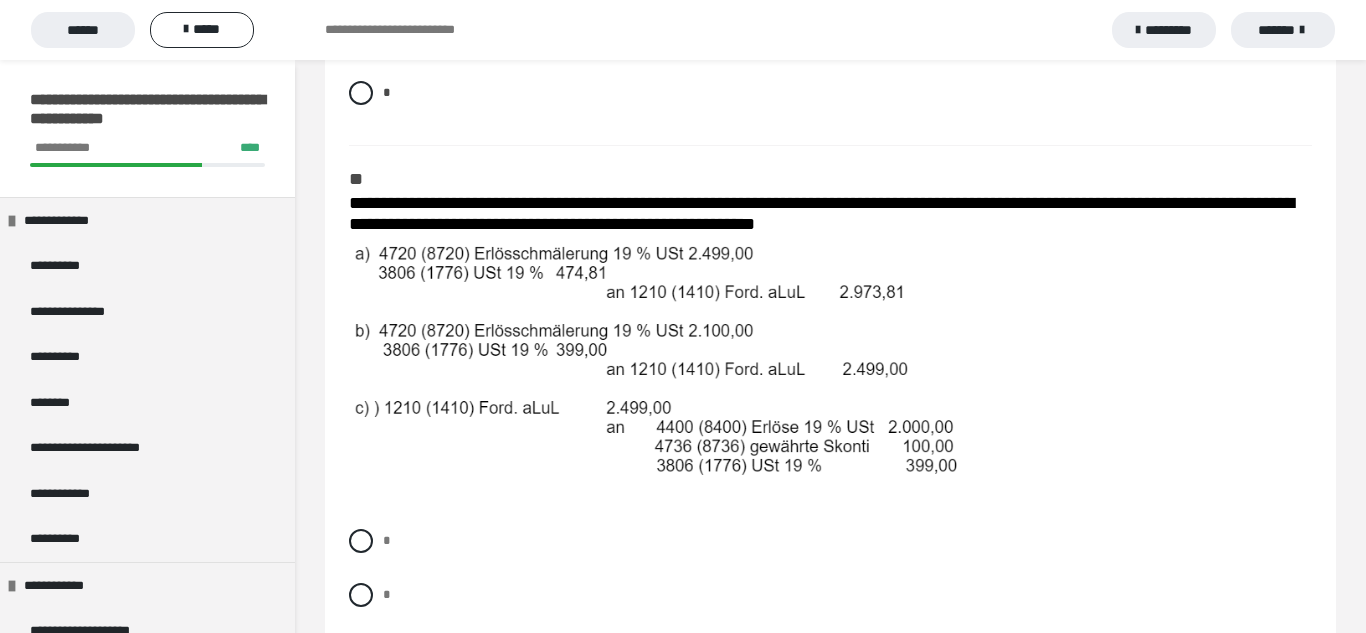 scroll, scrollTop: 2113, scrollLeft: 0, axis: vertical 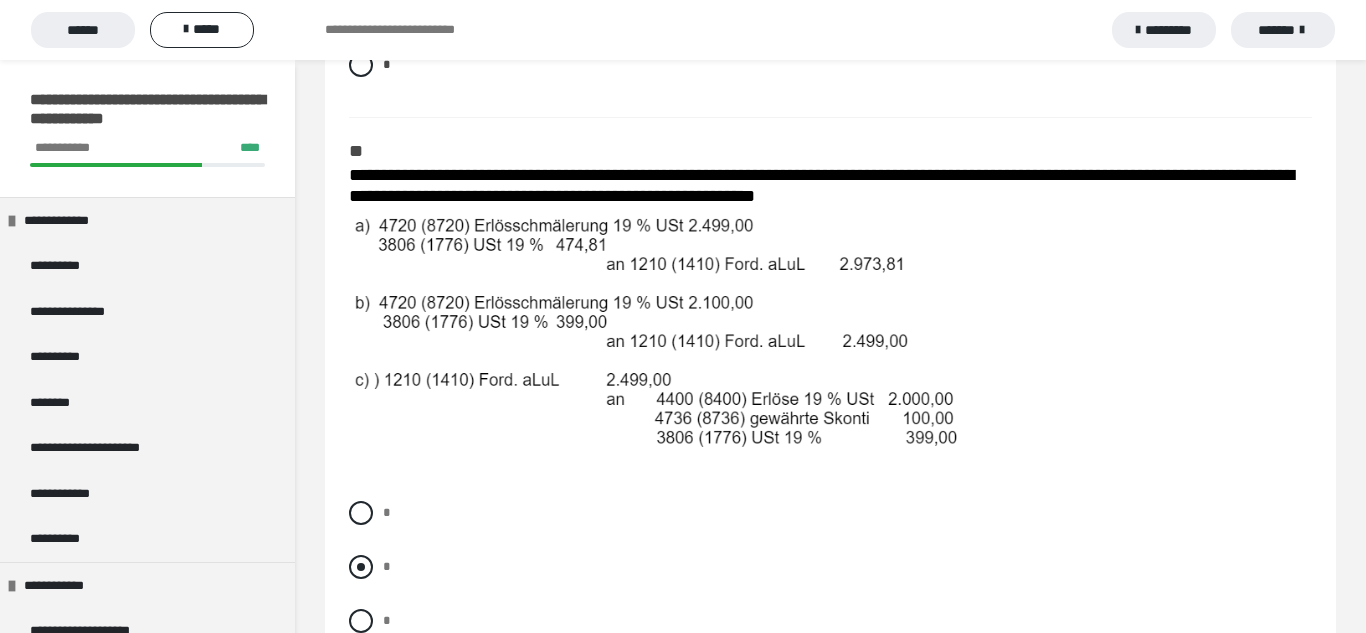 click at bounding box center [361, 567] 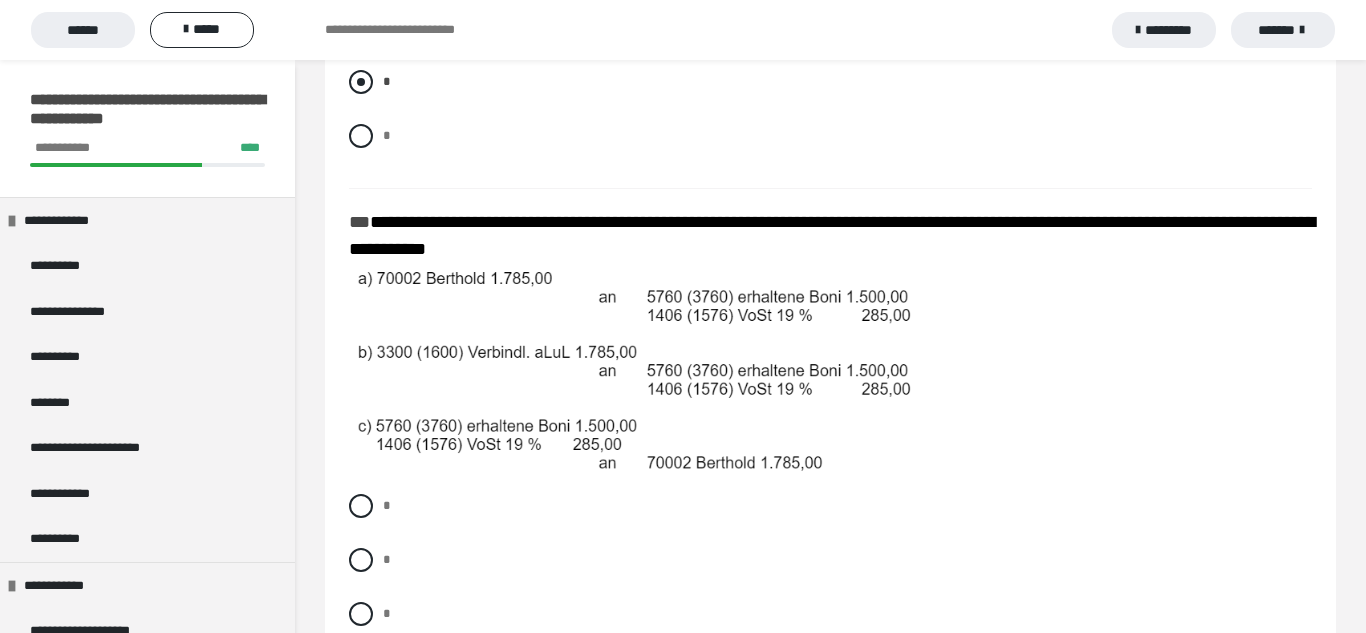 scroll, scrollTop: 2599, scrollLeft: 0, axis: vertical 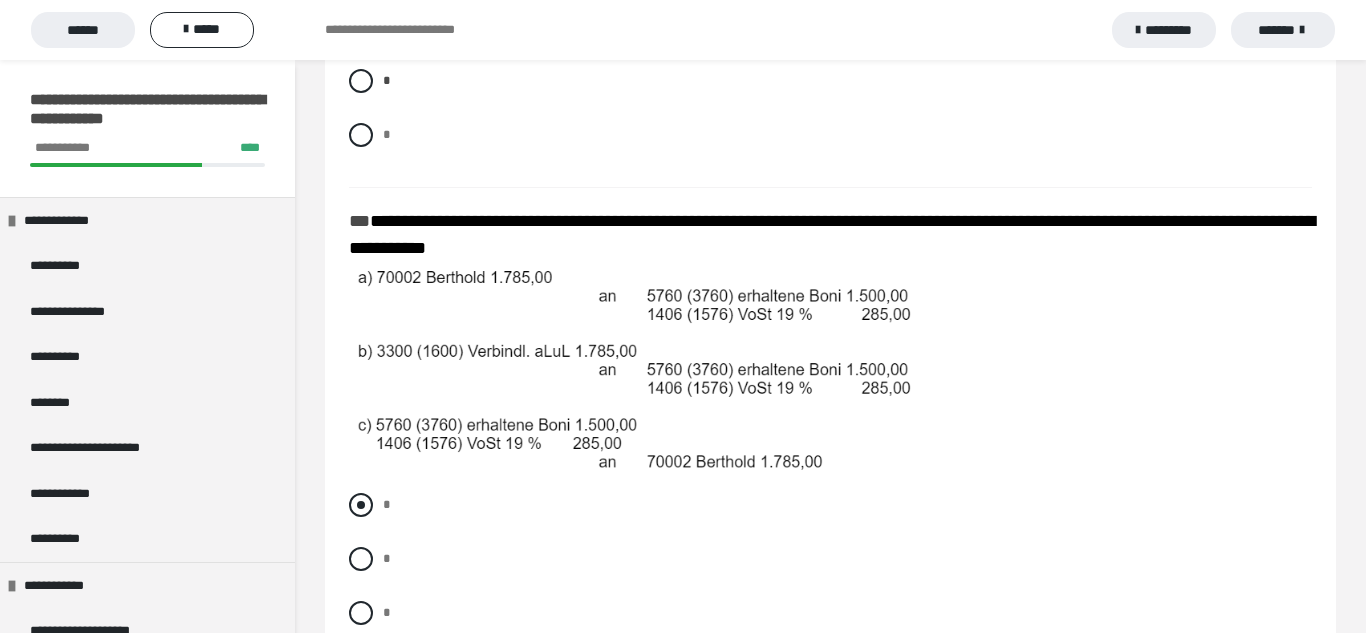 click at bounding box center (361, 505) 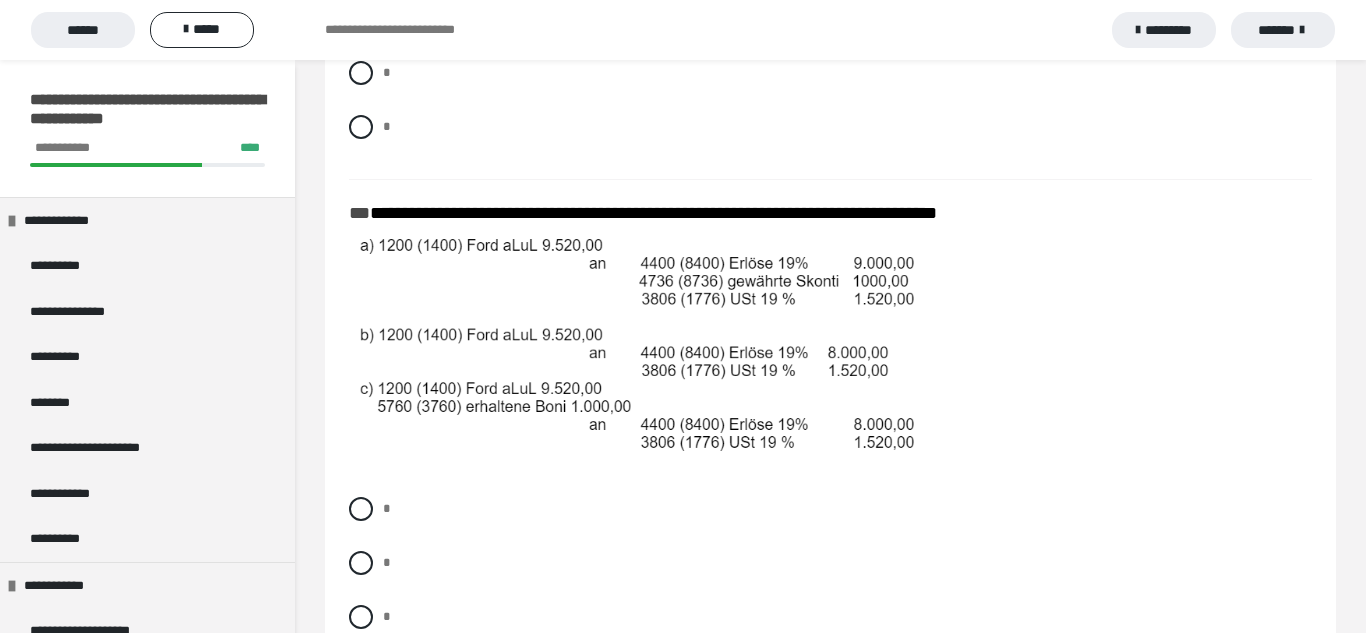 scroll, scrollTop: 3165, scrollLeft: 0, axis: vertical 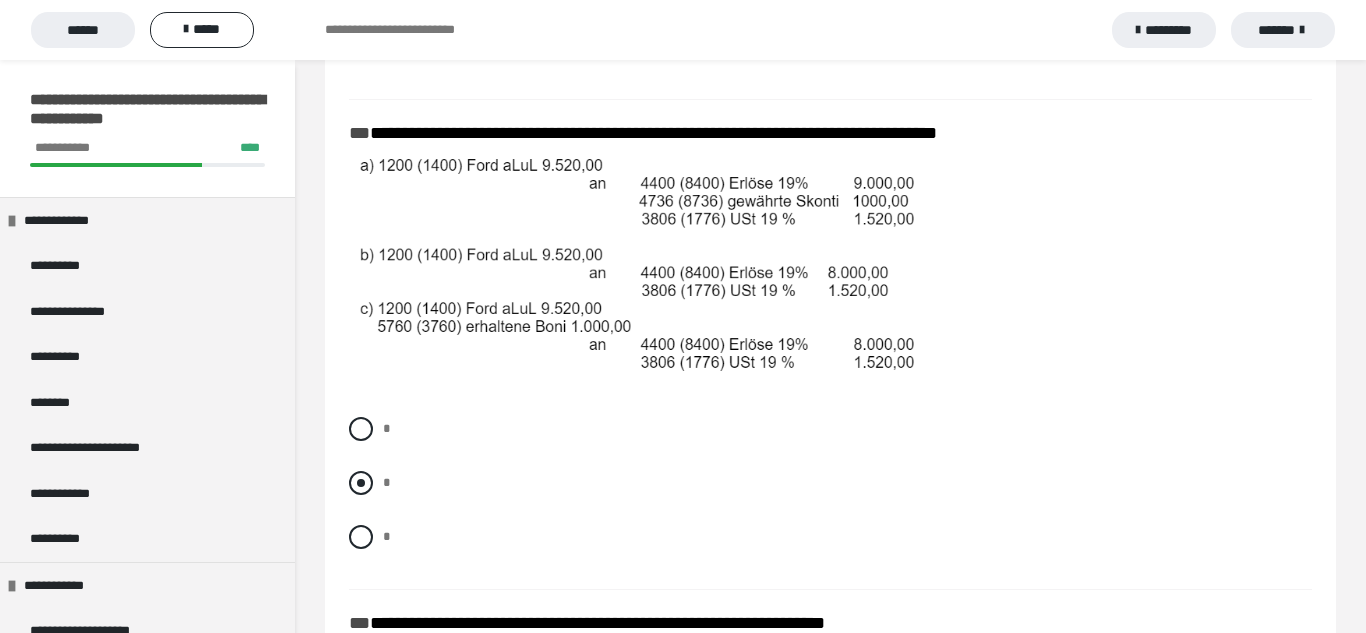 click at bounding box center [361, 483] 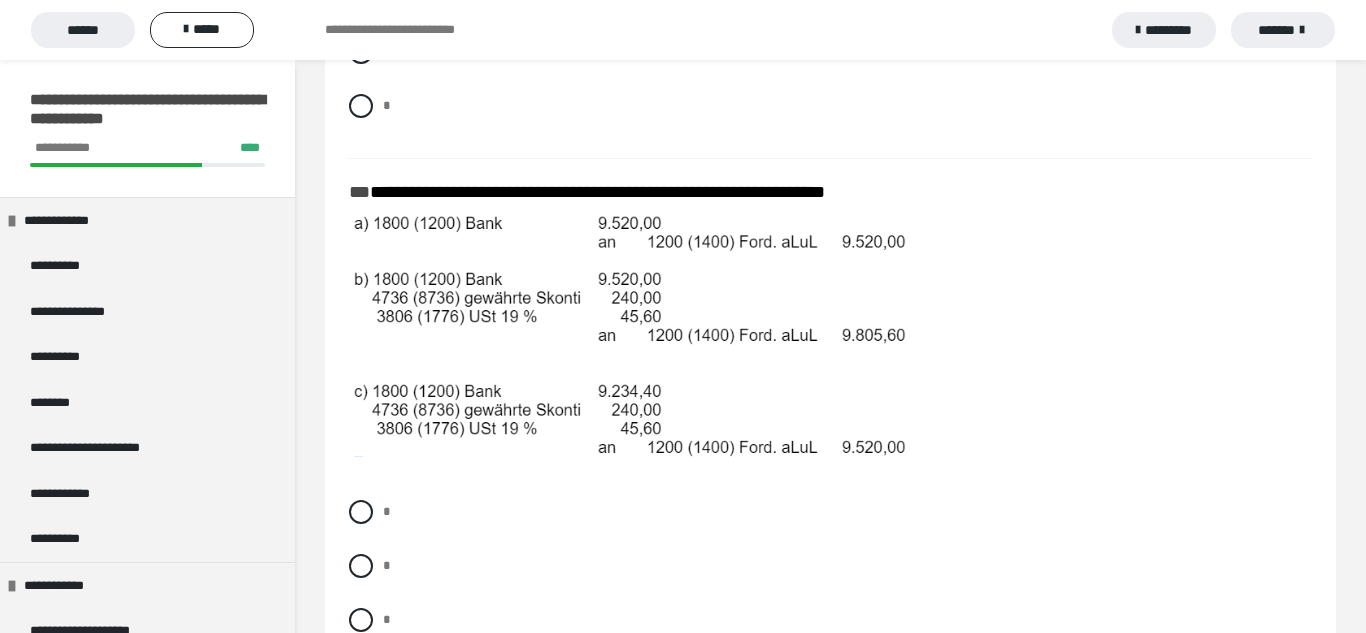scroll, scrollTop: 3597, scrollLeft: 0, axis: vertical 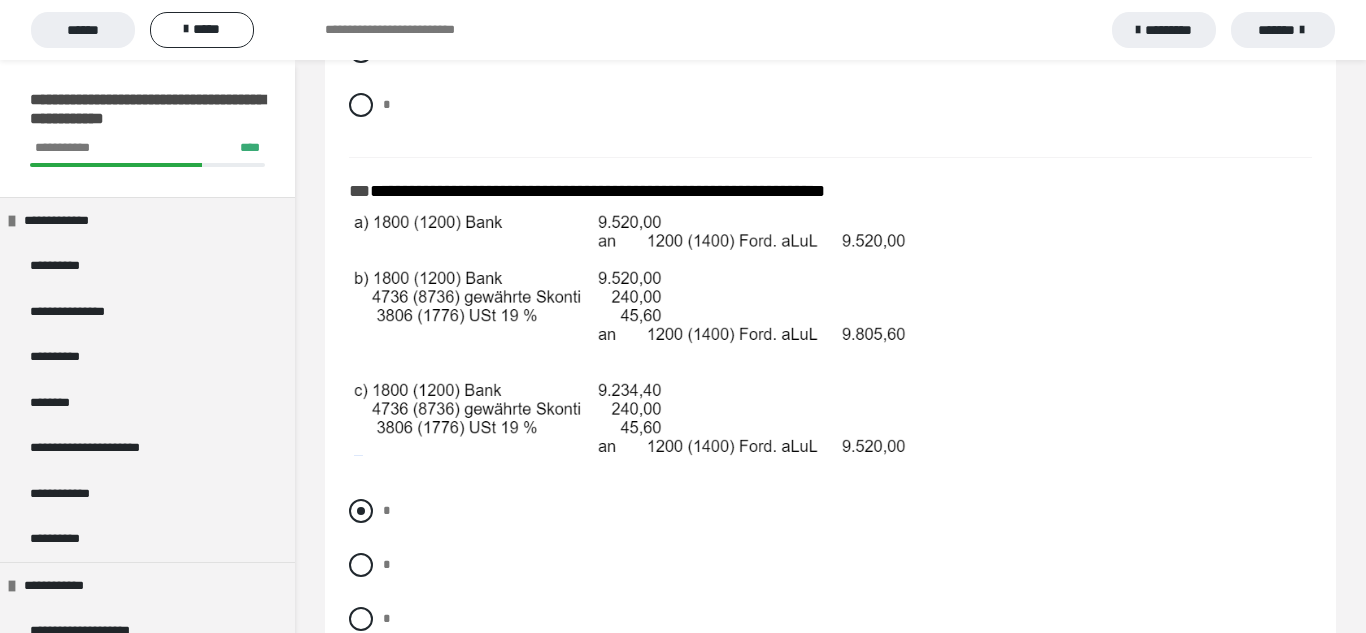 click at bounding box center [361, 511] 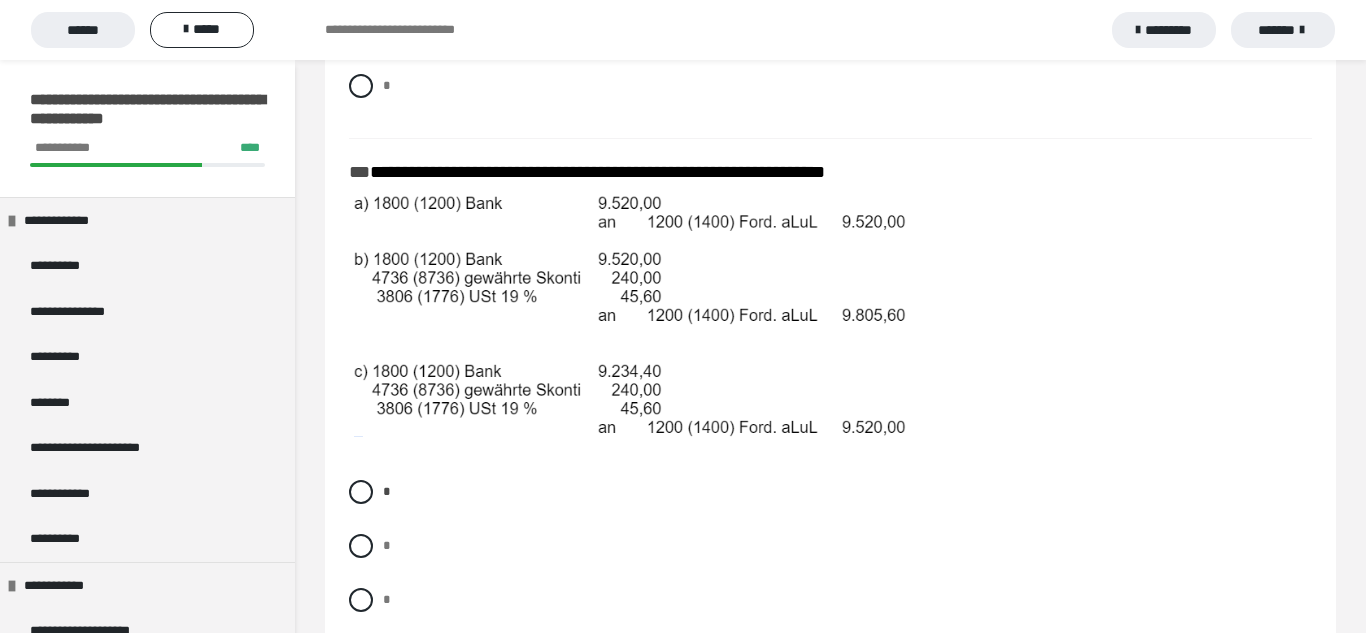 scroll, scrollTop: 3760, scrollLeft: 0, axis: vertical 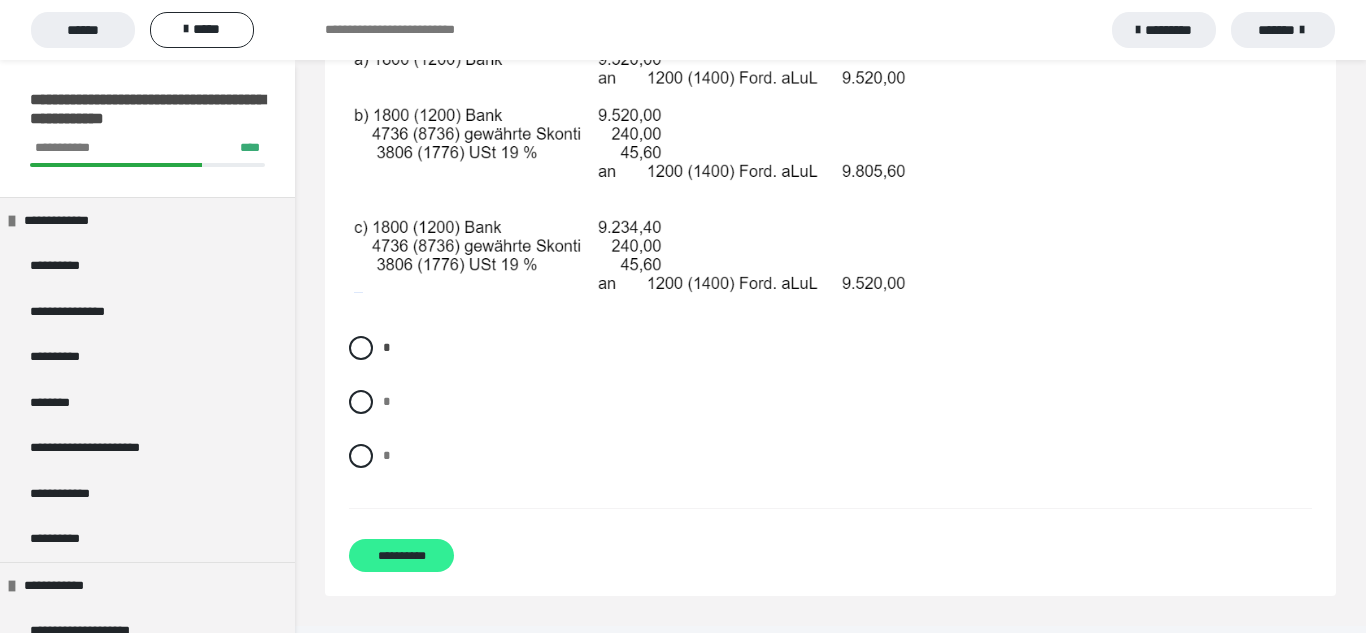click on "**********" at bounding box center (401, 555) 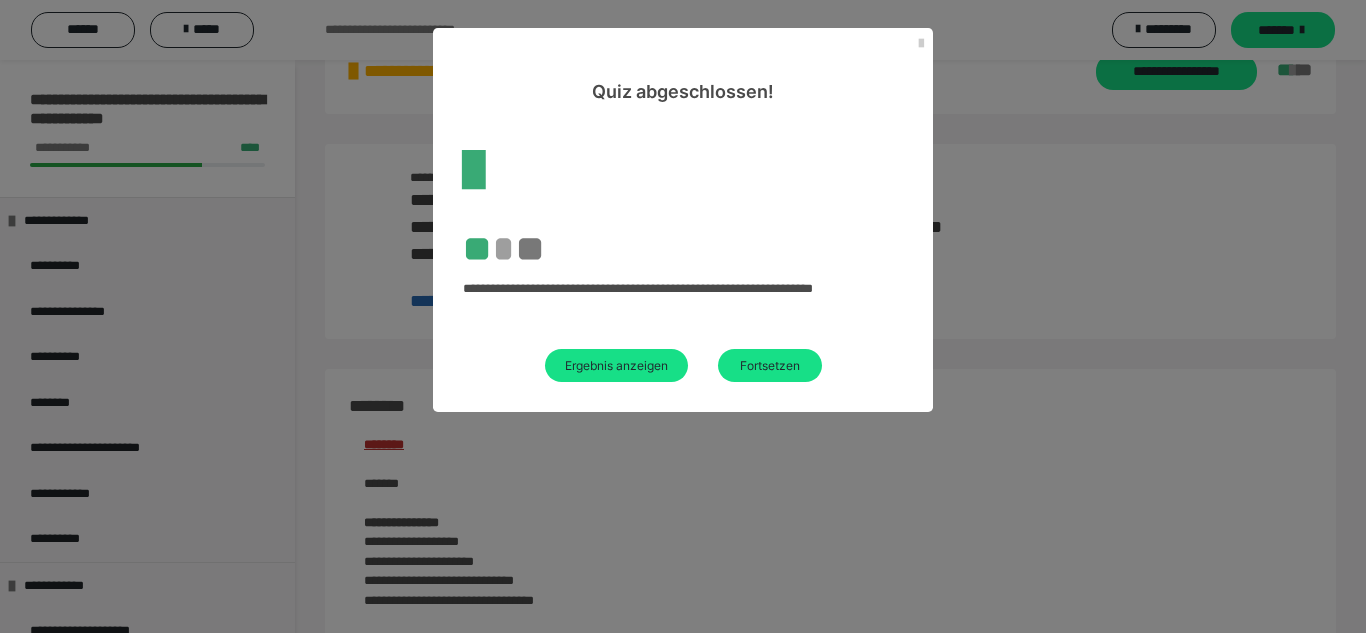 scroll, scrollTop: 2297, scrollLeft: 0, axis: vertical 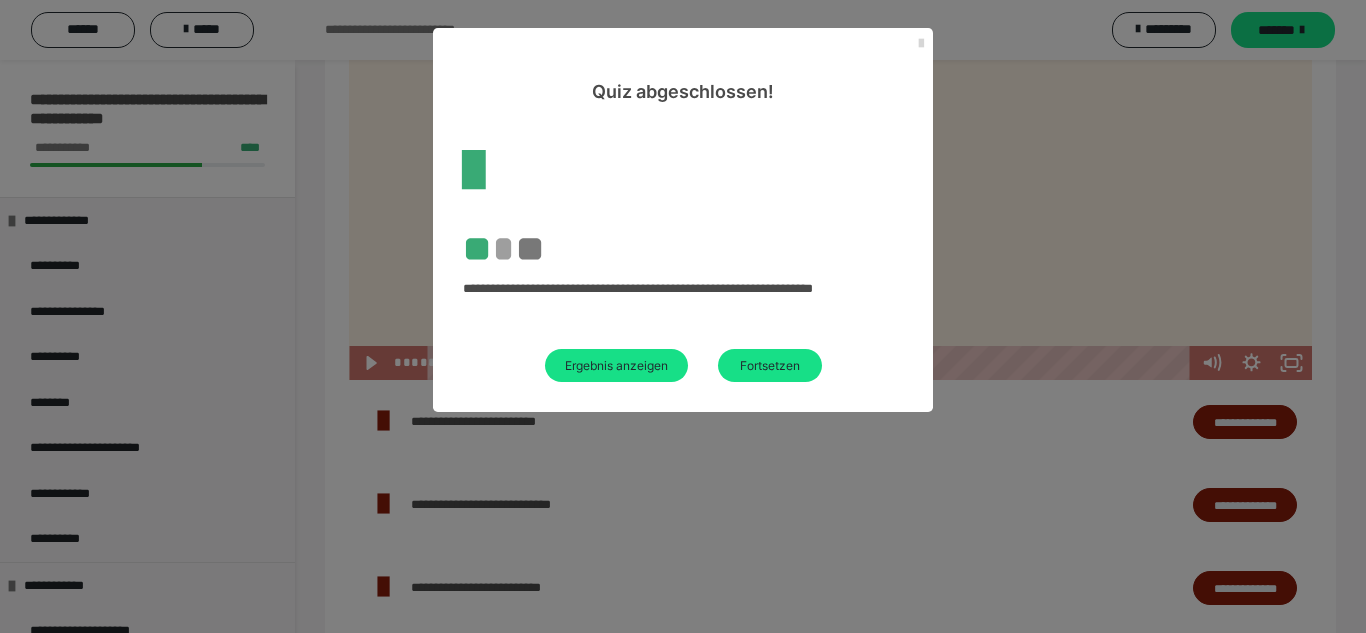 click at bounding box center [921, 44] 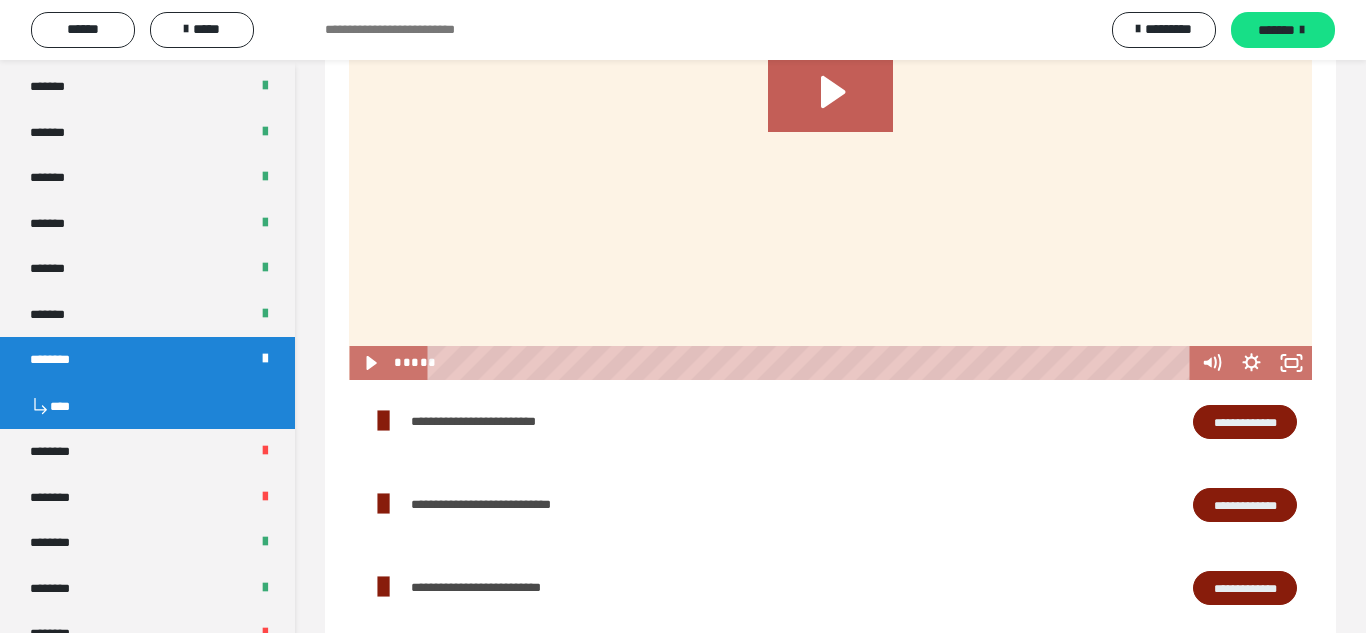 scroll, scrollTop: 820, scrollLeft: 0, axis: vertical 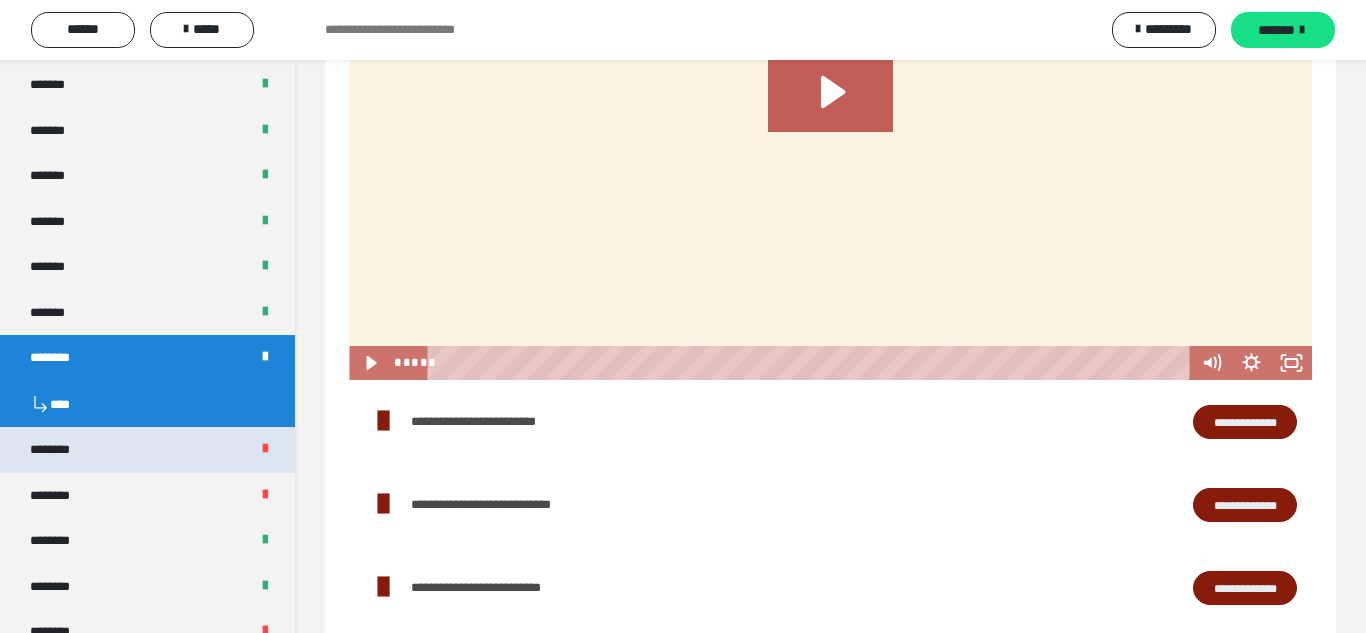 click on "********" at bounding box center (59, 450) 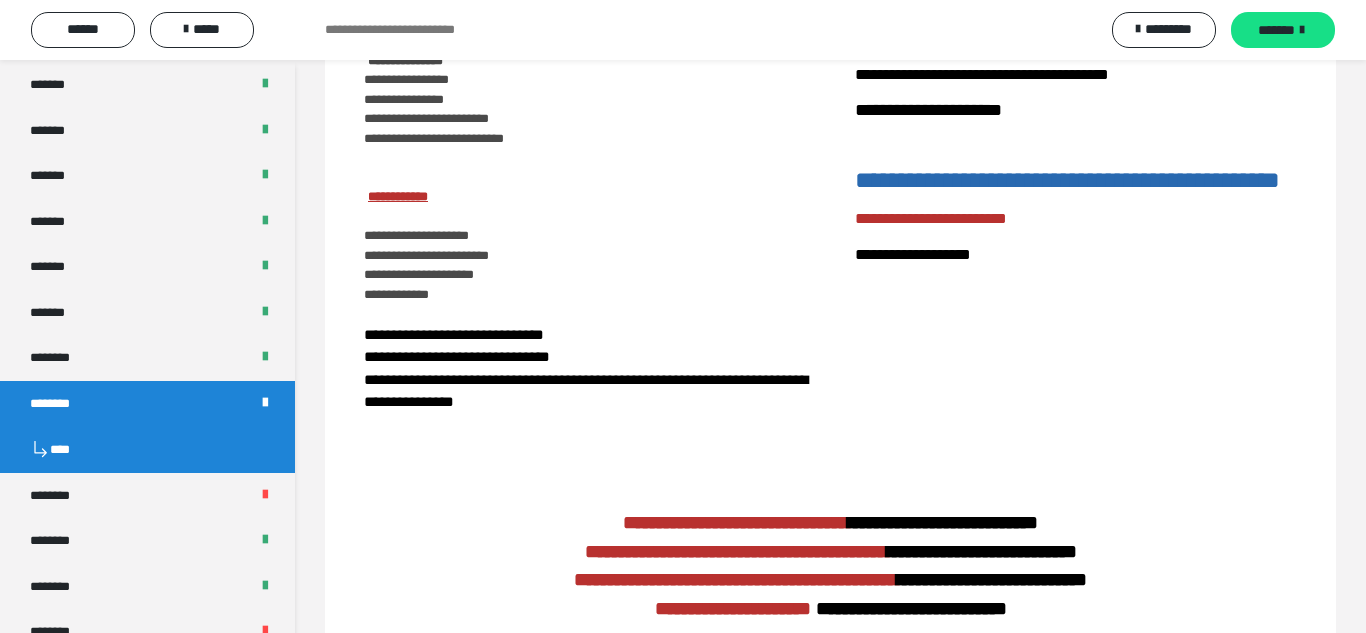 scroll, scrollTop: 0, scrollLeft: 0, axis: both 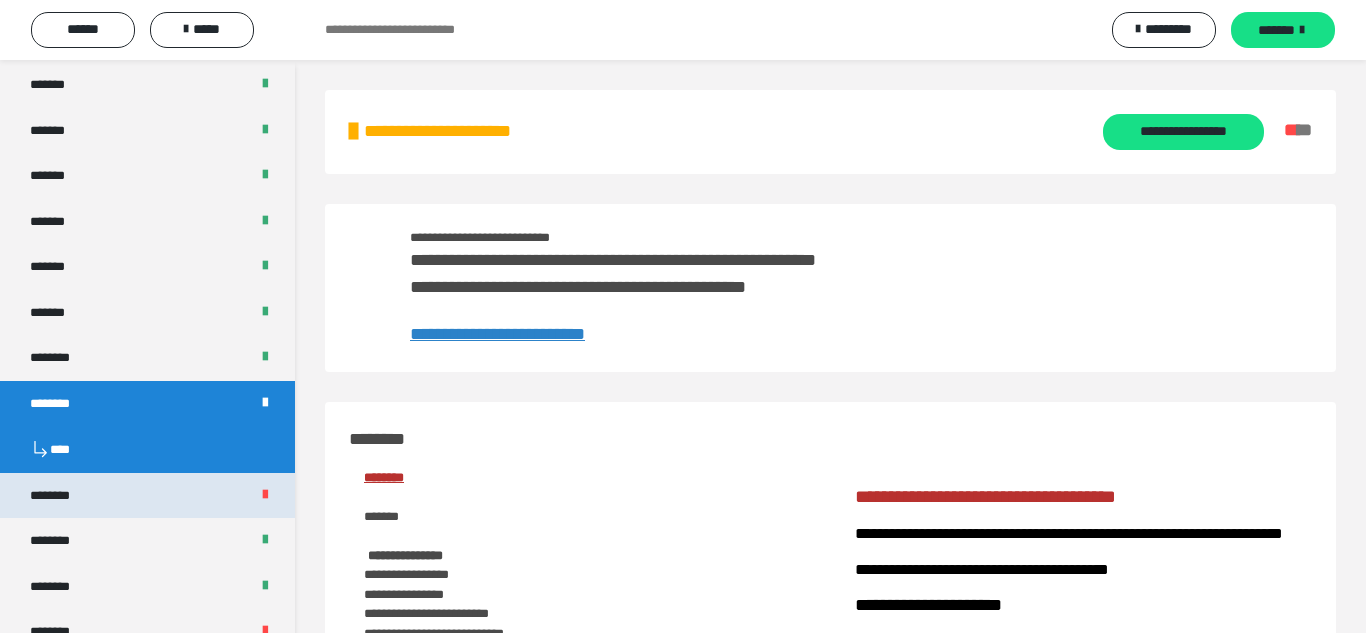click on "********" at bounding box center (60, 496) 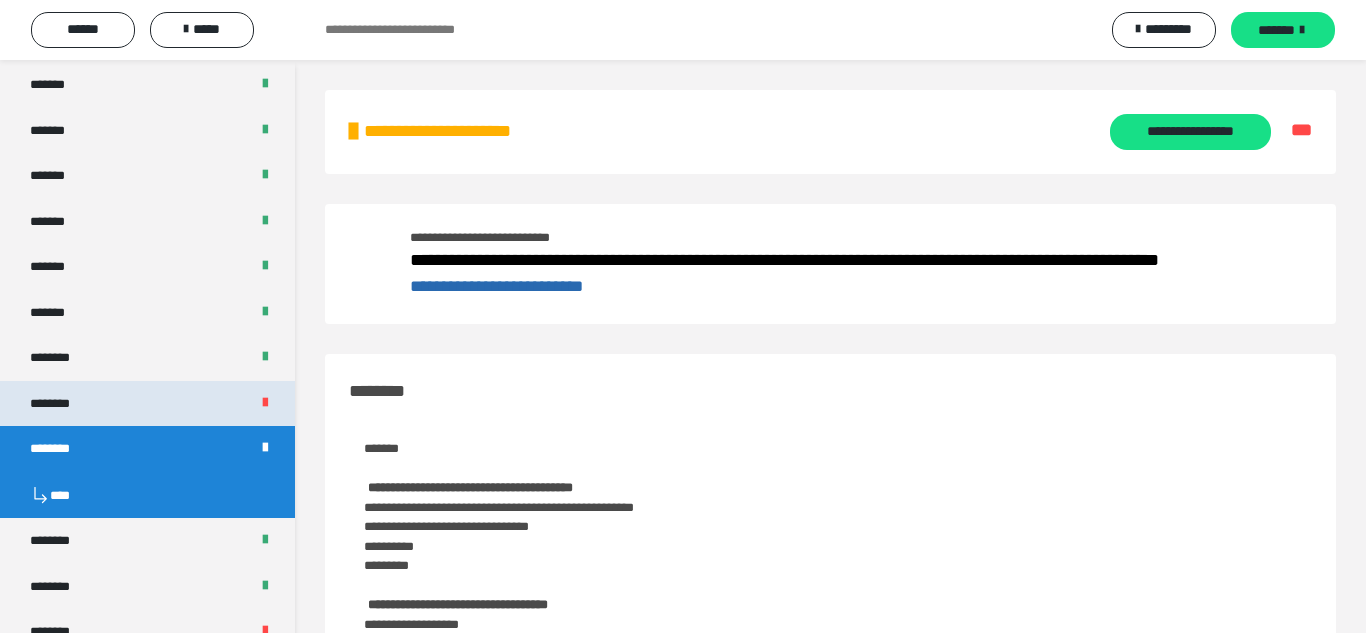 click on "********" at bounding box center (147, 404) 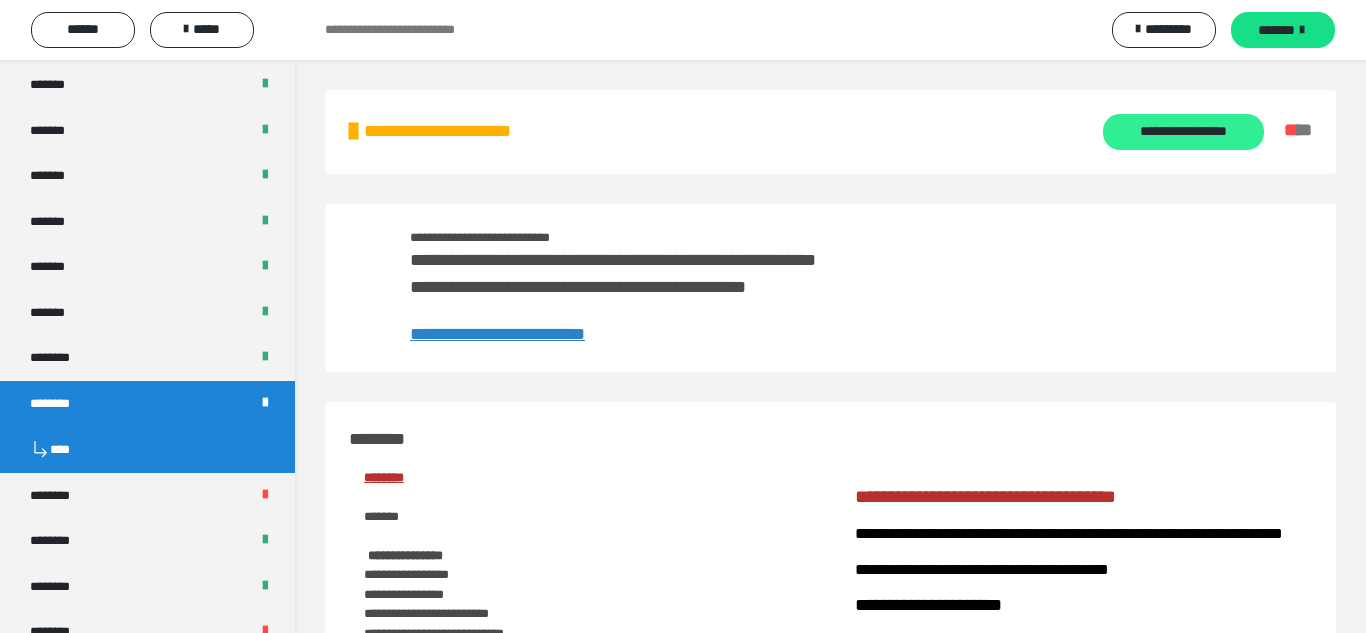 click on "**********" at bounding box center [1183, 132] 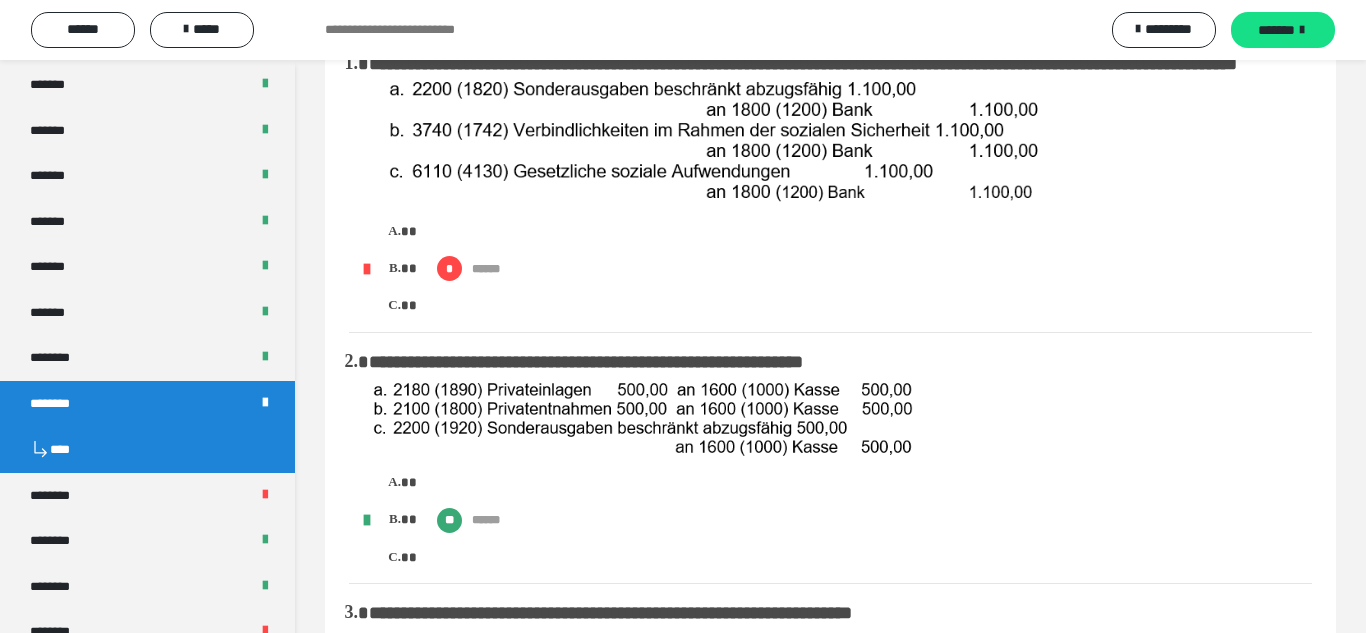 scroll, scrollTop: 0, scrollLeft: 0, axis: both 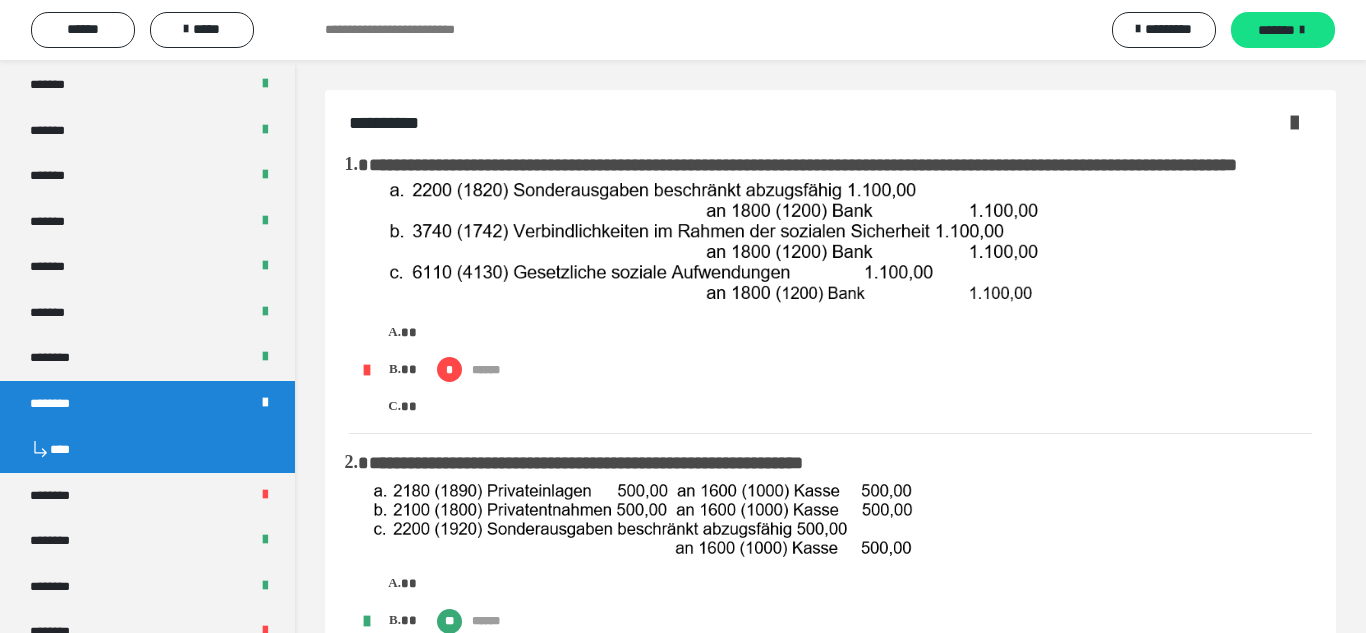 click at bounding box center [1294, 122] 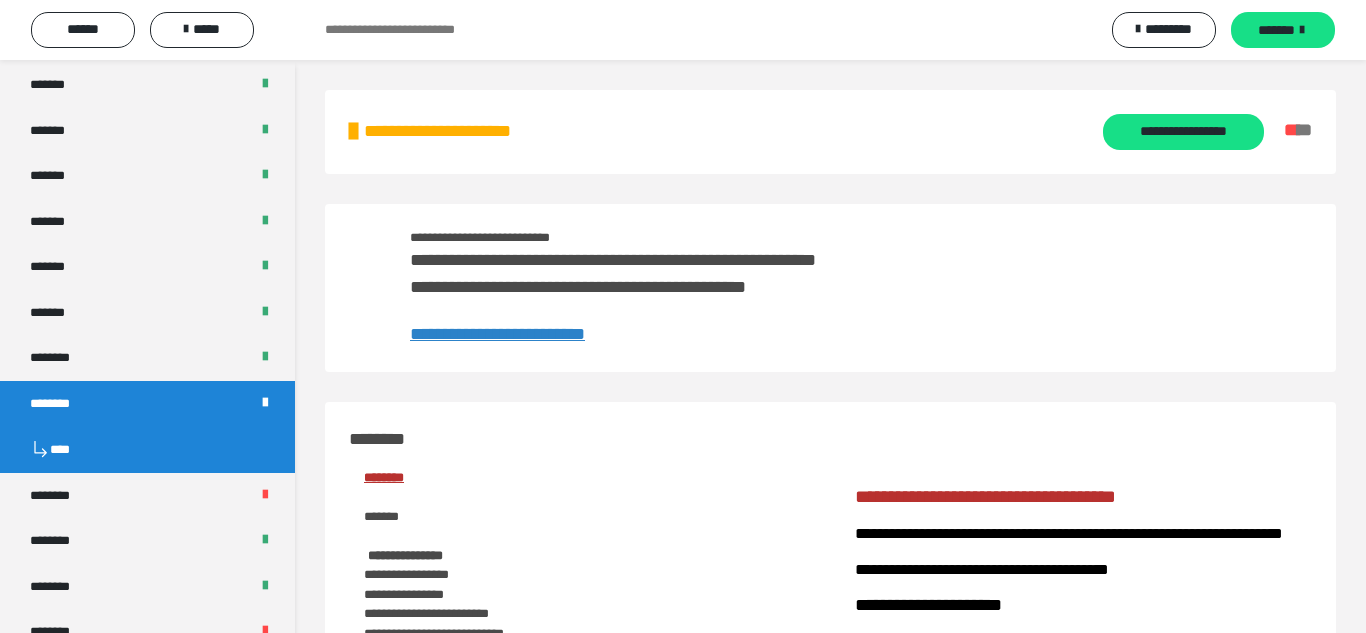 click on "**********" at bounding box center [830, 288] 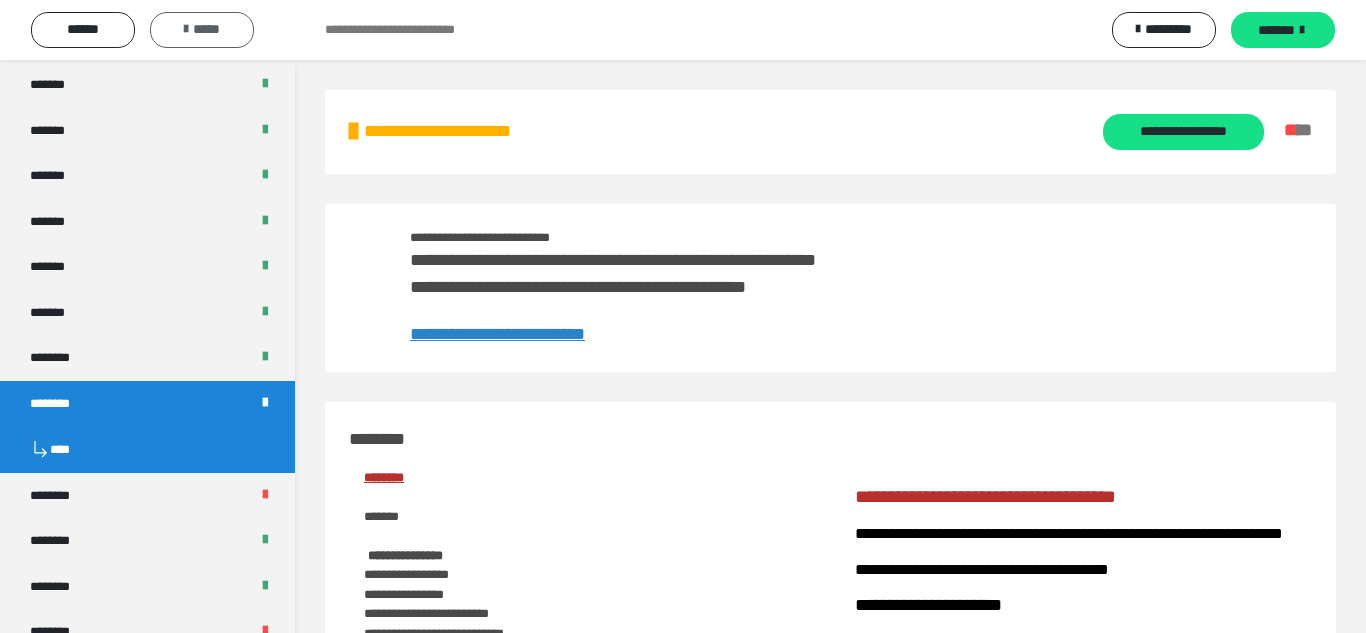 click on "*****" at bounding box center [202, 30] 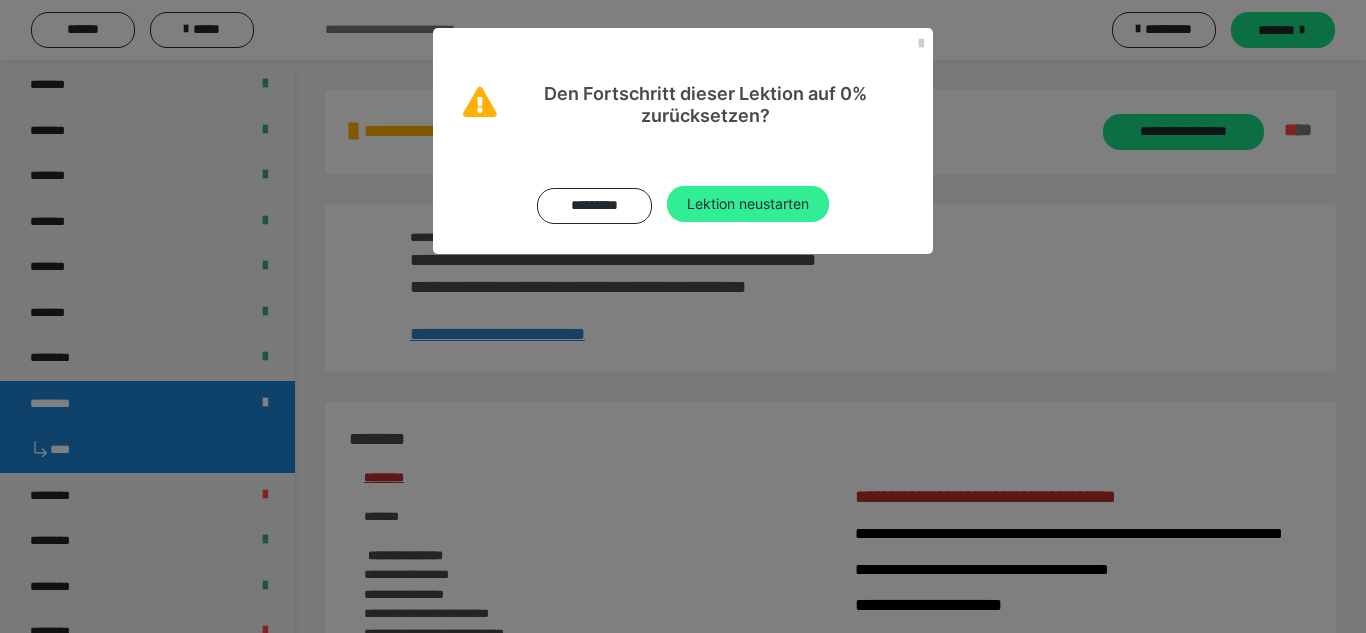 click on "Lektion neustarten" at bounding box center (748, 204) 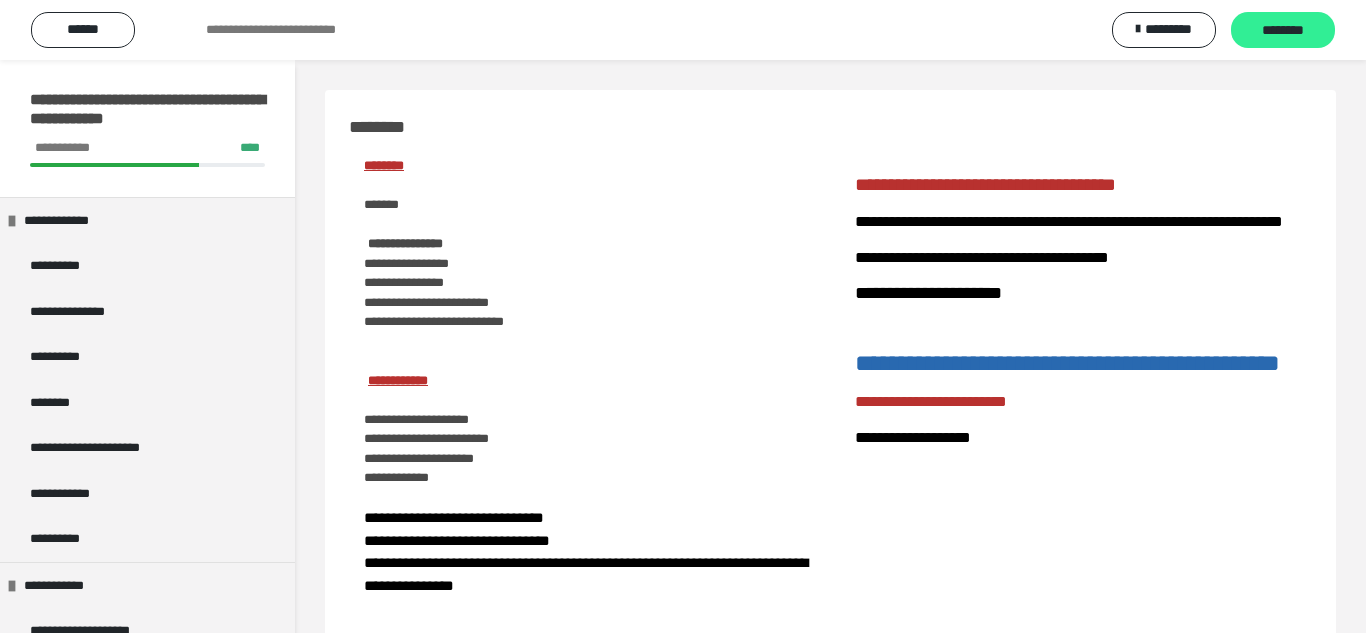 click on "********" at bounding box center (1283, 31) 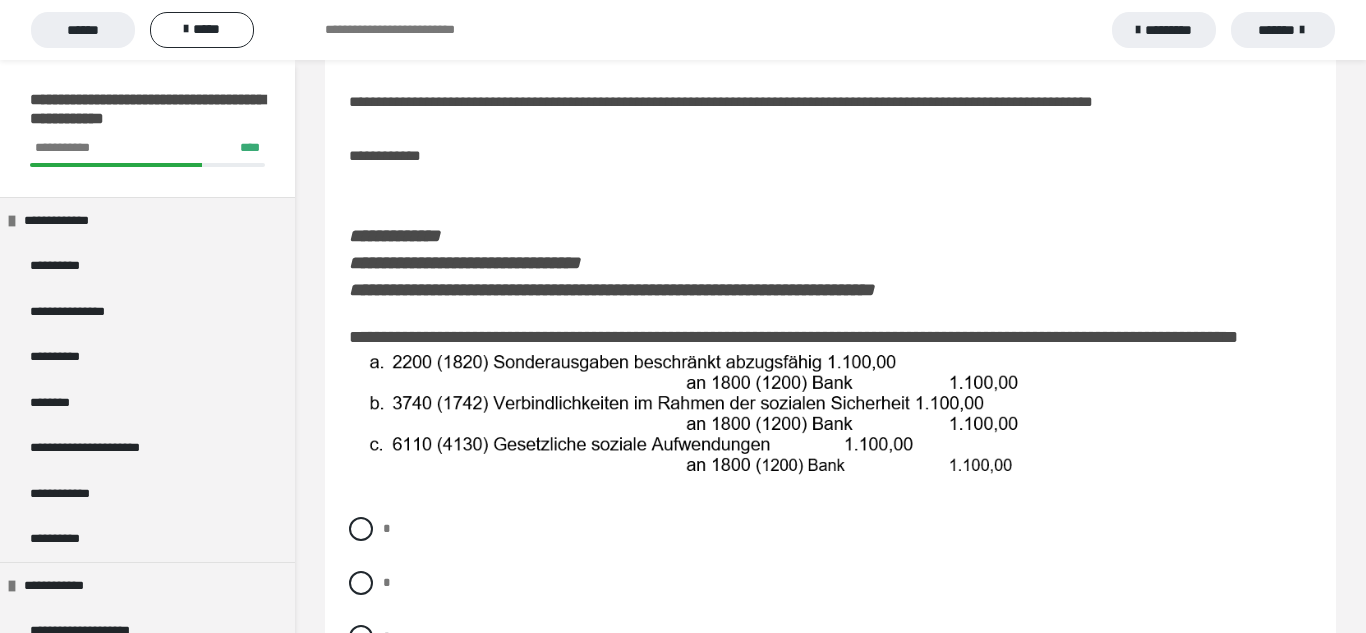 scroll, scrollTop: 122, scrollLeft: 0, axis: vertical 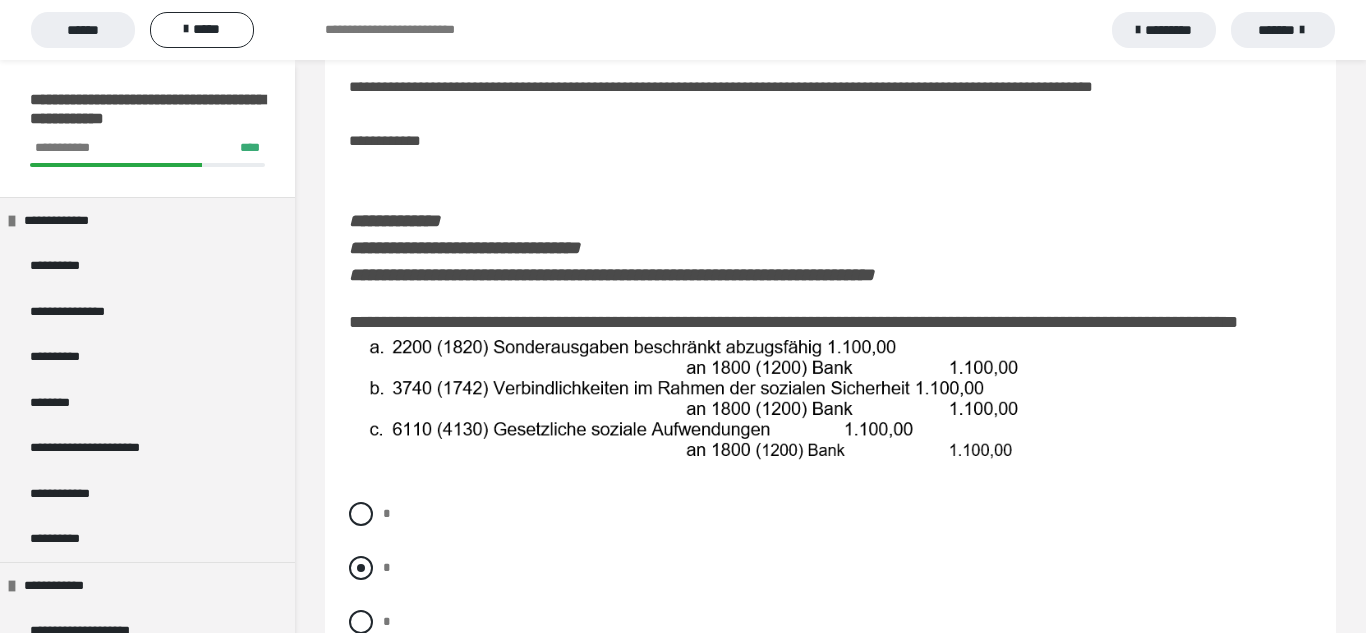 click at bounding box center [361, 568] 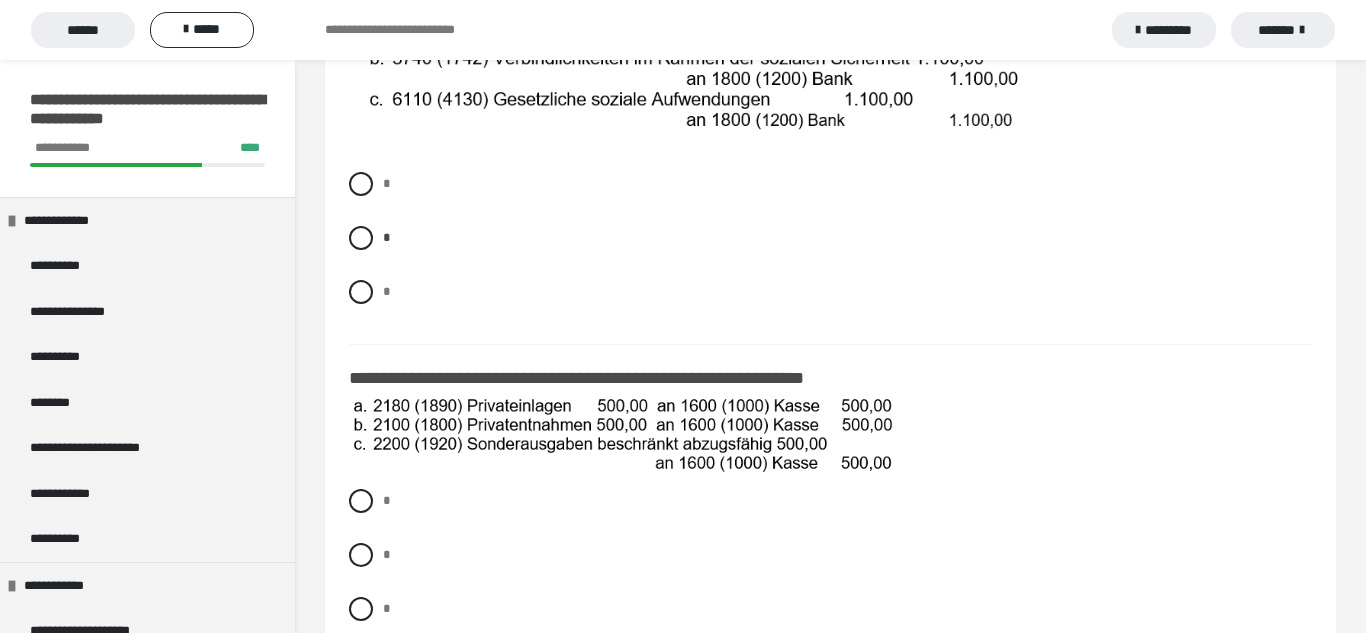 scroll, scrollTop: 462, scrollLeft: 0, axis: vertical 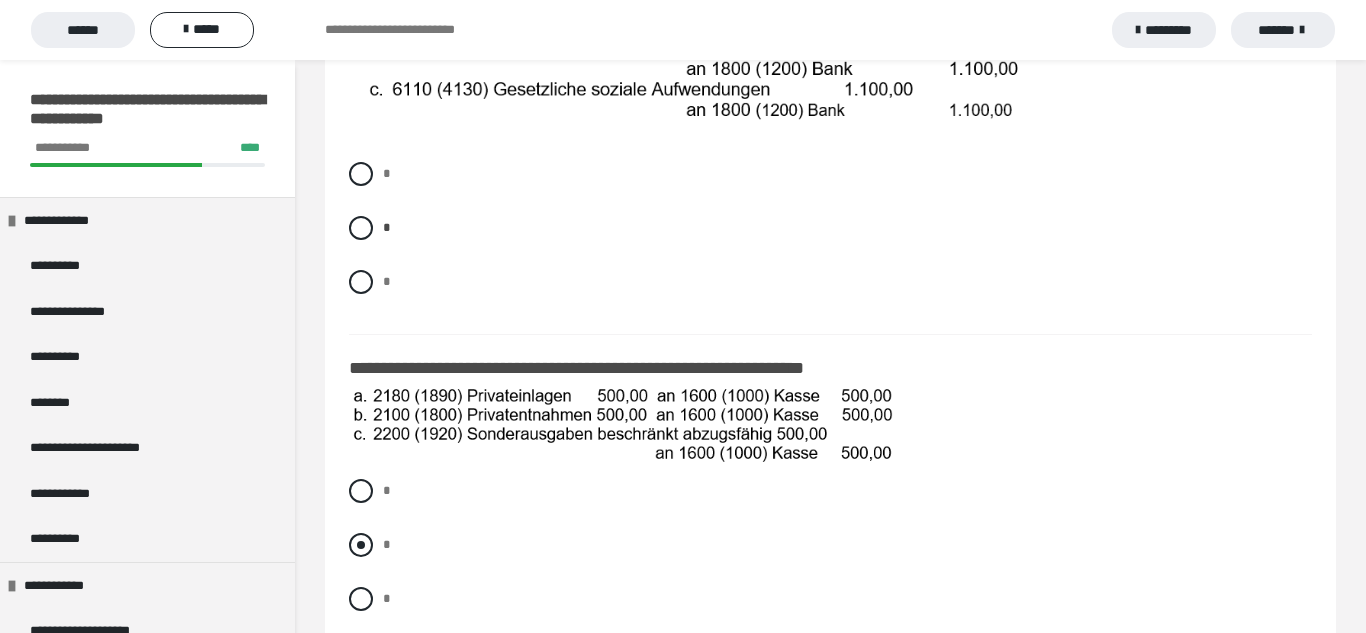 click at bounding box center [361, 545] 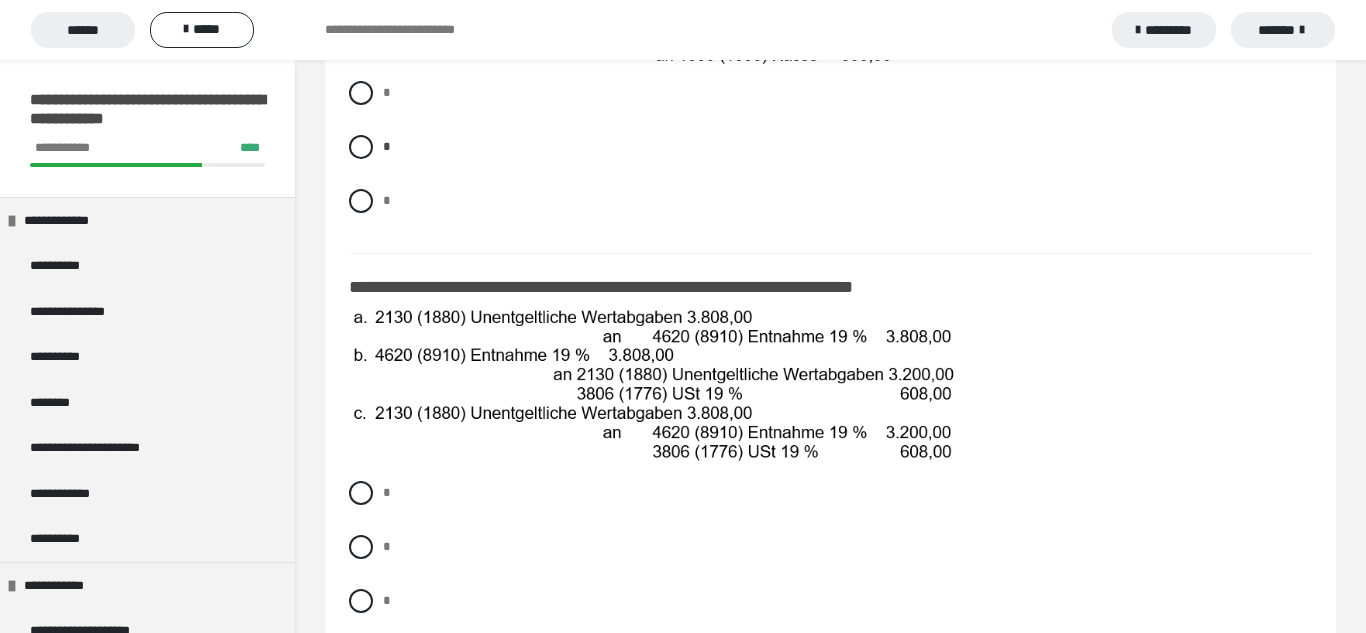 scroll, scrollTop: 872, scrollLeft: 0, axis: vertical 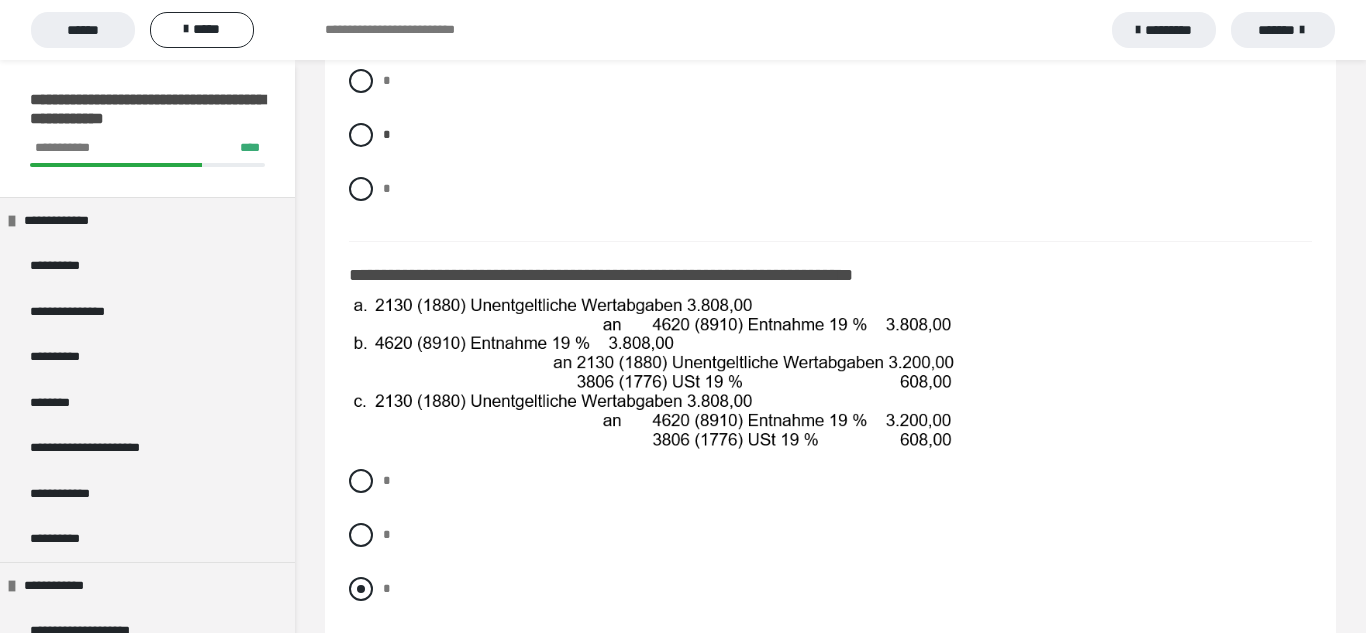 click at bounding box center (361, 589) 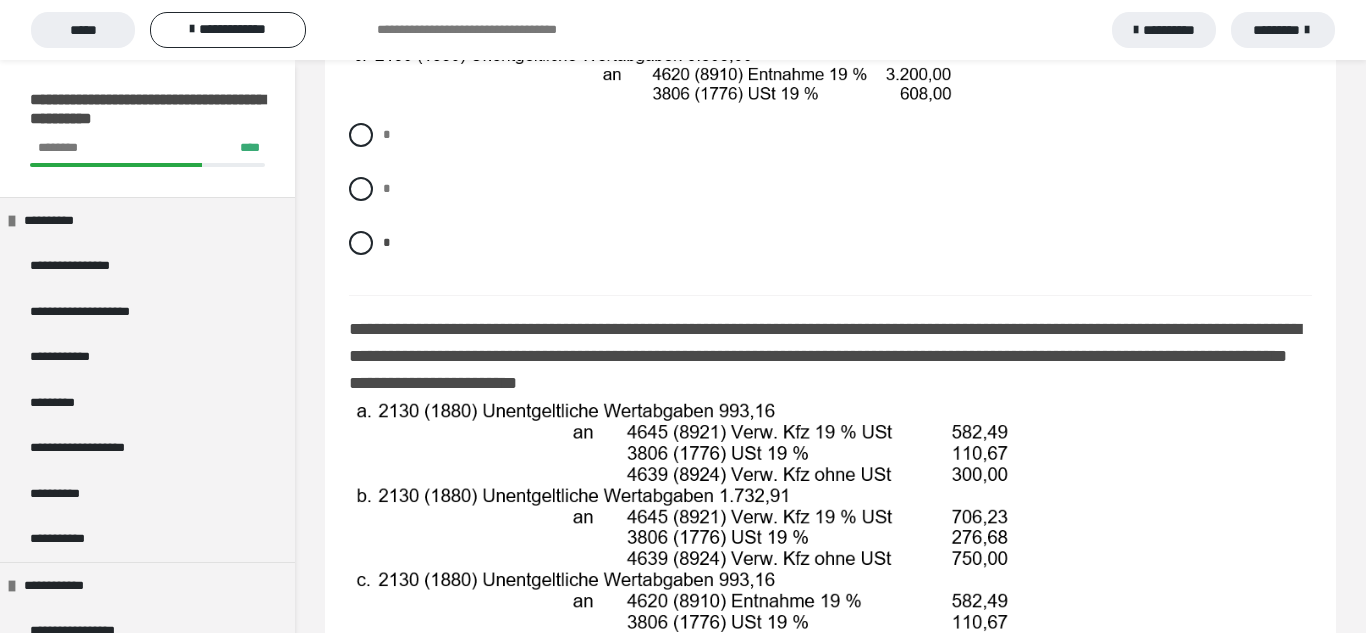 scroll, scrollTop: 1219, scrollLeft: 0, axis: vertical 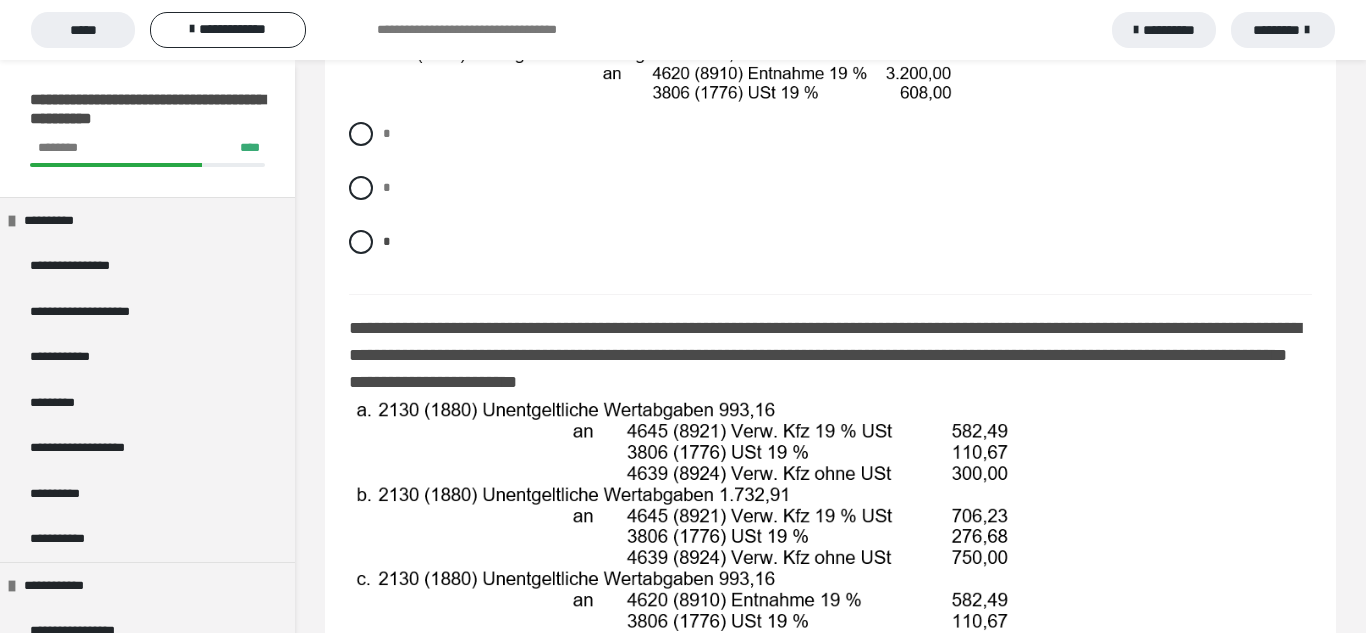 click on "* * *" at bounding box center [830, 203] 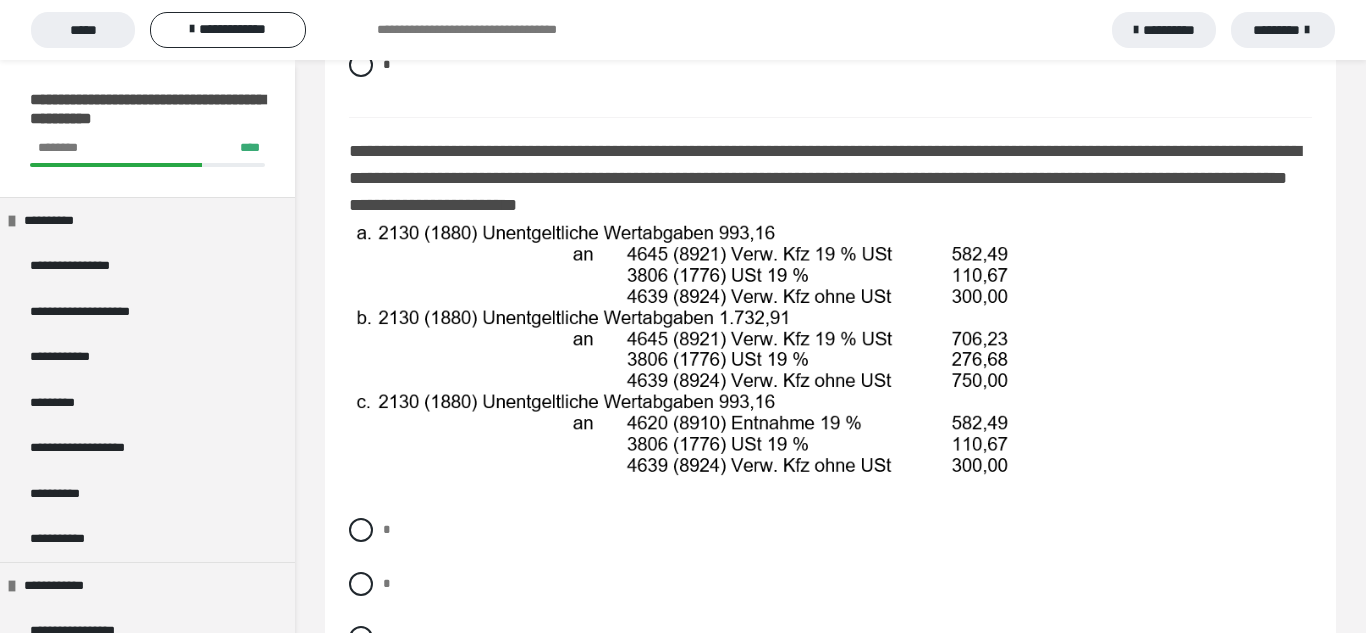 scroll, scrollTop: 1399, scrollLeft: 0, axis: vertical 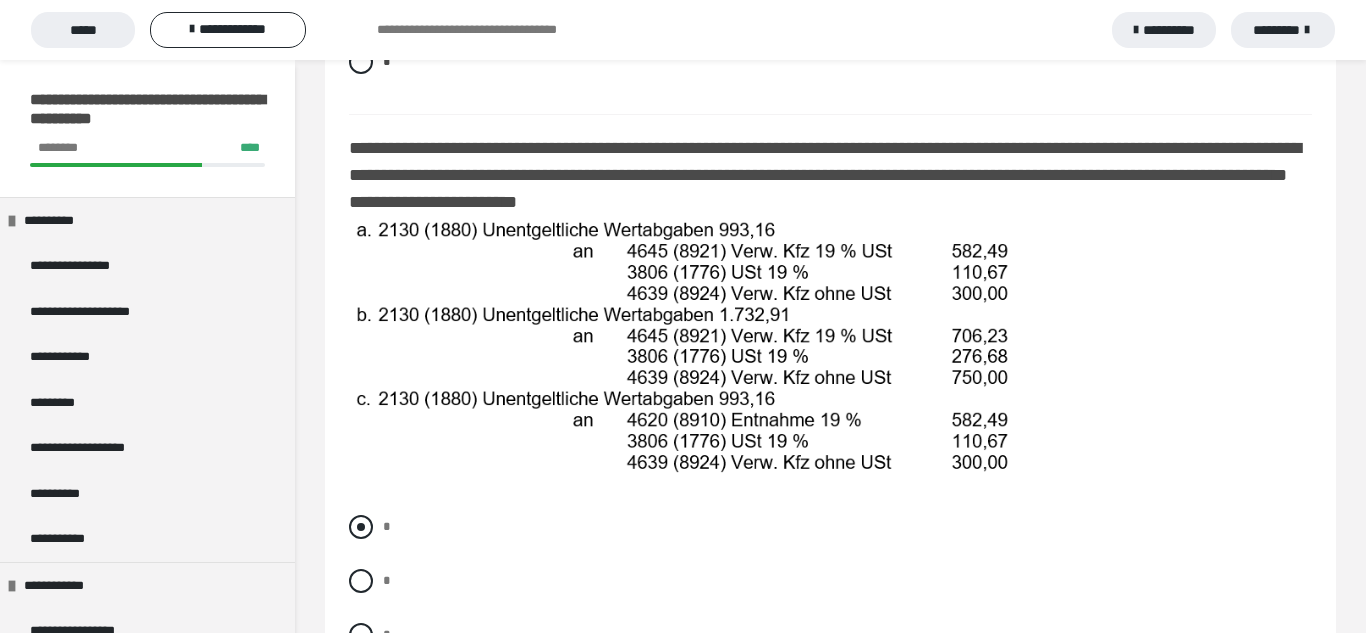 click at bounding box center [361, 527] 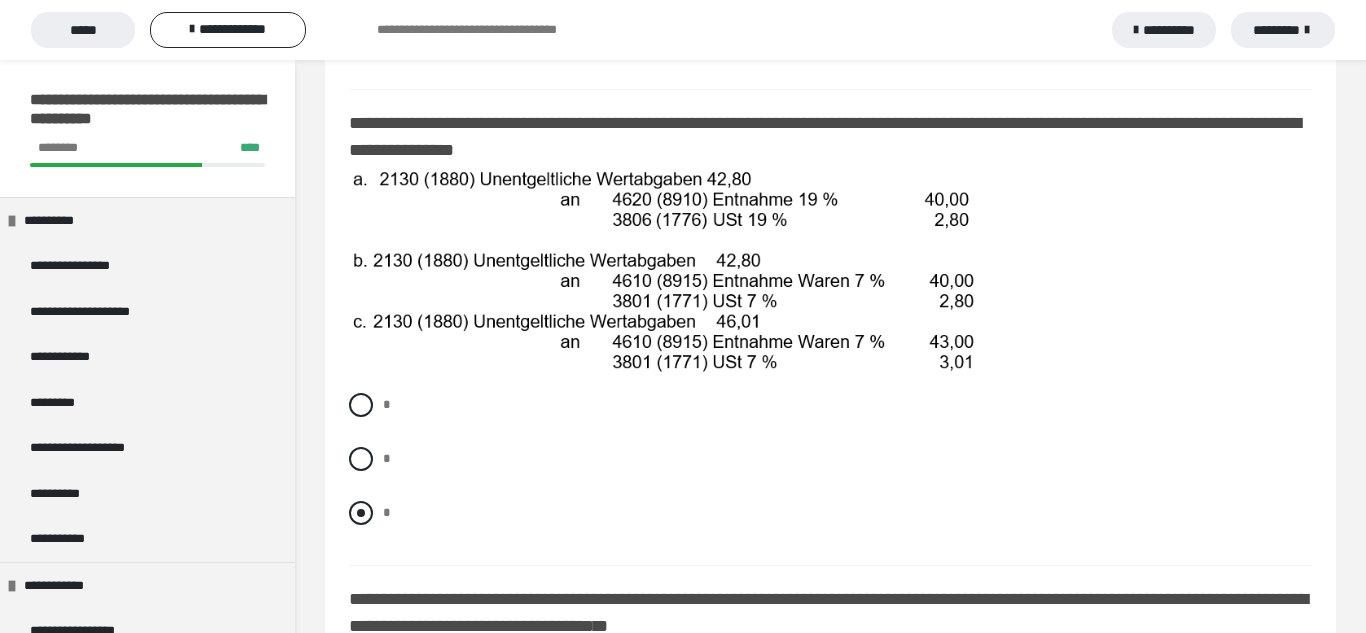 scroll, scrollTop: 1995, scrollLeft: 0, axis: vertical 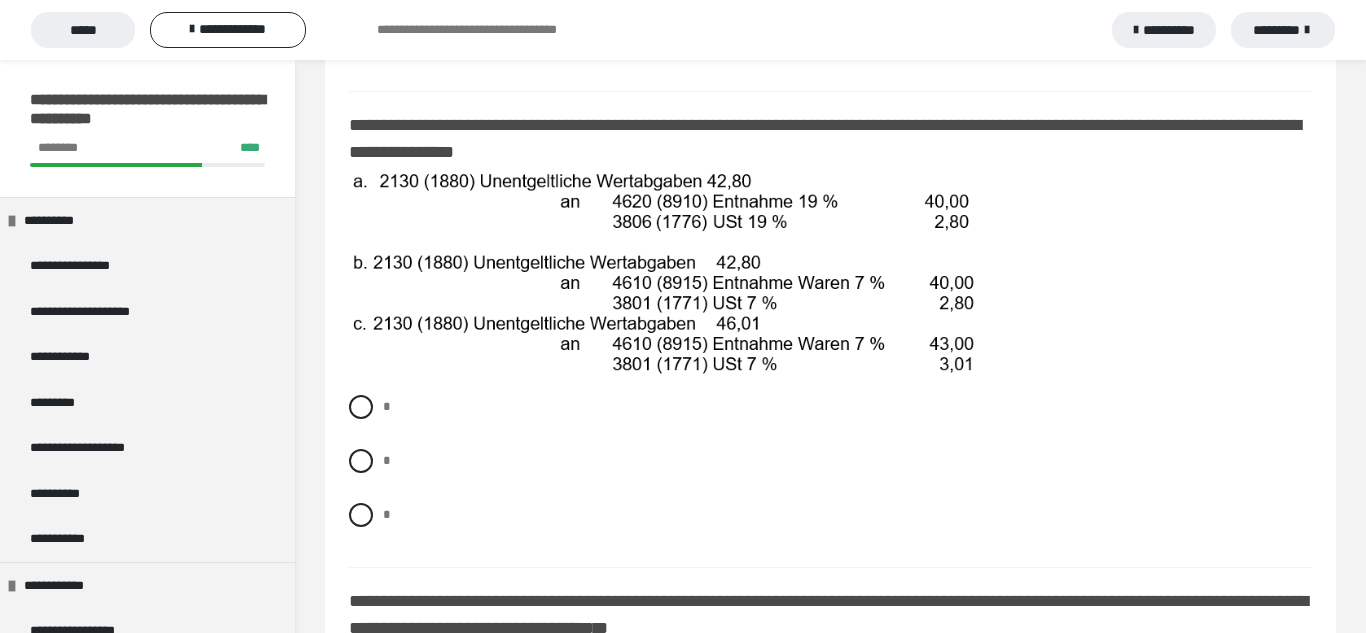 click on "**********" at bounding box center [830, -224] 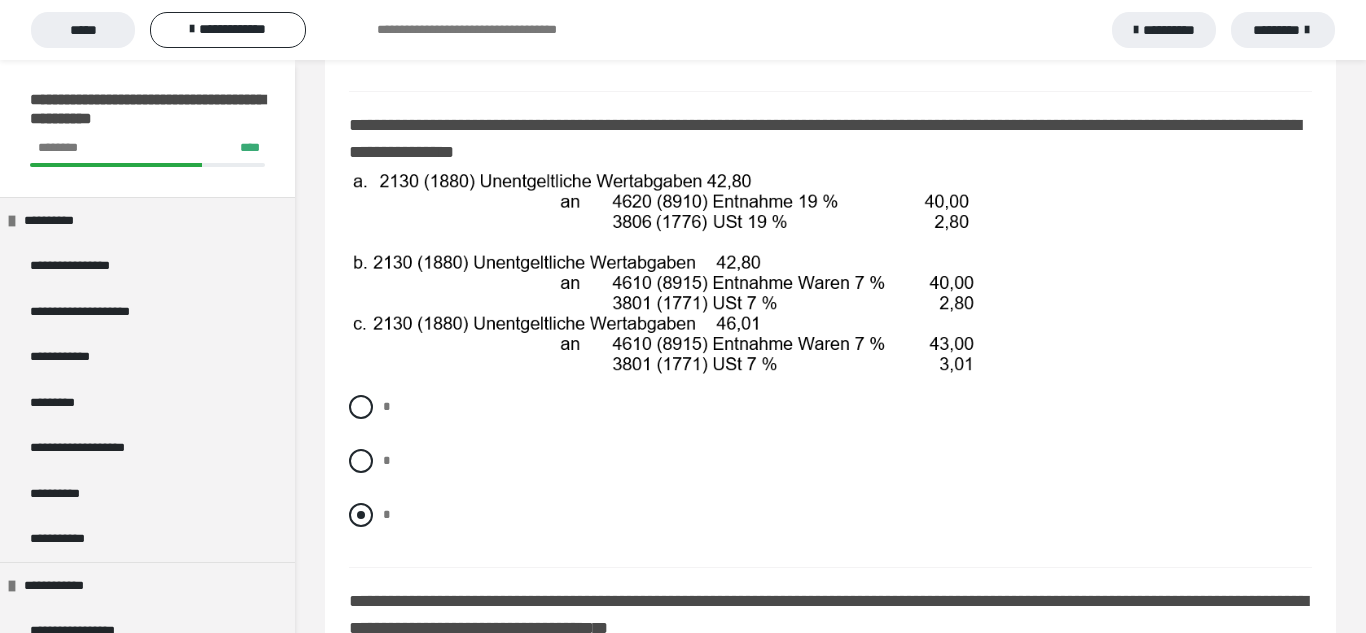 click at bounding box center [361, 515] 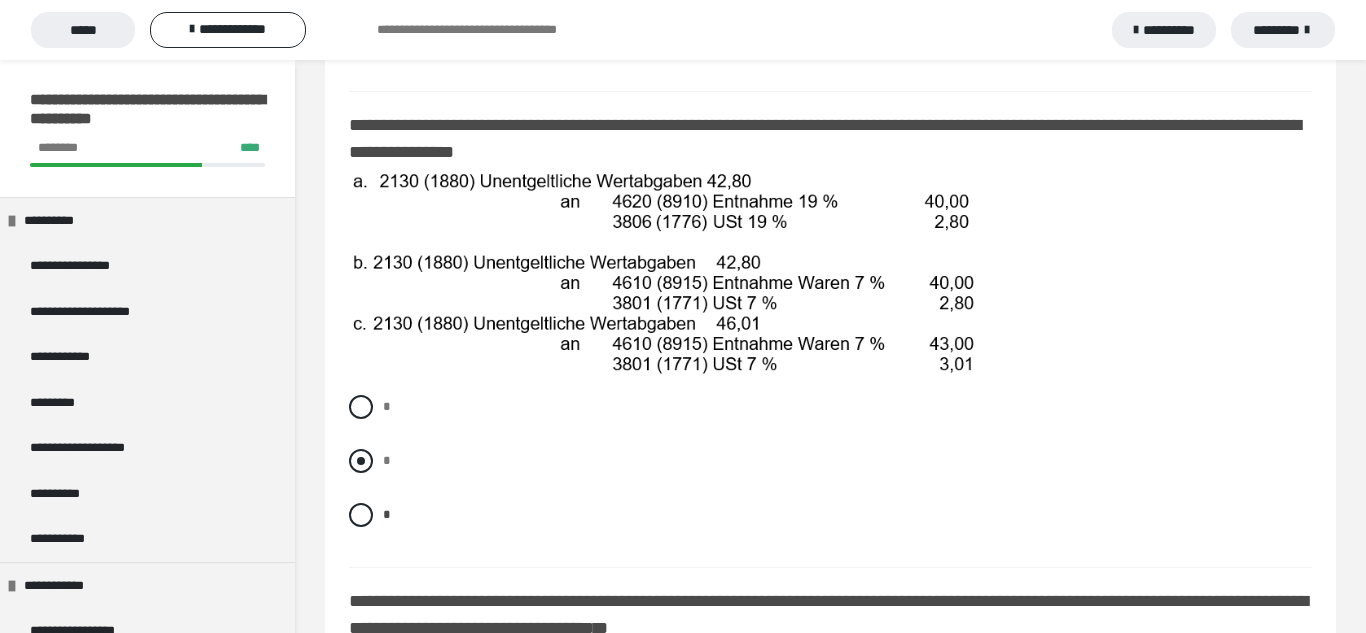 click at bounding box center [361, 461] 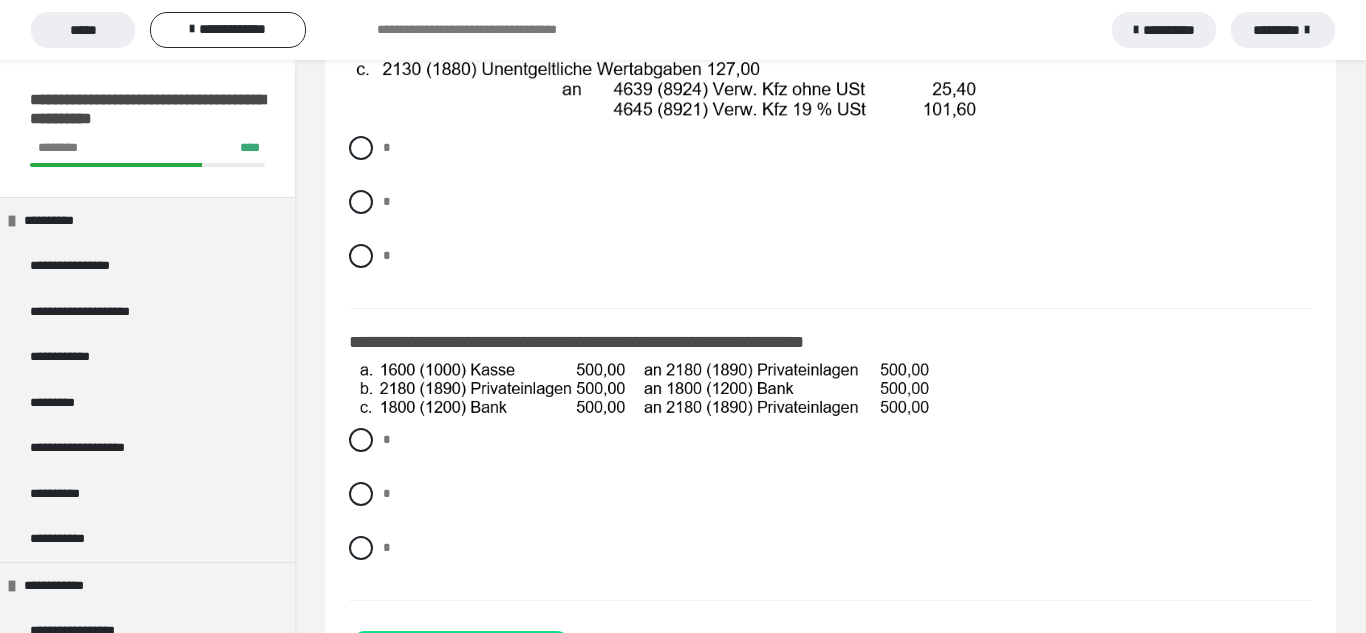 scroll, scrollTop: 2750, scrollLeft: 0, axis: vertical 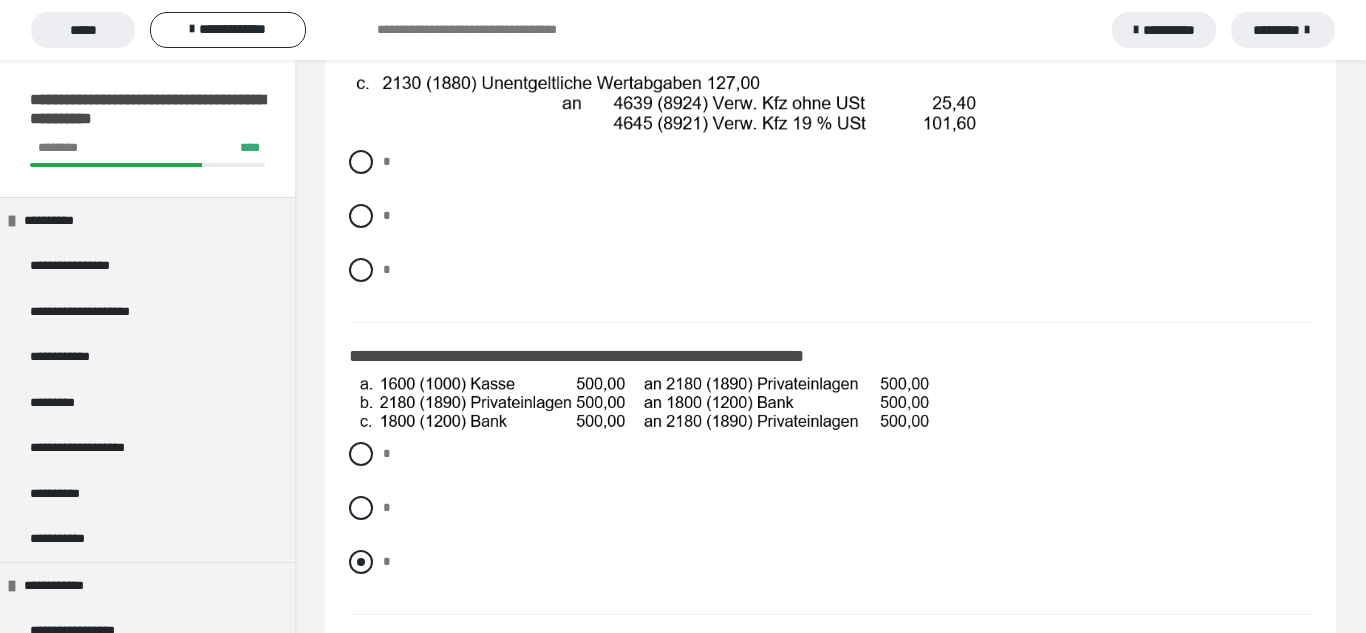 click at bounding box center (361, 562) 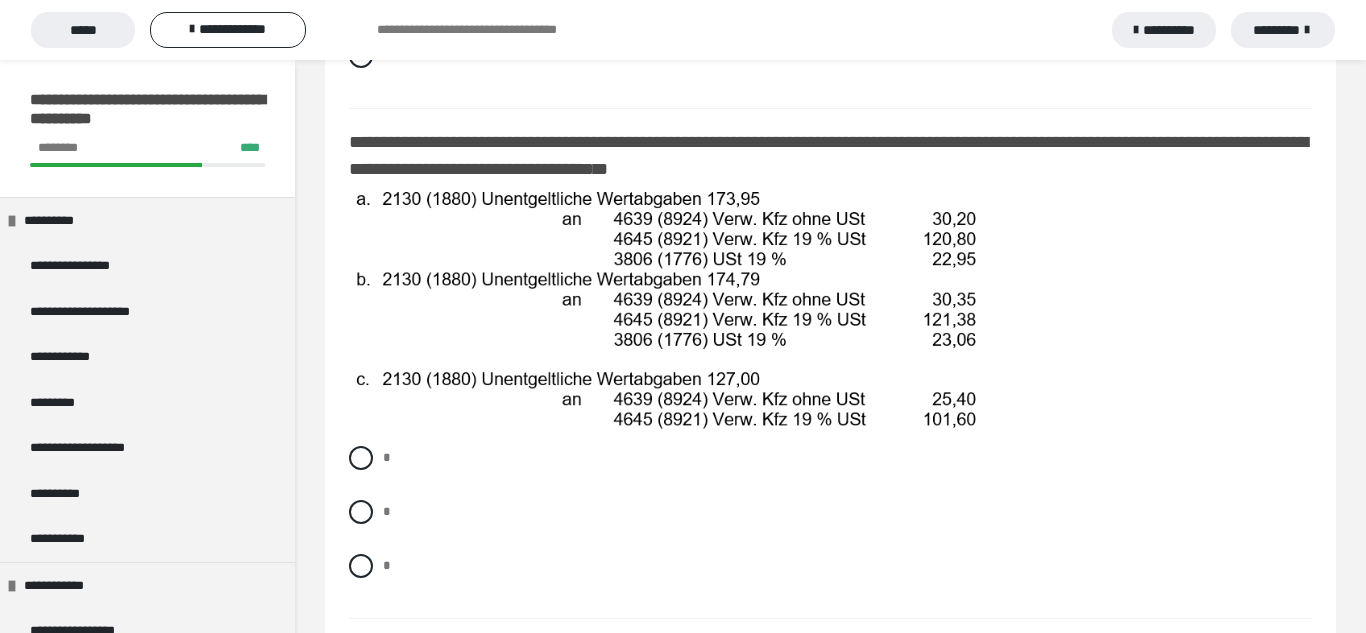 scroll, scrollTop: 2451, scrollLeft: 0, axis: vertical 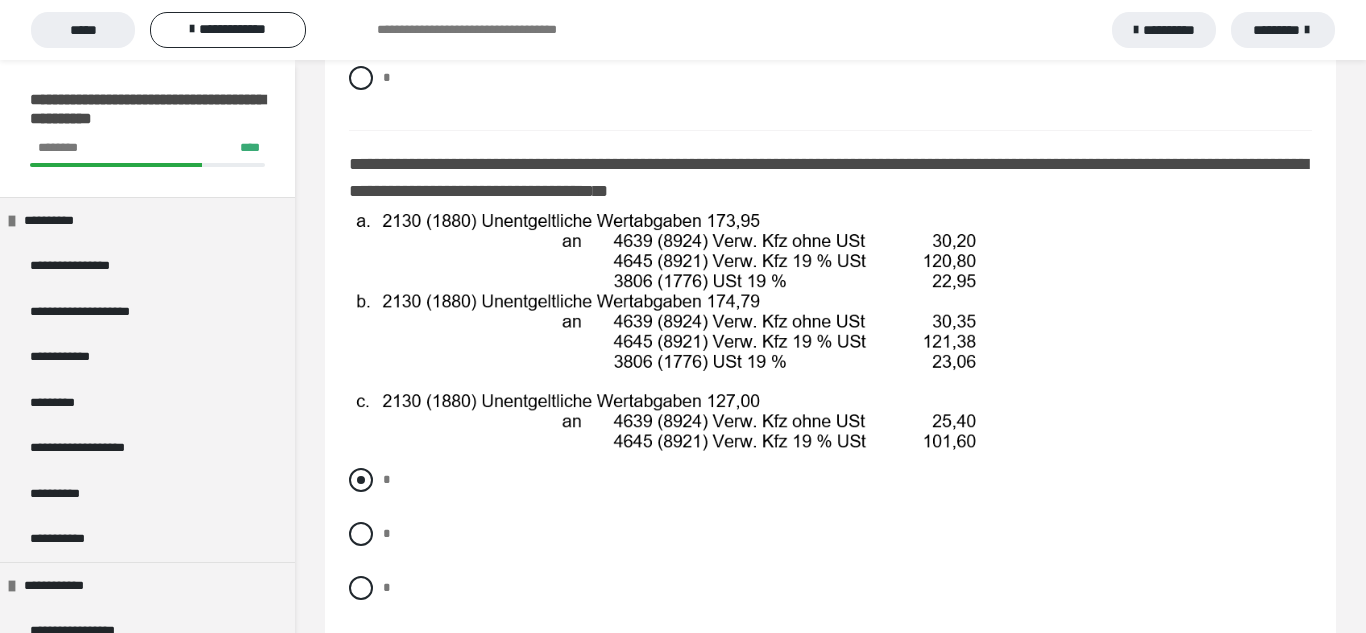 click at bounding box center (361, 480) 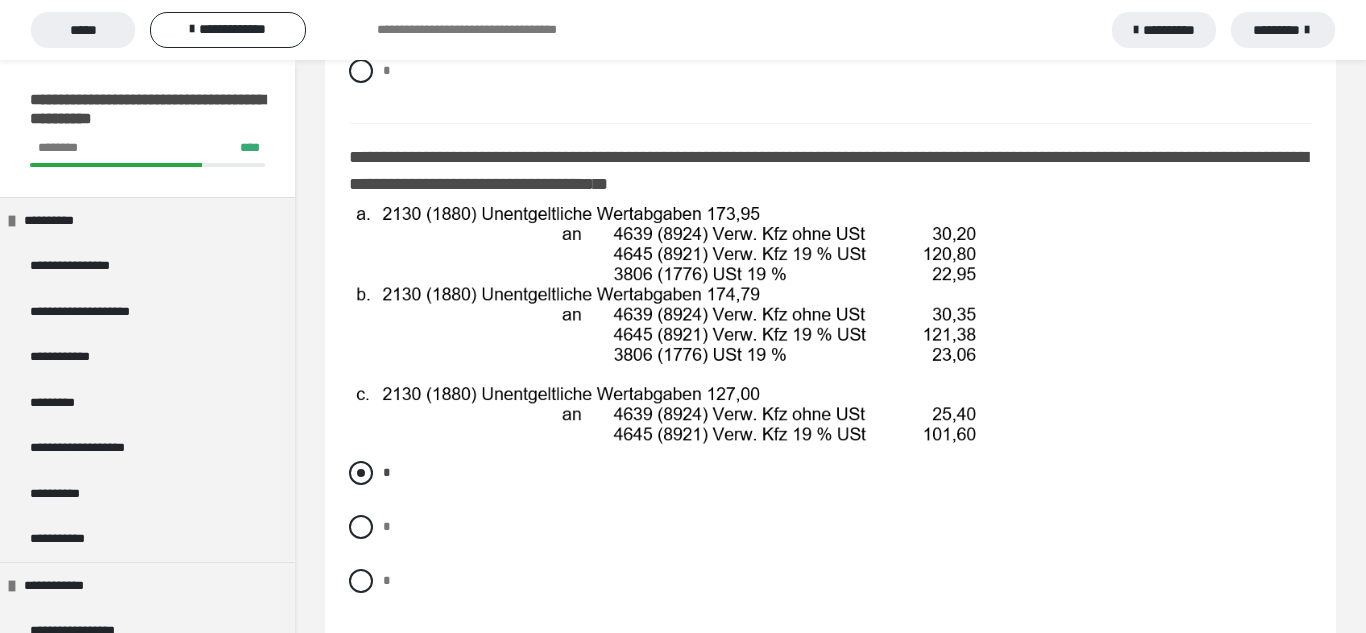 scroll, scrollTop: 2853, scrollLeft: 0, axis: vertical 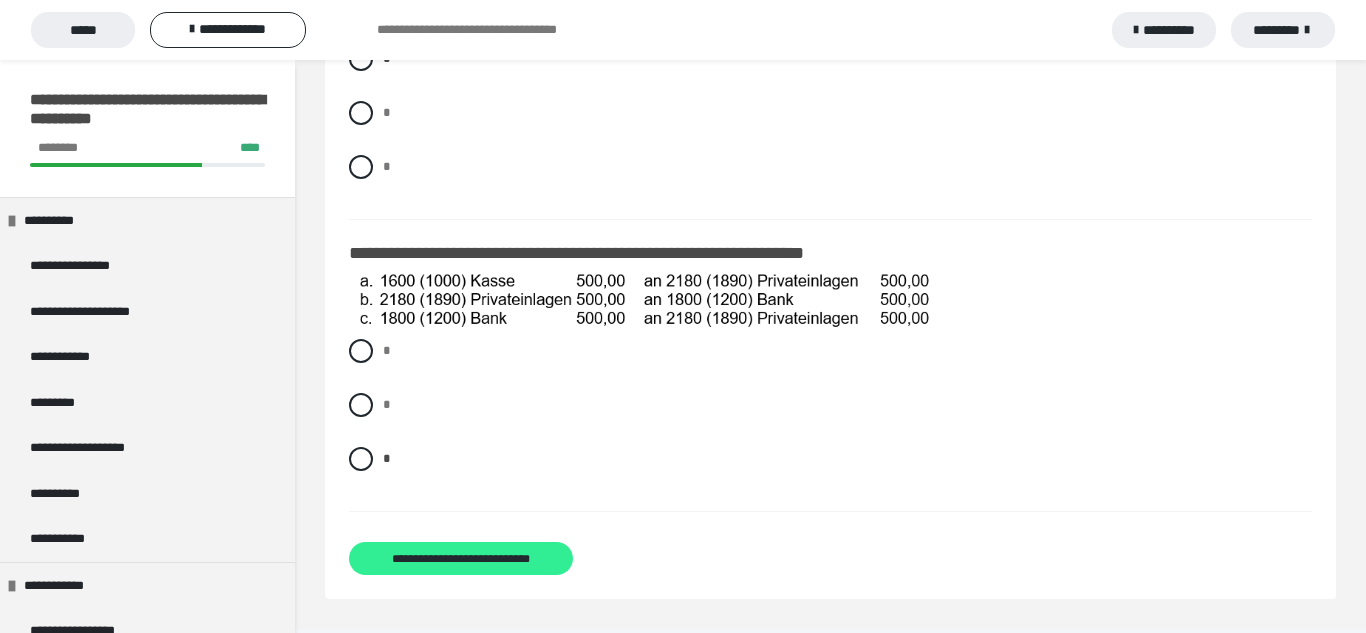 click on "**********" at bounding box center [461, 559] 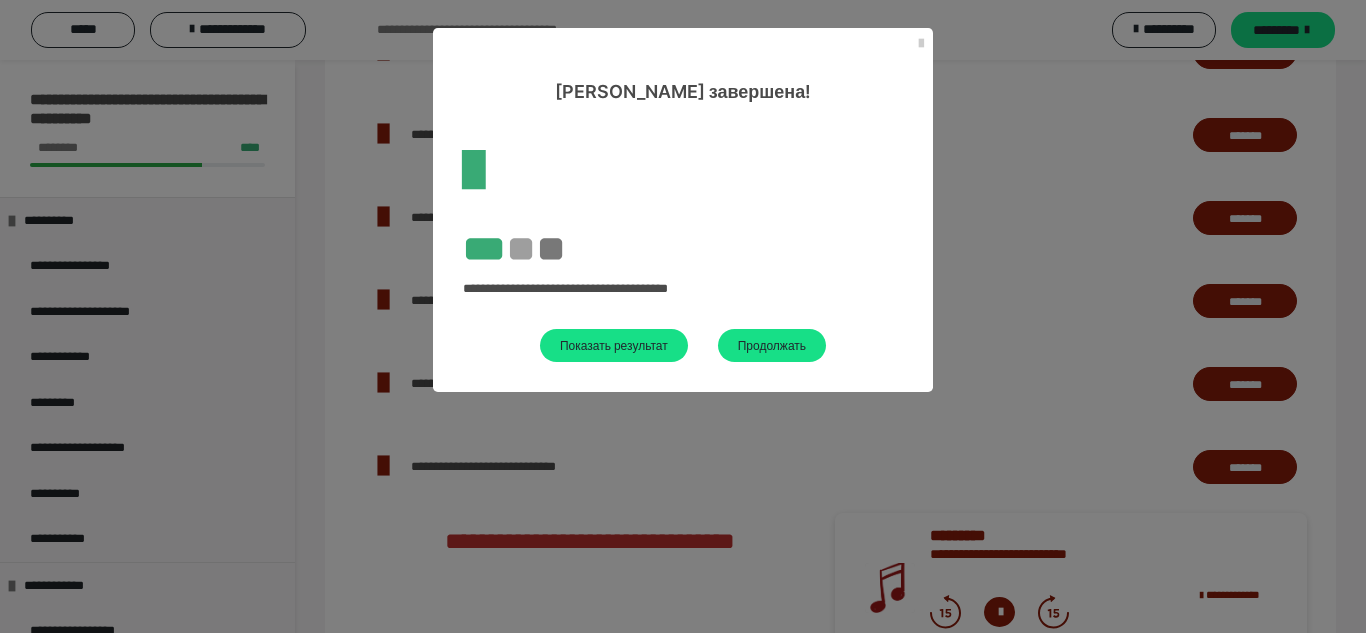scroll, scrollTop: 2847, scrollLeft: 0, axis: vertical 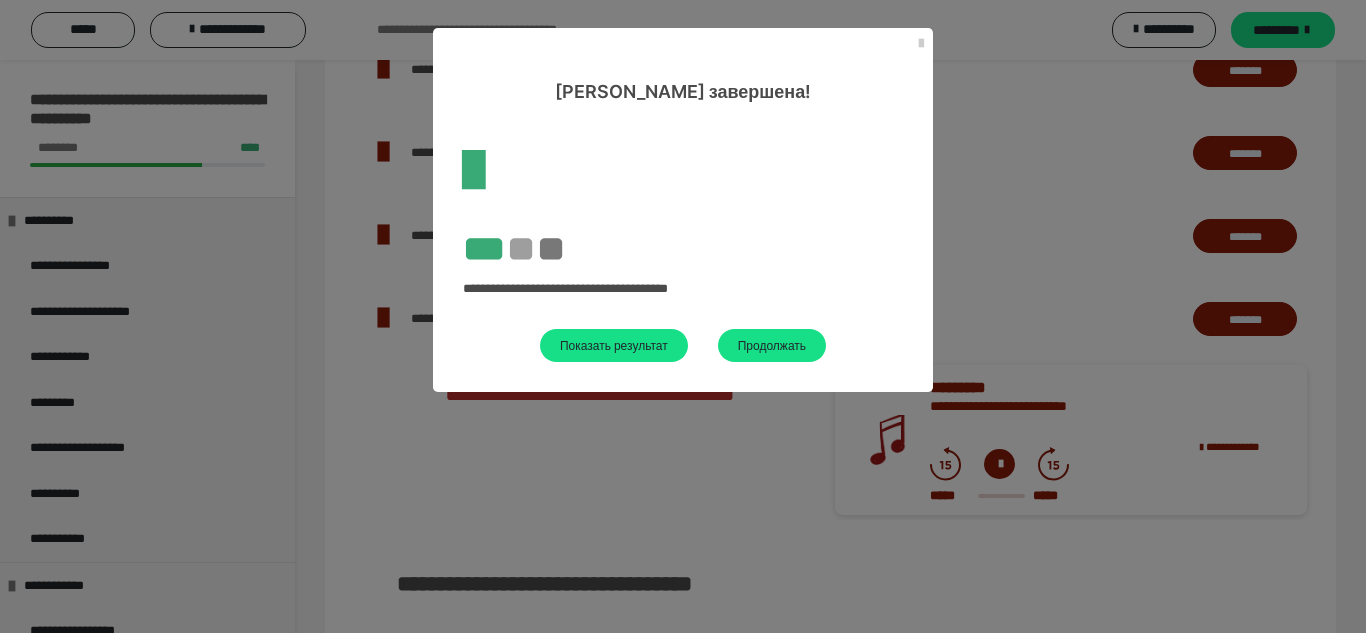 click on "Викторина завершена!" at bounding box center (683, 66) 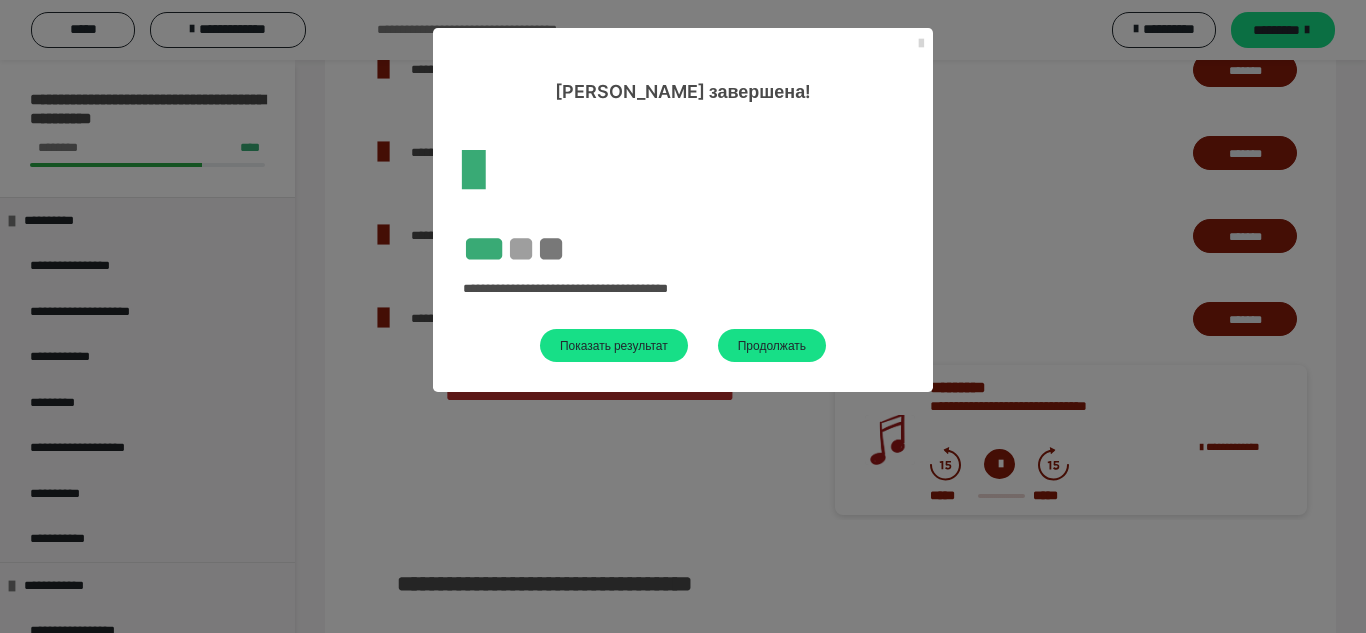 click at bounding box center (921, 44) 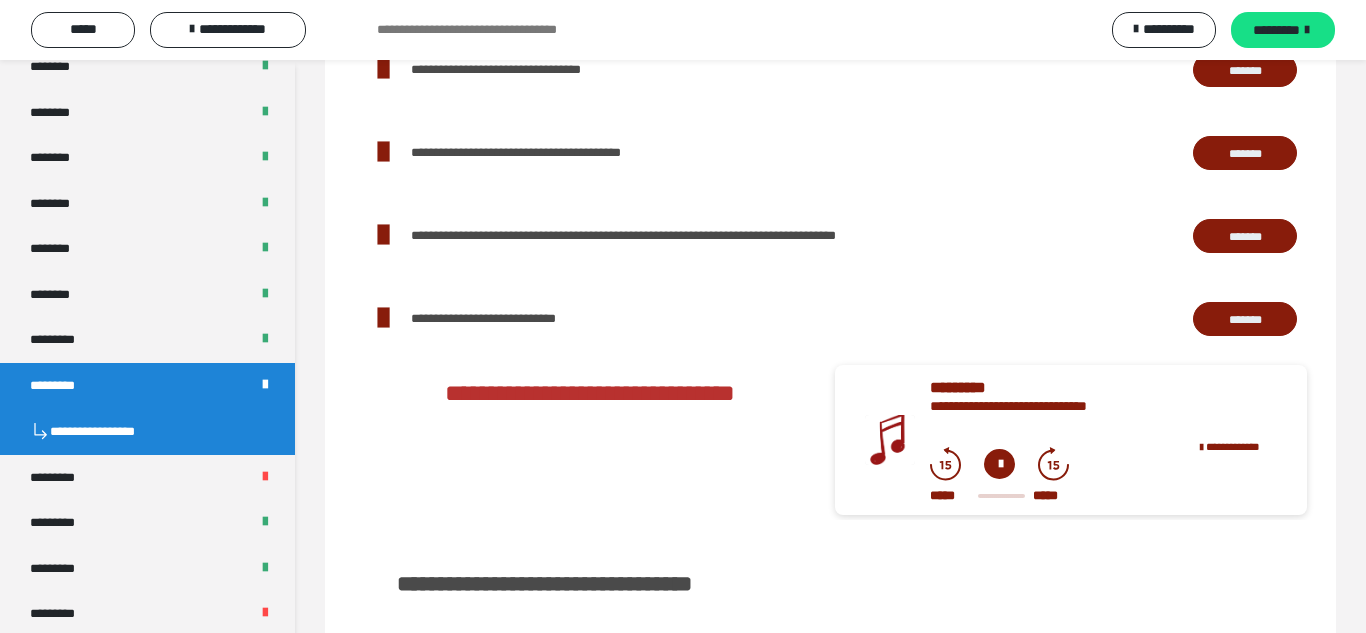 scroll, scrollTop: 855, scrollLeft: 0, axis: vertical 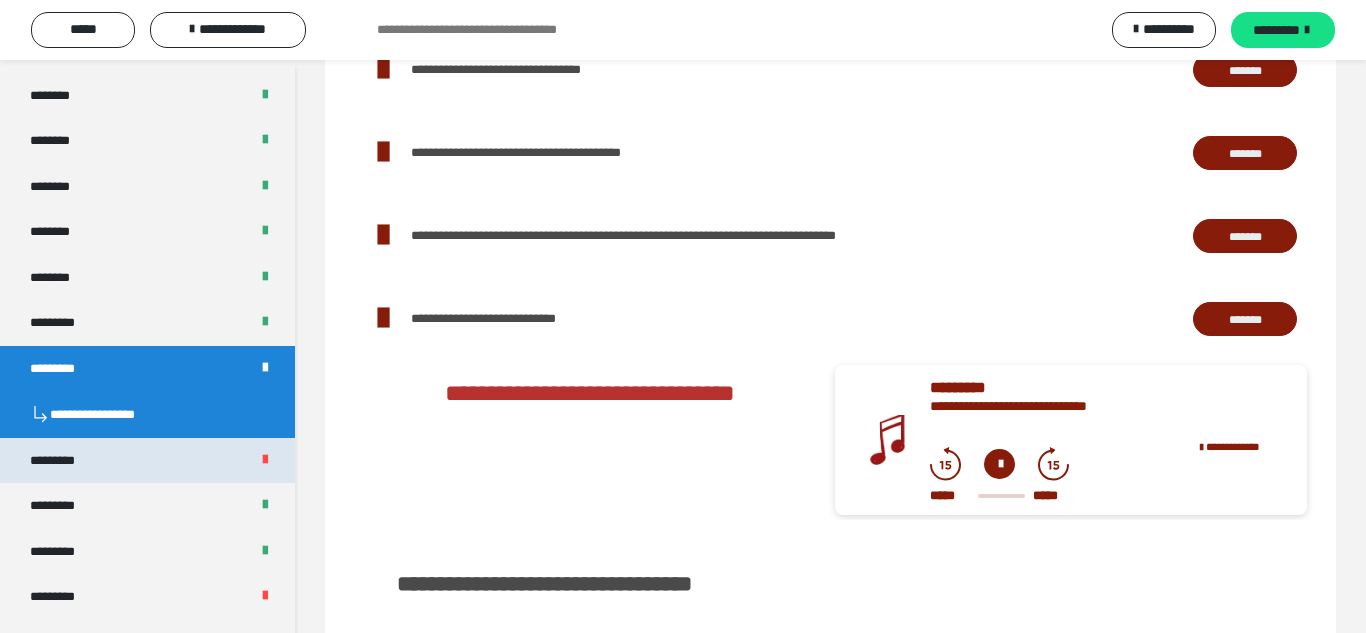 click on "*********" at bounding box center (147, 461) 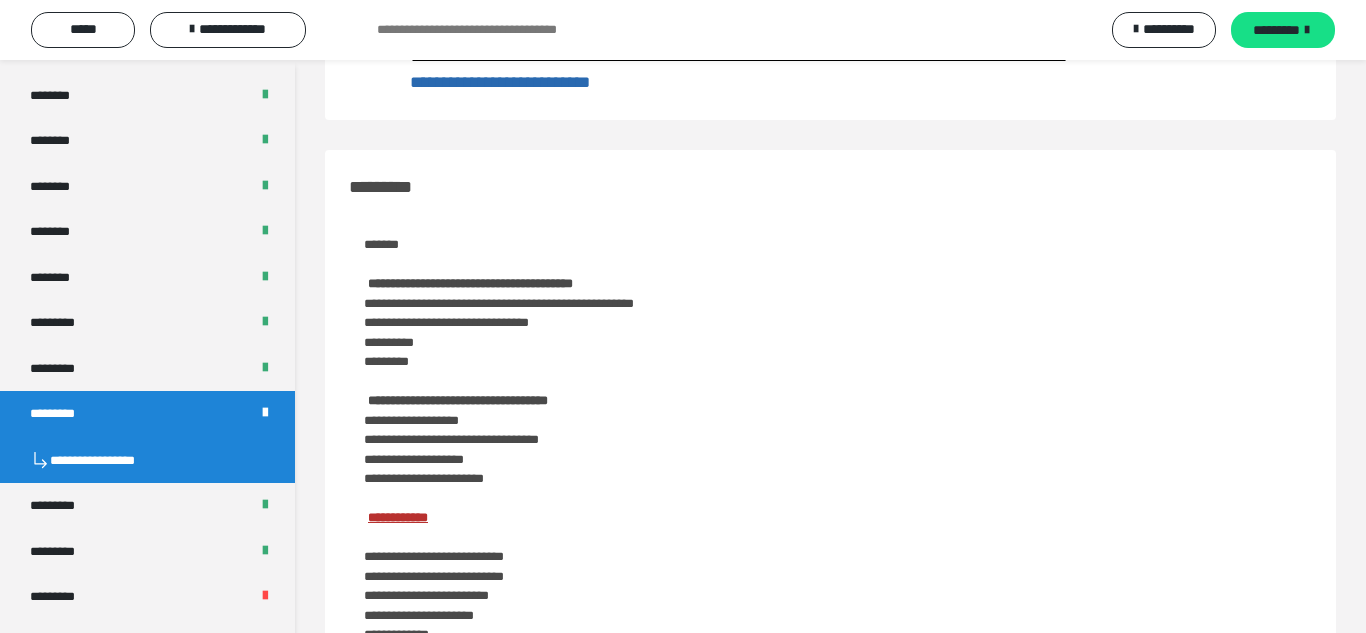 scroll, scrollTop: 0, scrollLeft: 0, axis: both 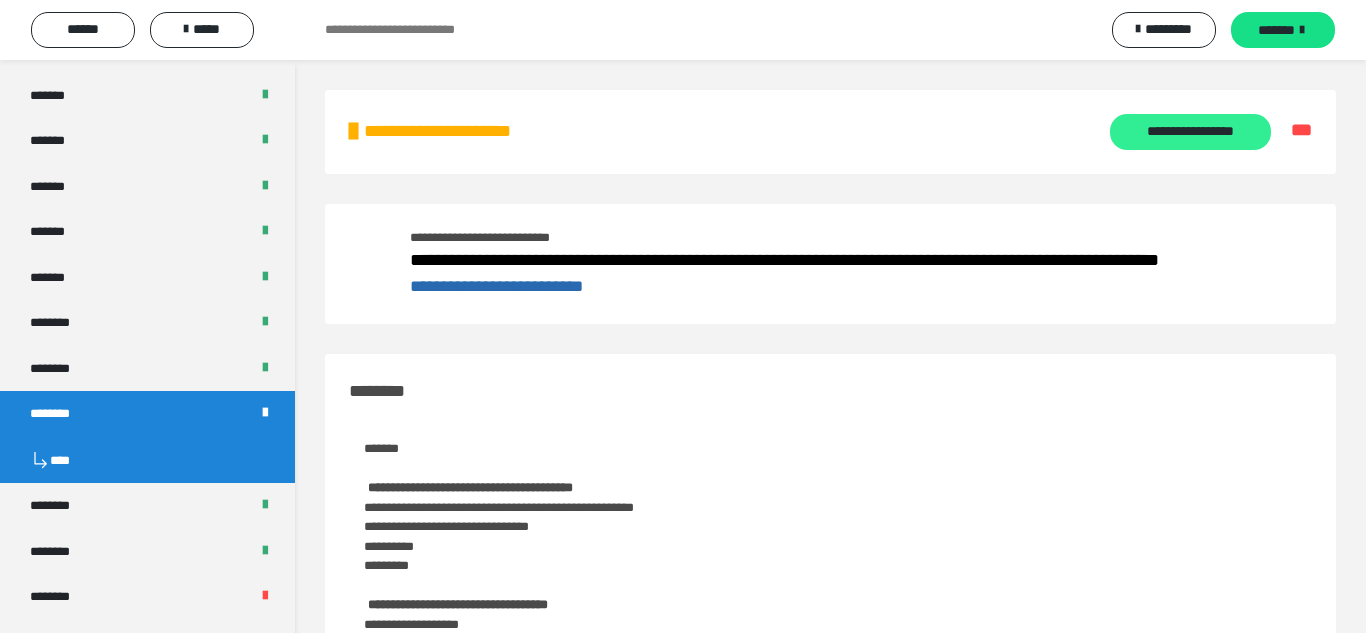 click on "**********" at bounding box center [1190, 132] 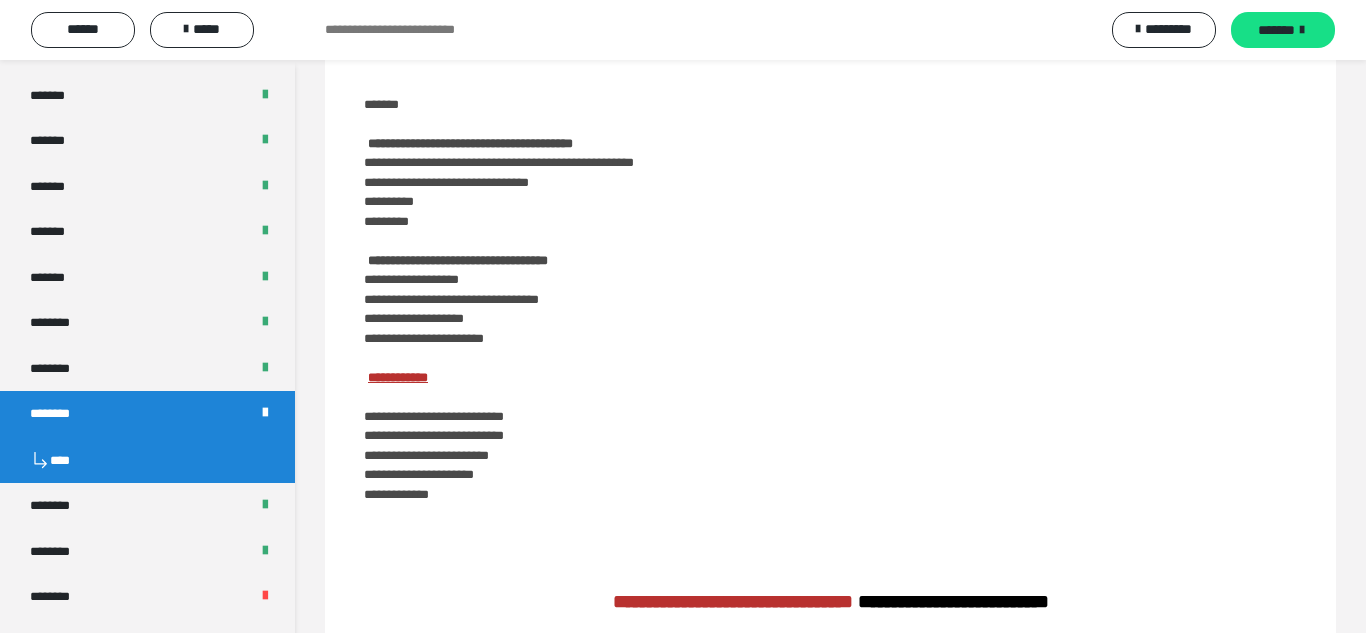 scroll, scrollTop: 0, scrollLeft: 0, axis: both 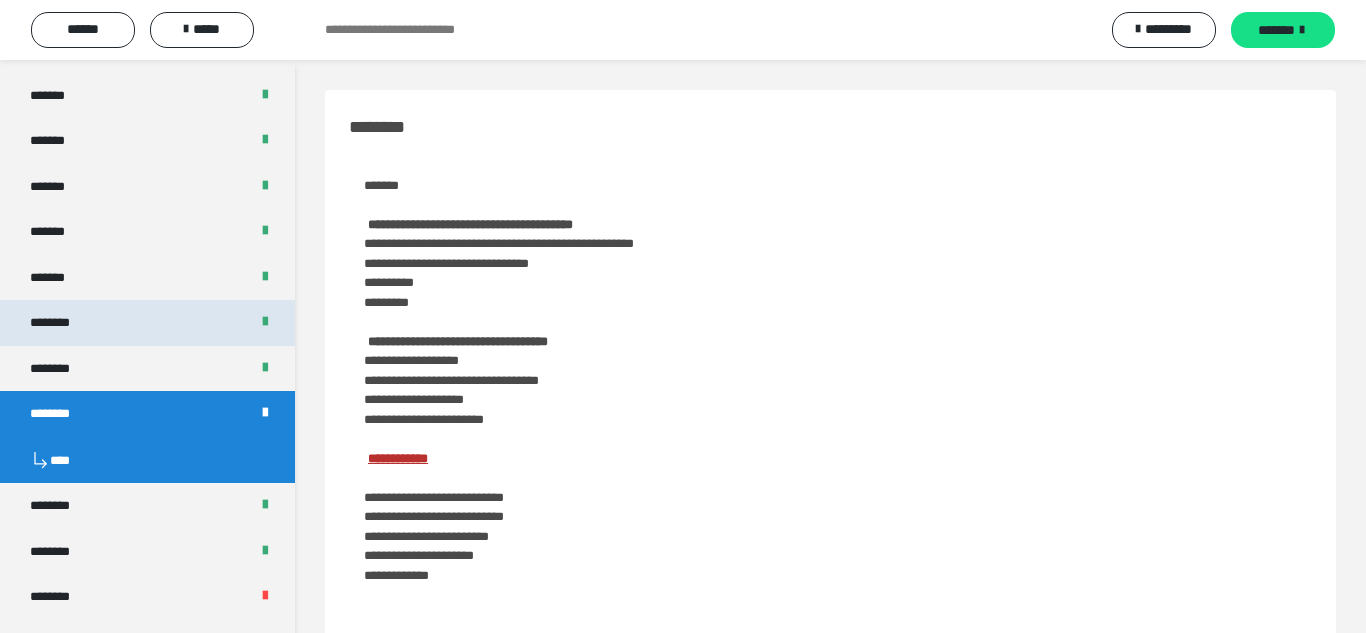 click on "********" at bounding box center [147, 323] 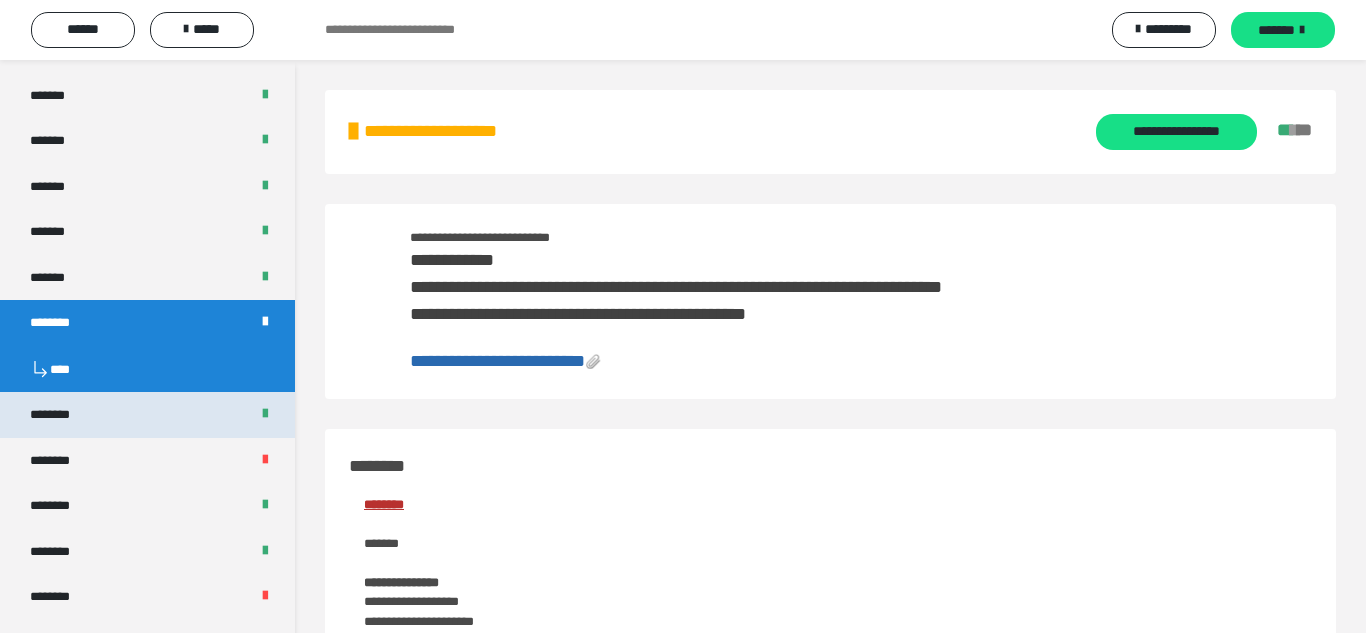 click on "********" at bounding box center [147, 415] 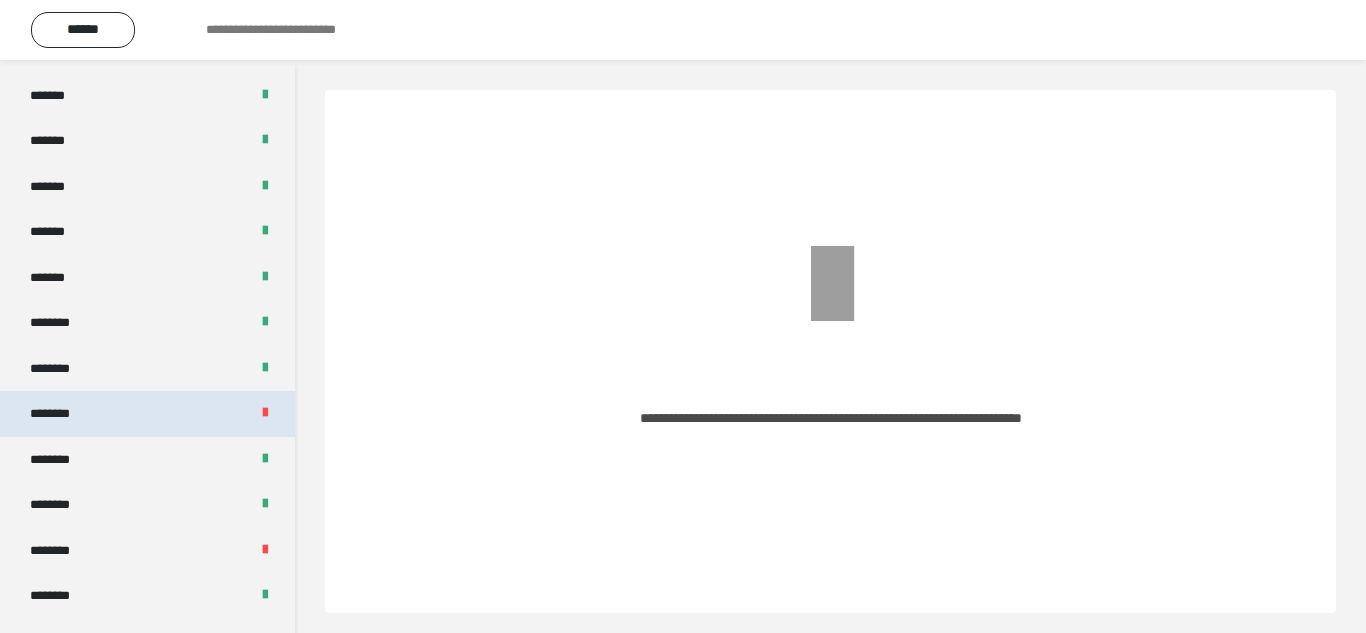 click on "********" at bounding box center [147, 414] 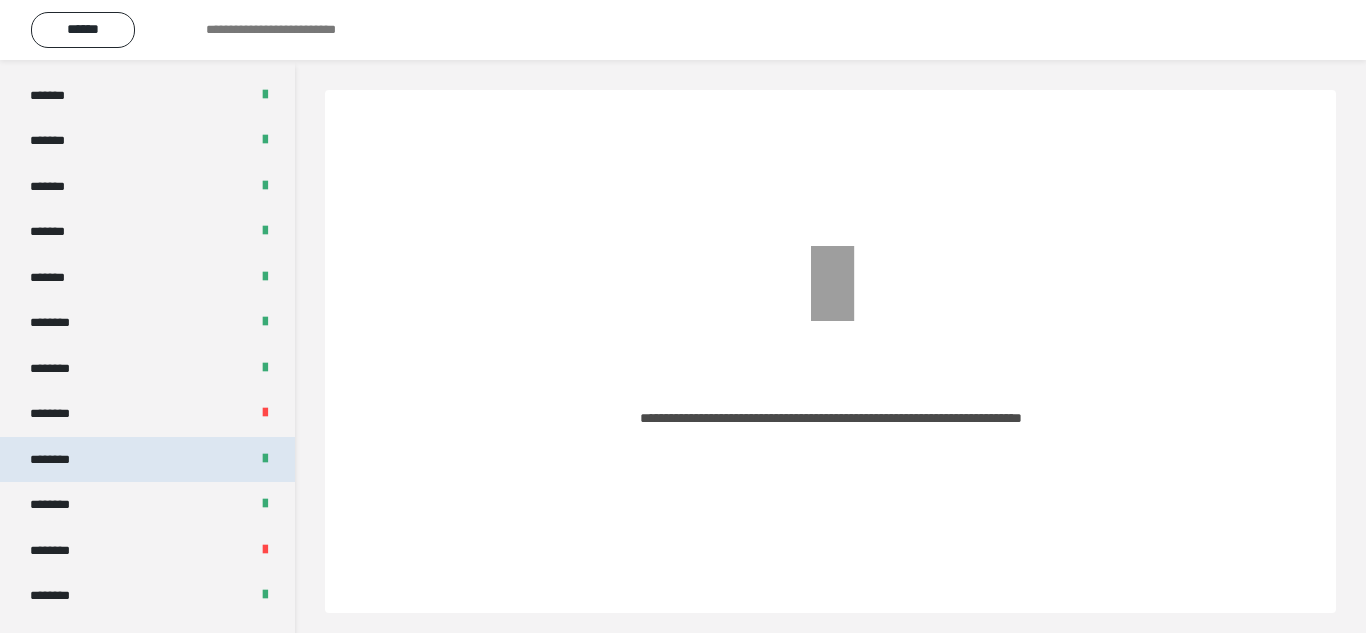 click on "********" at bounding box center [147, 460] 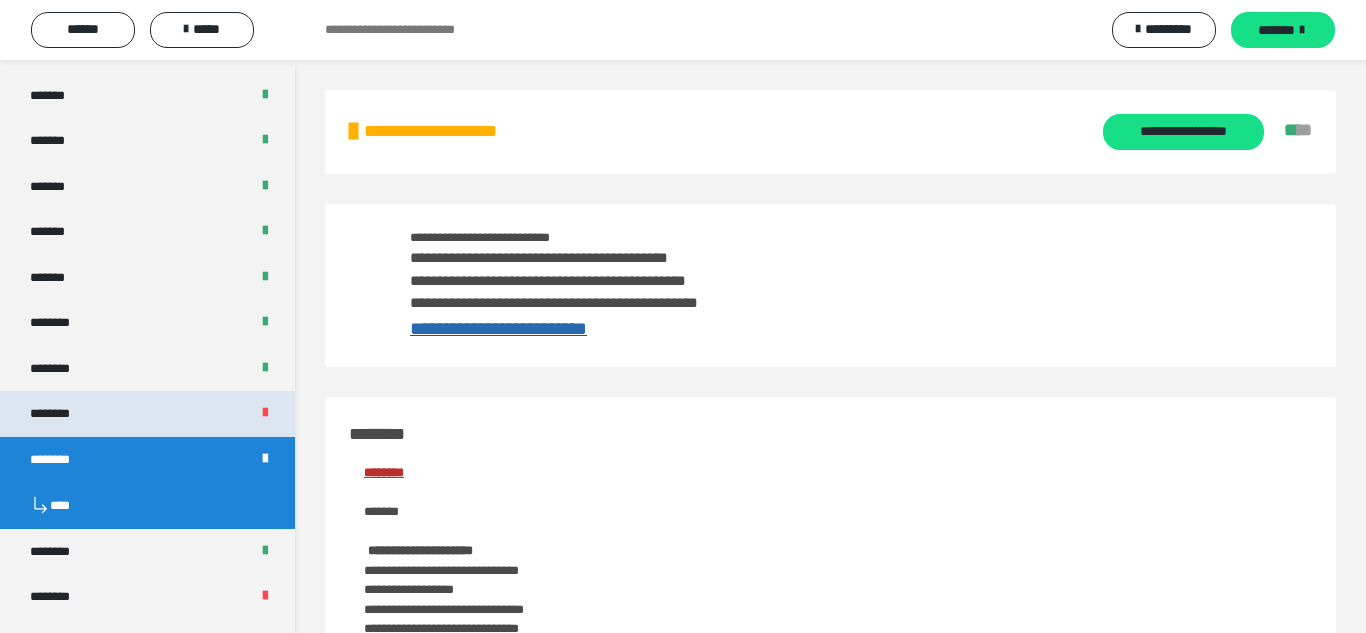 click on "********" at bounding box center (147, 414) 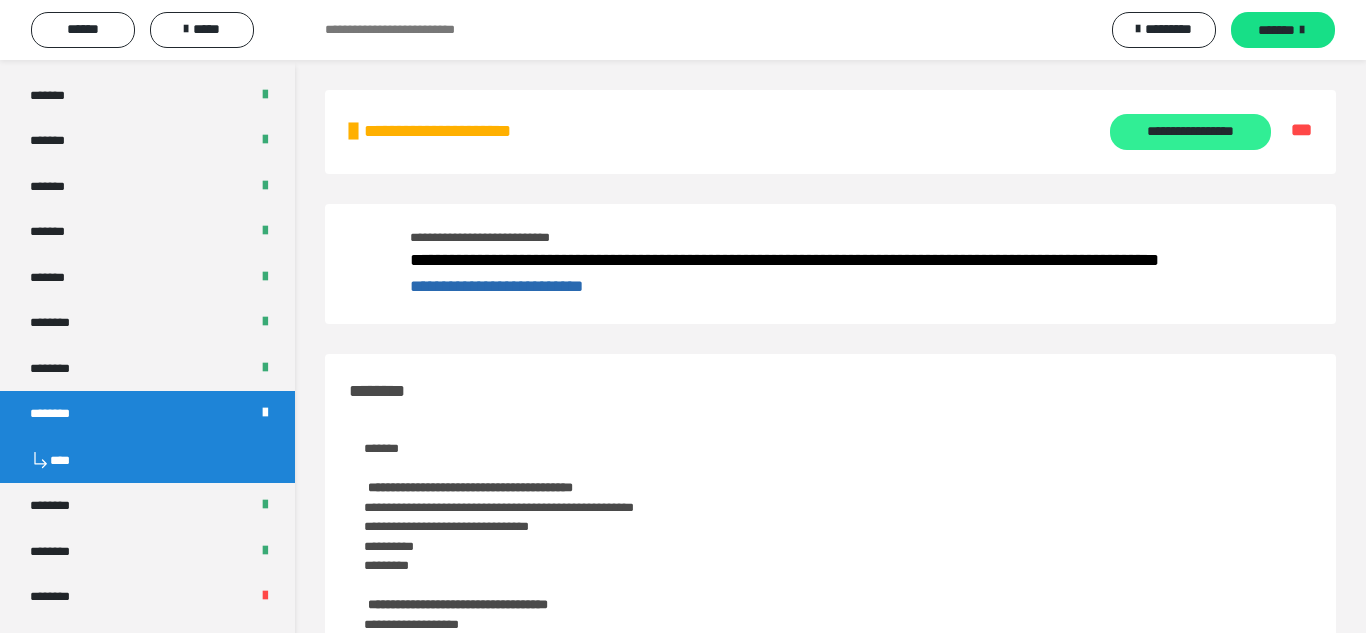 click on "**********" at bounding box center (1190, 132) 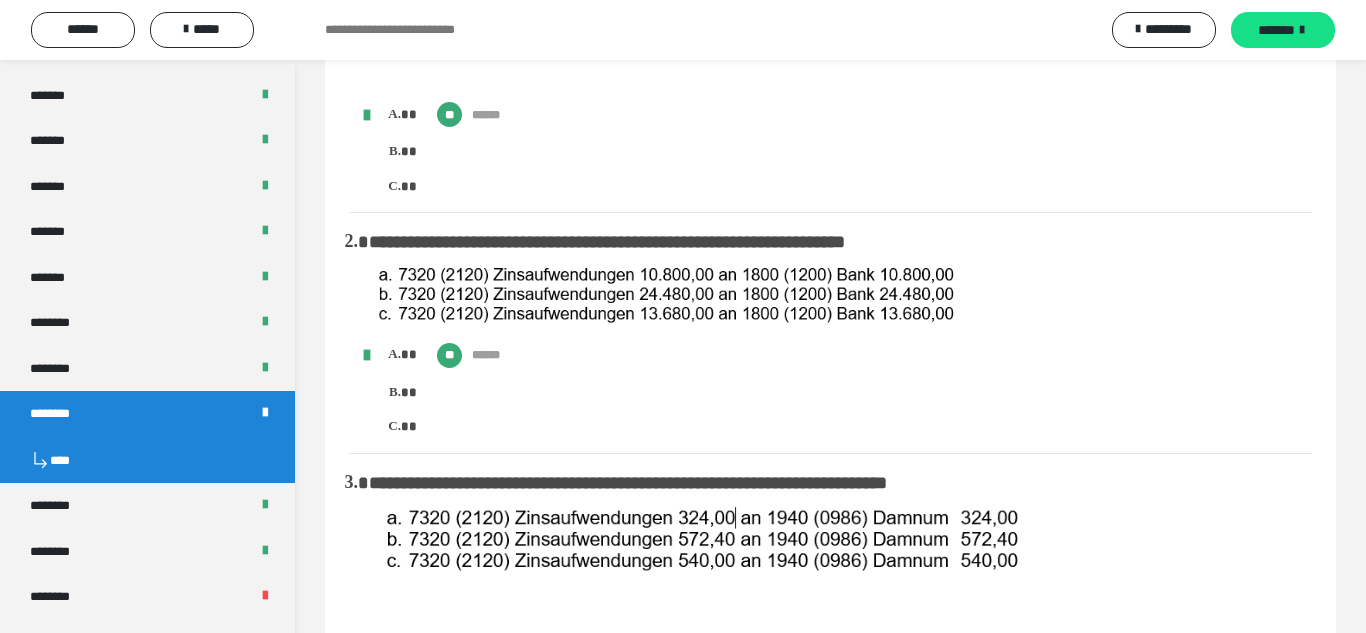 scroll, scrollTop: 0, scrollLeft: 0, axis: both 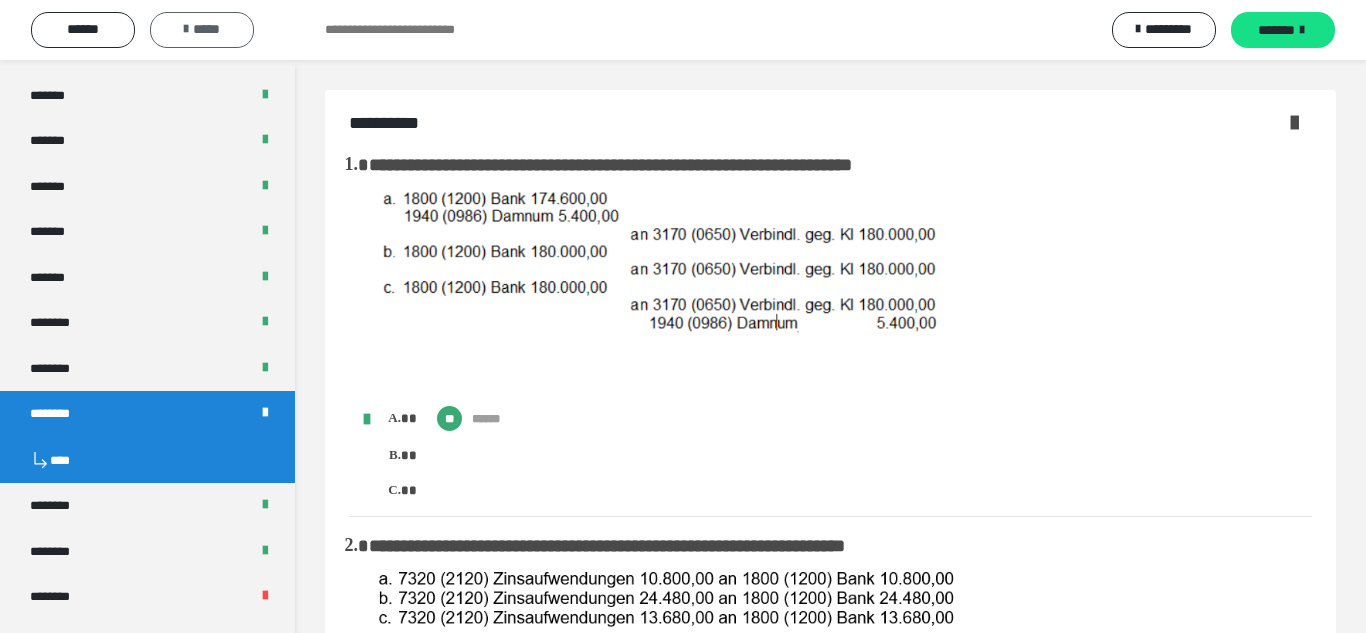 click on "*****" at bounding box center (202, 30) 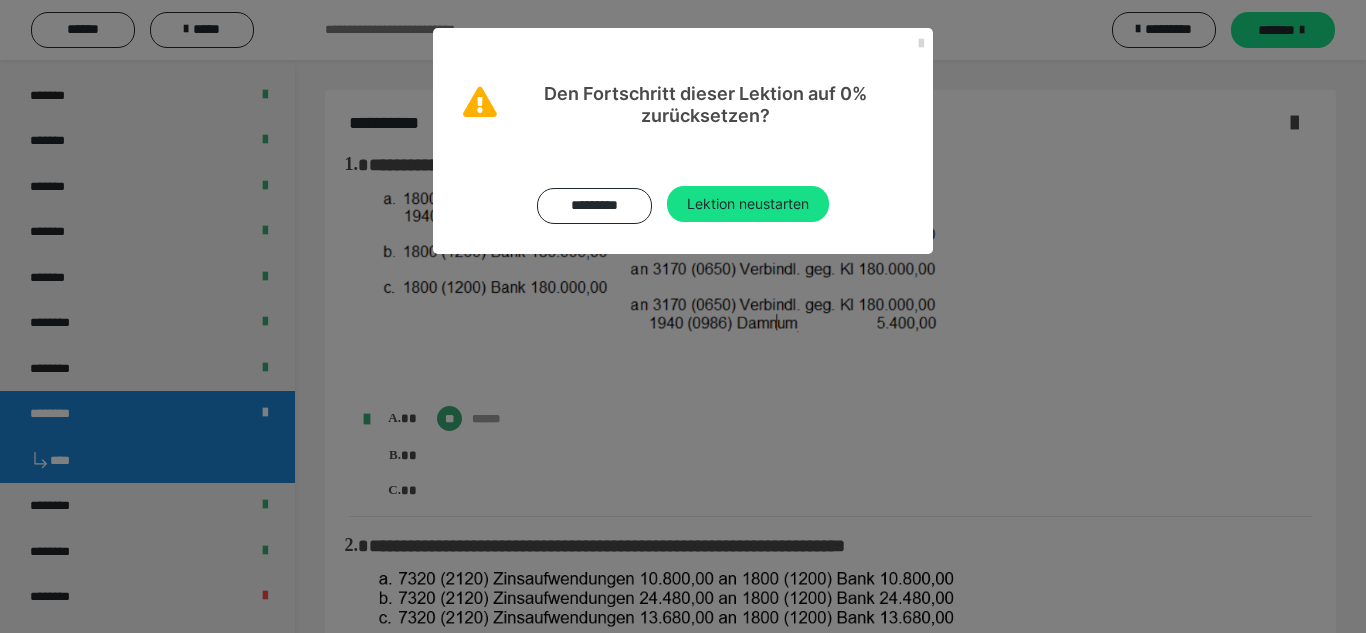 click at bounding box center (921, 44) 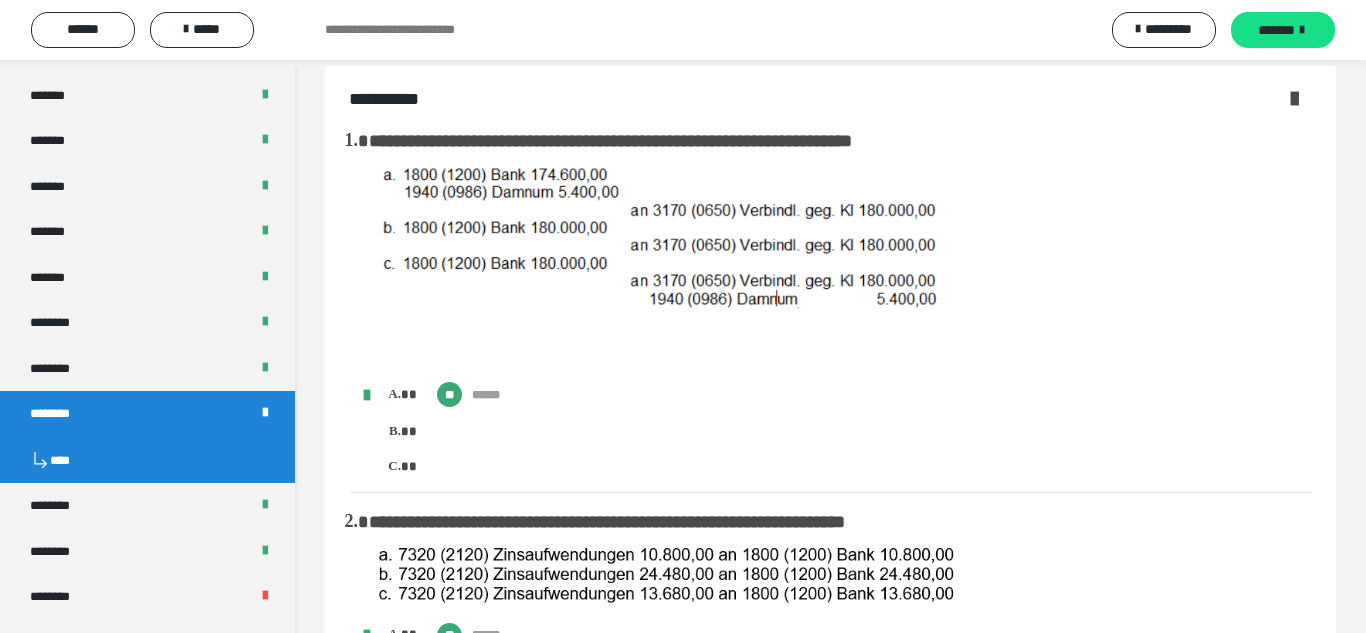 scroll, scrollTop: 0, scrollLeft: 0, axis: both 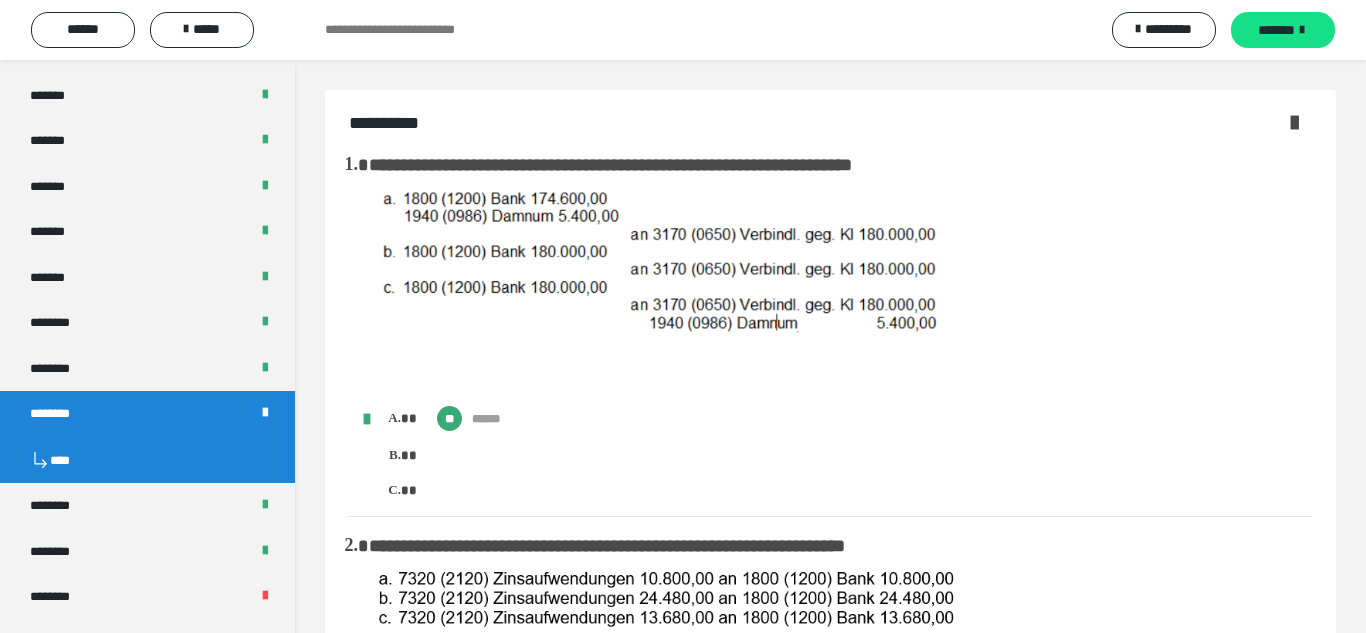 click at bounding box center (1294, 122) 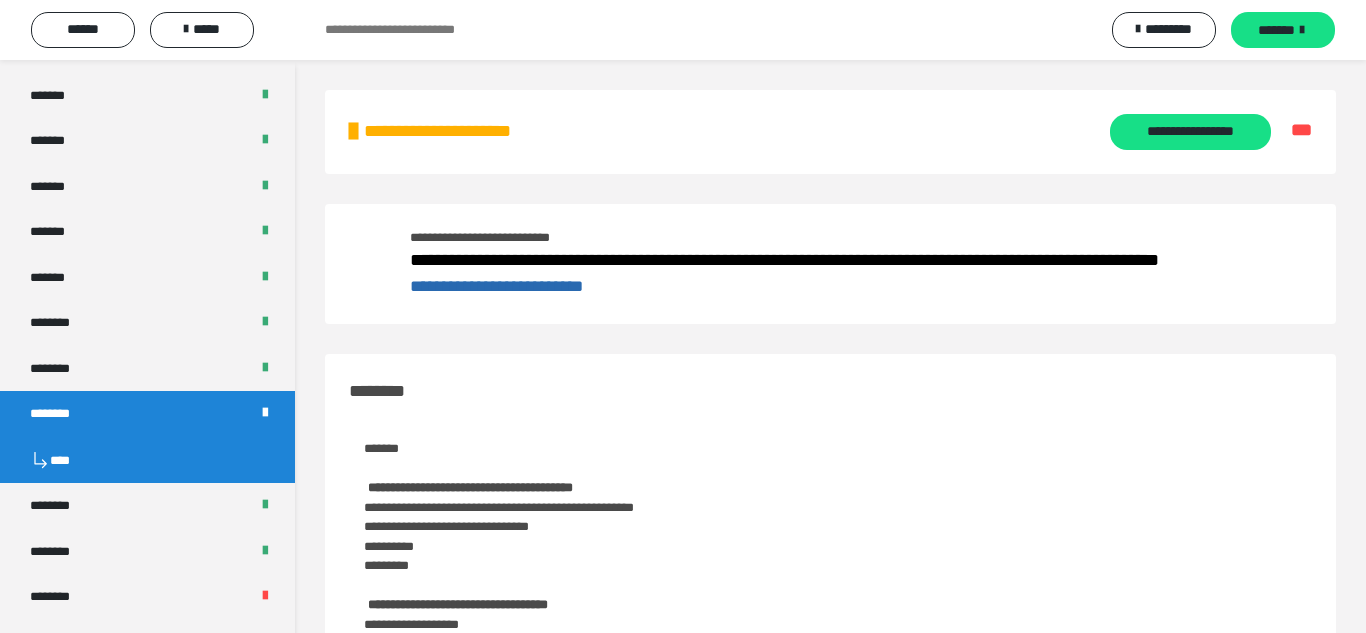 click on "**********" at bounding box center [496, 286] 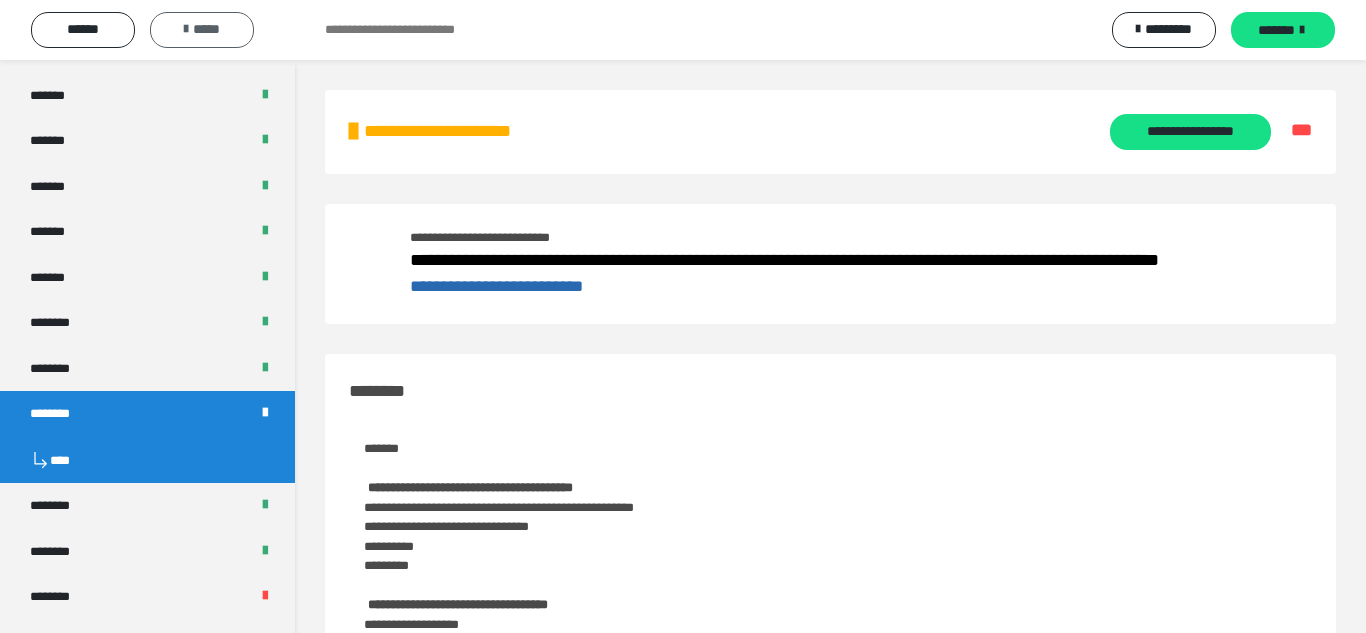 click on "*****" at bounding box center (202, 30) 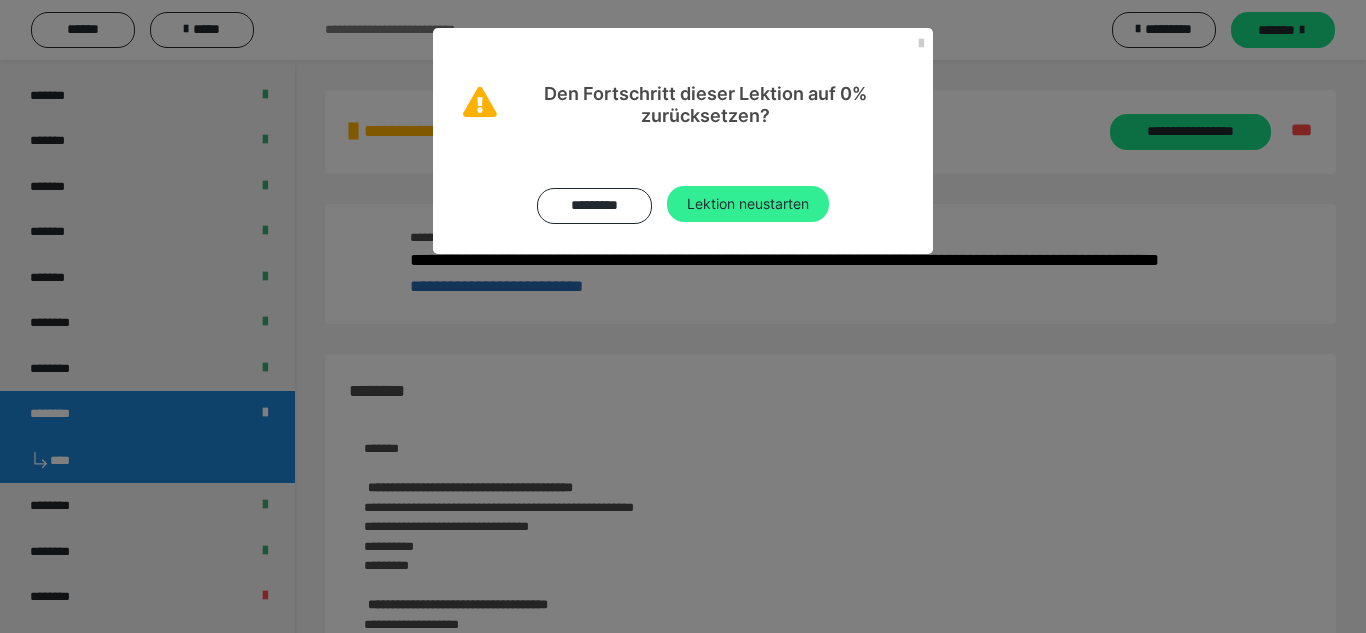 click on "Lektion neustarten" at bounding box center [748, 204] 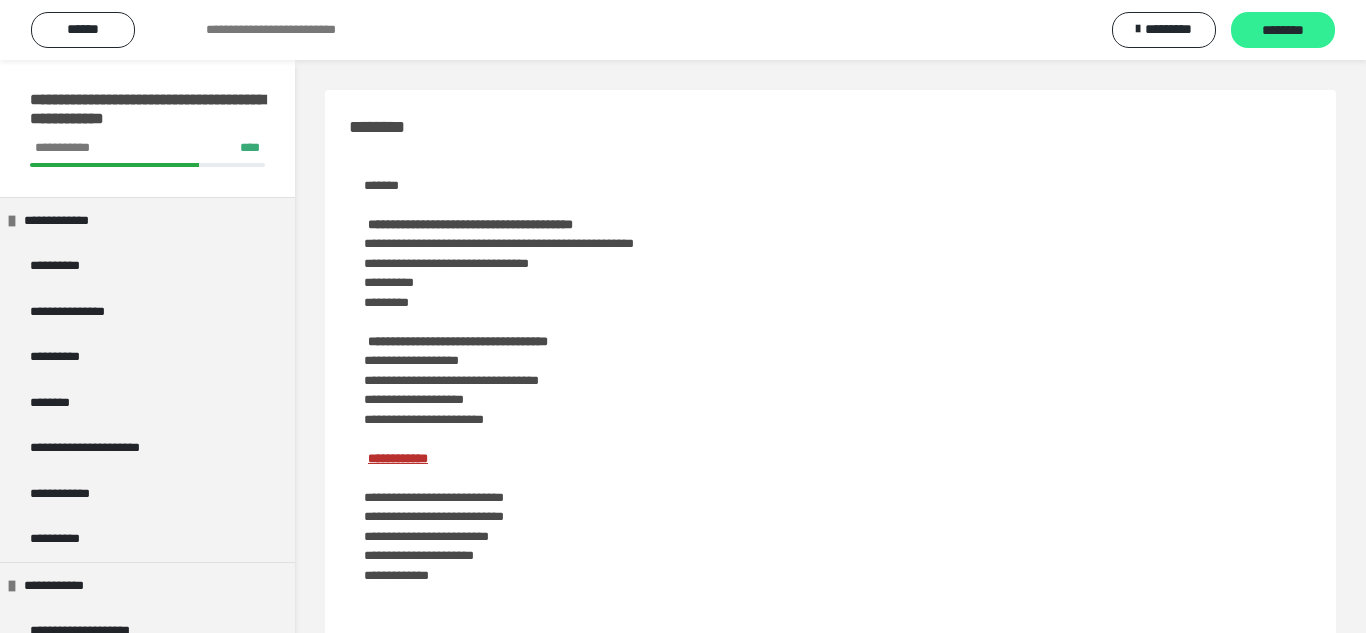 click on "********" at bounding box center (1283, 31) 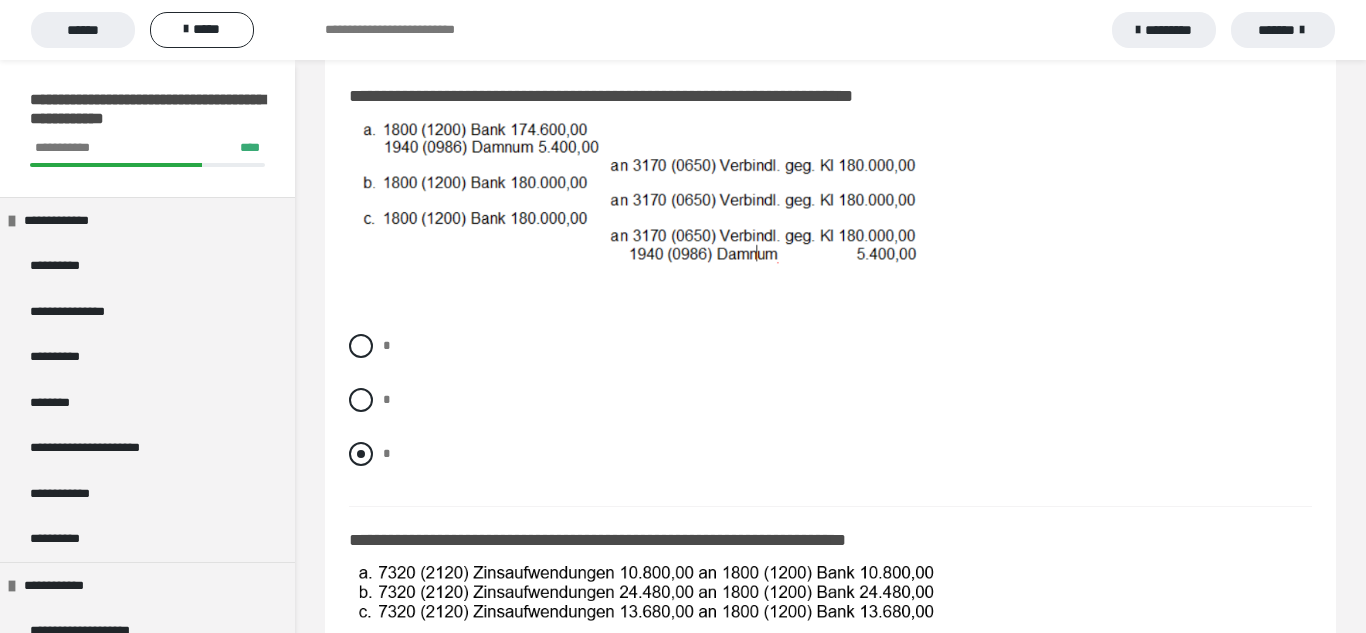 scroll, scrollTop: 409, scrollLeft: 0, axis: vertical 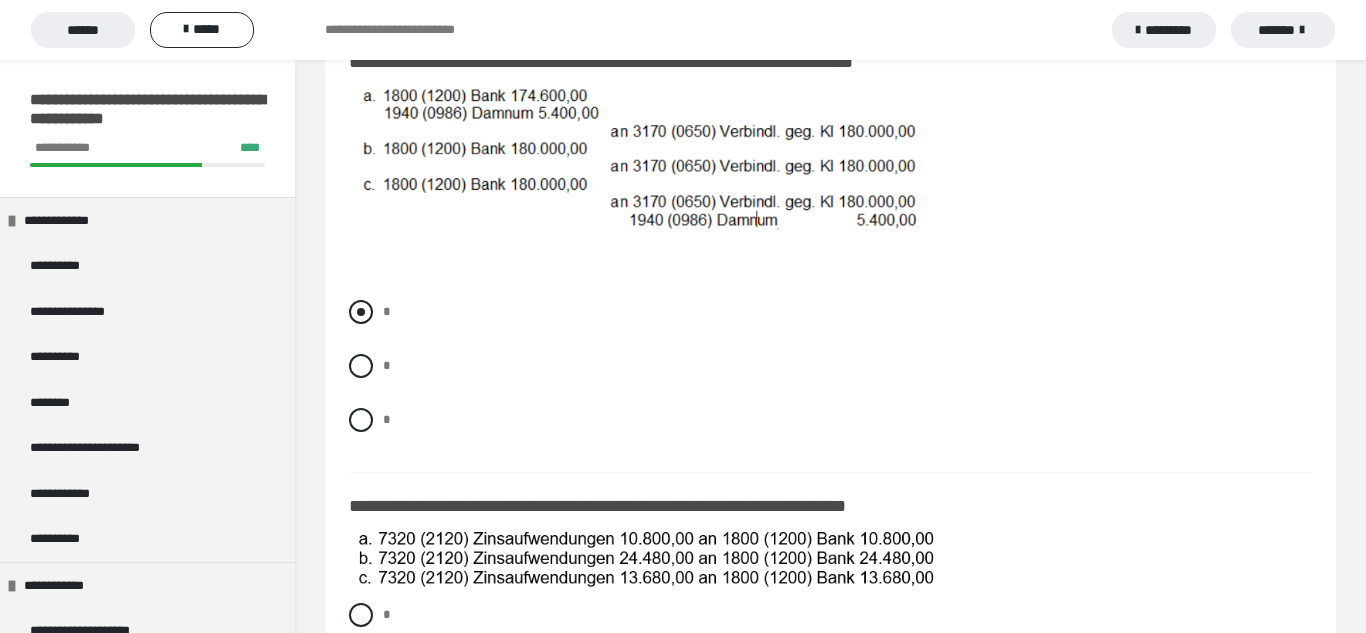 click at bounding box center (361, 312) 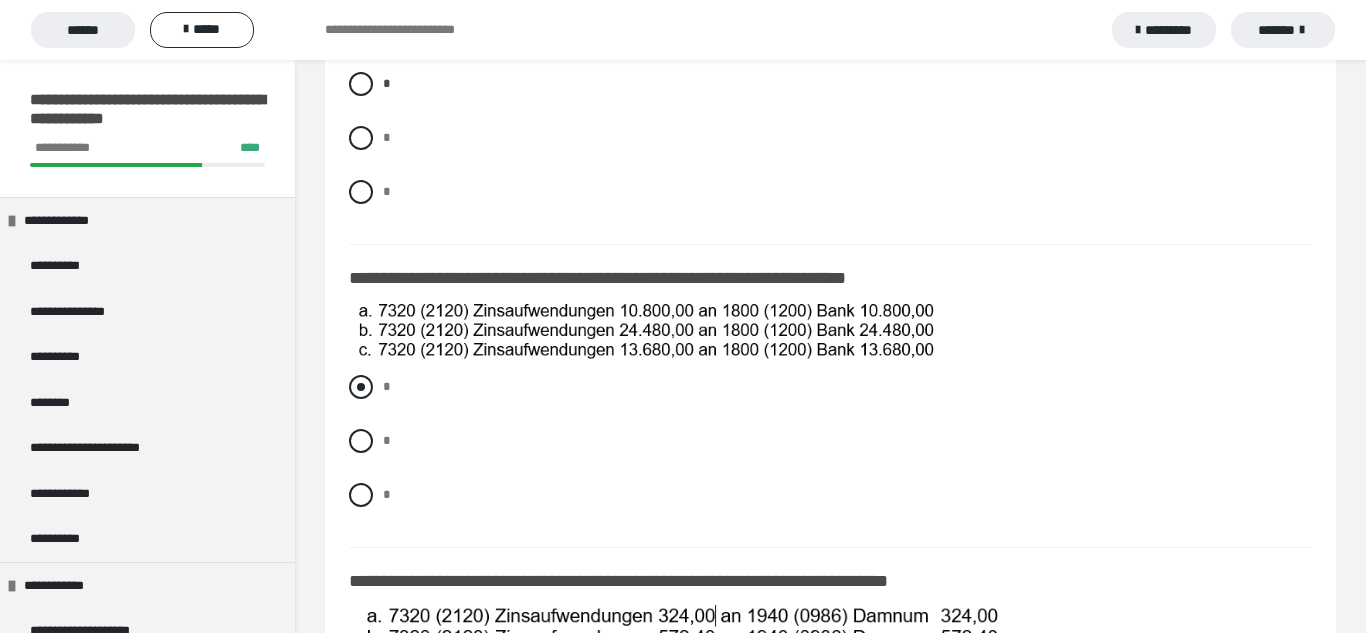 scroll, scrollTop: 638, scrollLeft: 0, axis: vertical 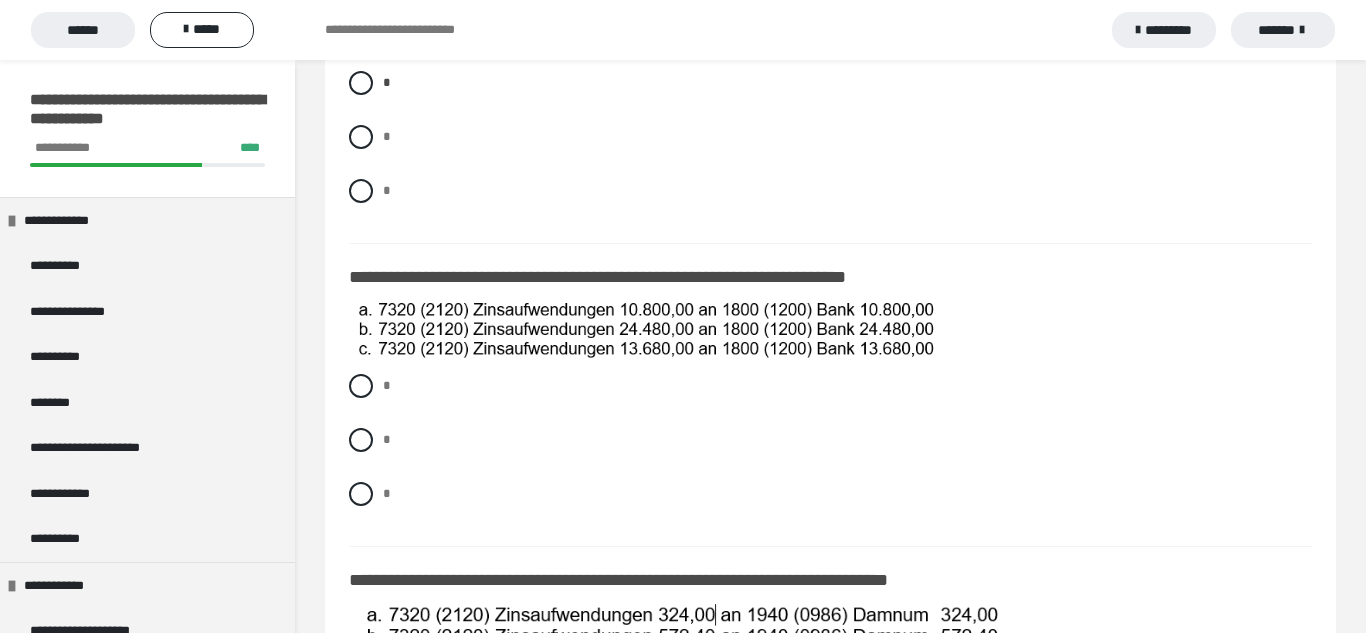 click on "* * *" at bounding box center [830, 455] 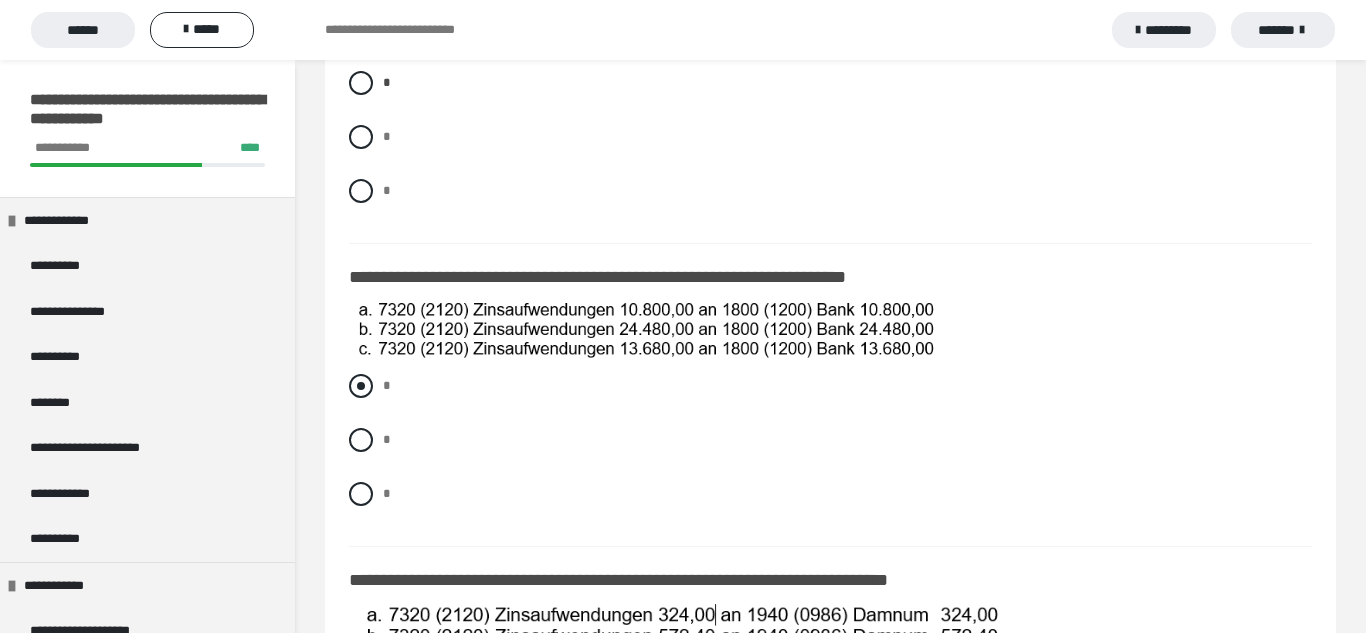click at bounding box center (361, 386) 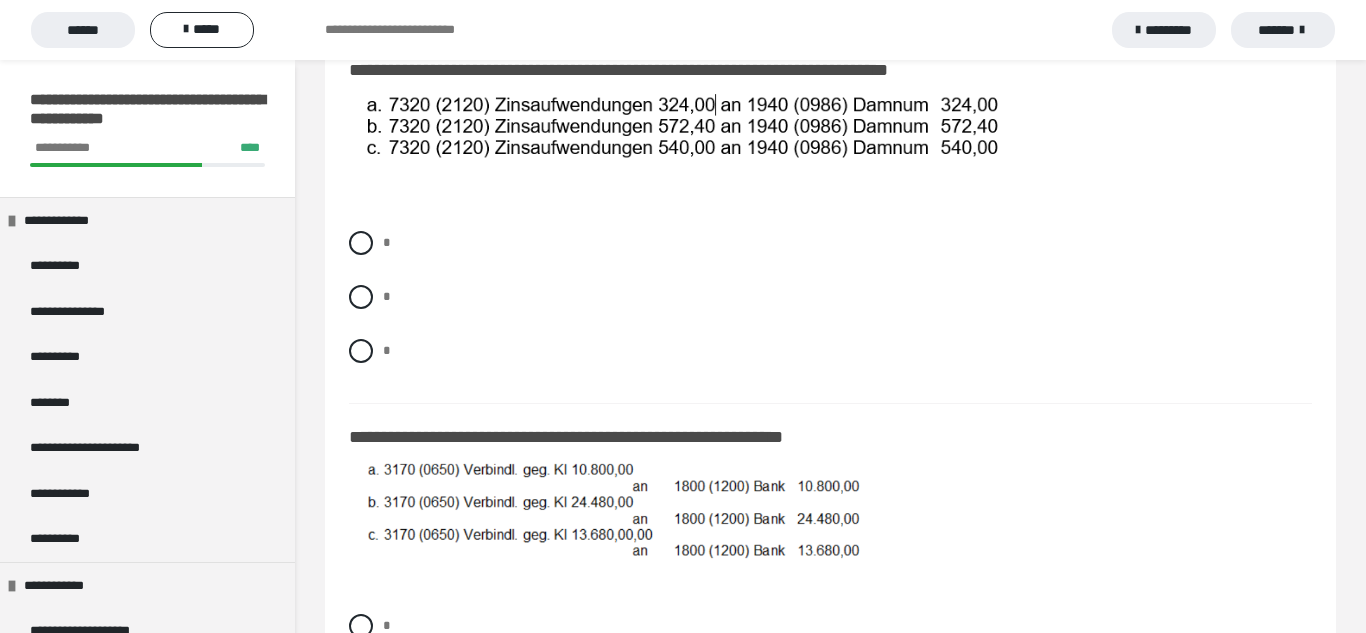 scroll, scrollTop: 1167, scrollLeft: 0, axis: vertical 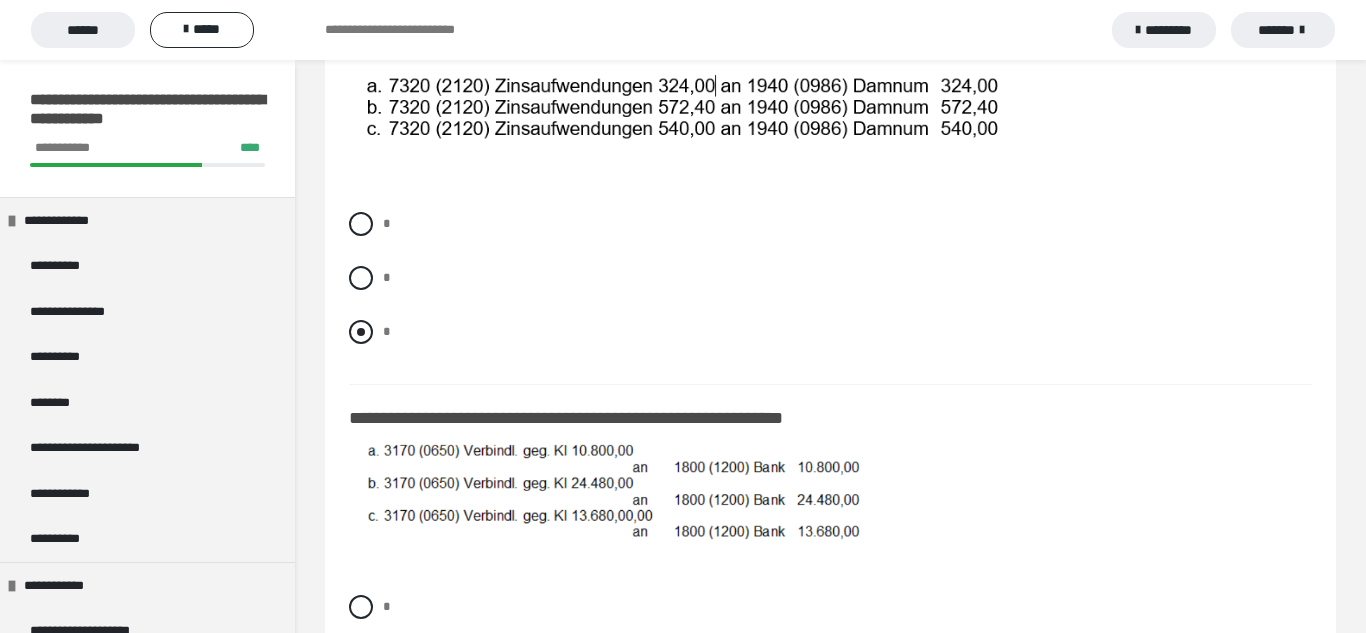 click at bounding box center (361, 332) 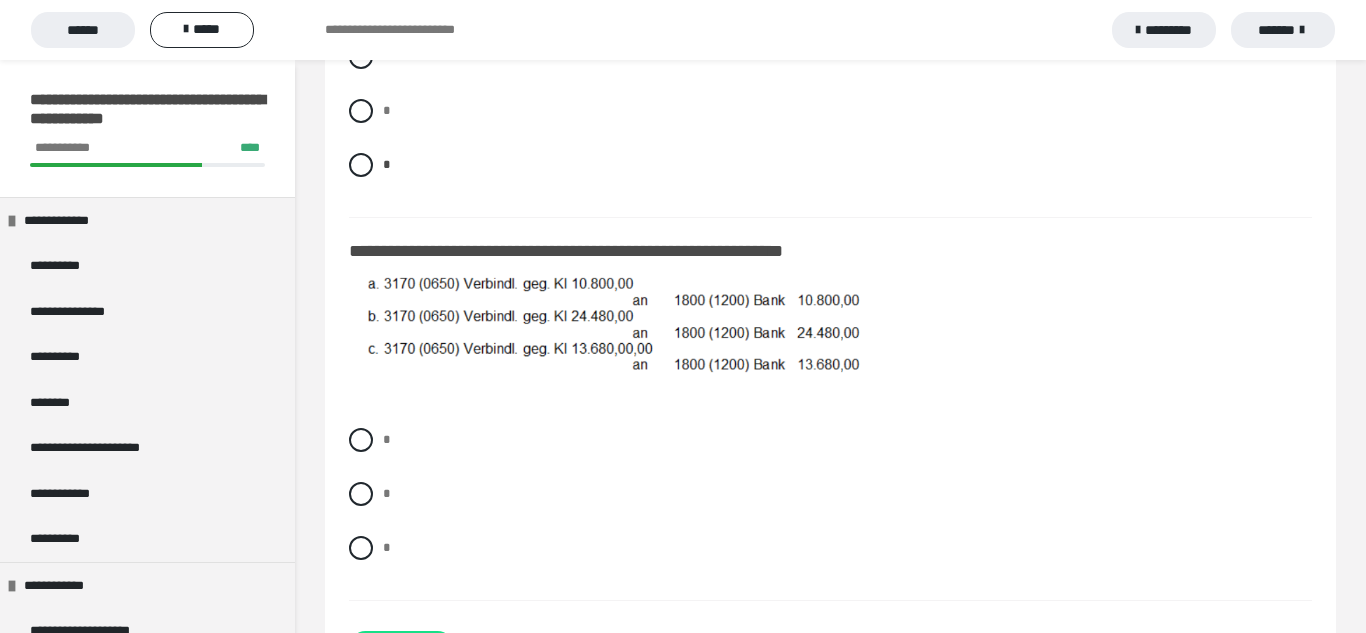 scroll, scrollTop: 1441, scrollLeft: 0, axis: vertical 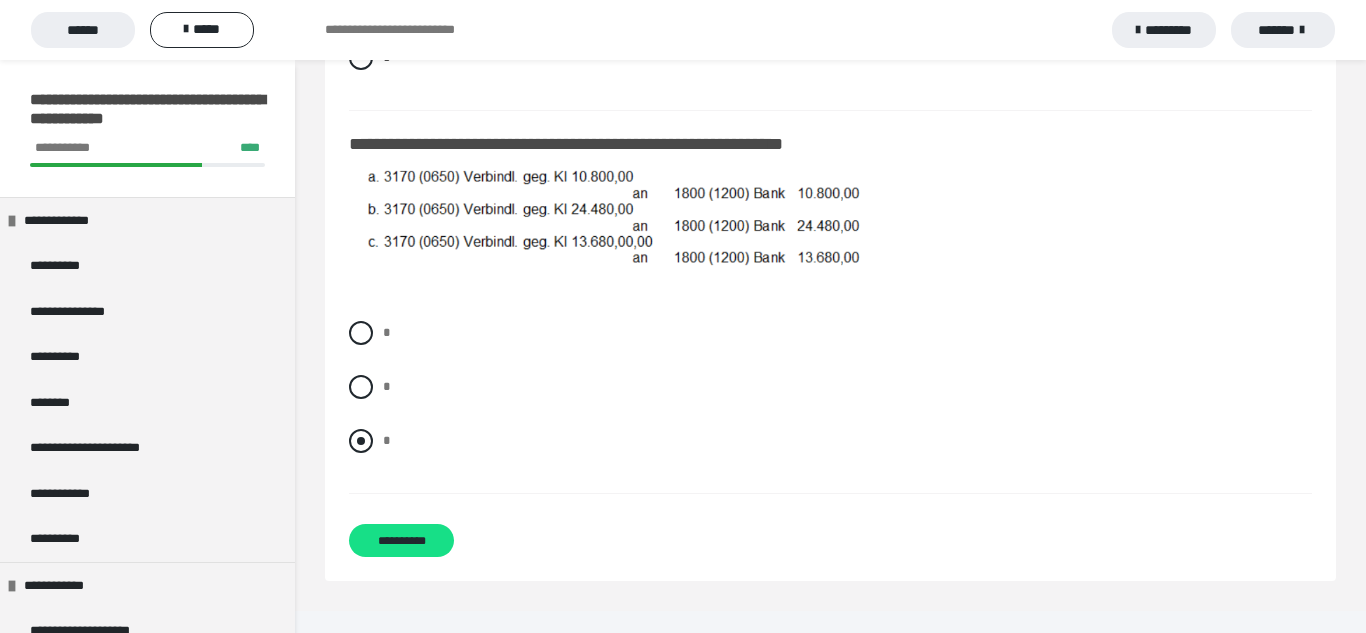 click at bounding box center [361, 441] 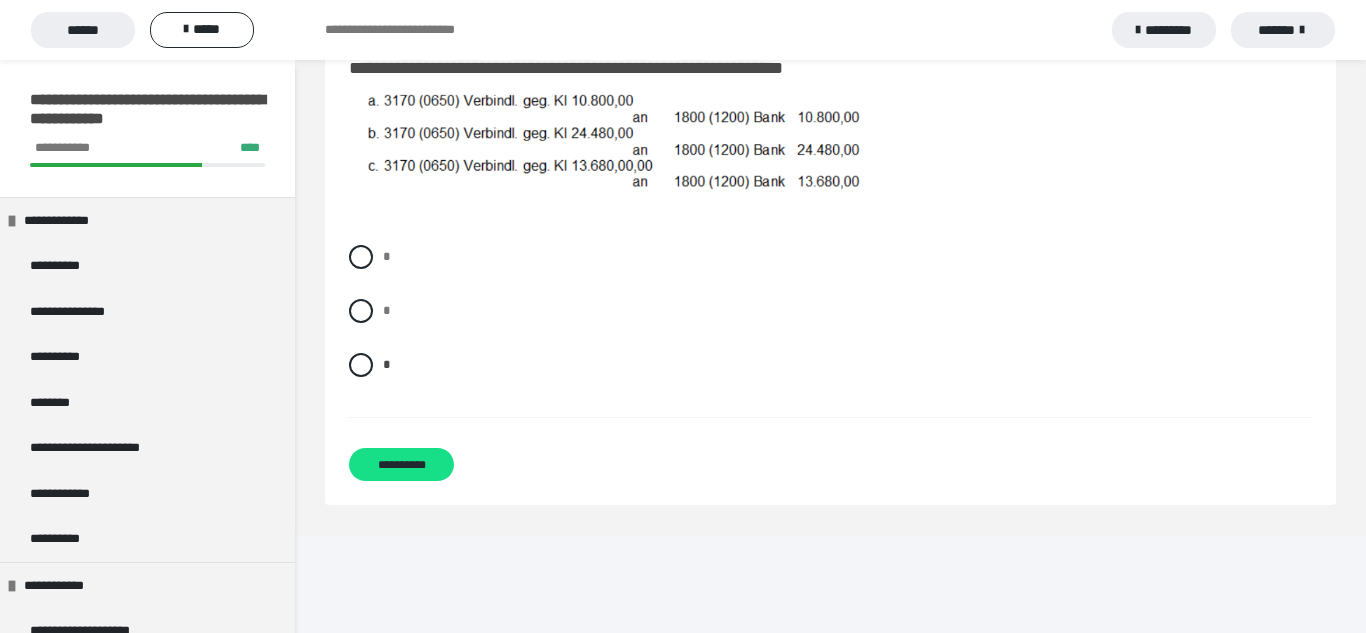 scroll, scrollTop: 1519, scrollLeft: 0, axis: vertical 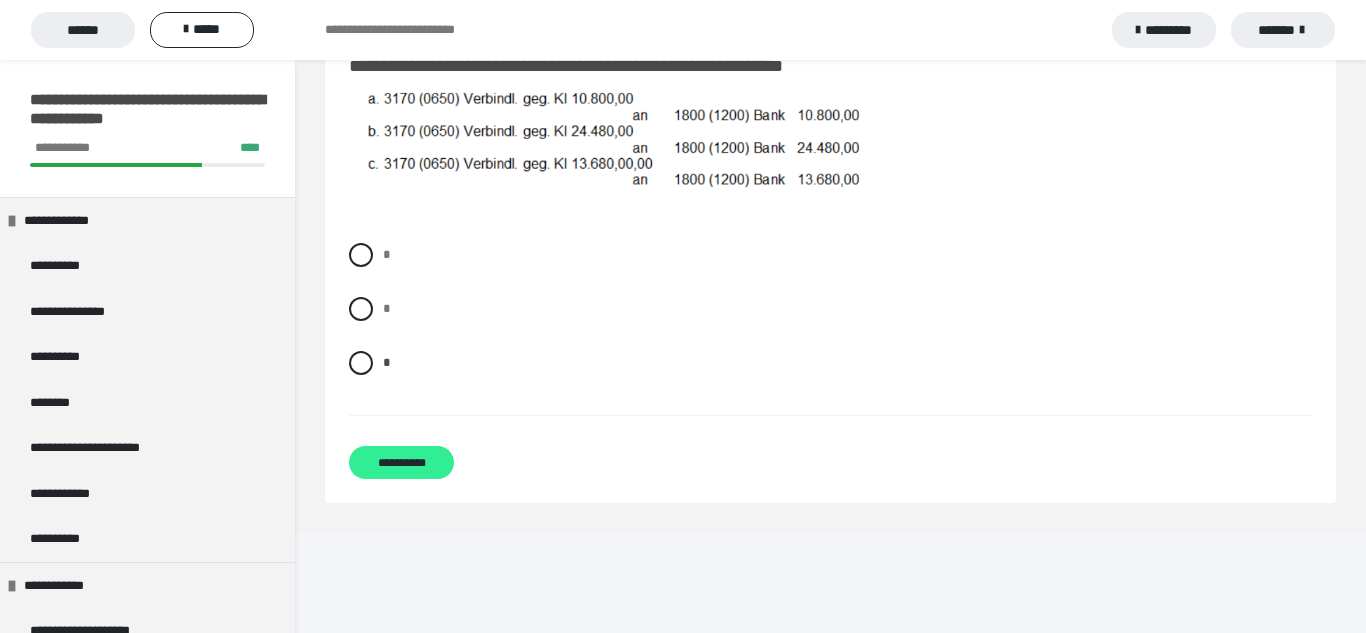 click on "**********" at bounding box center (401, 462) 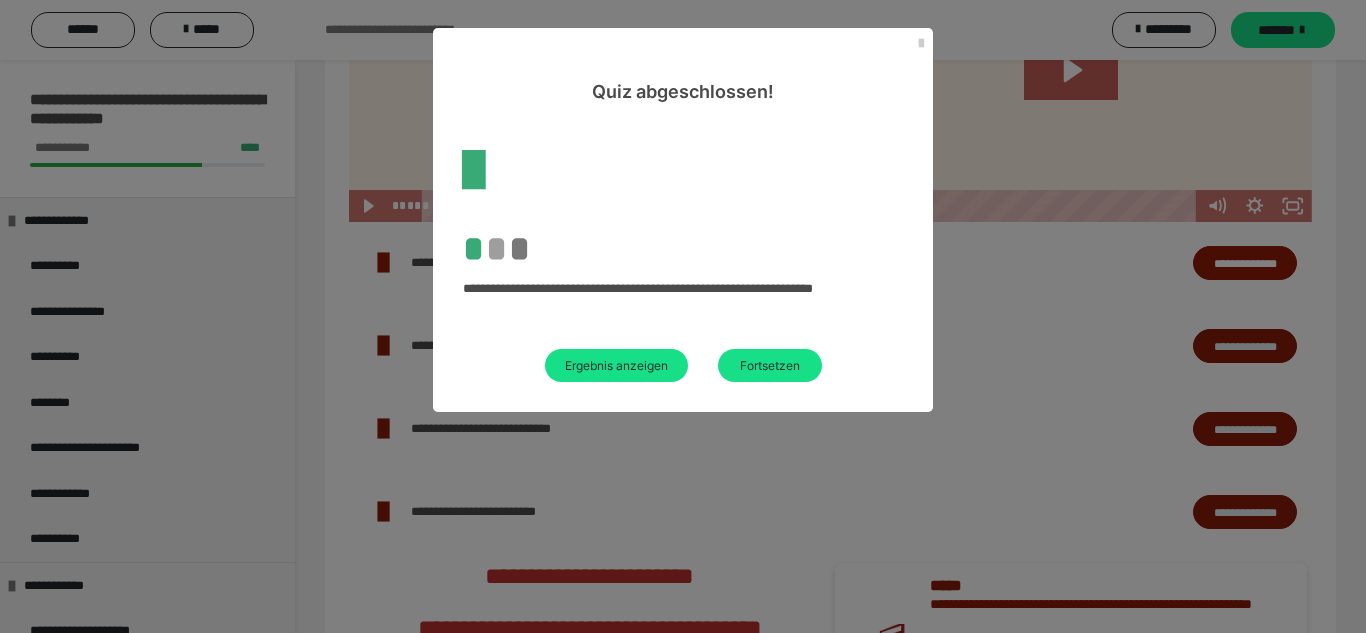scroll, scrollTop: 2229, scrollLeft: 0, axis: vertical 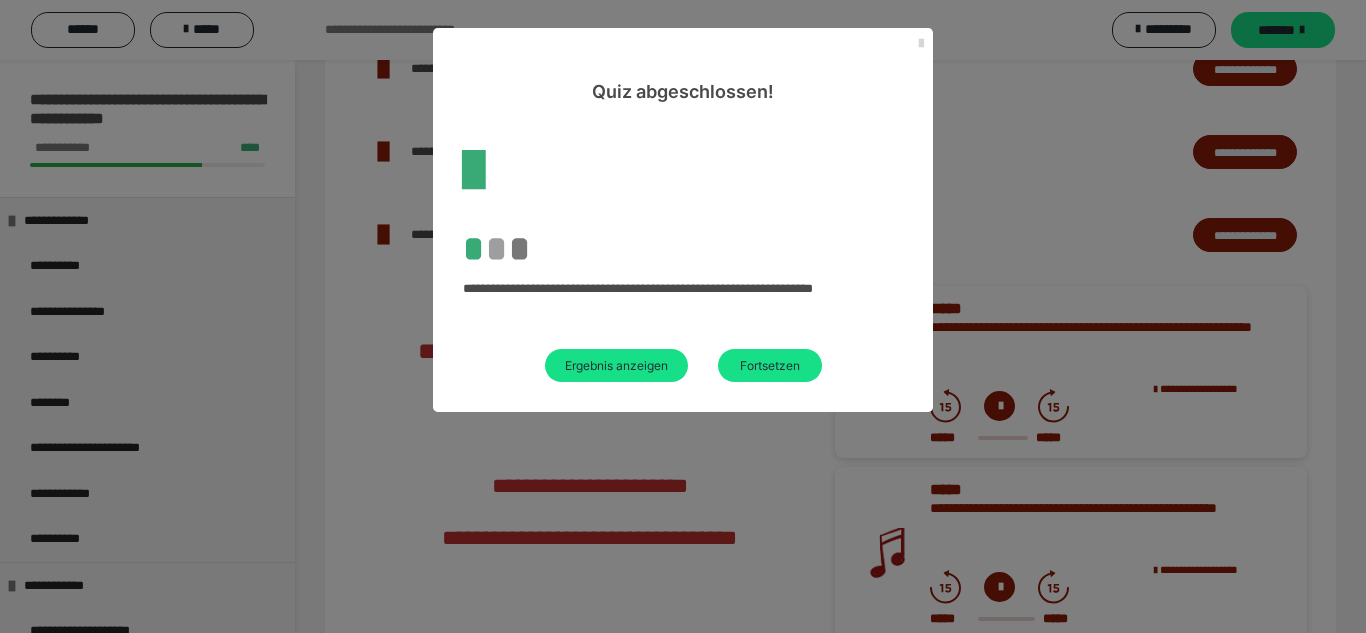 click at bounding box center [921, 44] 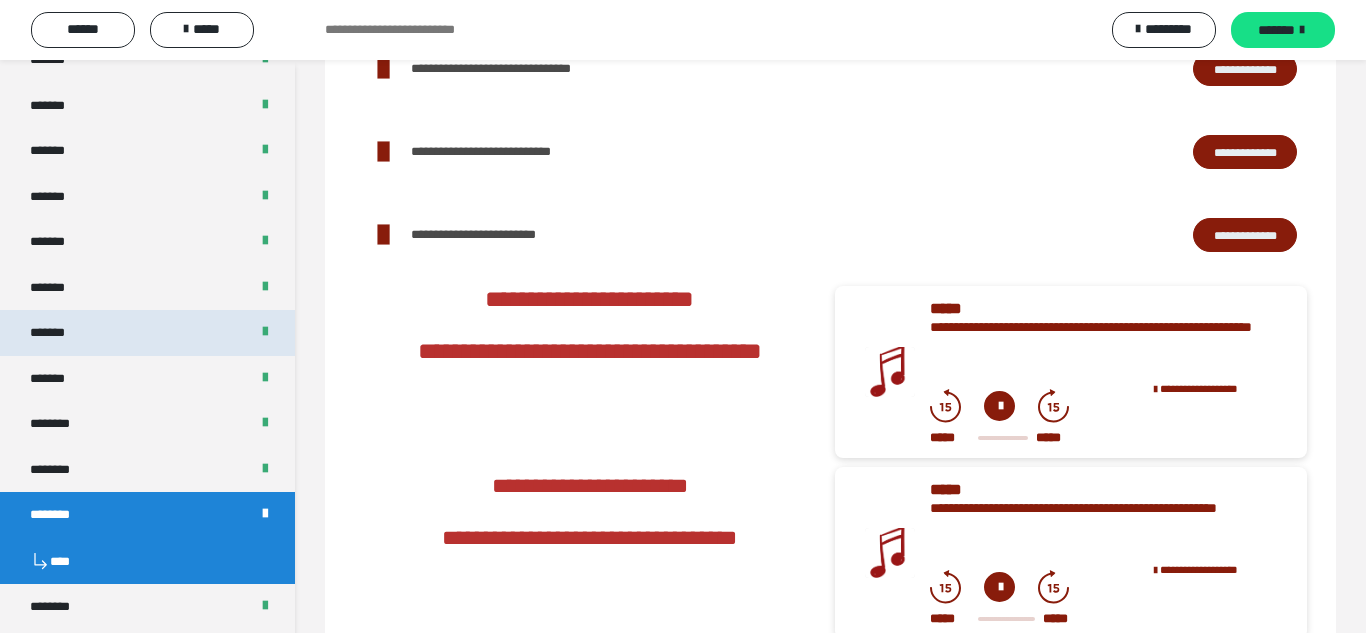 scroll, scrollTop: 1062, scrollLeft: 0, axis: vertical 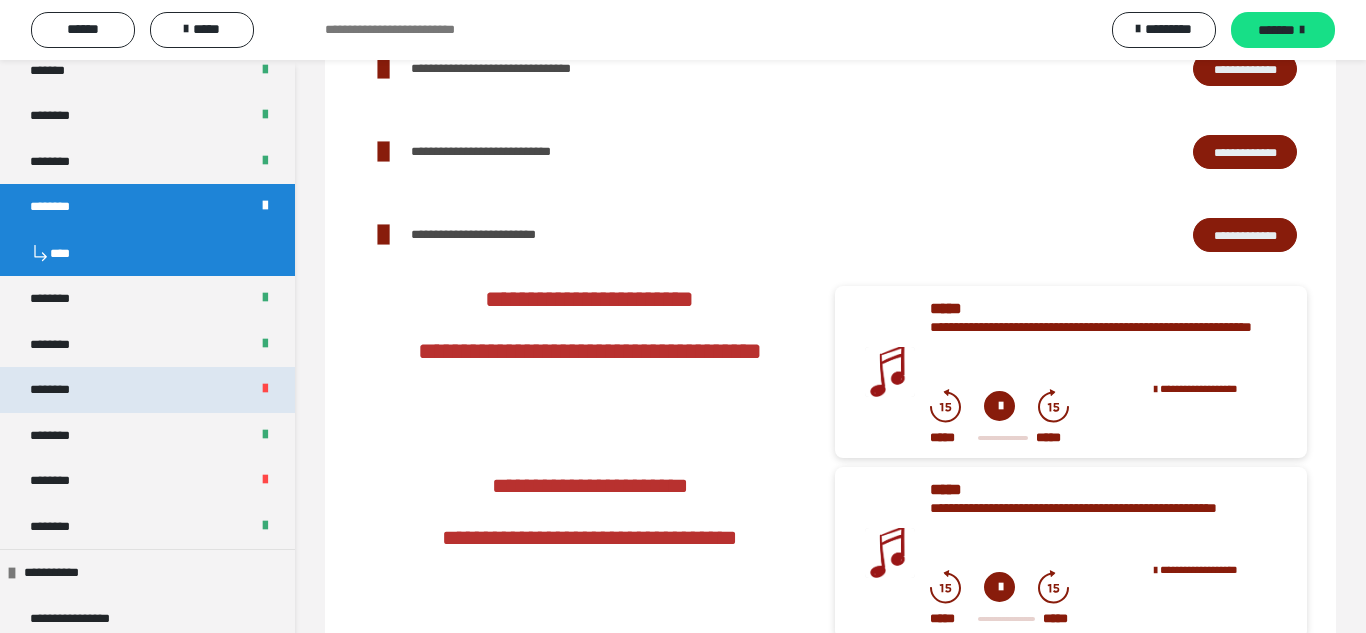 click on "********" at bounding box center [147, 390] 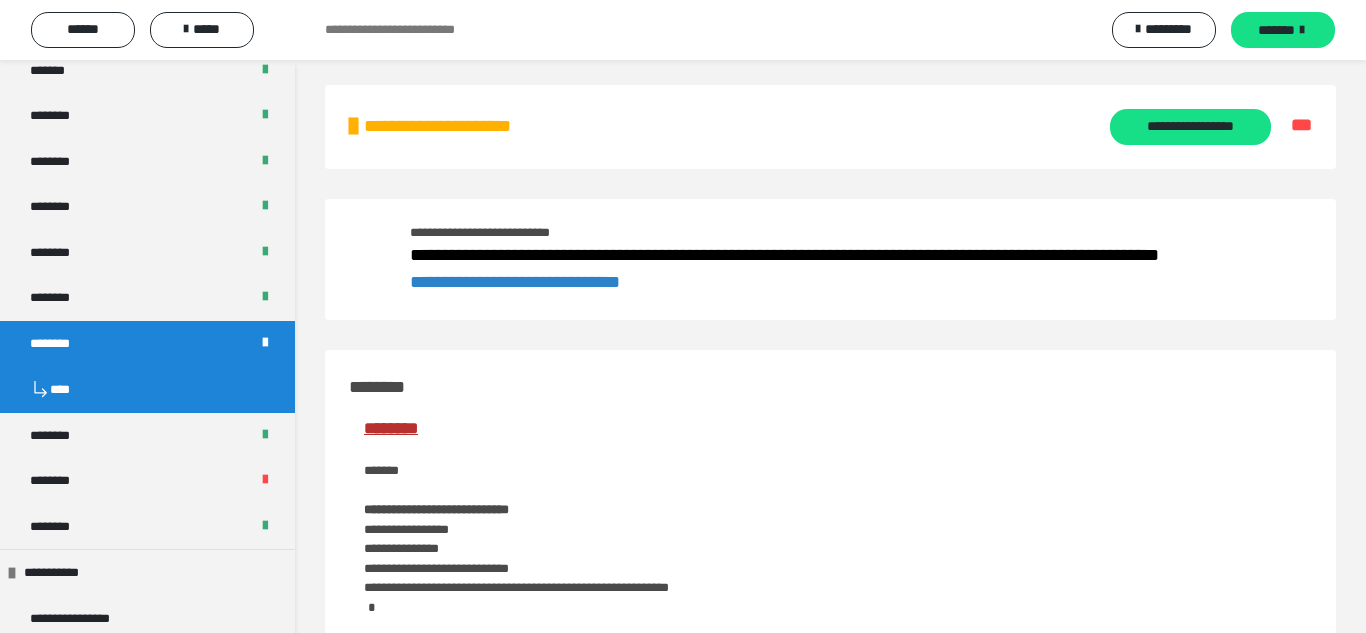 scroll, scrollTop: 0, scrollLeft: 0, axis: both 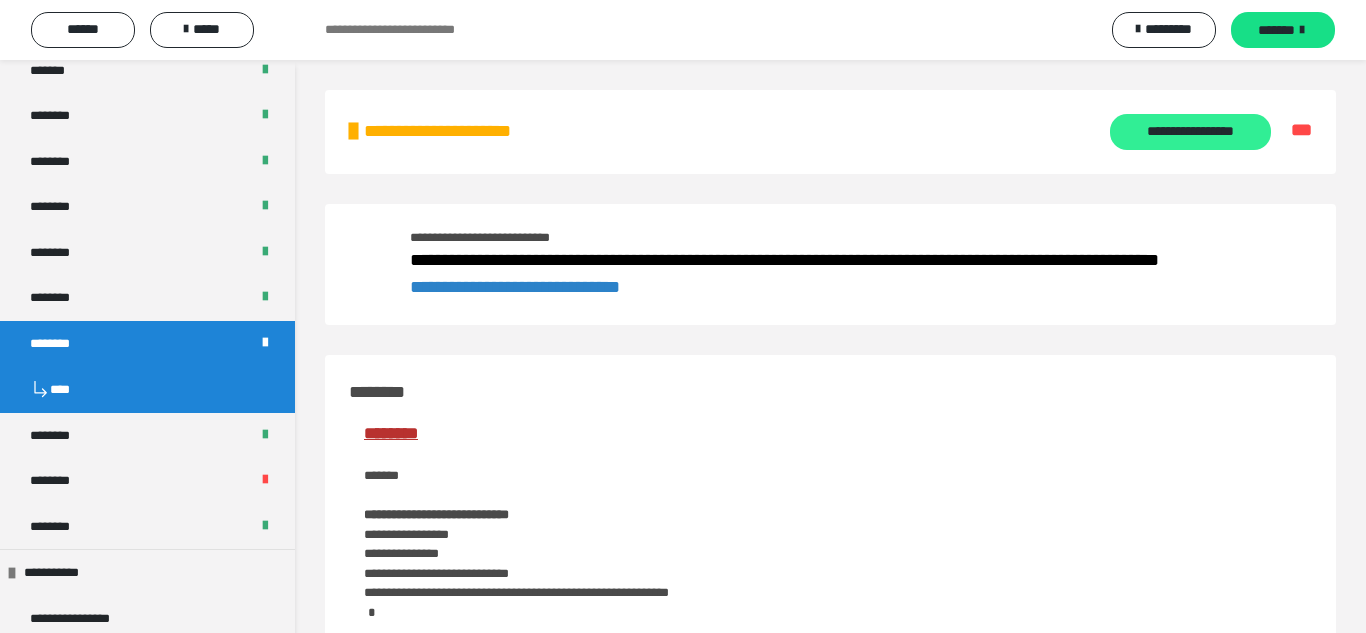click on "**********" at bounding box center [1190, 132] 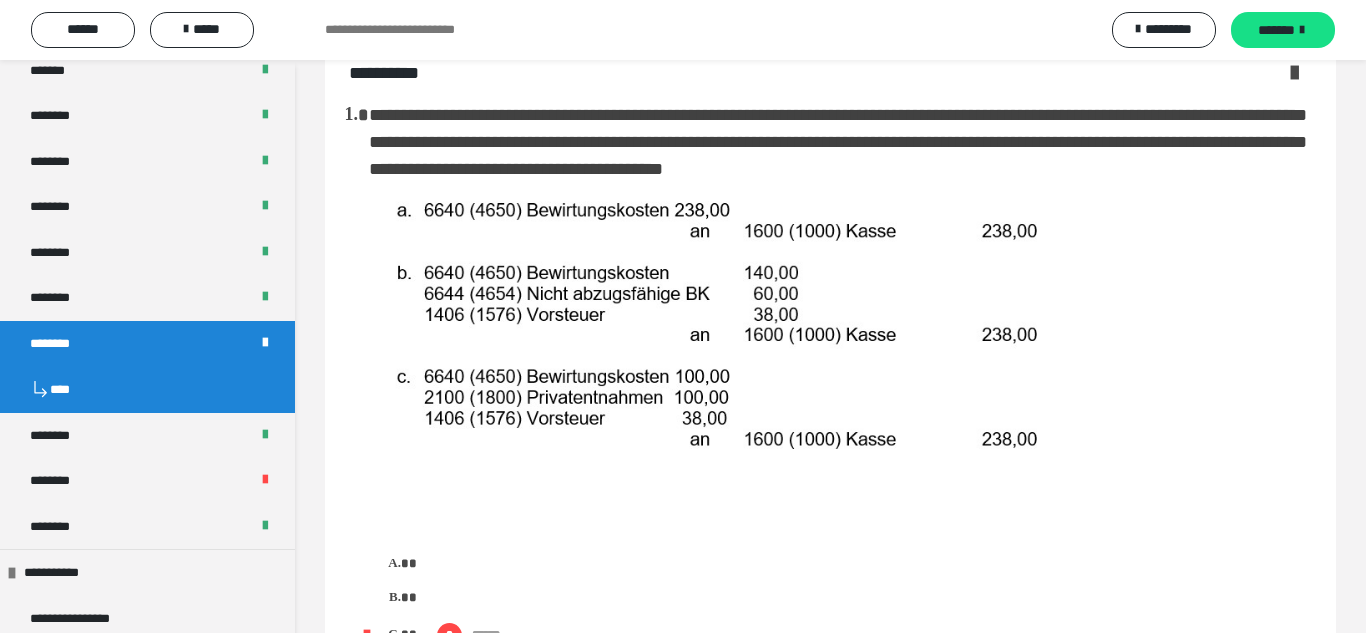 scroll, scrollTop: 0, scrollLeft: 0, axis: both 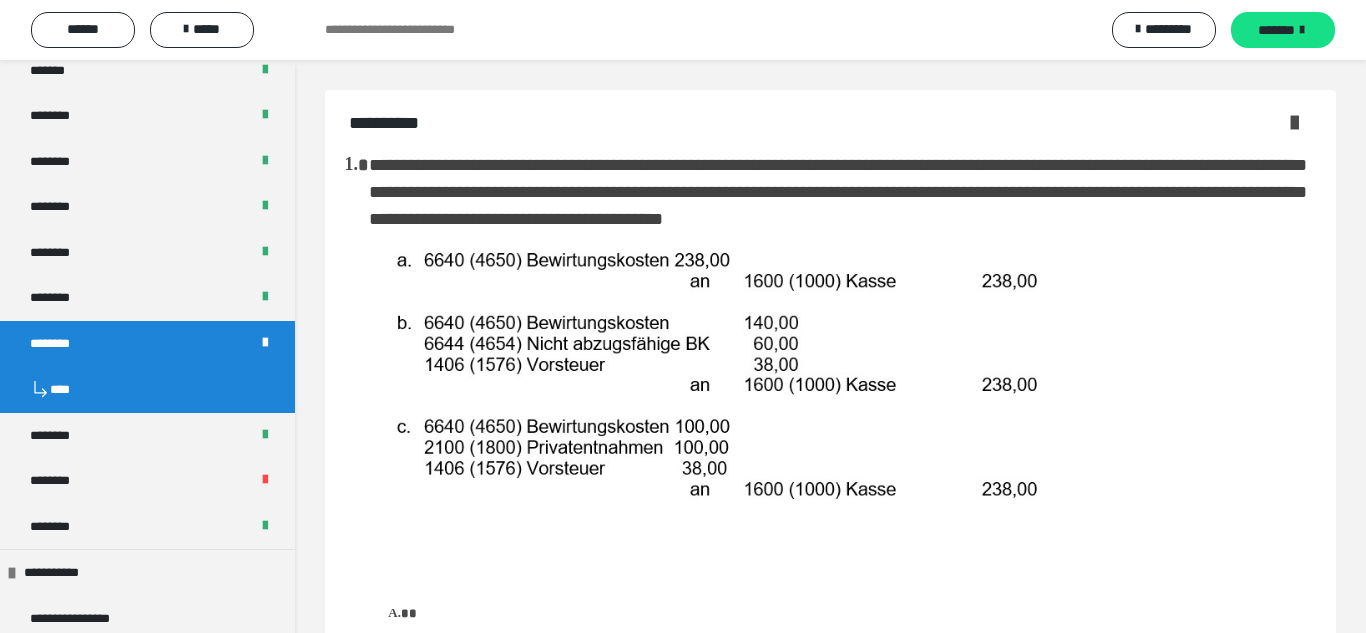 click on "**********" at bounding box center [830, 1064] 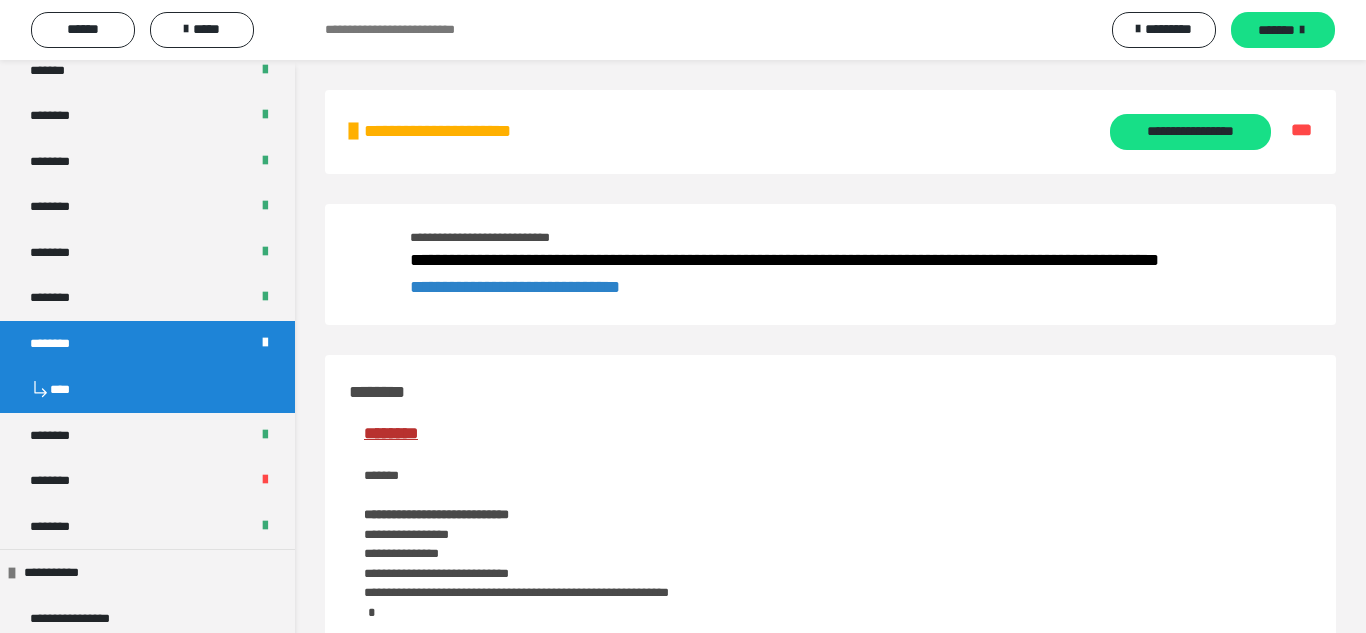 click on "**********" at bounding box center (515, 287) 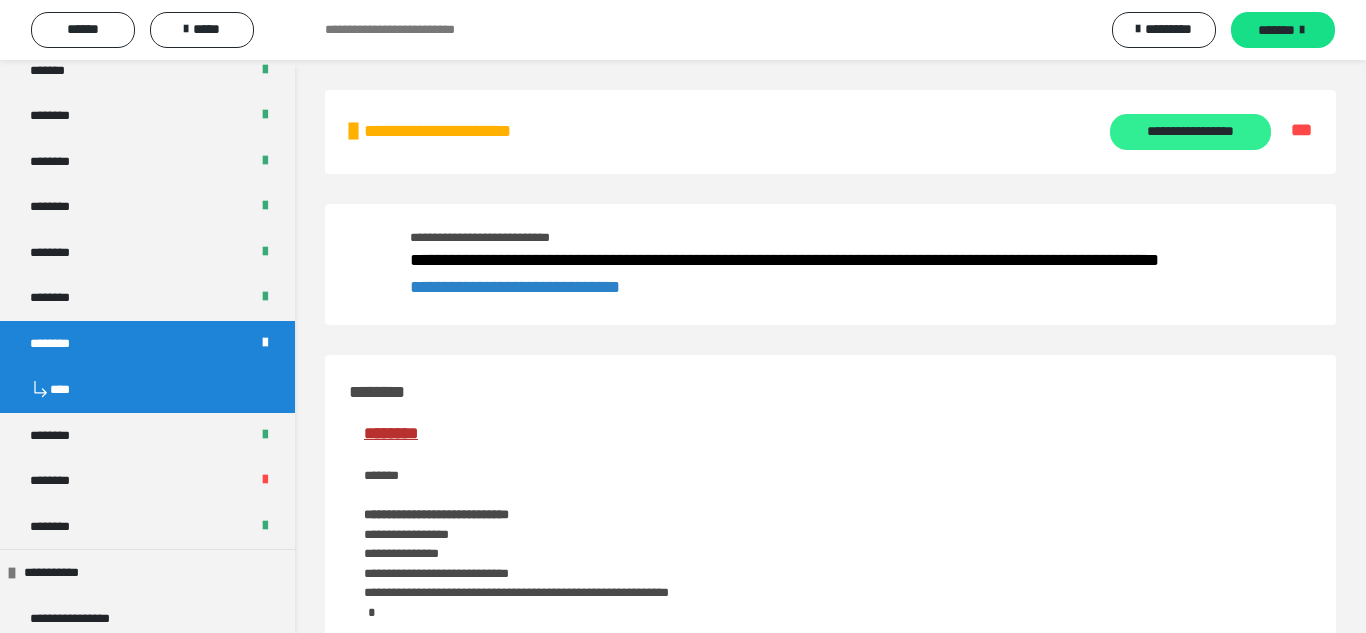click on "**********" at bounding box center [1190, 132] 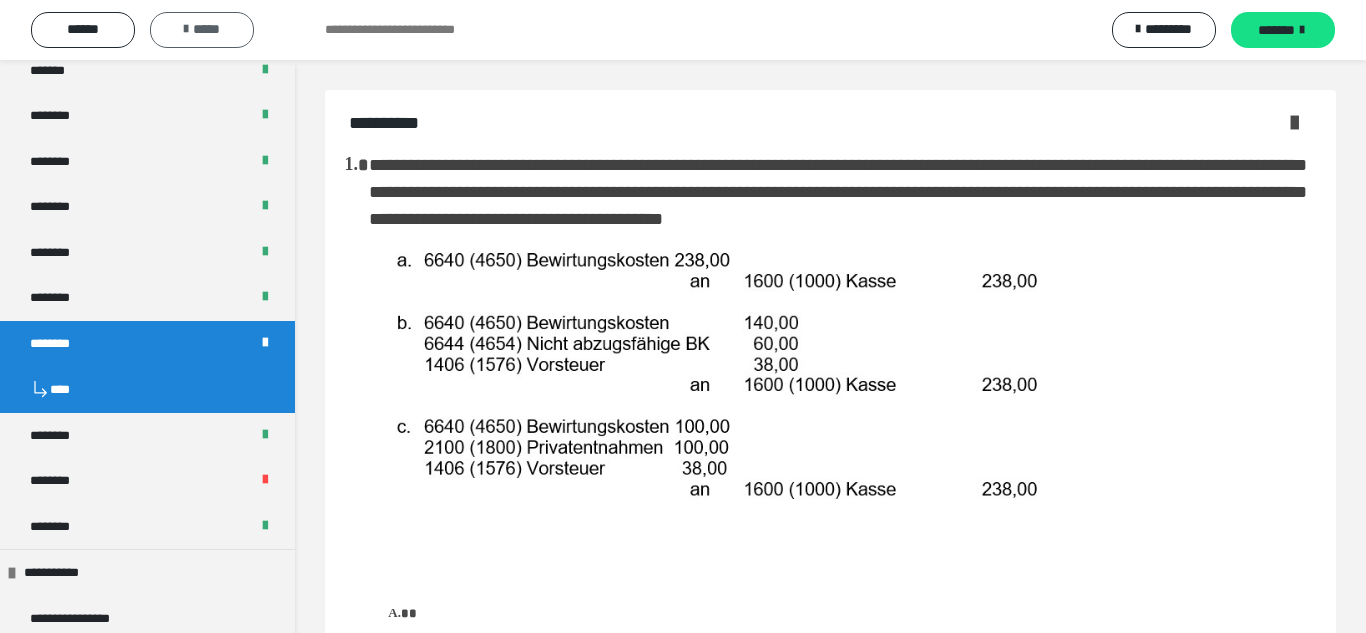 click on "*****" at bounding box center [202, 30] 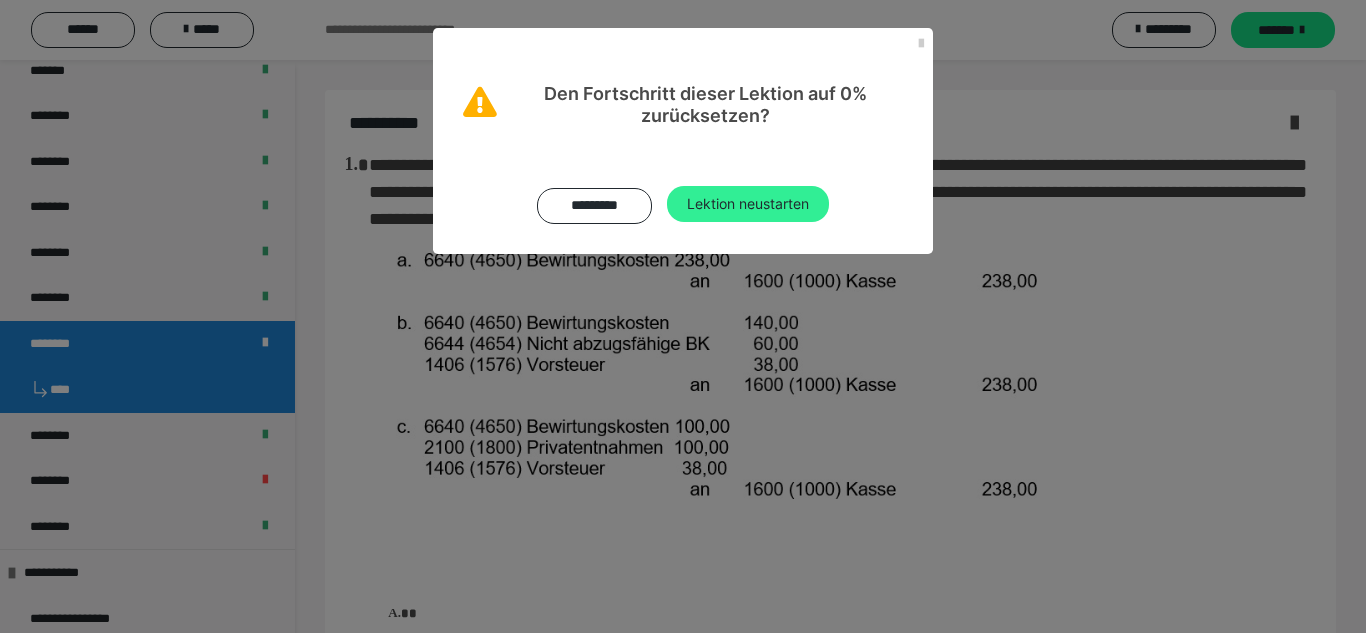 click on "Lektion neustarten" at bounding box center [748, 204] 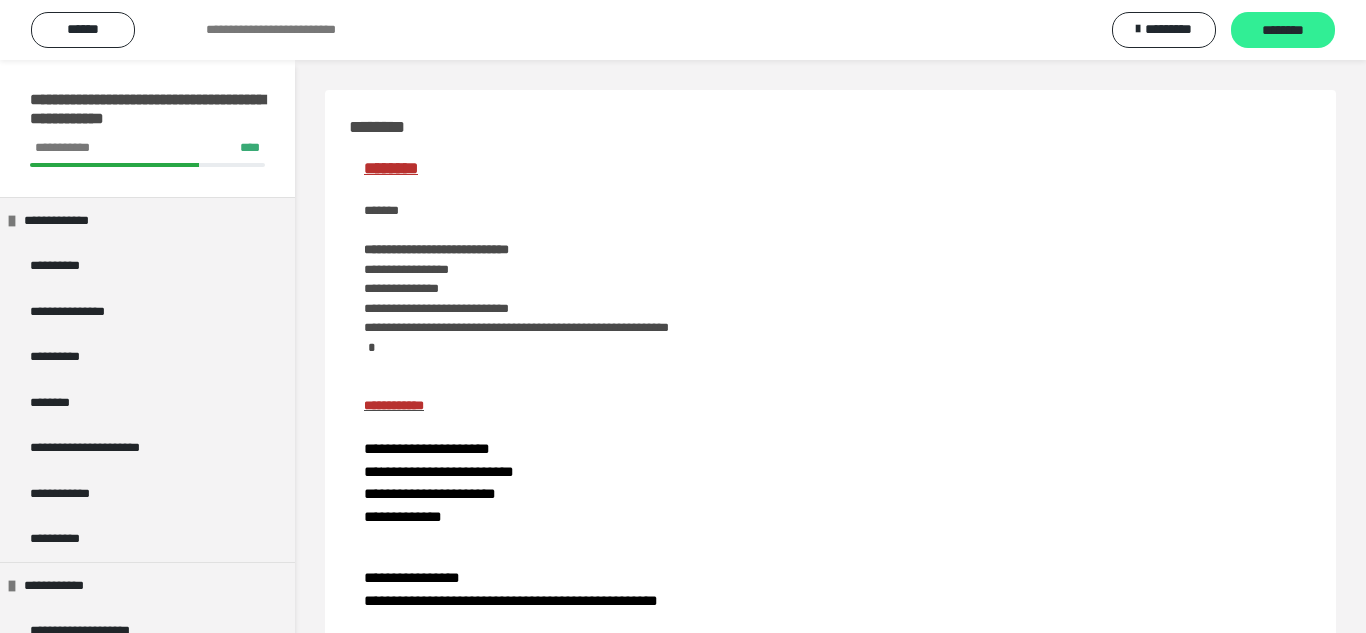 click on "********" at bounding box center [1283, 31] 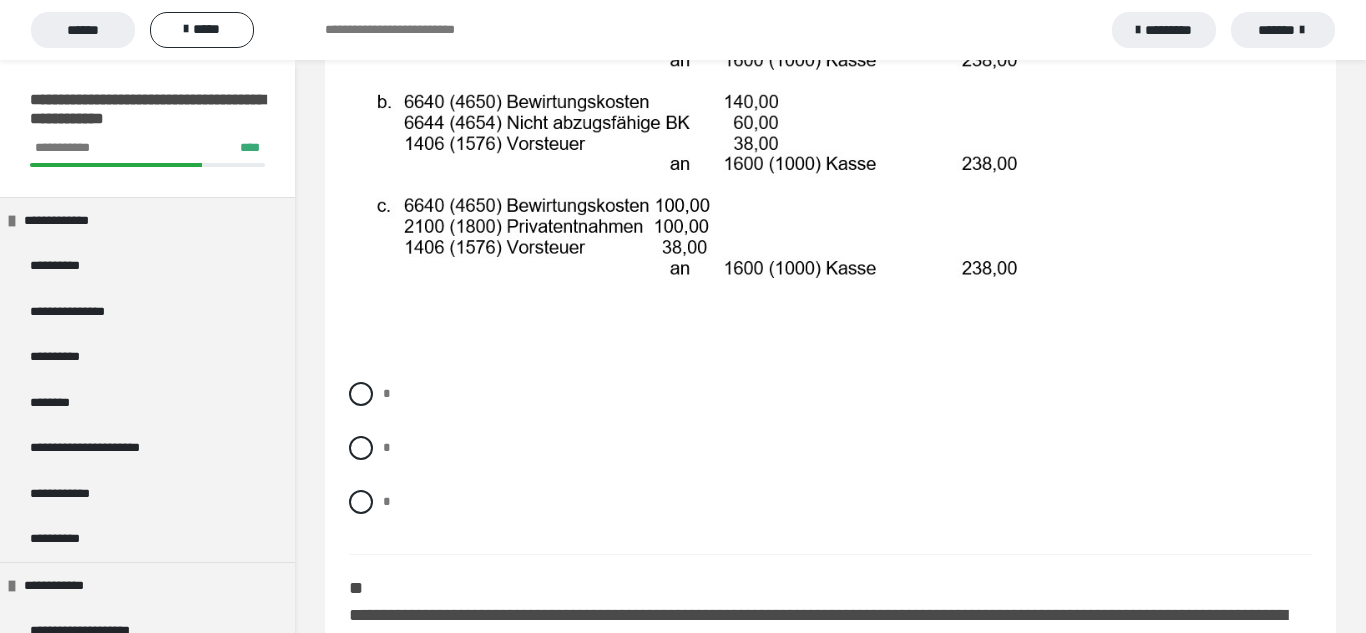 scroll, scrollTop: 477, scrollLeft: 0, axis: vertical 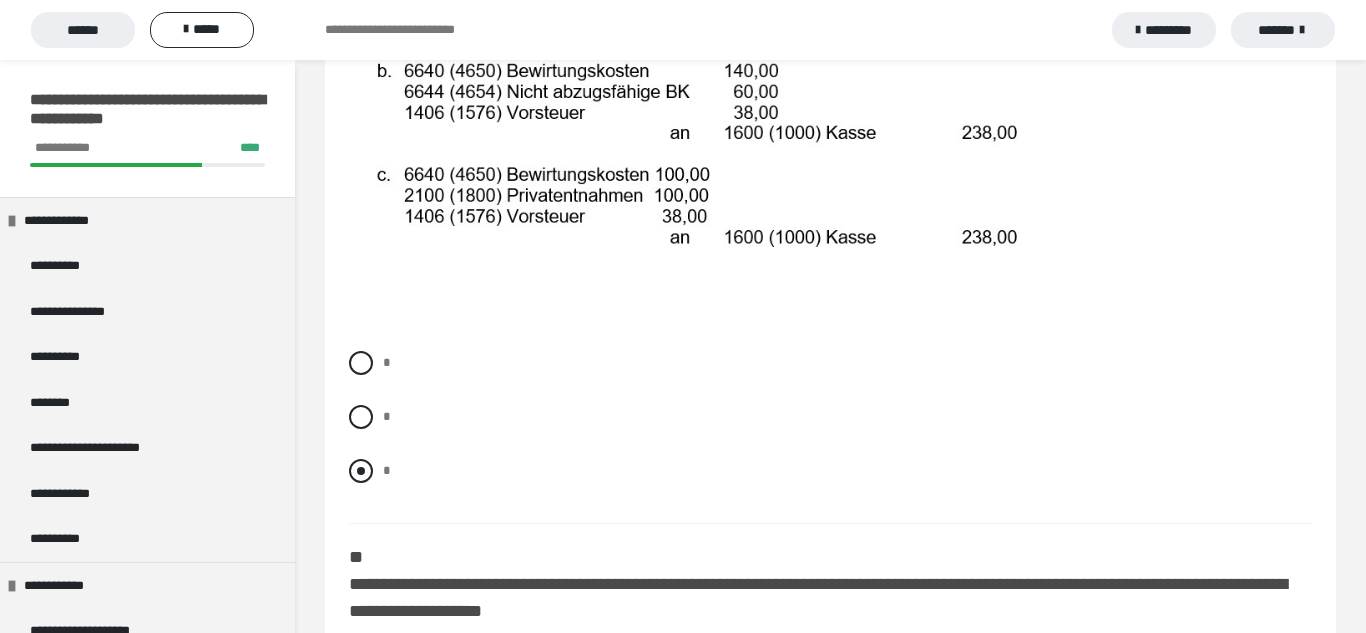 click at bounding box center [361, 471] 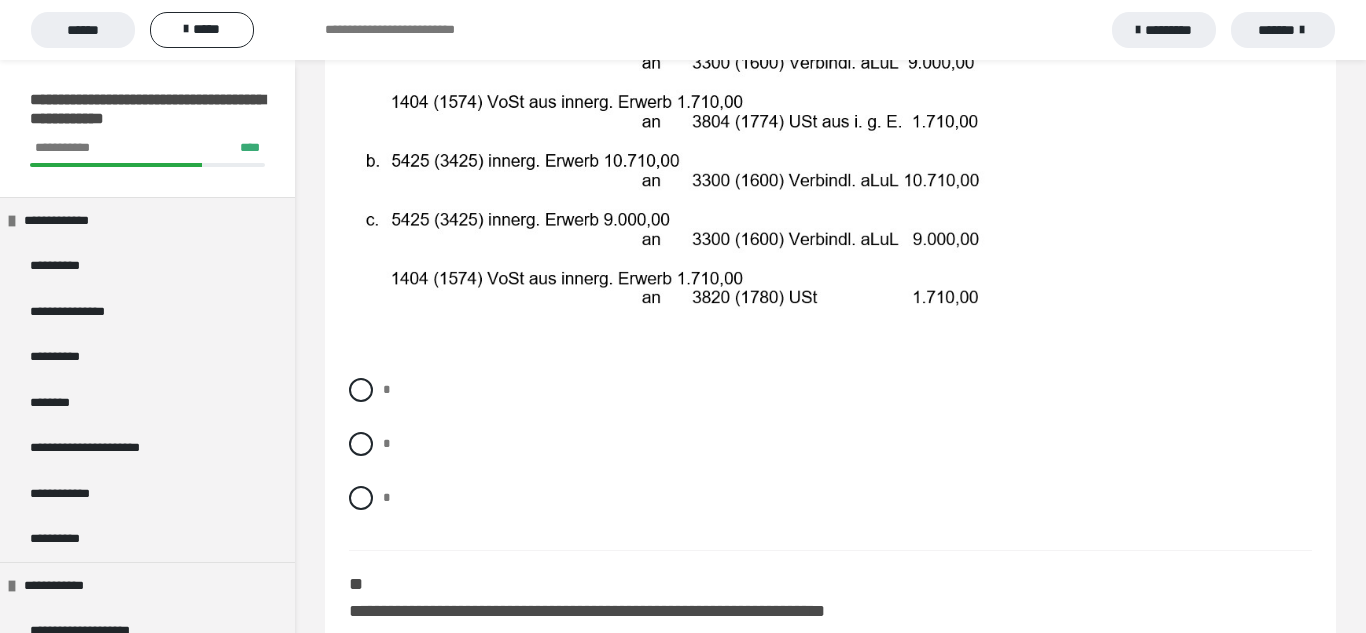 scroll, scrollTop: 1111, scrollLeft: 0, axis: vertical 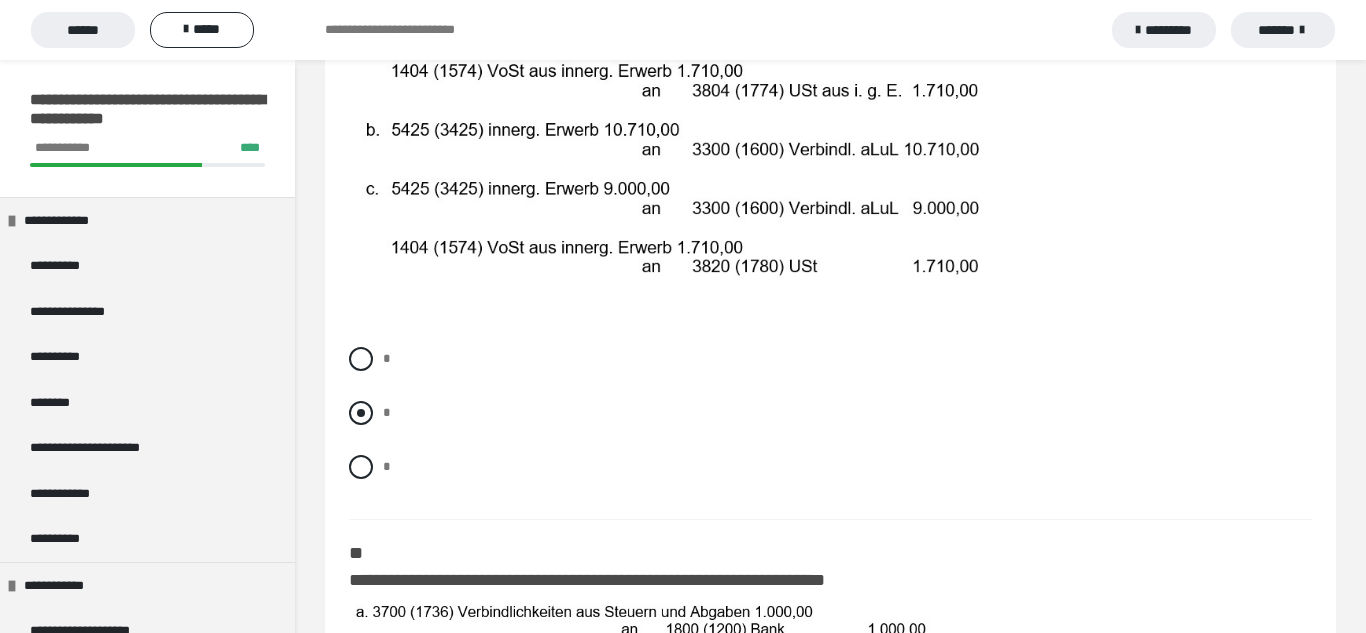 click on "*" at bounding box center [830, 413] 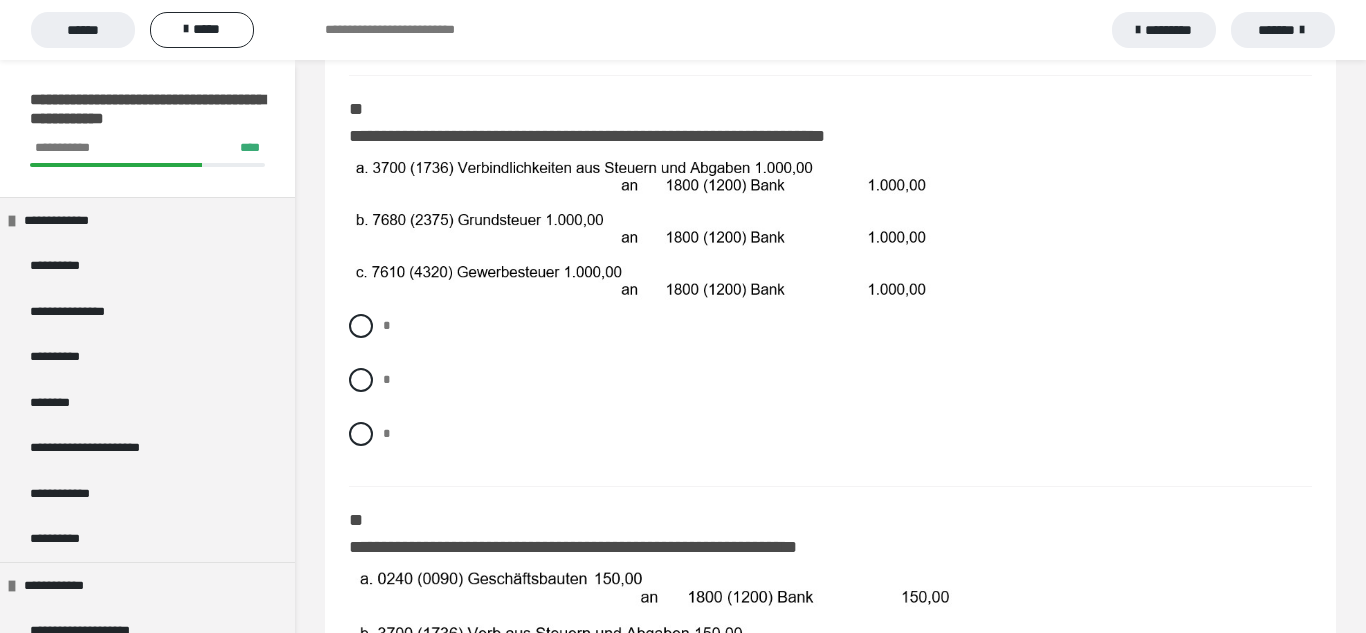 scroll, scrollTop: 1585, scrollLeft: 0, axis: vertical 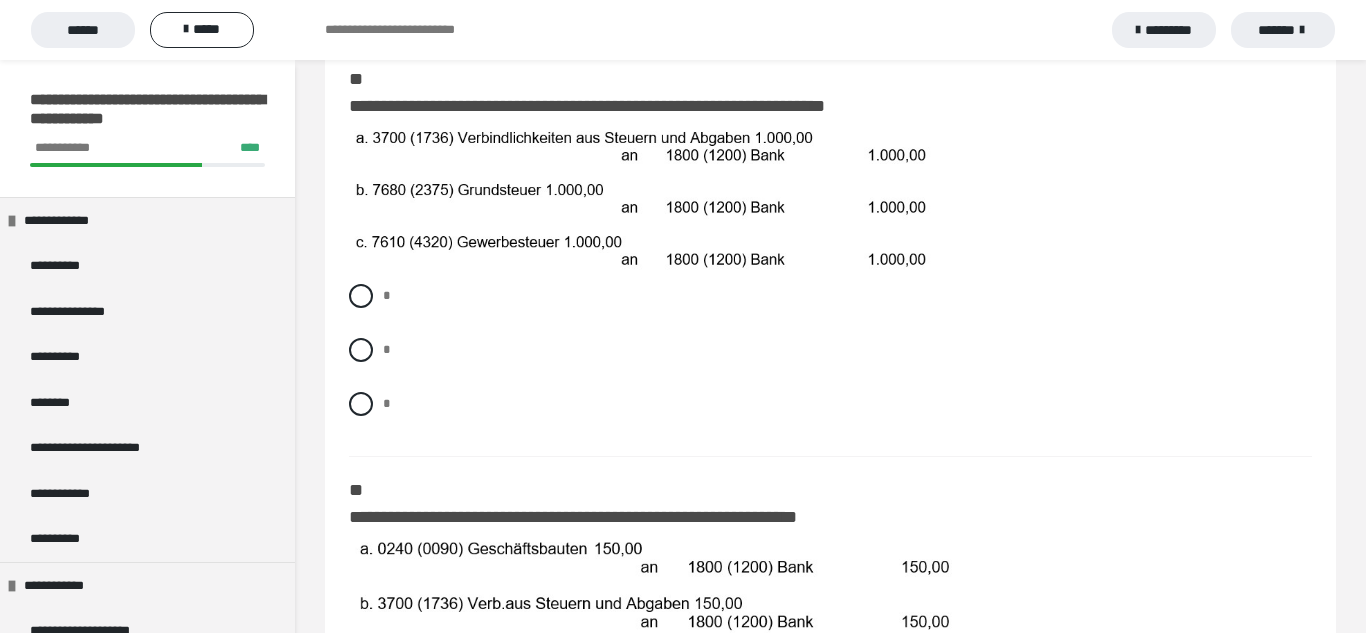 click at bounding box center (830, 198) 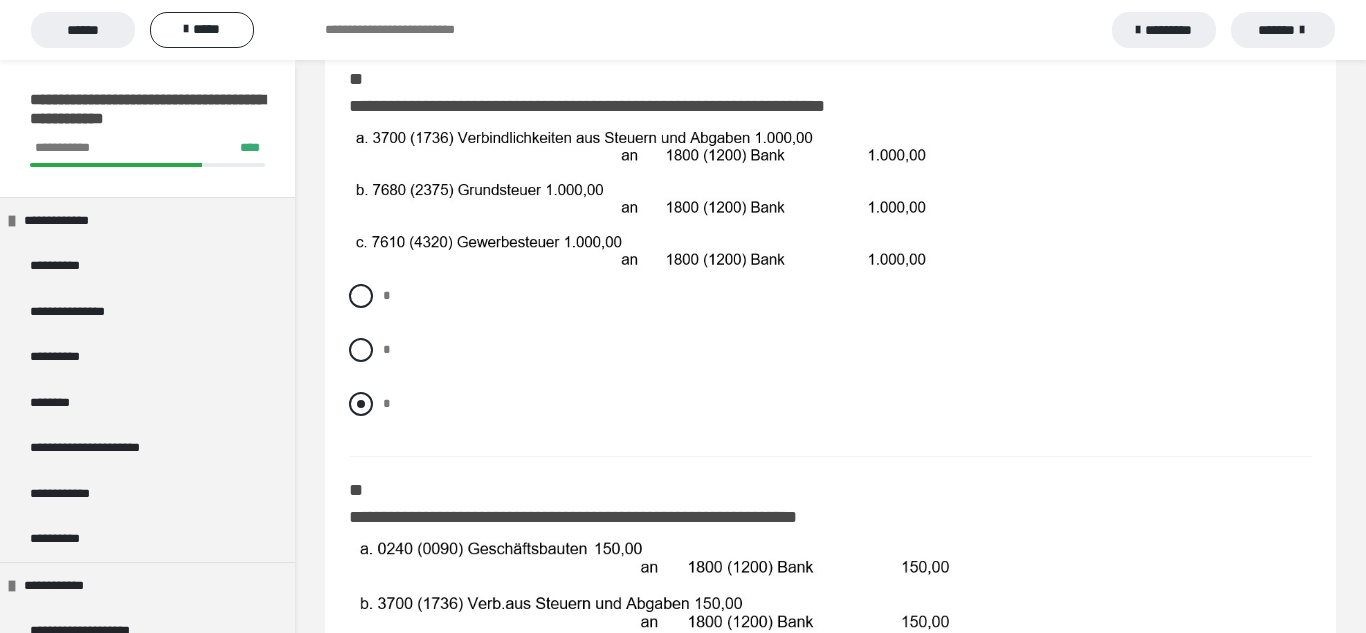 click at bounding box center [361, 404] 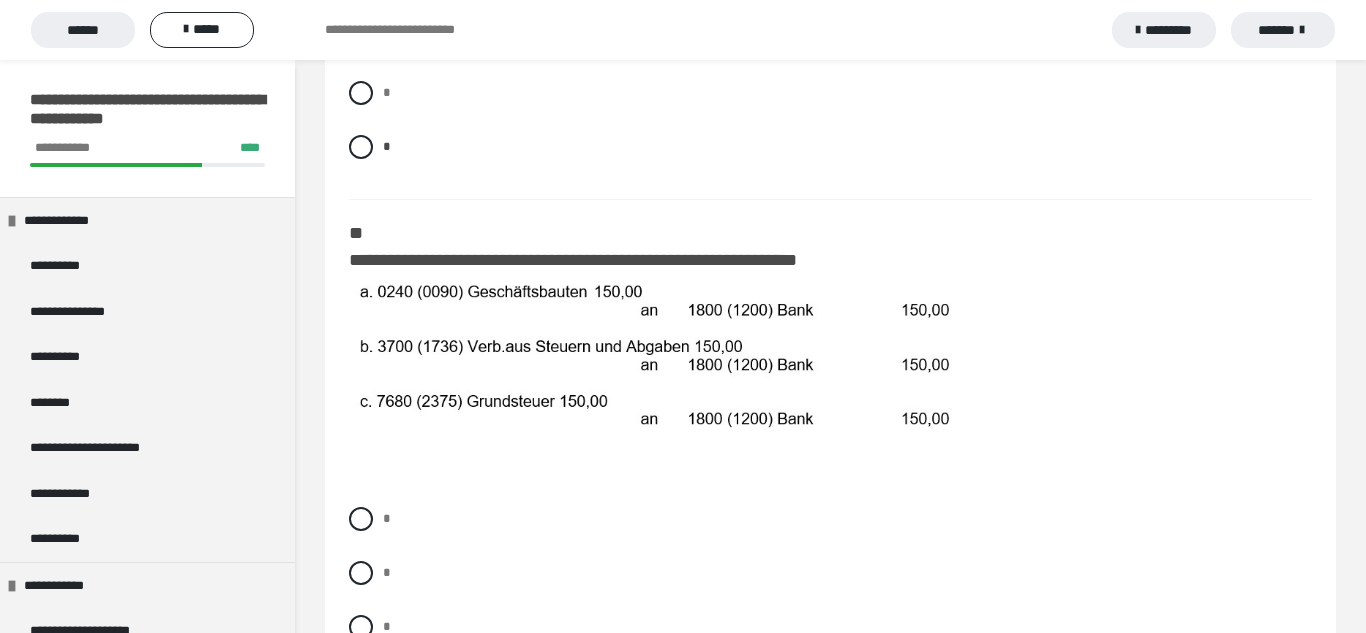 scroll, scrollTop: 1851, scrollLeft: 0, axis: vertical 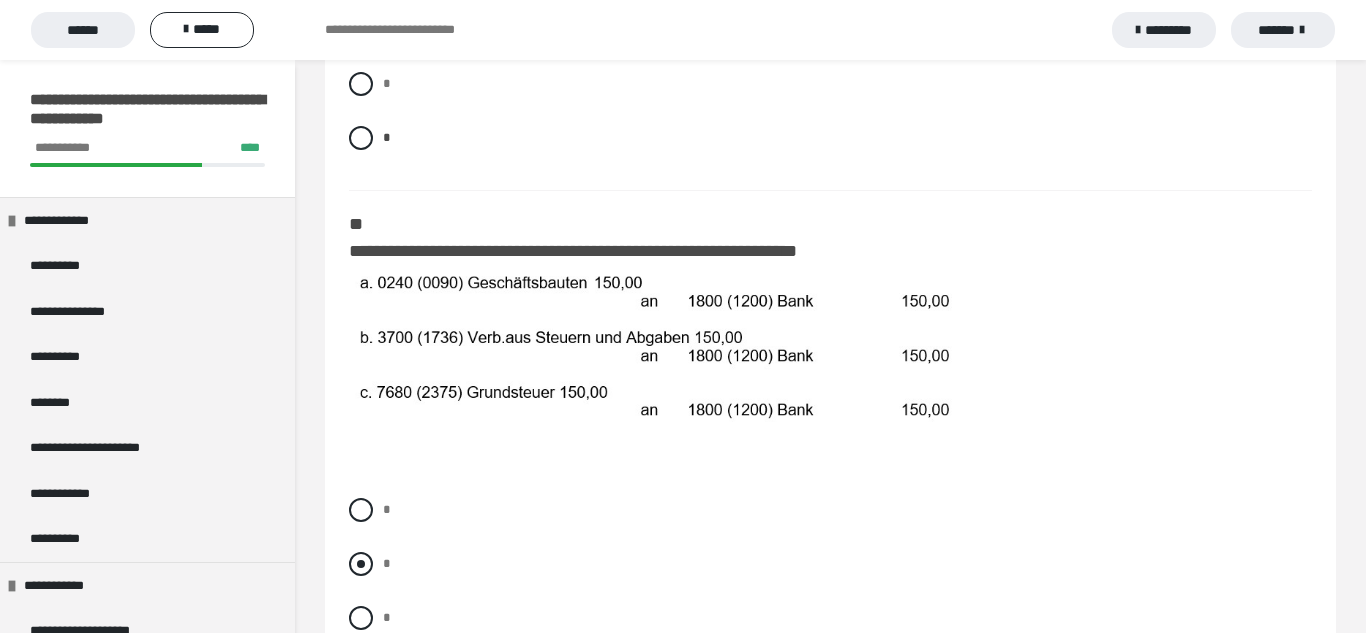 click at bounding box center [361, 564] 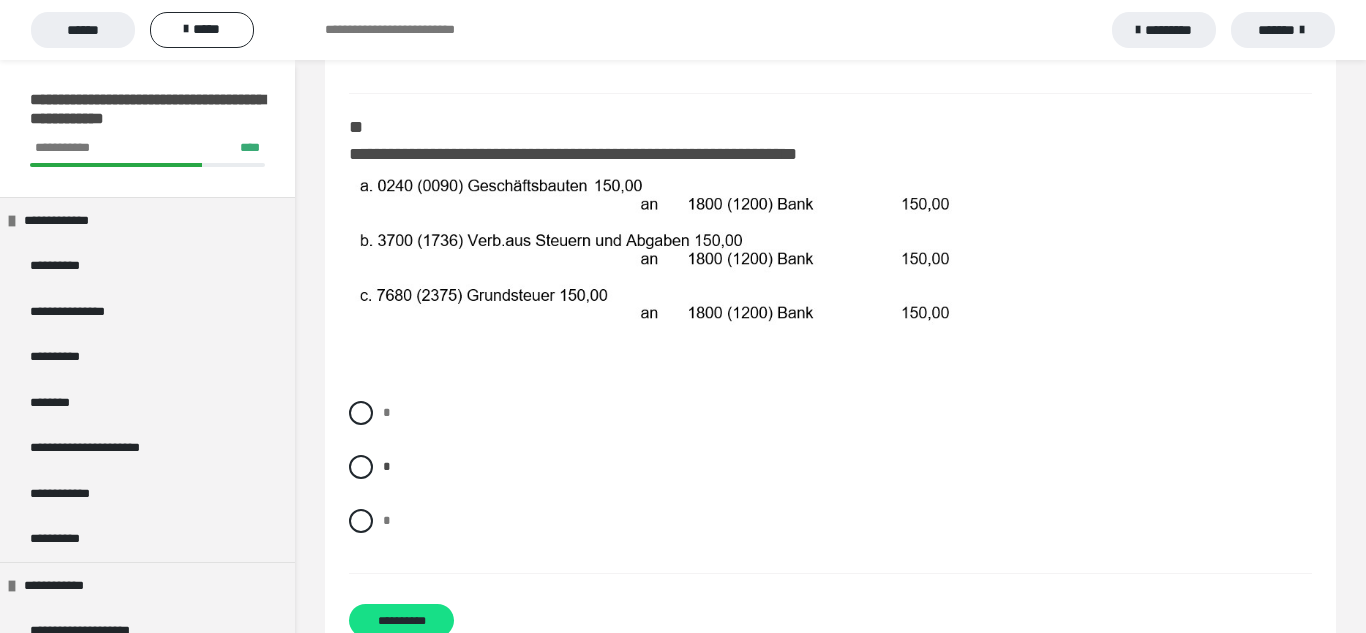 scroll, scrollTop: 1950, scrollLeft: 0, axis: vertical 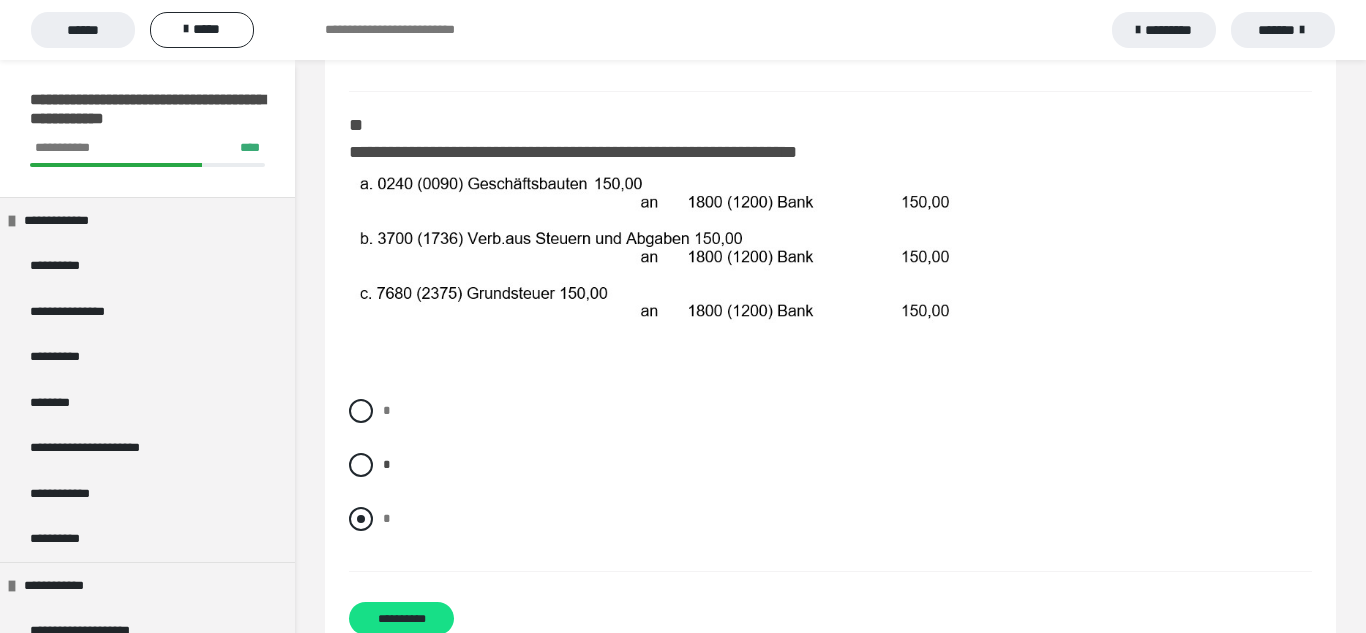 click at bounding box center [361, 519] 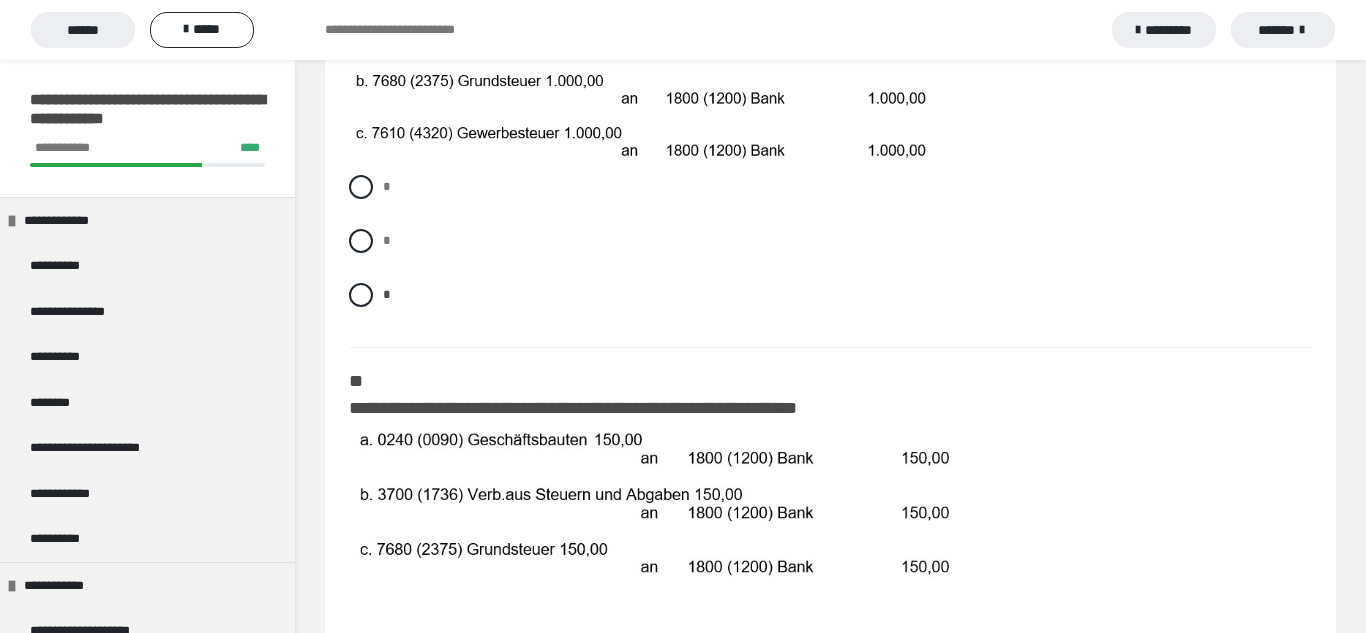 scroll, scrollTop: 2047, scrollLeft: 0, axis: vertical 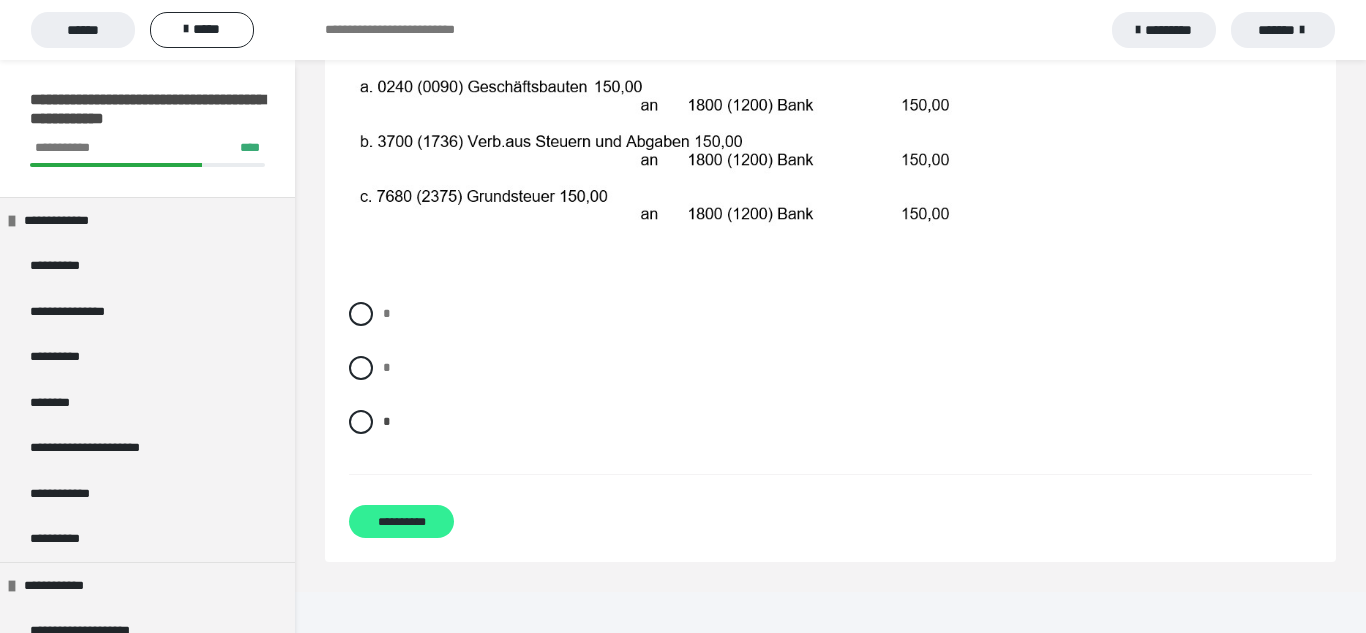 click on "**********" at bounding box center [401, 521] 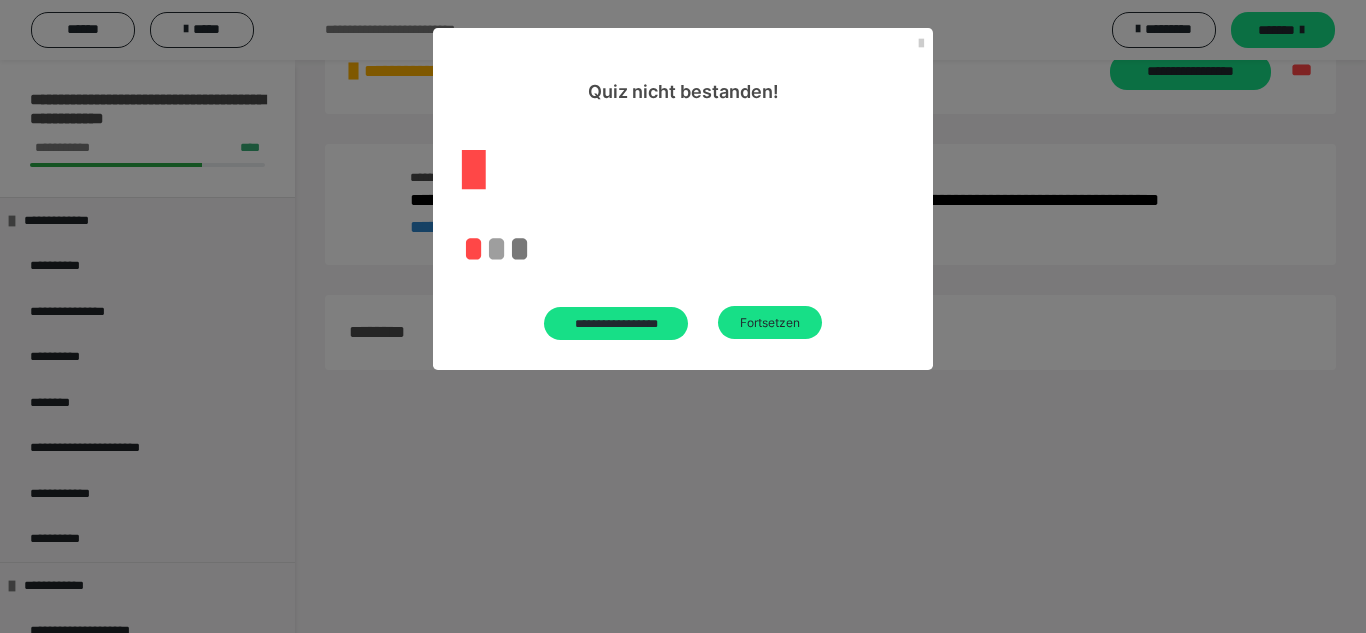 scroll, scrollTop: 60, scrollLeft: 0, axis: vertical 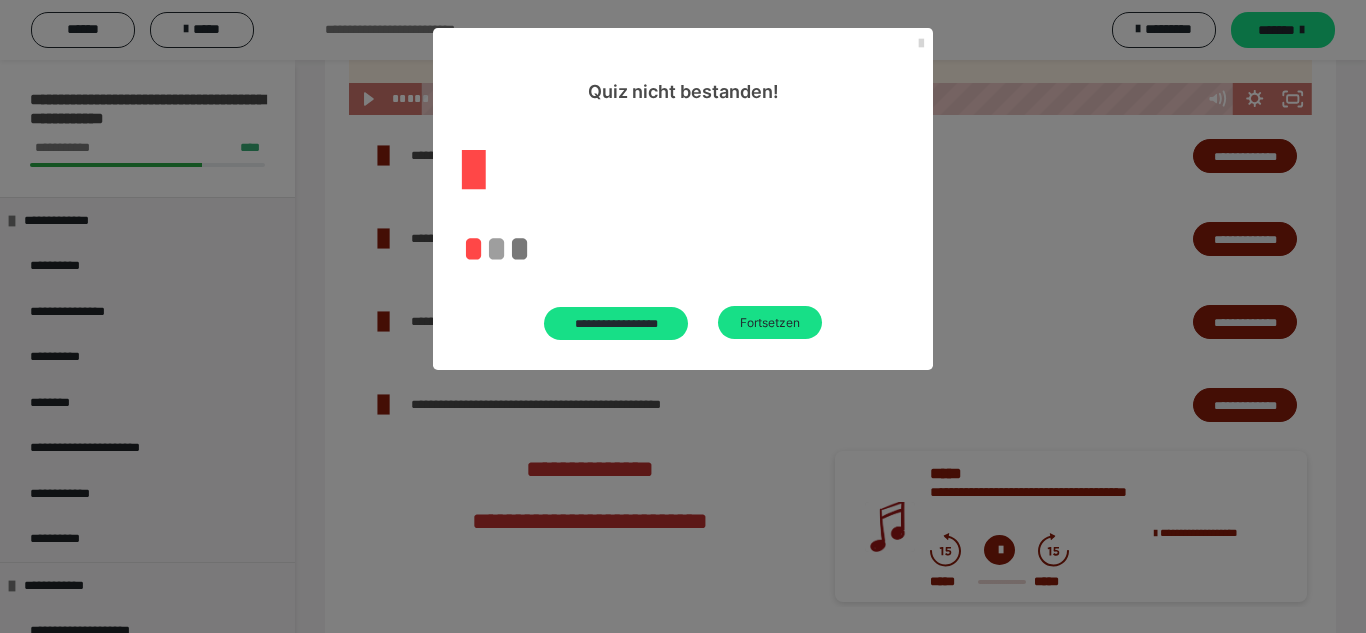 click at bounding box center [921, 44] 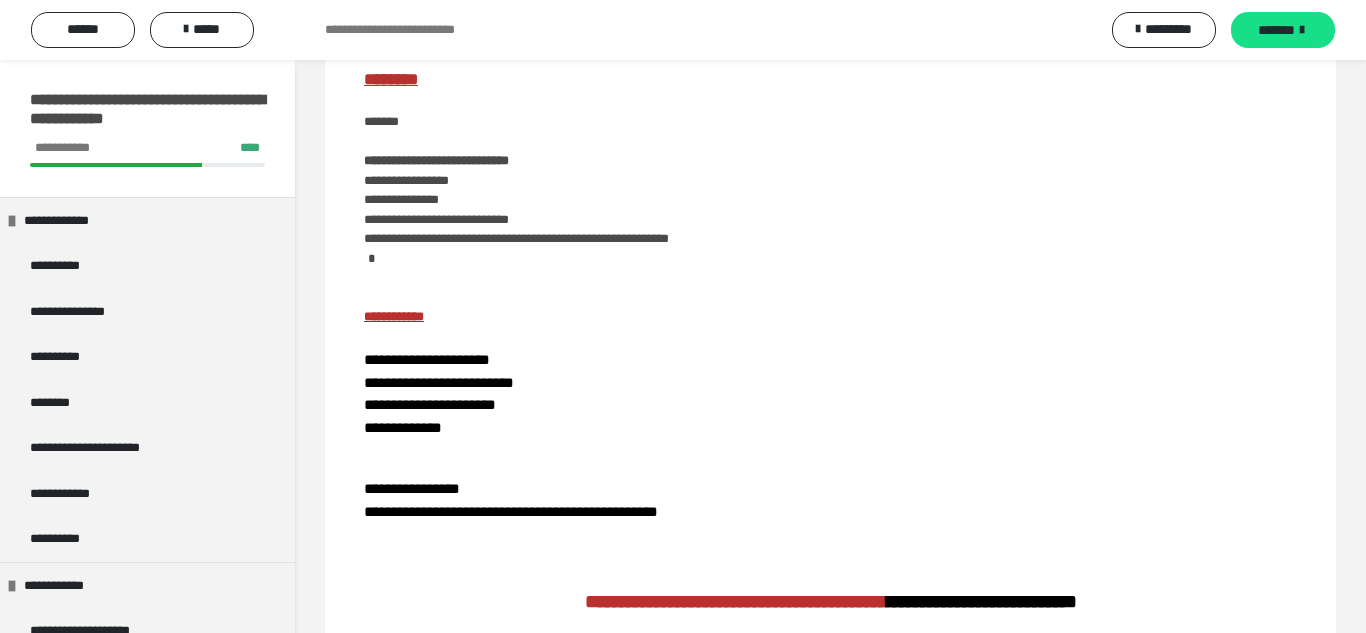 scroll, scrollTop: 0, scrollLeft: 0, axis: both 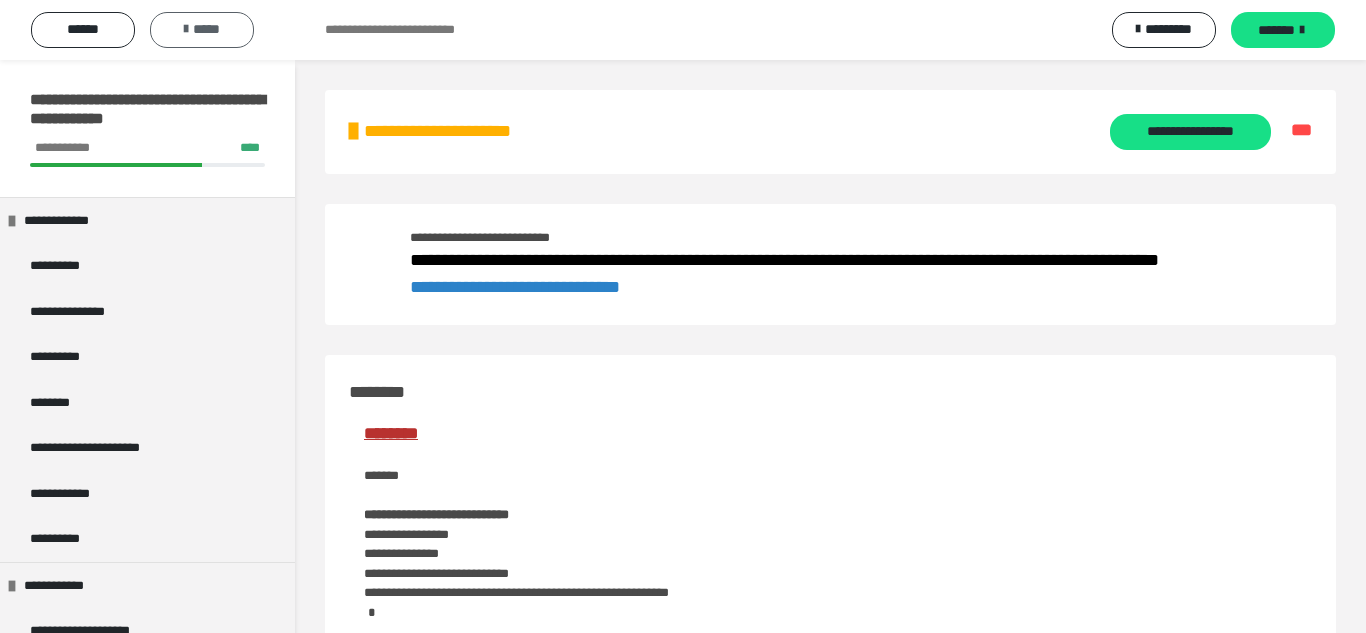 click on "*****" at bounding box center [202, 30] 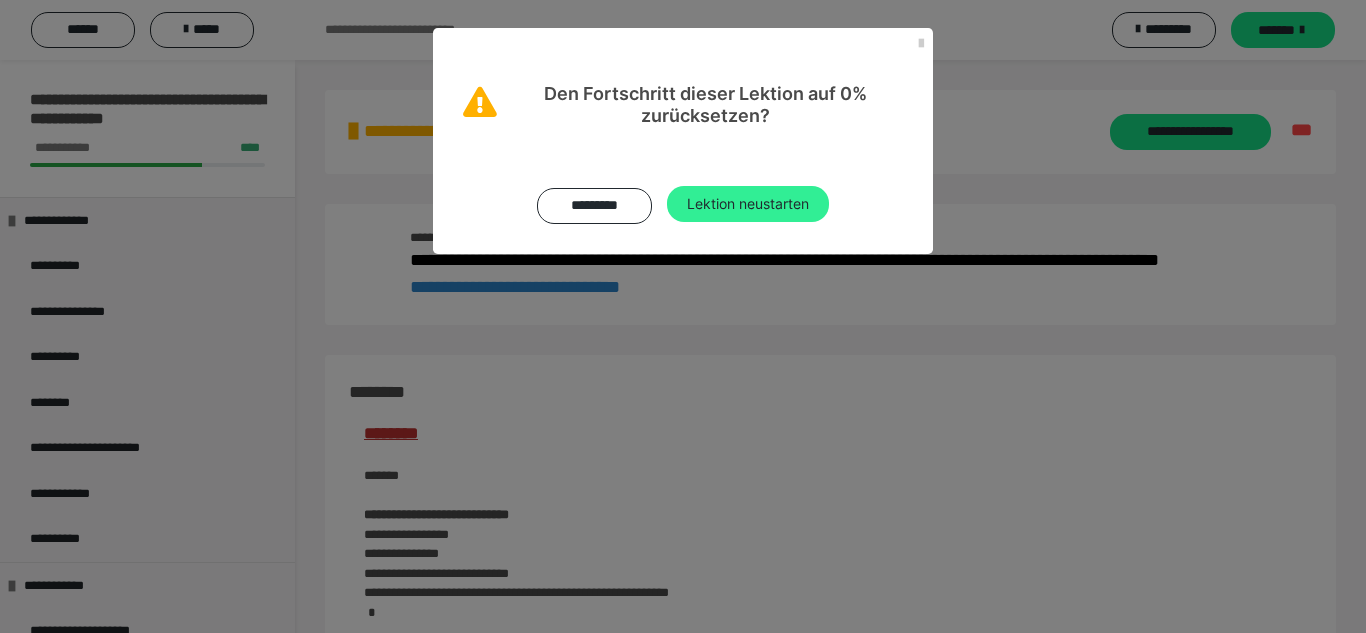 click on "Lektion neustarten" at bounding box center [748, 204] 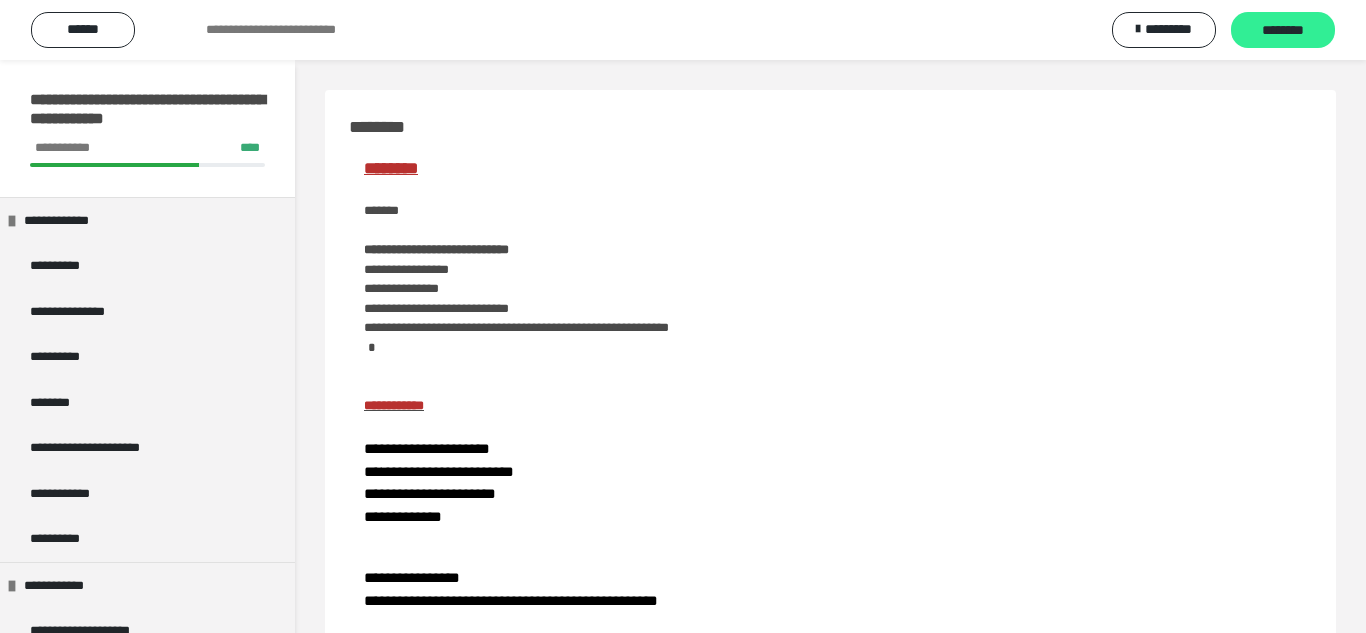 click on "********" at bounding box center (1283, 30) 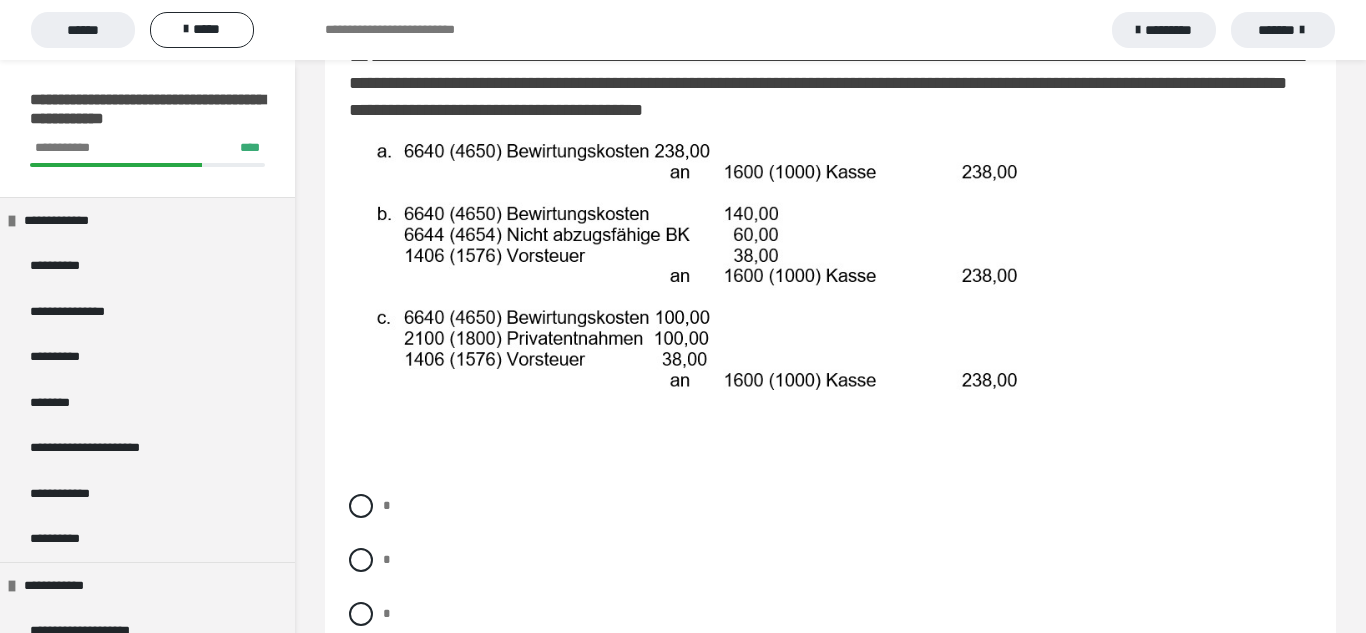 scroll, scrollTop: 378, scrollLeft: 0, axis: vertical 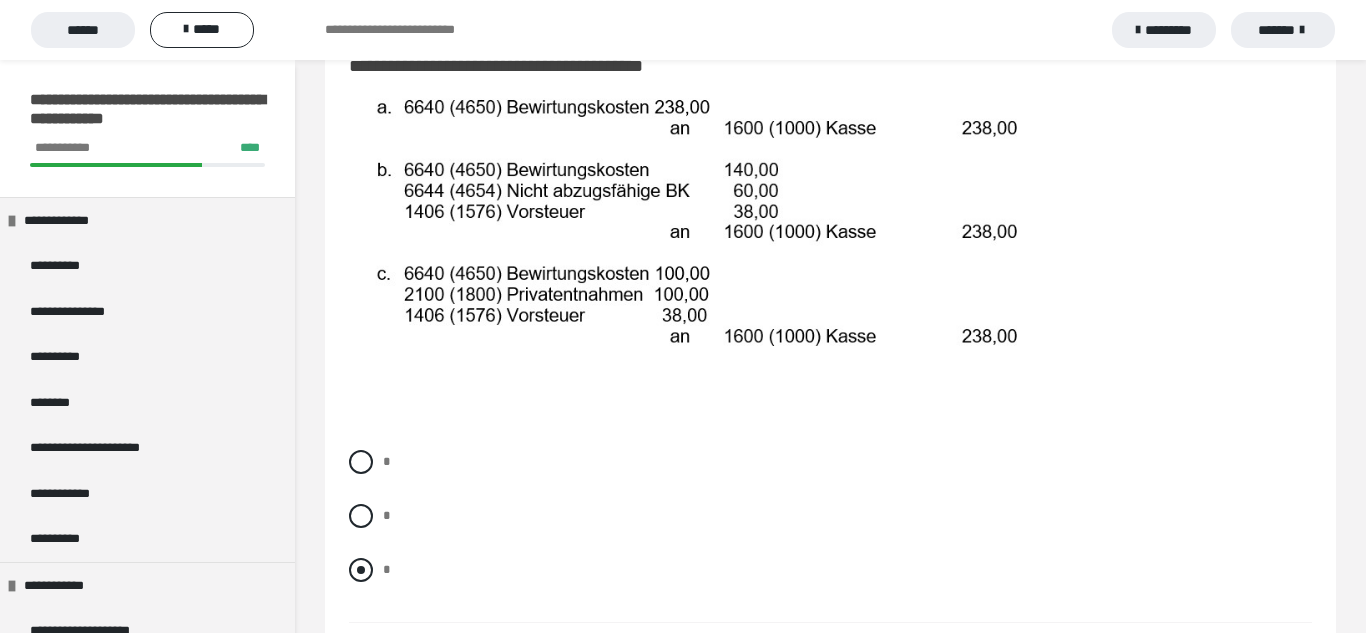 click at bounding box center (361, 570) 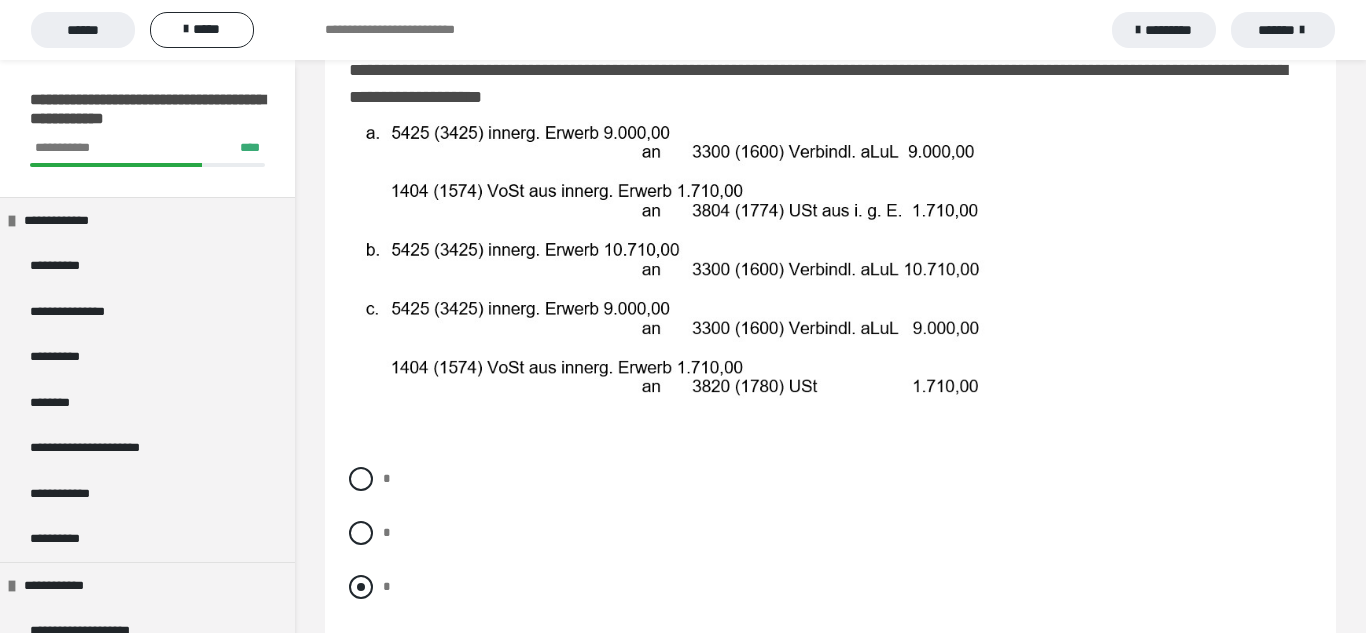 scroll, scrollTop: 1054, scrollLeft: 0, axis: vertical 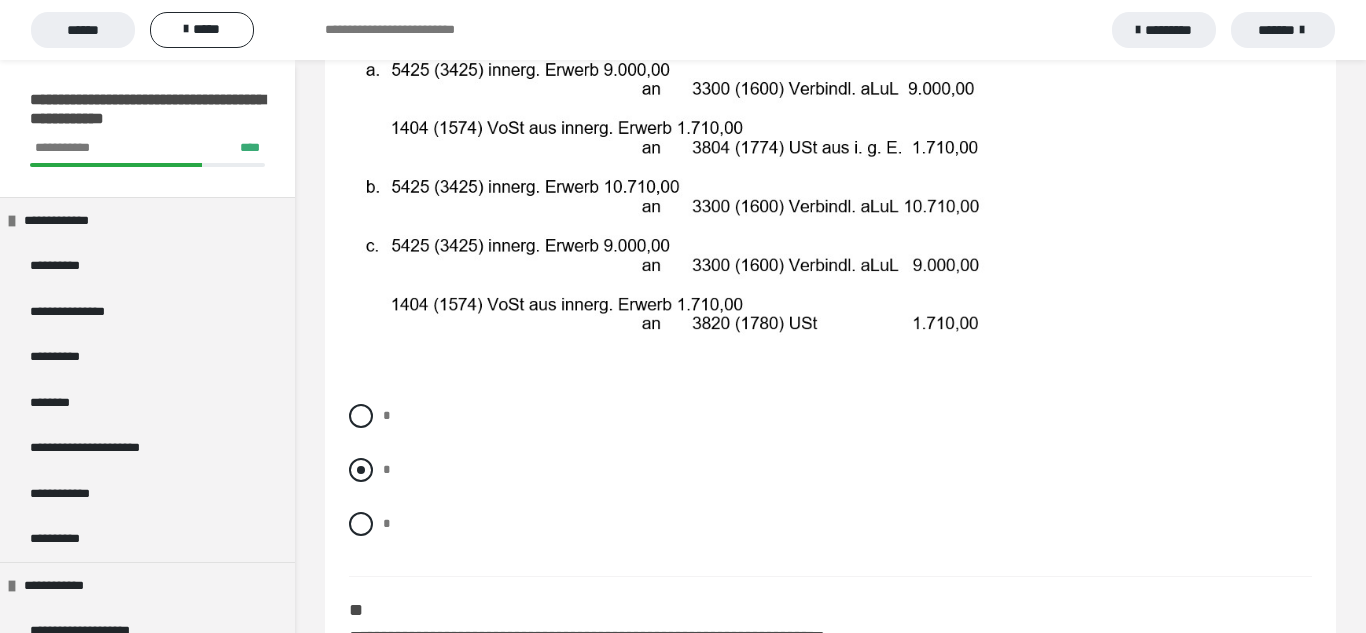 click on "*" at bounding box center (830, 470) 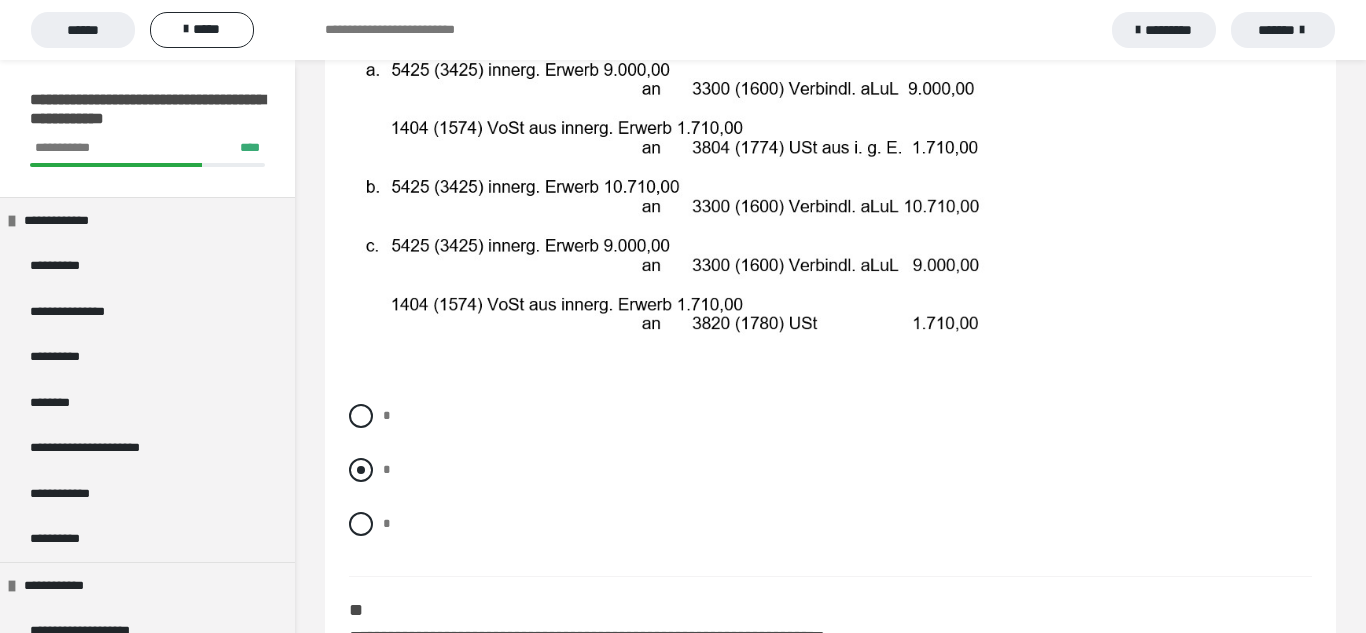 radio on "****" 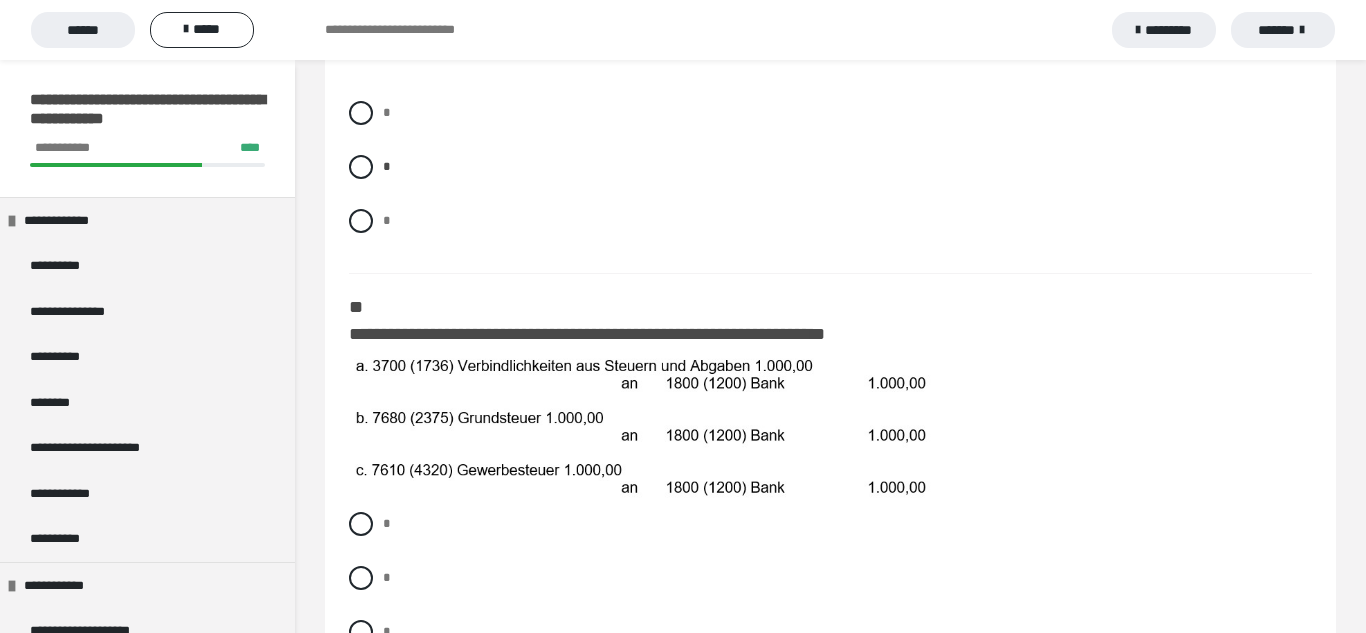 scroll, scrollTop: 1379, scrollLeft: 0, axis: vertical 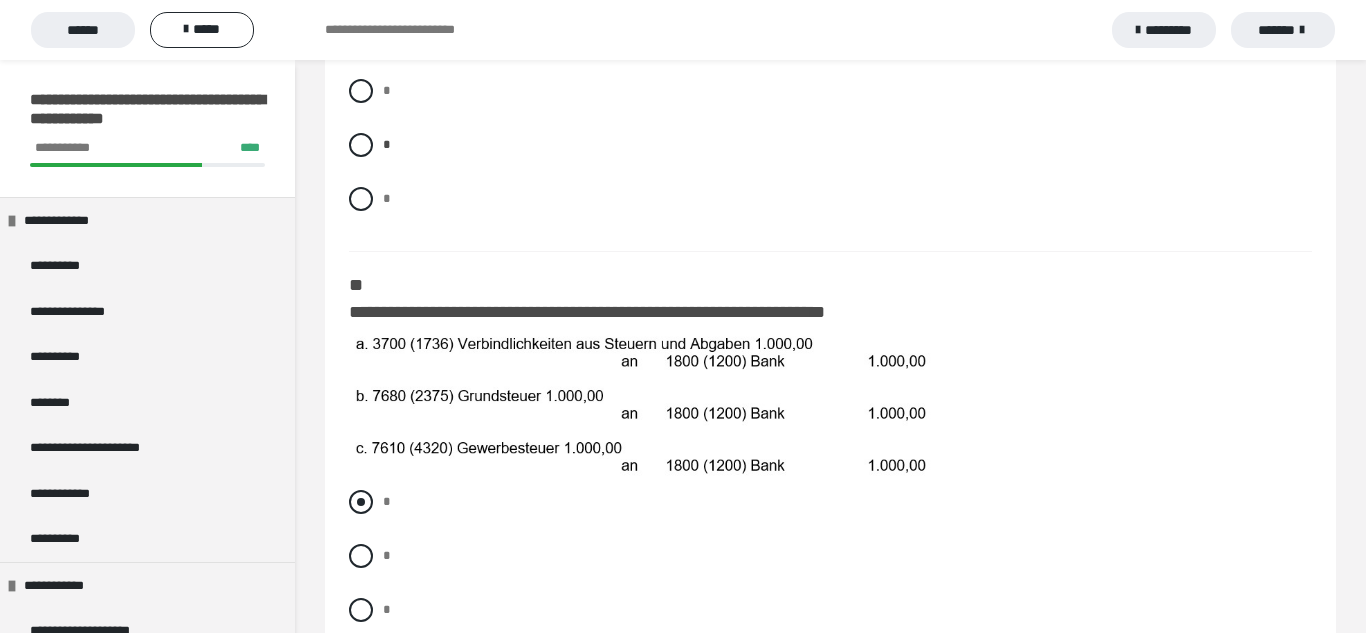 click at bounding box center [361, 502] 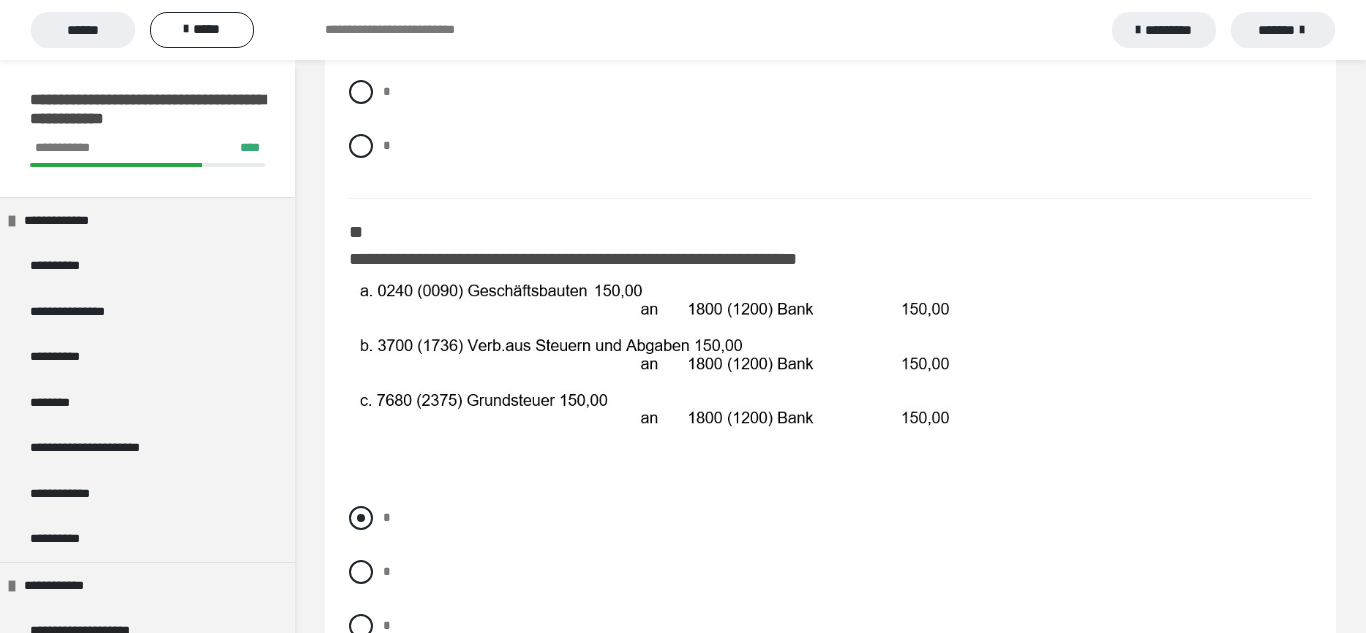 scroll, scrollTop: 1846, scrollLeft: 0, axis: vertical 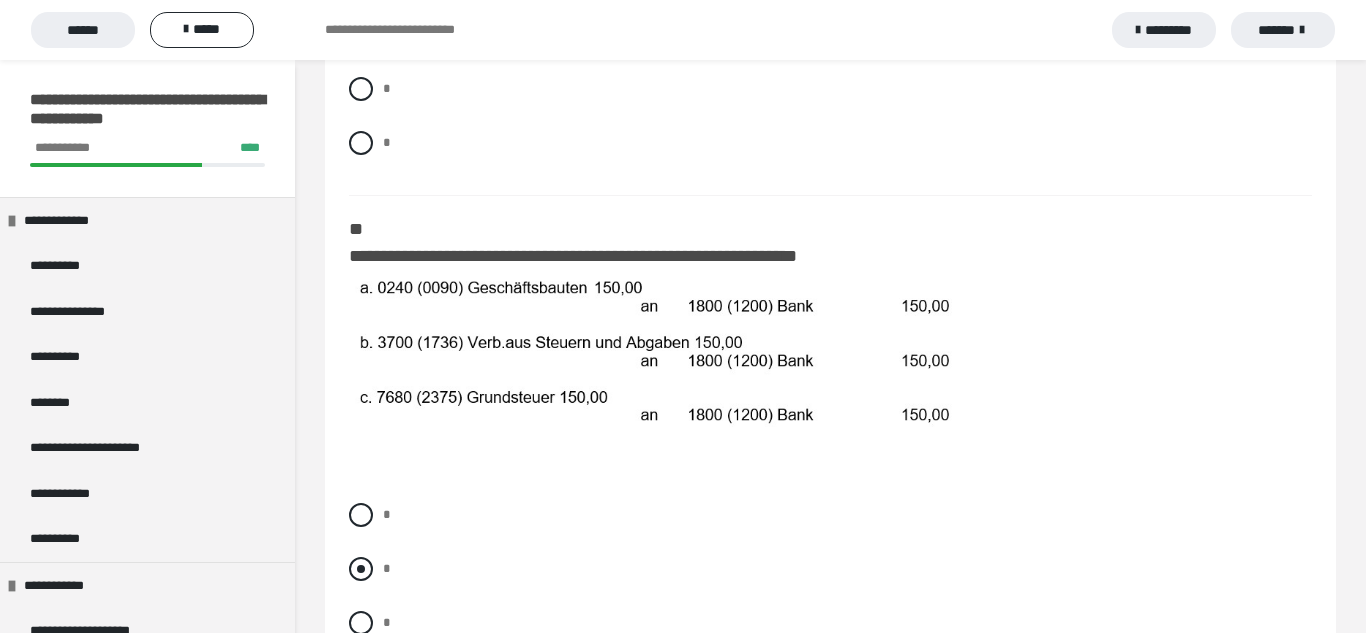 click at bounding box center (361, 569) 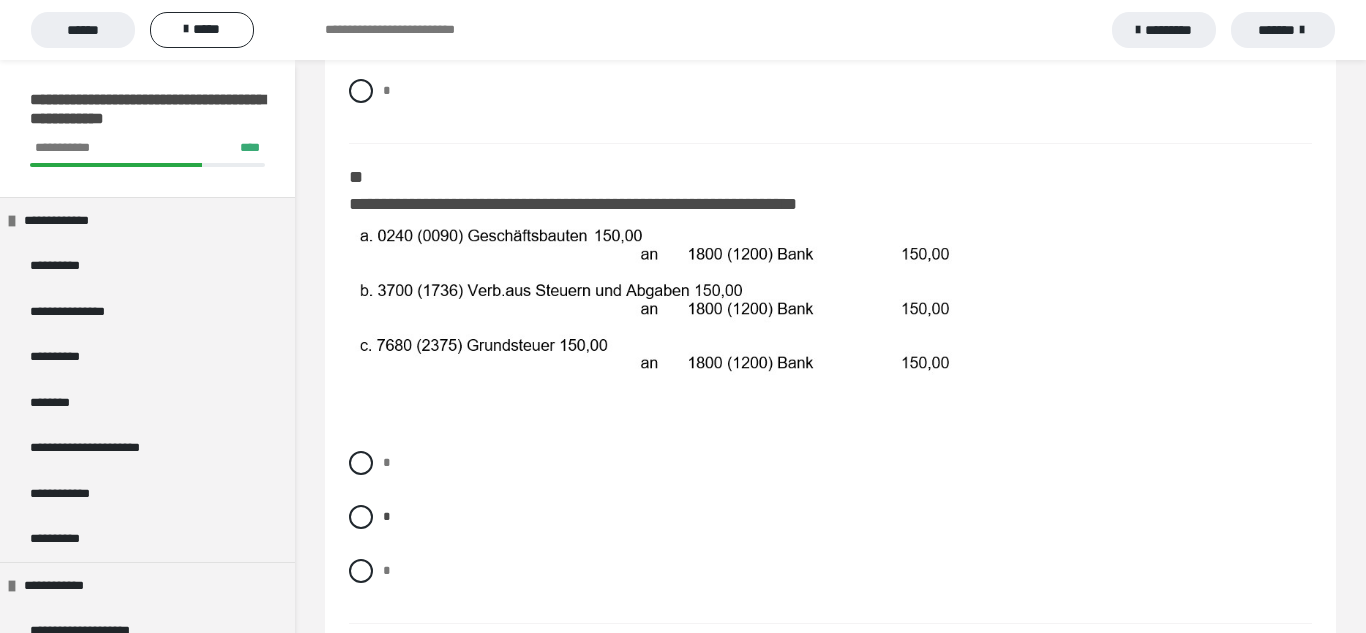 scroll, scrollTop: 2047, scrollLeft: 0, axis: vertical 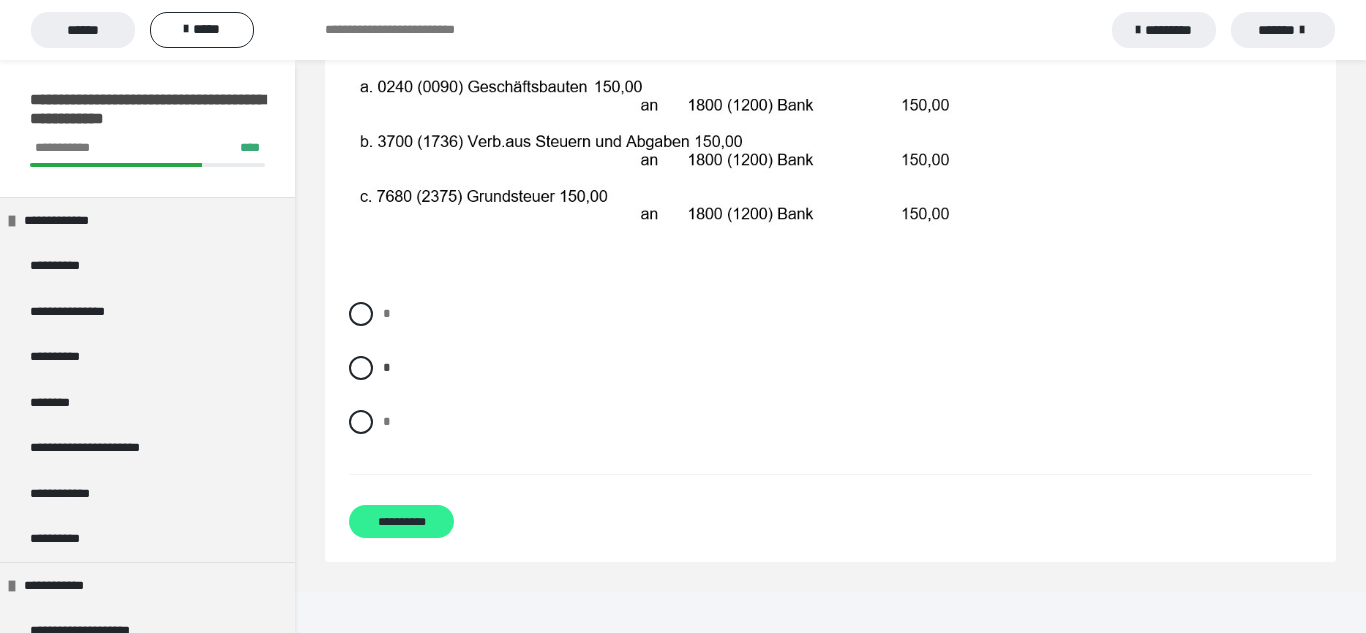 click on "**********" at bounding box center [401, 521] 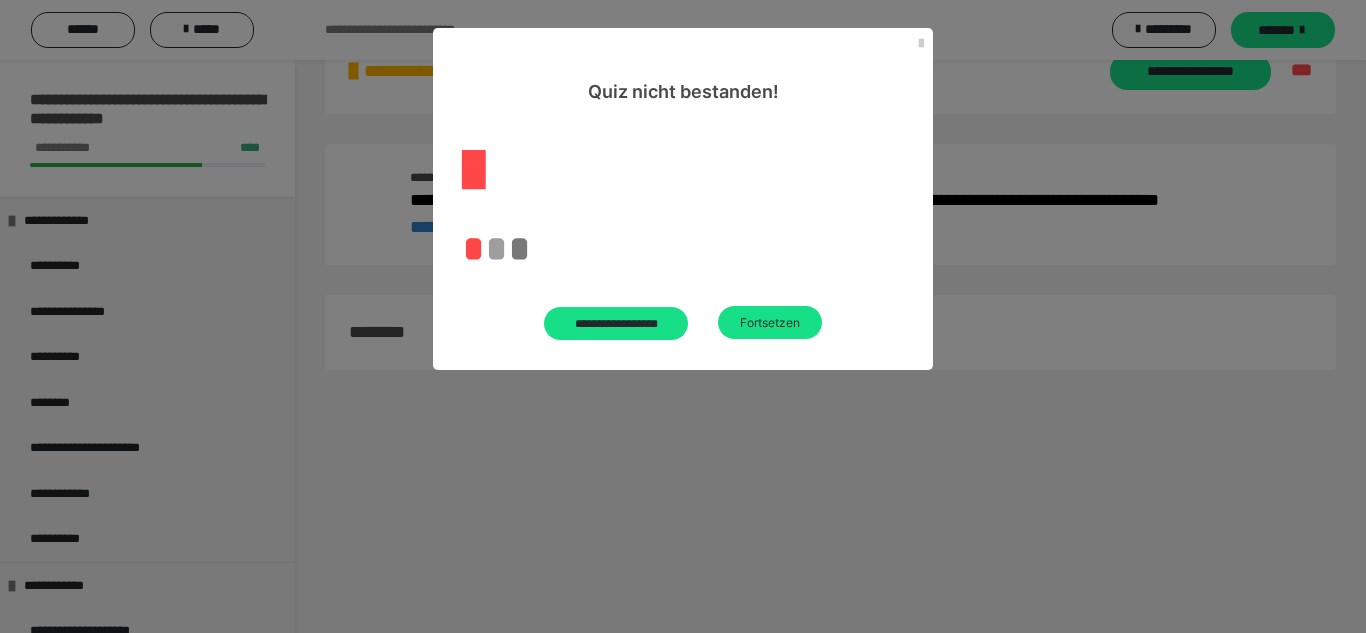 scroll, scrollTop: 2047, scrollLeft: 0, axis: vertical 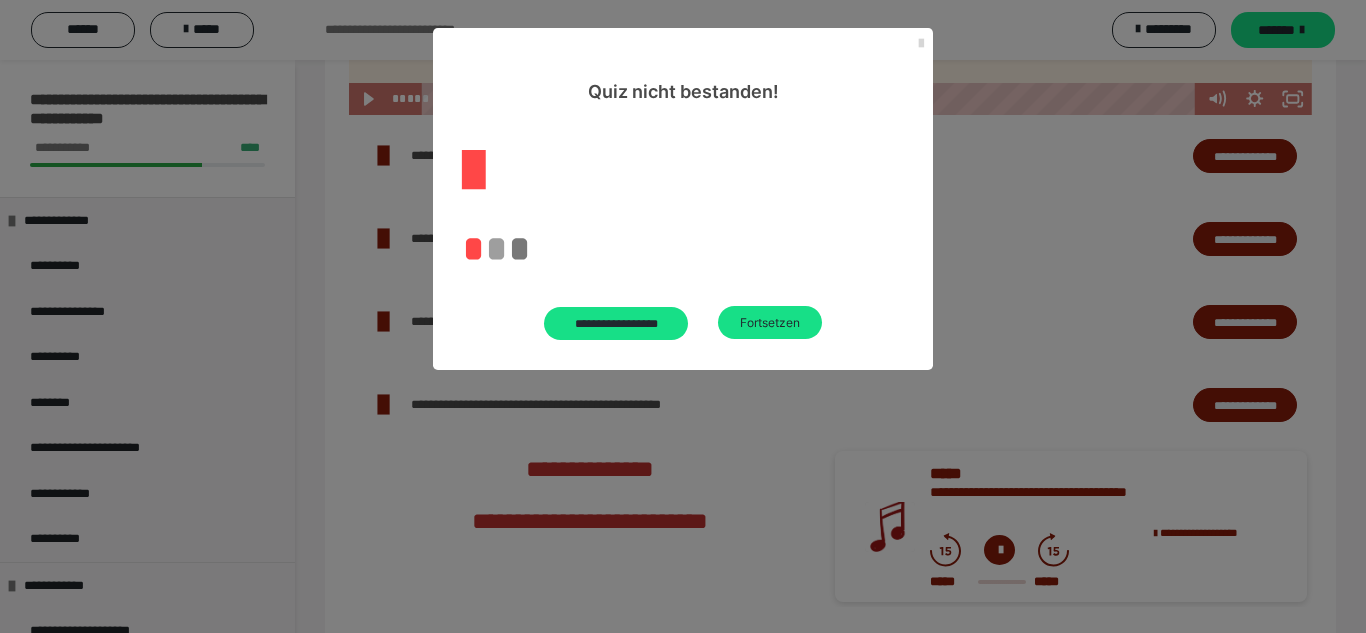 click at bounding box center [921, 44] 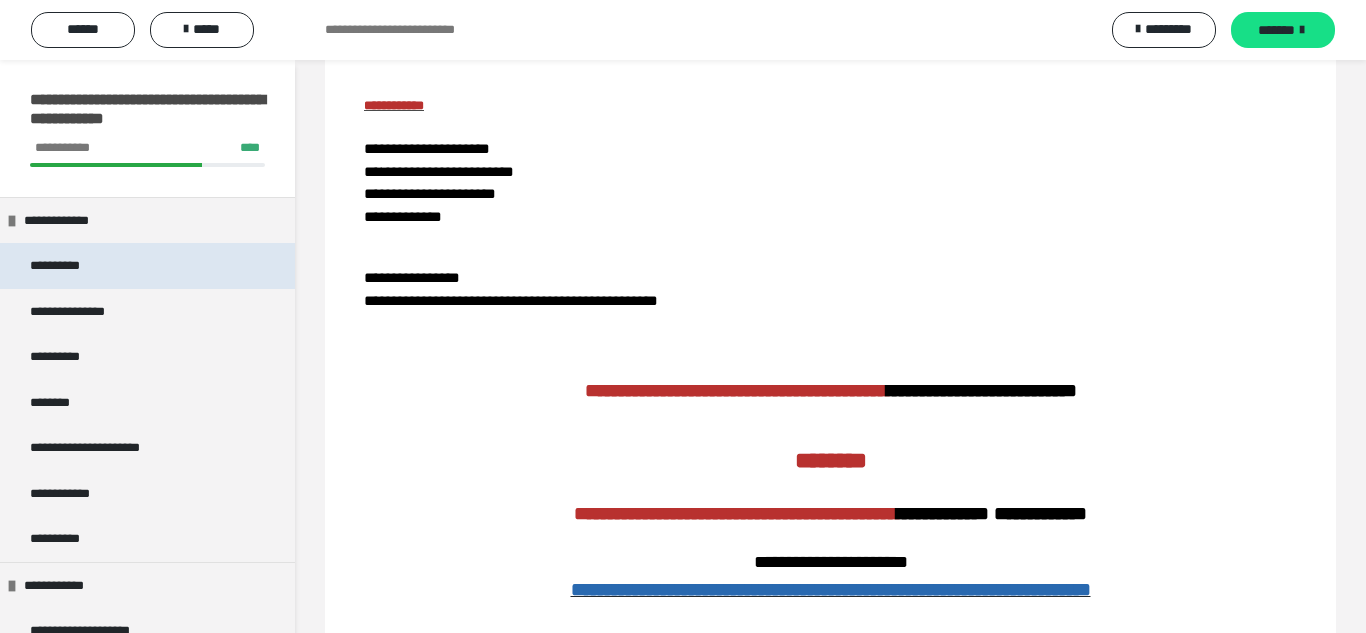 scroll, scrollTop: 417, scrollLeft: 0, axis: vertical 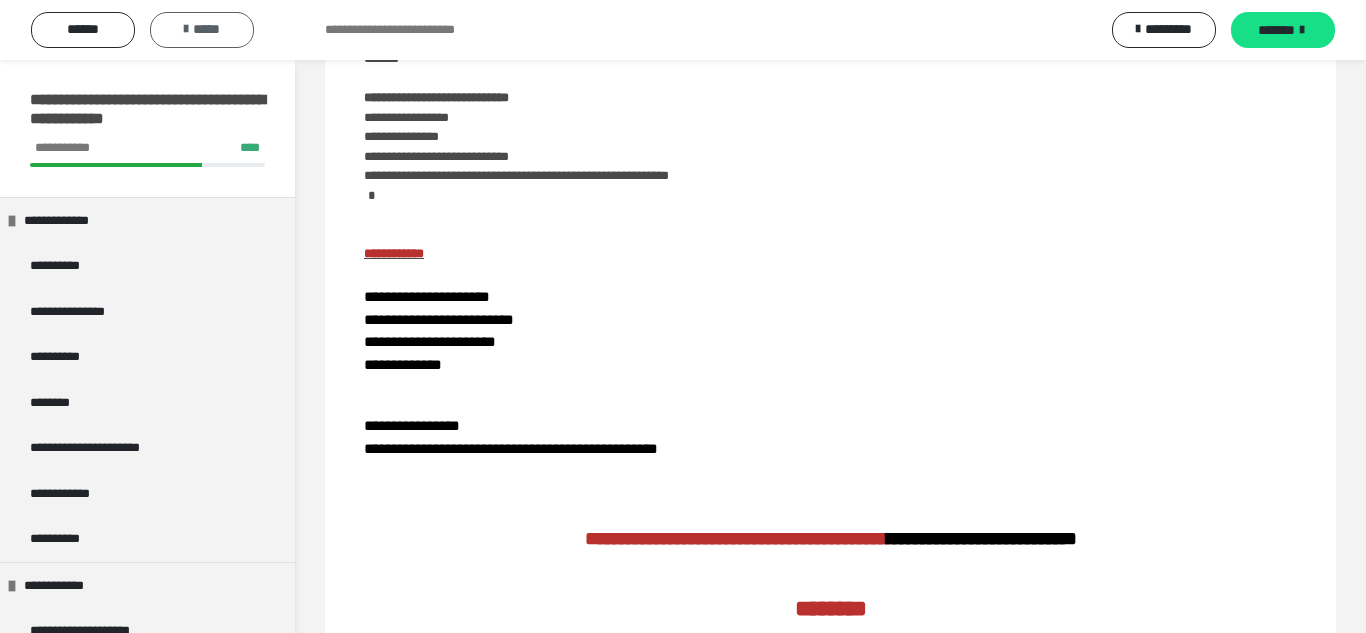 click on "*****" at bounding box center [202, 30] 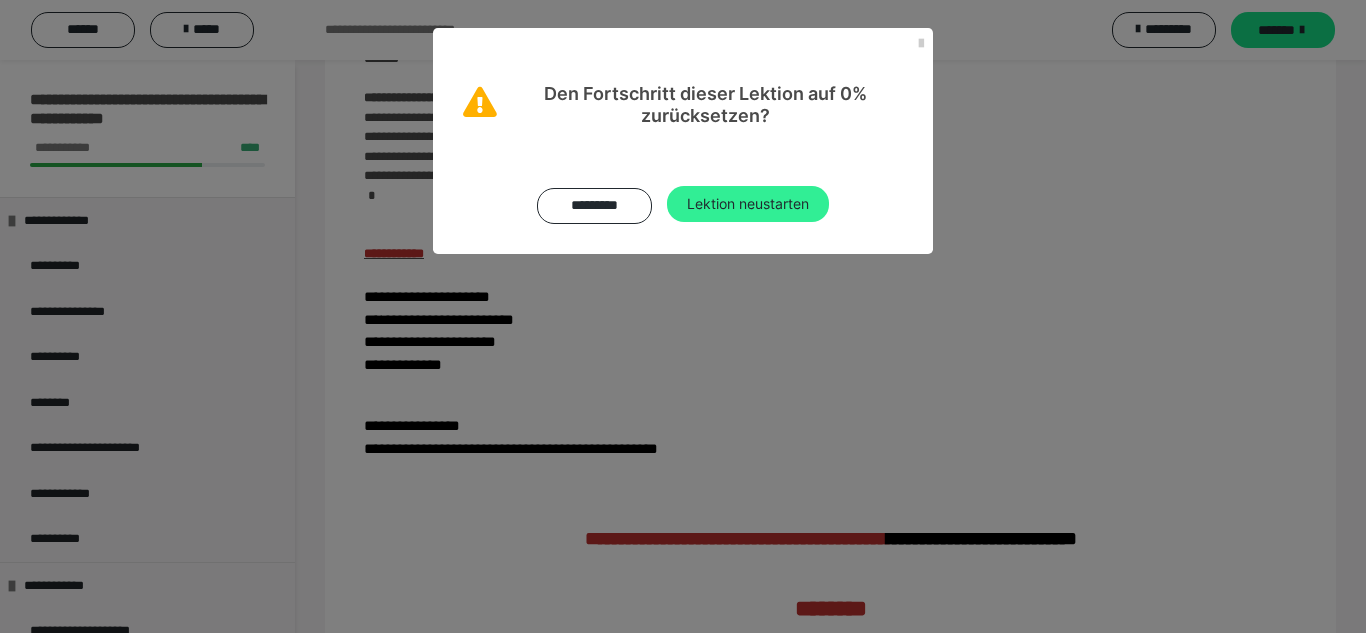 click on "Lektion neustarten" at bounding box center (748, 204) 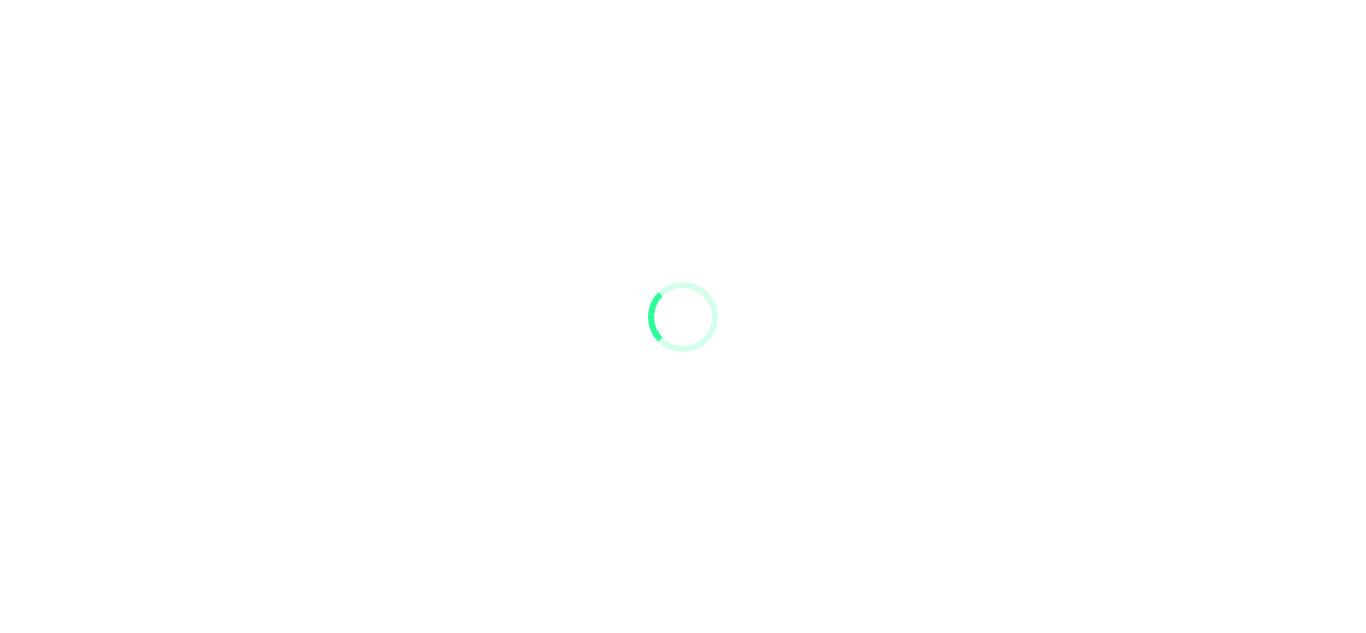 scroll, scrollTop: 0, scrollLeft: 0, axis: both 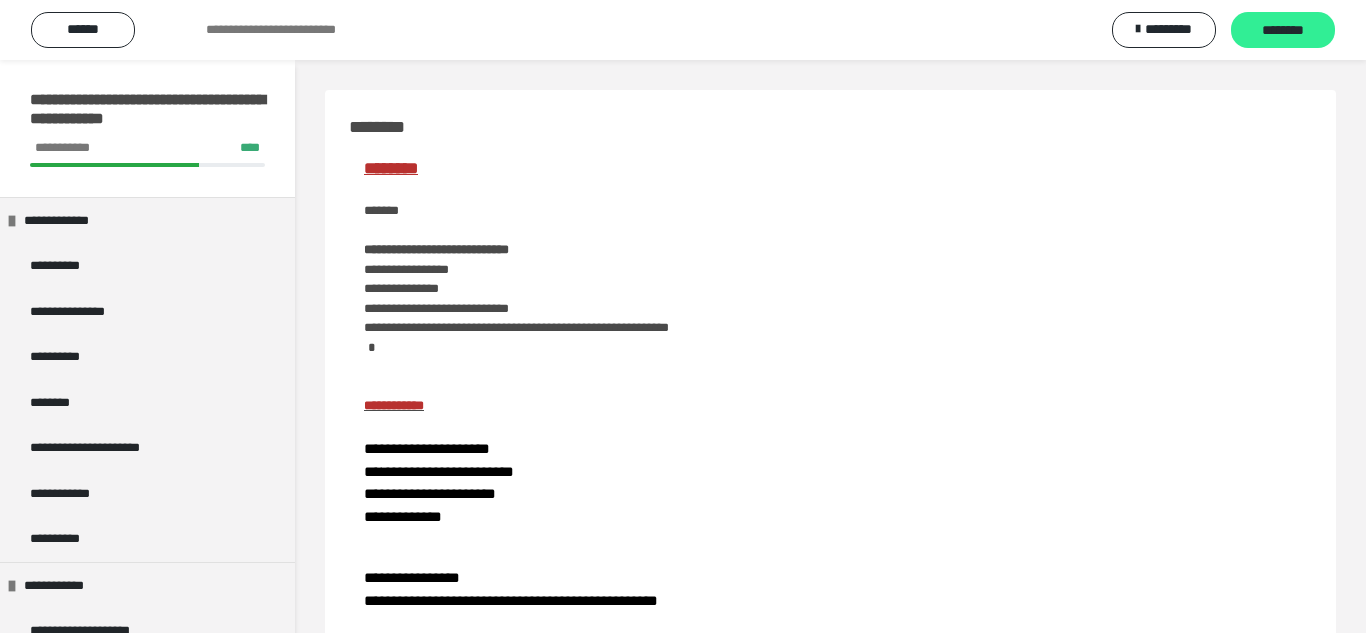 click on "********" at bounding box center (1283, 30) 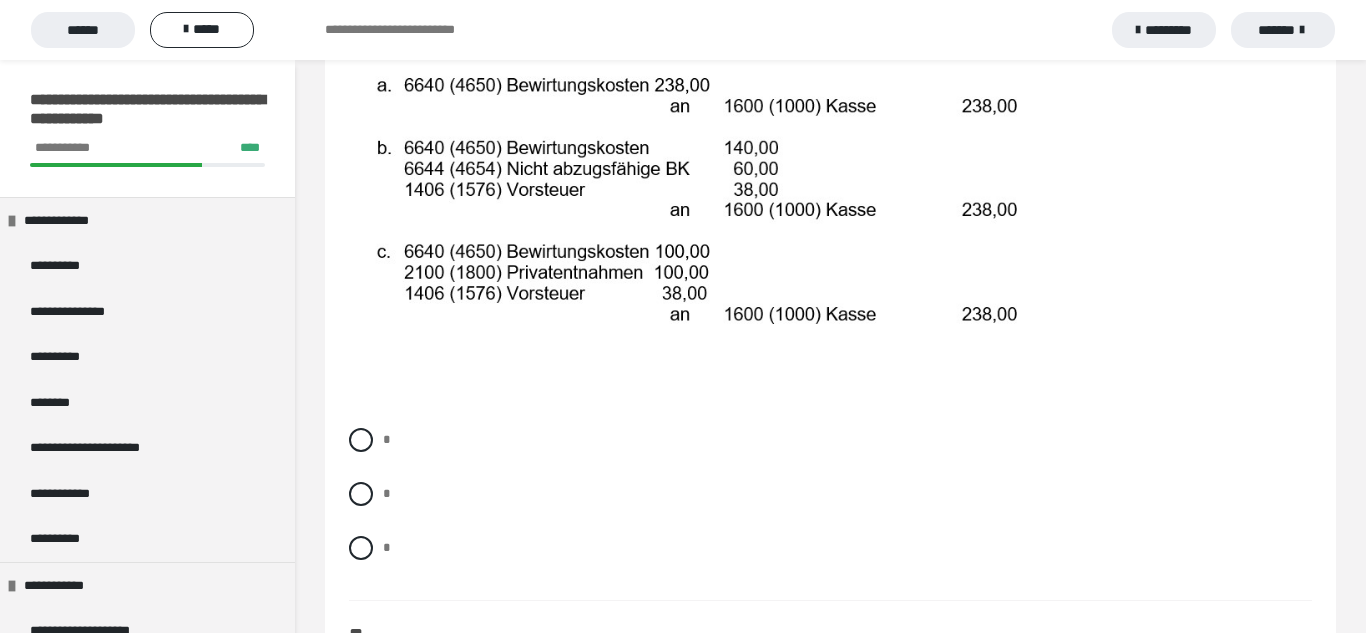 scroll, scrollTop: 408, scrollLeft: 0, axis: vertical 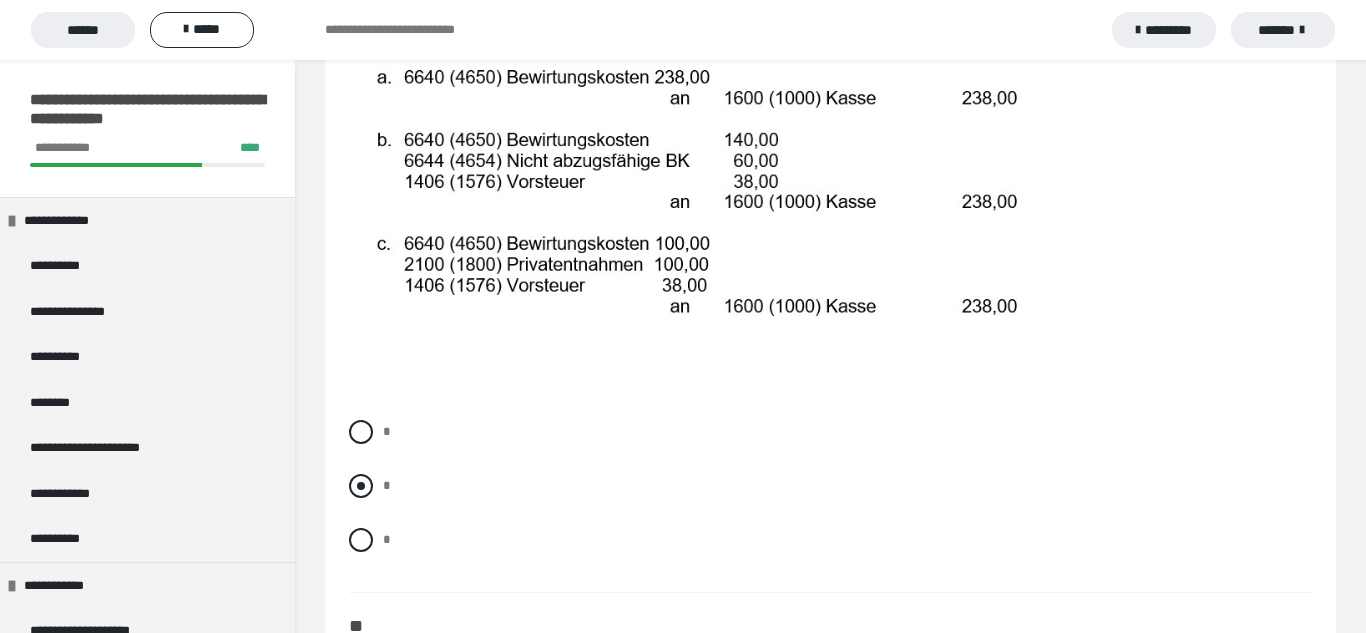 click at bounding box center [361, 486] 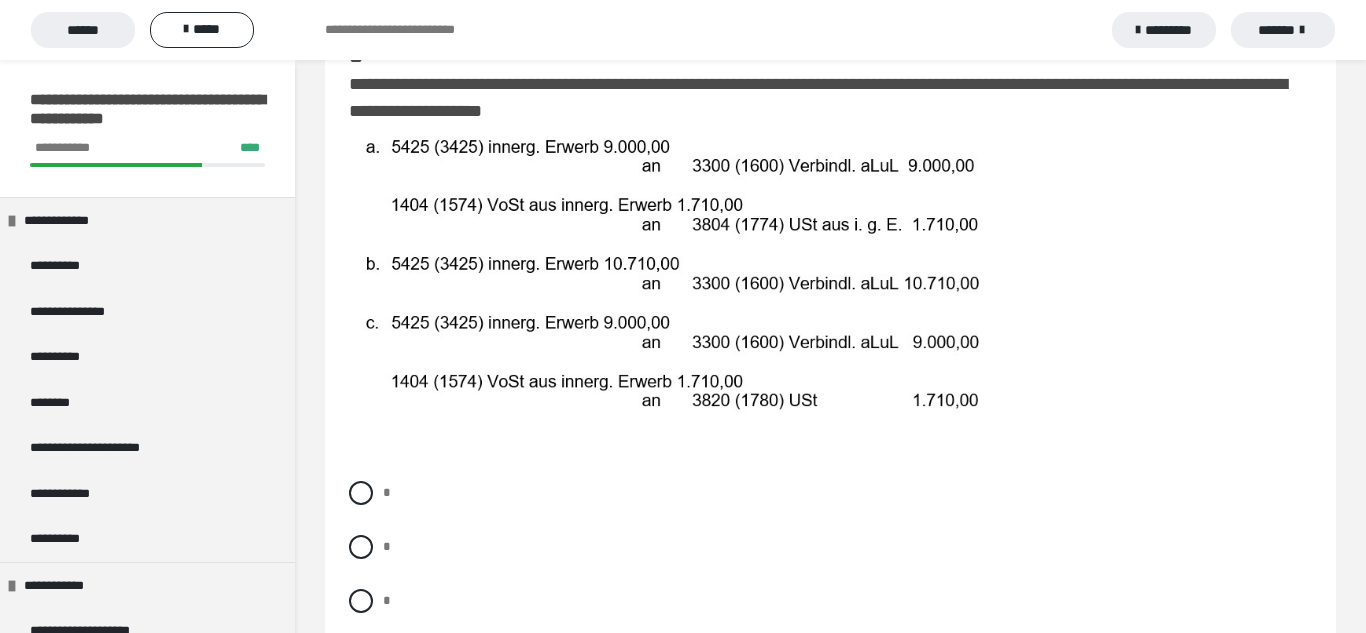 scroll, scrollTop: 982, scrollLeft: 0, axis: vertical 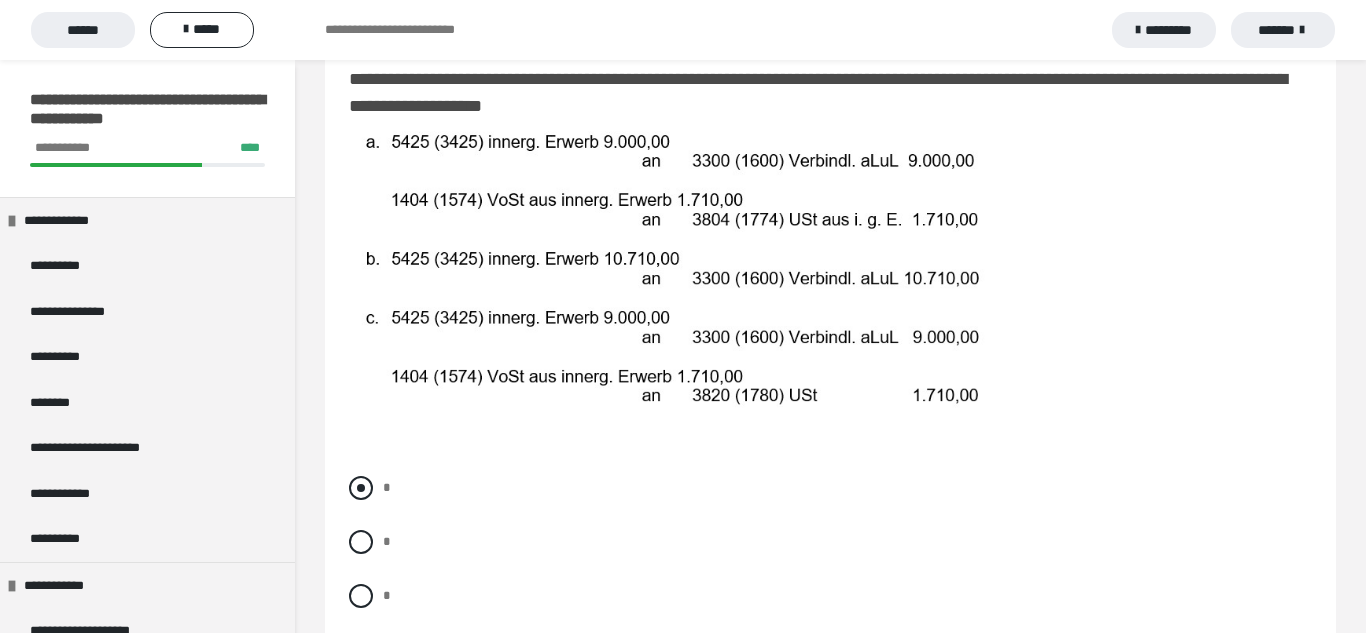 click at bounding box center (361, 488) 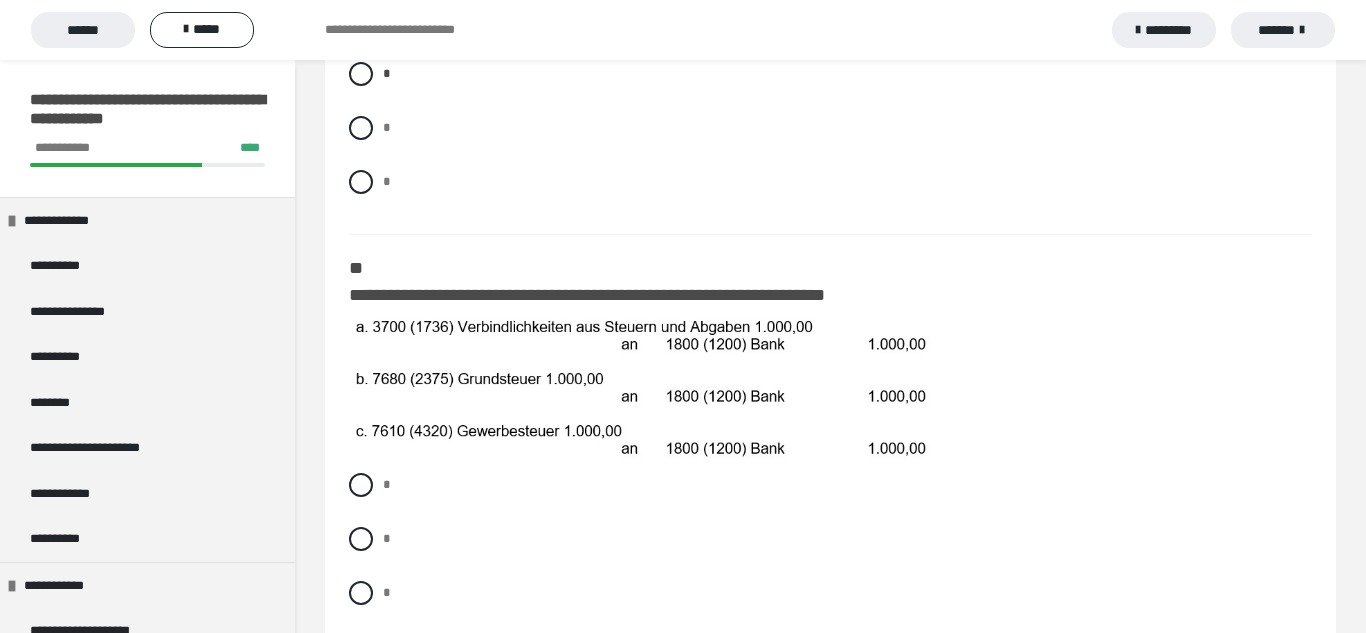scroll, scrollTop: 1502, scrollLeft: 0, axis: vertical 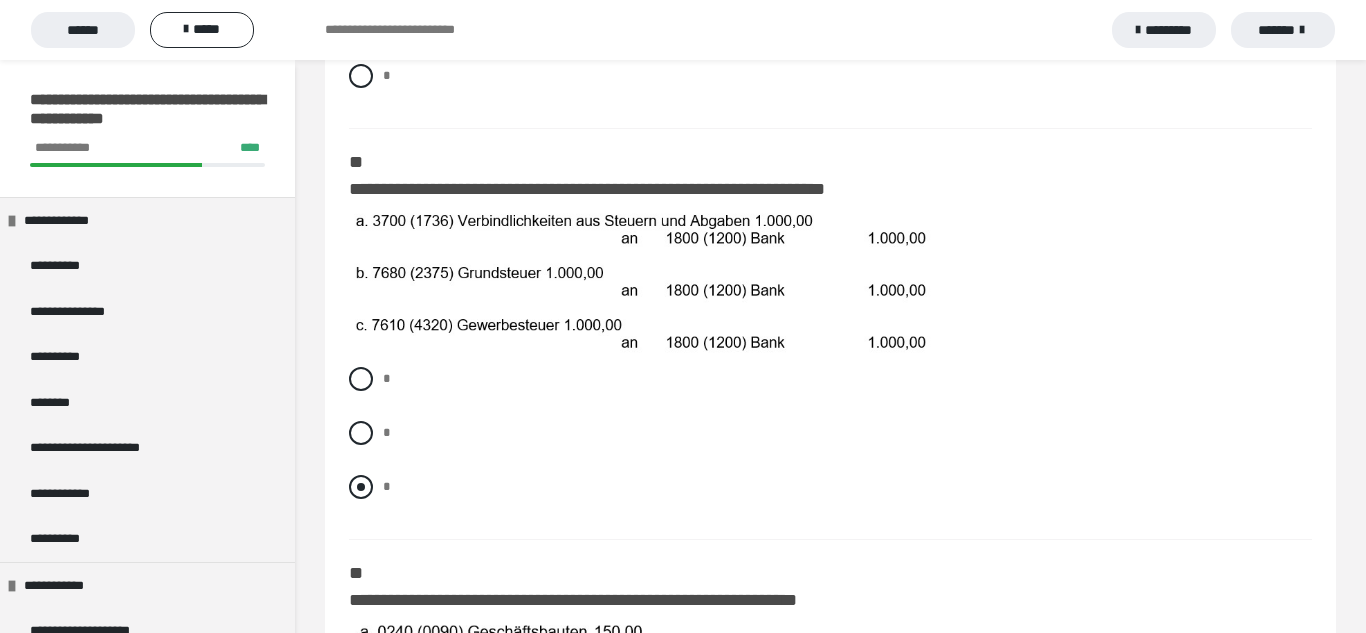 click at bounding box center [361, 487] 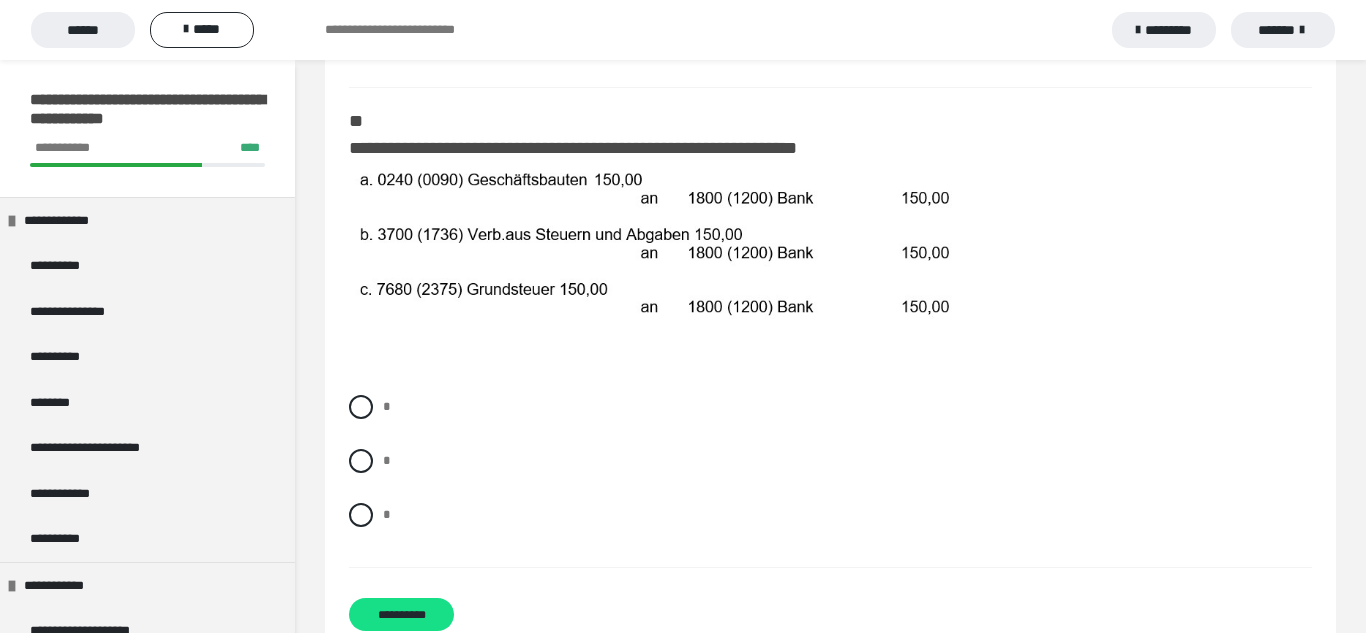 scroll, scrollTop: 1994, scrollLeft: 0, axis: vertical 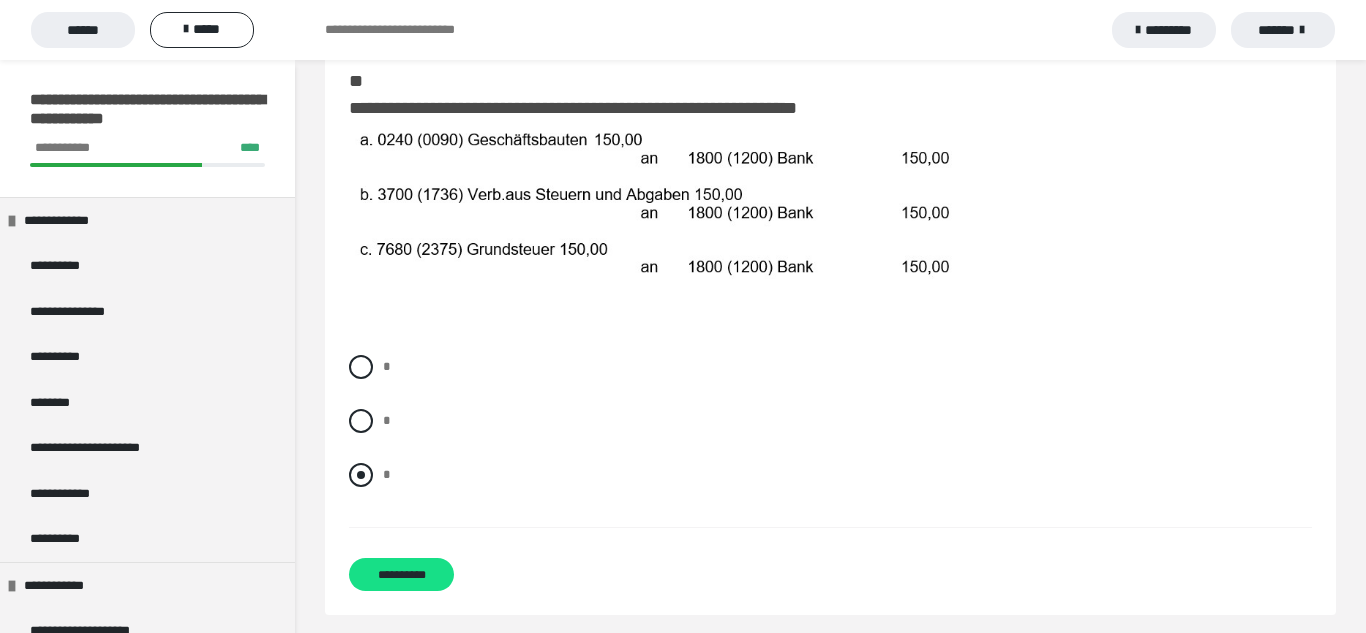 click at bounding box center [361, 475] 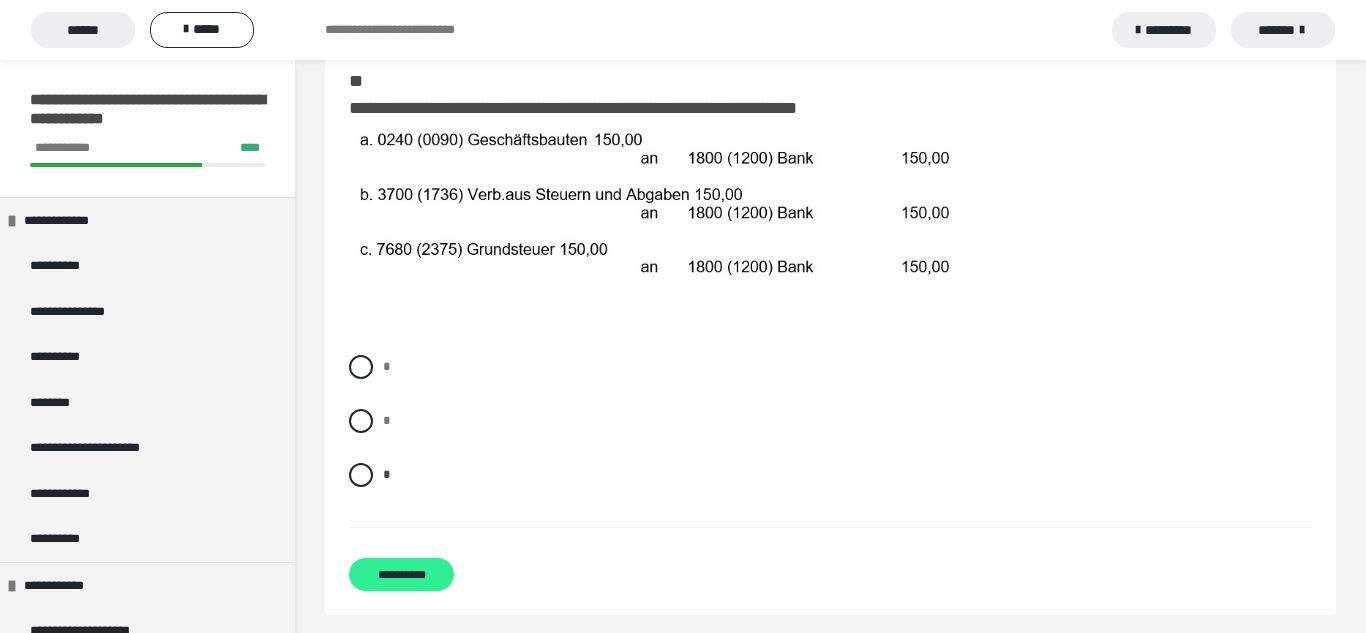 click on "**********" at bounding box center (401, 574) 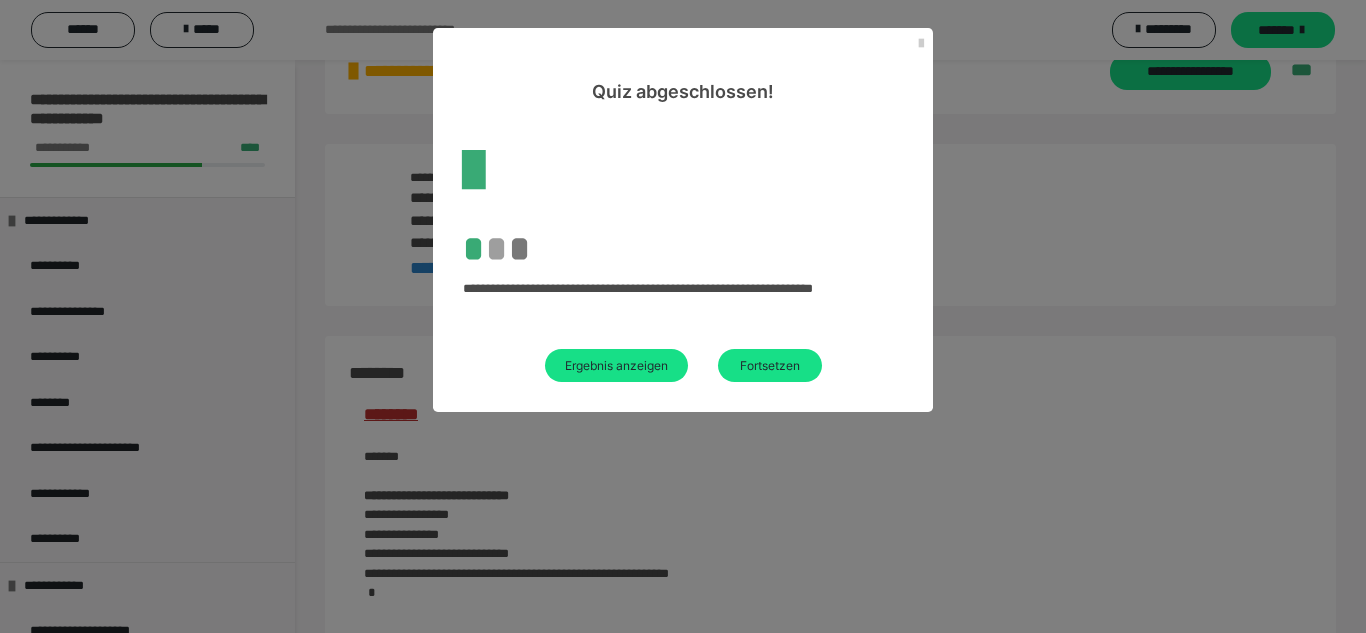 scroll, scrollTop: 1994, scrollLeft: 0, axis: vertical 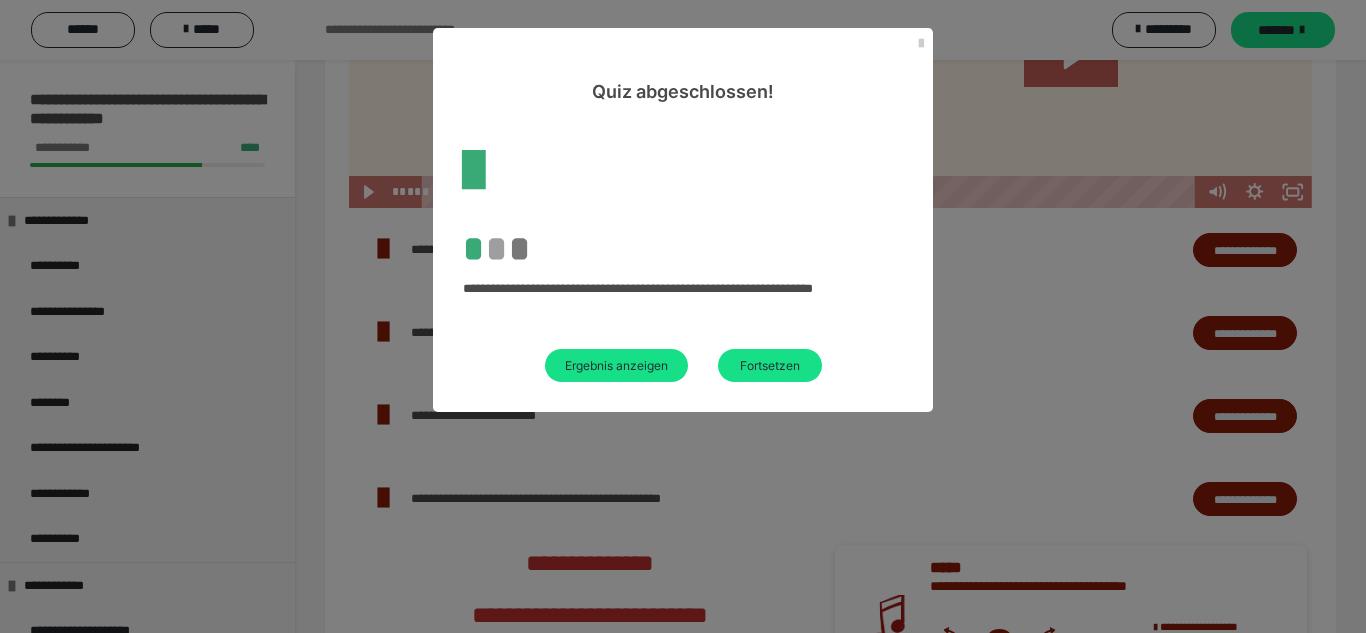 click on "Quiz abgeschlossen!" at bounding box center [683, 66] 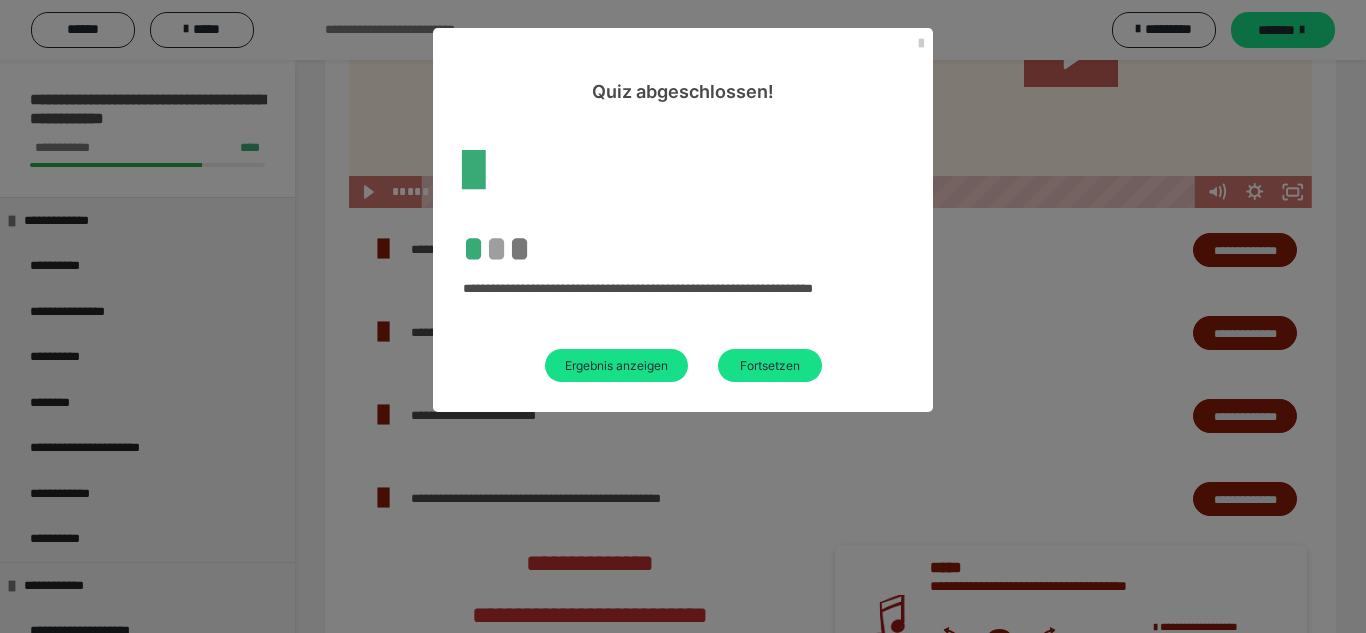 click on "Quiz abgeschlossen!" at bounding box center [683, 66] 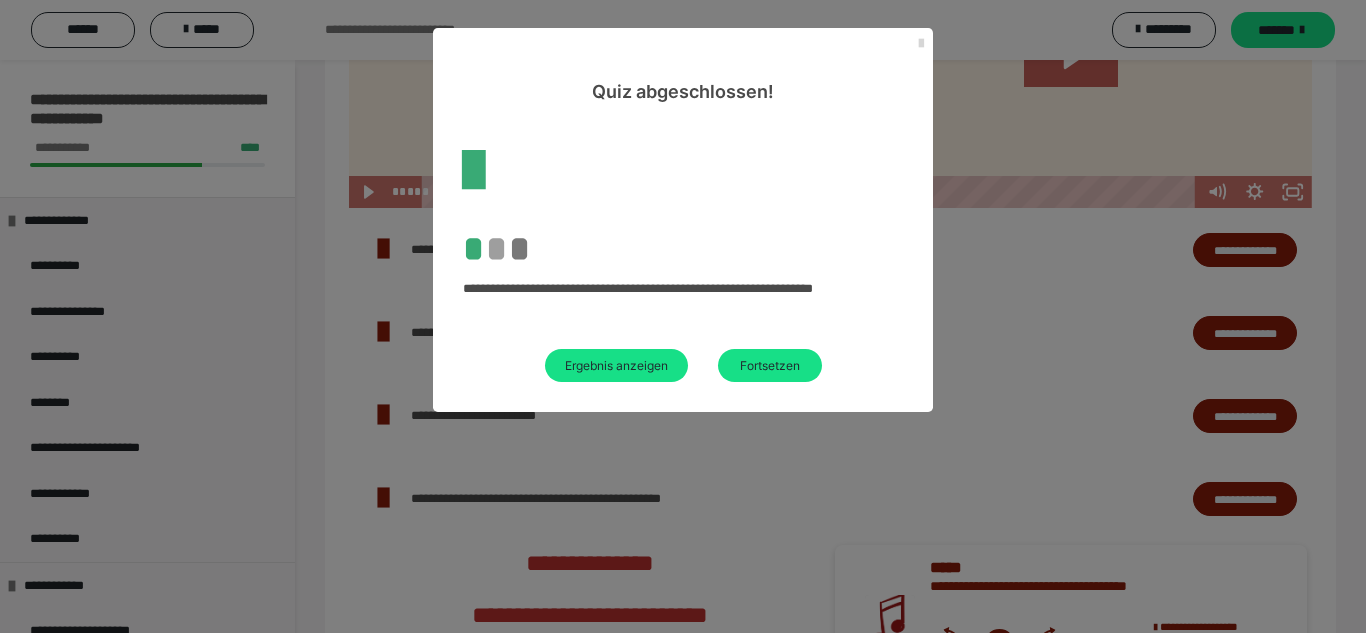 click at bounding box center (921, 44) 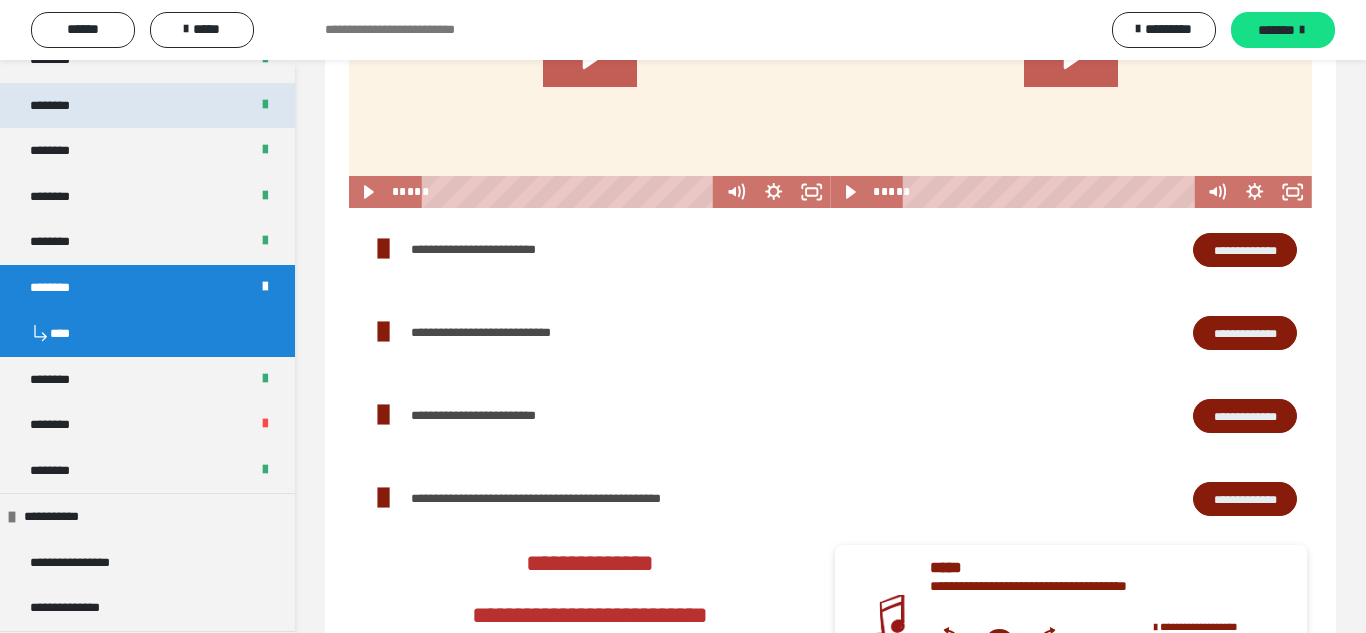 scroll, scrollTop: 1159, scrollLeft: 0, axis: vertical 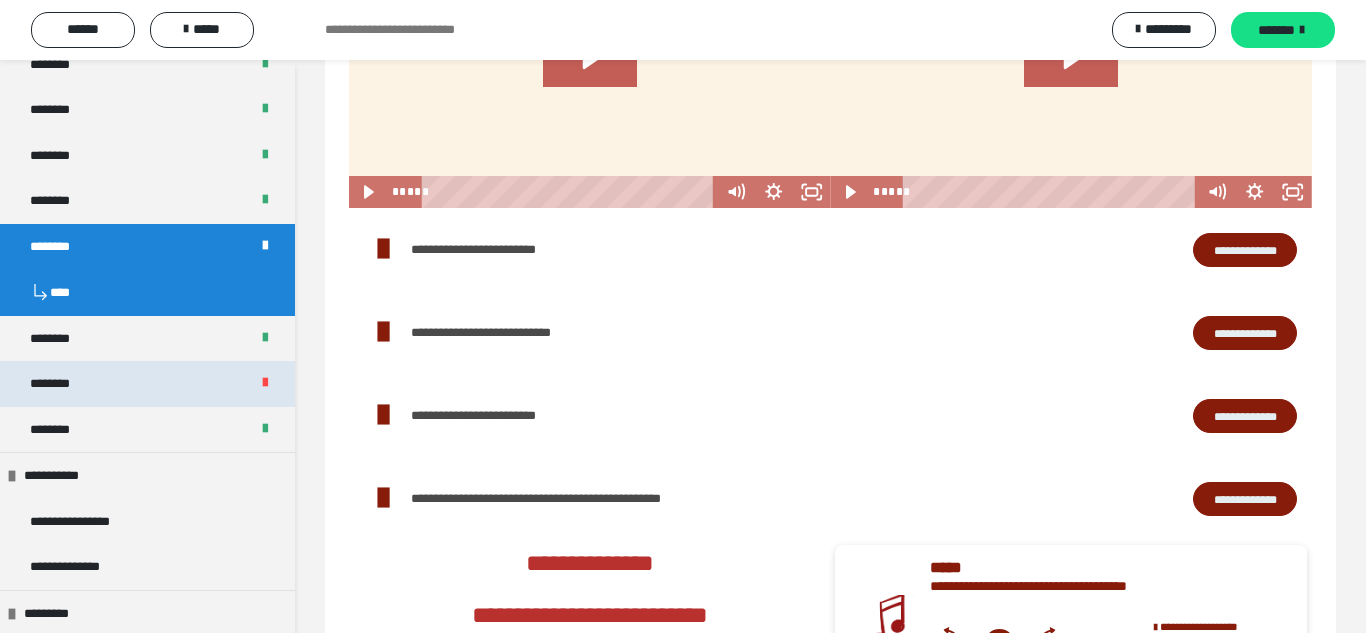click on "********" at bounding box center (147, 384) 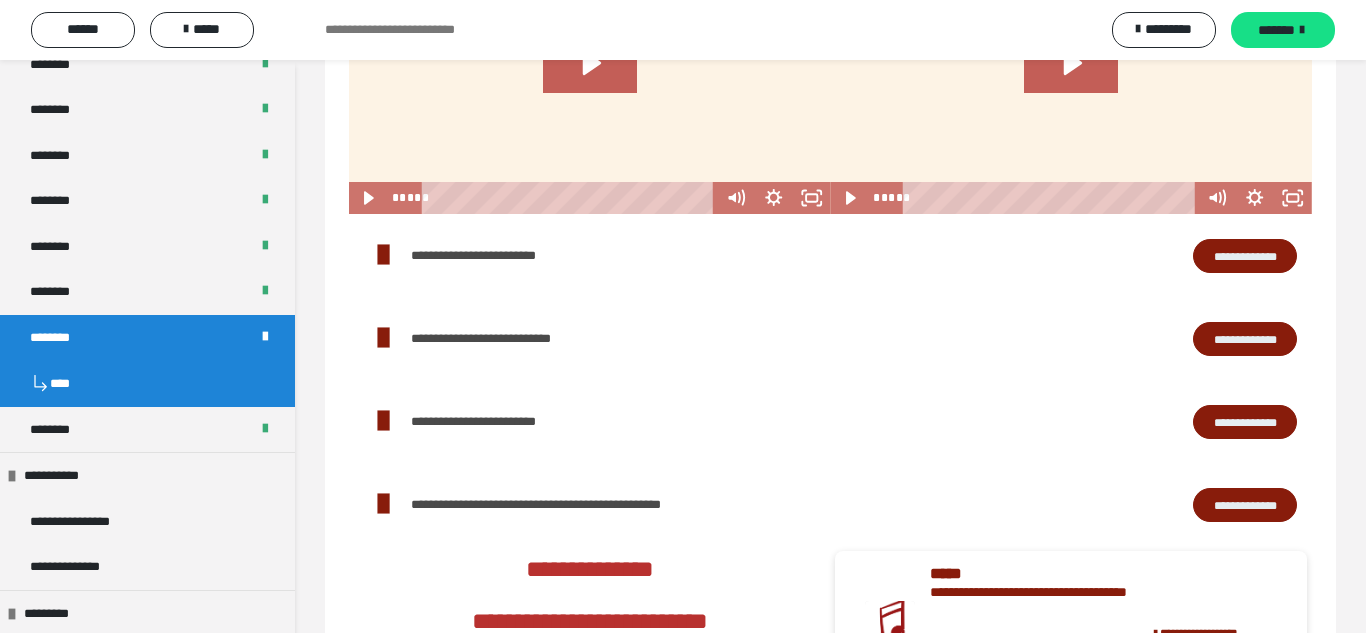 scroll, scrollTop: 2000, scrollLeft: 0, axis: vertical 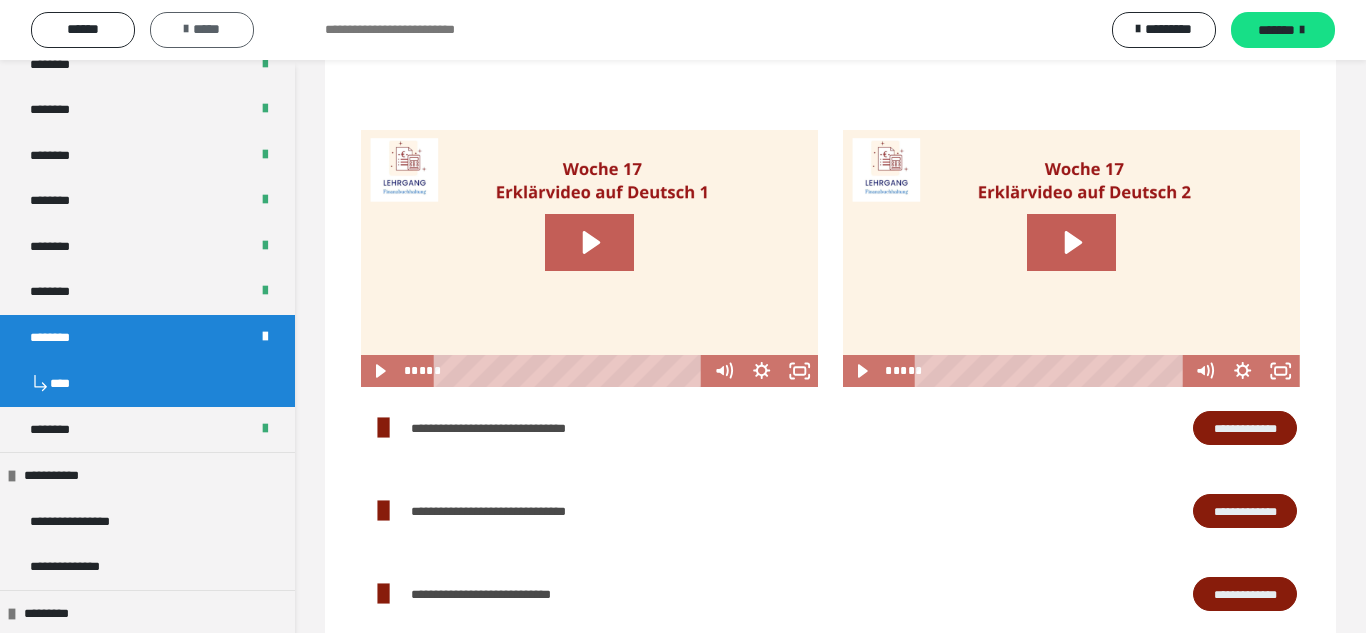 click on "*****" at bounding box center [202, 30] 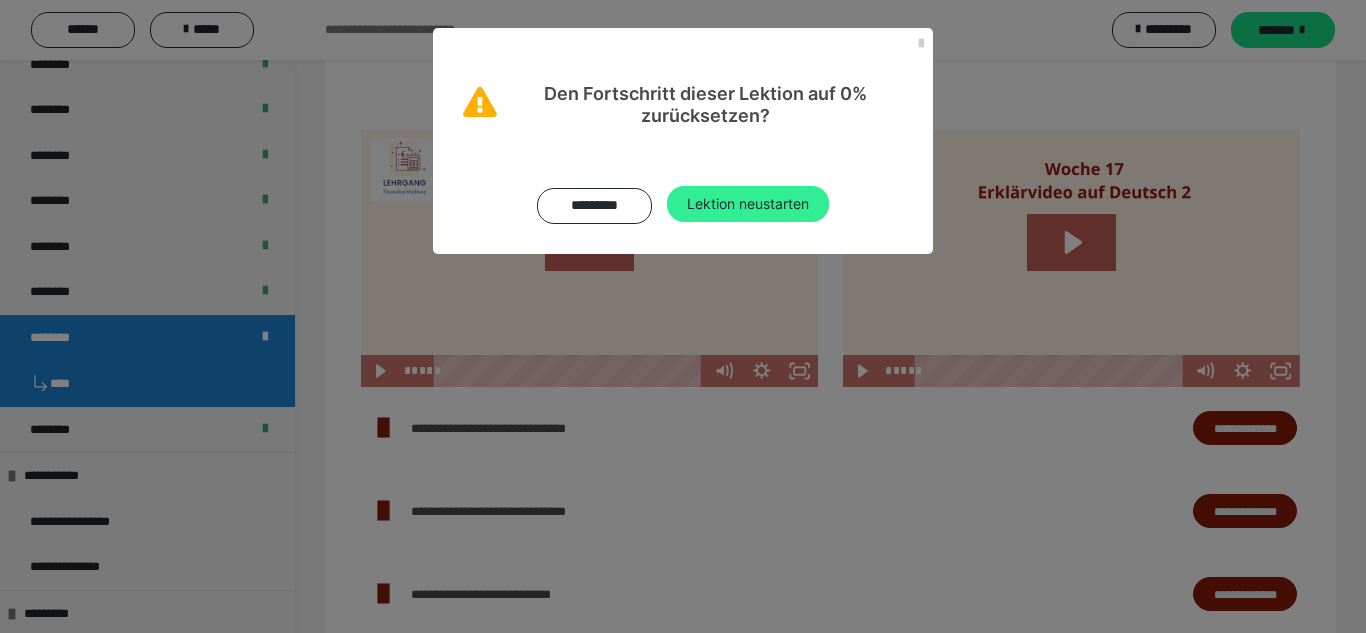click on "Lektion neustarten" at bounding box center [748, 204] 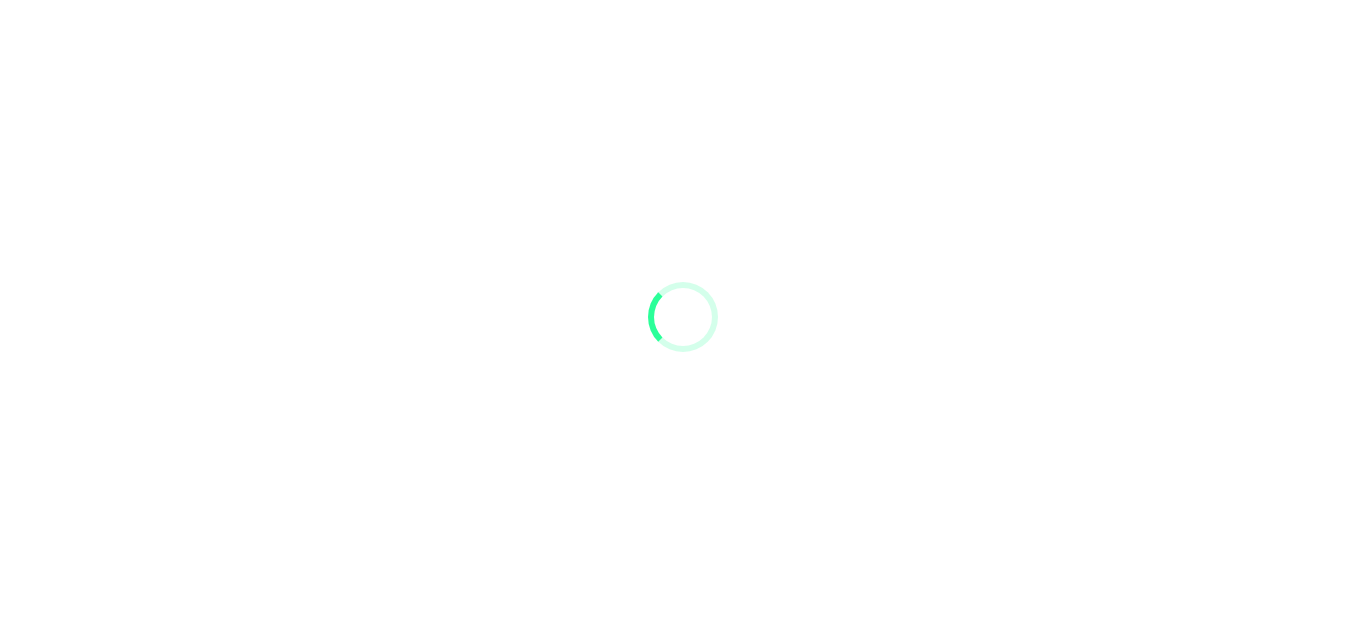 scroll, scrollTop: 0, scrollLeft: 0, axis: both 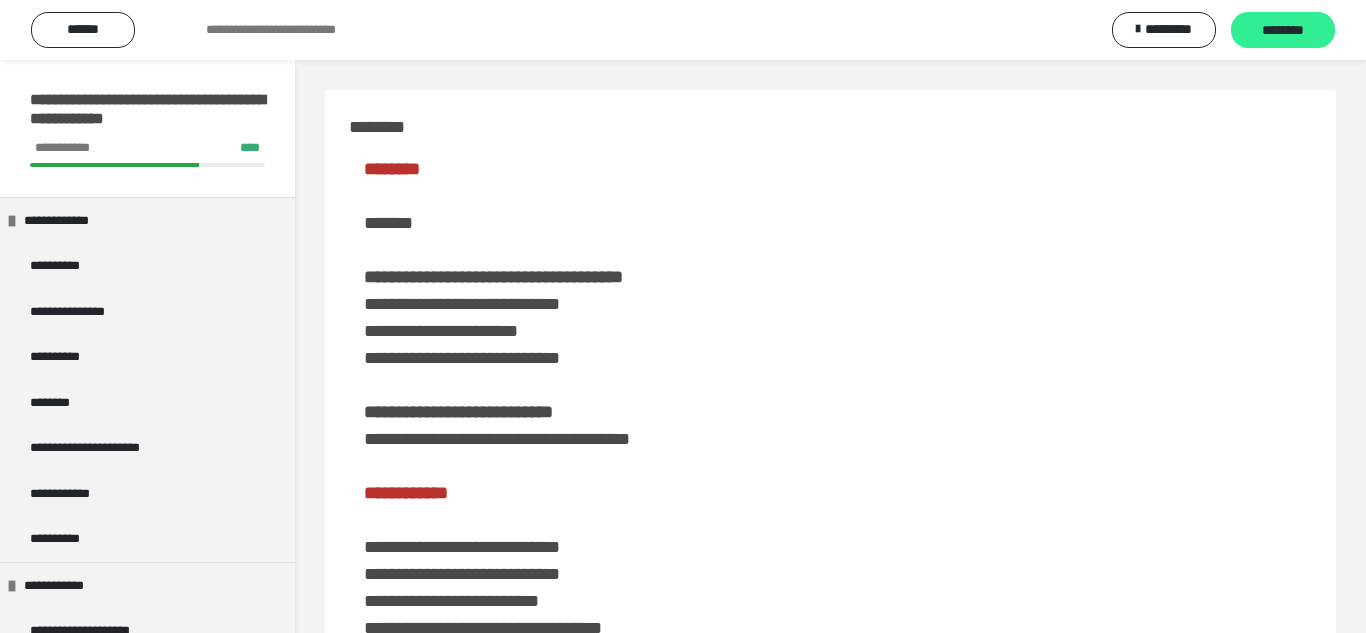click on "********" at bounding box center (1283, 31) 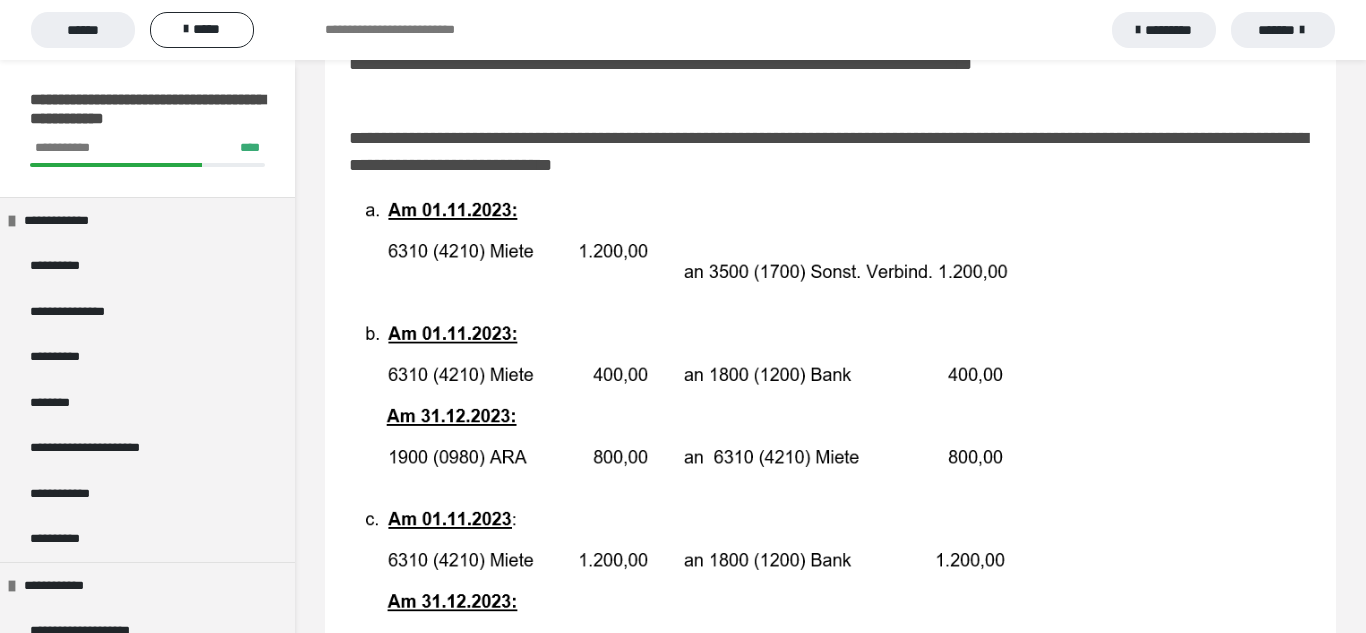 scroll, scrollTop: 308, scrollLeft: 0, axis: vertical 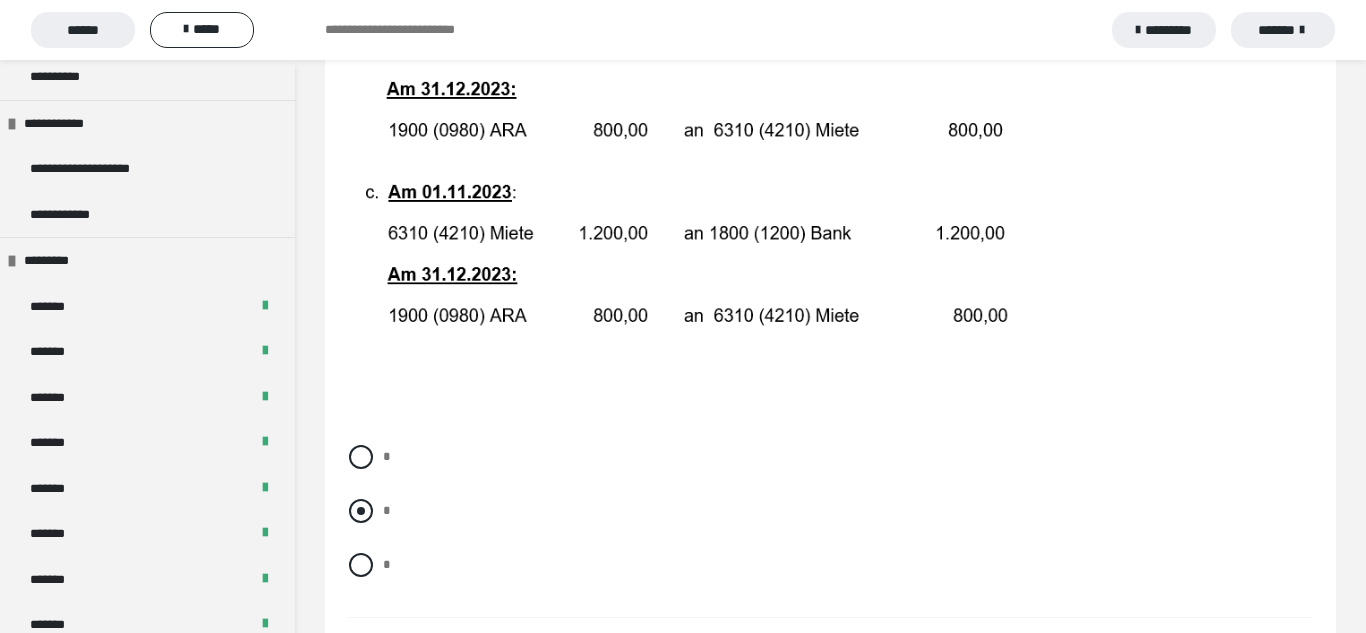 click at bounding box center [361, 511] 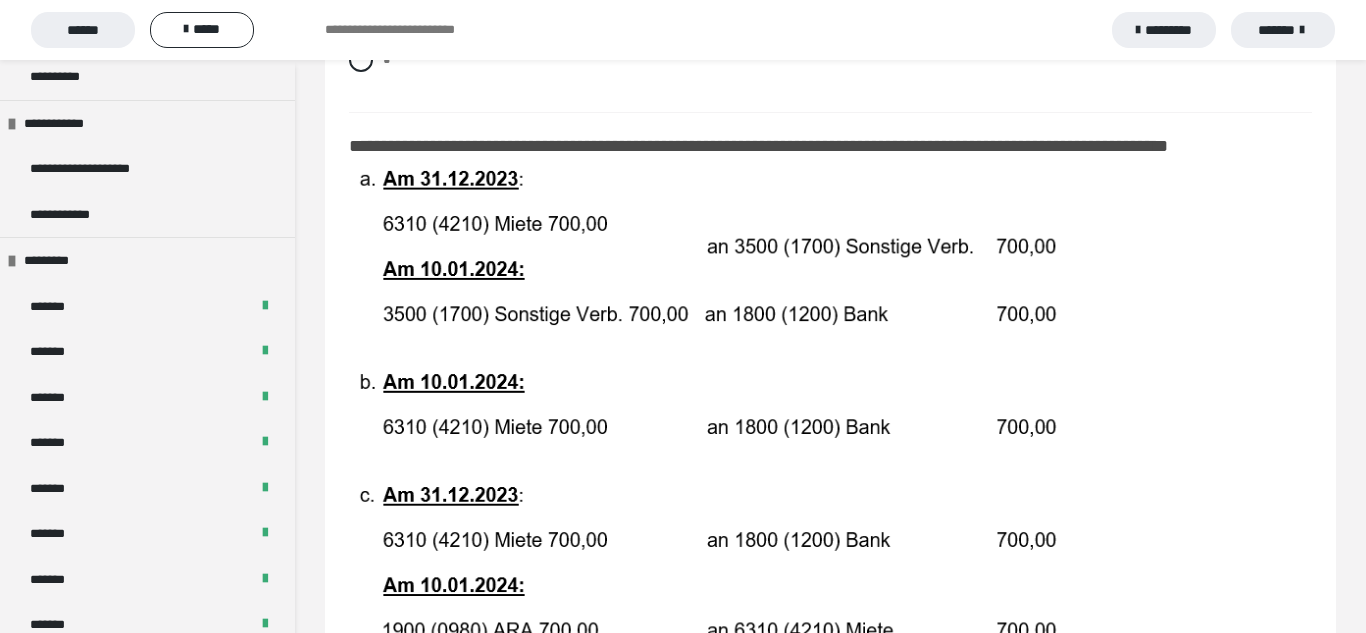 scroll, scrollTop: 1504, scrollLeft: 0, axis: vertical 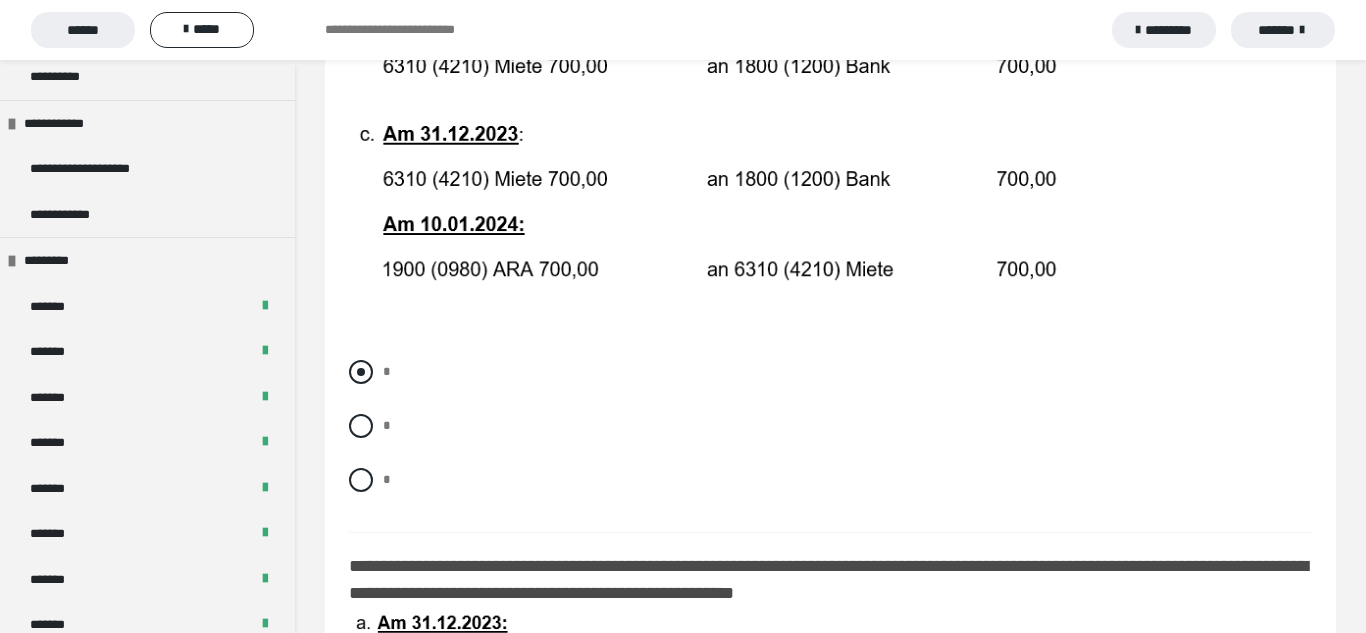 click at bounding box center [361, 372] 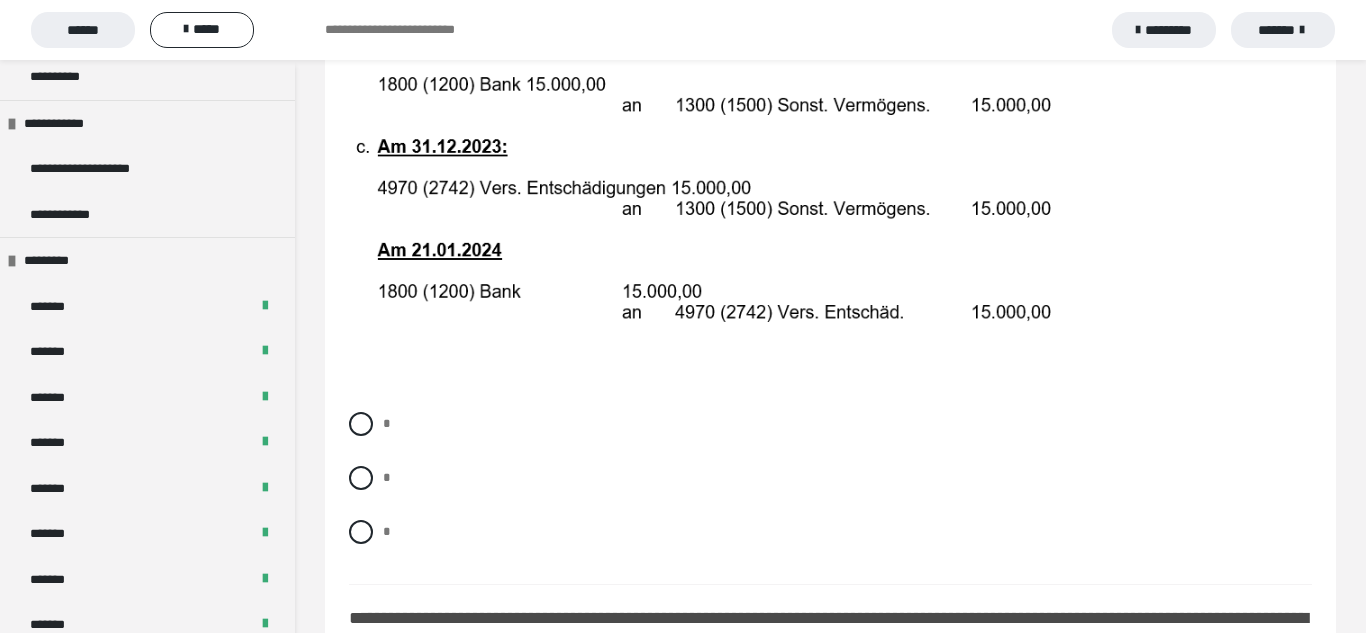 scroll, scrollTop: 2257, scrollLeft: 0, axis: vertical 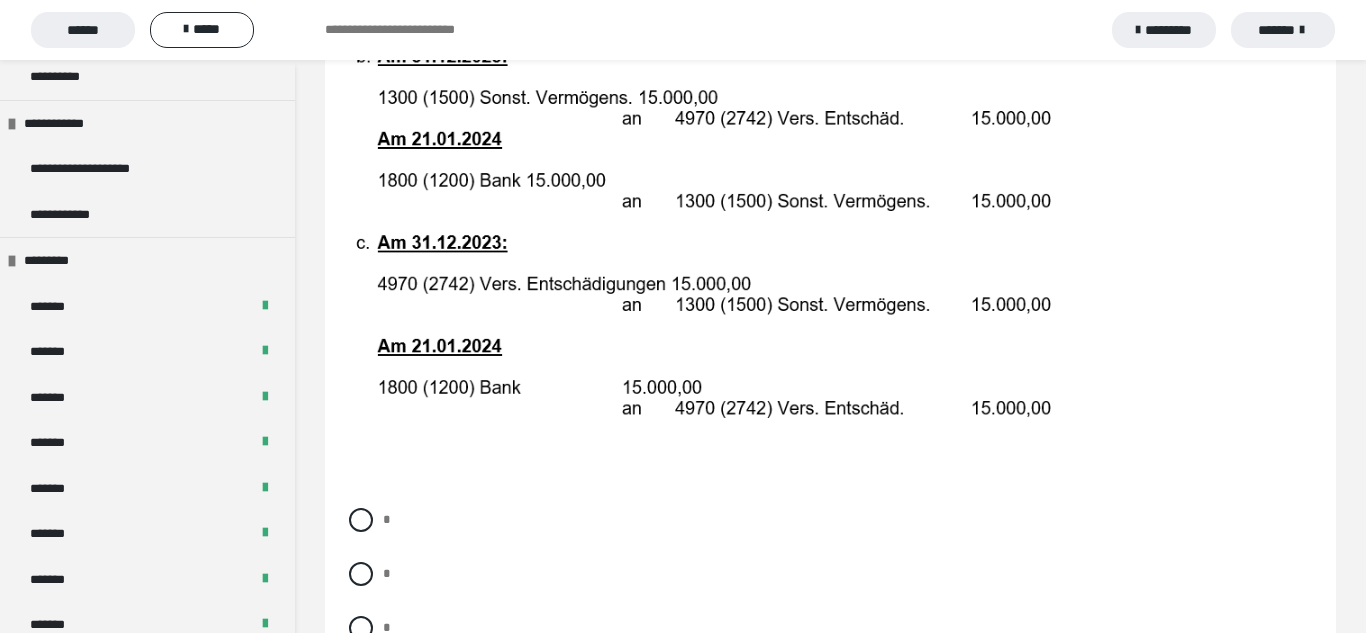 click on "* * *" at bounding box center (830, 589) 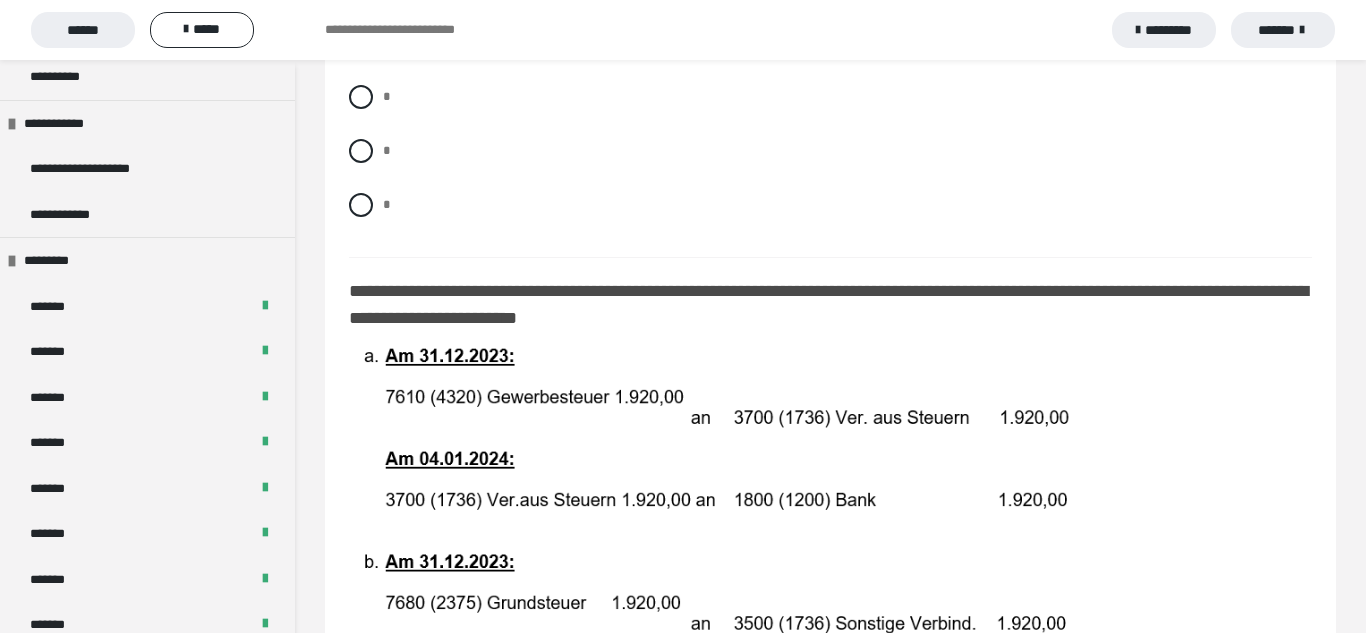 scroll, scrollTop: 2671, scrollLeft: 0, axis: vertical 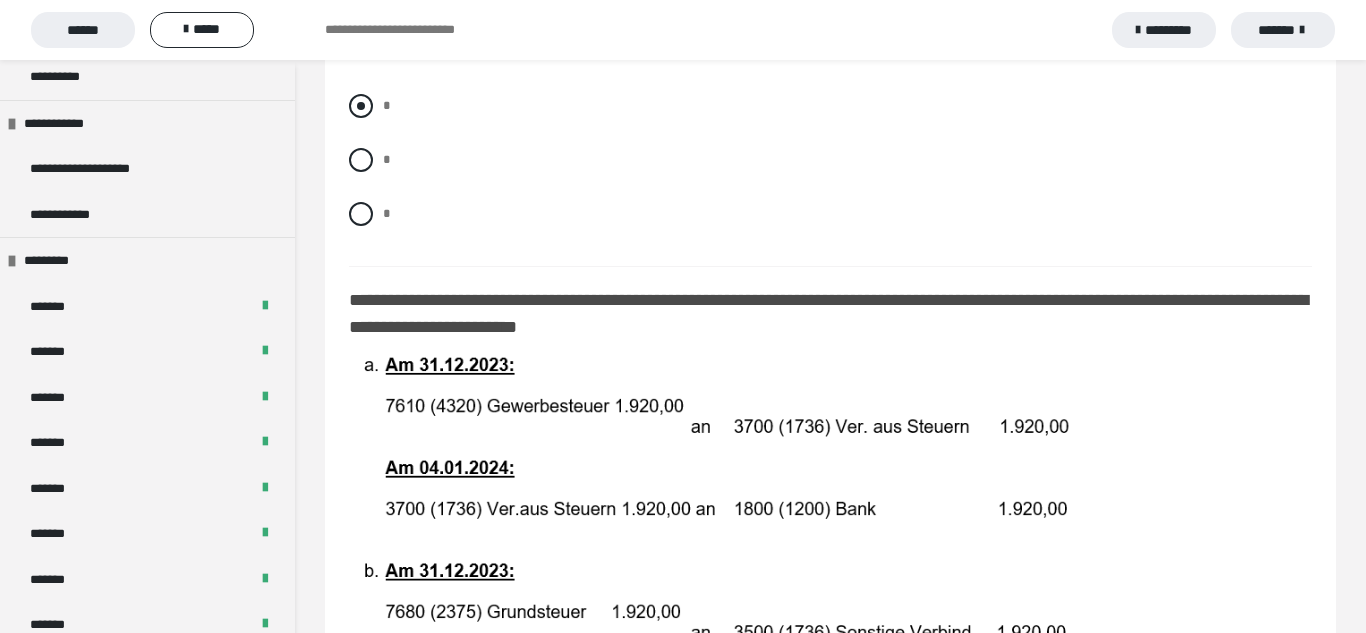 click on "*" at bounding box center [830, 106] 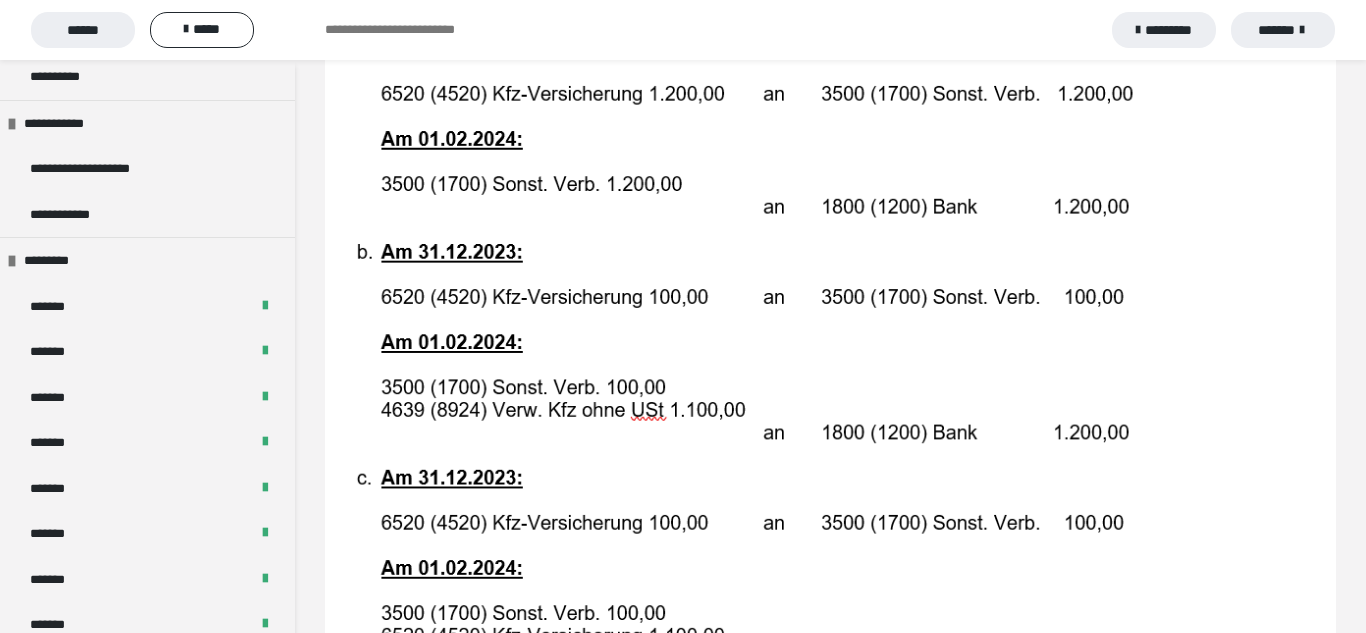 scroll, scrollTop: 4258, scrollLeft: 0, axis: vertical 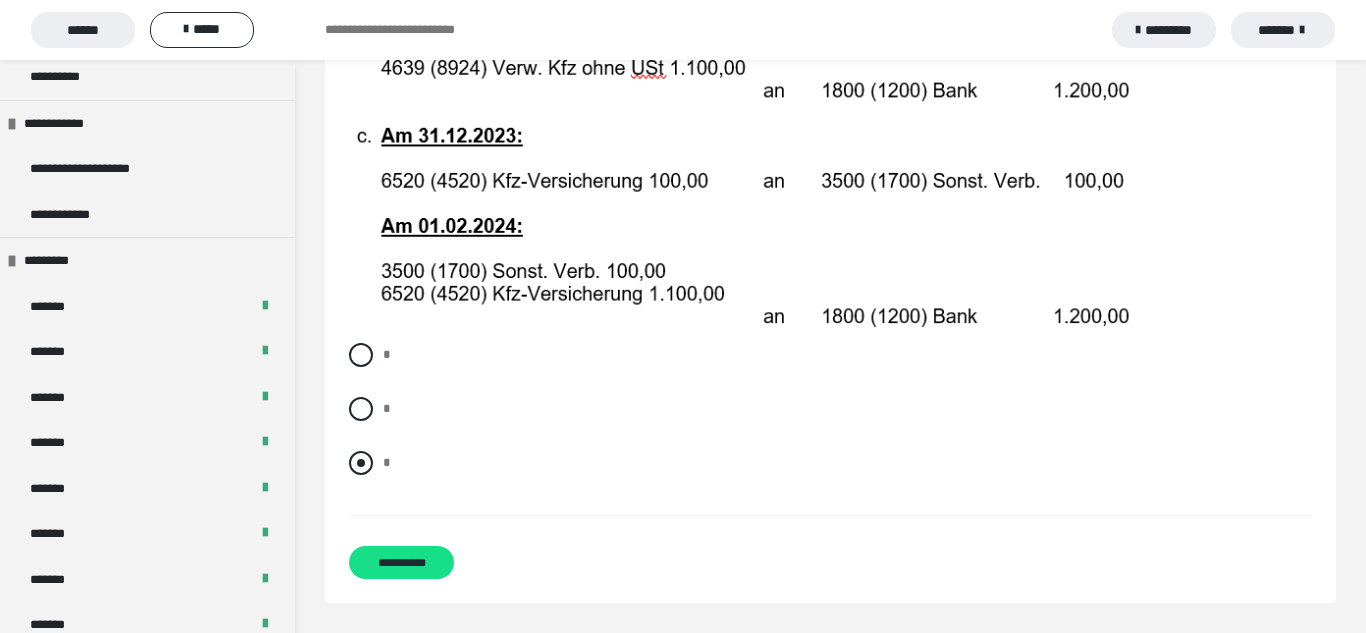click at bounding box center [361, 463] 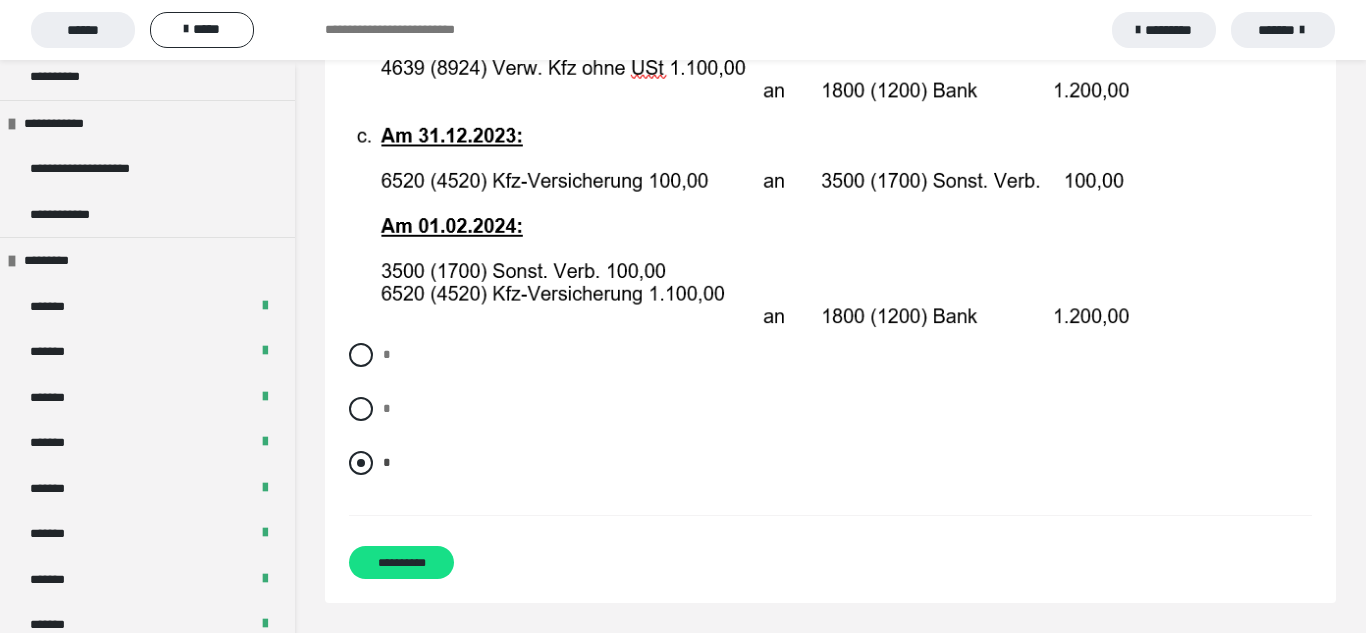 click at bounding box center (361, 463) 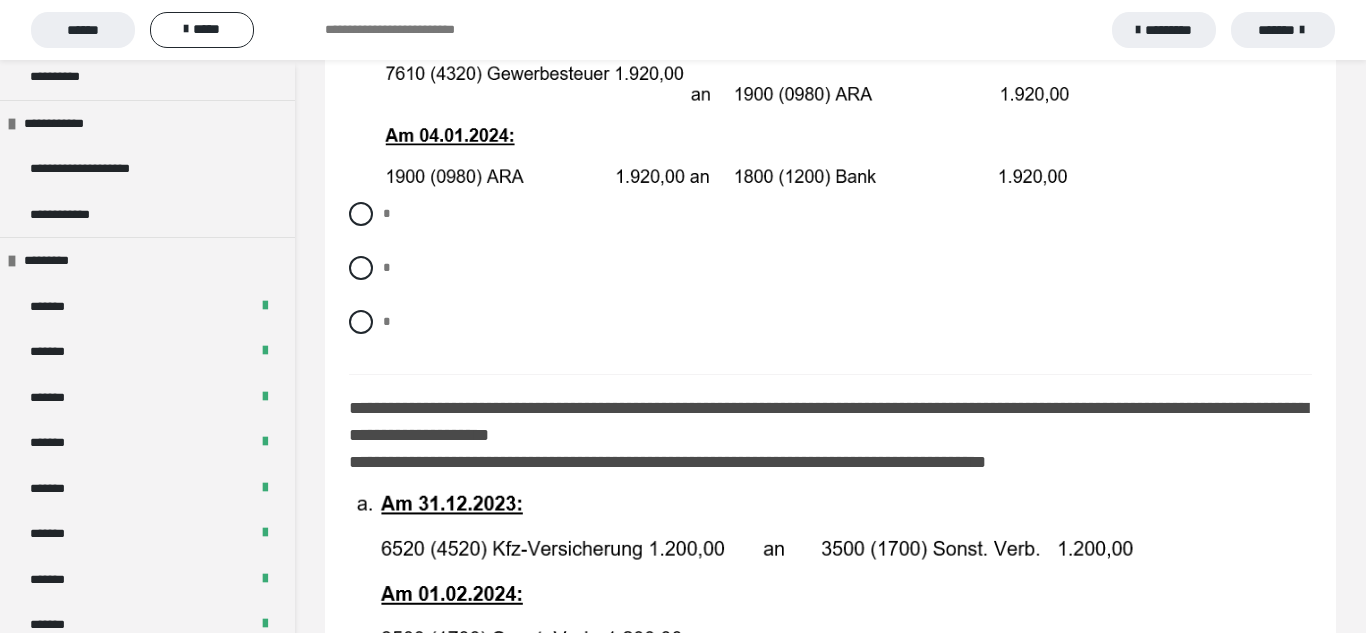 scroll, scrollTop: 3268, scrollLeft: 0, axis: vertical 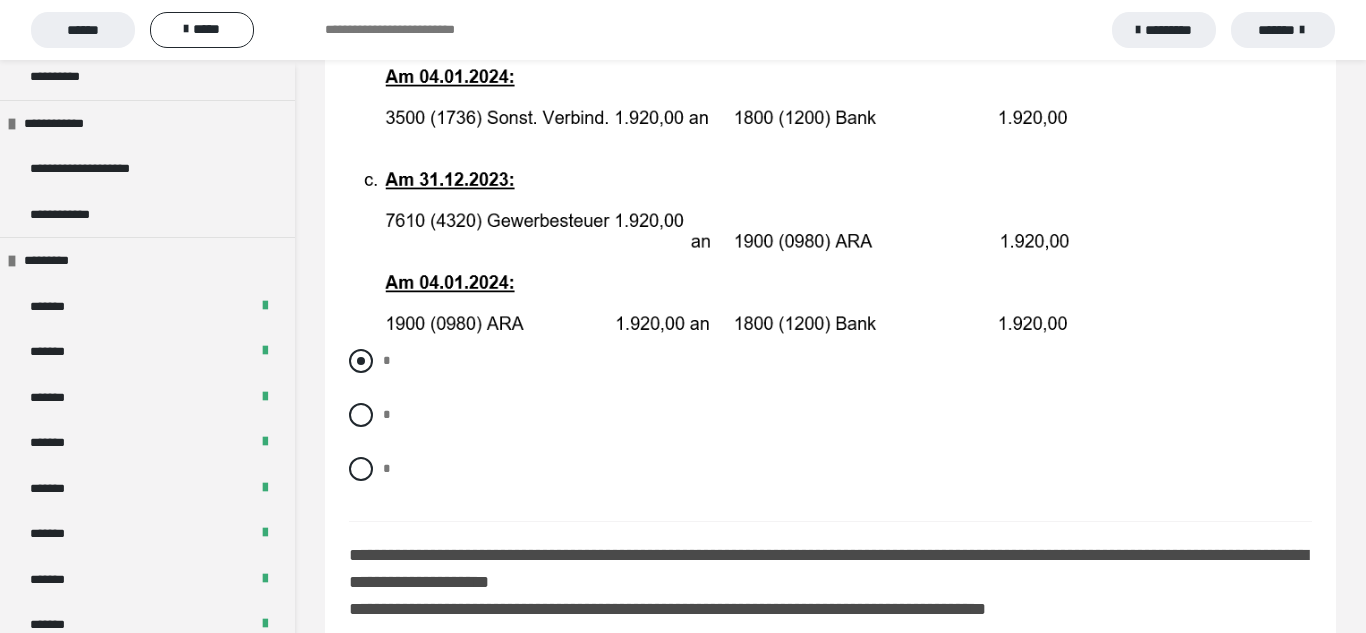 click on "*" at bounding box center (830, 361) 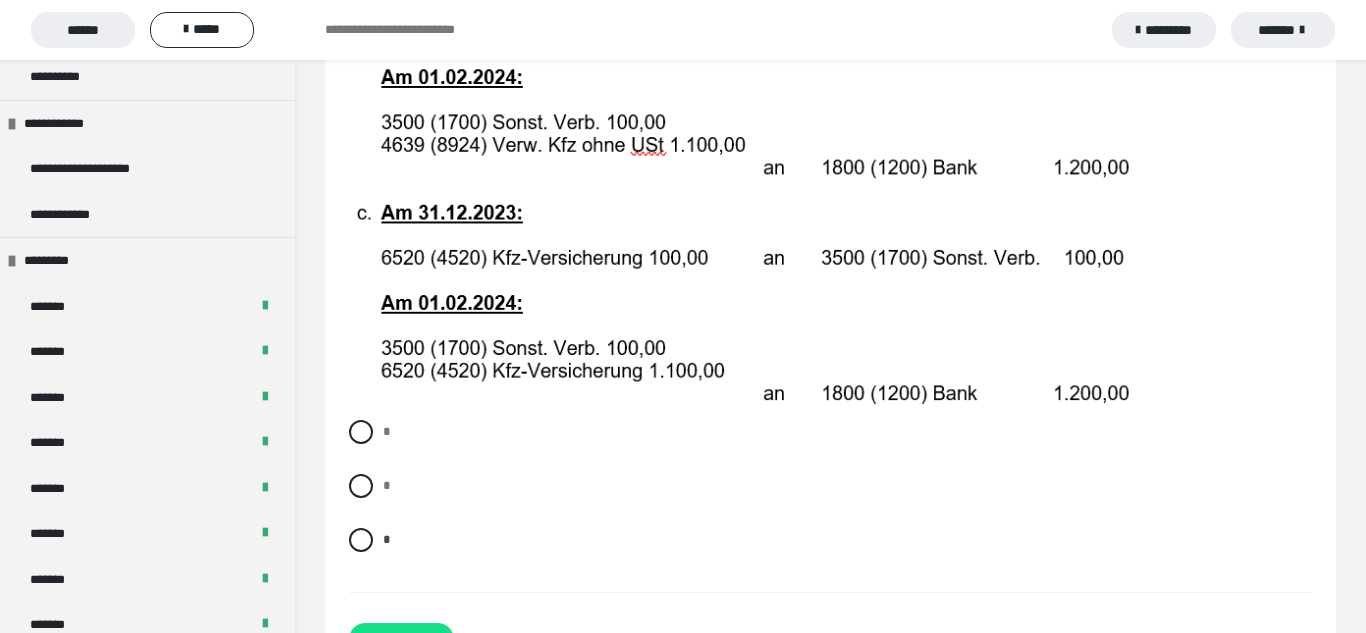 scroll, scrollTop: 4258, scrollLeft: 0, axis: vertical 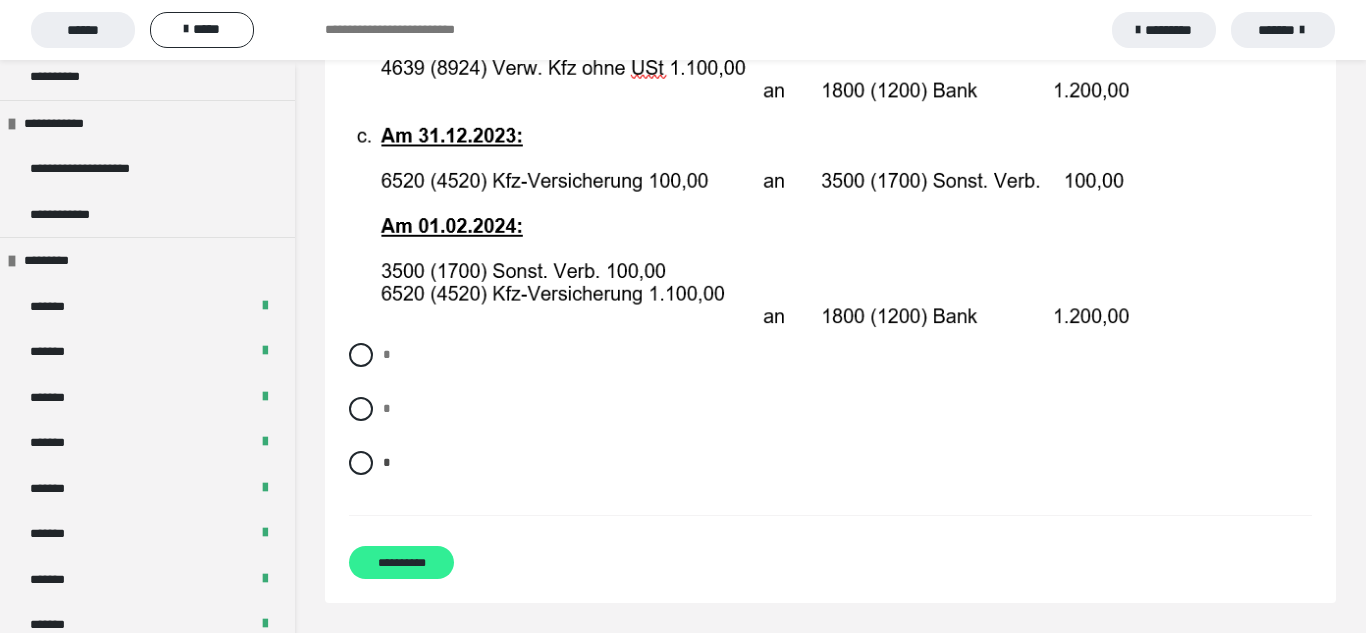 click on "**********" at bounding box center (401, 562) 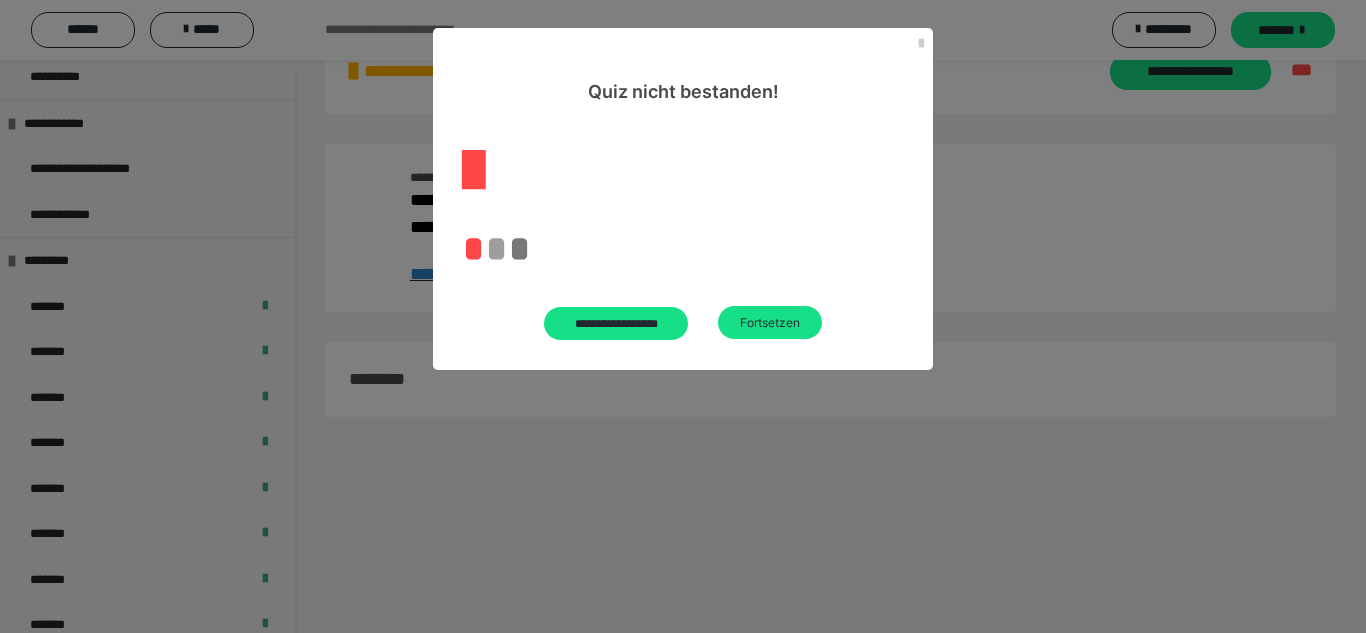 scroll, scrollTop: 60, scrollLeft: 0, axis: vertical 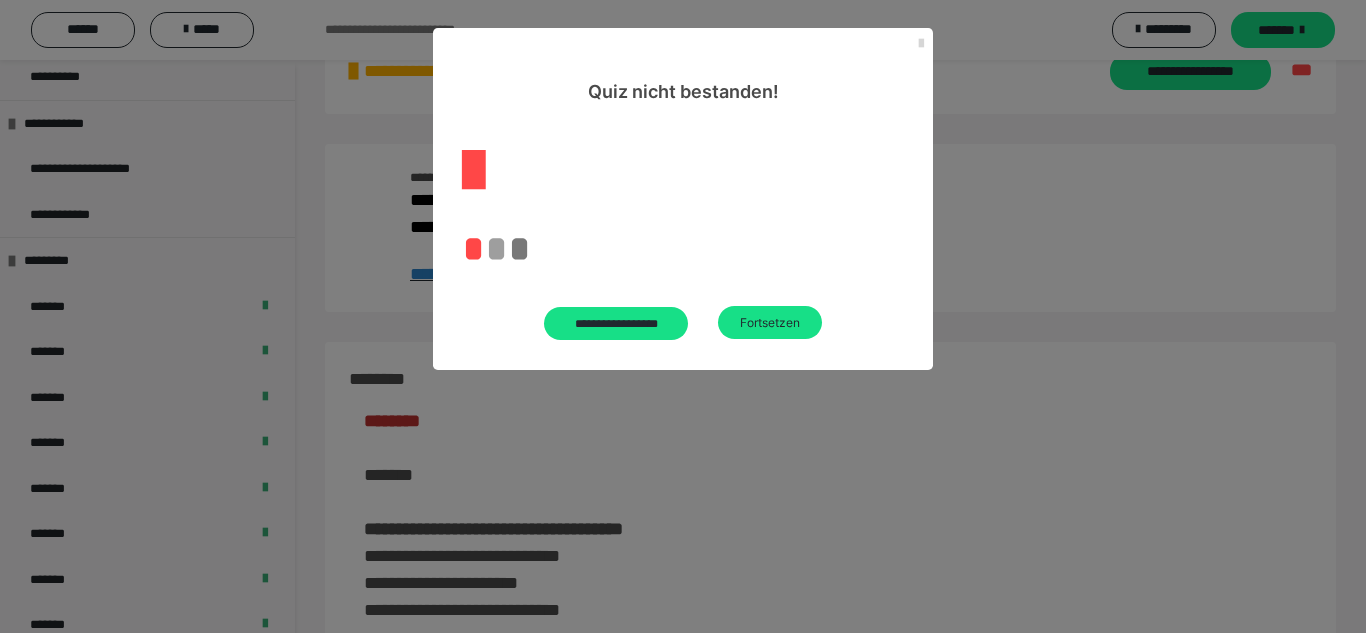 click at bounding box center (921, 44) 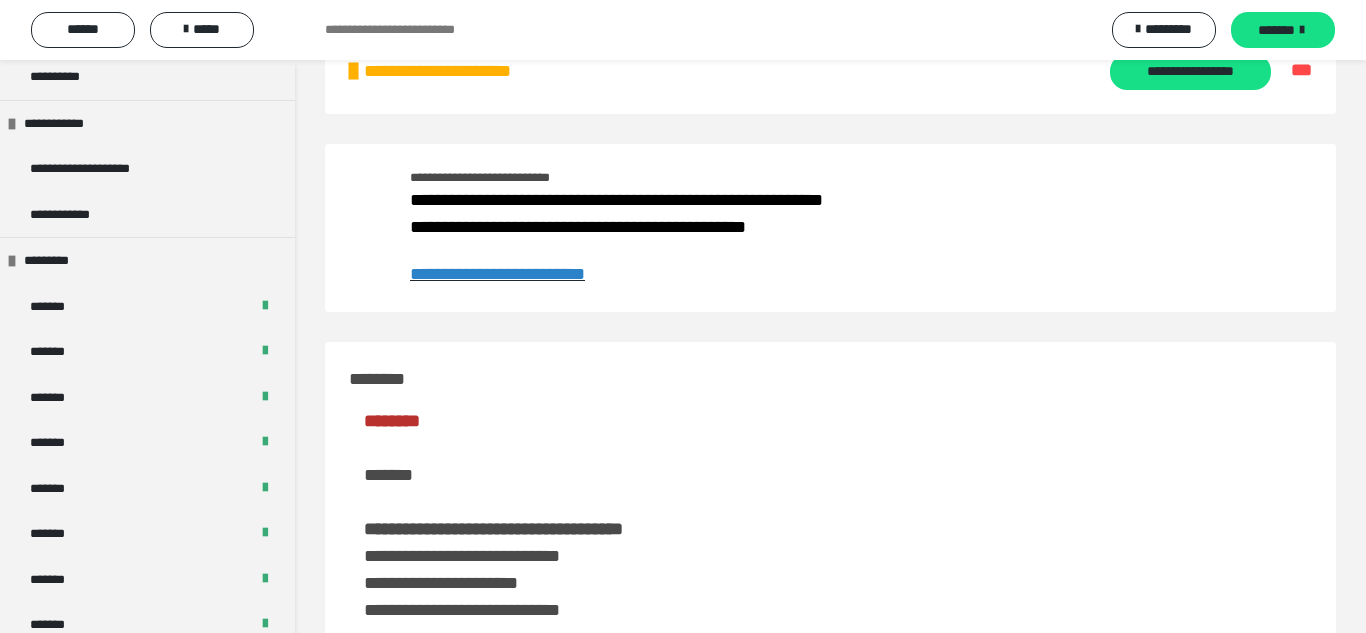 scroll, scrollTop: 3484, scrollLeft: 0, axis: vertical 